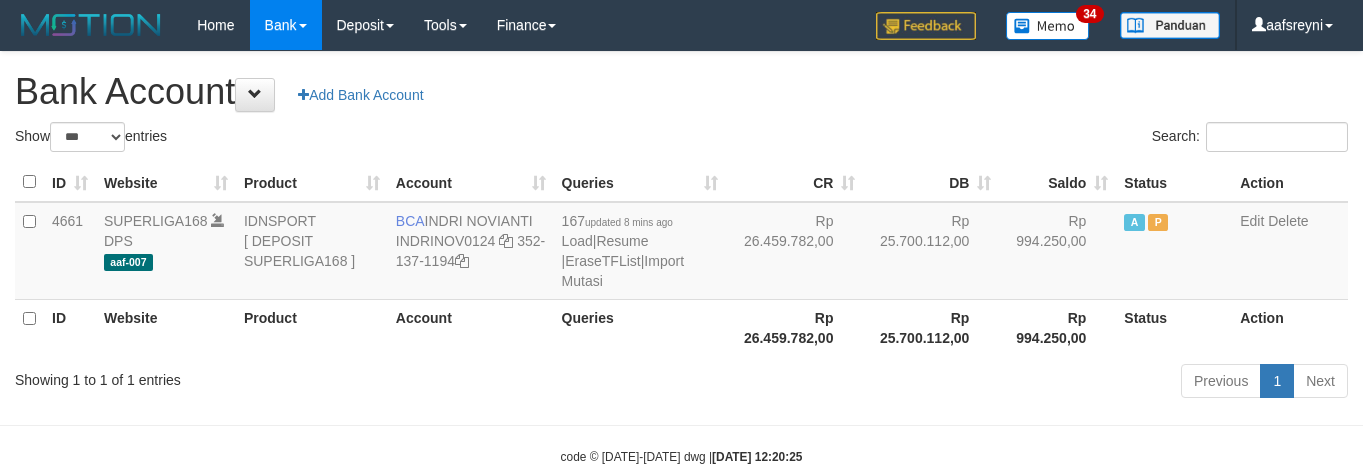 select on "***" 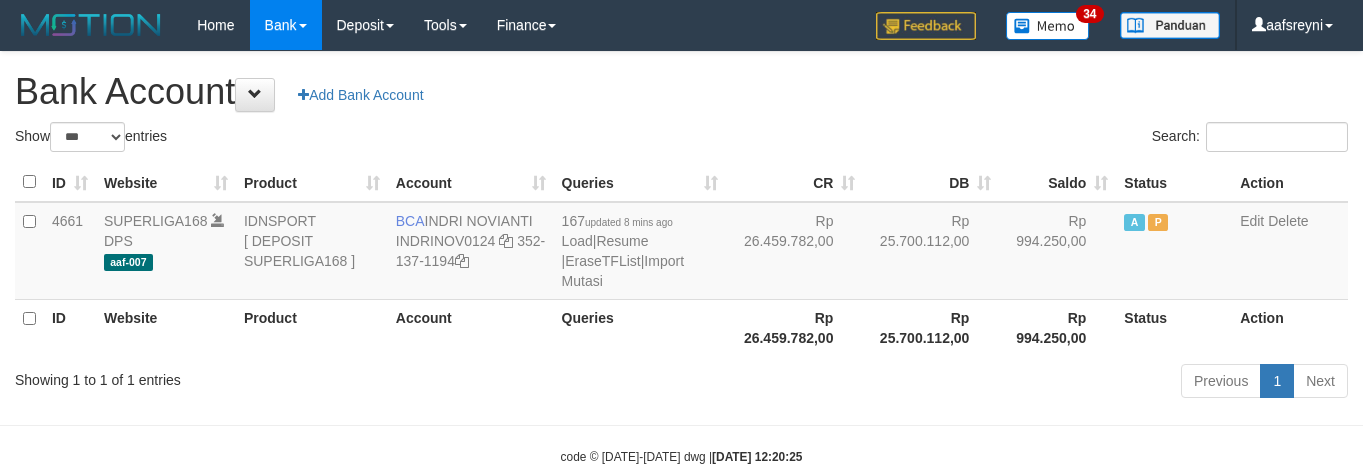 scroll, scrollTop: 41, scrollLeft: 0, axis: vertical 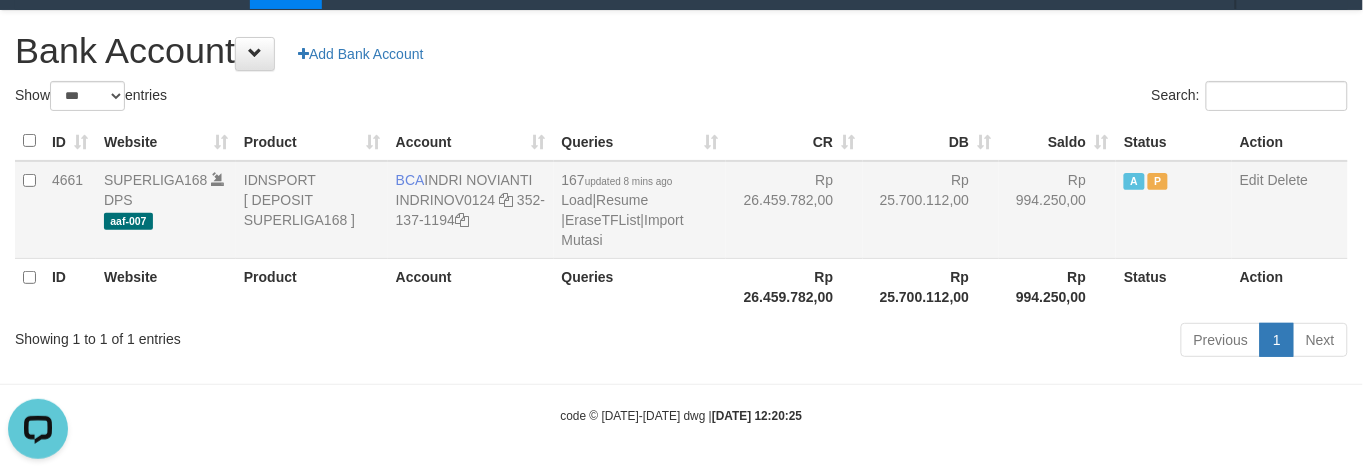 click on "167  updated 8 mins ago
Load
|
Resume
|
EraseTFList
|
Import Mutasi" at bounding box center [640, 210] 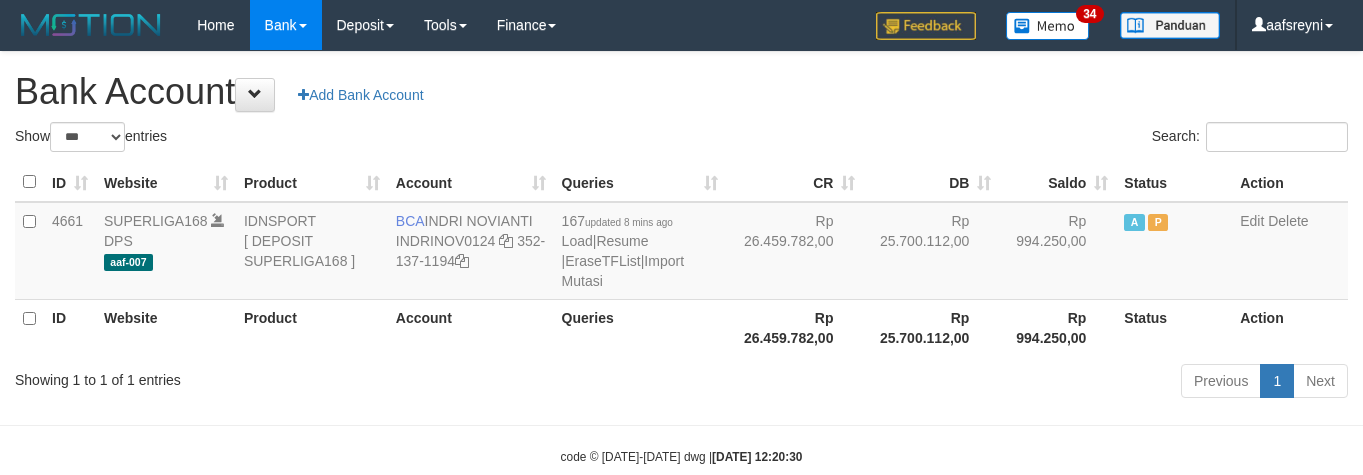 select on "***" 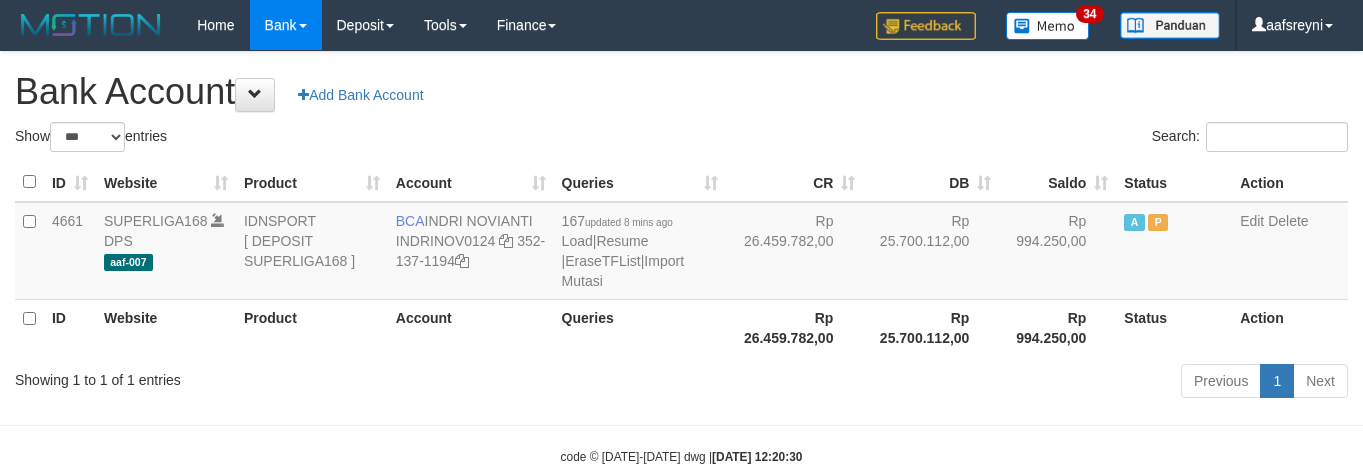 scroll, scrollTop: 41, scrollLeft: 0, axis: vertical 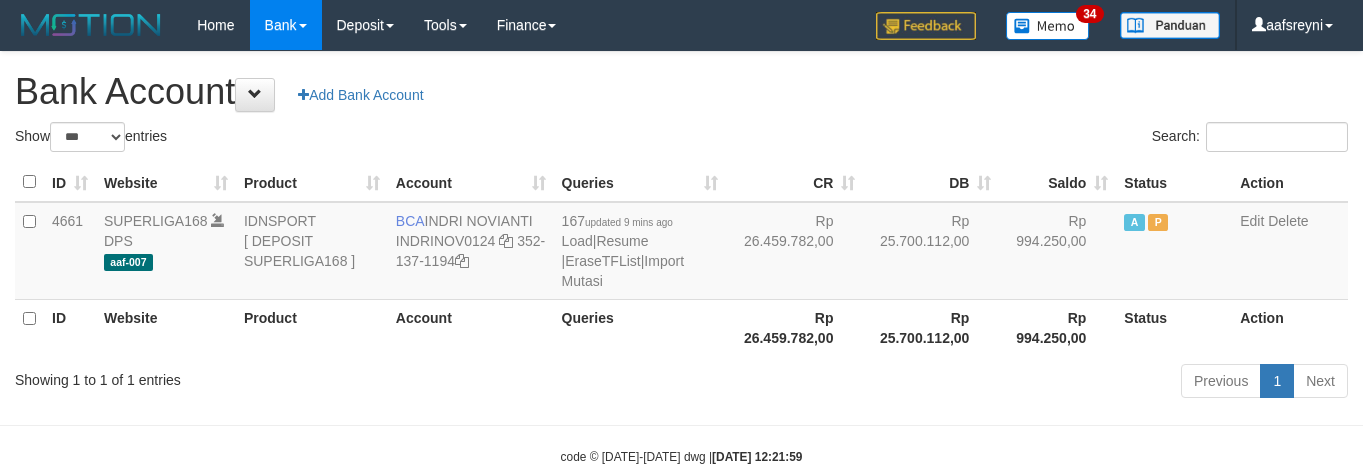 select on "***" 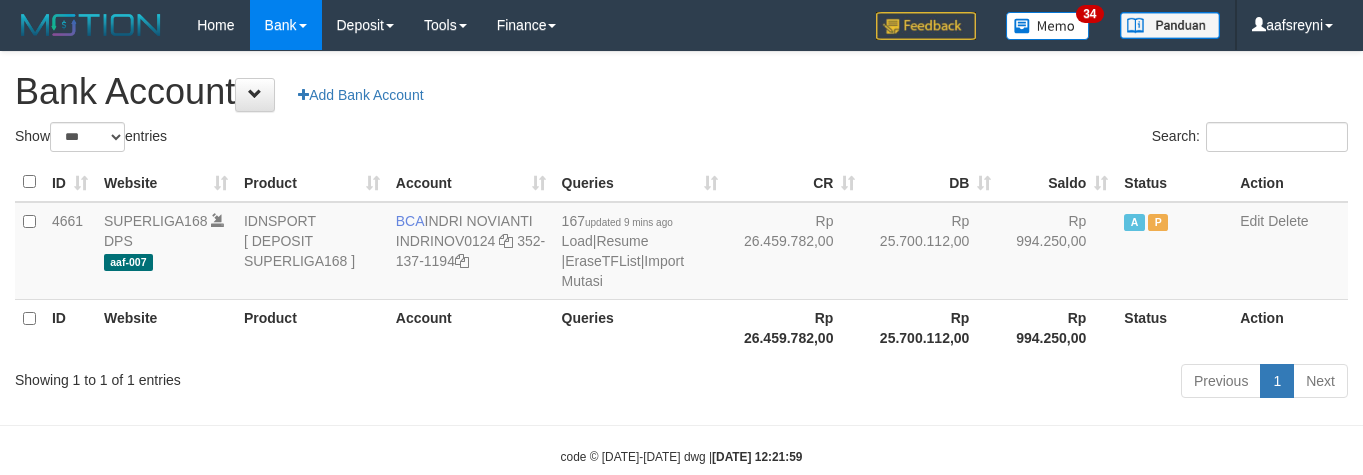 scroll, scrollTop: 41, scrollLeft: 0, axis: vertical 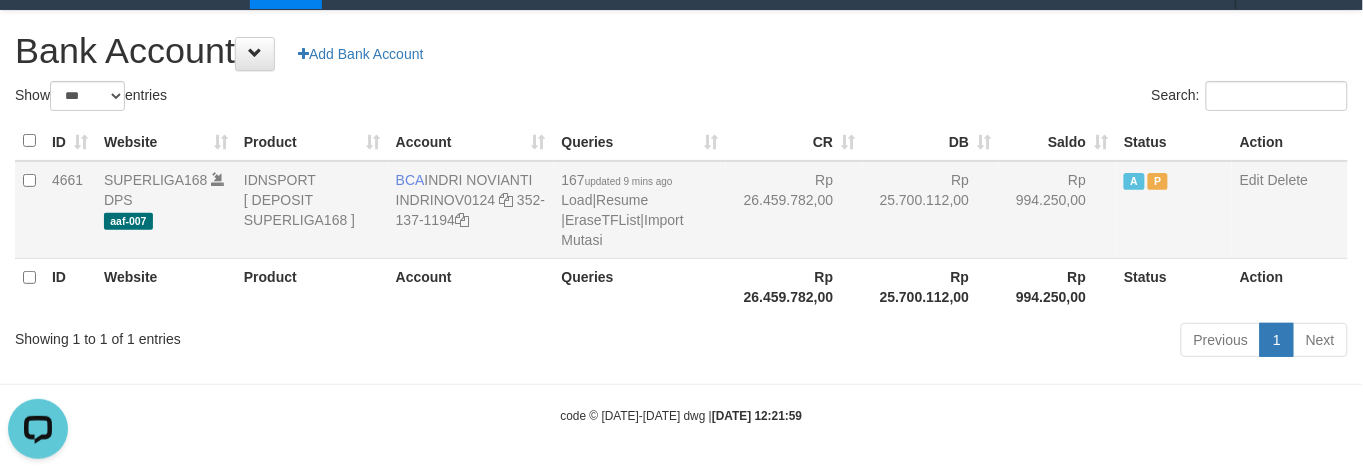 drag, startPoint x: 677, startPoint y: 232, endPoint x: 671, endPoint y: 201, distance: 31.575306 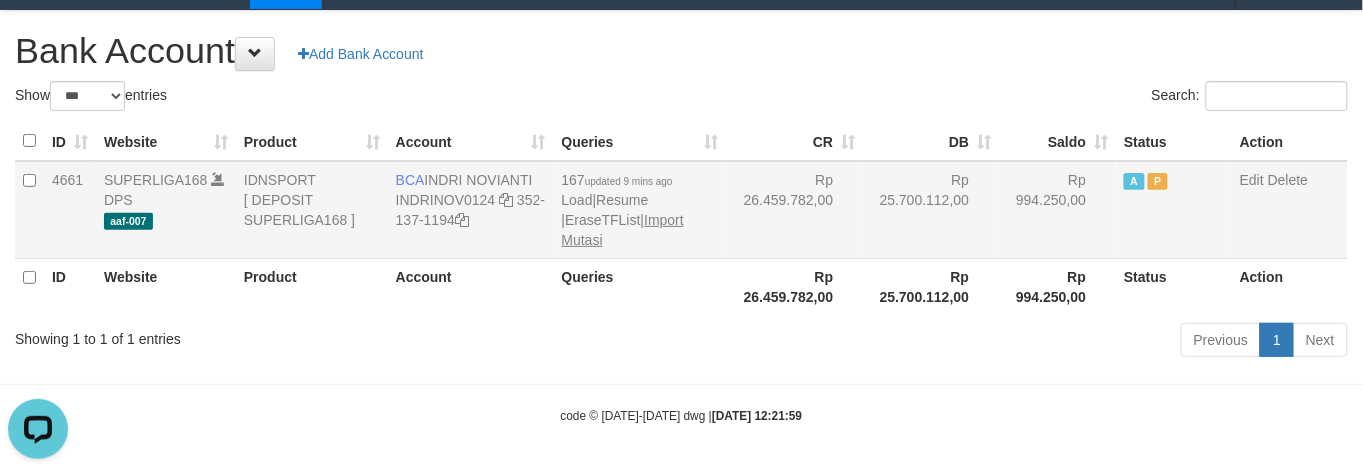 click on "167  updated 9 mins ago
Load
|
Resume
|
EraseTFList
|
Import Mutasi" at bounding box center [640, 210] 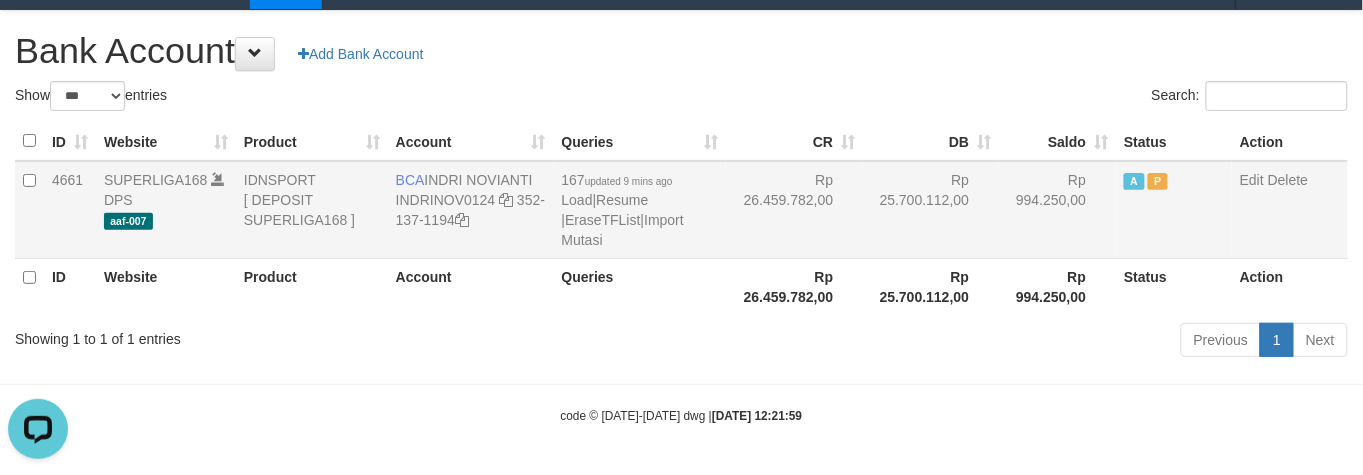 click on "Rp 26.459.782,00" at bounding box center (794, 210) 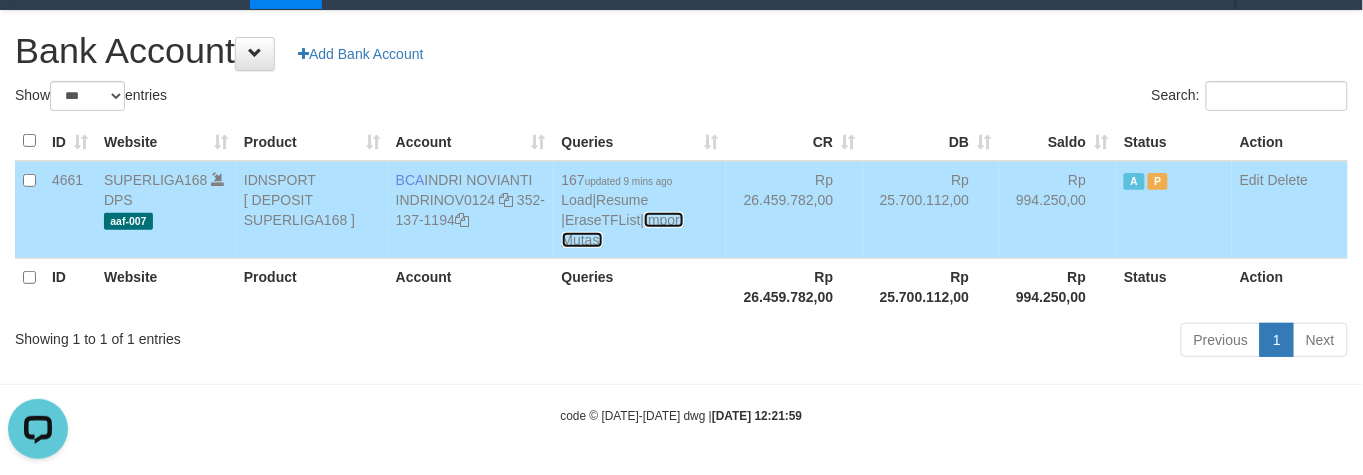 click on "Import Mutasi" at bounding box center (623, 230) 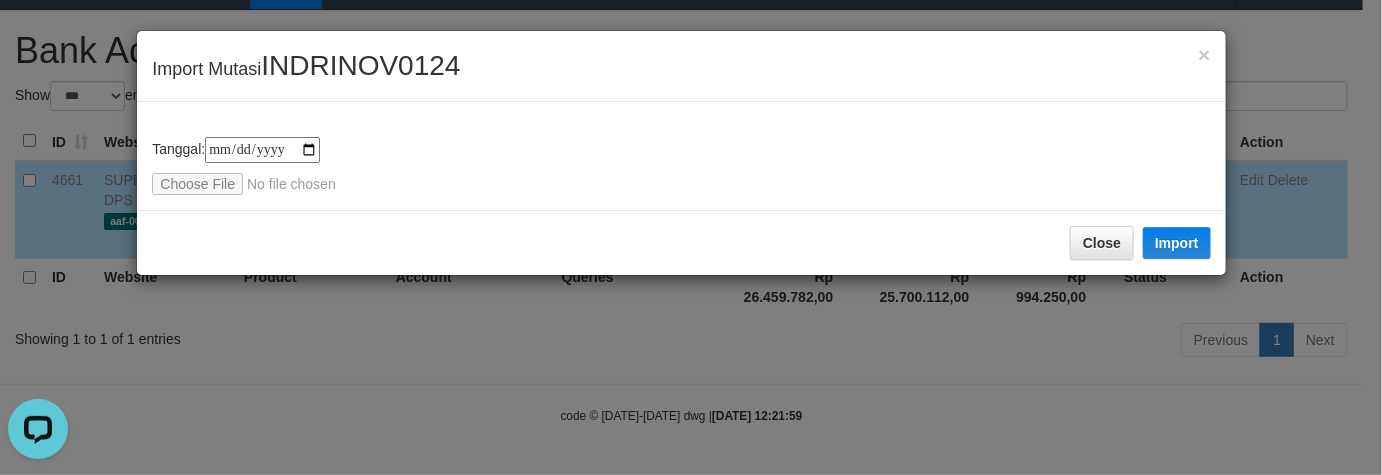 type on "**********" 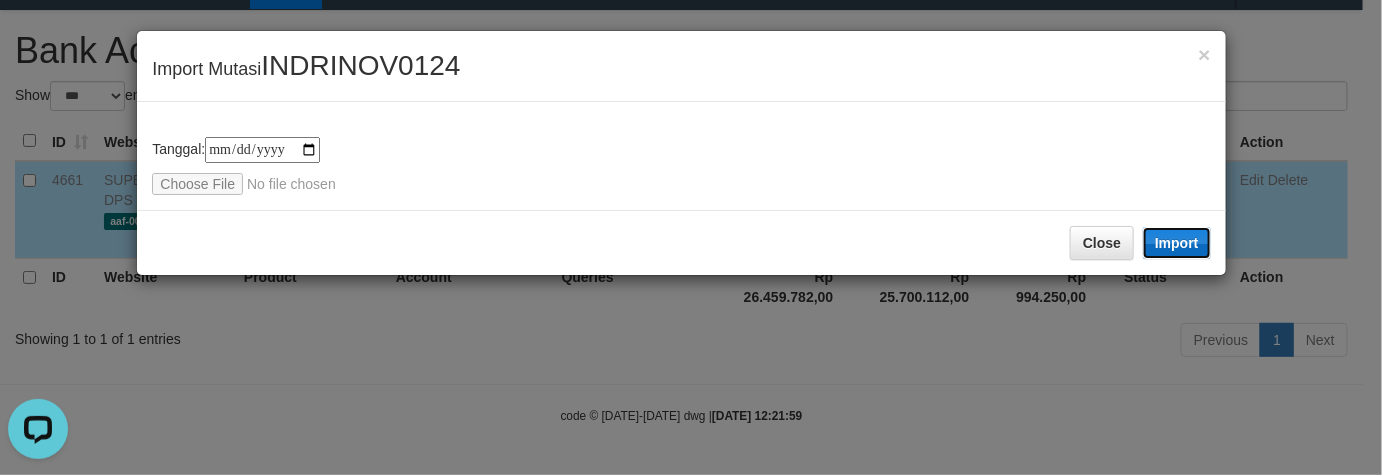 click on "Import" at bounding box center [1177, 243] 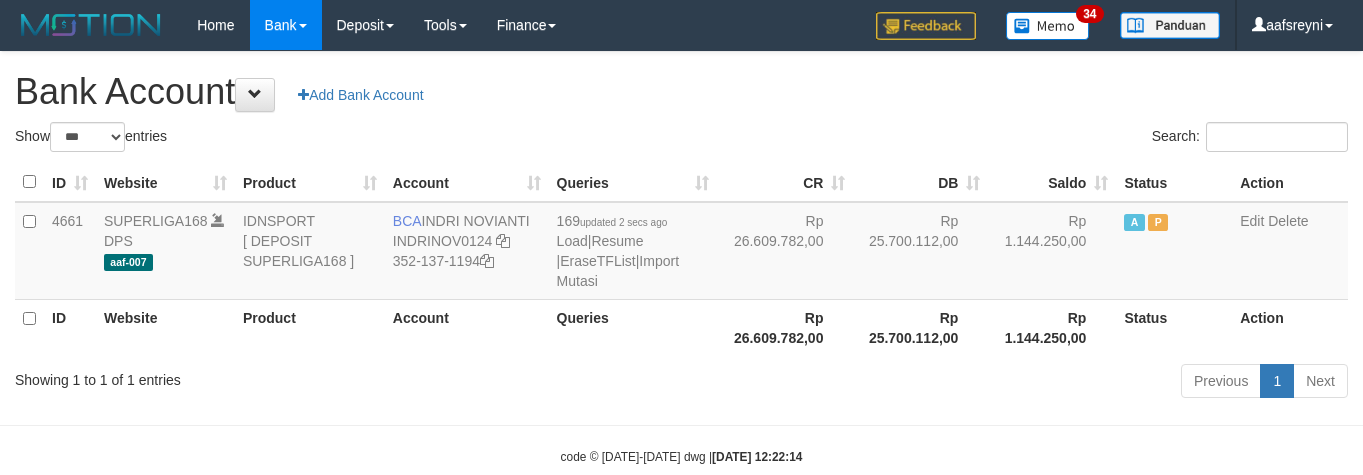 select on "***" 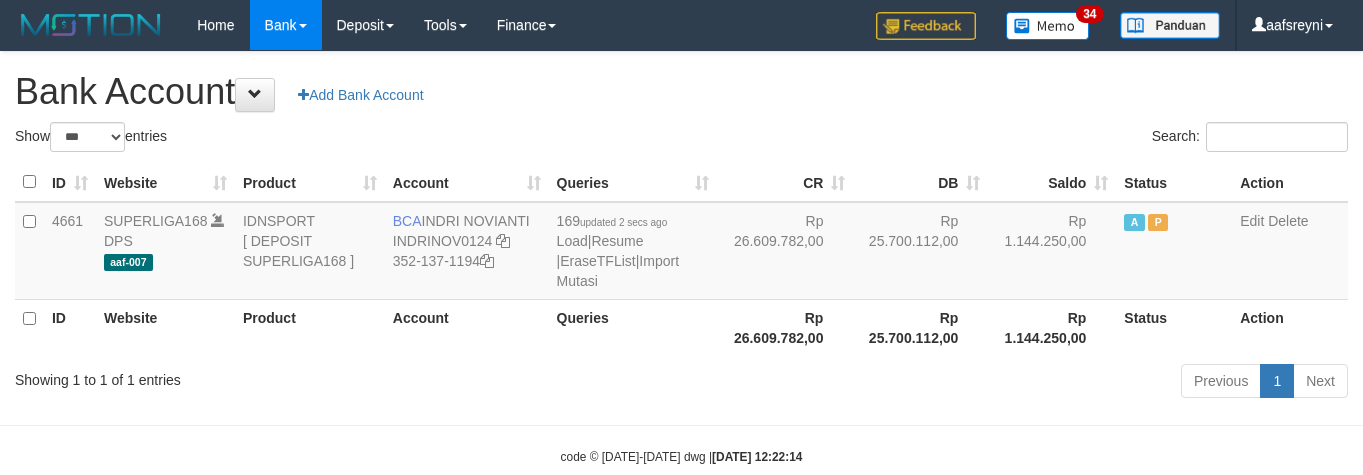 scroll, scrollTop: 41, scrollLeft: 0, axis: vertical 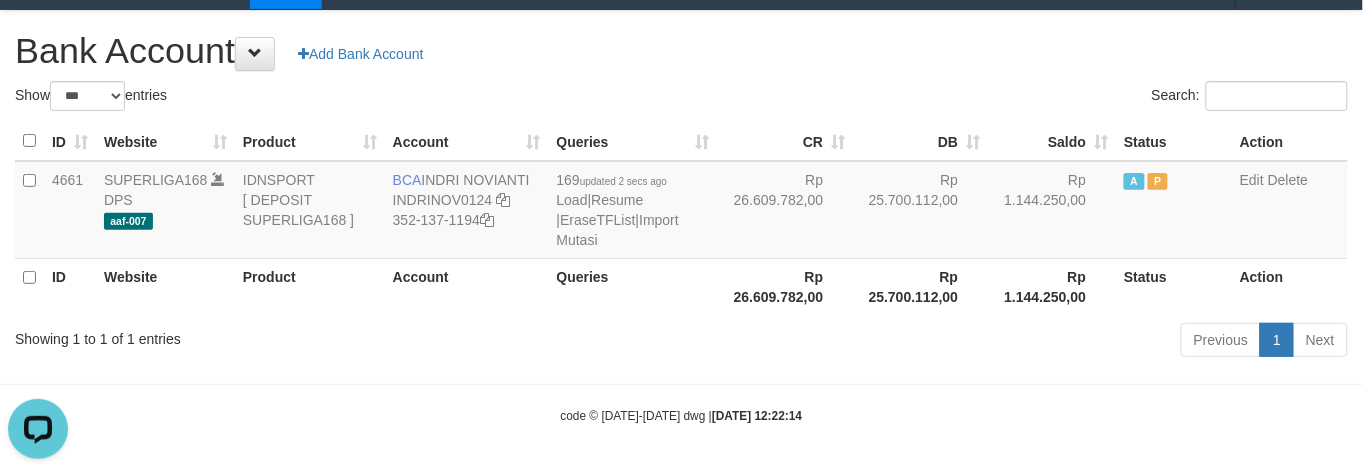 drag, startPoint x: 968, startPoint y: 315, endPoint x: 952, endPoint y: 301, distance: 21.260292 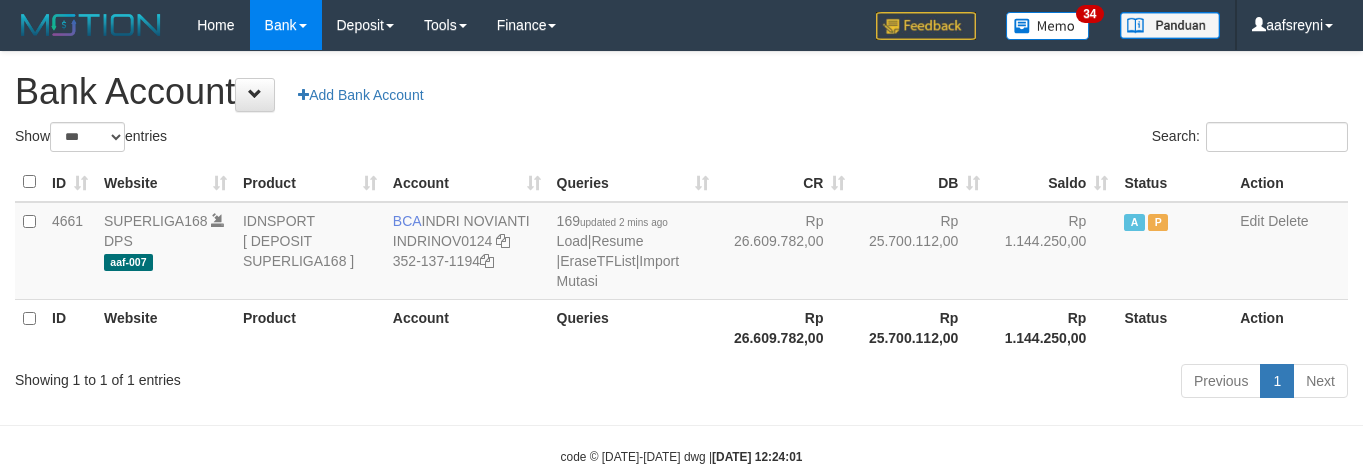 select on "***" 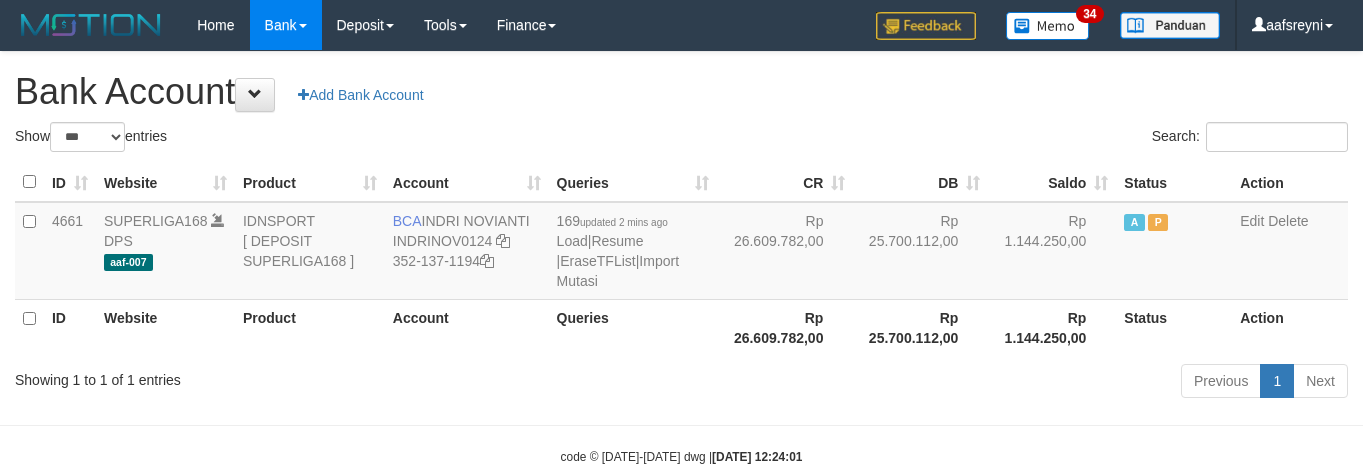 scroll, scrollTop: 41, scrollLeft: 0, axis: vertical 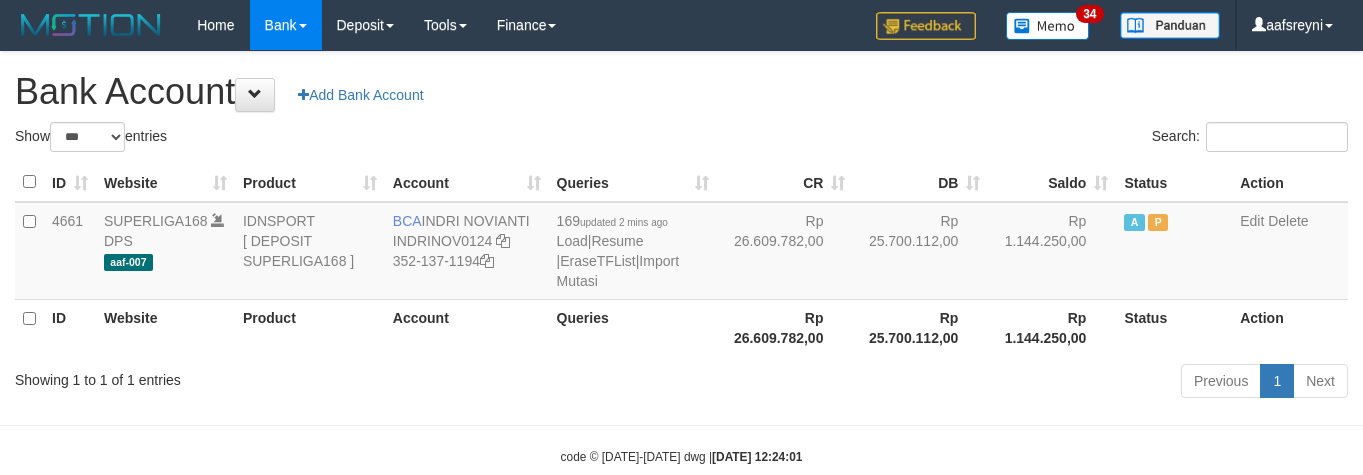 select on "***" 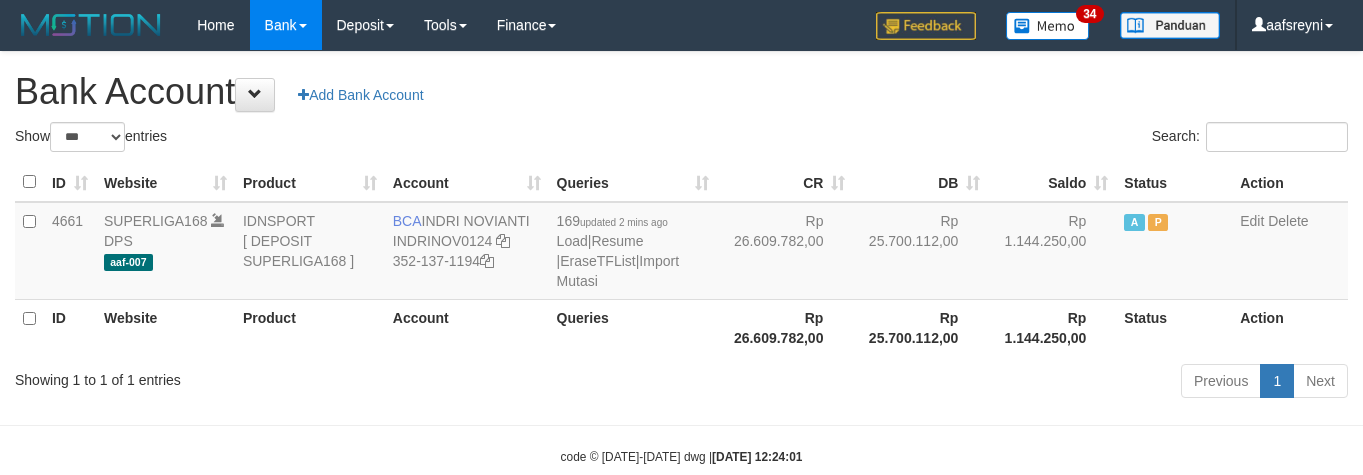scroll, scrollTop: 41, scrollLeft: 0, axis: vertical 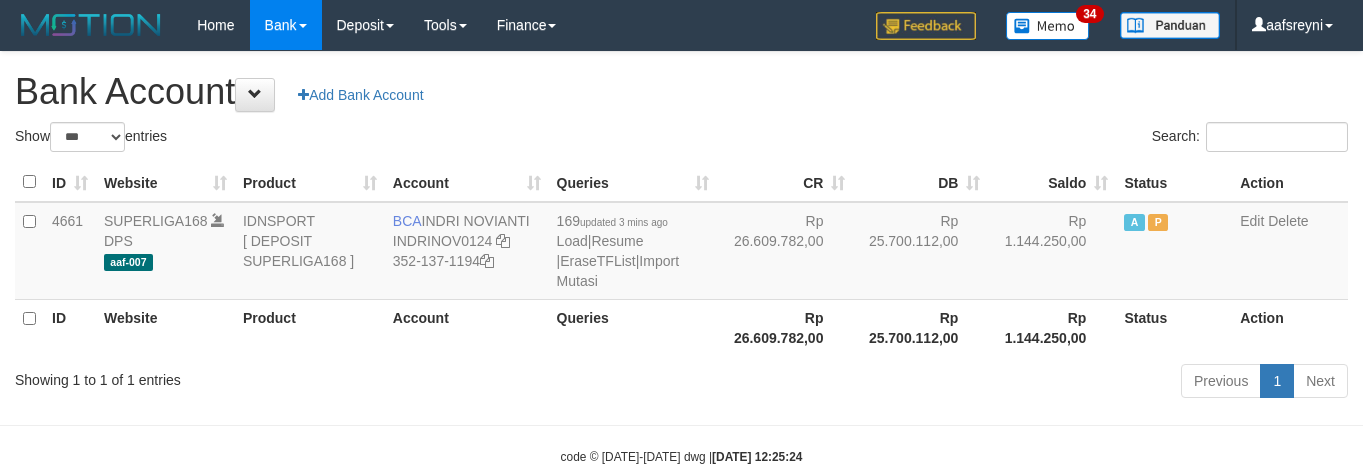 select on "***" 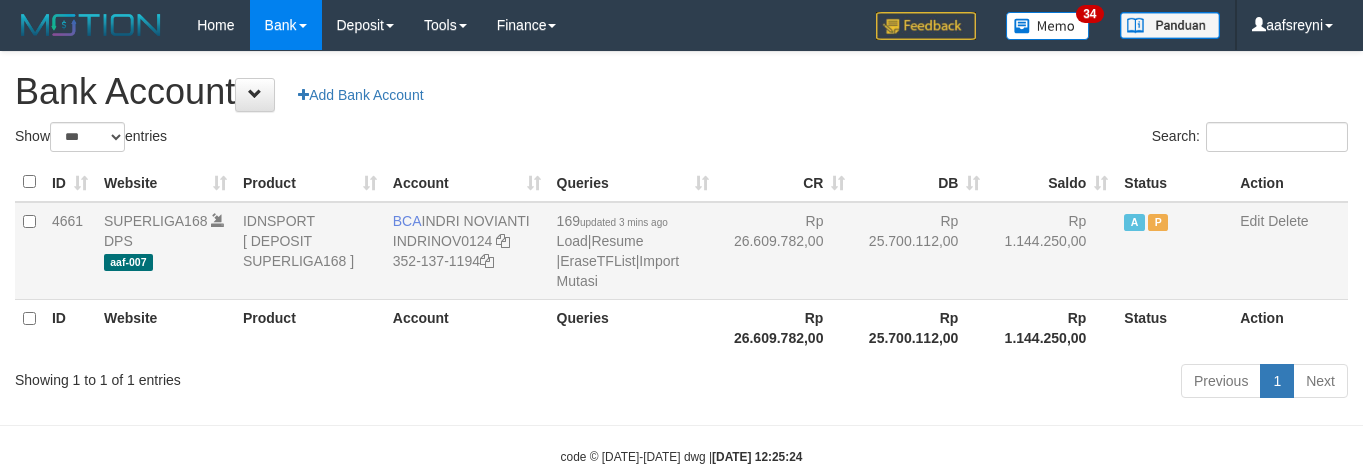 scroll, scrollTop: 41, scrollLeft: 0, axis: vertical 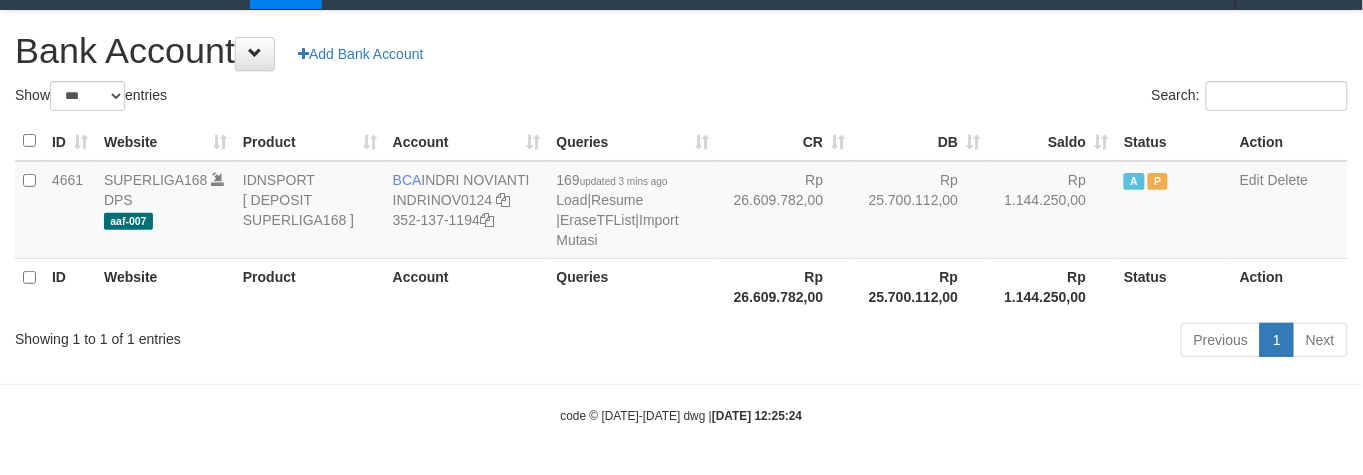 click on "Rp 25.700.112,00" at bounding box center [920, 286] 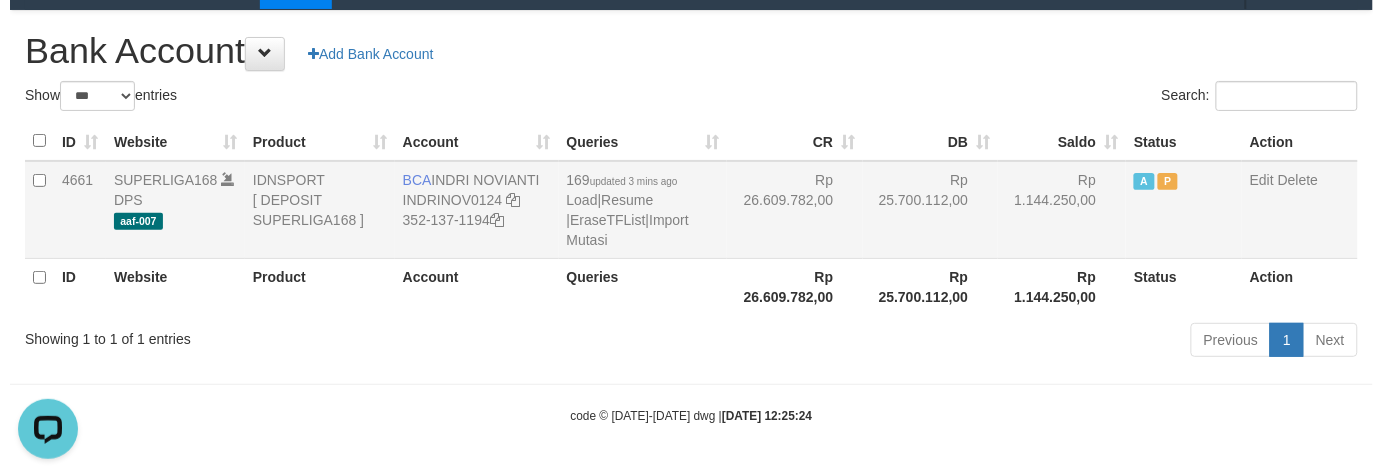 scroll, scrollTop: 0, scrollLeft: 0, axis: both 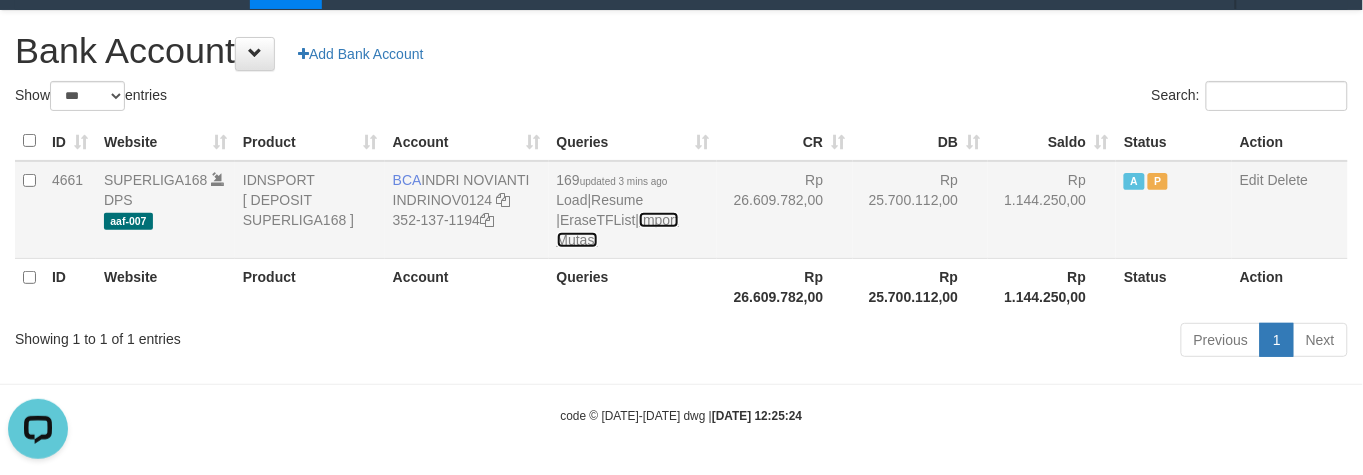 click on "Import Mutasi" at bounding box center [618, 230] 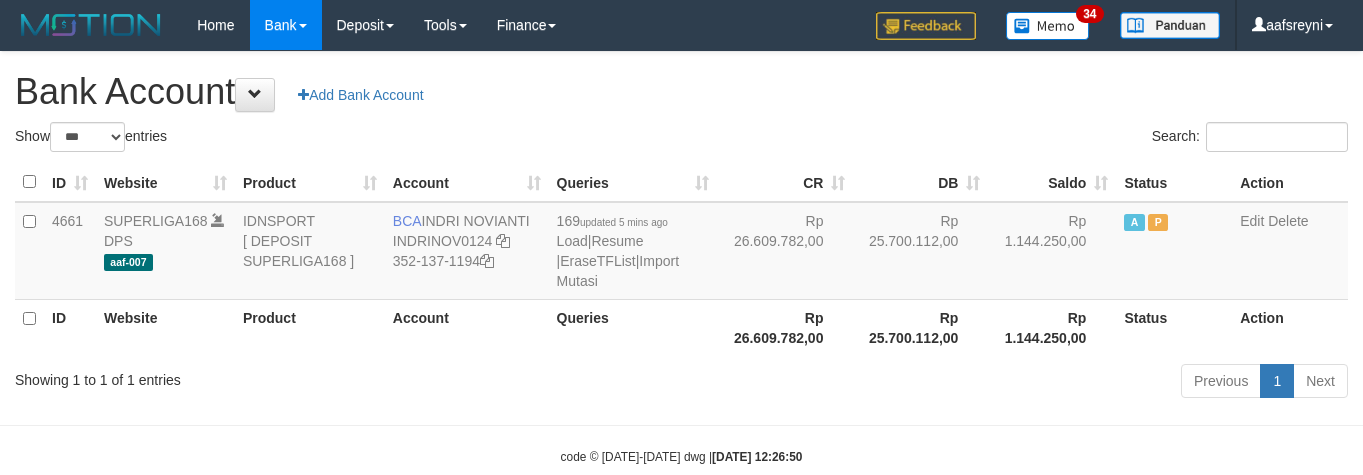 select on "***" 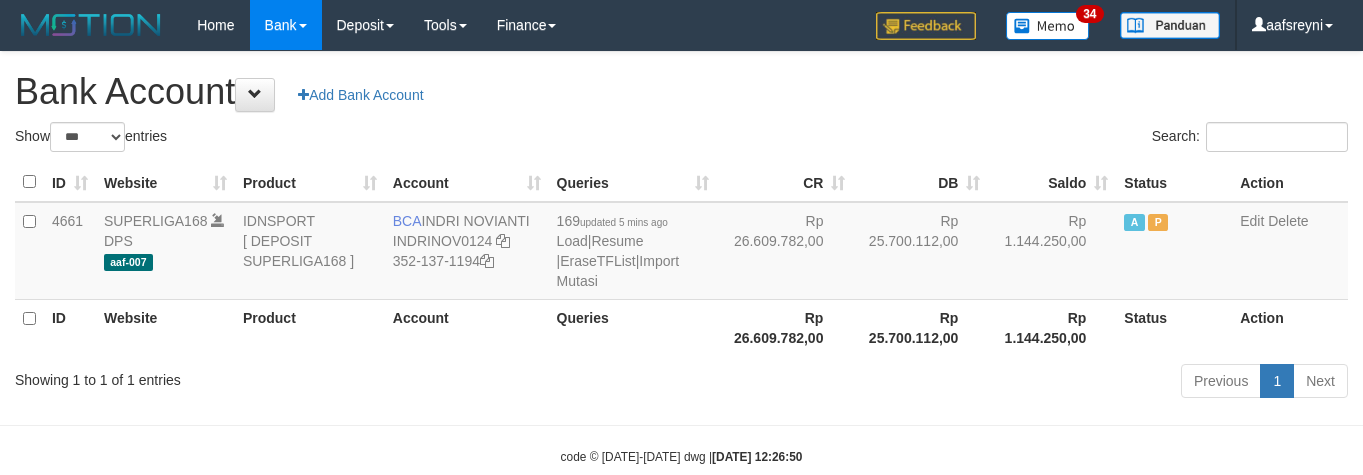 scroll, scrollTop: 41, scrollLeft: 0, axis: vertical 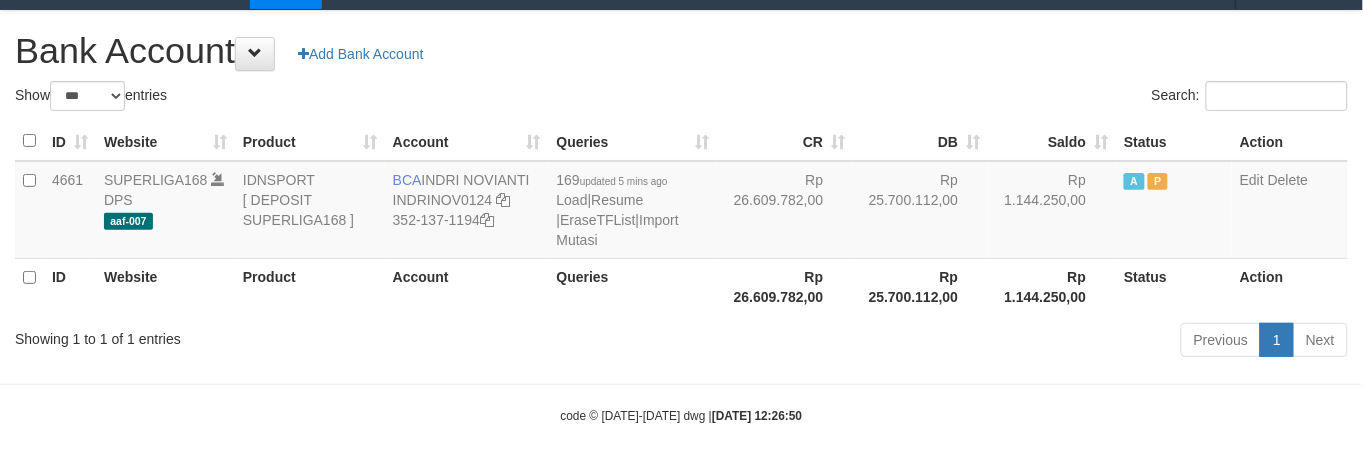 click on "Search:" at bounding box center (1023, 98) 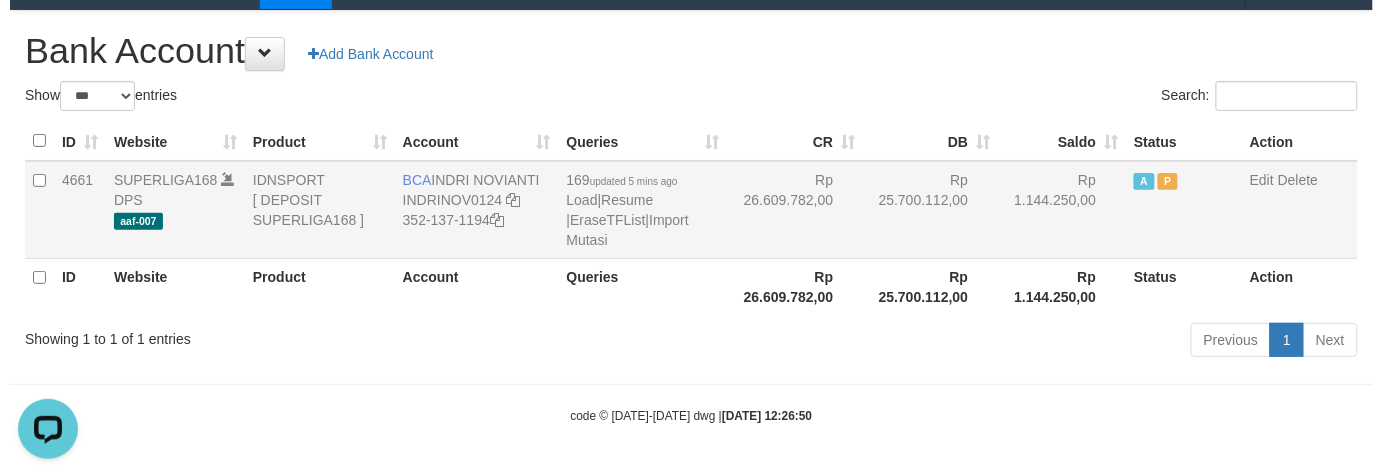 scroll, scrollTop: 0, scrollLeft: 0, axis: both 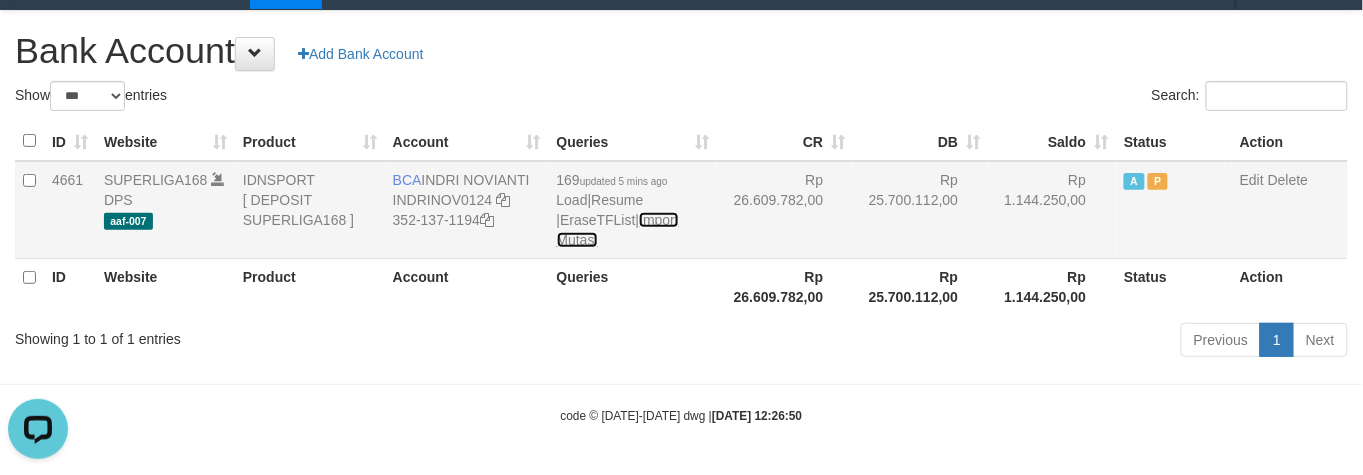 click on "Import Mutasi" at bounding box center (618, 230) 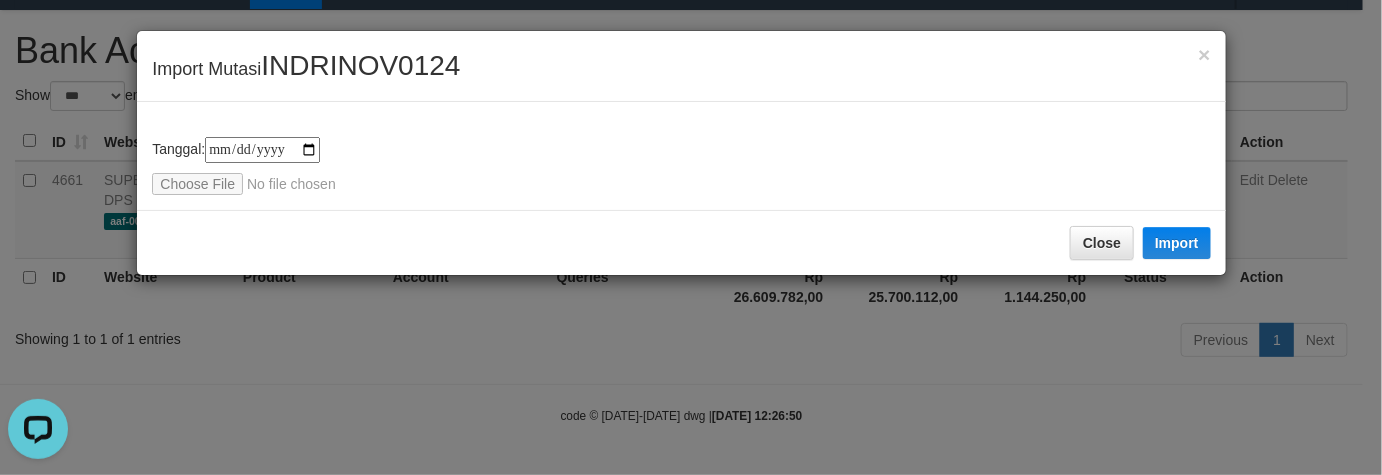 type on "**********" 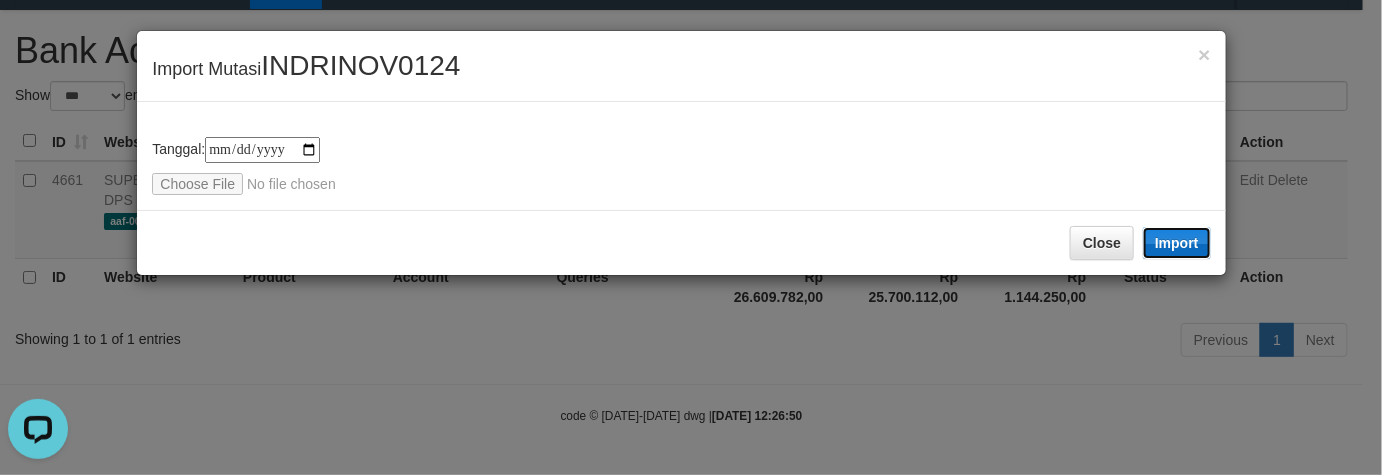 click on "Import" at bounding box center [1177, 243] 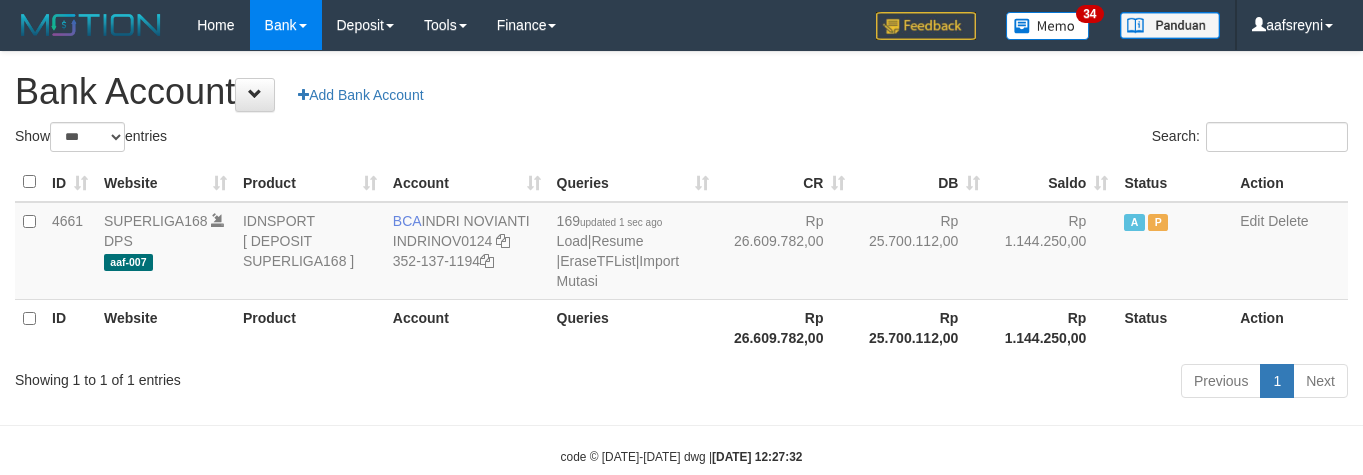 select on "***" 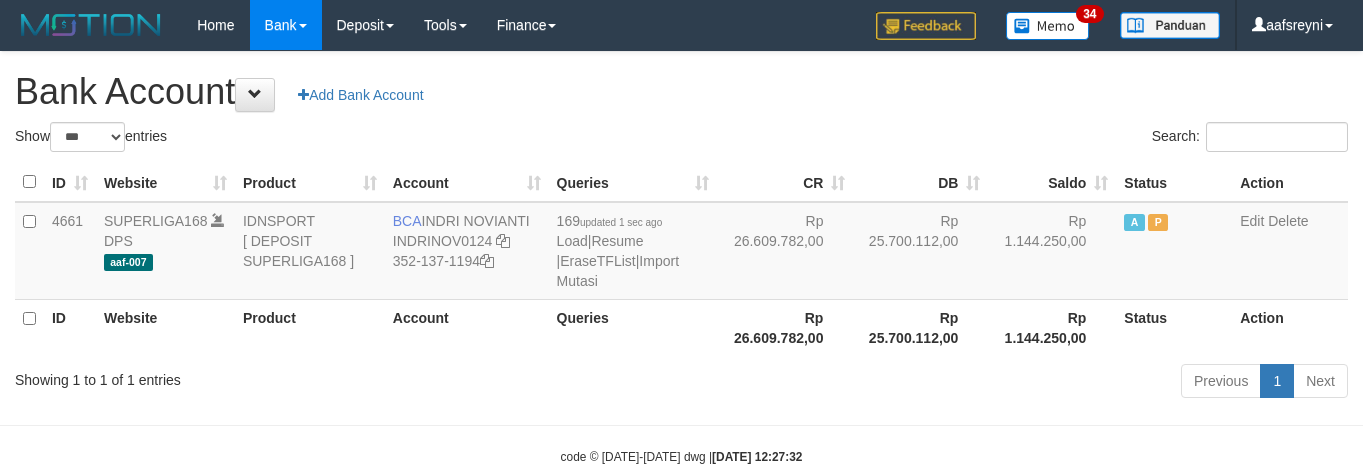 scroll, scrollTop: 41, scrollLeft: 0, axis: vertical 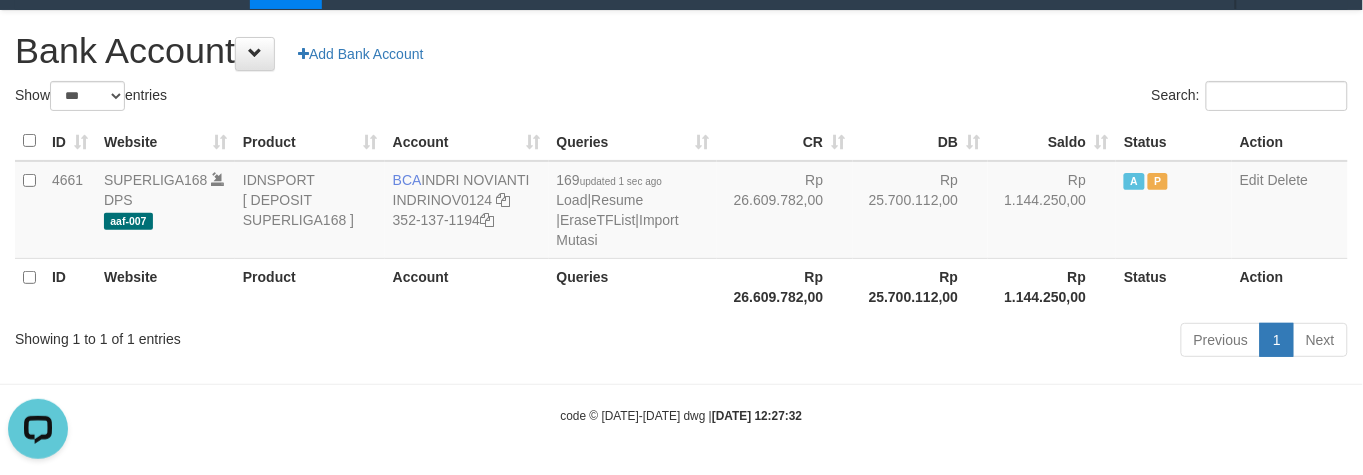 click on "Search:" at bounding box center [1023, 98] 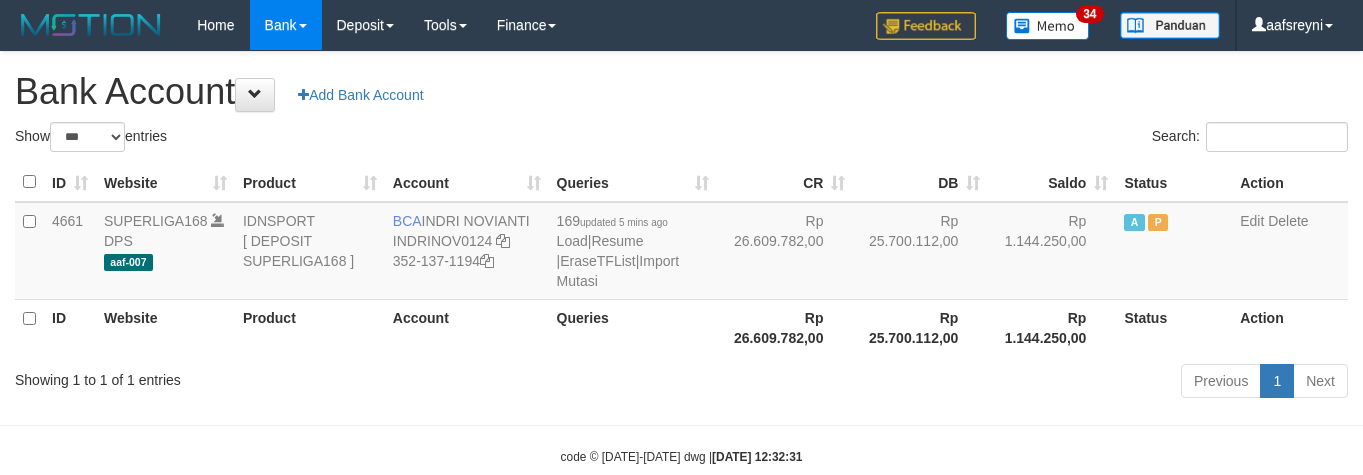 select on "***" 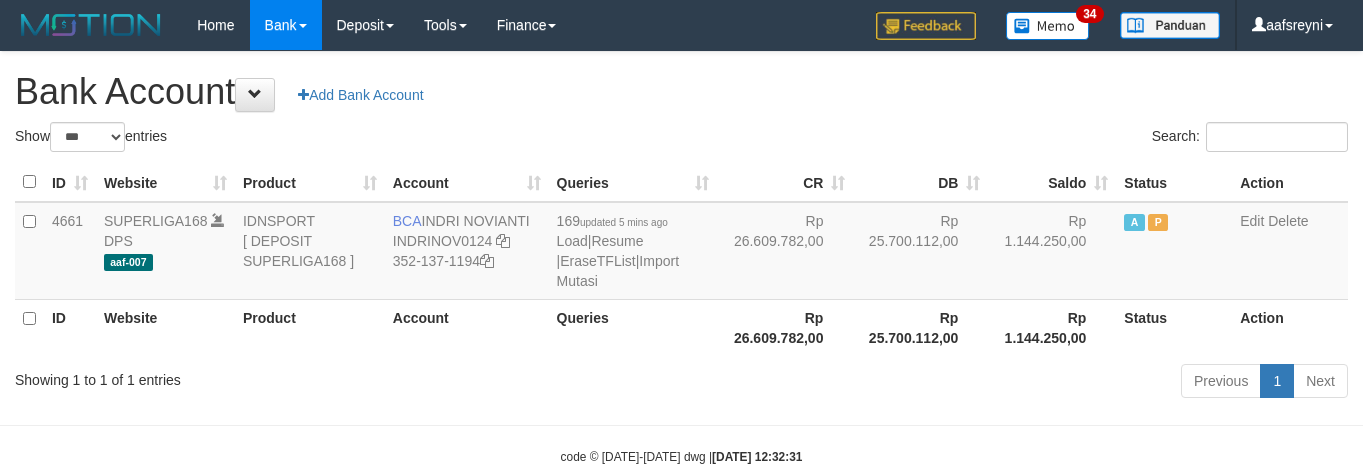 scroll, scrollTop: 41, scrollLeft: 0, axis: vertical 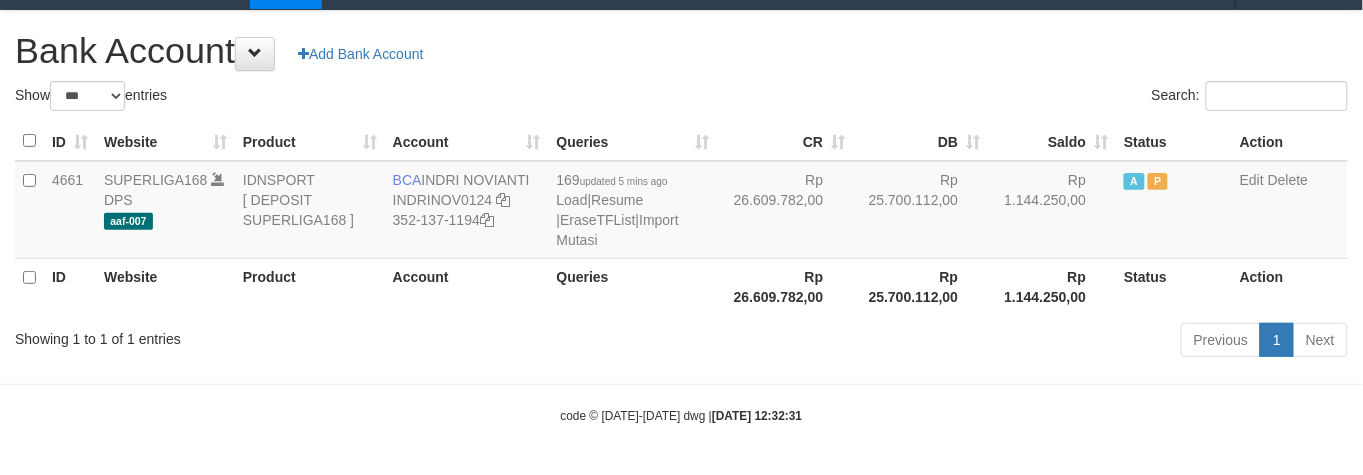 click on "Search:" at bounding box center [1023, 98] 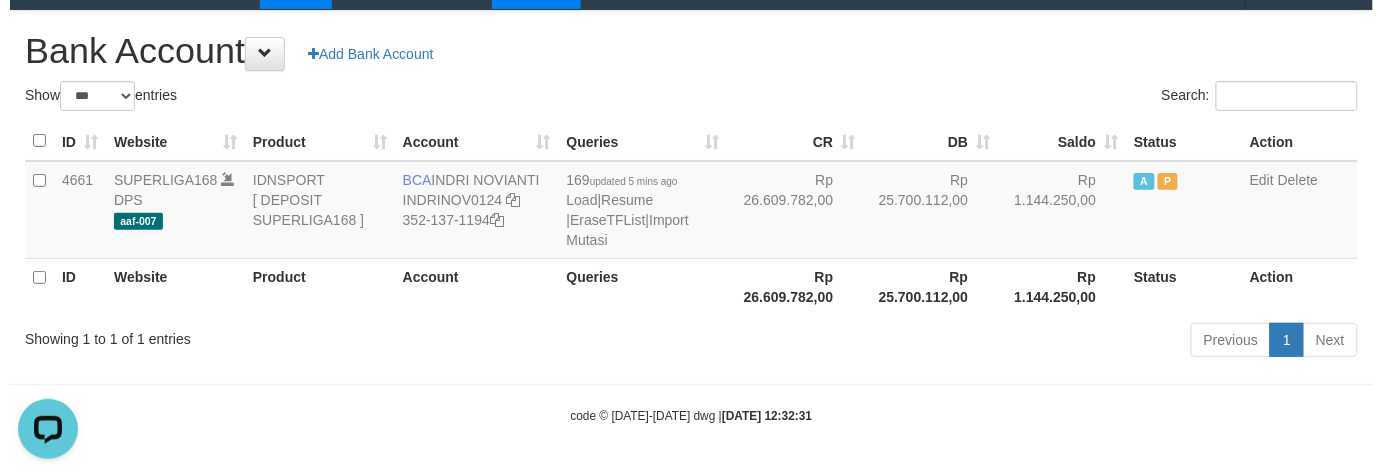 scroll, scrollTop: 0, scrollLeft: 0, axis: both 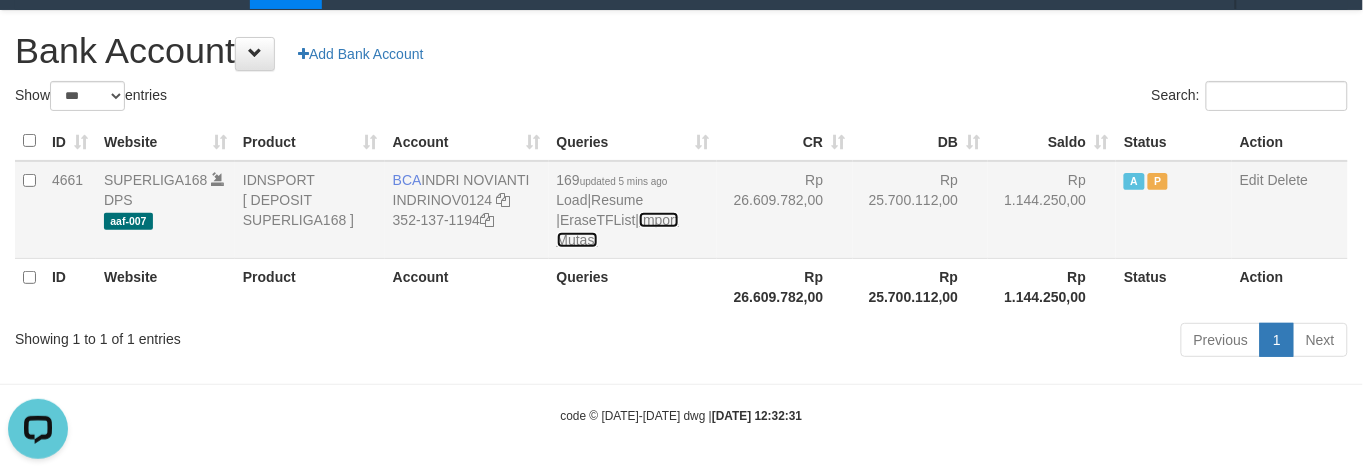 click on "Import Mutasi" at bounding box center [618, 230] 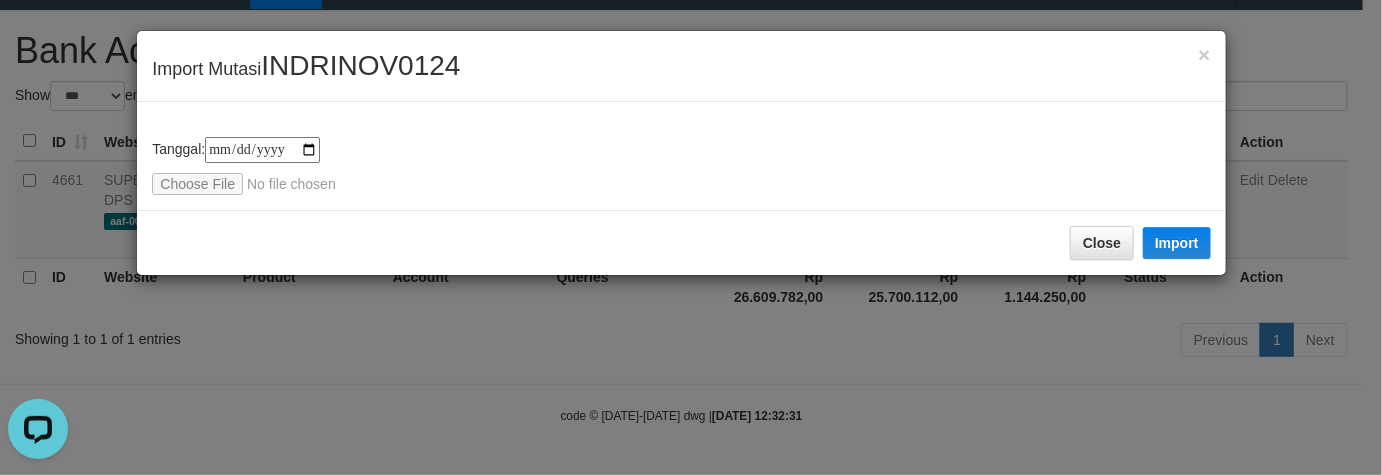 type on "**********" 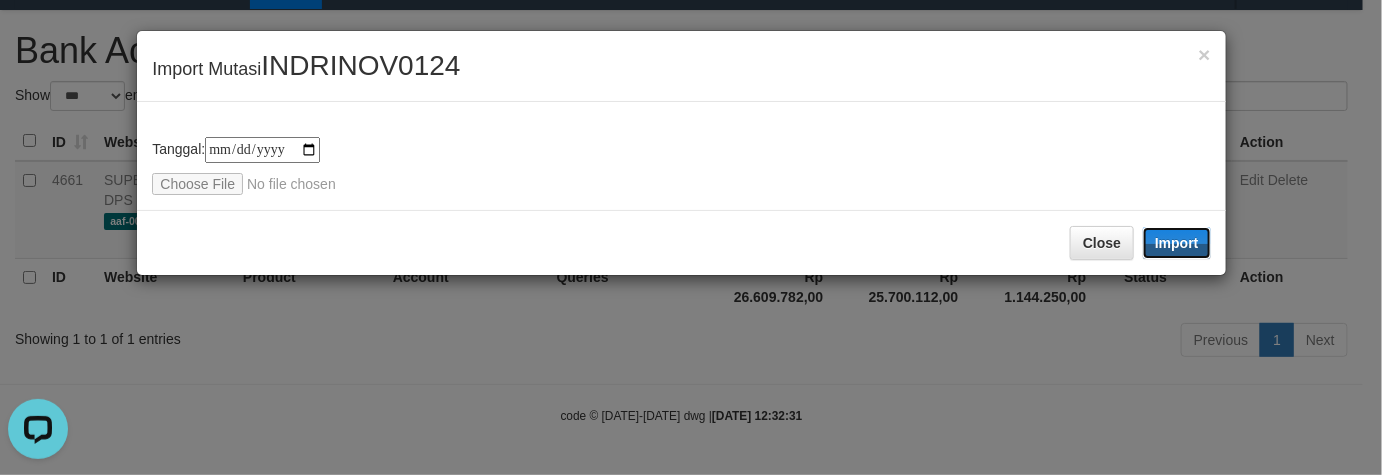 drag, startPoint x: 1182, startPoint y: 235, endPoint x: 856, endPoint y: 3, distance: 400.12497 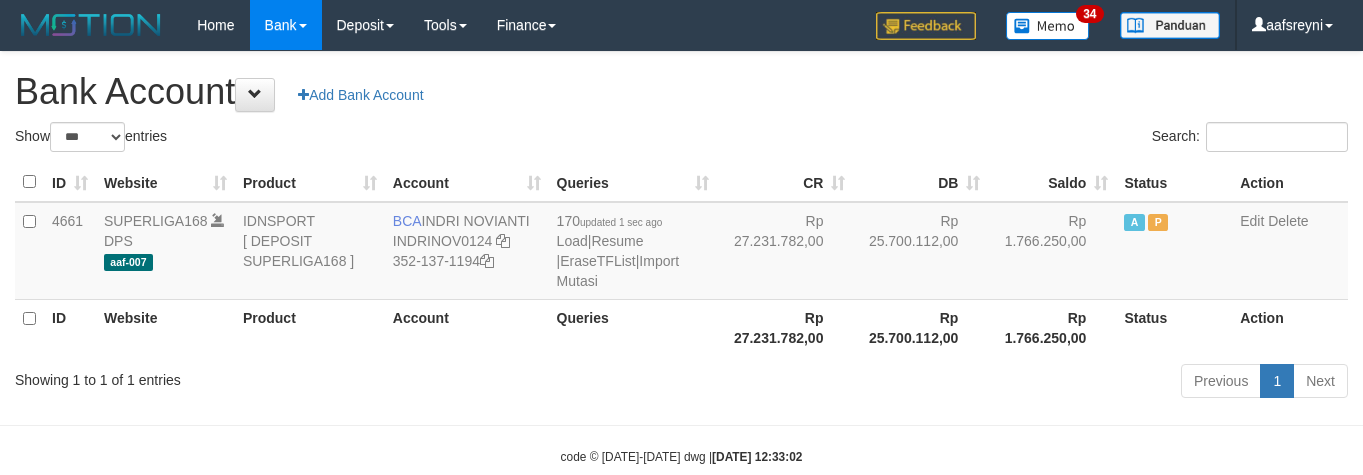 select on "***" 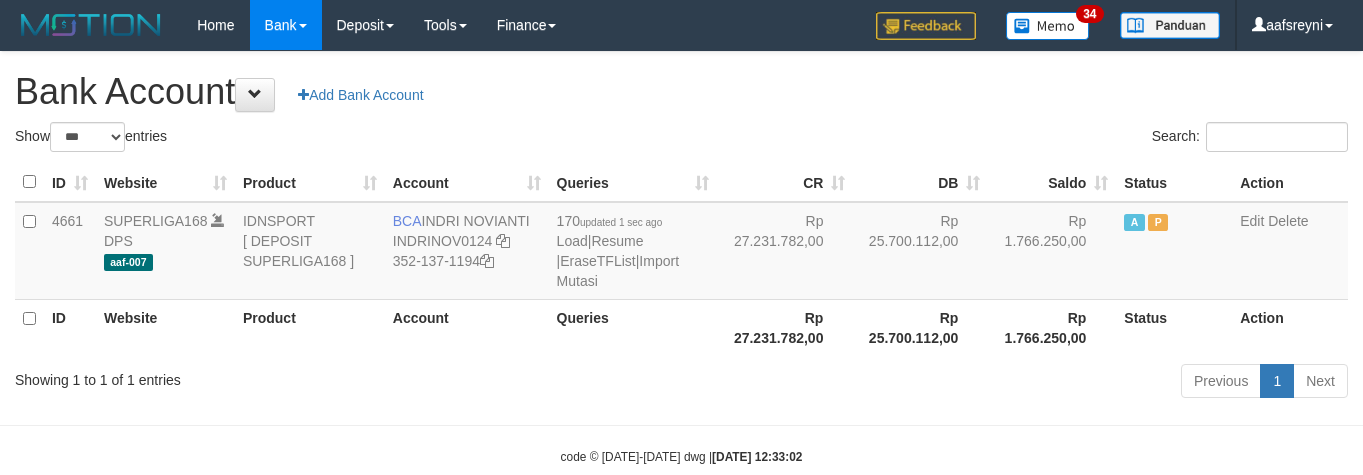 scroll, scrollTop: 41, scrollLeft: 0, axis: vertical 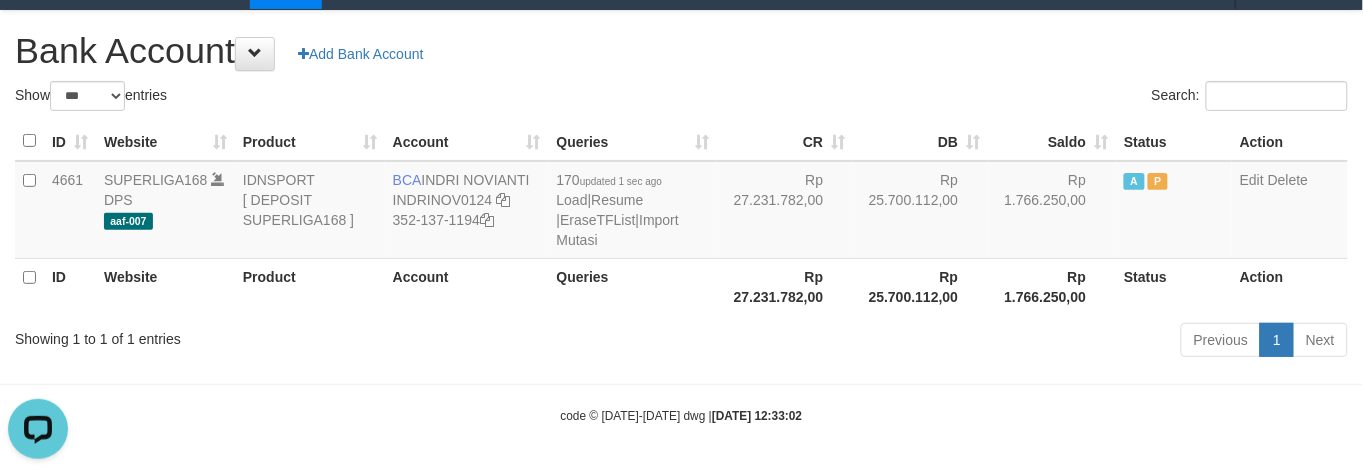 click on "Search:" at bounding box center (1023, 98) 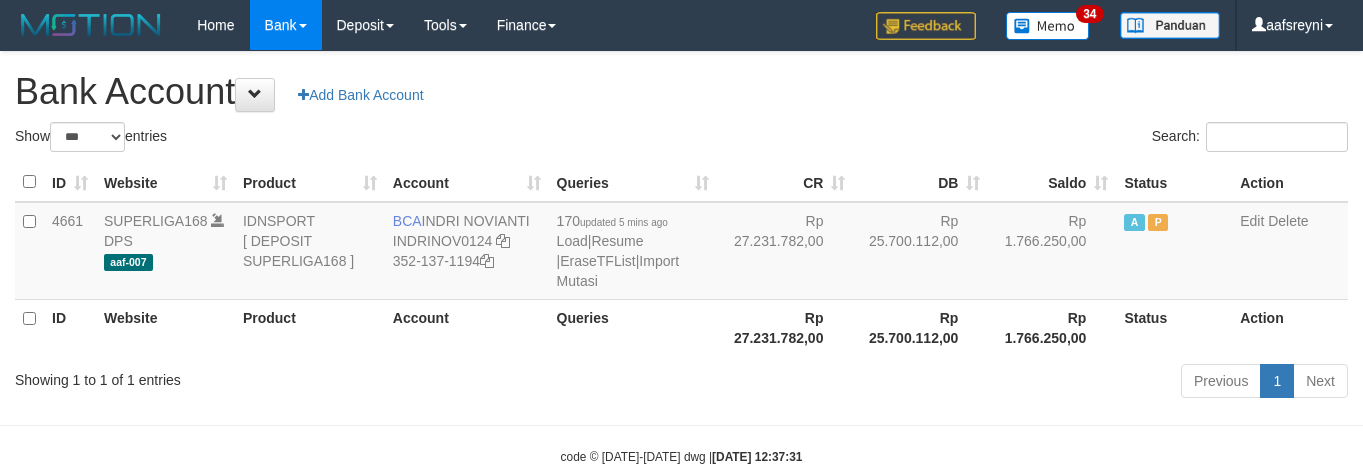 select on "***" 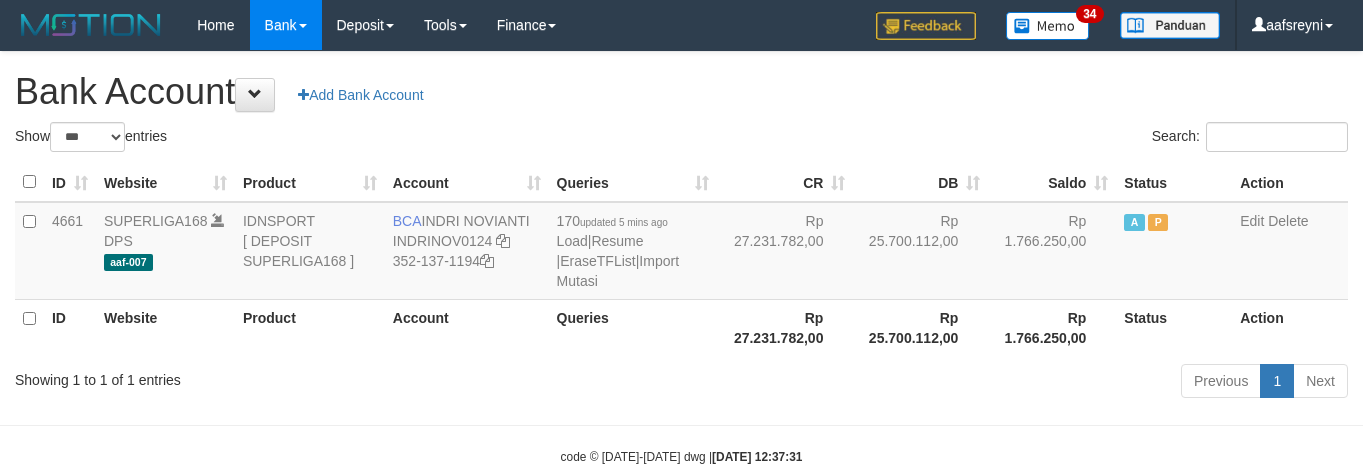 scroll, scrollTop: 41, scrollLeft: 0, axis: vertical 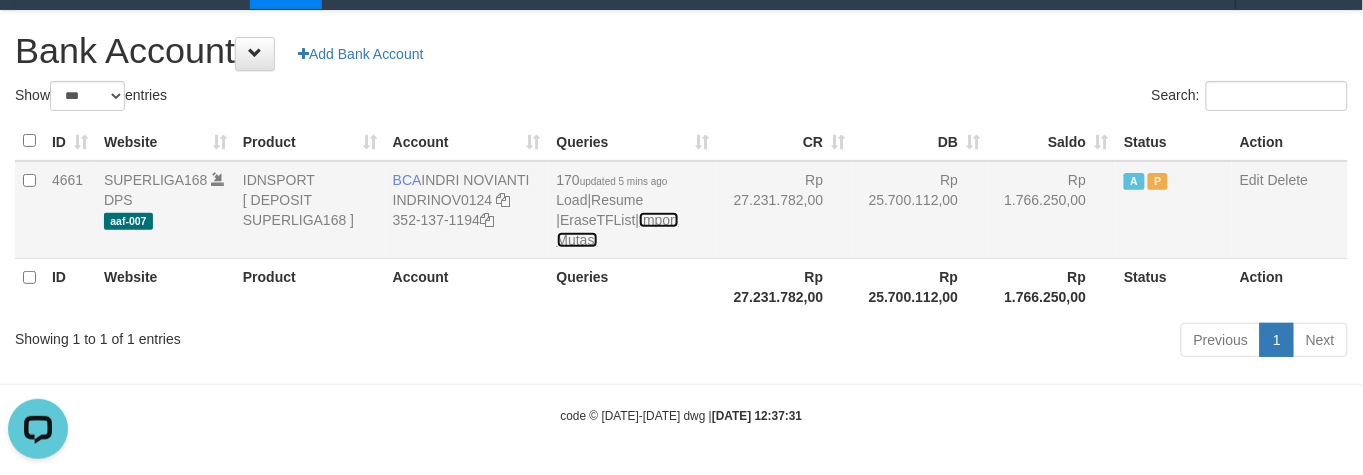 click on "Import Mutasi" at bounding box center [618, 230] 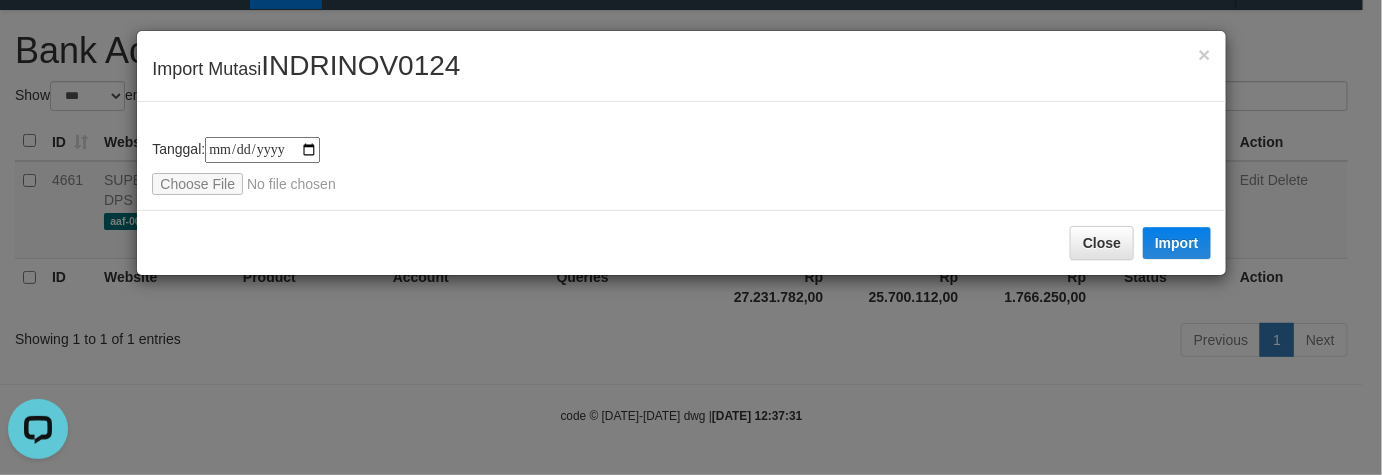 type on "**********" 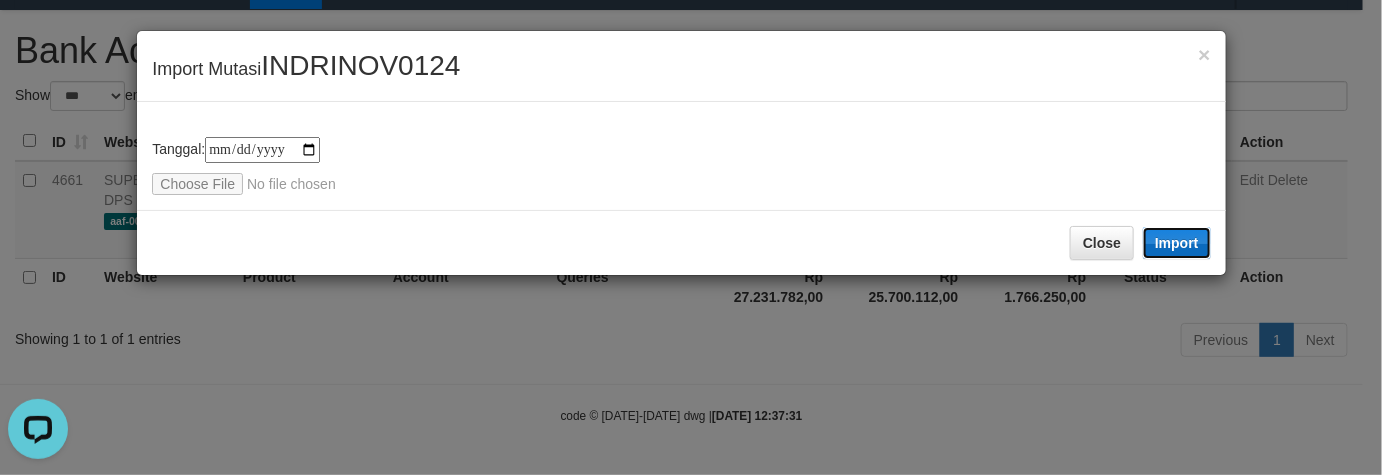 click on "Import" at bounding box center (1177, 243) 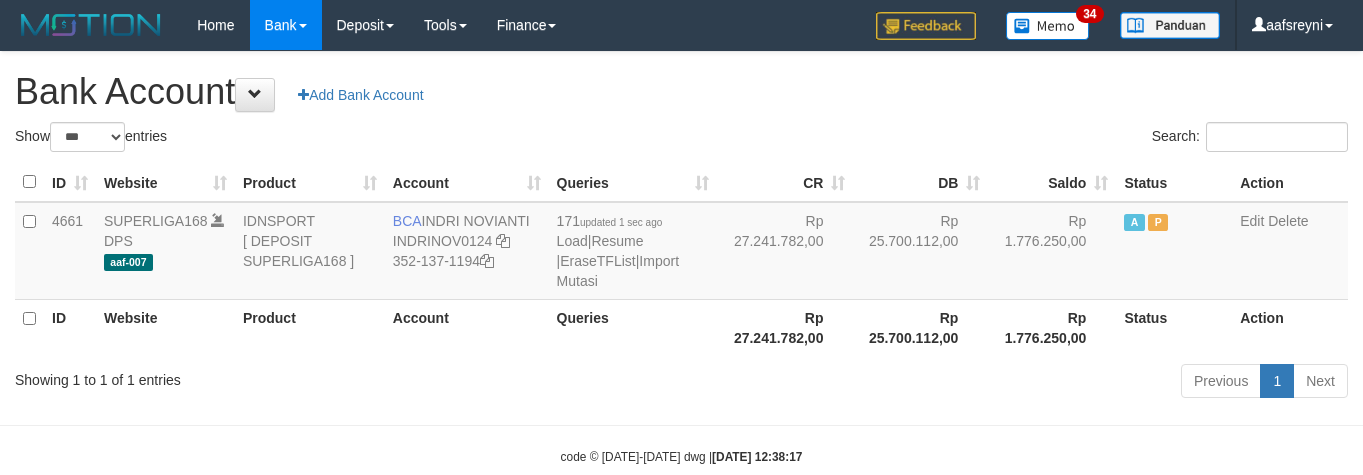select on "***" 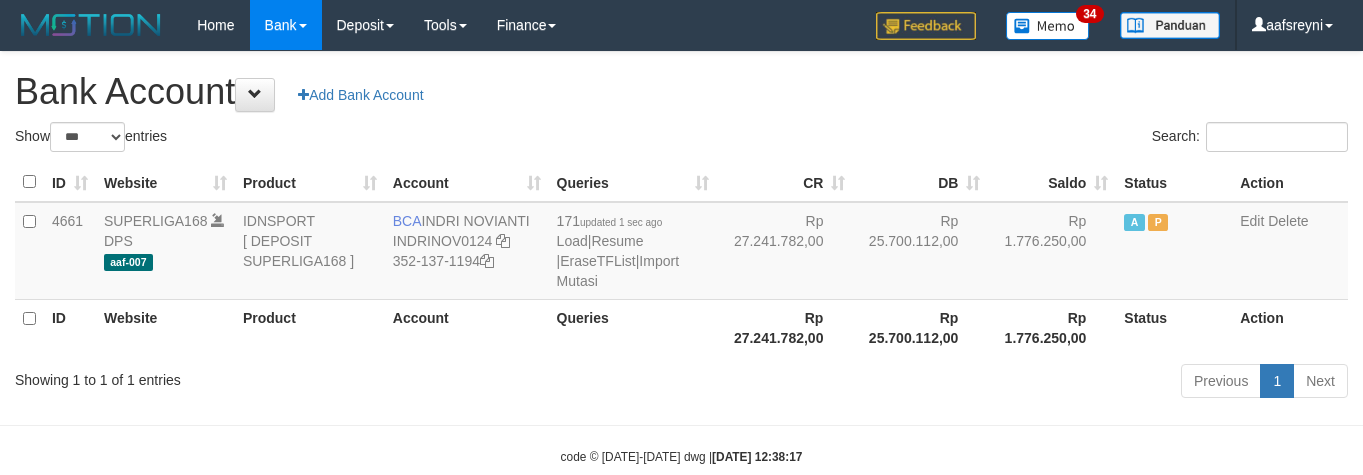 scroll, scrollTop: 41, scrollLeft: 0, axis: vertical 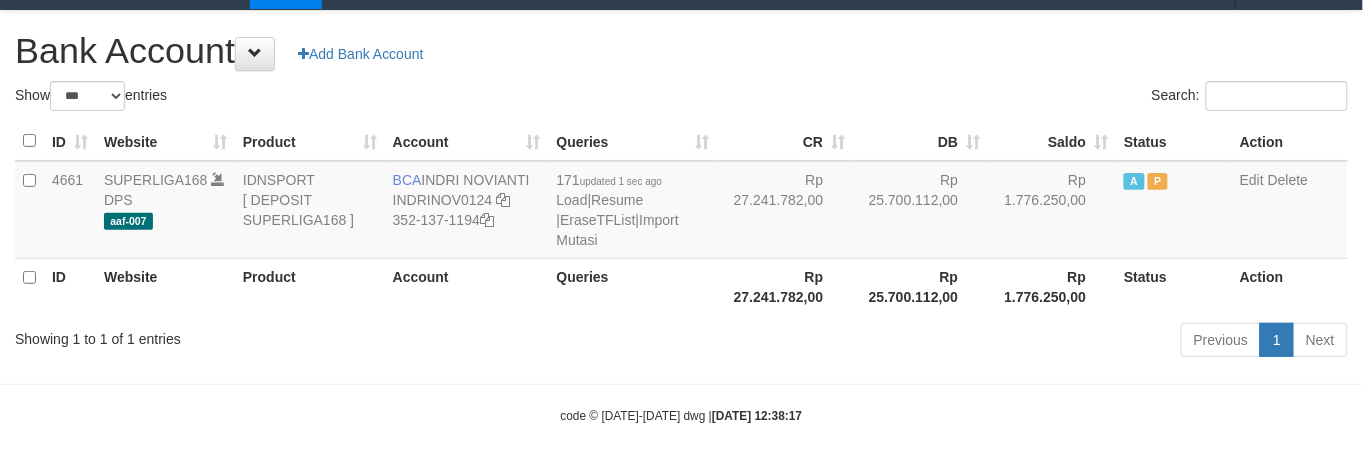 drag, startPoint x: 826, startPoint y: 62, endPoint x: 811, endPoint y: 63, distance: 15.033297 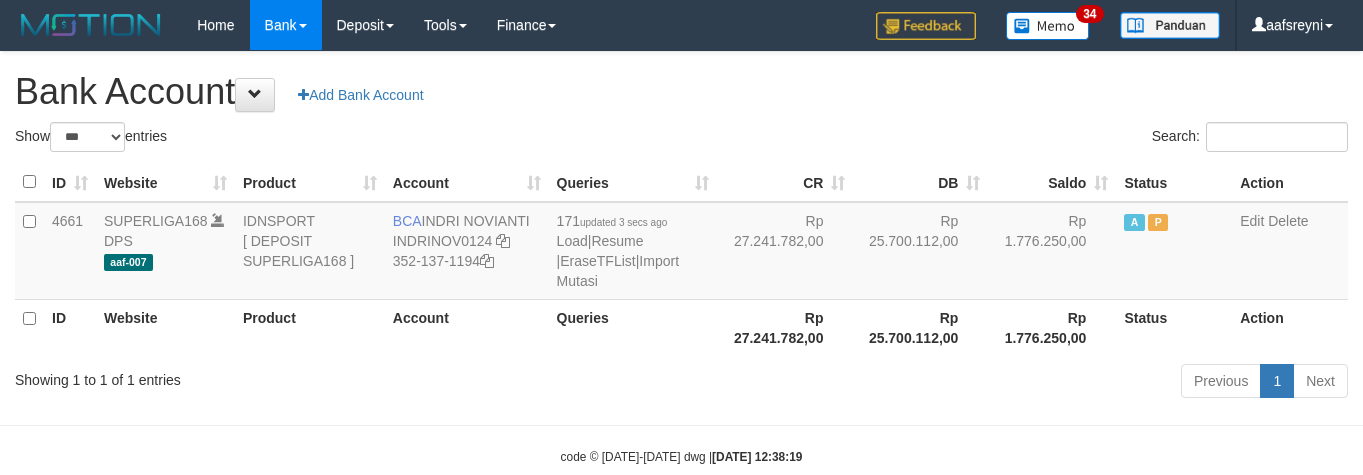 select on "***" 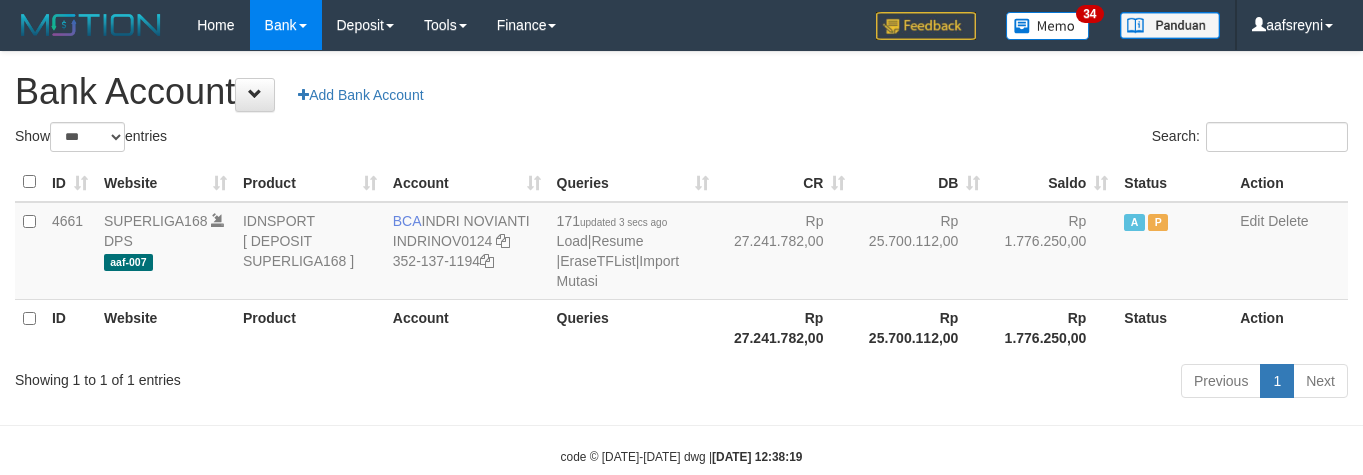 scroll, scrollTop: 41, scrollLeft: 0, axis: vertical 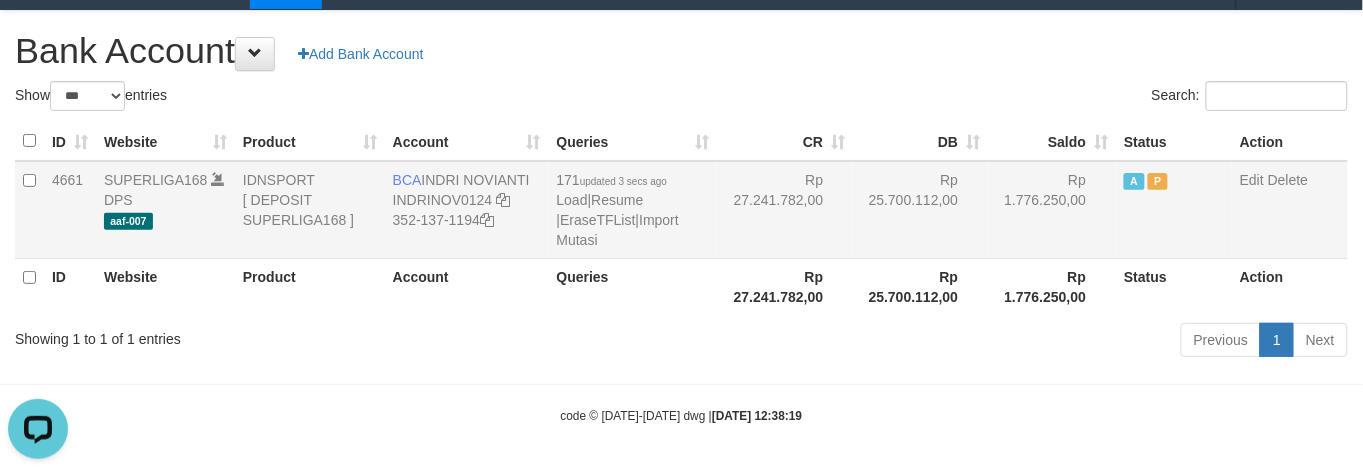 click on "Rp 25.700.112,00" at bounding box center (920, 210) 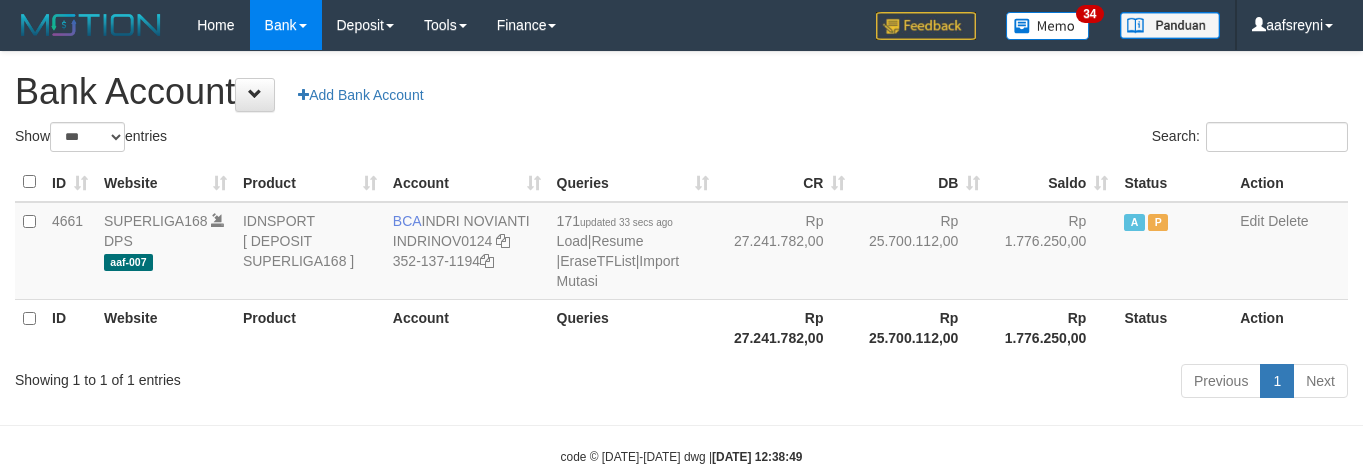 select on "***" 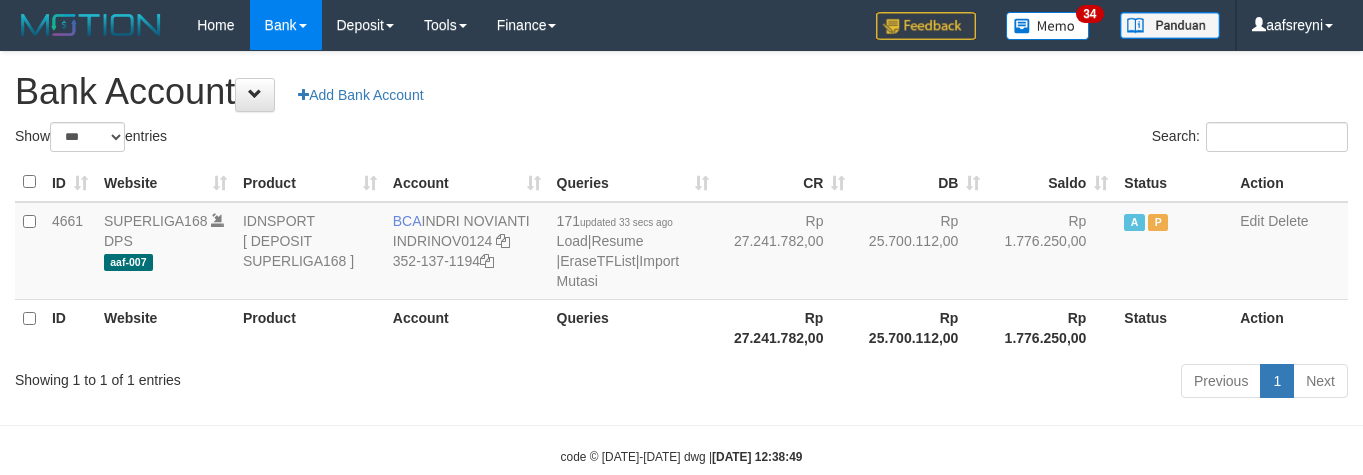 scroll, scrollTop: 41, scrollLeft: 0, axis: vertical 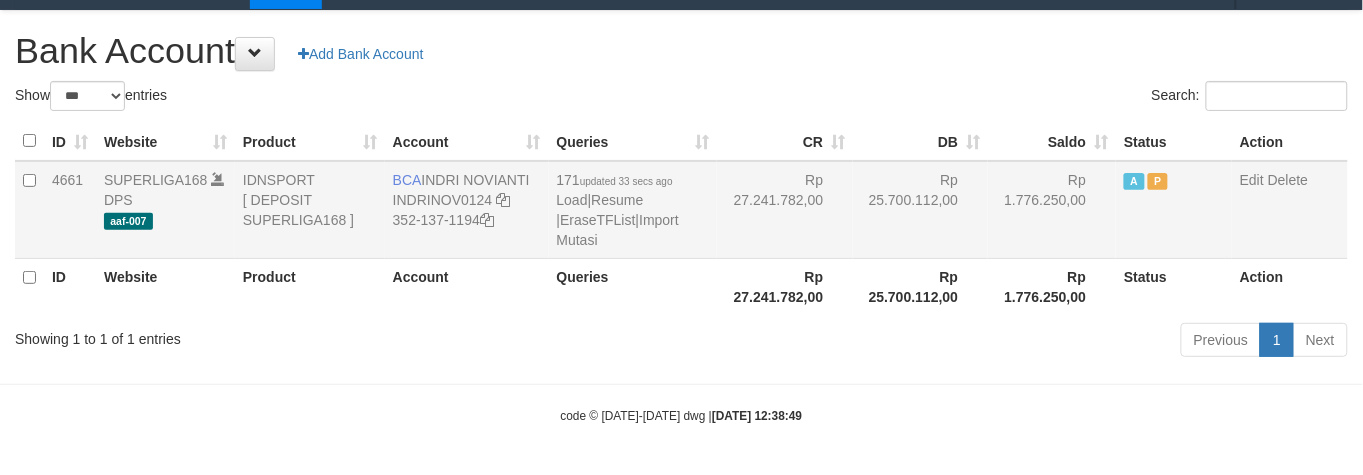click on "Rp 1.776.250,00" at bounding box center [1052, 210] 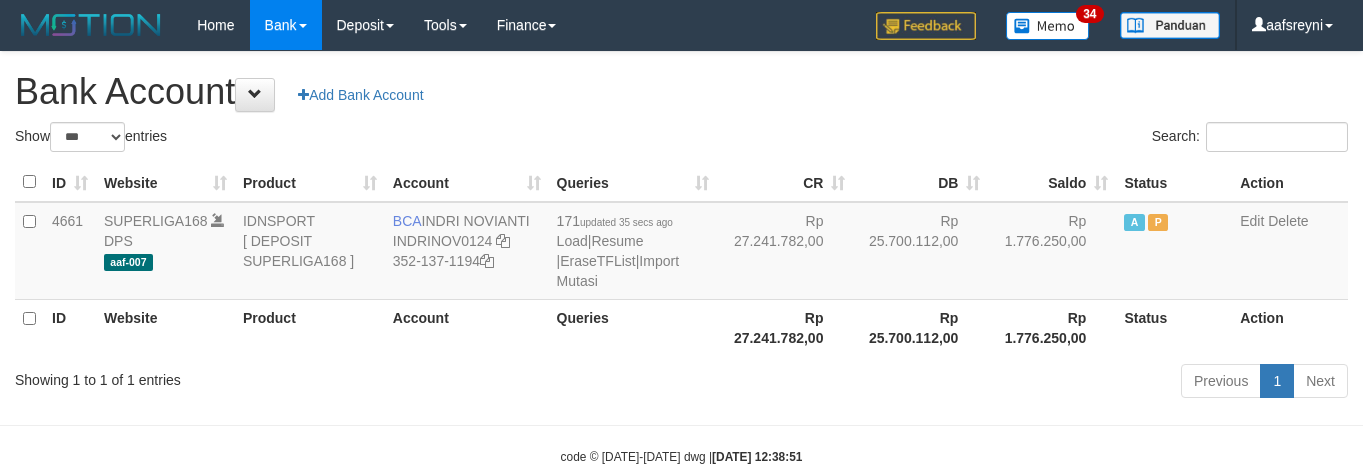 select on "***" 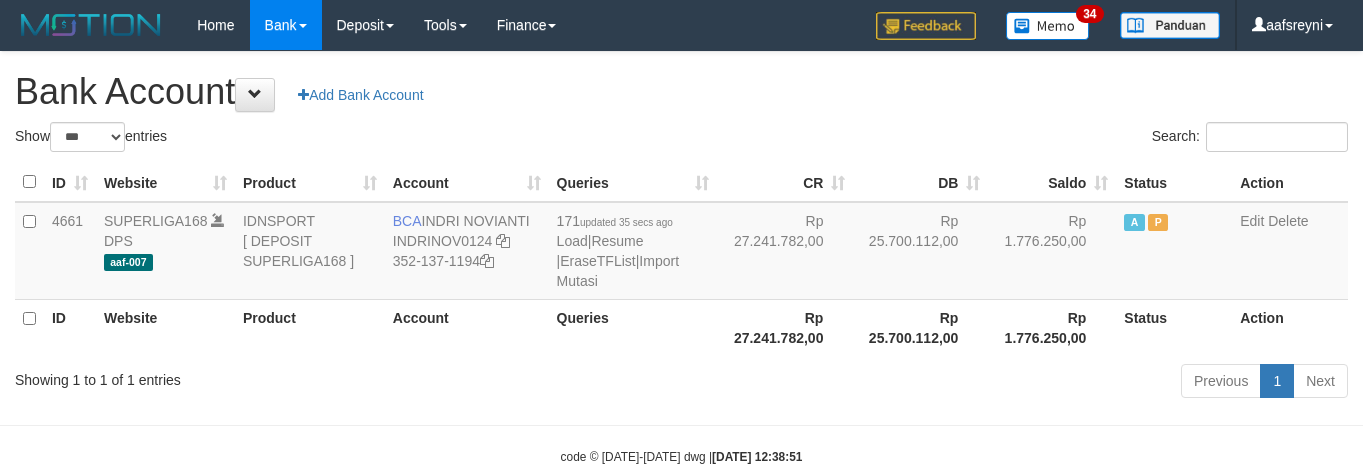 scroll, scrollTop: 41, scrollLeft: 0, axis: vertical 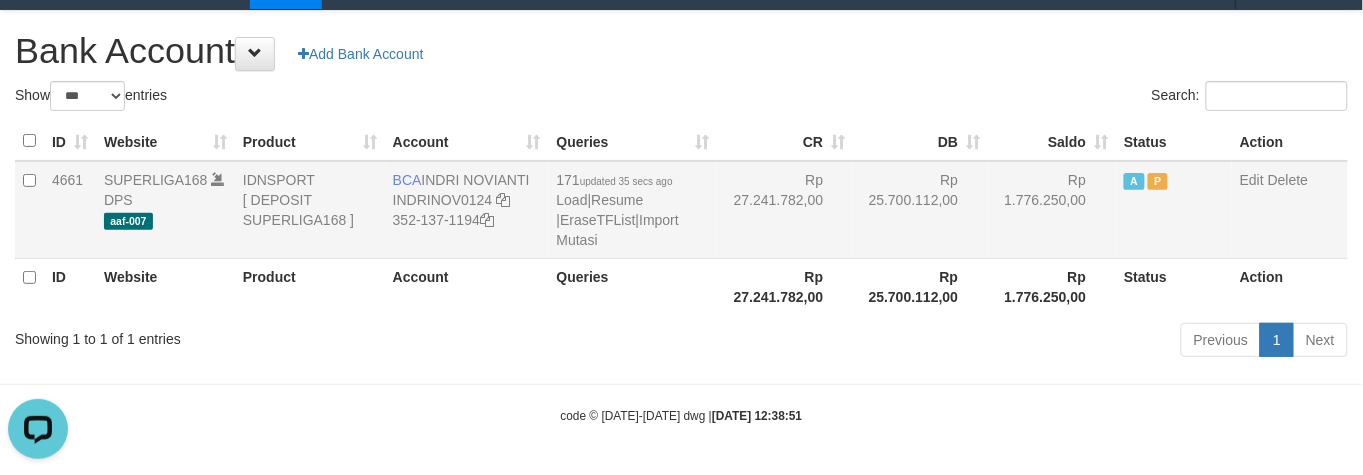 click on "Rp 1.776.250,00" at bounding box center [1052, 210] 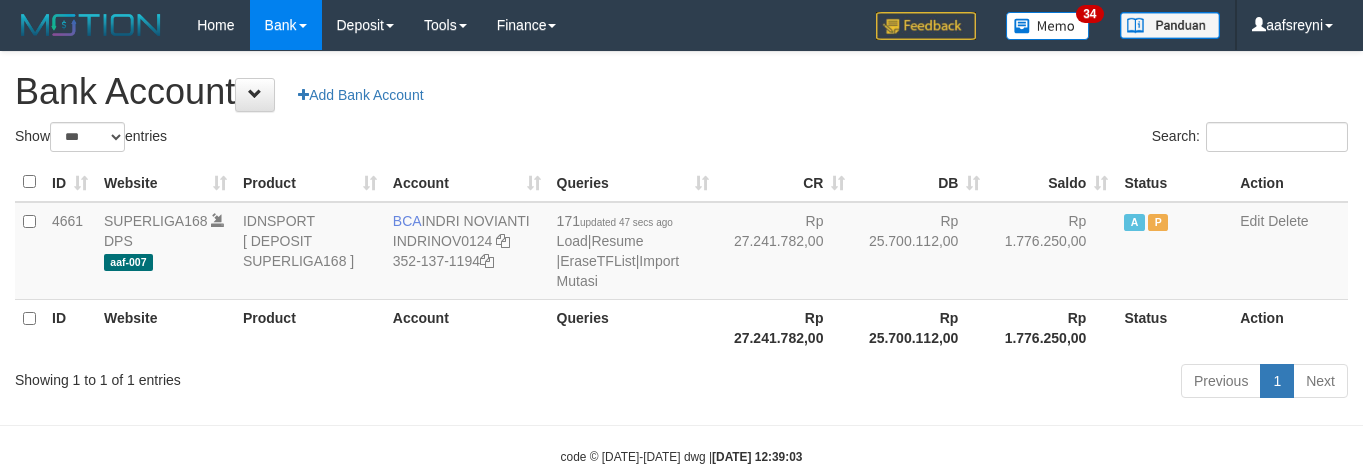 select on "***" 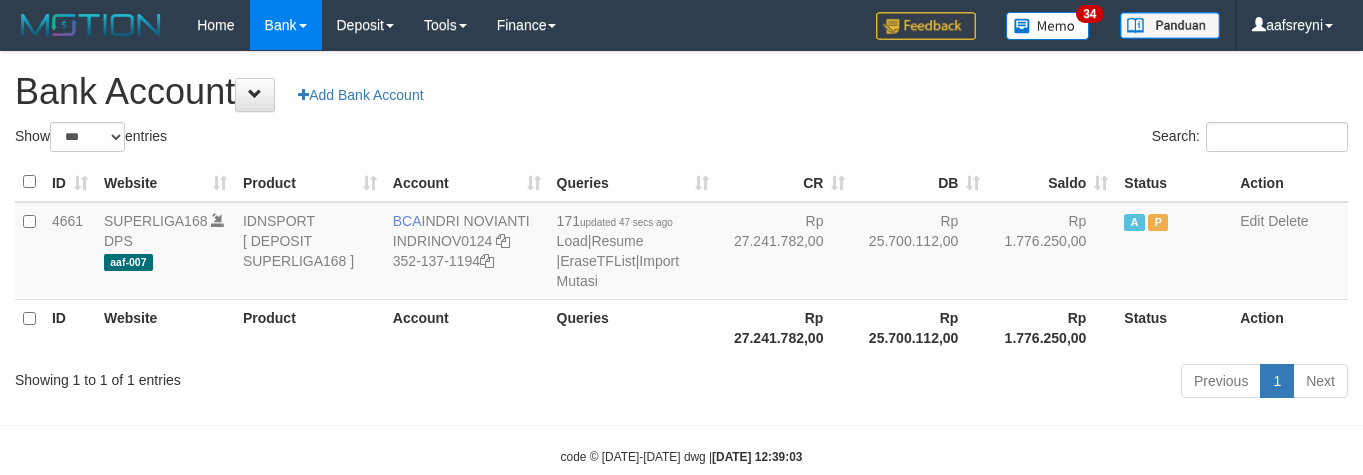 scroll, scrollTop: 41, scrollLeft: 0, axis: vertical 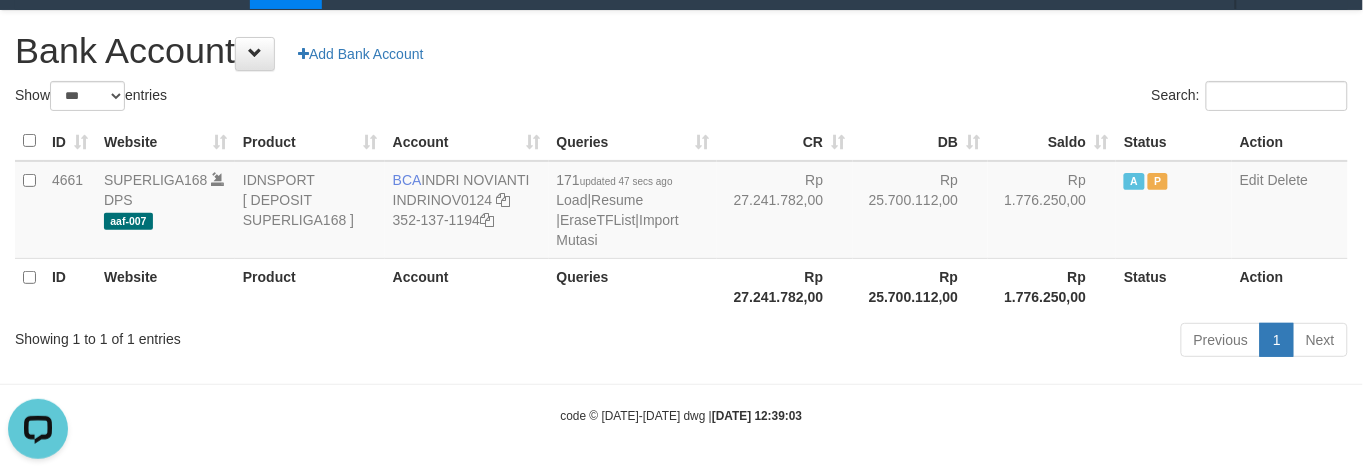 click on "Rp 25.700.112,00" at bounding box center [920, 286] 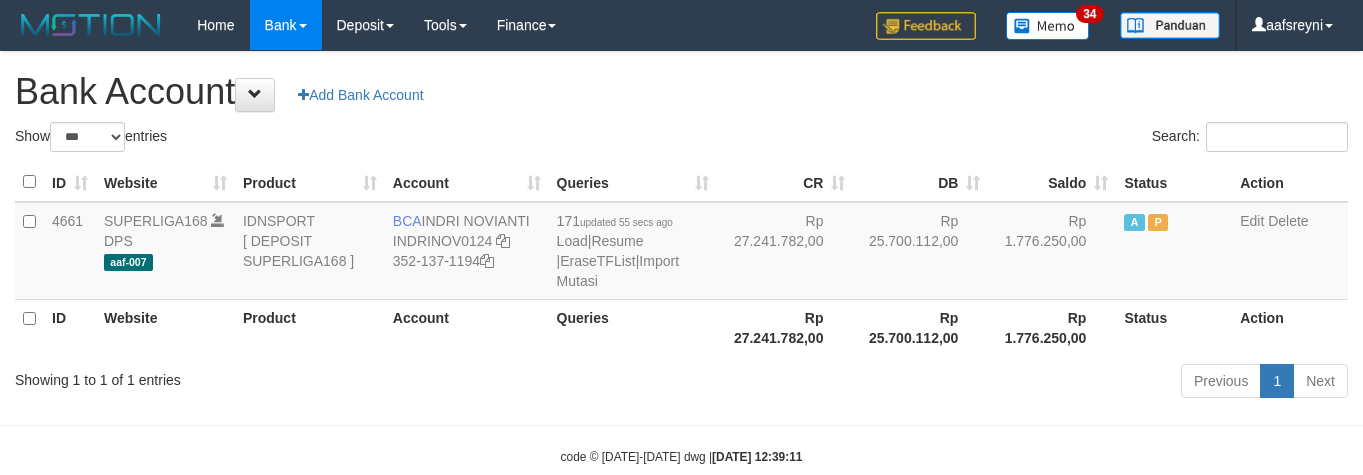 select on "***" 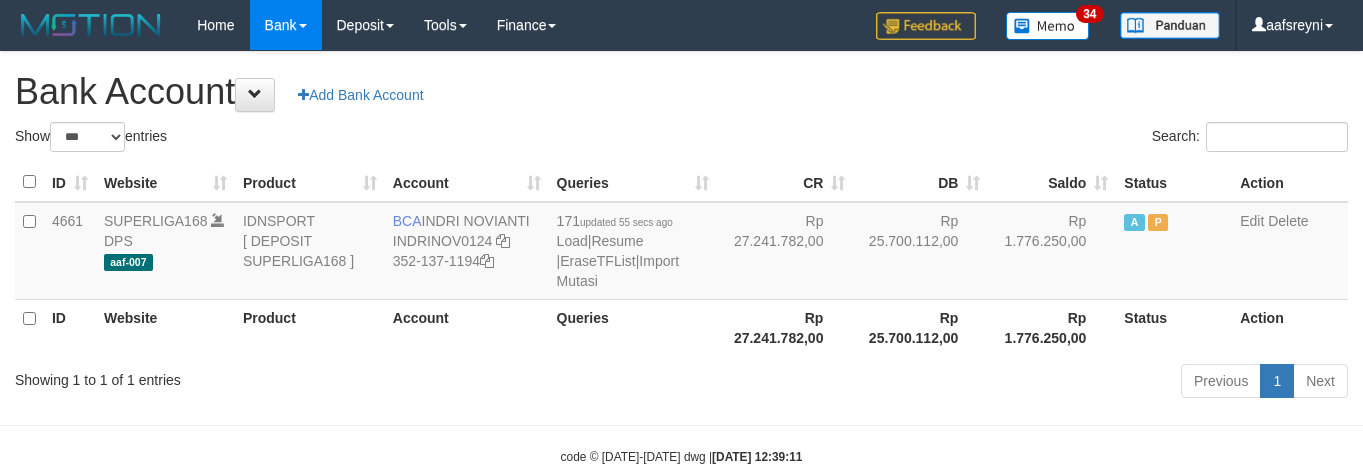 scroll, scrollTop: 41, scrollLeft: 0, axis: vertical 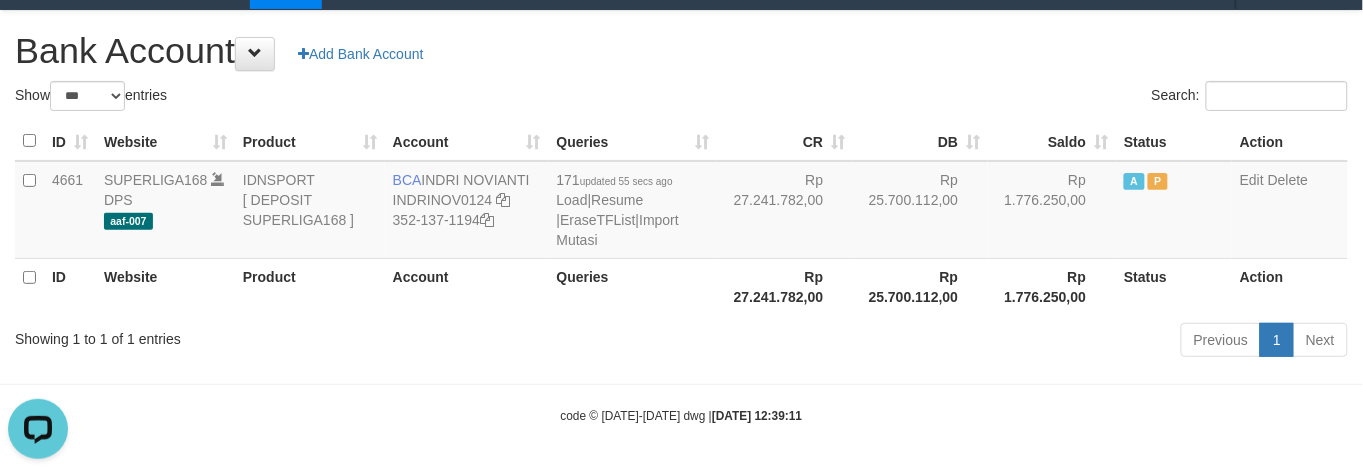 drag, startPoint x: 876, startPoint y: 286, endPoint x: 963, endPoint y: 280, distance: 87.20665 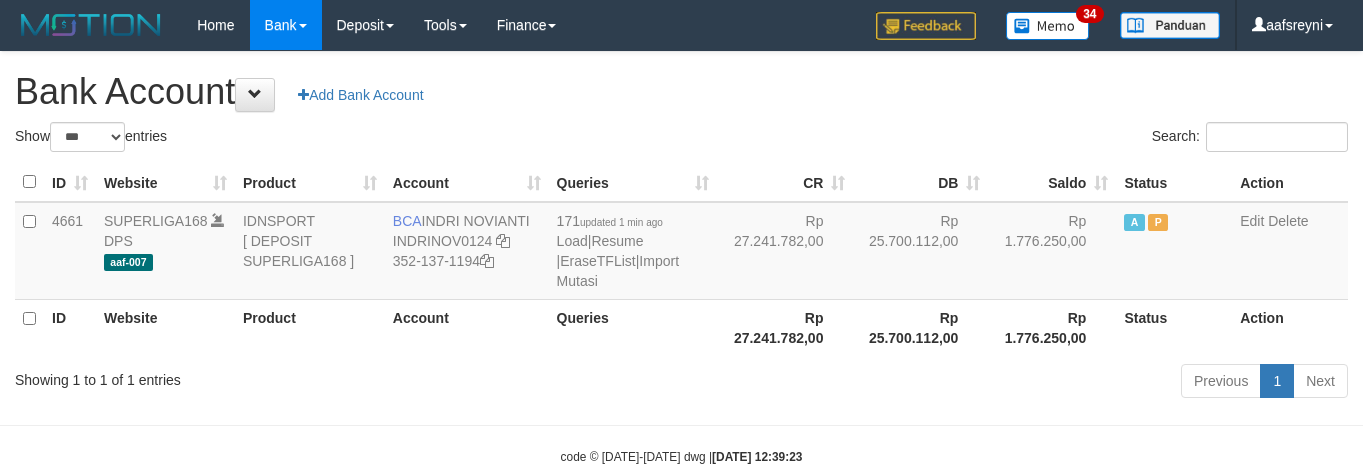 select on "***" 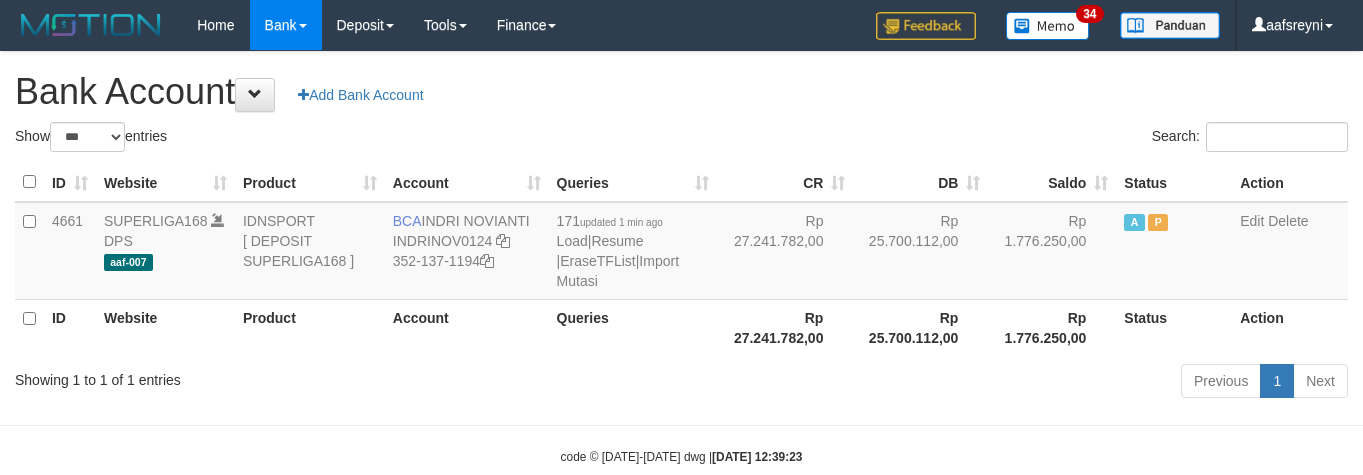 scroll, scrollTop: 41, scrollLeft: 0, axis: vertical 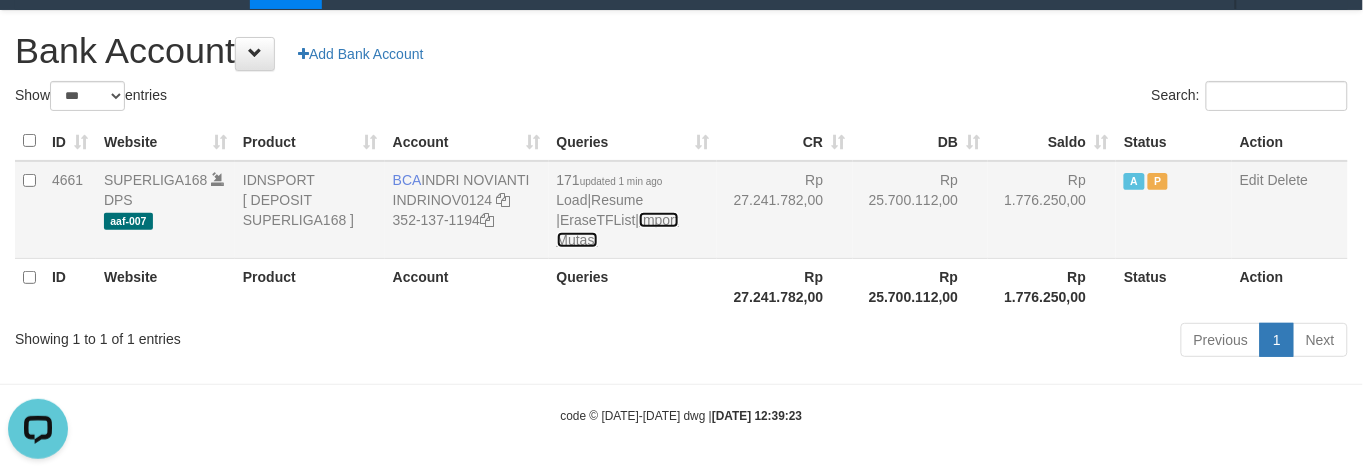 click on "Import Mutasi" at bounding box center [618, 230] 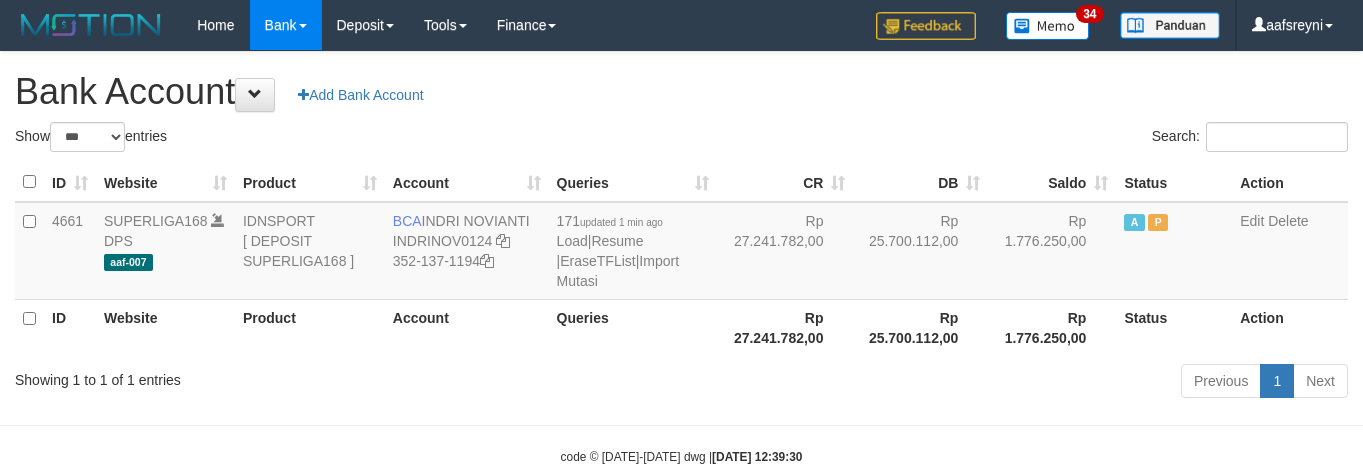 select on "***" 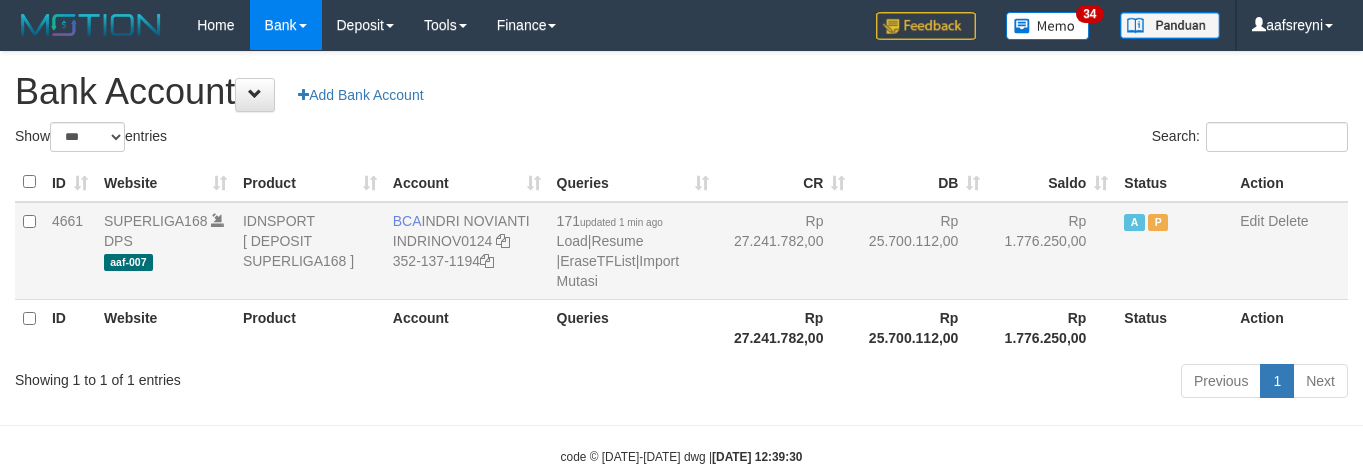 scroll, scrollTop: 41, scrollLeft: 0, axis: vertical 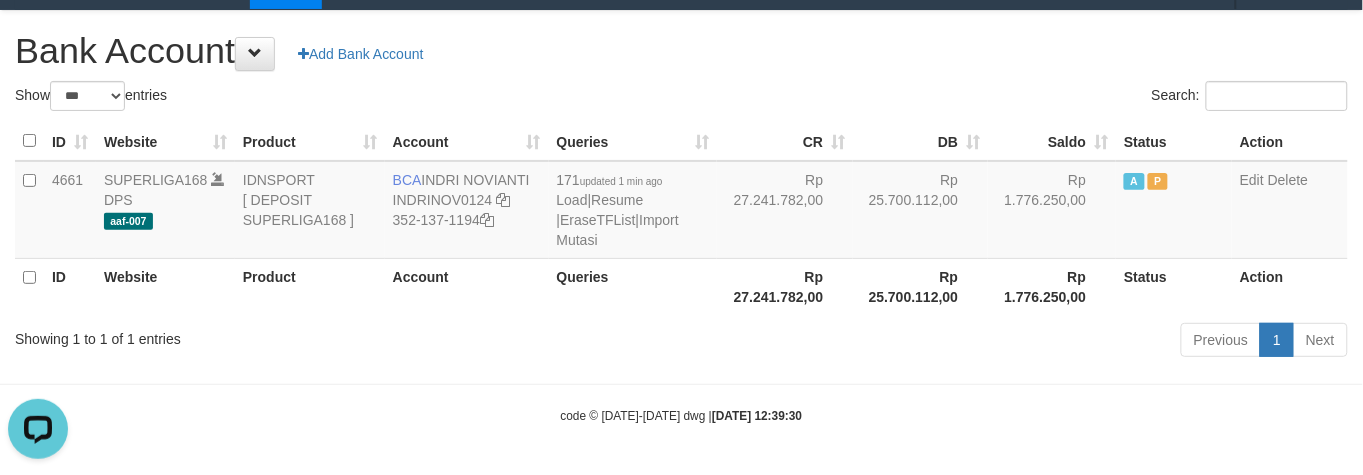 click on "Toggle navigation
Home
Bank
Account List
Load
By Website
Group
[ISPORT]													SUPERLIGA168
By Load Group (DPS)
34" at bounding box center [681, 217] 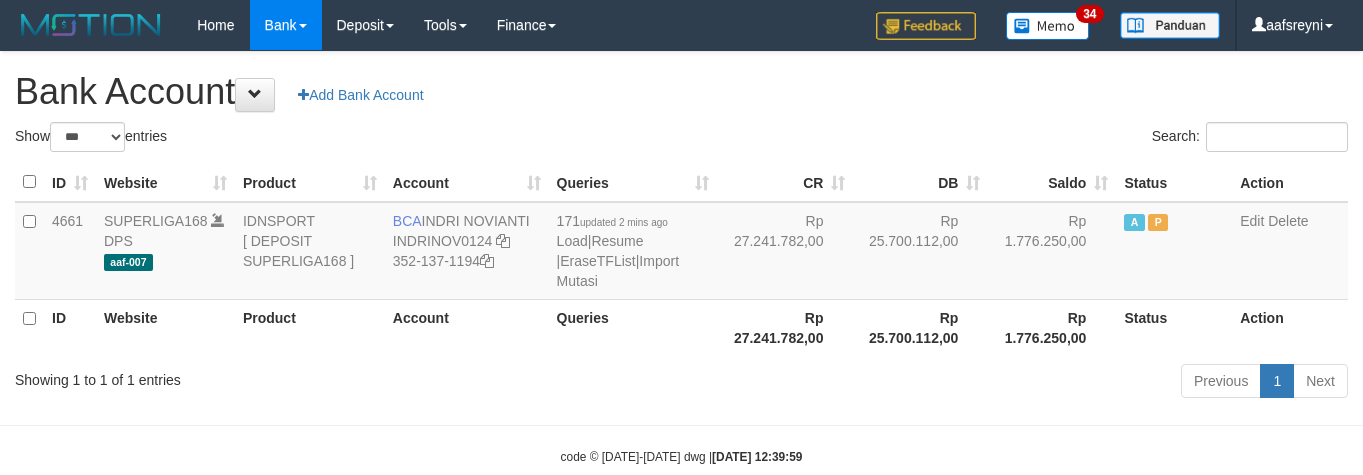 select on "***" 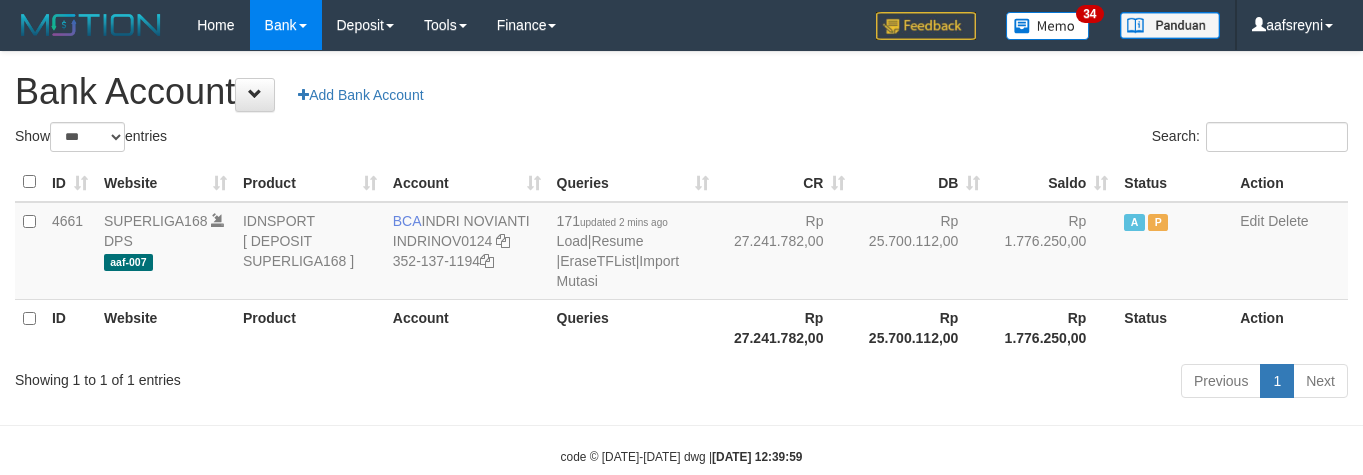 scroll, scrollTop: 41, scrollLeft: 0, axis: vertical 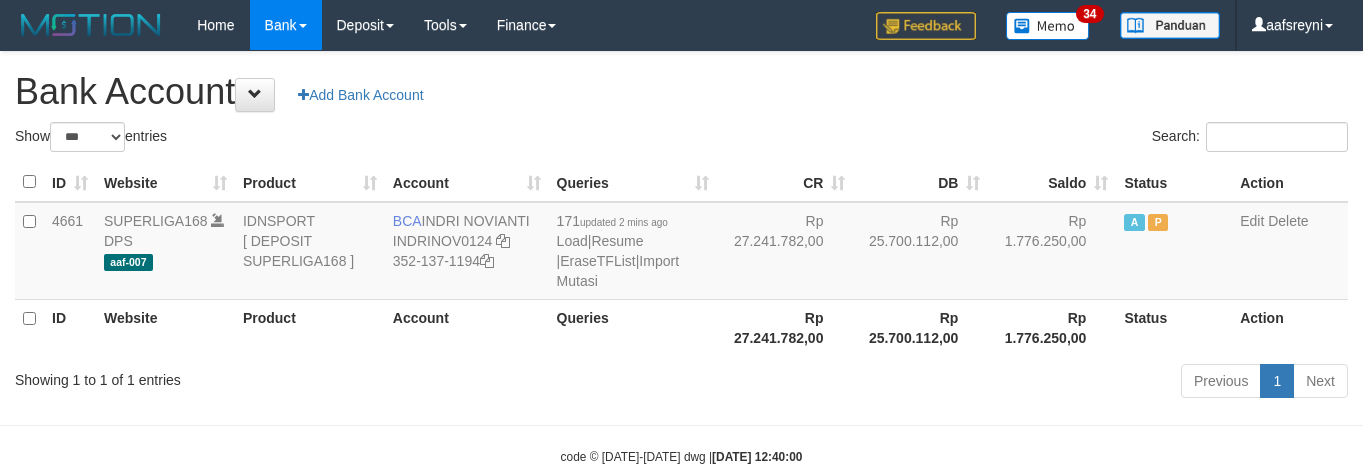 select on "***" 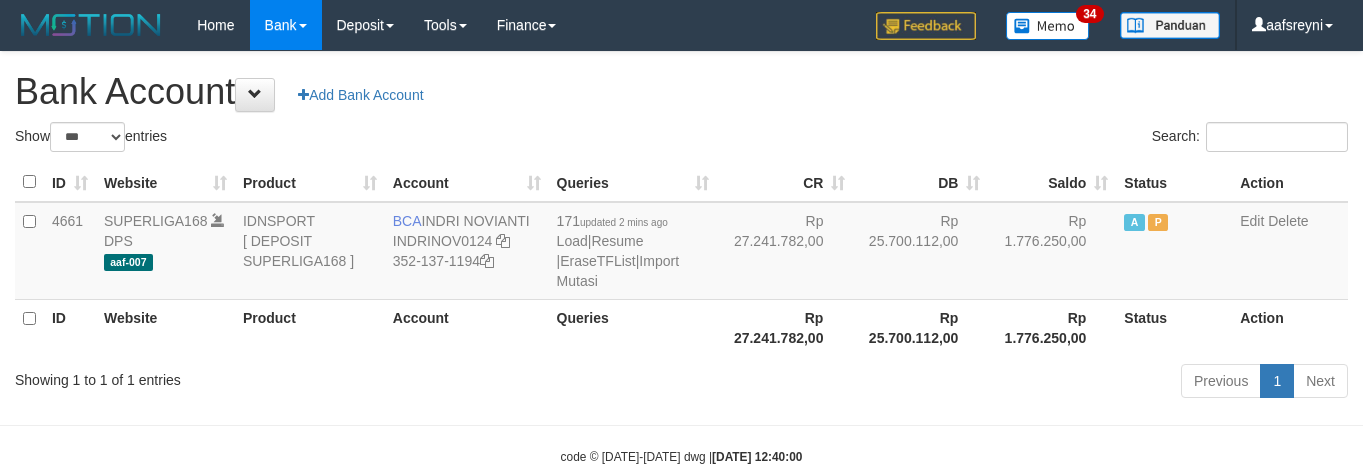 scroll, scrollTop: 41, scrollLeft: 0, axis: vertical 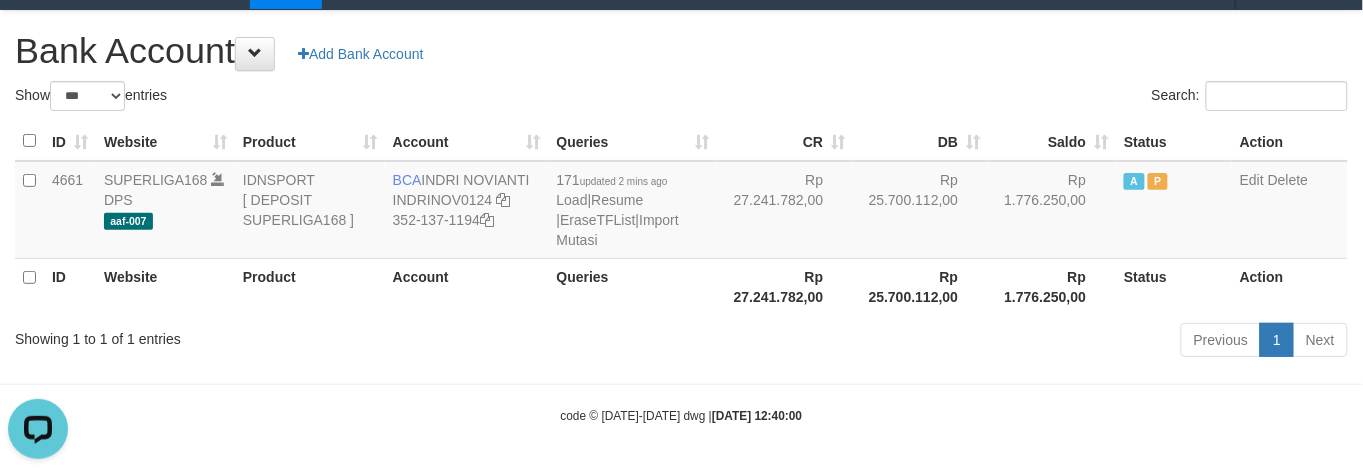 drag, startPoint x: 941, startPoint y: 240, endPoint x: 891, endPoint y: 266, distance: 56.35601 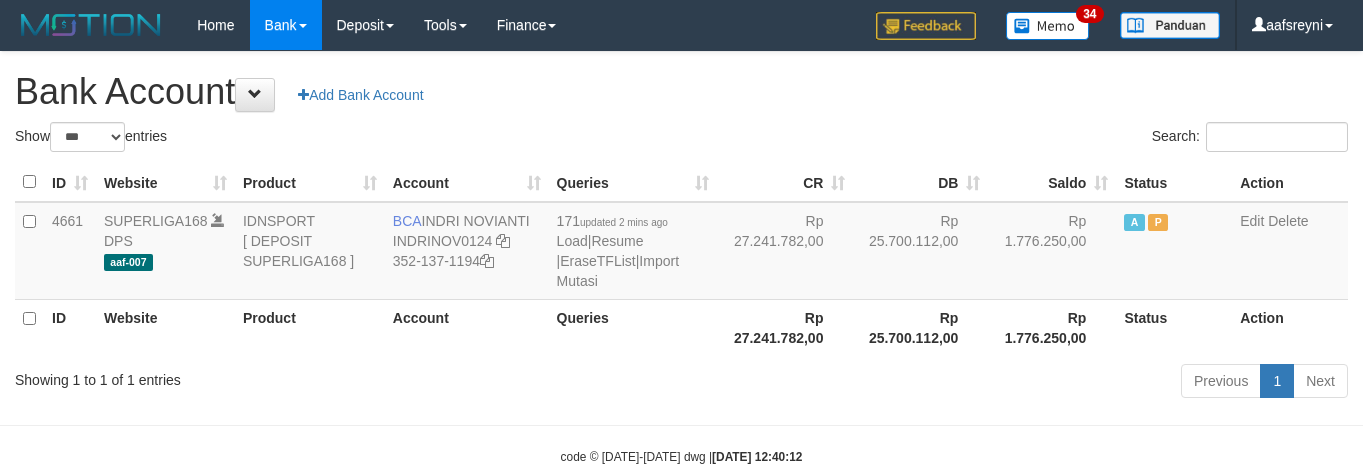 select on "***" 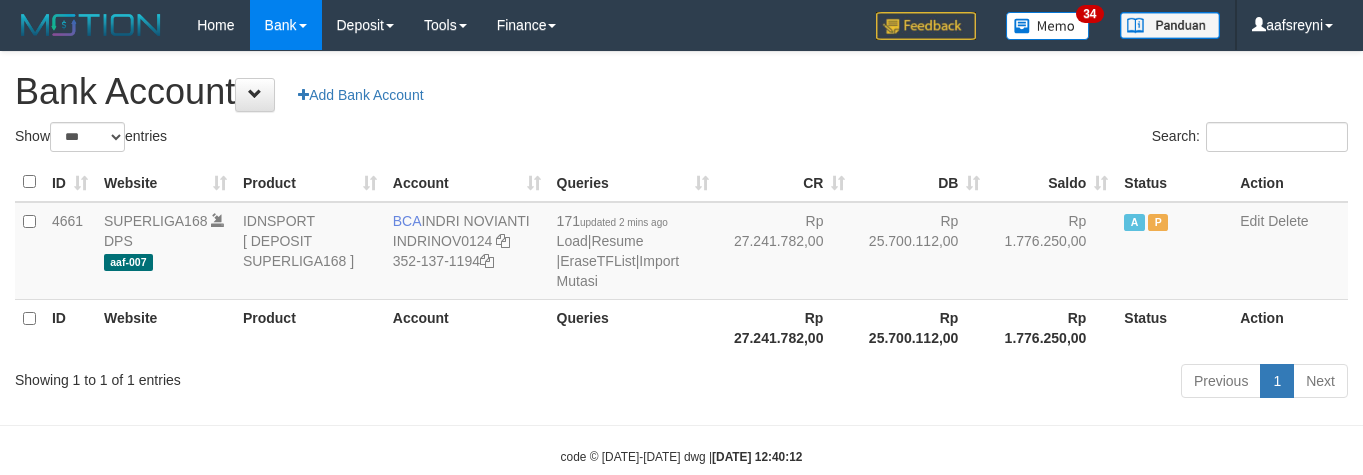 scroll, scrollTop: 41, scrollLeft: 0, axis: vertical 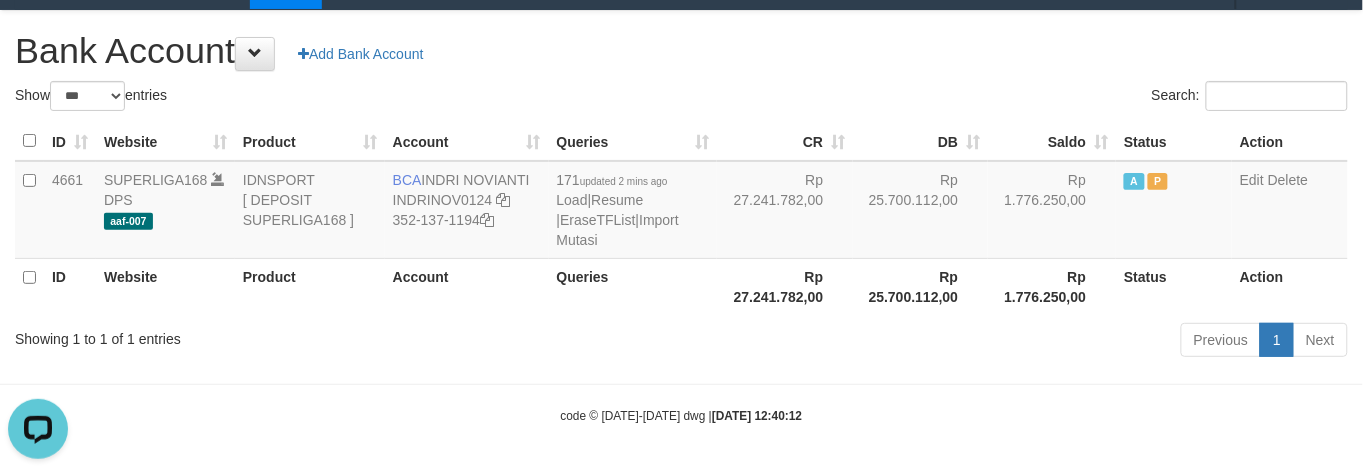 click on "CR" at bounding box center [785, 141] 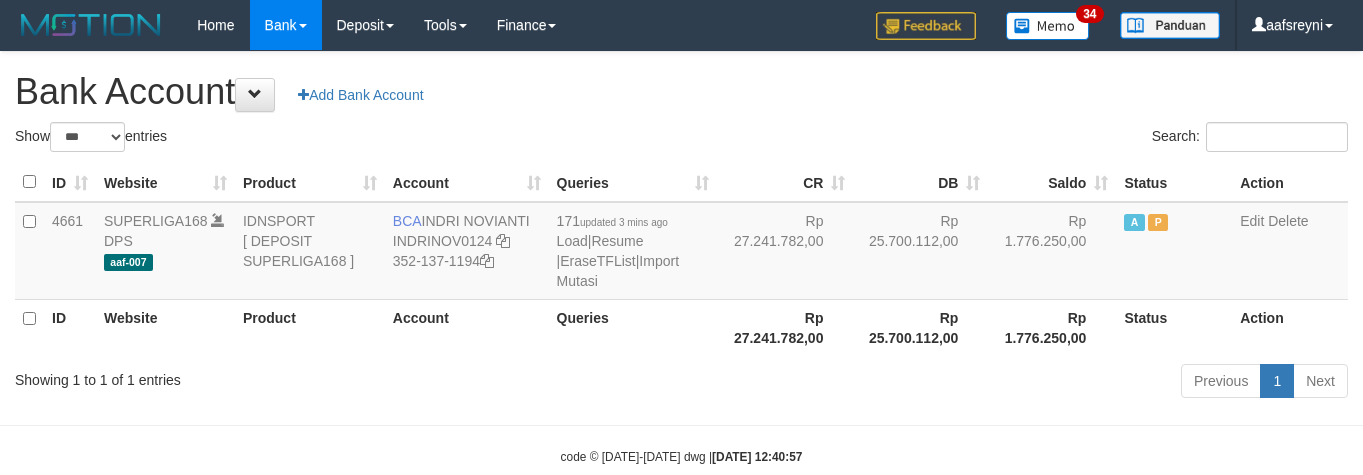 select on "***" 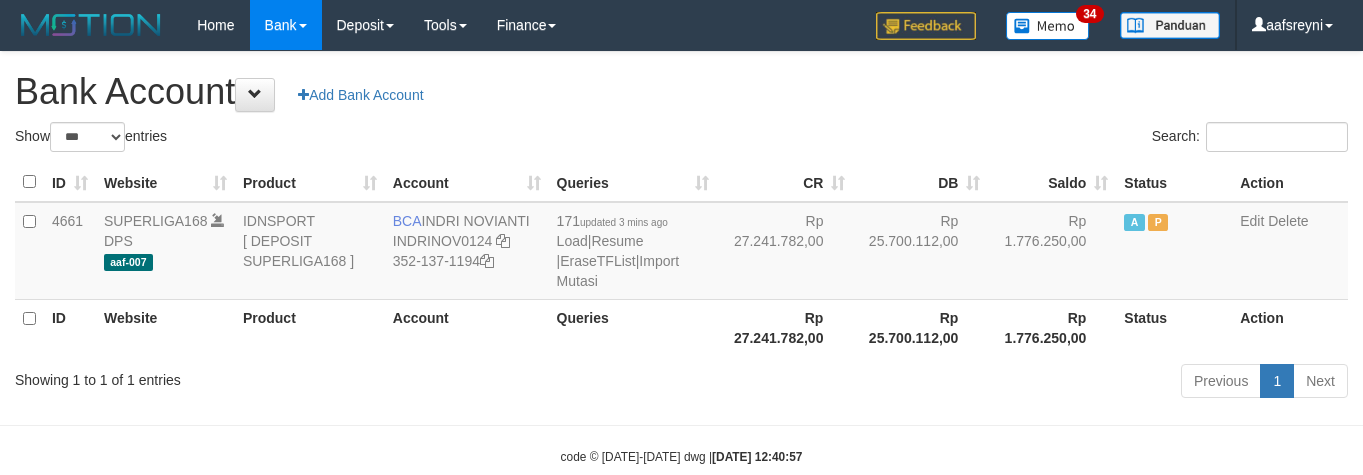 scroll, scrollTop: 41, scrollLeft: 0, axis: vertical 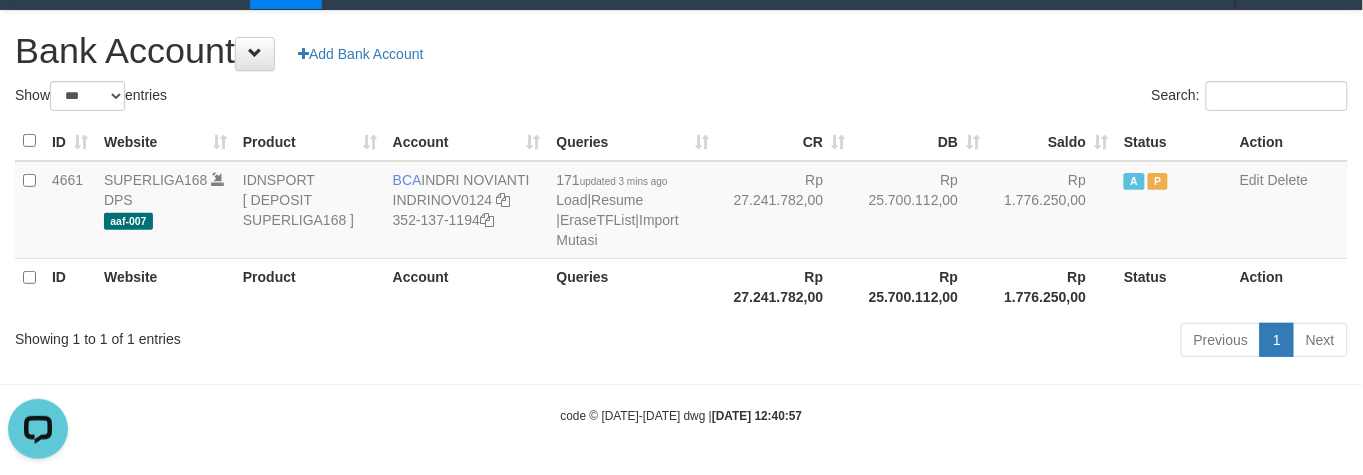 click on "Rp 1.776.250,00" at bounding box center [1052, 286] 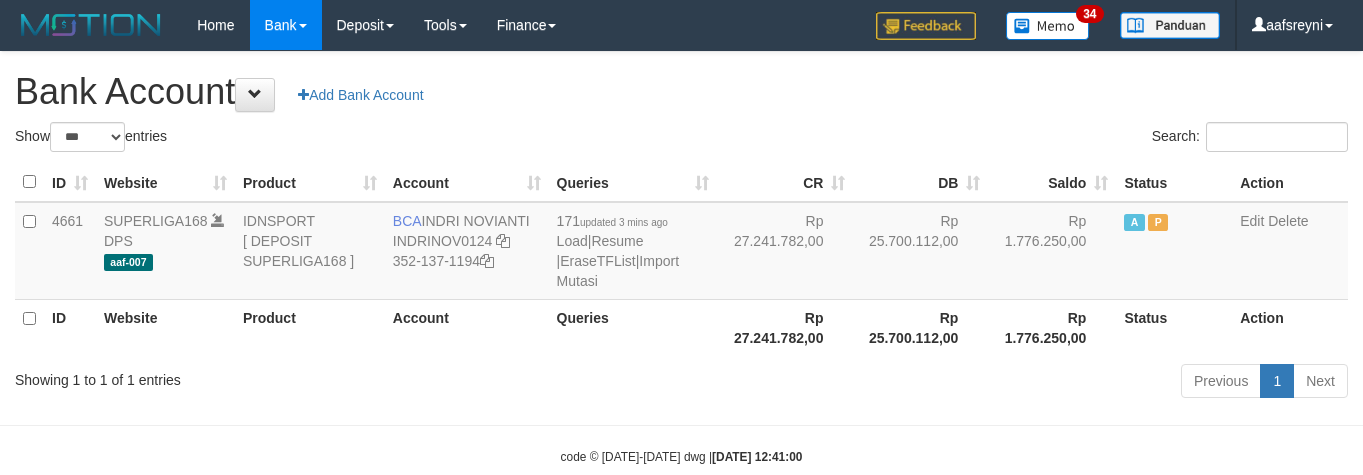 select on "***" 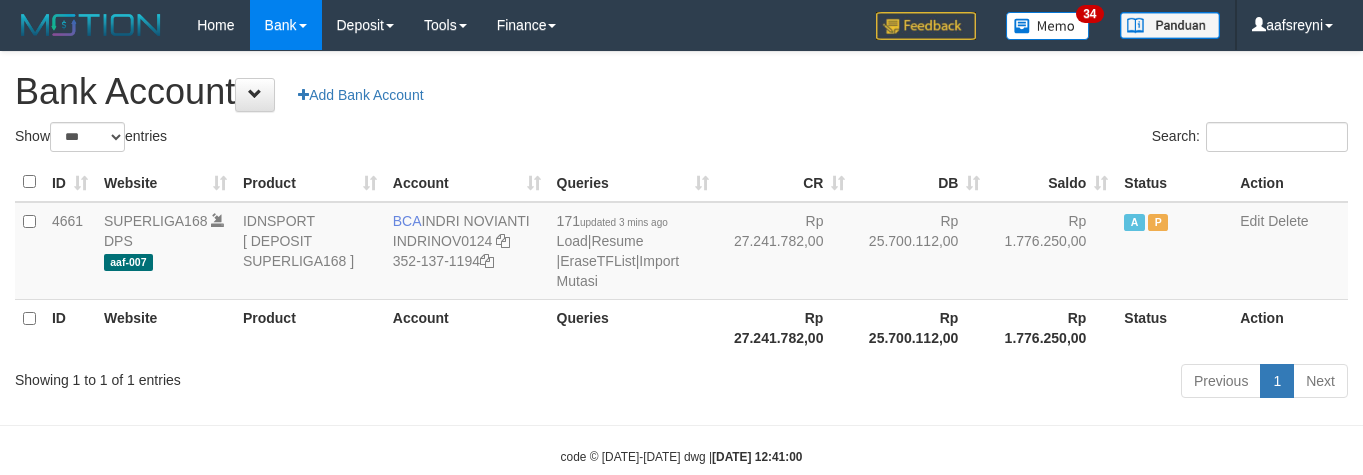 scroll, scrollTop: 41, scrollLeft: 0, axis: vertical 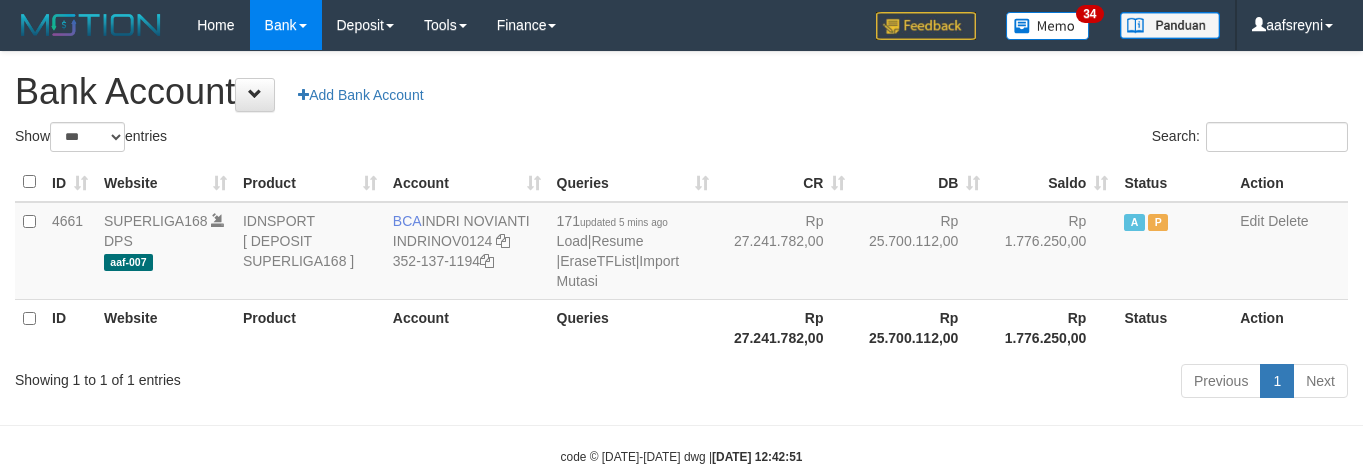 select on "***" 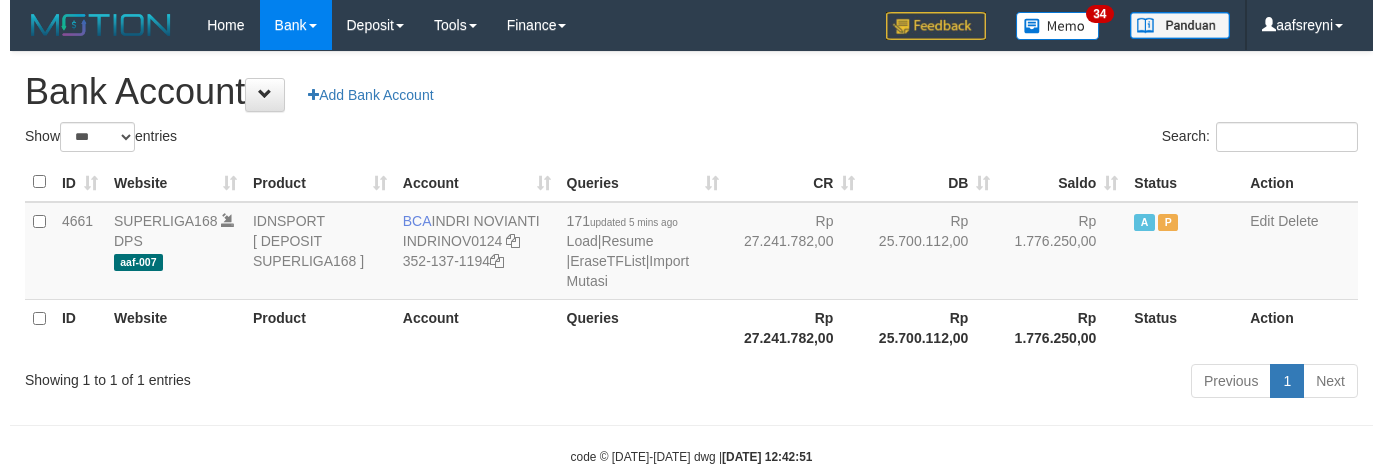 scroll, scrollTop: 41, scrollLeft: 0, axis: vertical 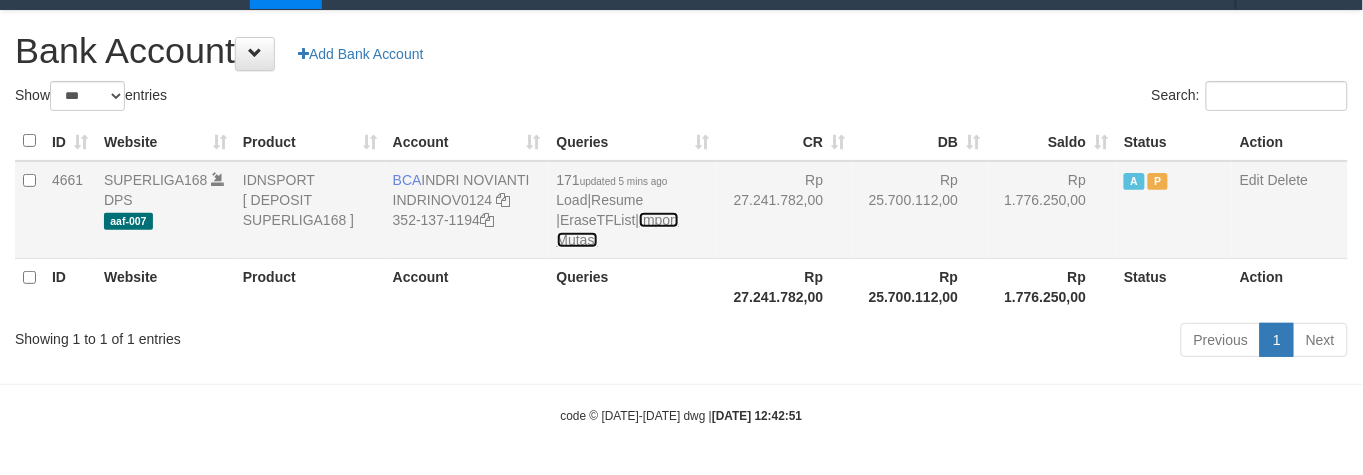 click on "Import Mutasi" at bounding box center (618, 230) 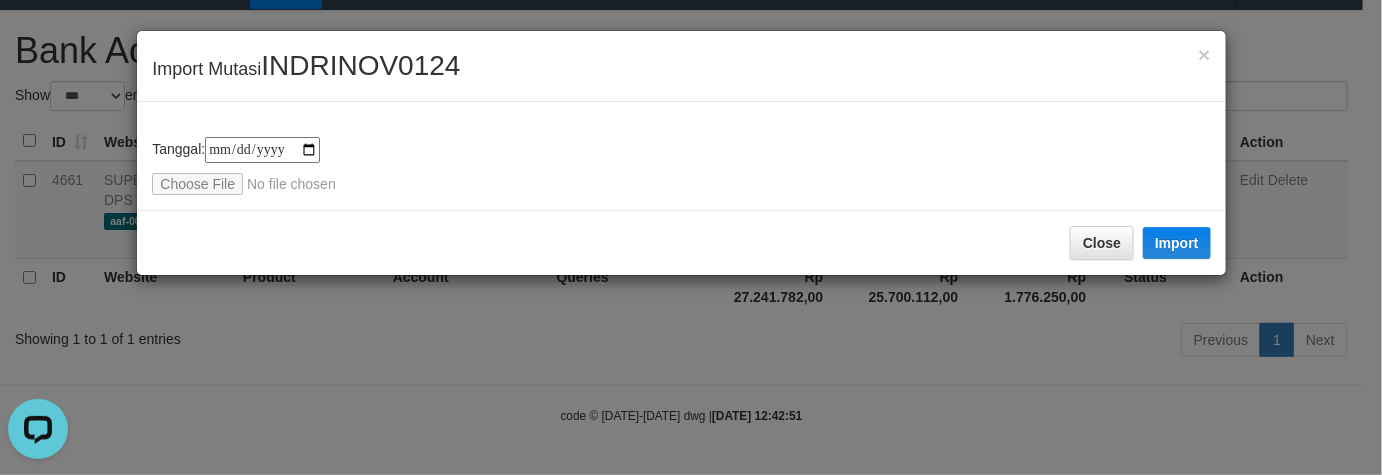 scroll, scrollTop: 0, scrollLeft: 0, axis: both 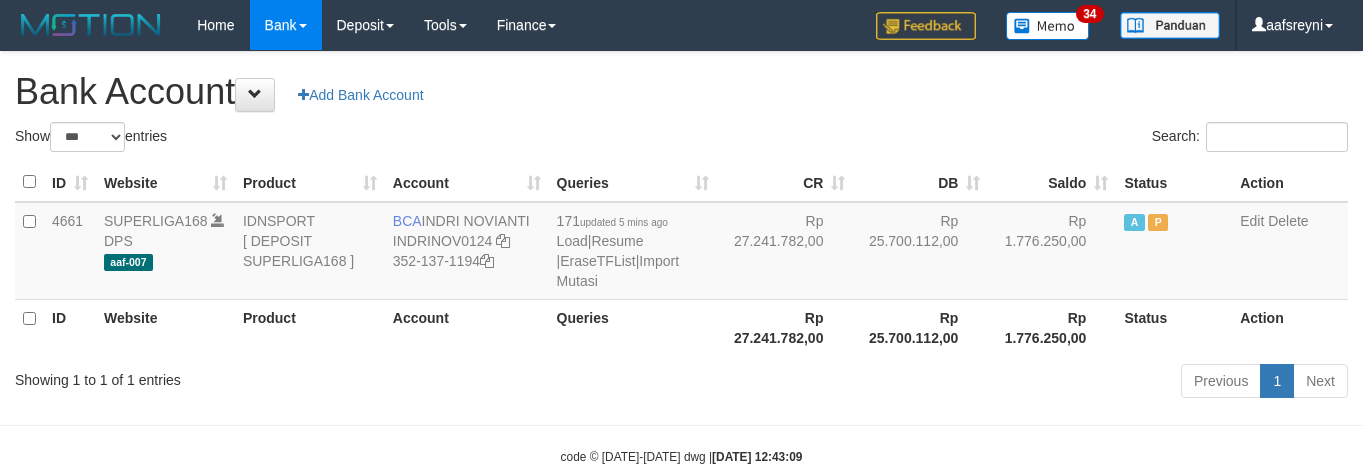 select on "***" 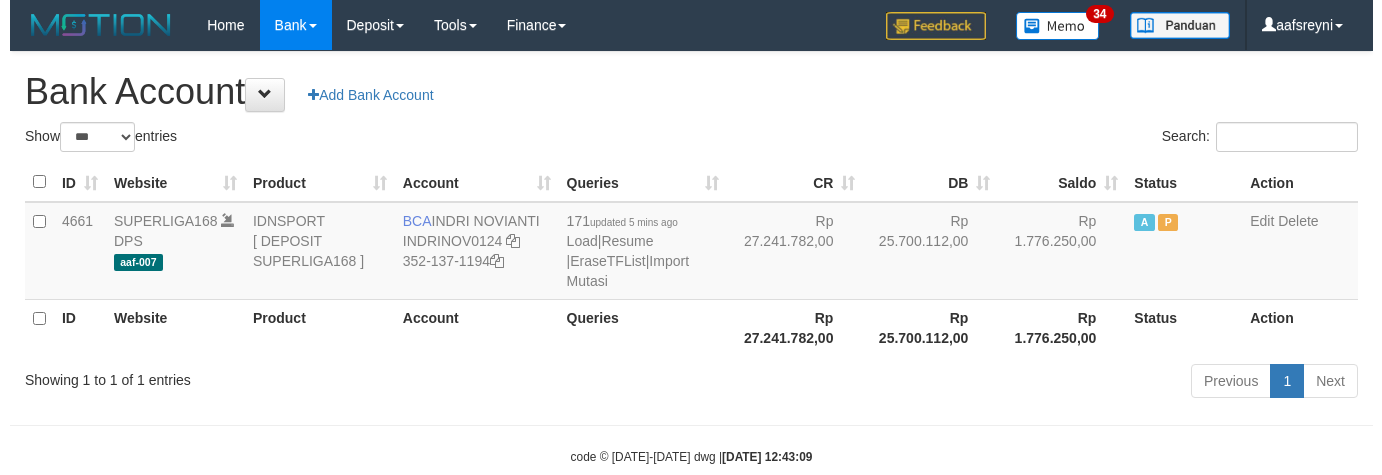 scroll, scrollTop: 41, scrollLeft: 0, axis: vertical 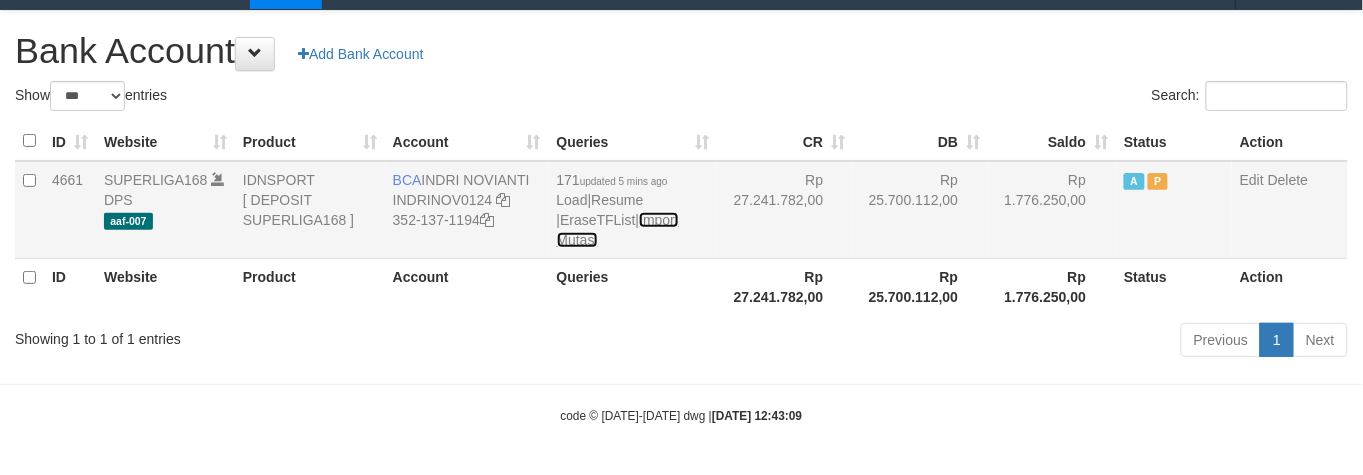 click on "Import Mutasi" at bounding box center [618, 230] 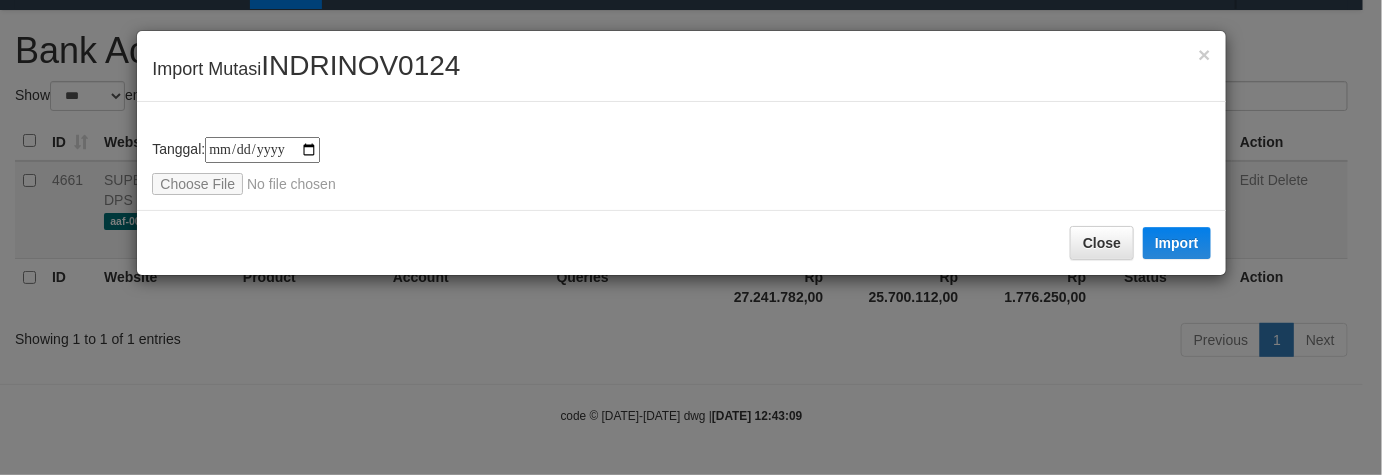 type on "**********" 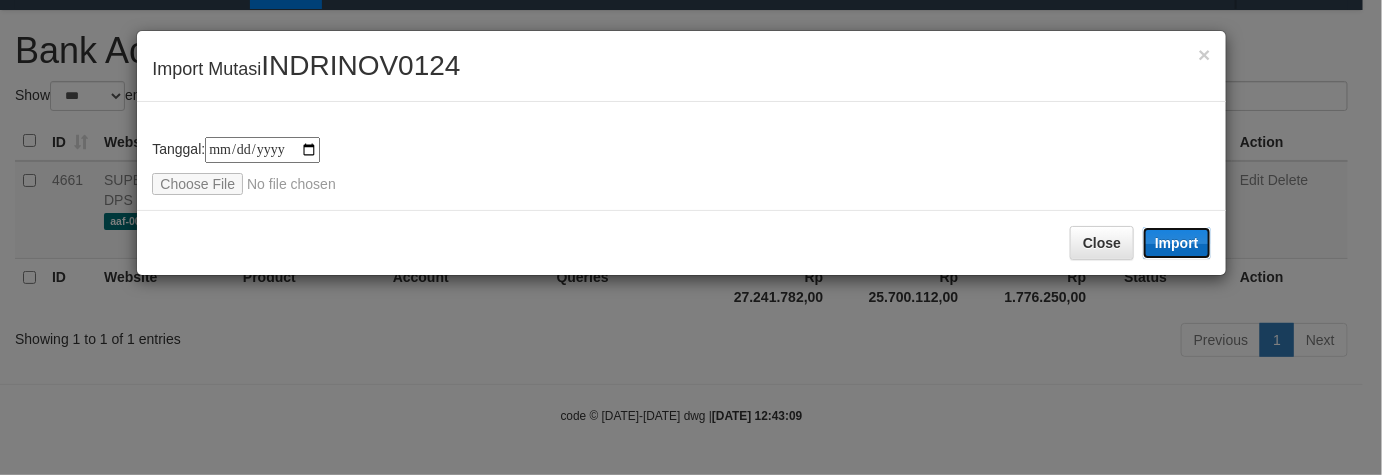 click on "Import" at bounding box center [1177, 243] 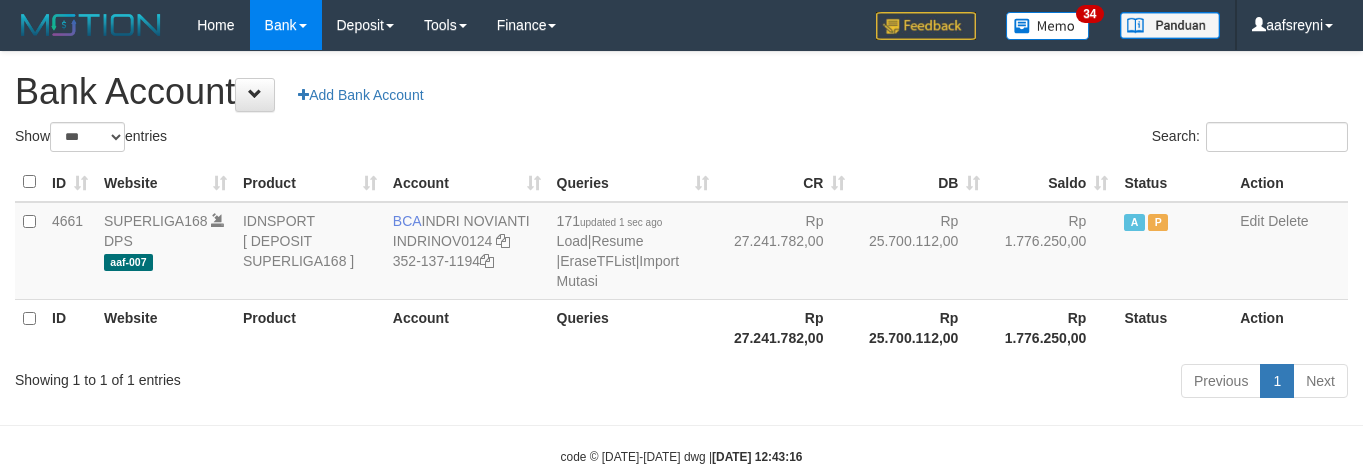 select on "***" 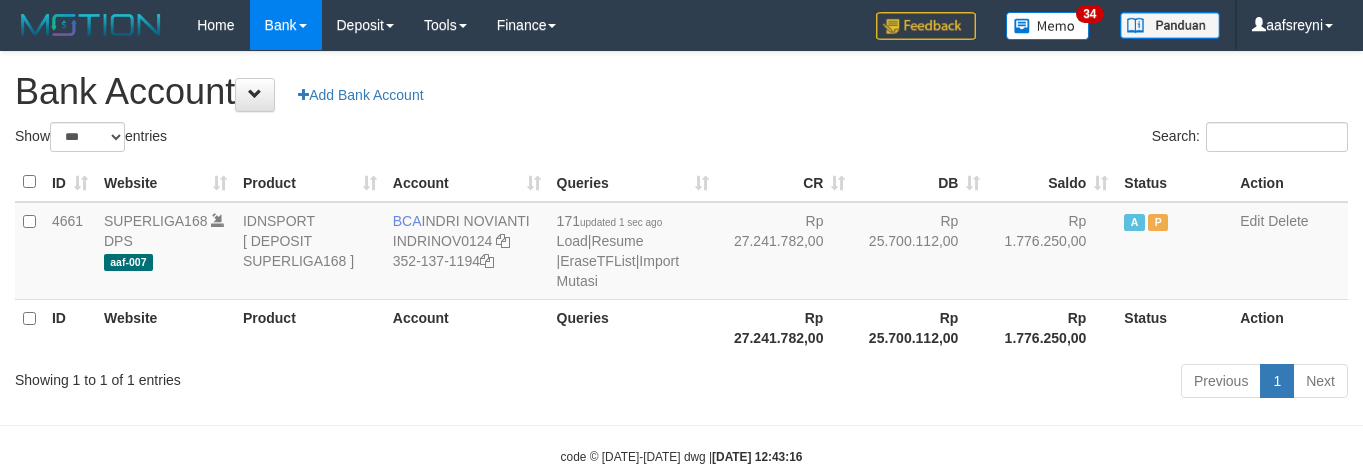 scroll, scrollTop: 41, scrollLeft: 0, axis: vertical 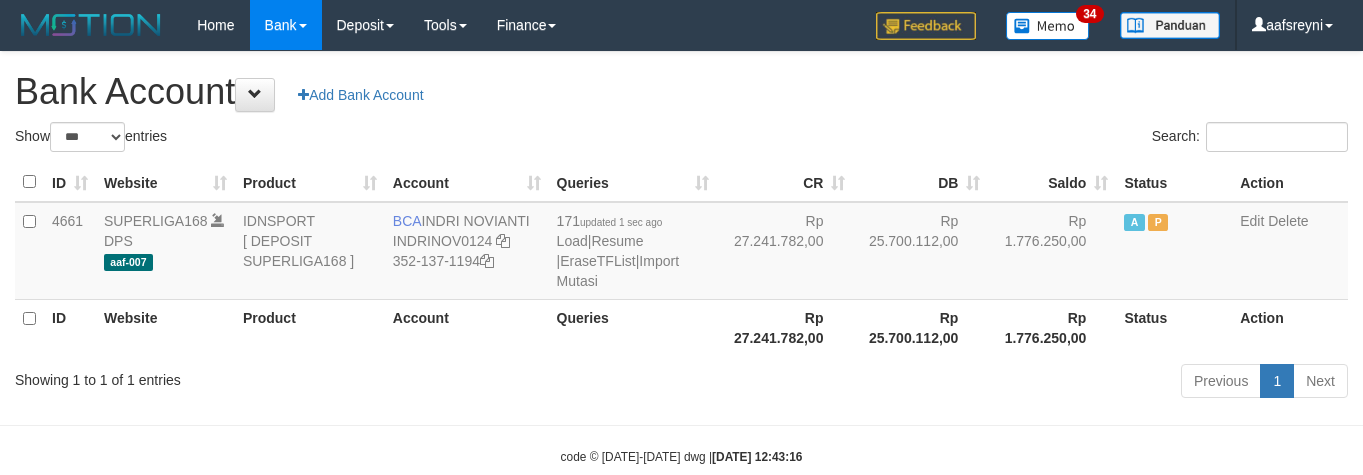 select on "***" 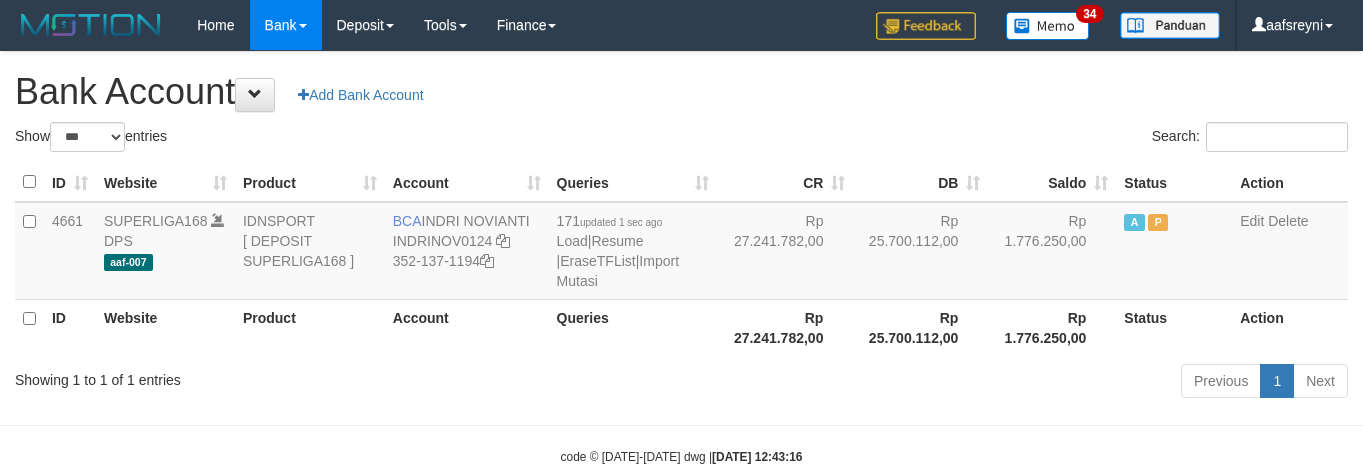 scroll, scrollTop: 41, scrollLeft: 0, axis: vertical 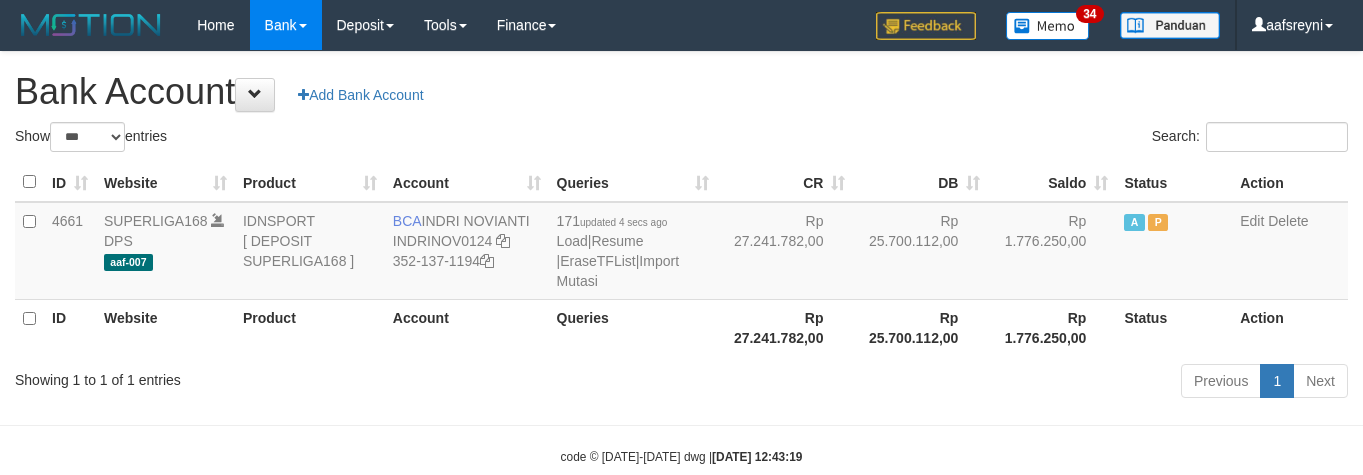 select on "***" 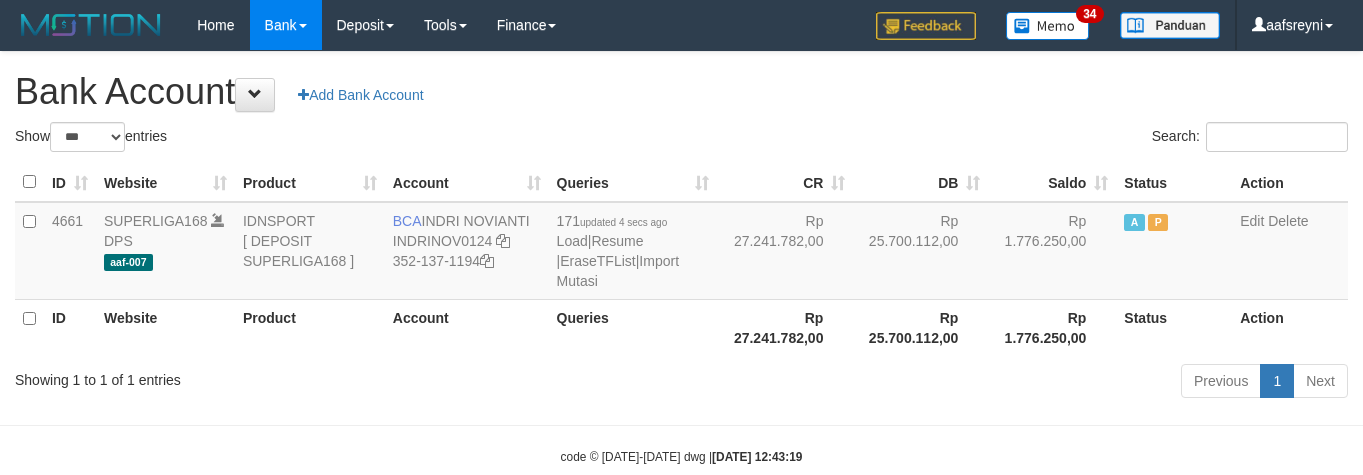 scroll, scrollTop: 41, scrollLeft: 0, axis: vertical 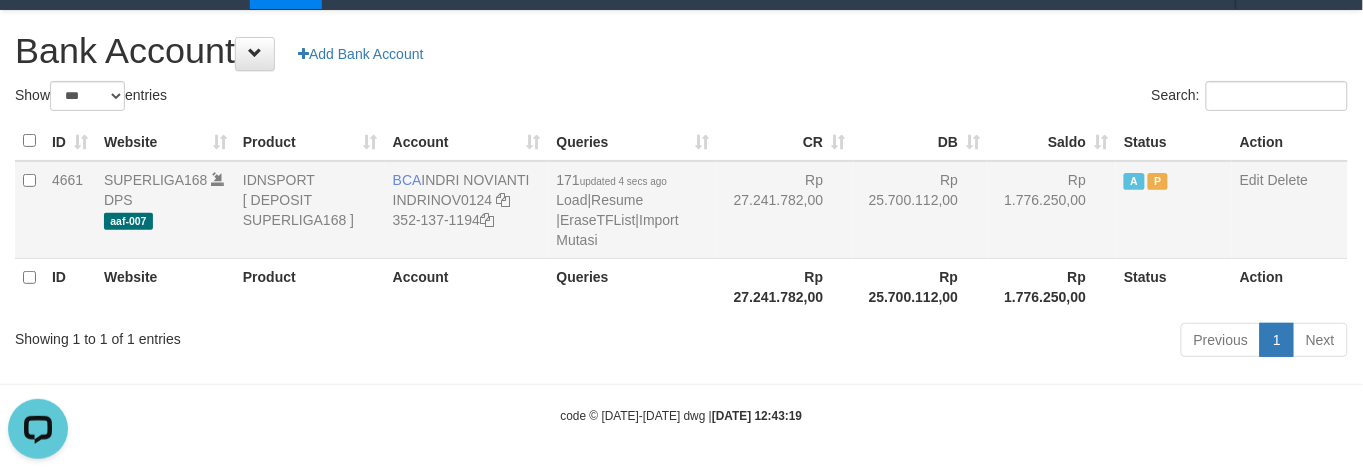 click on "Rp 25.700.112,00" at bounding box center [920, 210] 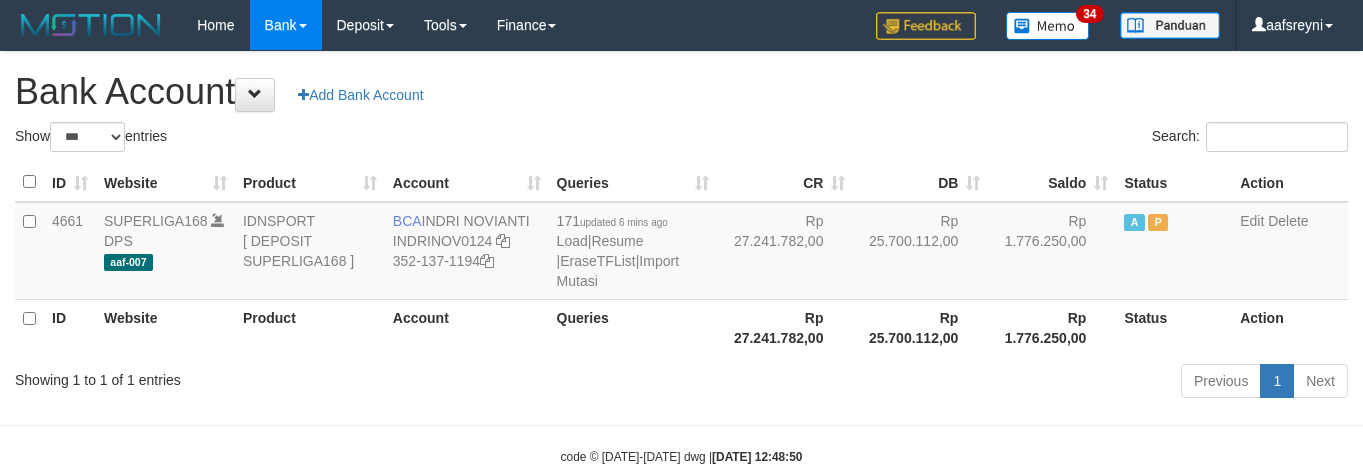 select on "***" 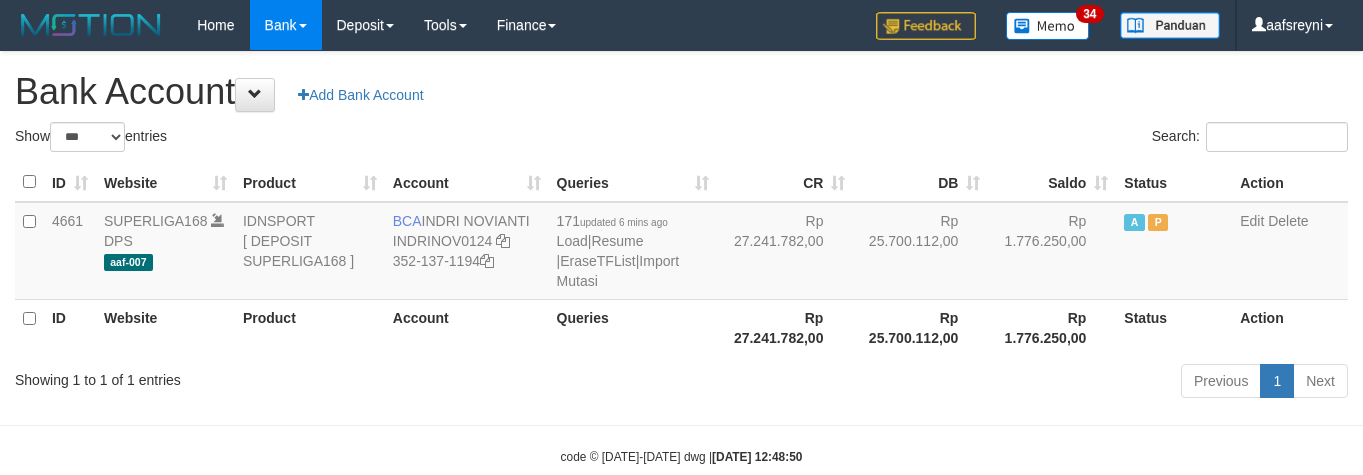 scroll, scrollTop: 41, scrollLeft: 0, axis: vertical 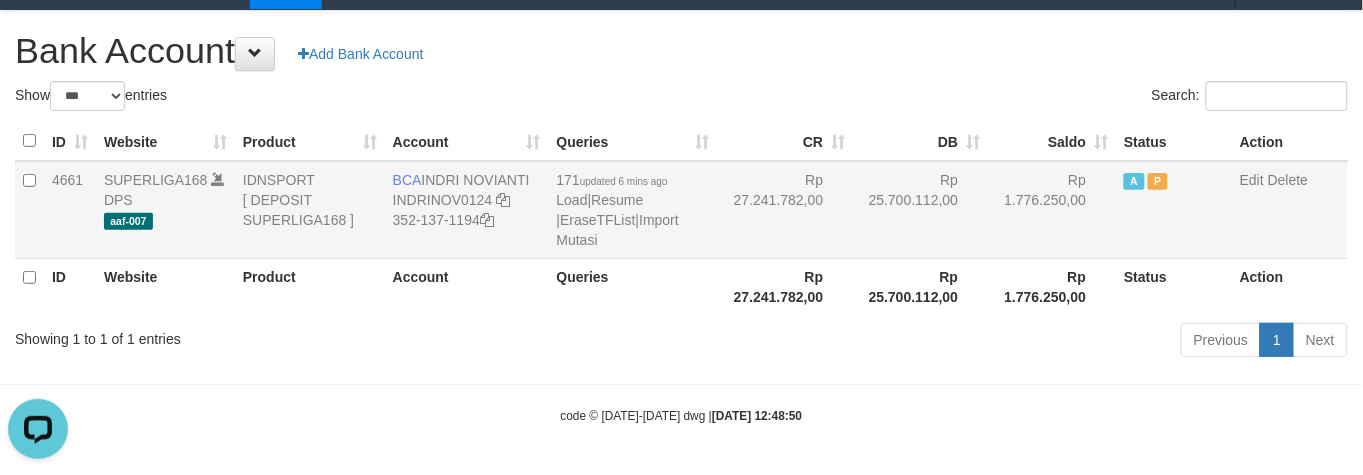 click on "Rp 1.776.250,00" at bounding box center (1052, 210) 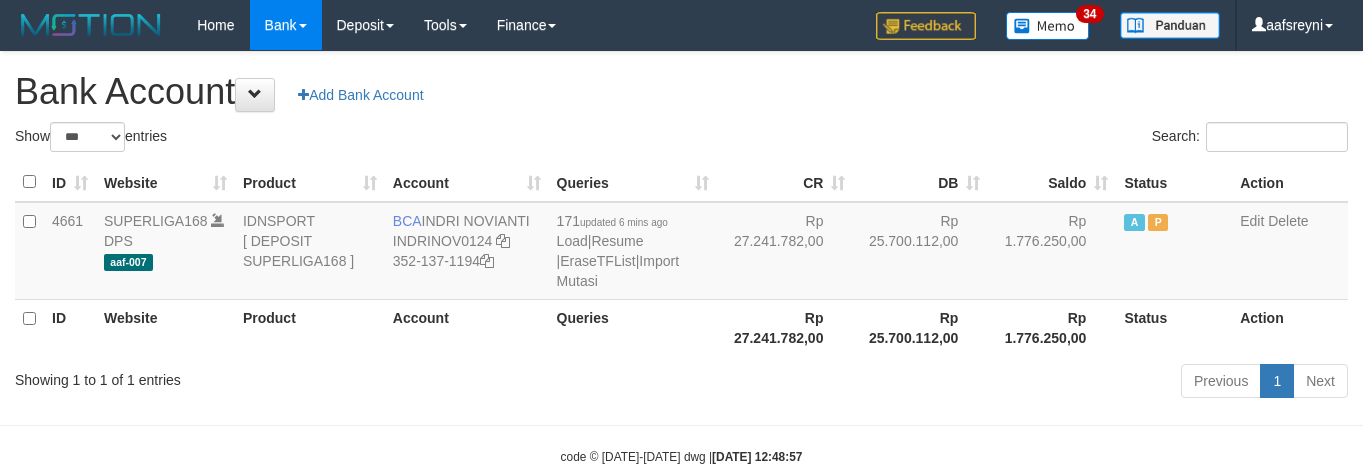 select on "***" 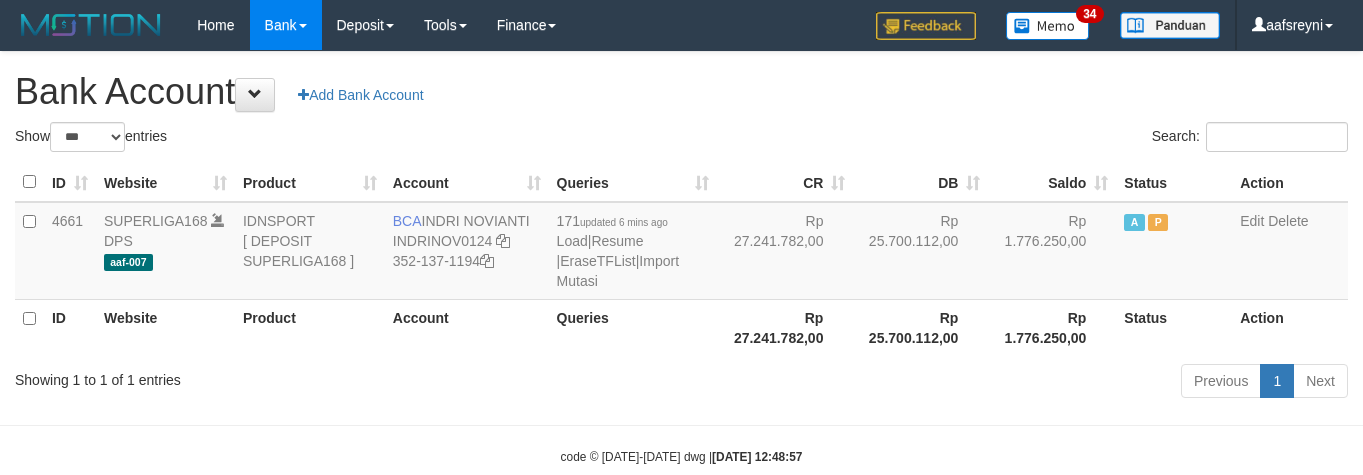 scroll, scrollTop: 41, scrollLeft: 0, axis: vertical 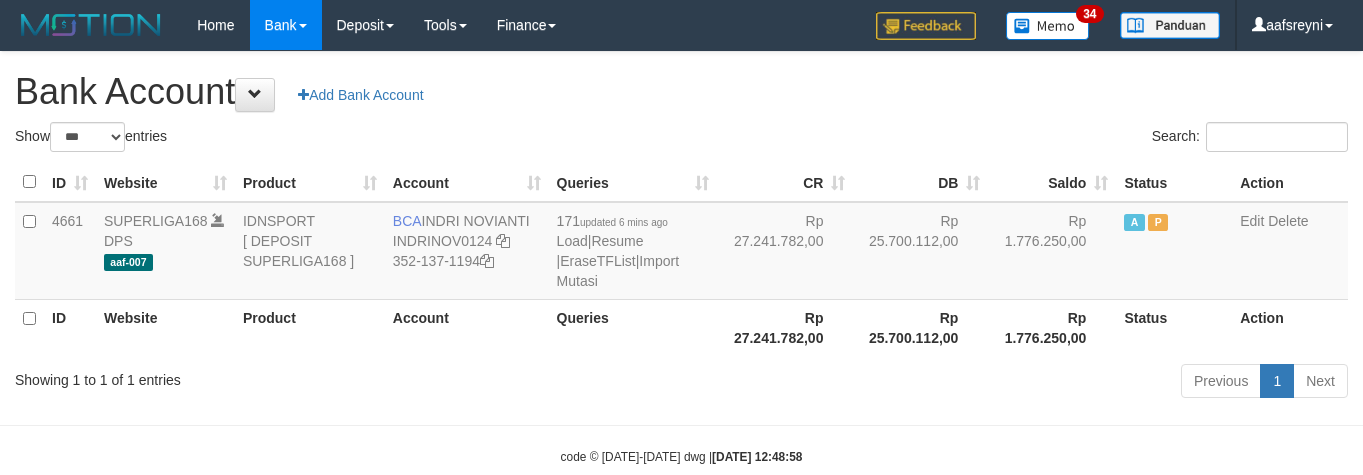 select on "***" 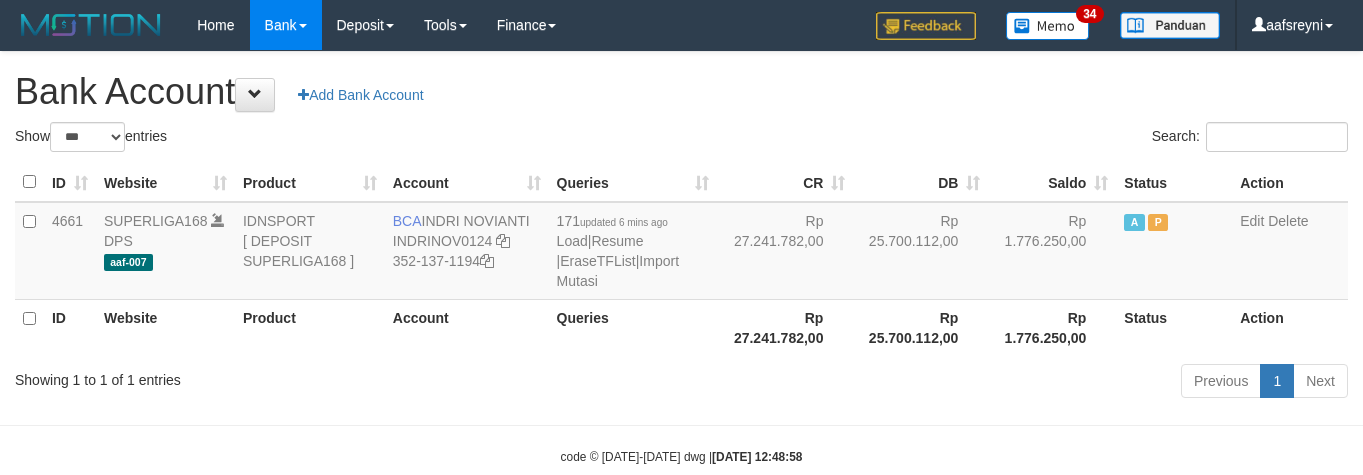scroll, scrollTop: 41, scrollLeft: 0, axis: vertical 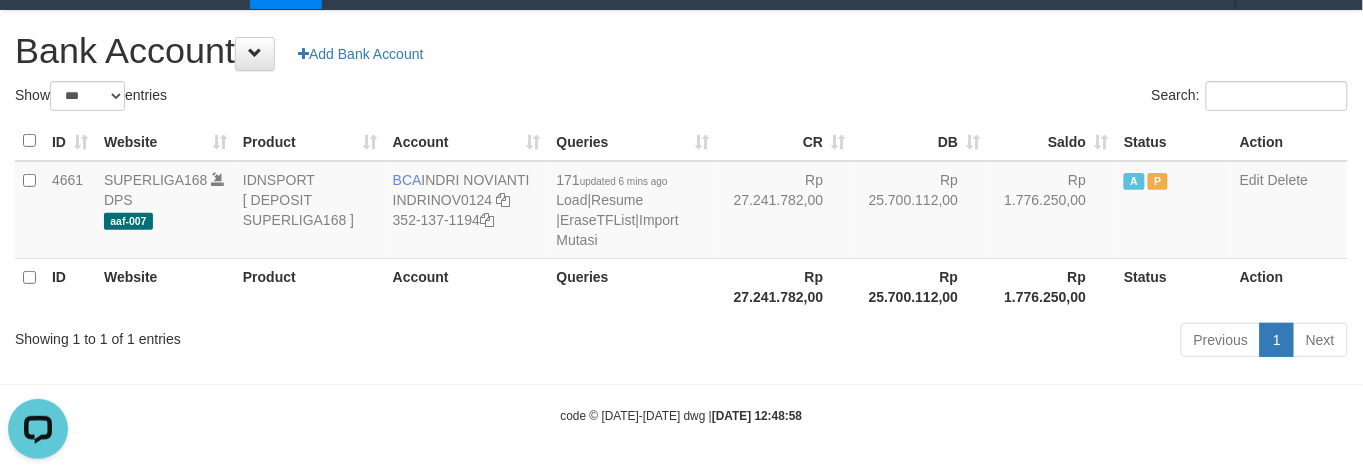 click on "Rp 25.700.112,00" at bounding box center (920, 210) 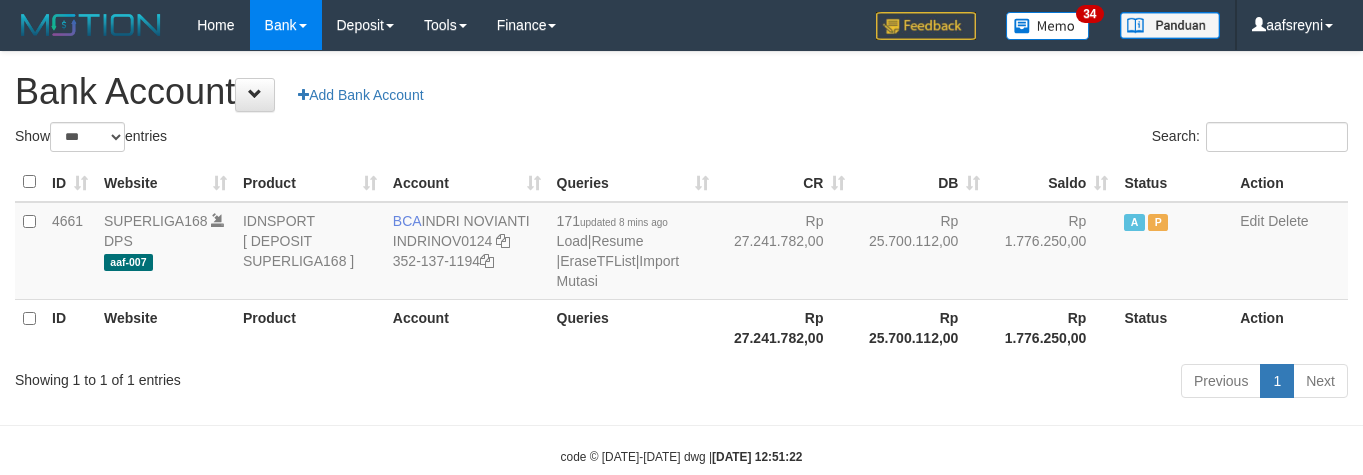 select on "***" 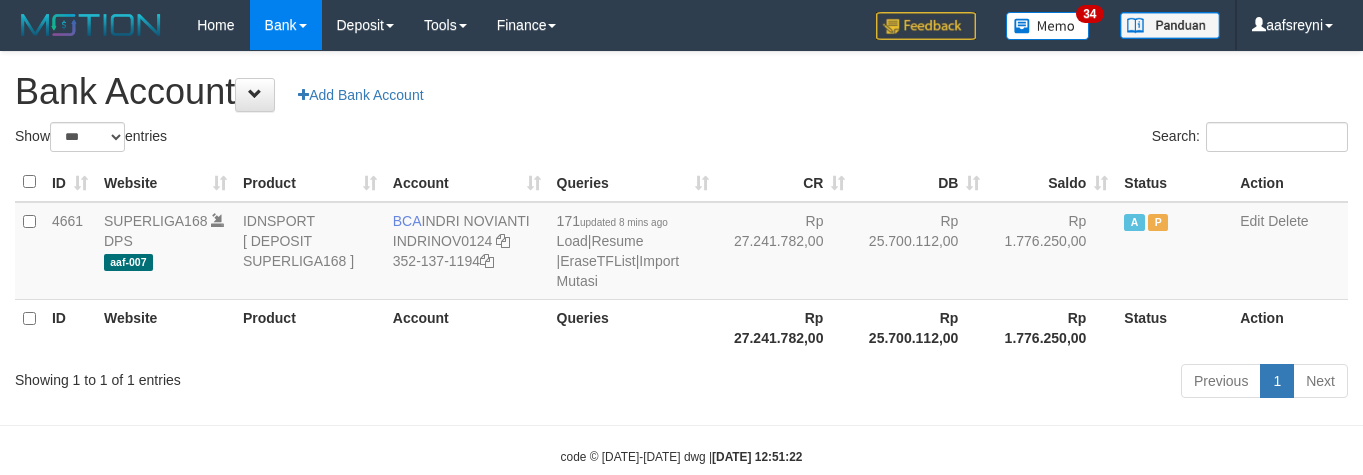 scroll, scrollTop: 41, scrollLeft: 0, axis: vertical 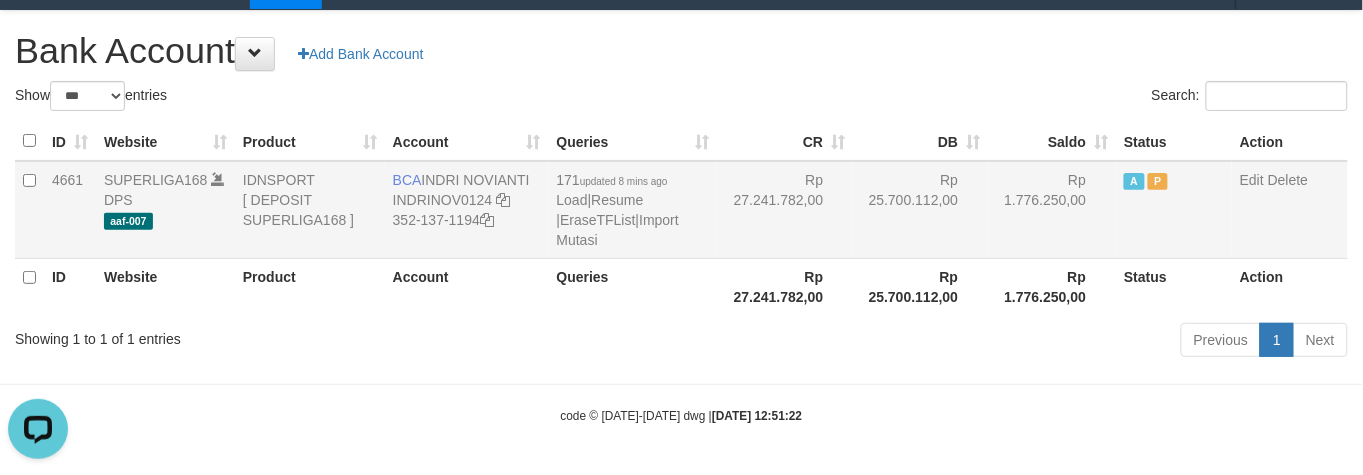 drag, startPoint x: 907, startPoint y: 213, endPoint x: 916, endPoint y: 200, distance: 15.811388 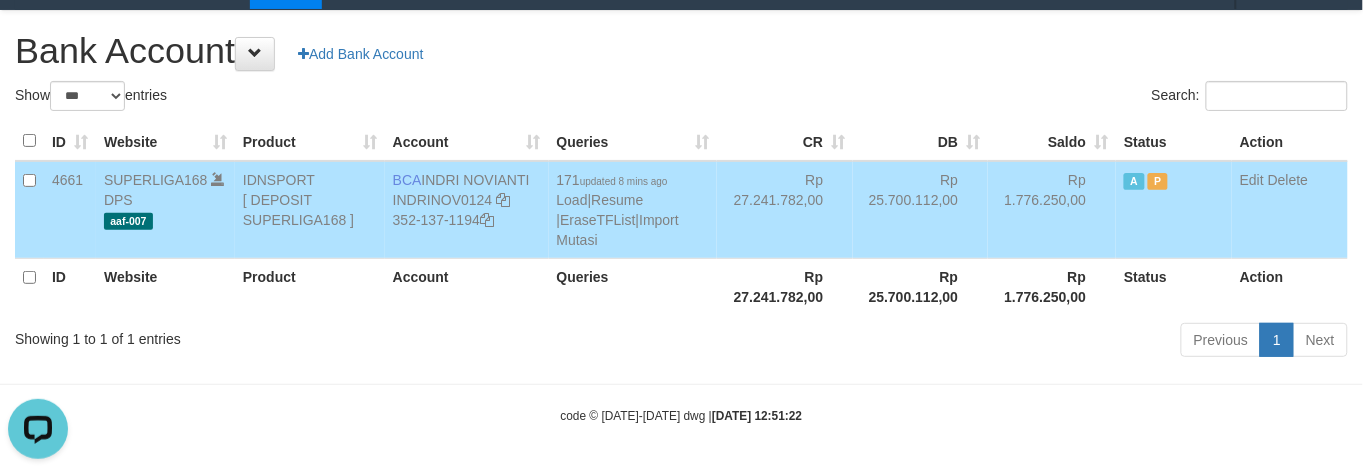 click on "Toggle navigation
Home
Bank
Account List
Load
By Website
Group
[ISPORT]													SUPERLIGA168
By Load Group (DPS)" at bounding box center (681, 217) 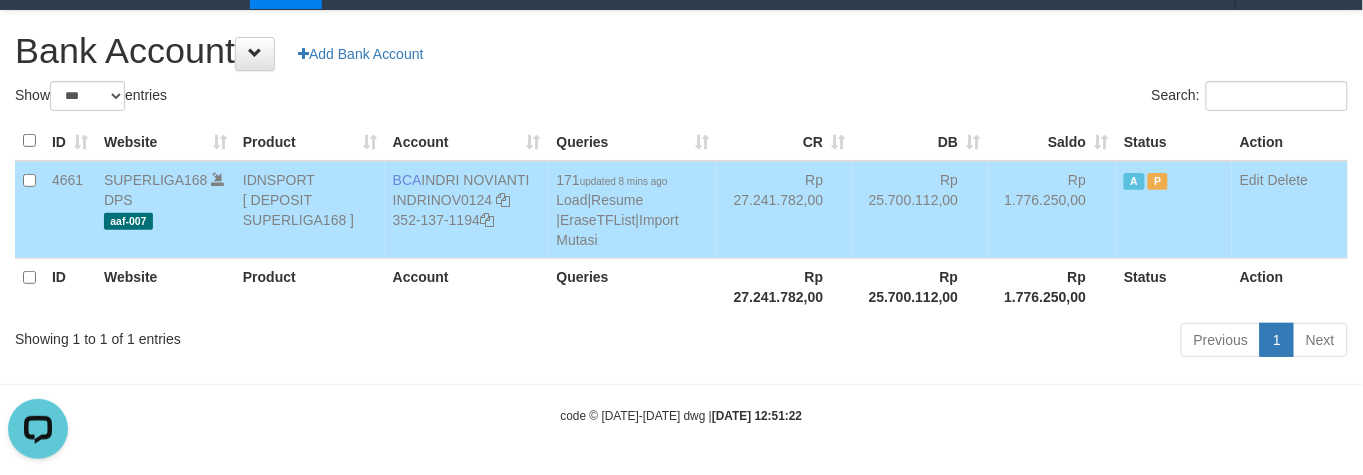 drag, startPoint x: 845, startPoint y: 205, endPoint x: 892, endPoint y: 216, distance: 48.270073 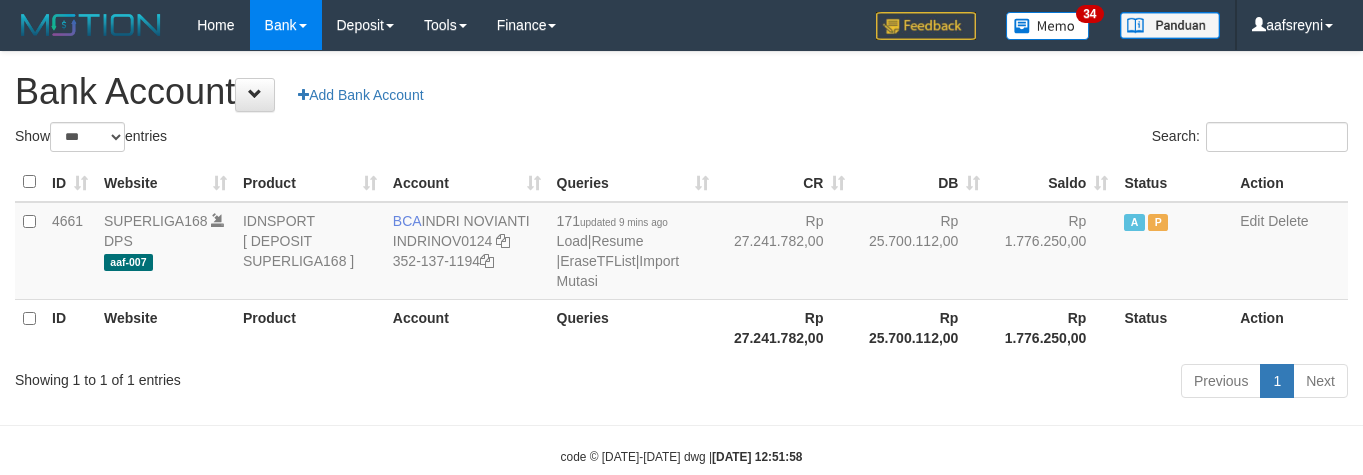 select on "***" 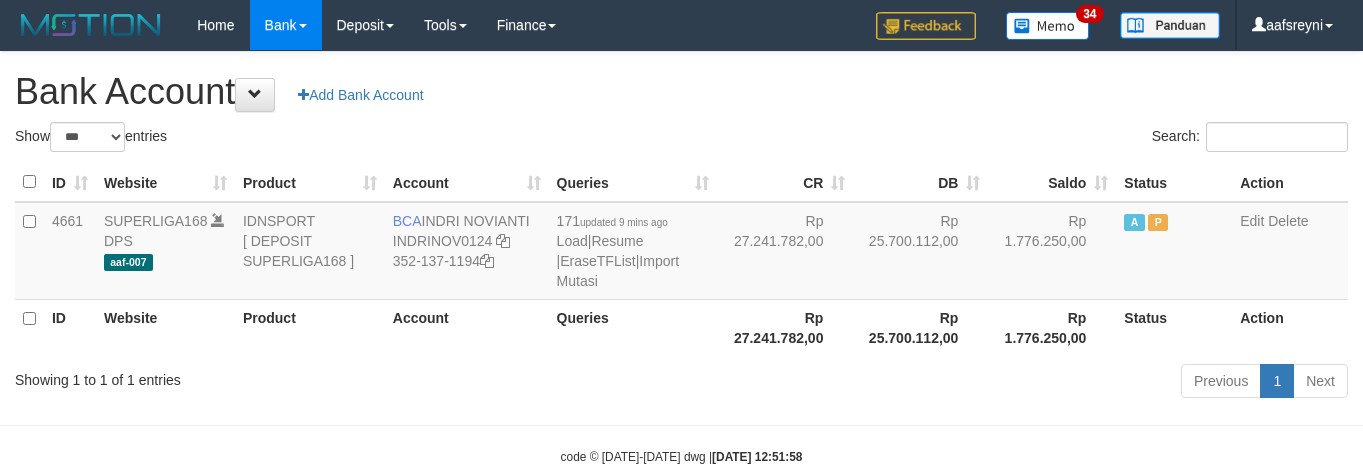 scroll, scrollTop: 41, scrollLeft: 0, axis: vertical 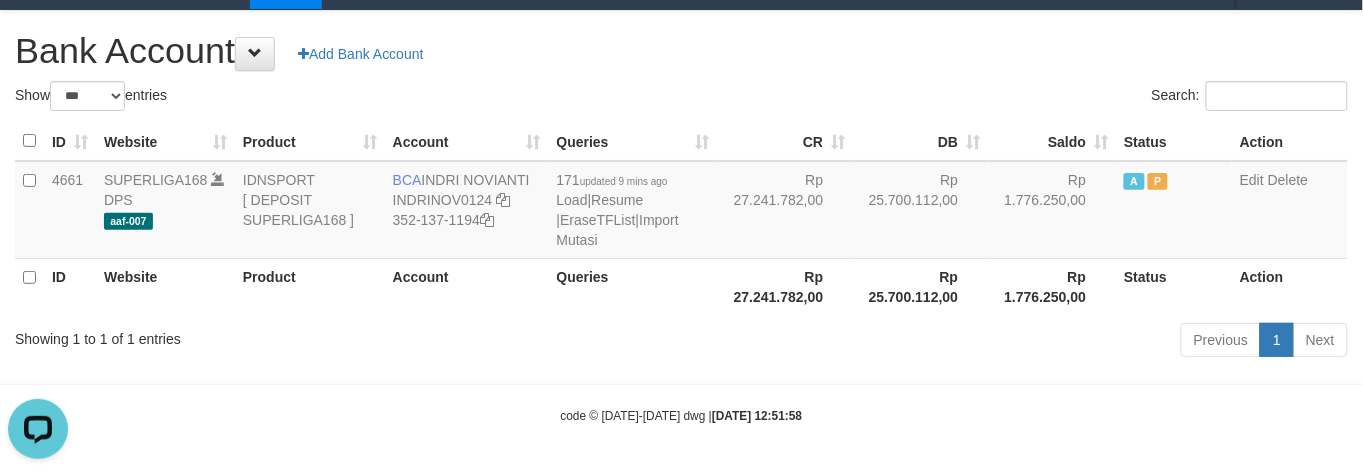 click on "DB" at bounding box center (920, 141) 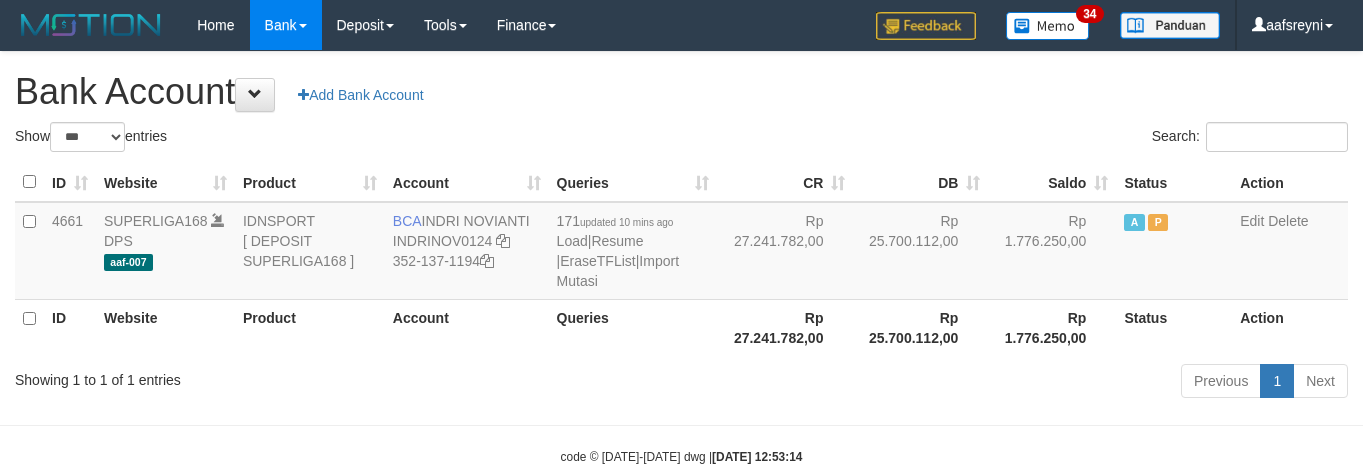select on "***" 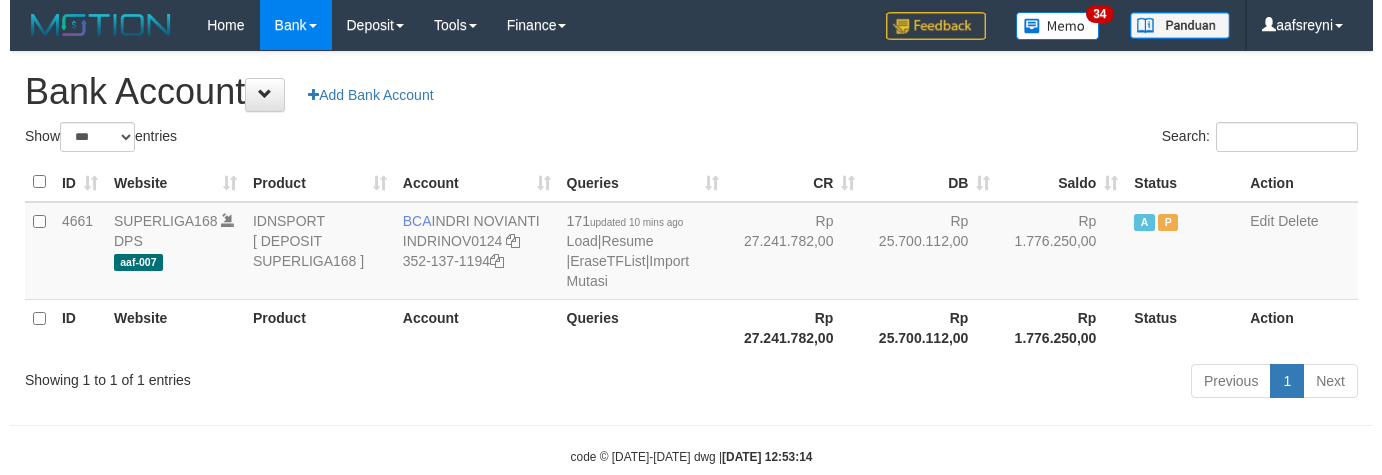 scroll, scrollTop: 41, scrollLeft: 0, axis: vertical 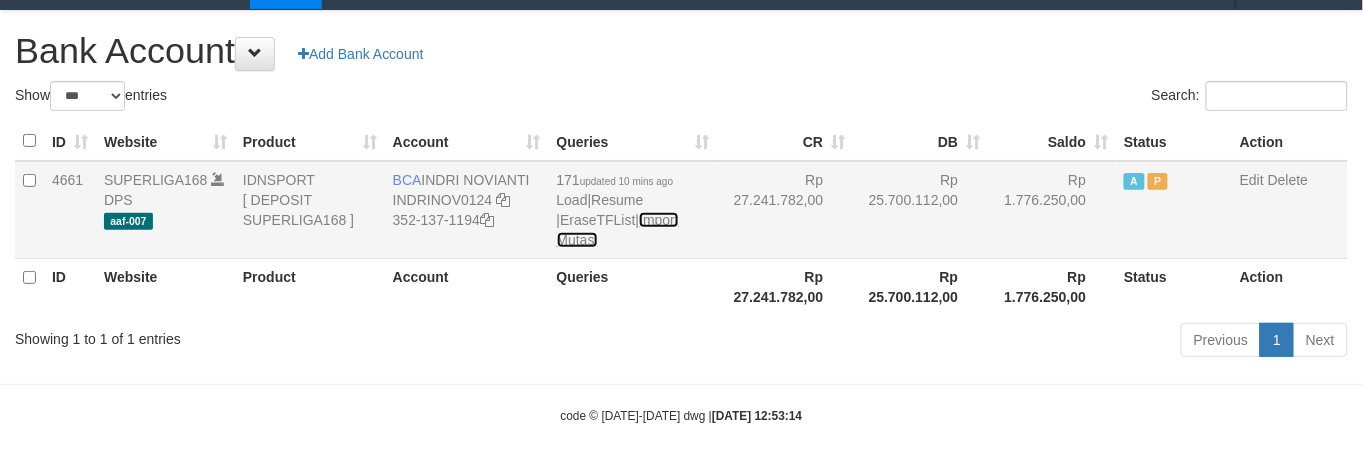 click on "Import Mutasi" at bounding box center [618, 230] 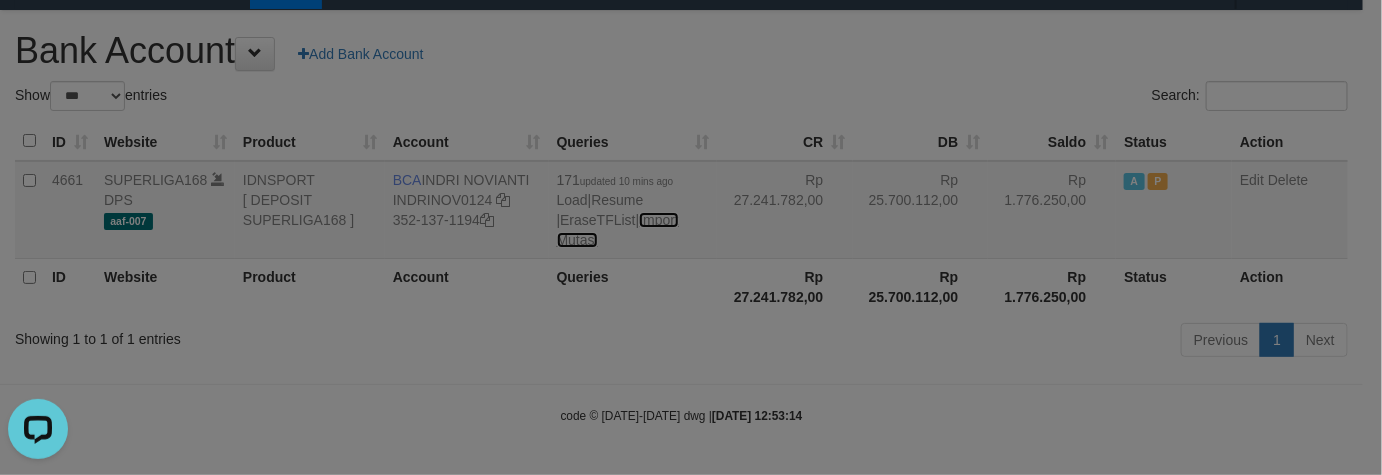 scroll, scrollTop: 0, scrollLeft: 0, axis: both 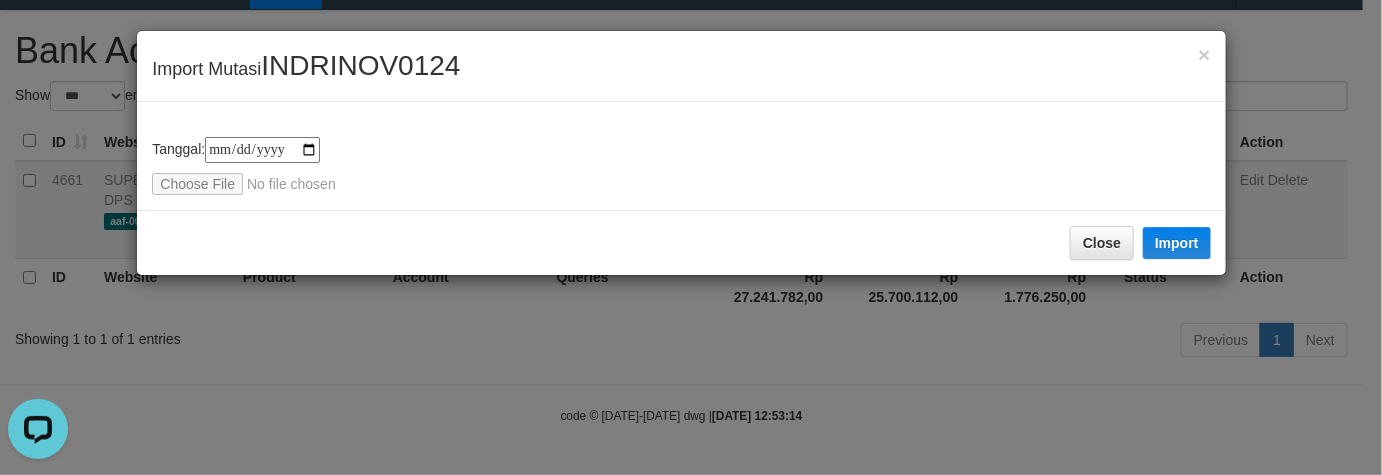 type on "**********" 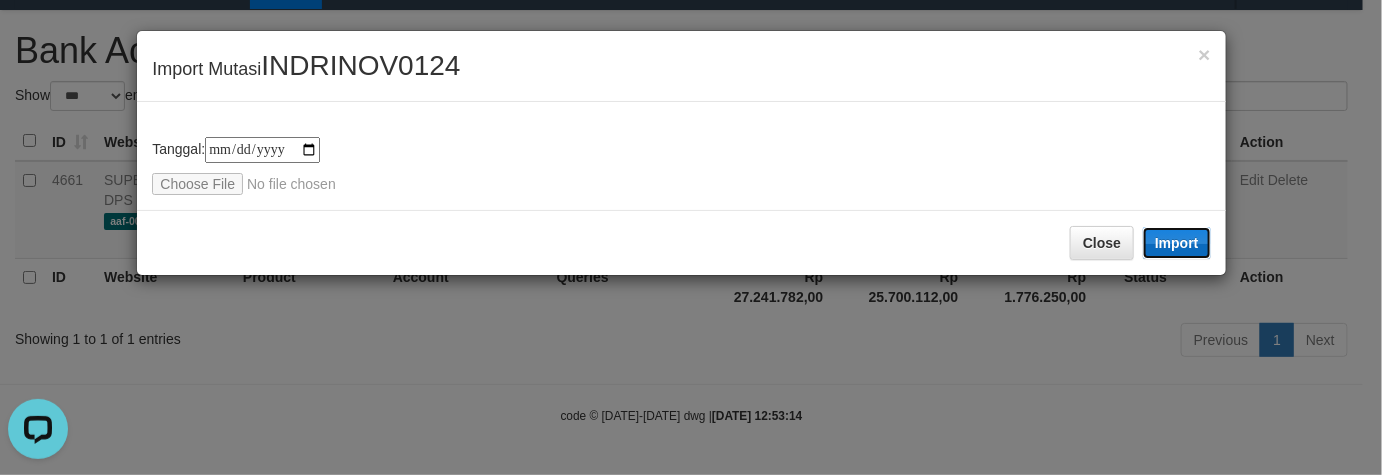 click on "Import" at bounding box center [1177, 243] 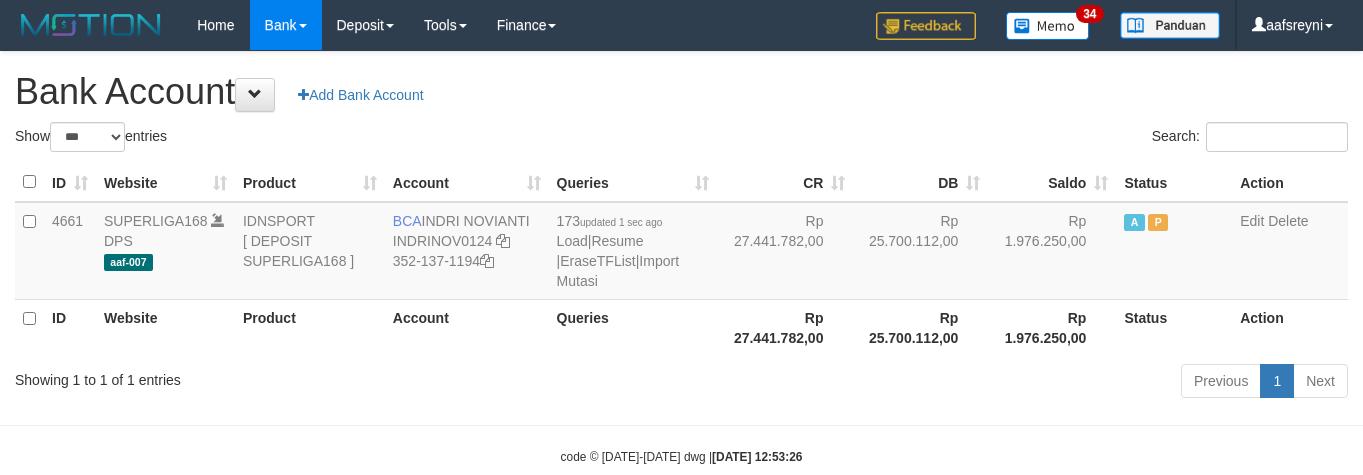 select on "***" 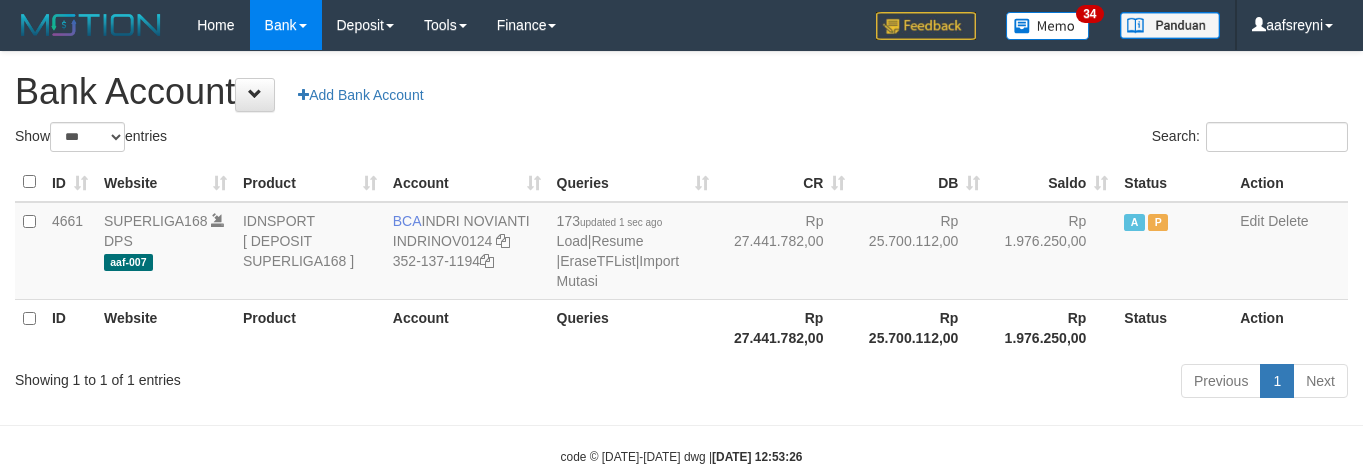 scroll, scrollTop: 41, scrollLeft: 0, axis: vertical 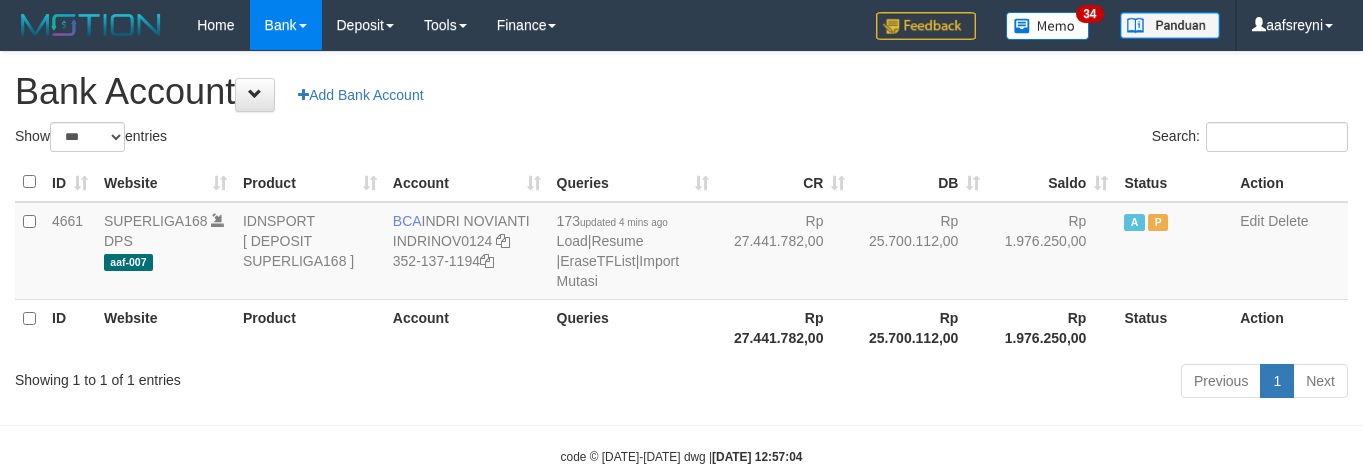 select on "***" 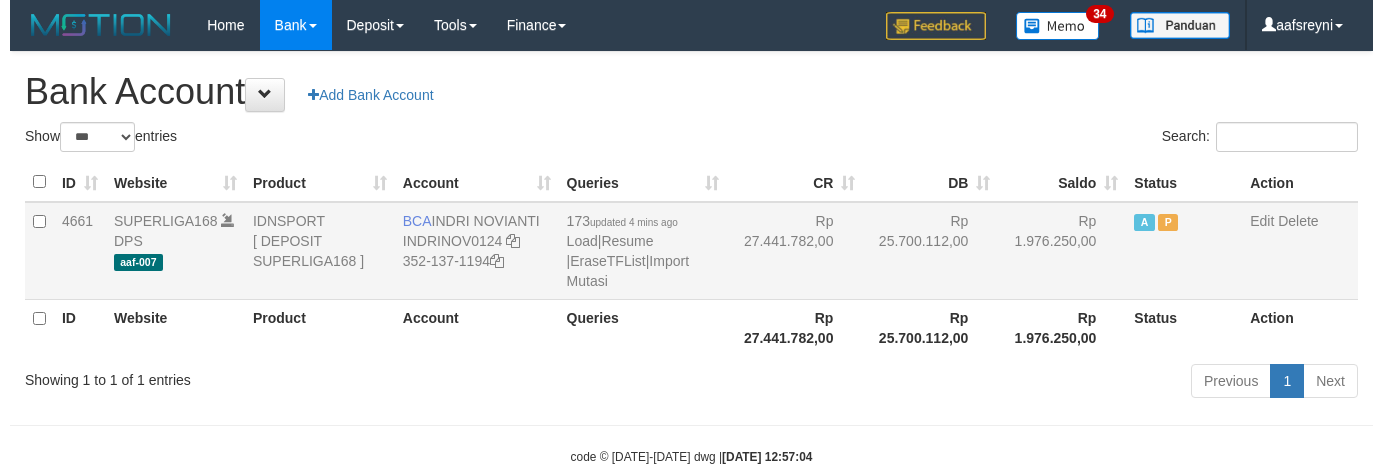 scroll, scrollTop: 41, scrollLeft: 0, axis: vertical 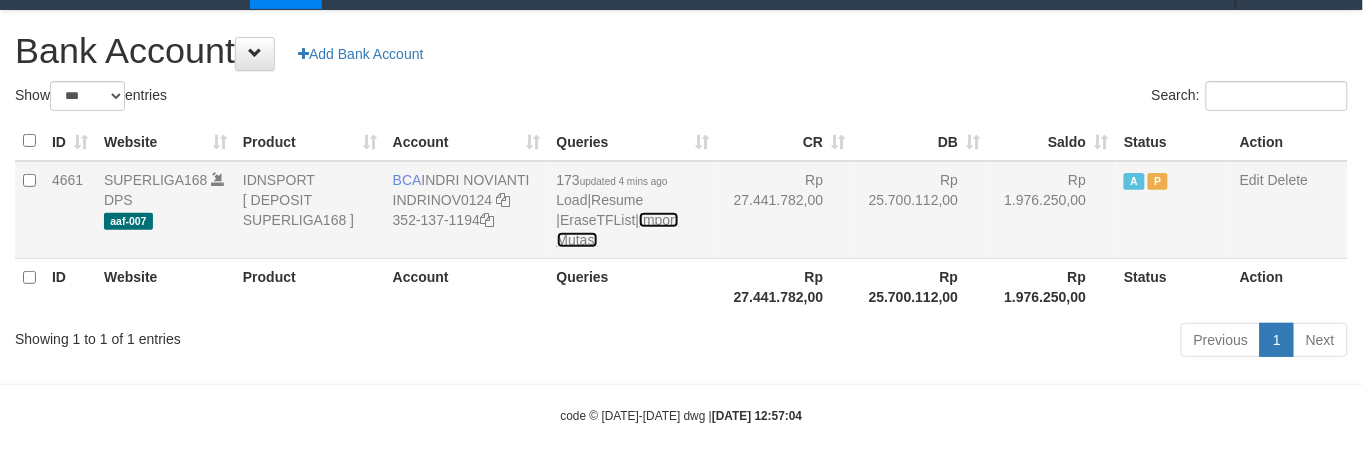click on "Import Mutasi" at bounding box center (618, 230) 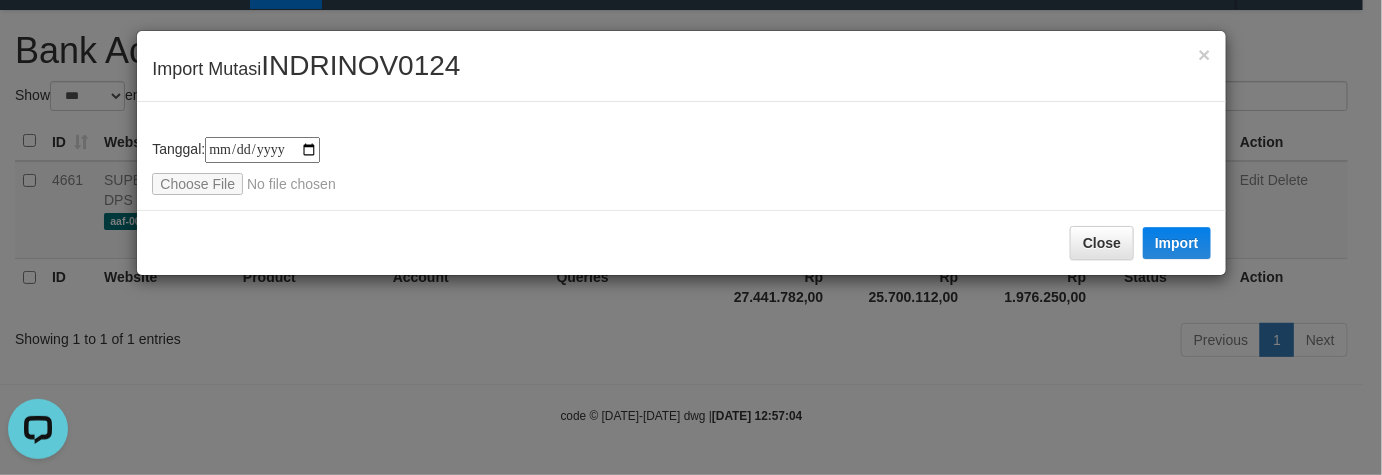 scroll, scrollTop: 0, scrollLeft: 0, axis: both 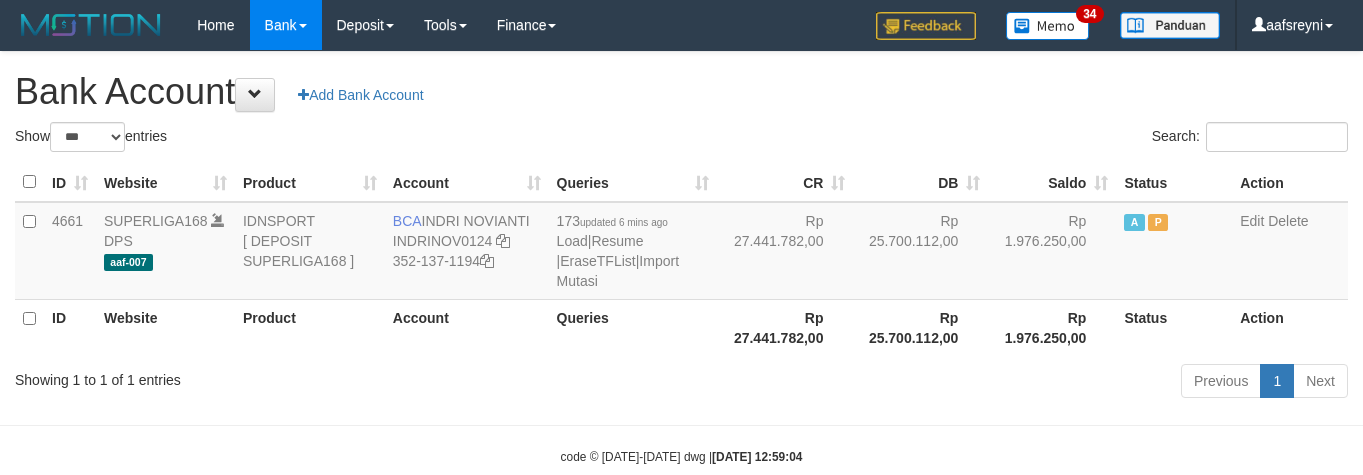 select on "***" 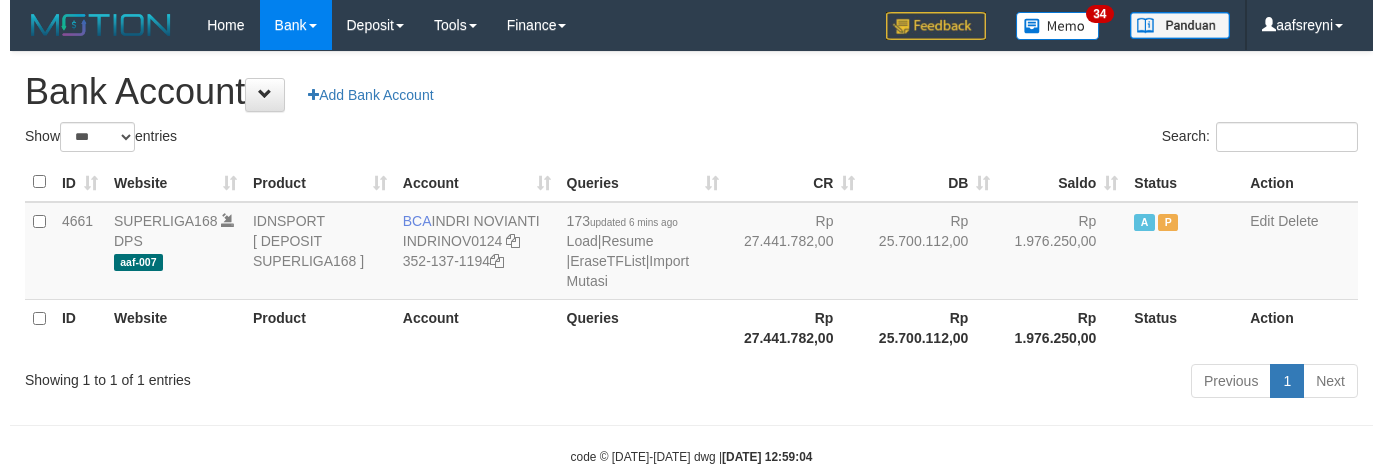 scroll, scrollTop: 41, scrollLeft: 0, axis: vertical 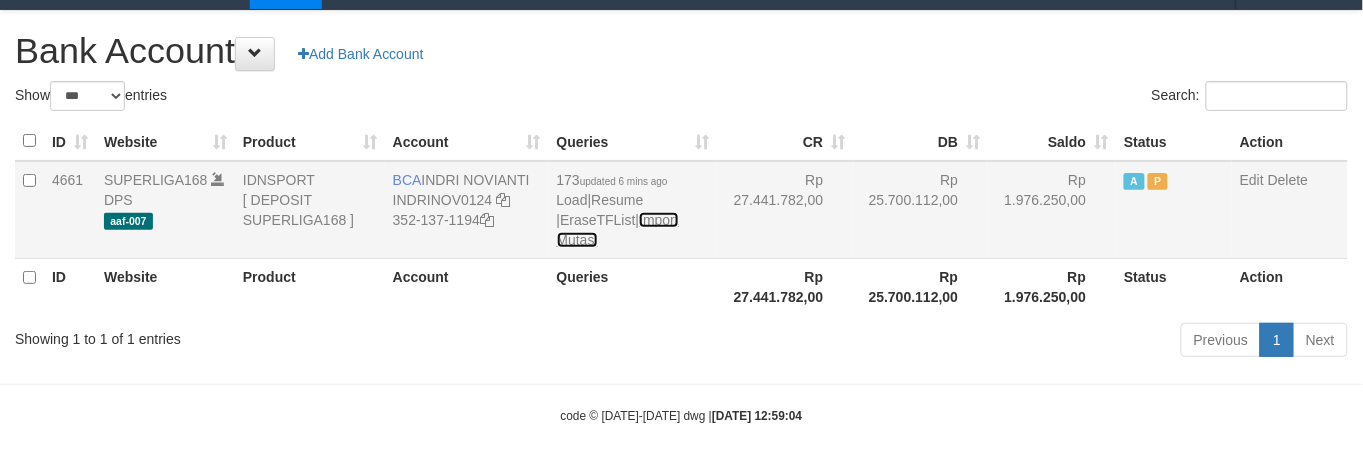 click on "Import Mutasi" at bounding box center (618, 230) 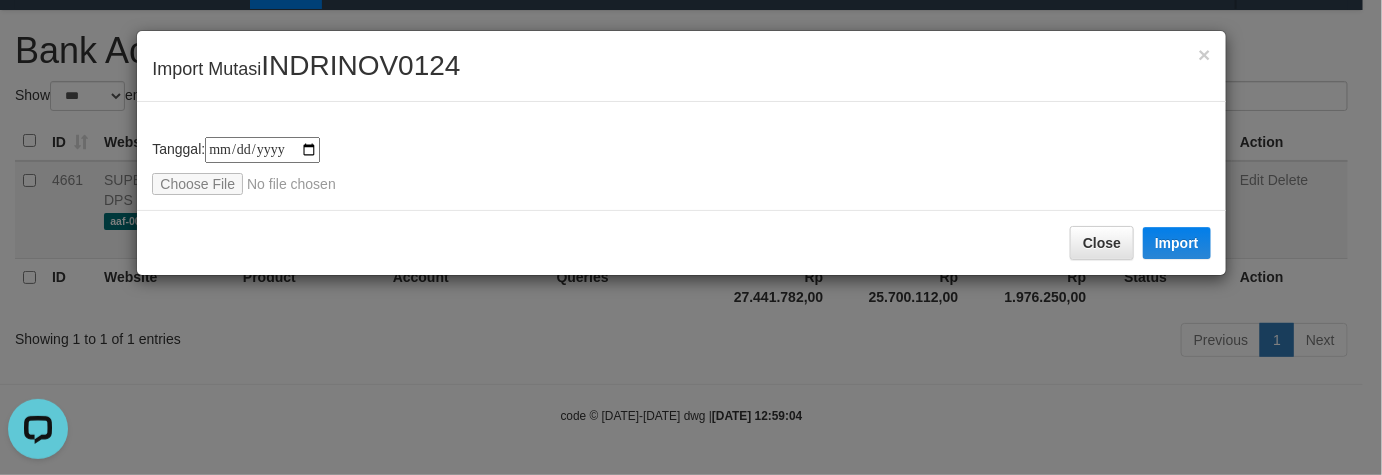scroll, scrollTop: 0, scrollLeft: 0, axis: both 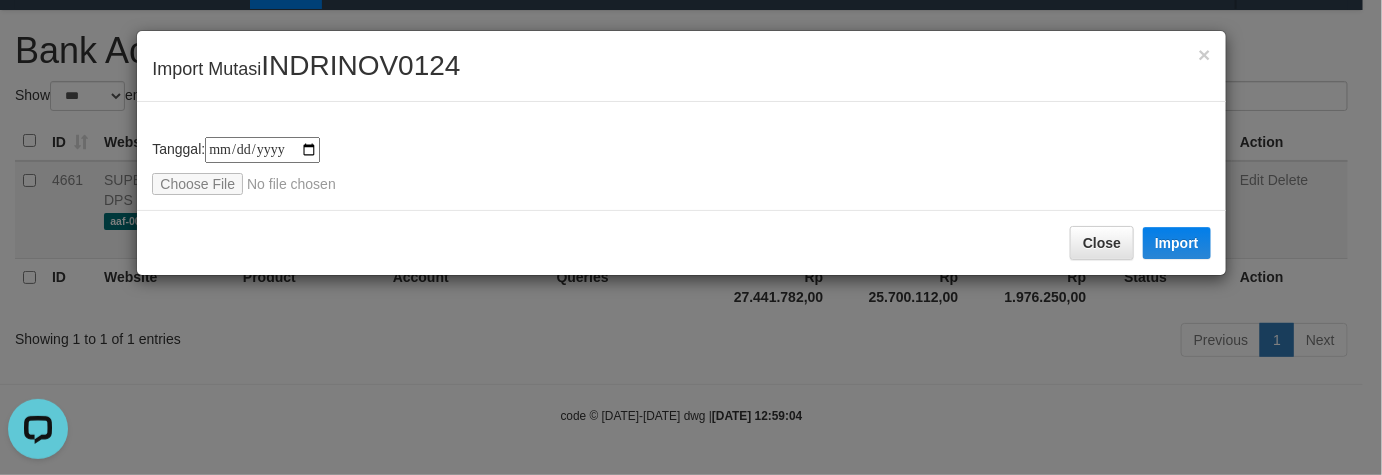 type on "**********" 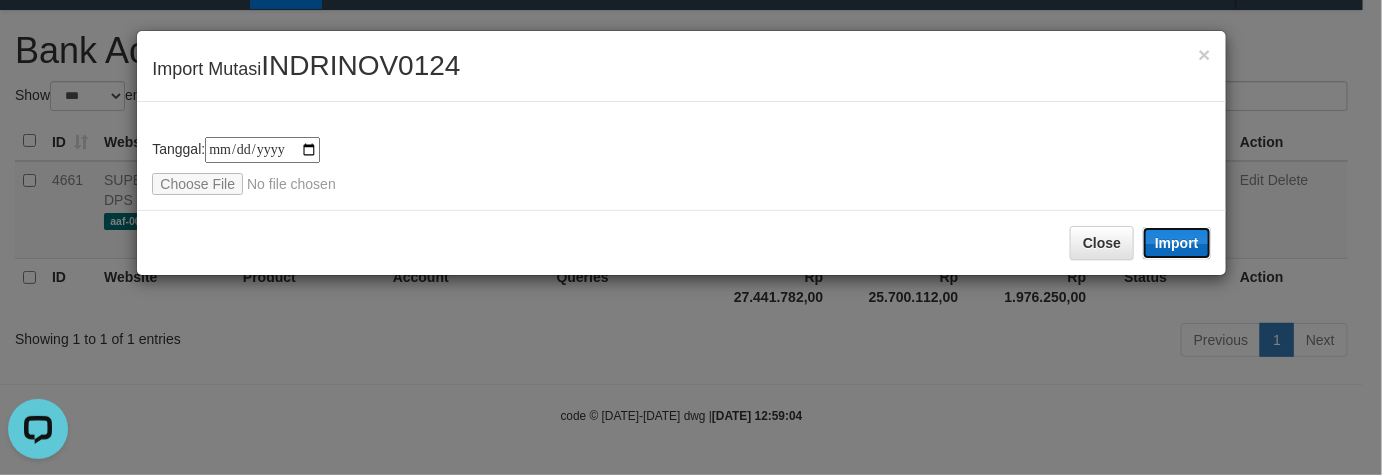 click on "Import" at bounding box center [1177, 243] 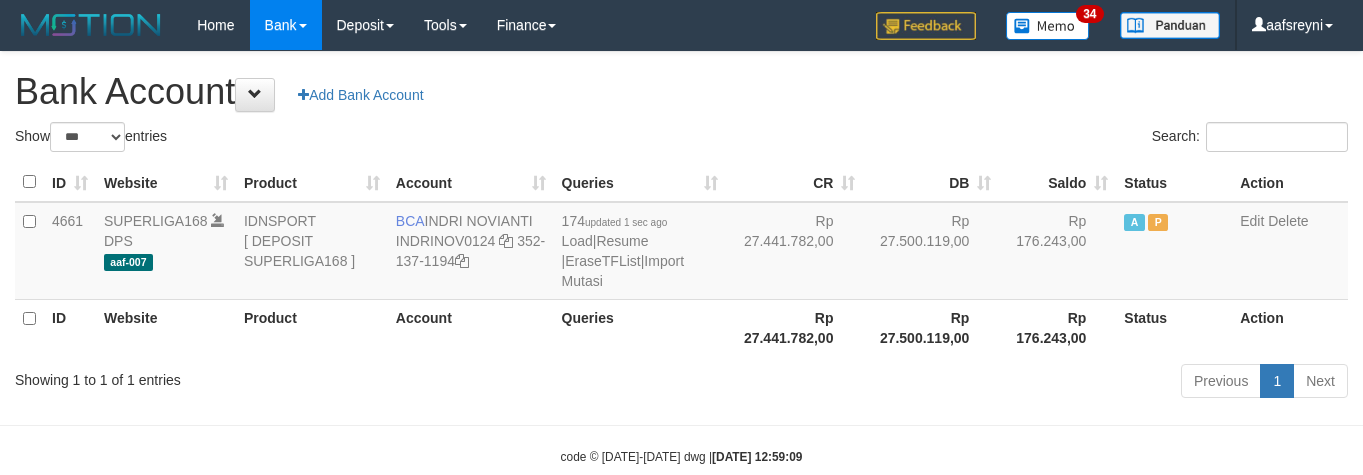select on "***" 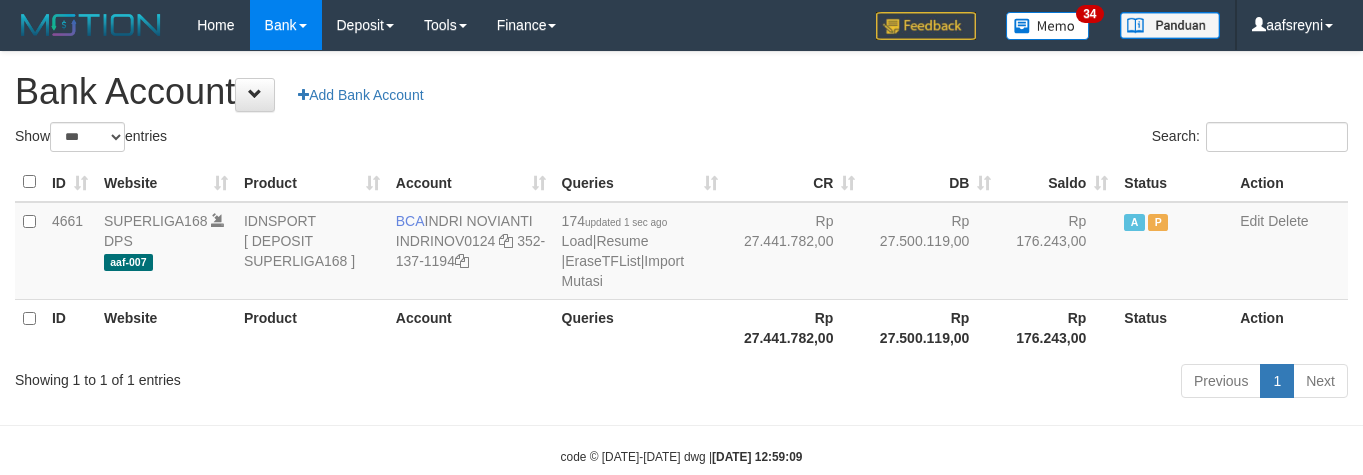 scroll, scrollTop: 41, scrollLeft: 0, axis: vertical 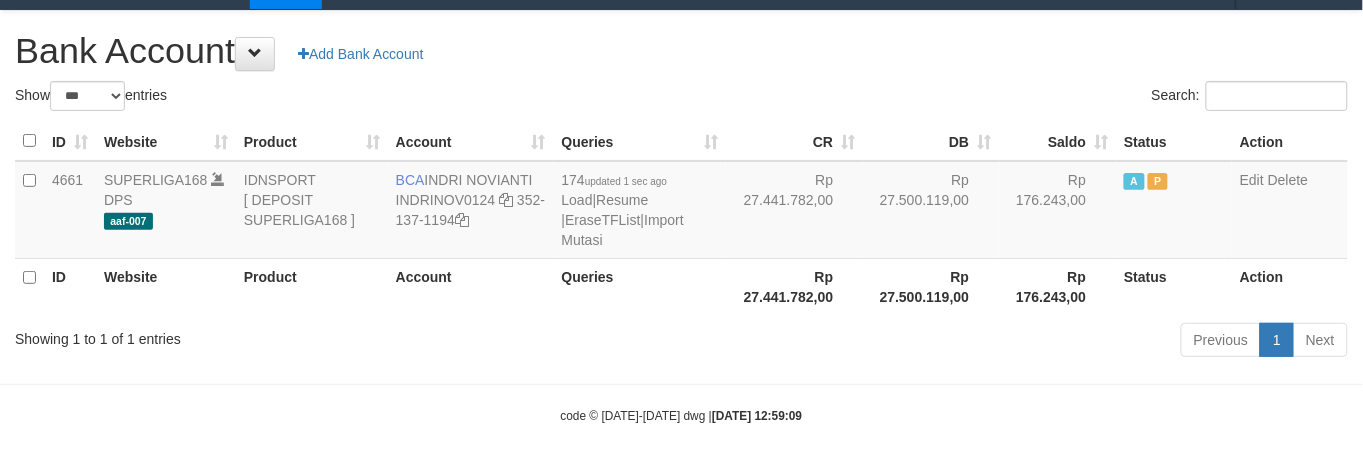 click on "Rp 27.500.119,00" at bounding box center (931, 286) 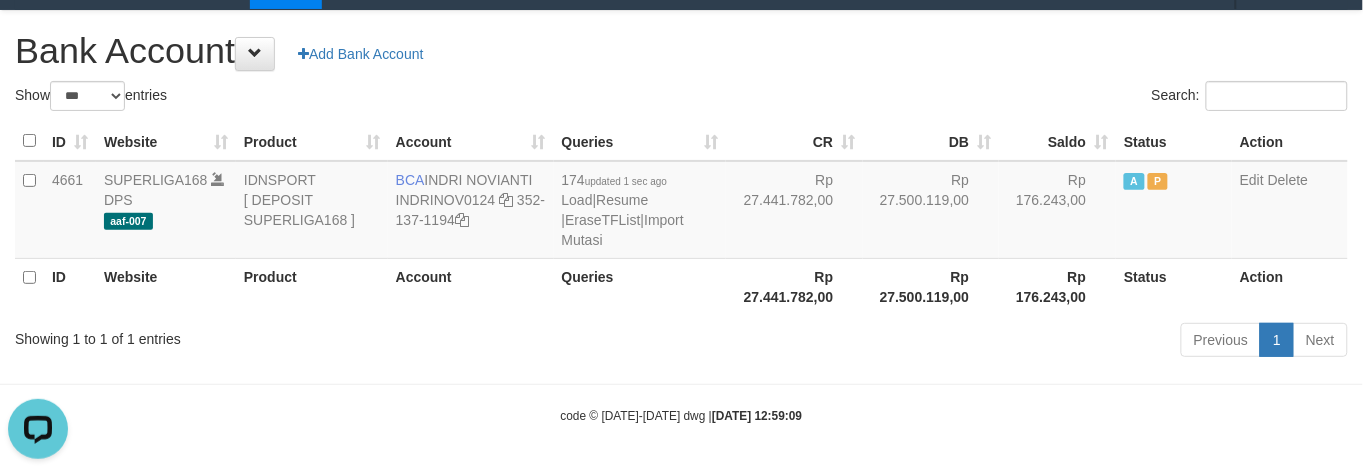 scroll, scrollTop: 0, scrollLeft: 0, axis: both 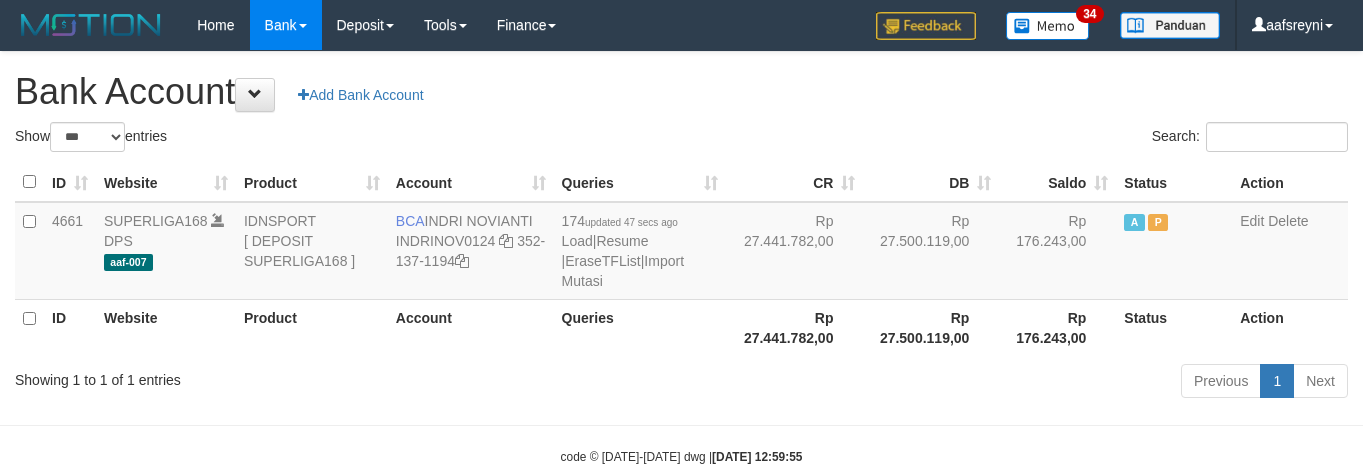 select on "***" 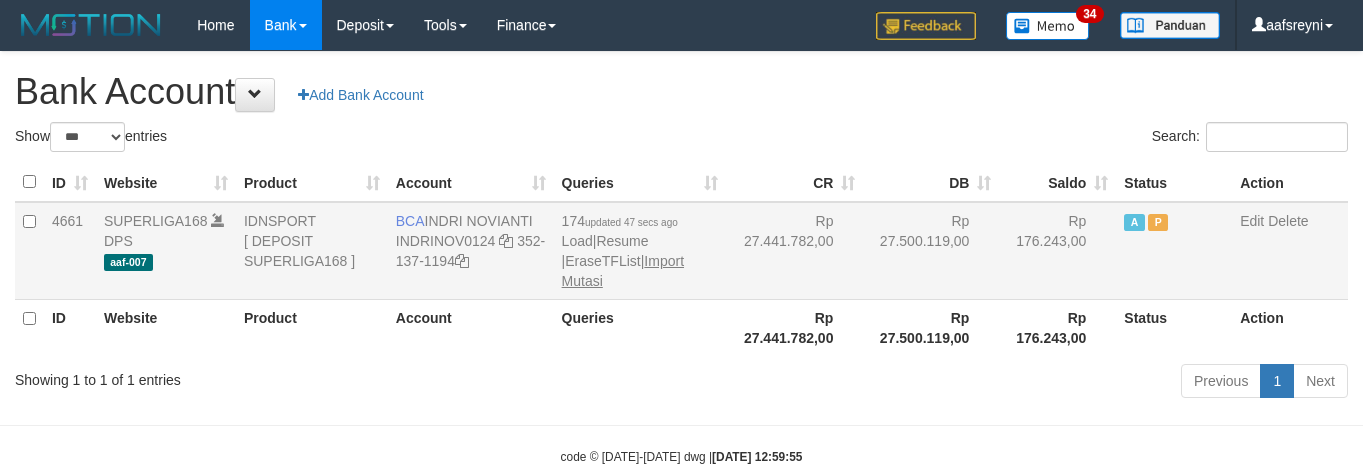 scroll, scrollTop: 41, scrollLeft: 0, axis: vertical 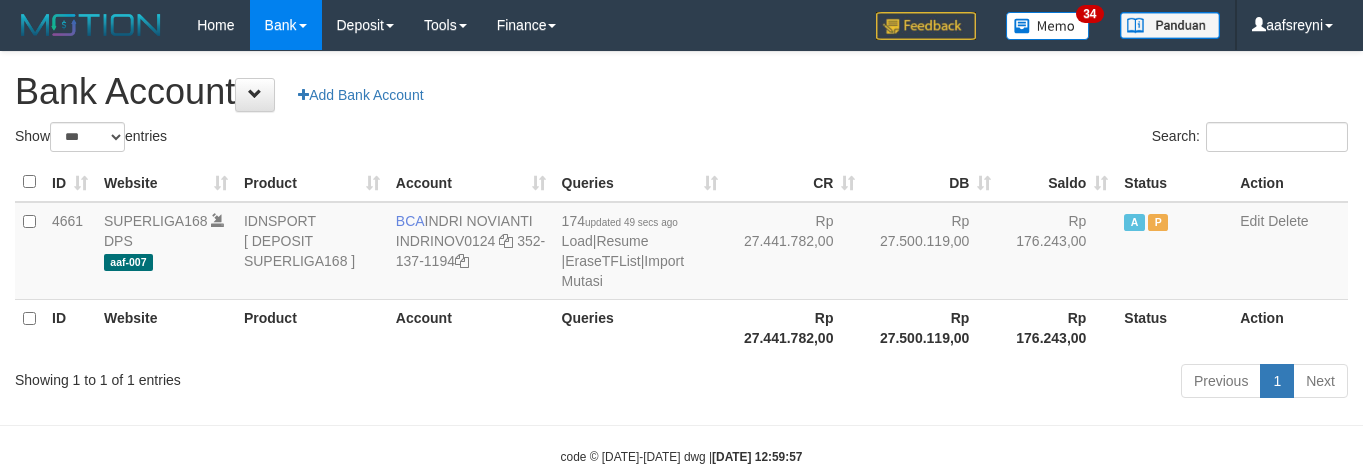 select on "***" 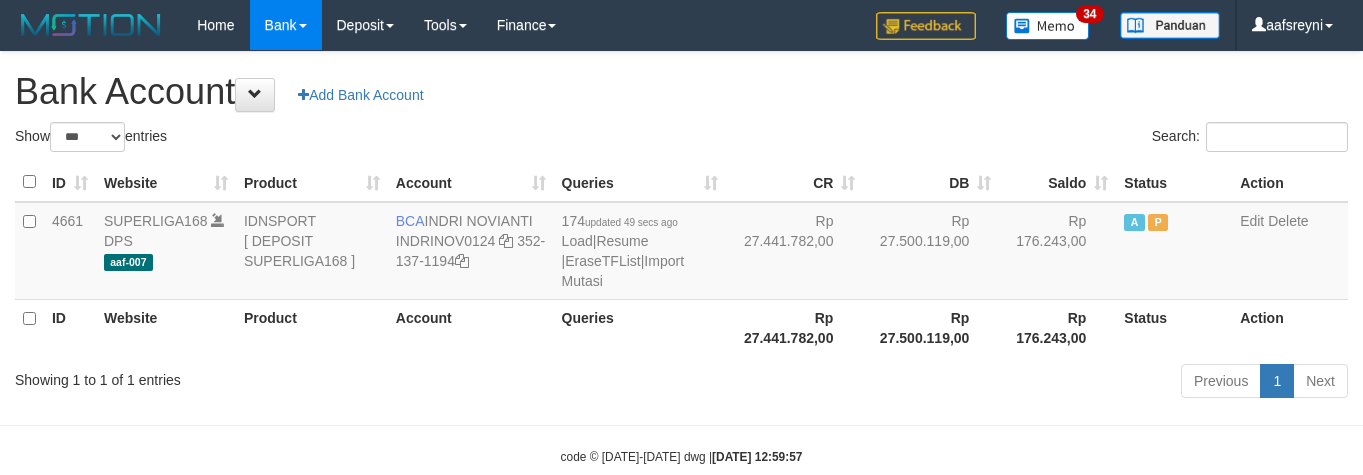 scroll, scrollTop: 41, scrollLeft: 0, axis: vertical 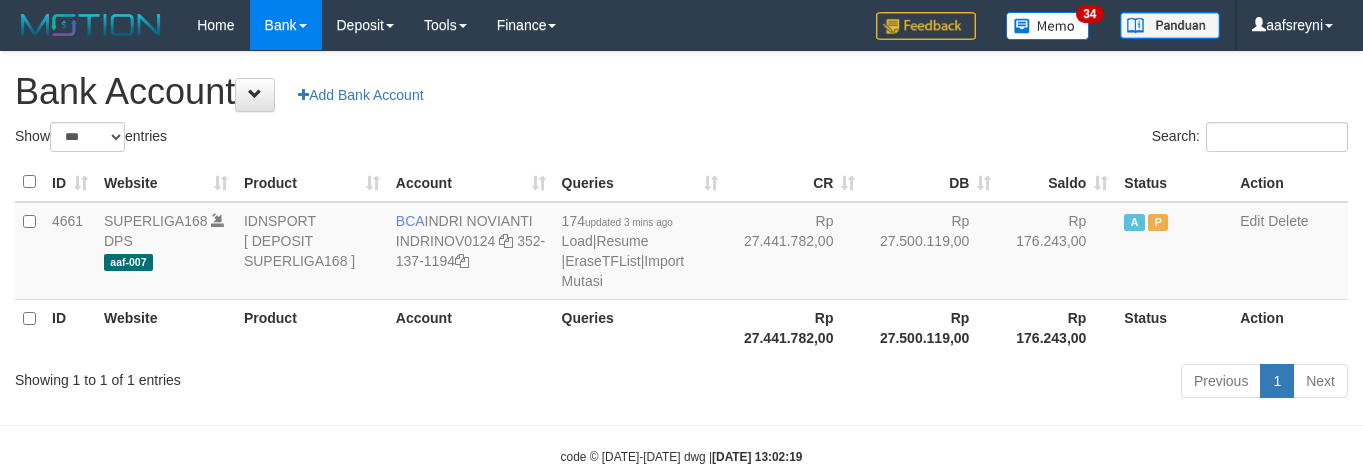 select on "***" 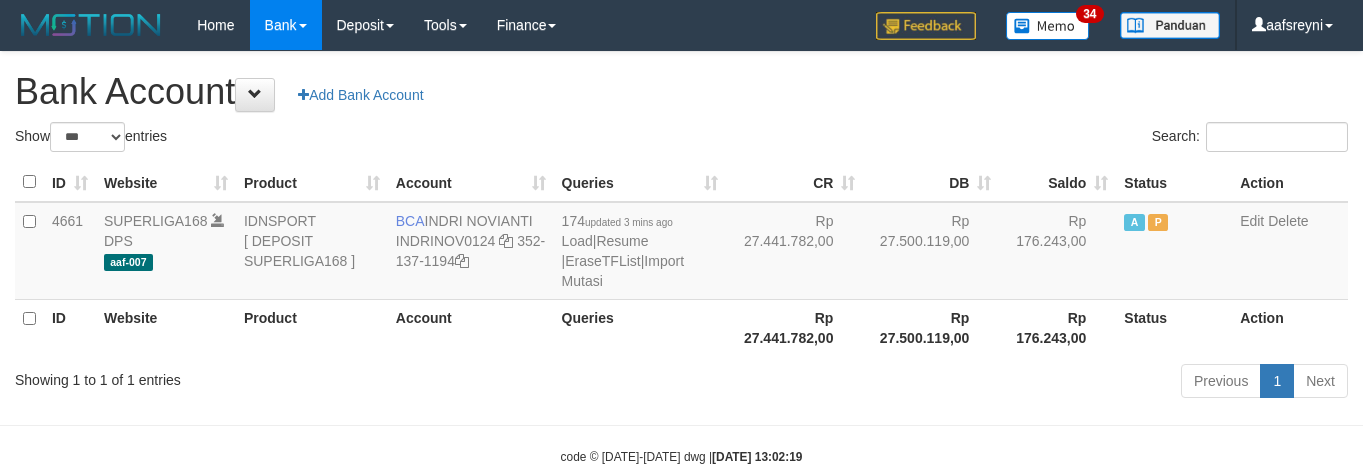 scroll, scrollTop: 41, scrollLeft: 0, axis: vertical 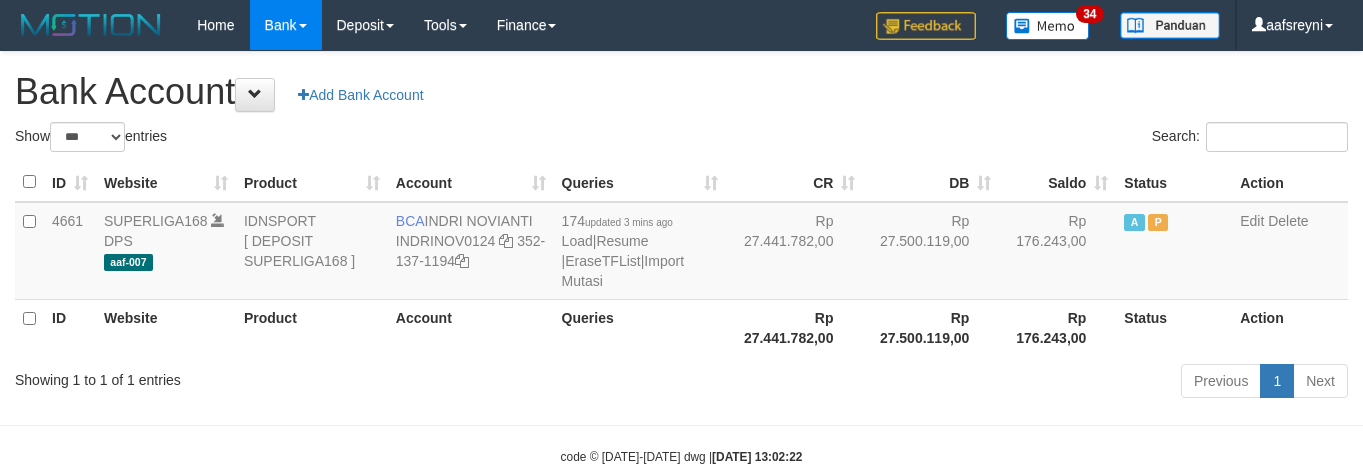 select on "***" 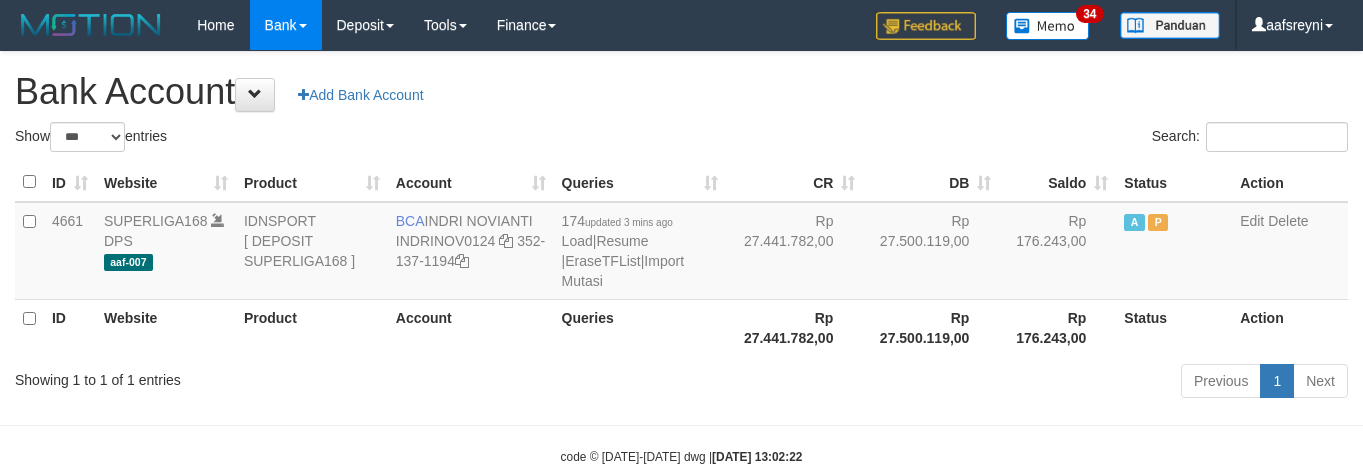scroll, scrollTop: 41, scrollLeft: 0, axis: vertical 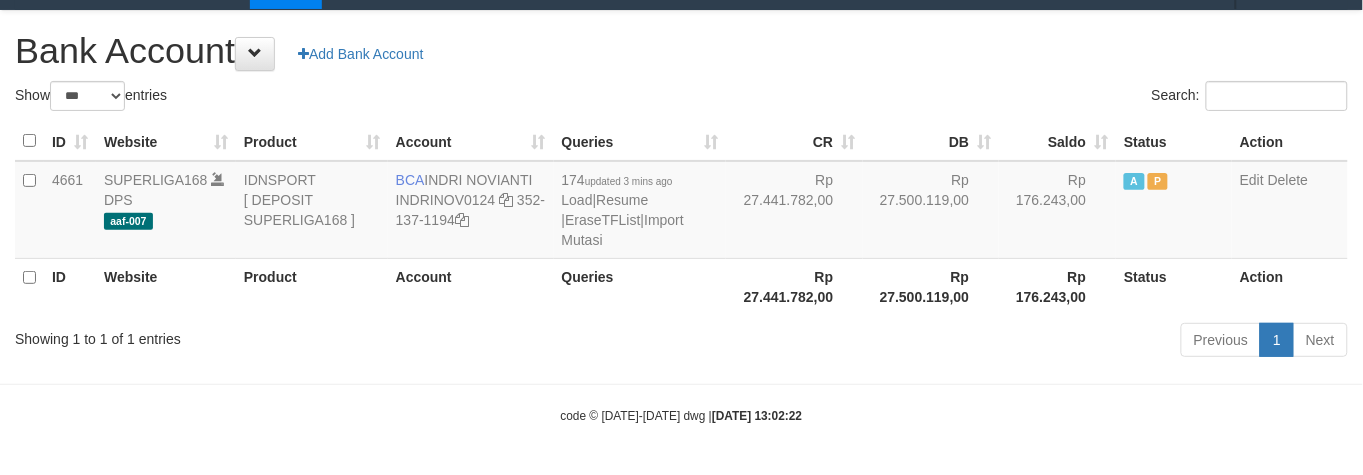 drag, startPoint x: 771, startPoint y: 107, endPoint x: 732, endPoint y: 95, distance: 40.804413 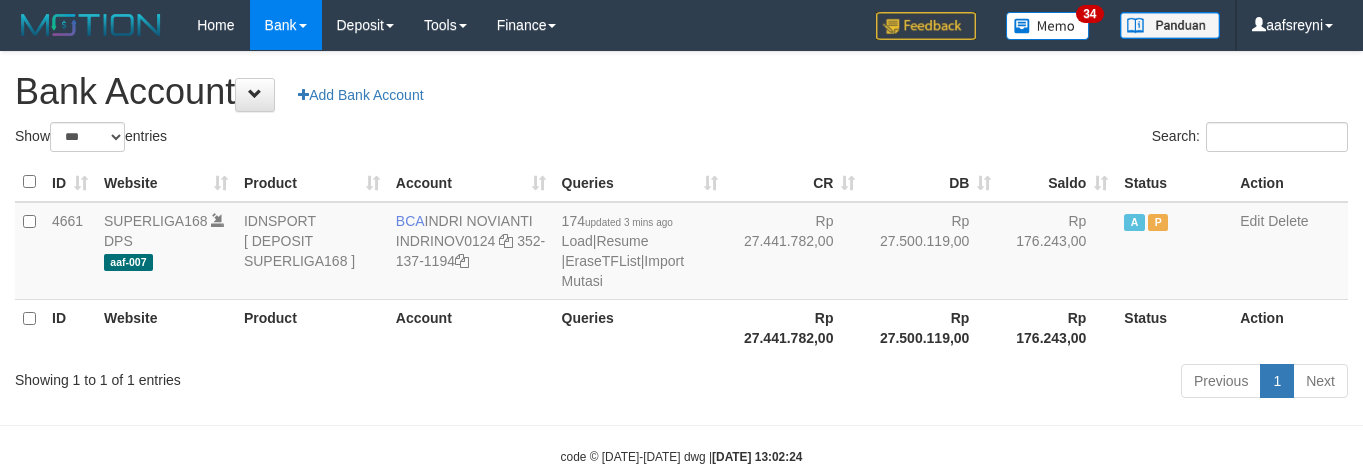 select on "***" 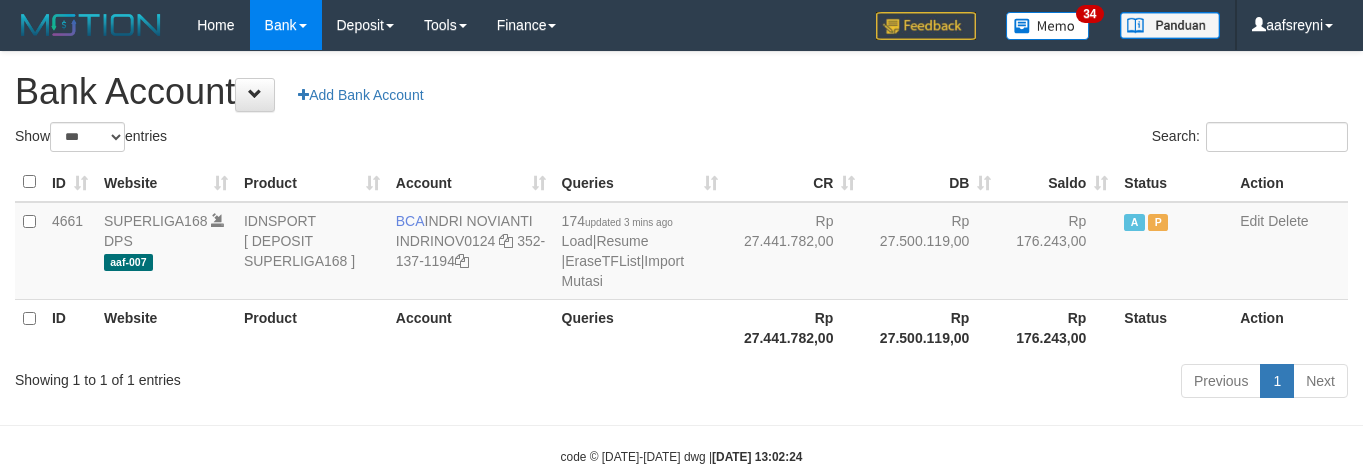 scroll, scrollTop: 41, scrollLeft: 0, axis: vertical 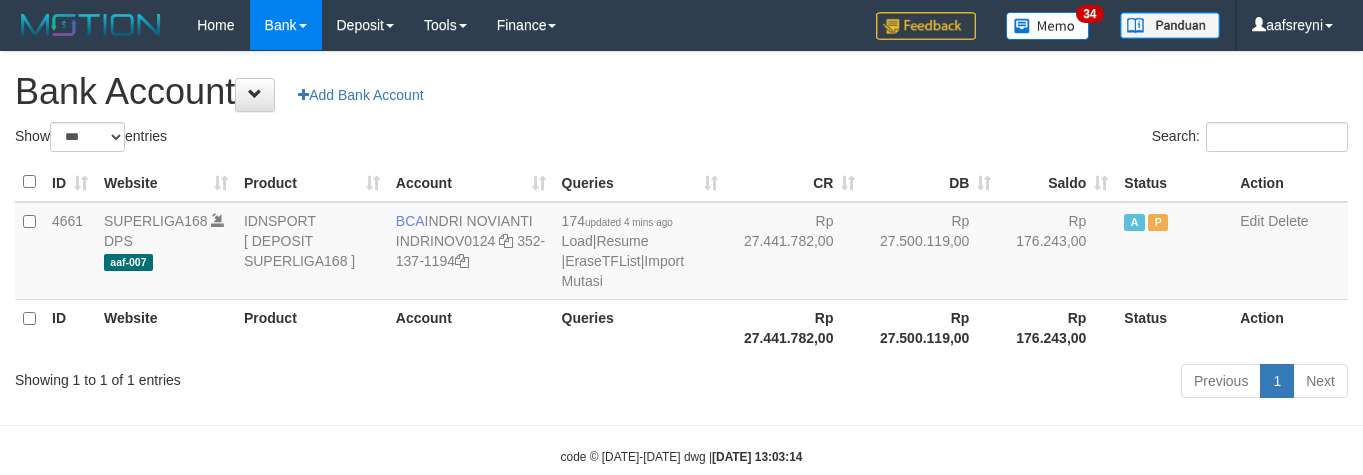 select on "***" 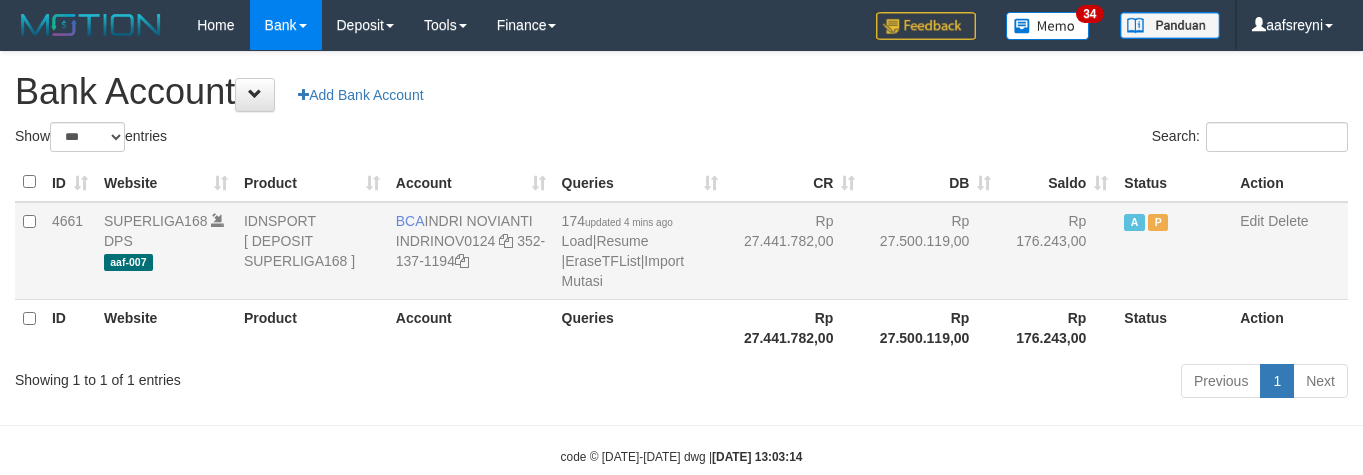 scroll, scrollTop: 41, scrollLeft: 0, axis: vertical 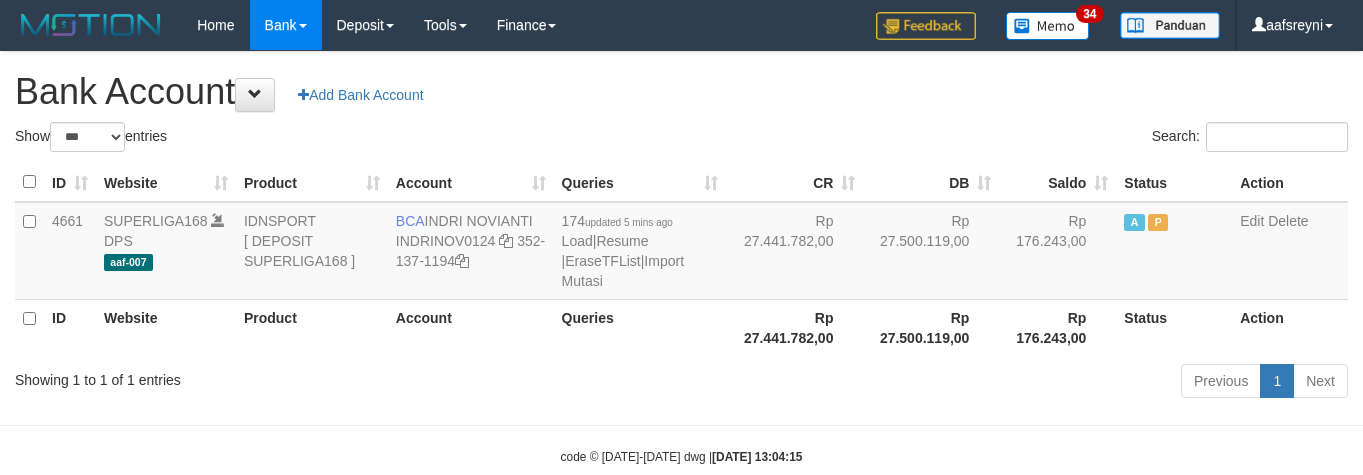 select on "***" 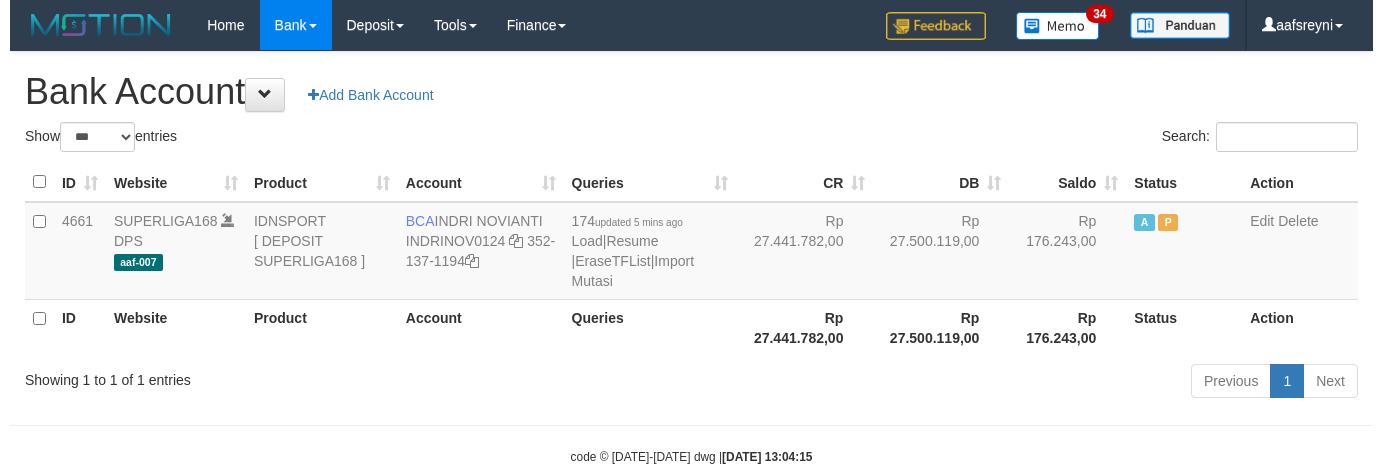 scroll, scrollTop: 41, scrollLeft: 0, axis: vertical 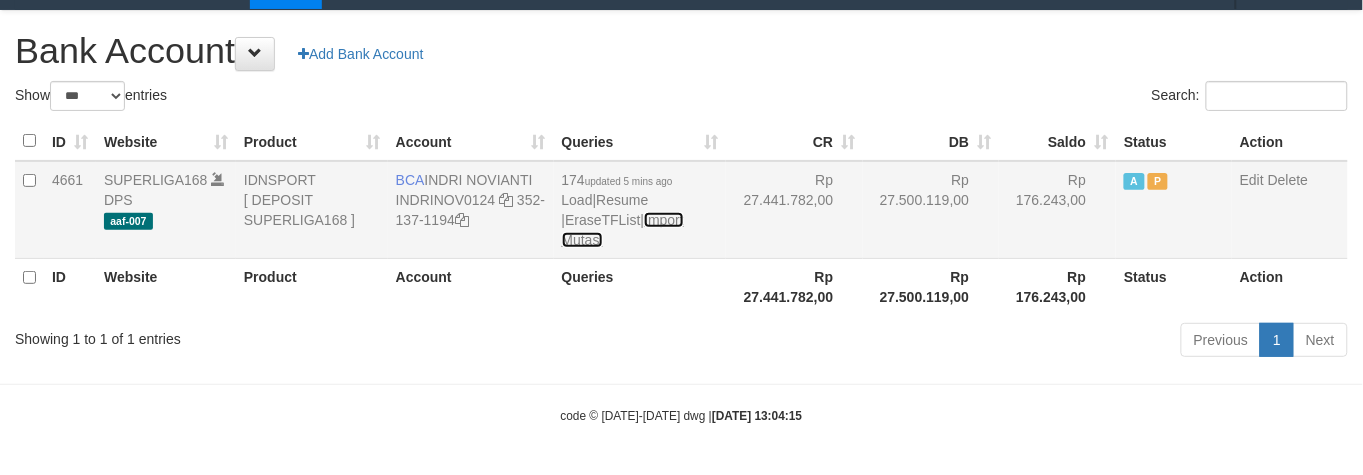 click on "Import Mutasi" at bounding box center (623, 230) 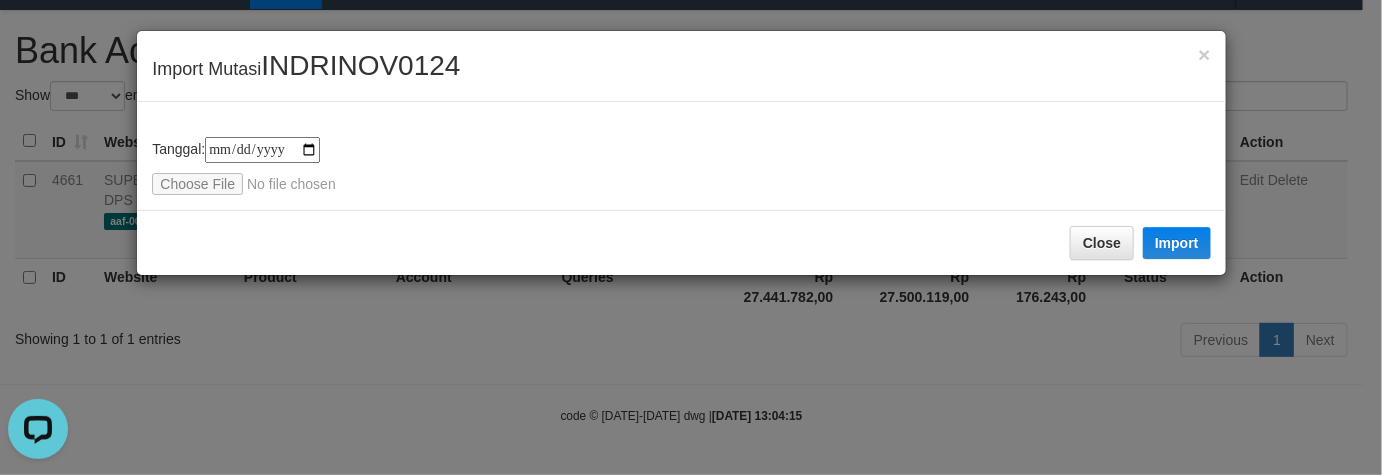 scroll, scrollTop: 0, scrollLeft: 0, axis: both 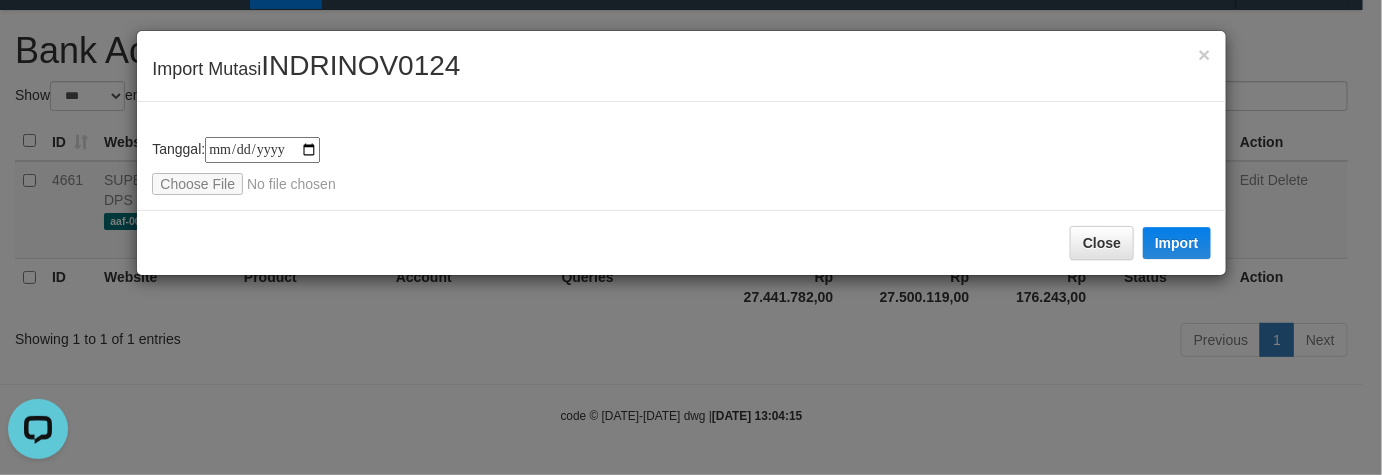 type on "**********" 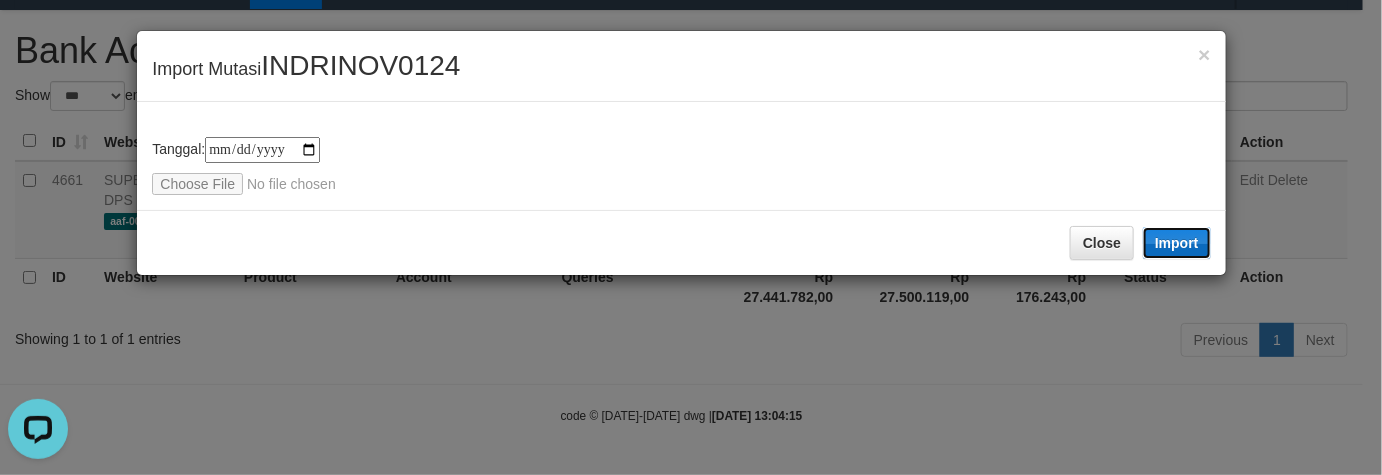 click on "Import" at bounding box center [1177, 243] 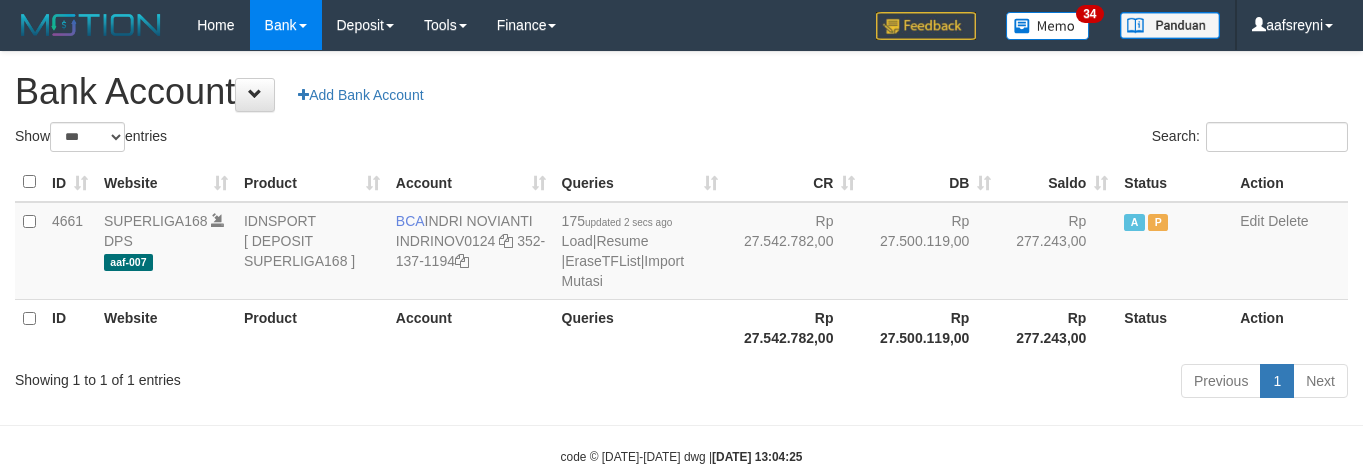 select on "***" 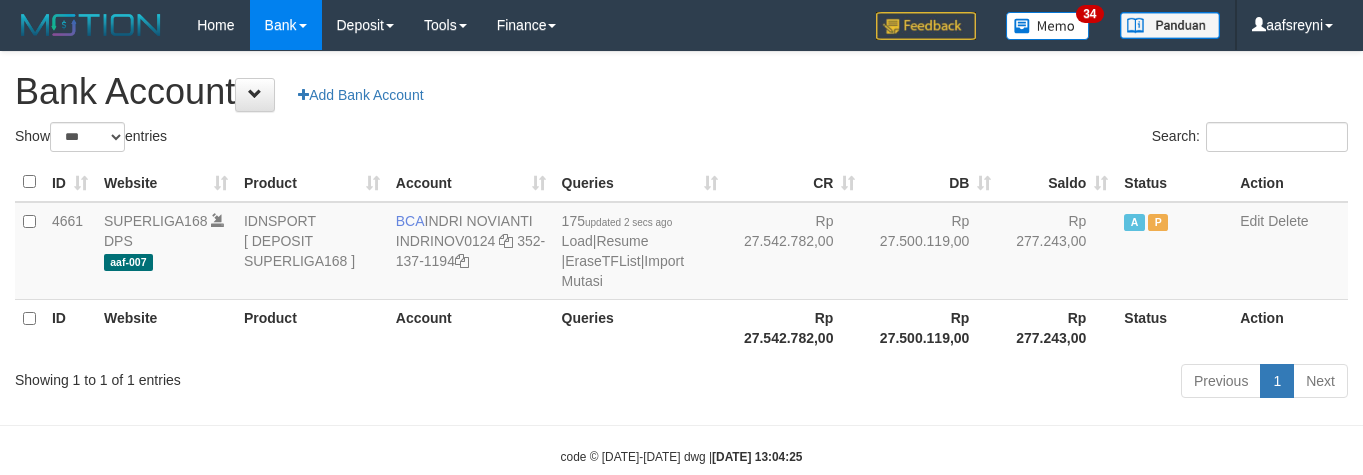 scroll, scrollTop: 41, scrollLeft: 0, axis: vertical 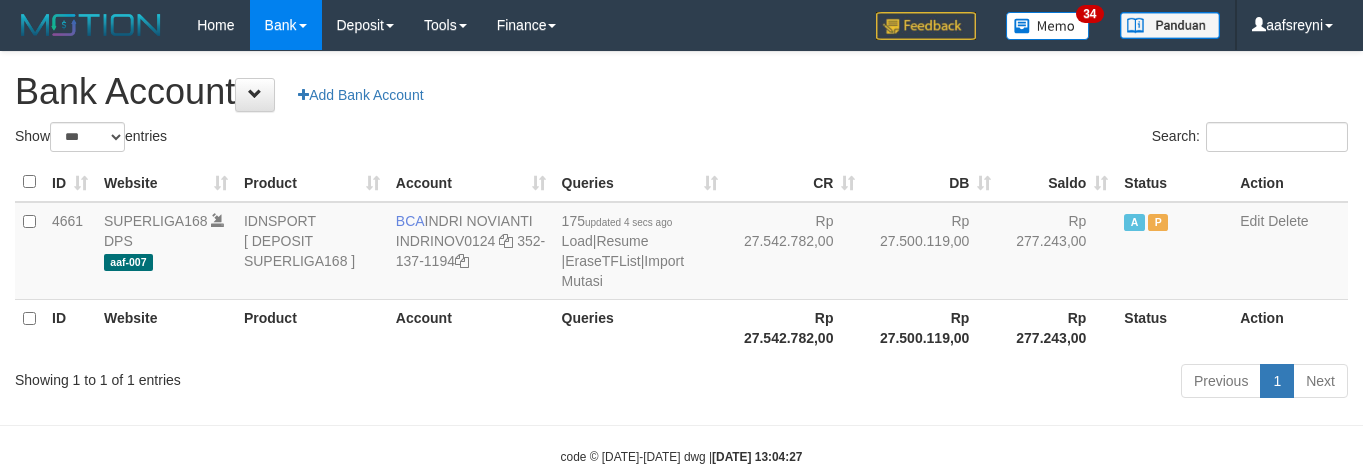 select on "***" 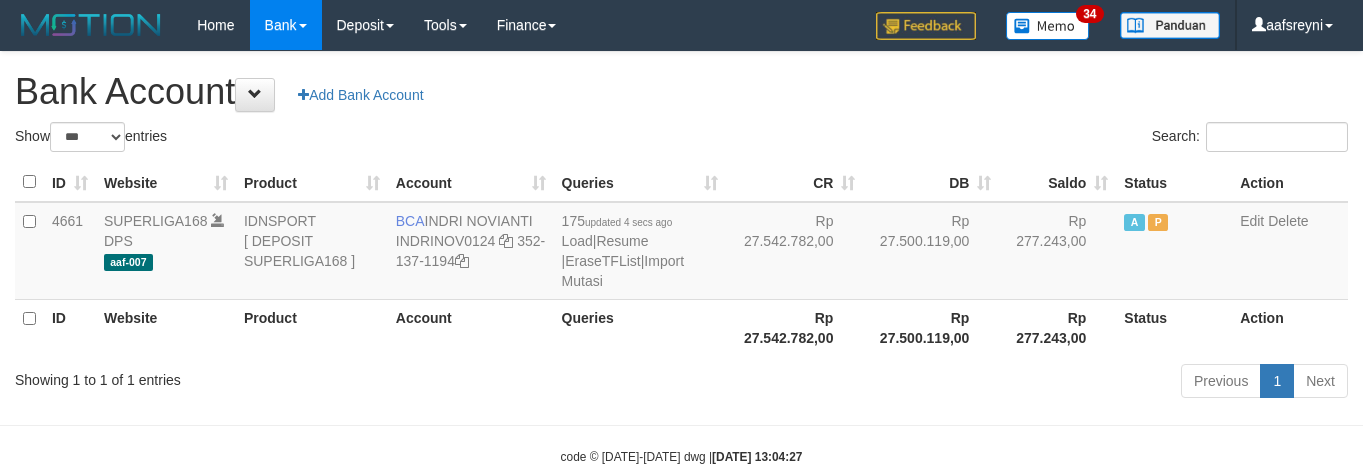 scroll, scrollTop: 41, scrollLeft: 0, axis: vertical 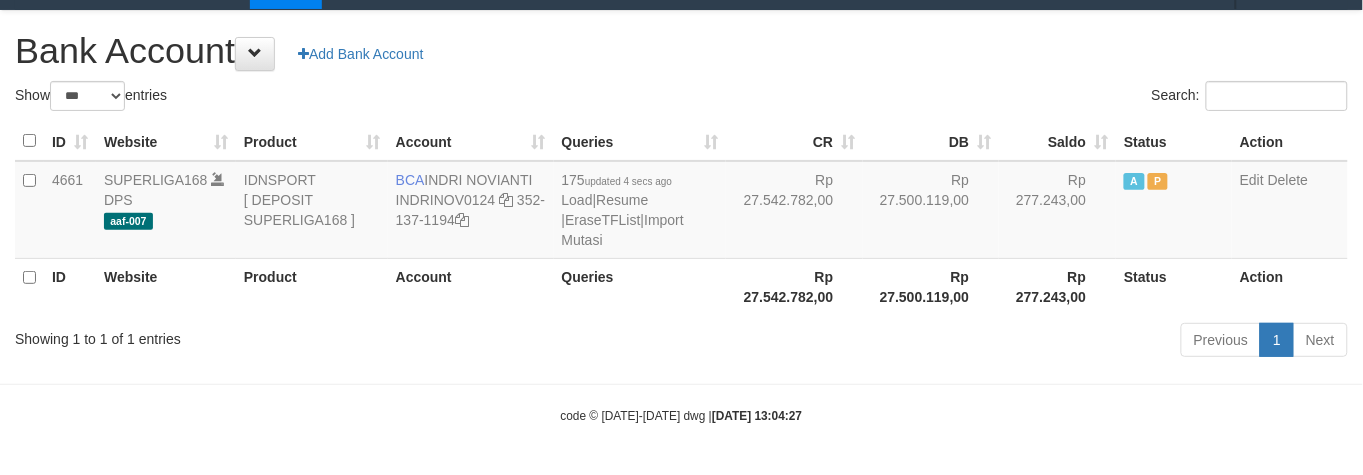drag, startPoint x: 0, startPoint y: 0, endPoint x: 902, endPoint y: 291, distance: 947.779 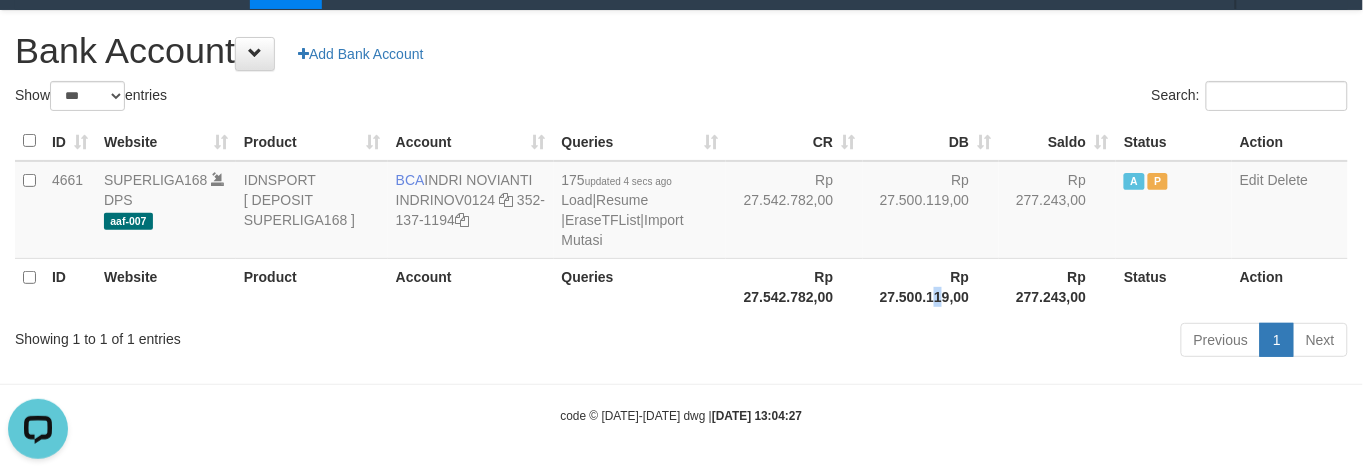scroll, scrollTop: 0, scrollLeft: 0, axis: both 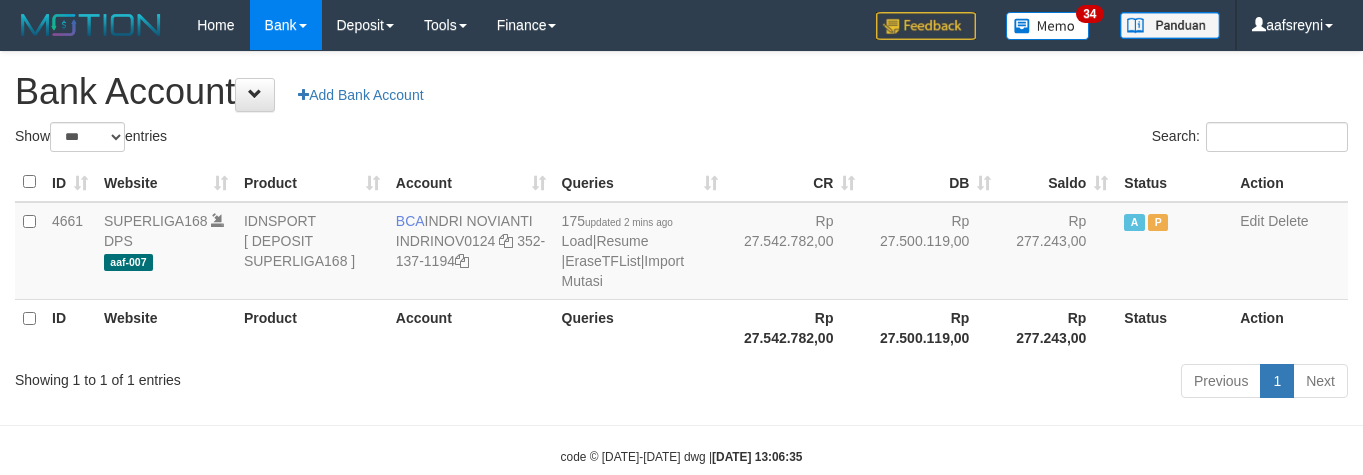 select on "***" 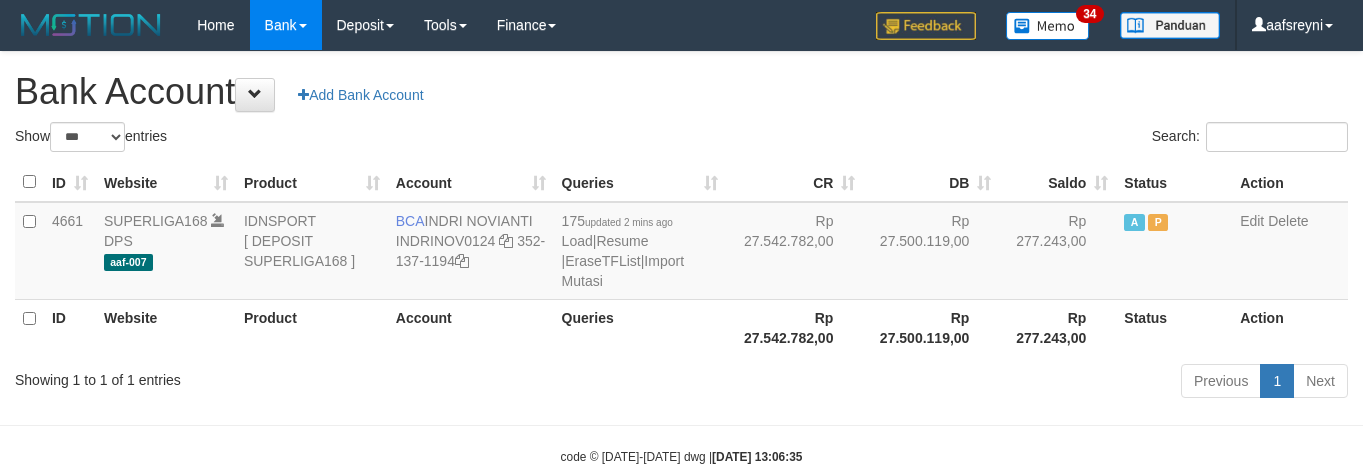 scroll, scrollTop: 41, scrollLeft: 0, axis: vertical 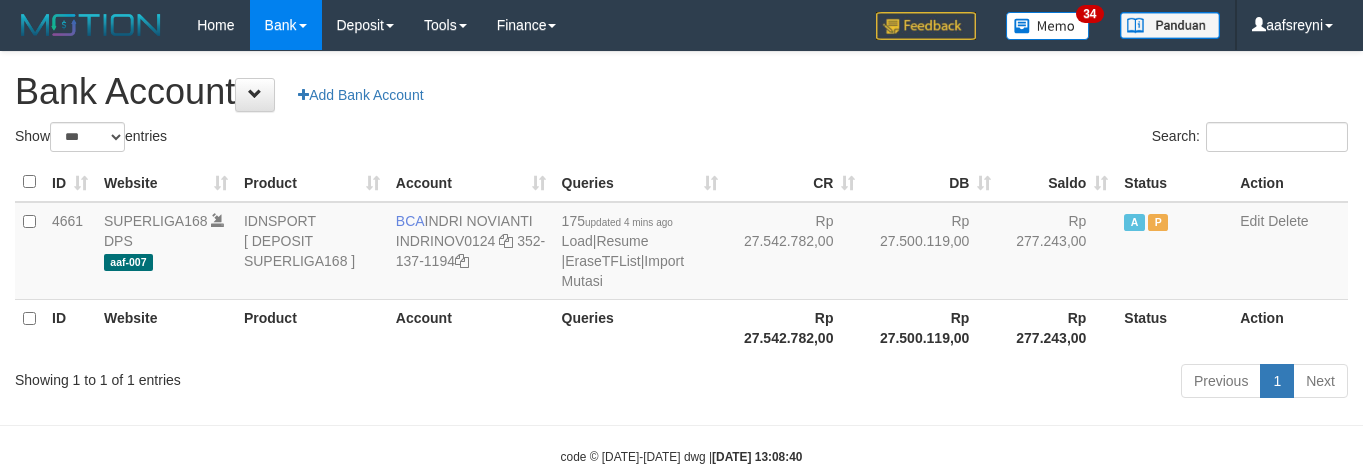 select on "***" 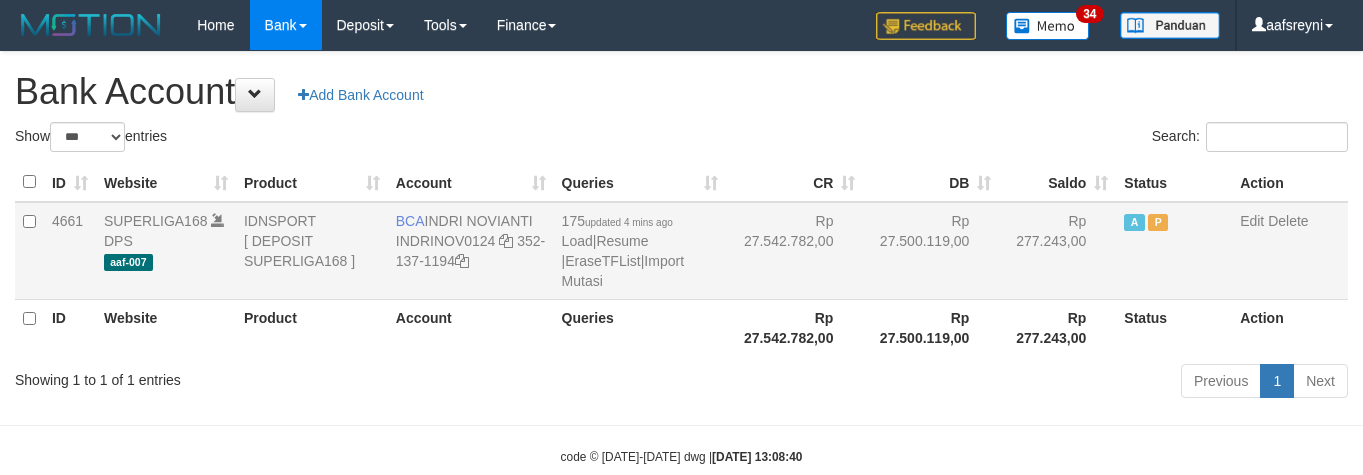 scroll, scrollTop: 41, scrollLeft: 0, axis: vertical 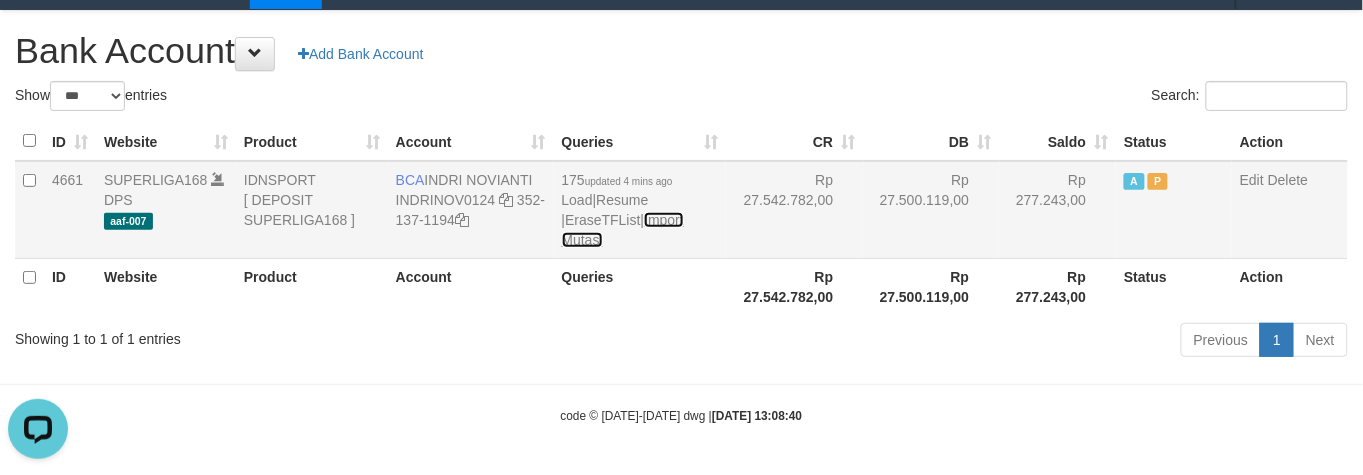 click on "Import Mutasi" at bounding box center (623, 230) 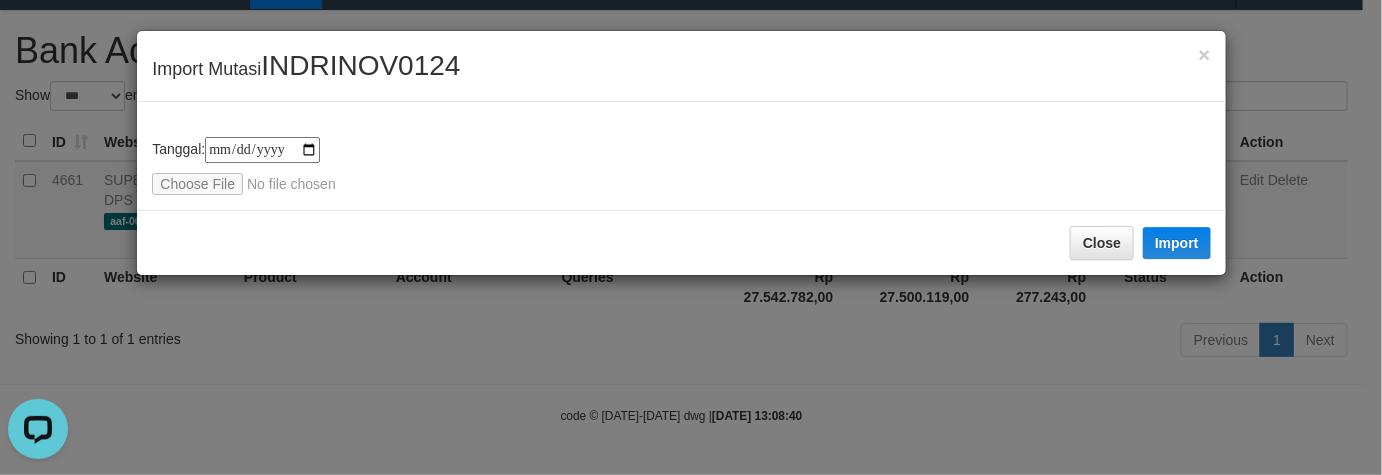 type on "**********" 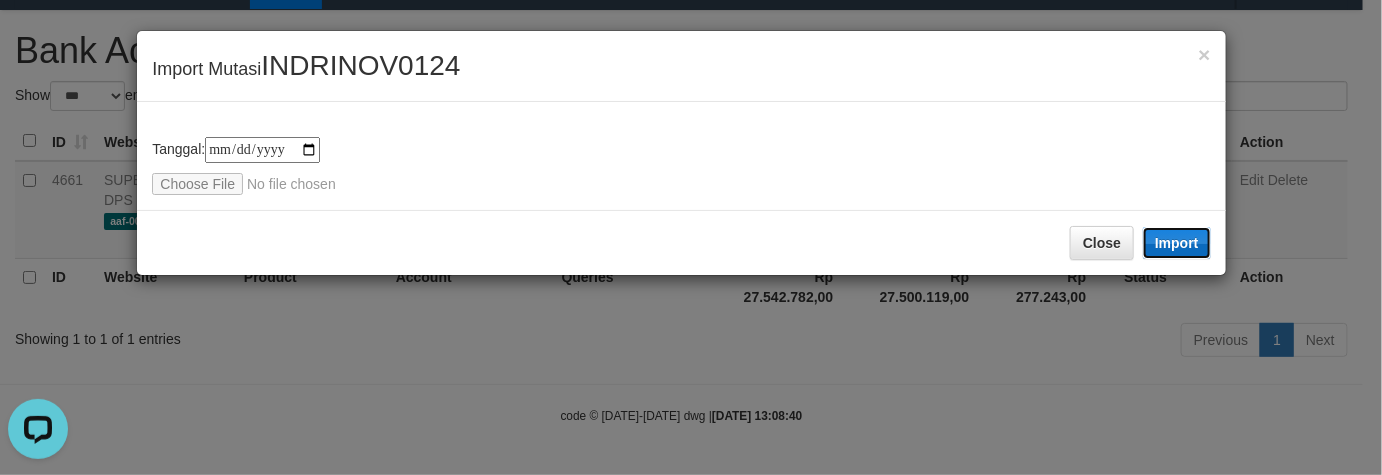 click on "Import" at bounding box center (1177, 243) 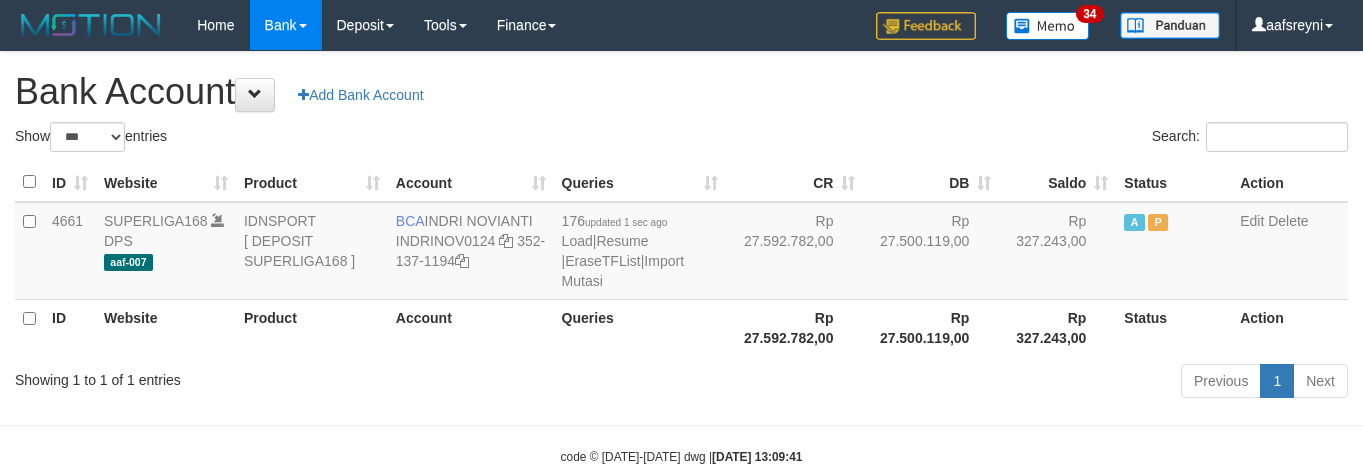 select on "***" 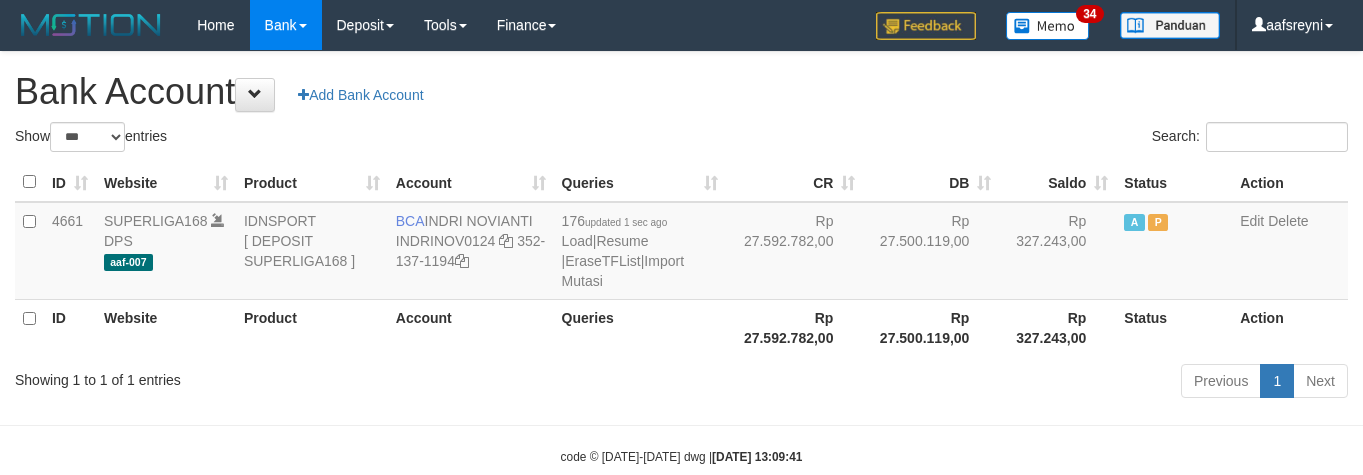 scroll, scrollTop: 41, scrollLeft: 0, axis: vertical 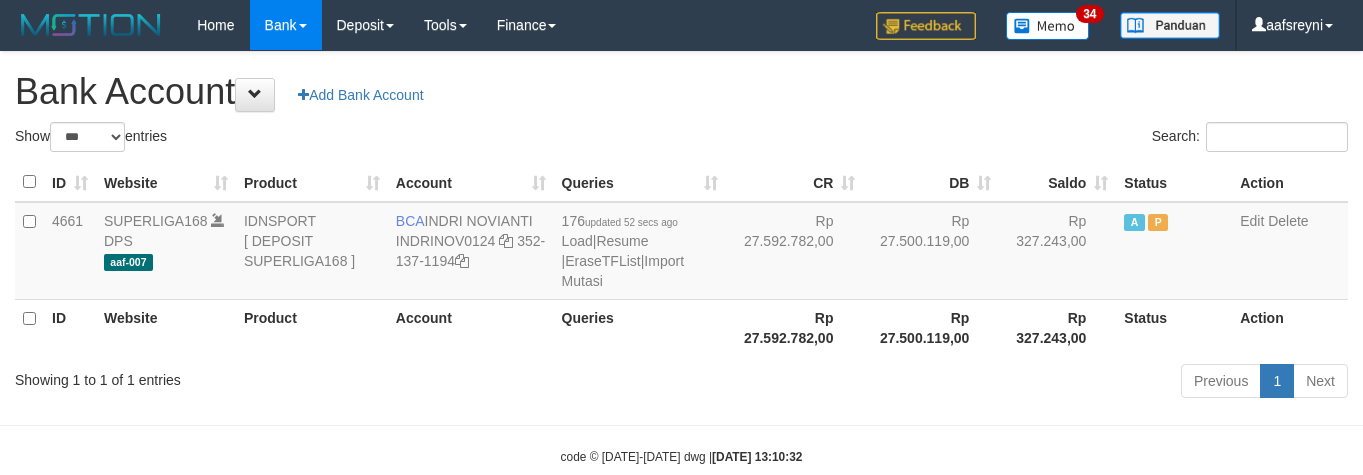 select on "***" 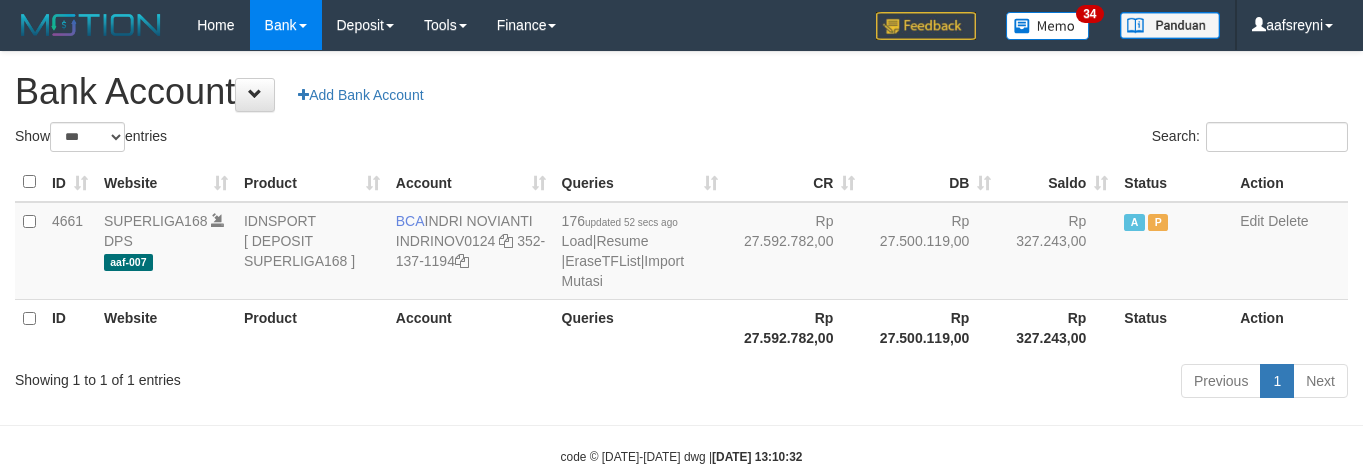 scroll, scrollTop: 41, scrollLeft: 0, axis: vertical 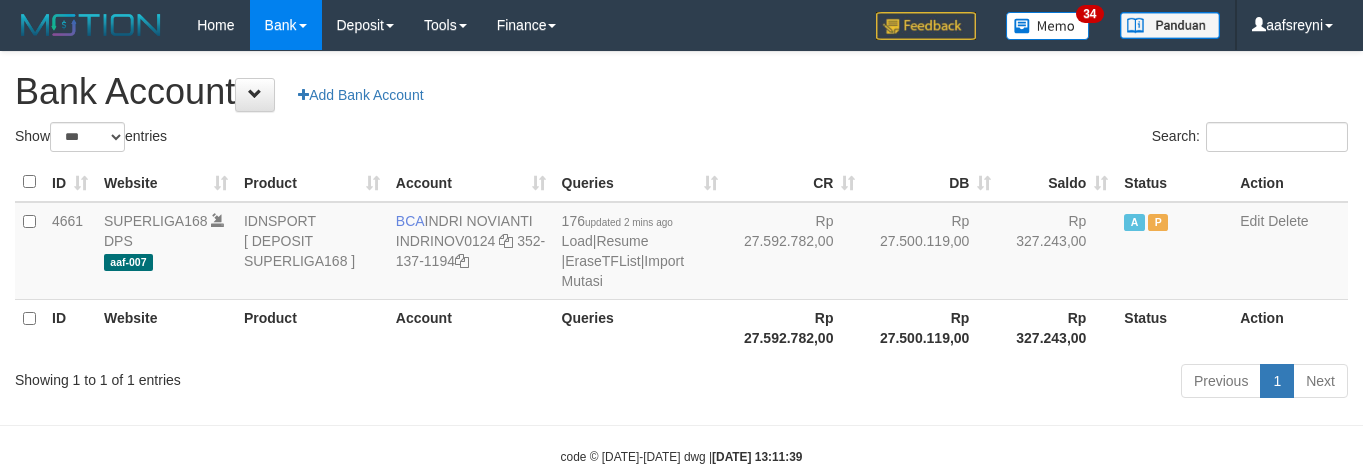 select on "***" 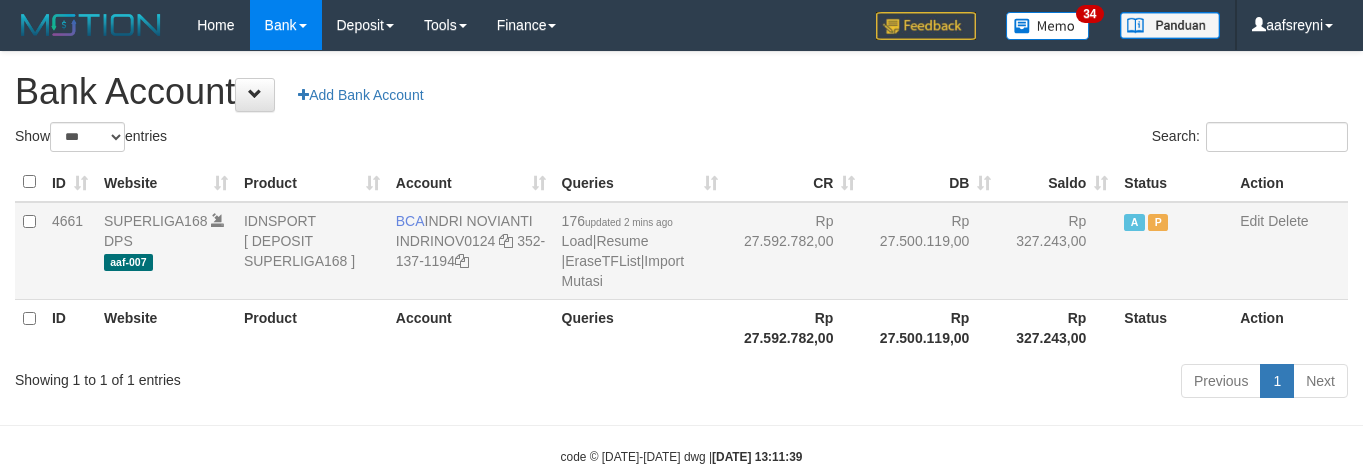 scroll, scrollTop: 41, scrollLeft: 0, axis: vertical 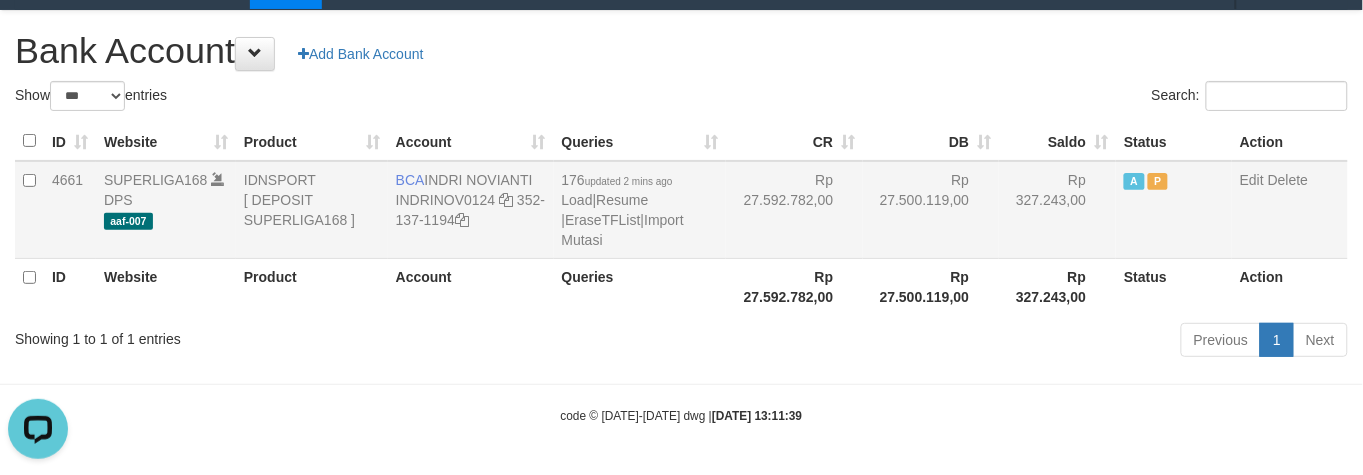 click on "Rp 27.500.119,00" at bounding box center [931, 210] 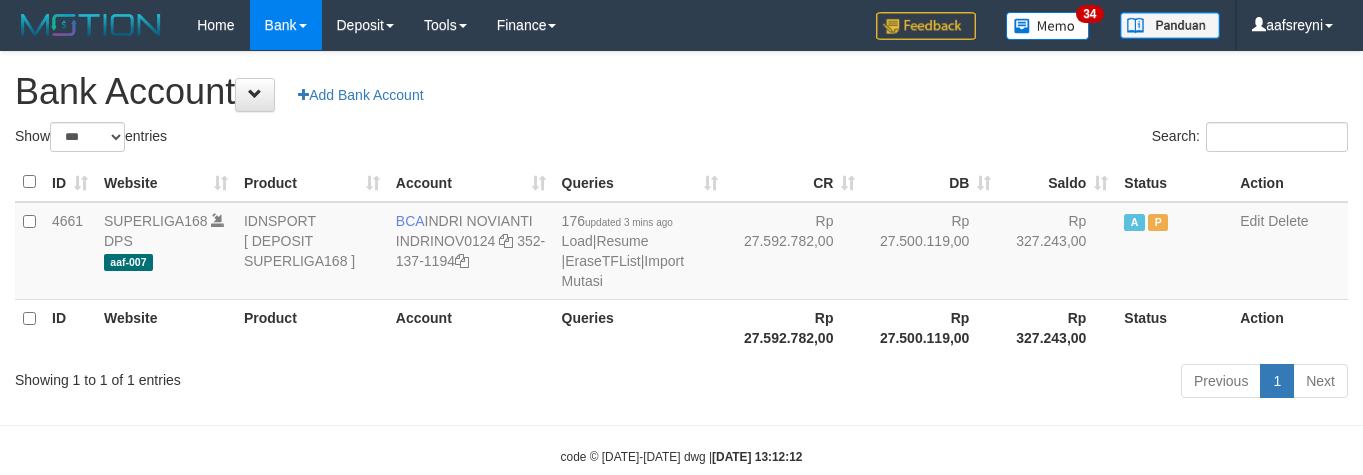 select on "***" 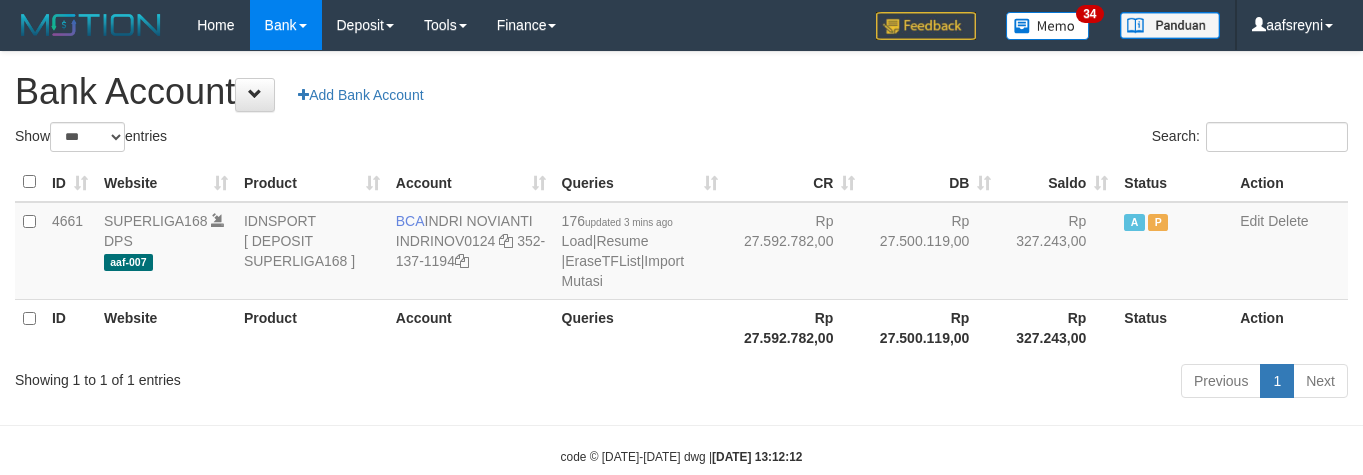 scroll, scrollTop: 41, scrollLeft: 0, axis: vertical 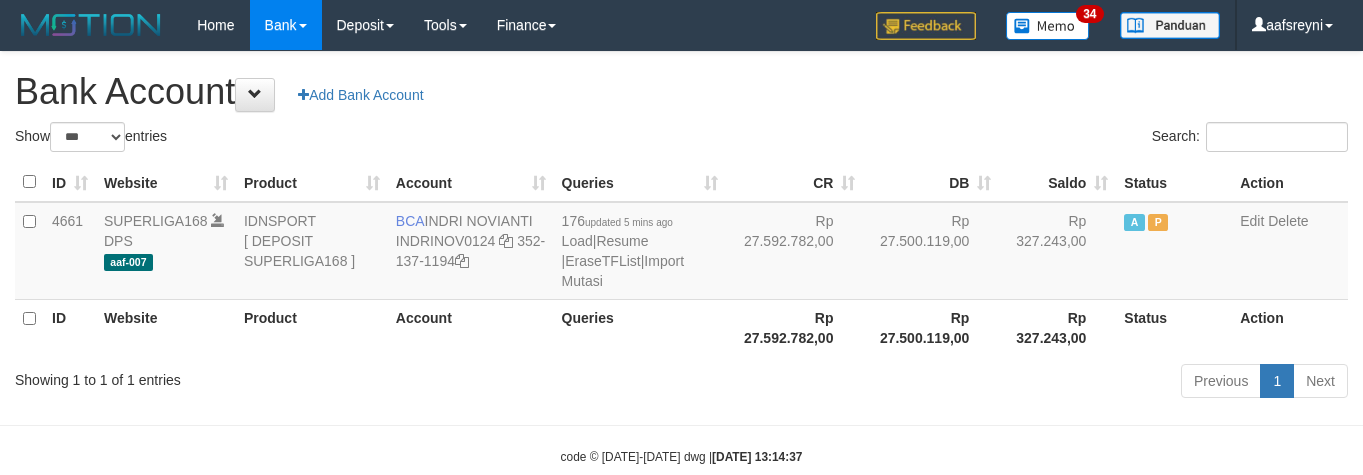 select on "***" 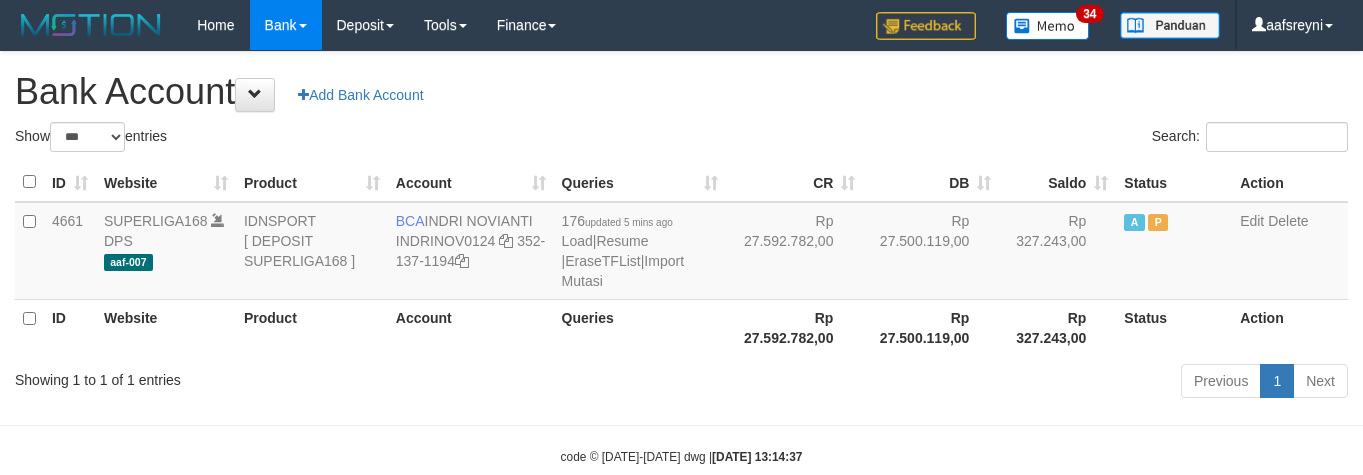 scroll, scrollTop: 41, scrollLeft: 0, axis: vertical 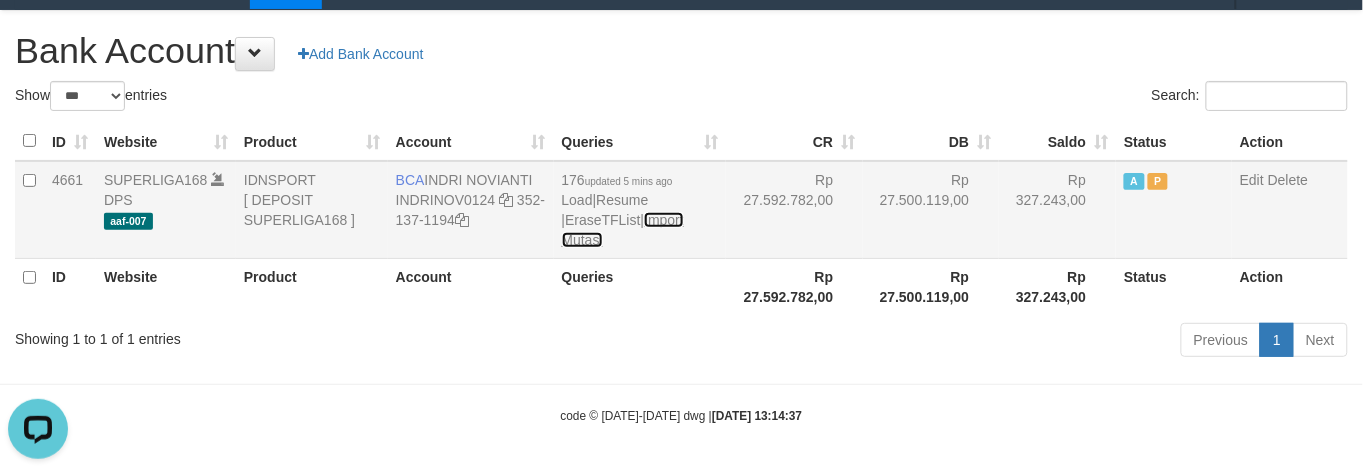 click on "Import Mutasi" at bounding box center [623, 230] 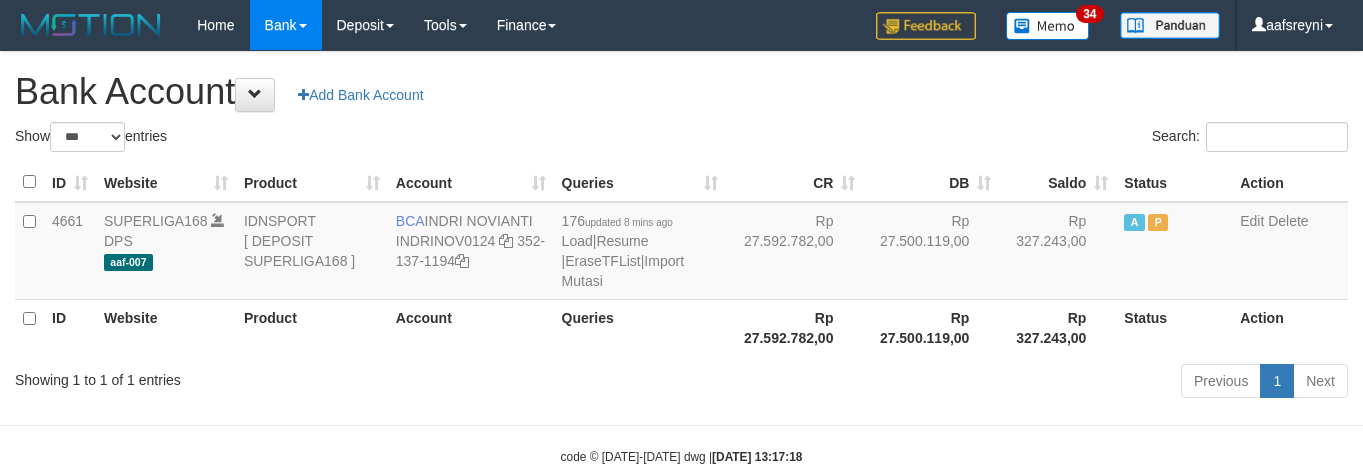 select on "***" 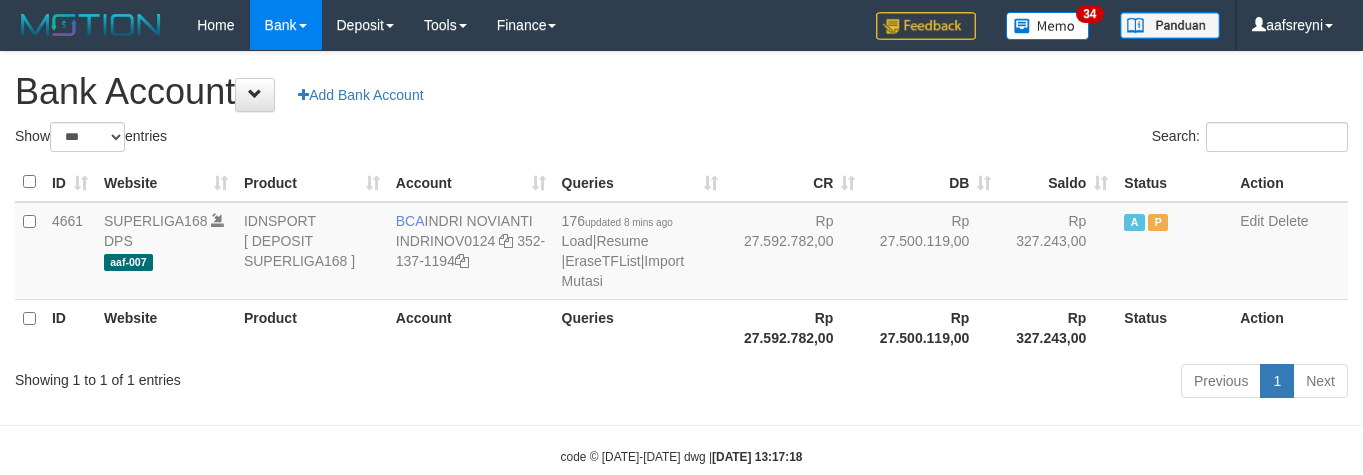 scroll, scrollTop: 41, scrollLeft: 0, axis: vertical 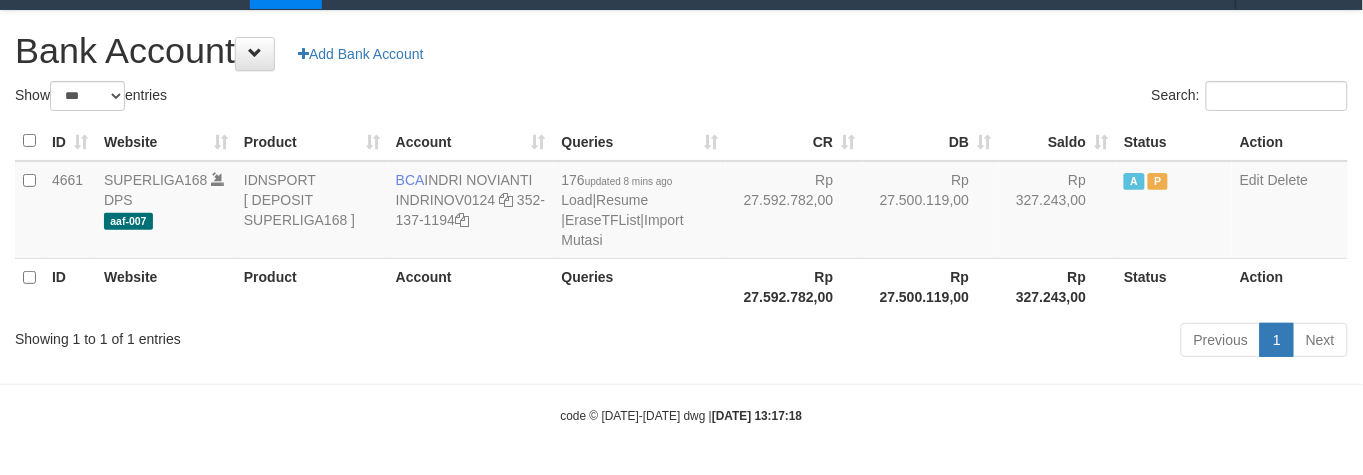 click on "Rp 27.500.119,00" at bounding box center [931, 286] 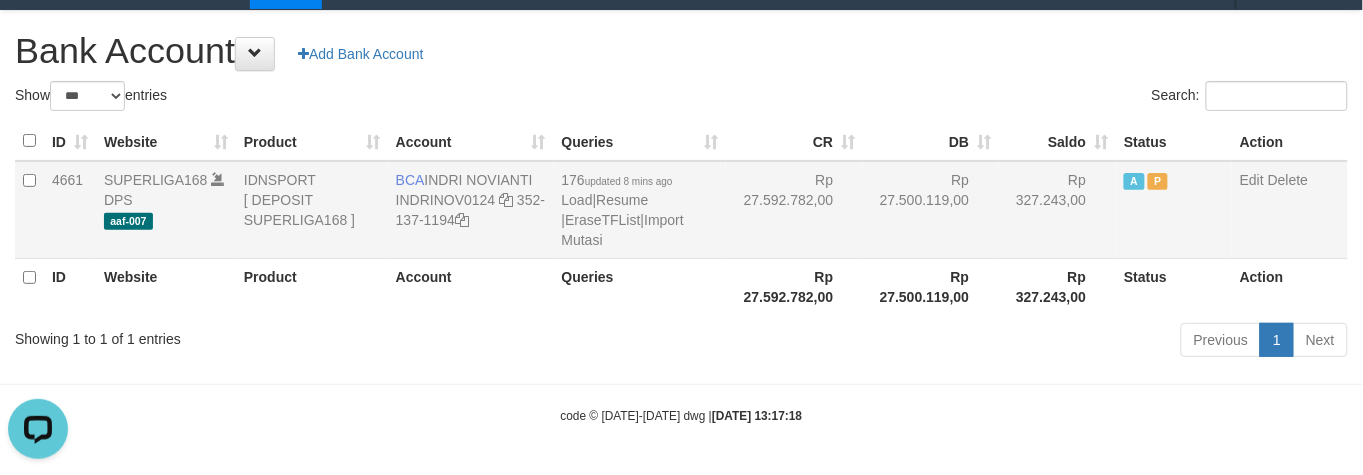 scroll, scrollTop: 0, scrollLeft: 0, axis: both 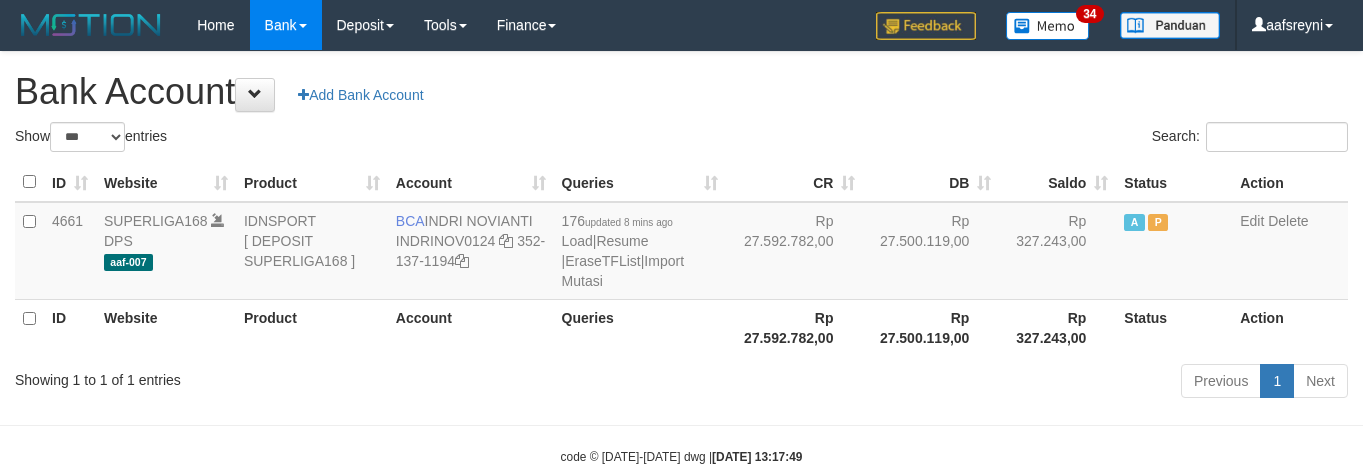select on "***" 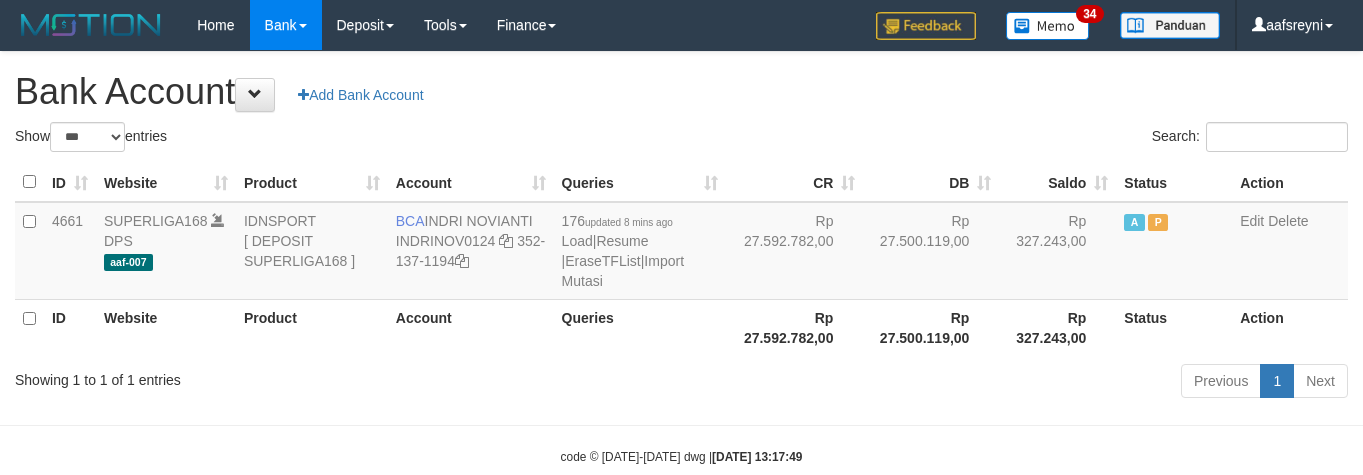 scroll, scrollTop: 41, scrollLeft: 0, axis: vertical 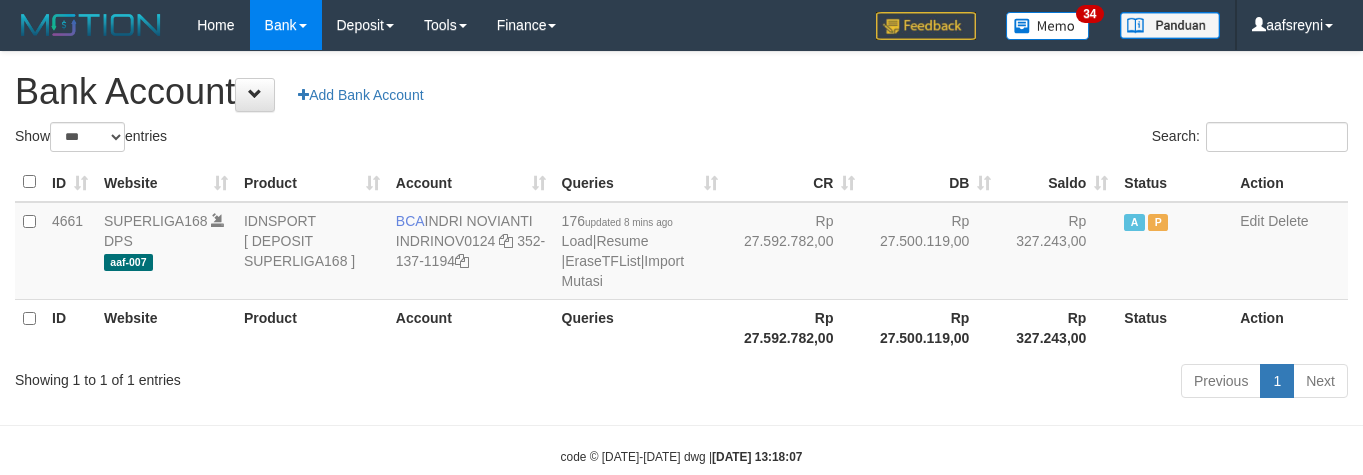 select on "***" 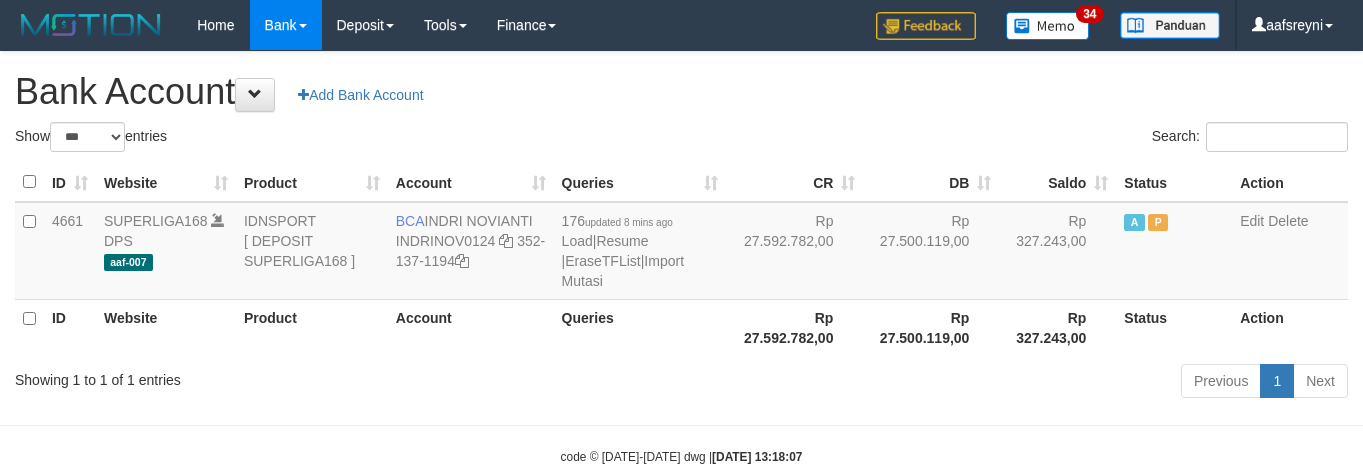 scroll, scrollTop: 41, scrollLeft: 0, axis: vertical 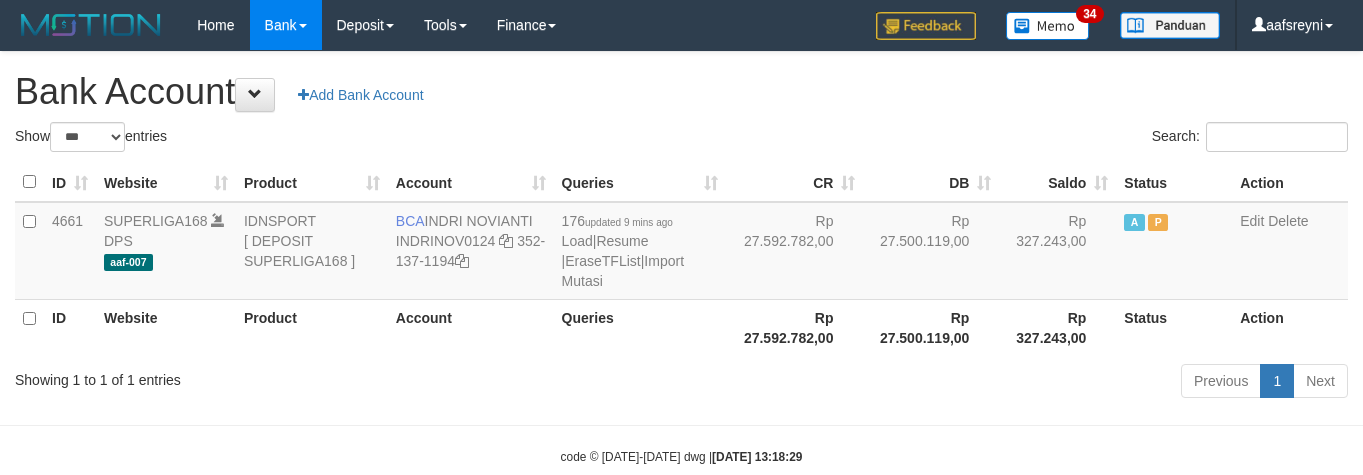 select on "***" 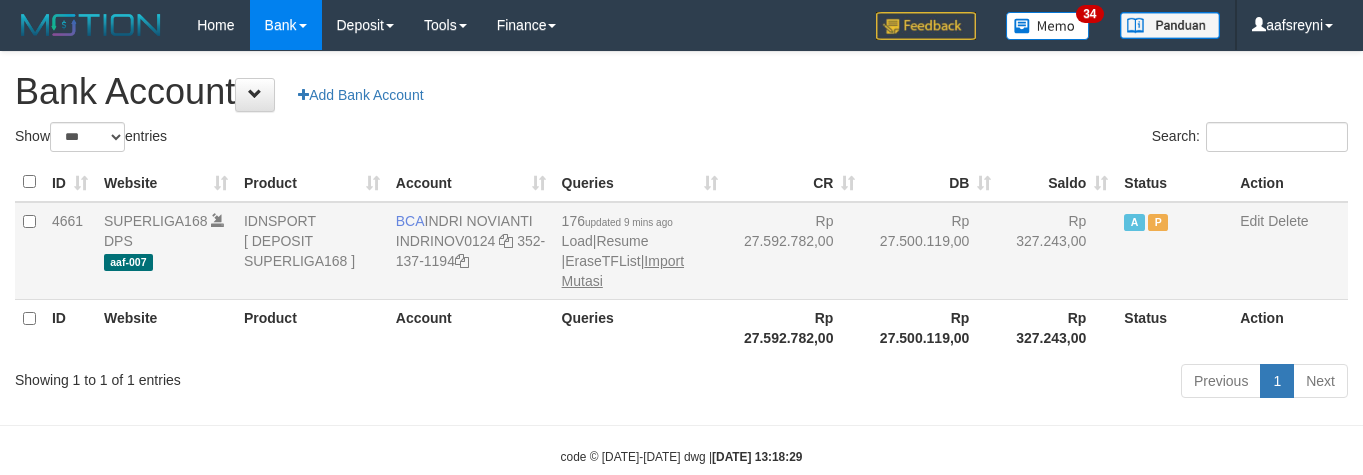 scroll, scrollTop: 41, scrollLeft: 0, axis: vertical 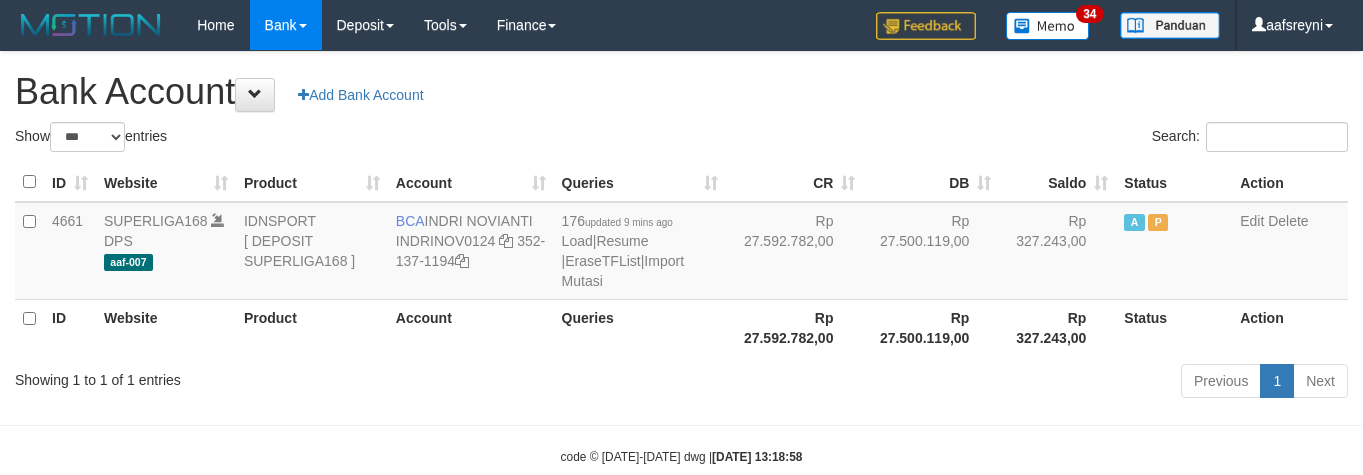 select on "***" 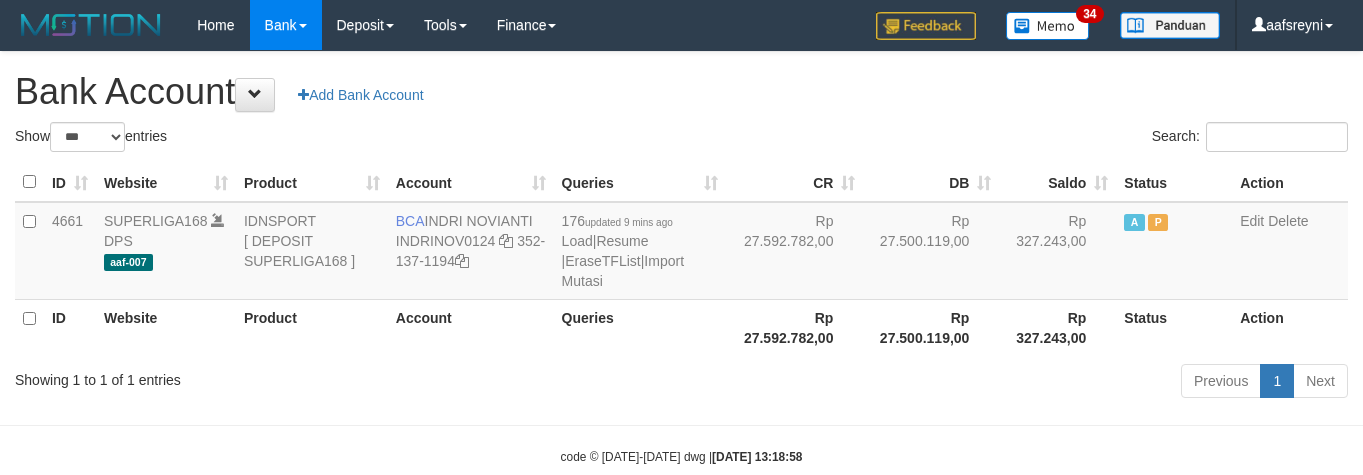 scroll, scrollTop: 41, scrollLeft: 0, axis: vertical 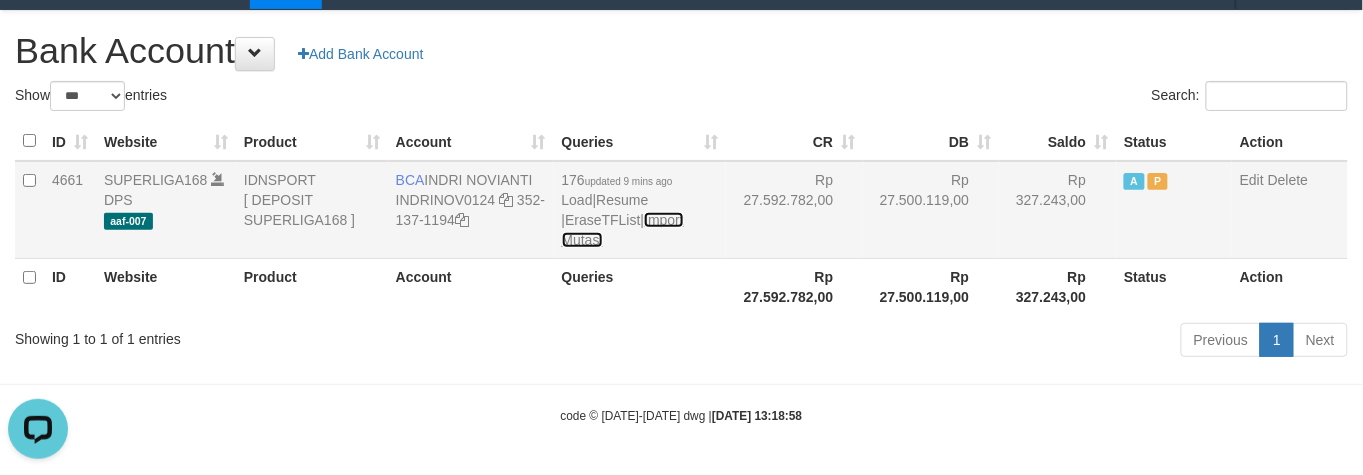 click on "Import Mutasi" at bounding box center (623, 230) 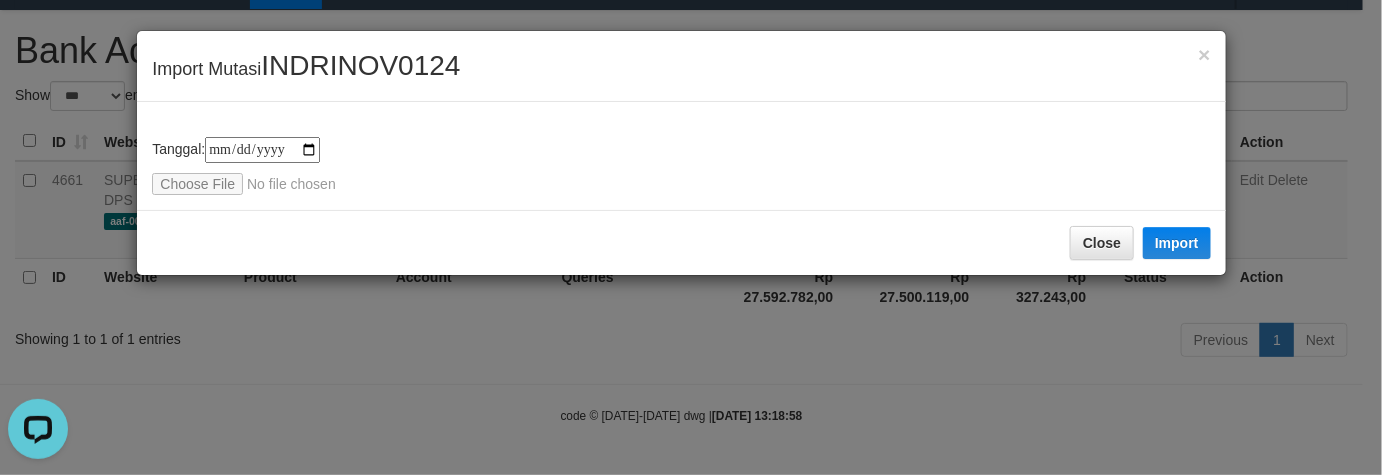 type on "**********" 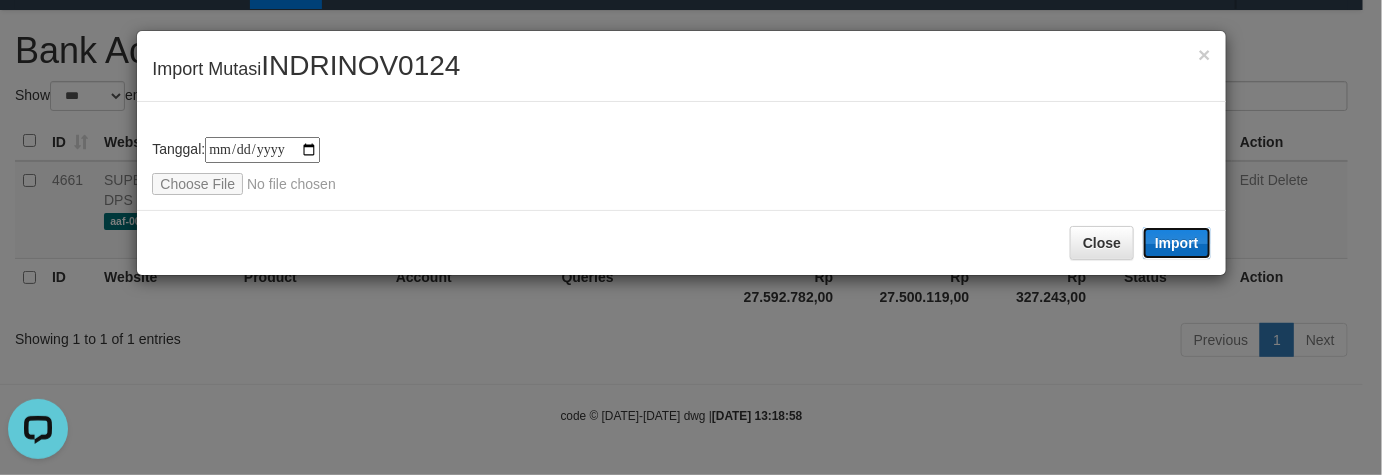 click on "Import" at bounding box center (1177, 243) 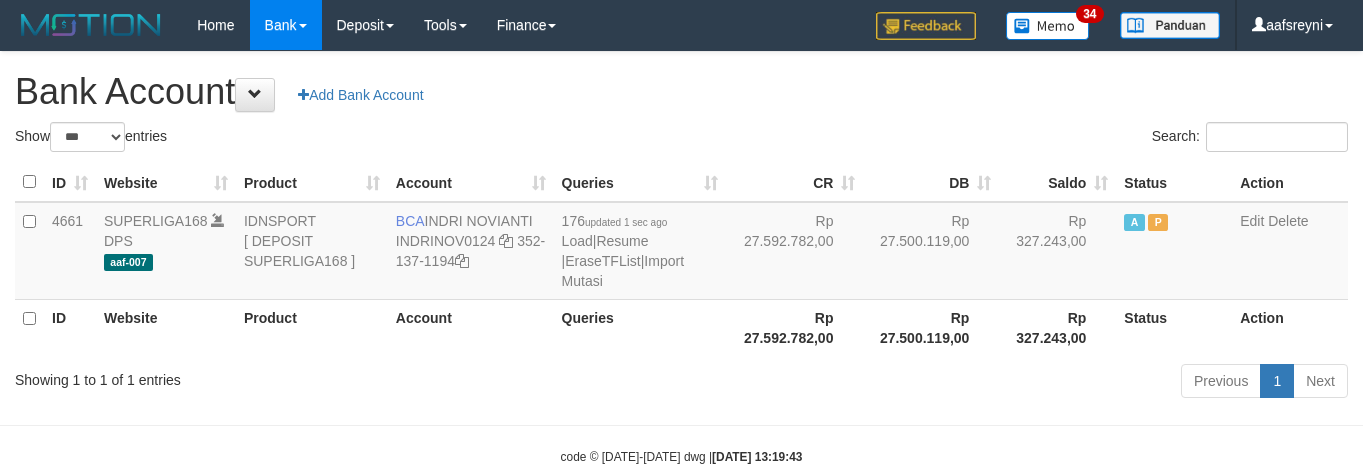 select on "***" 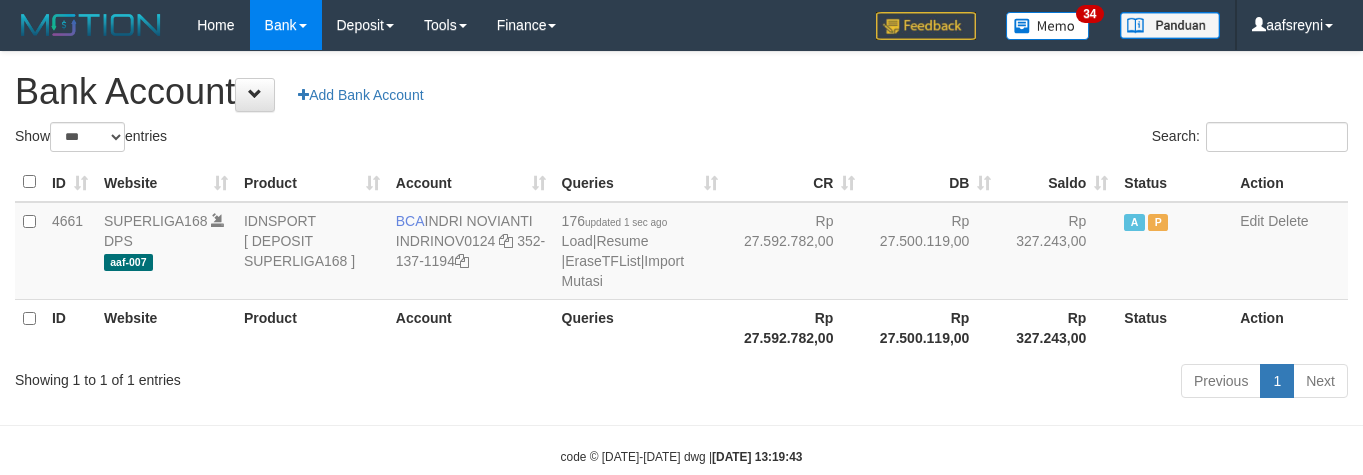 scroll, scrollTop: 41, scrollLeft: 0, axis: vertical 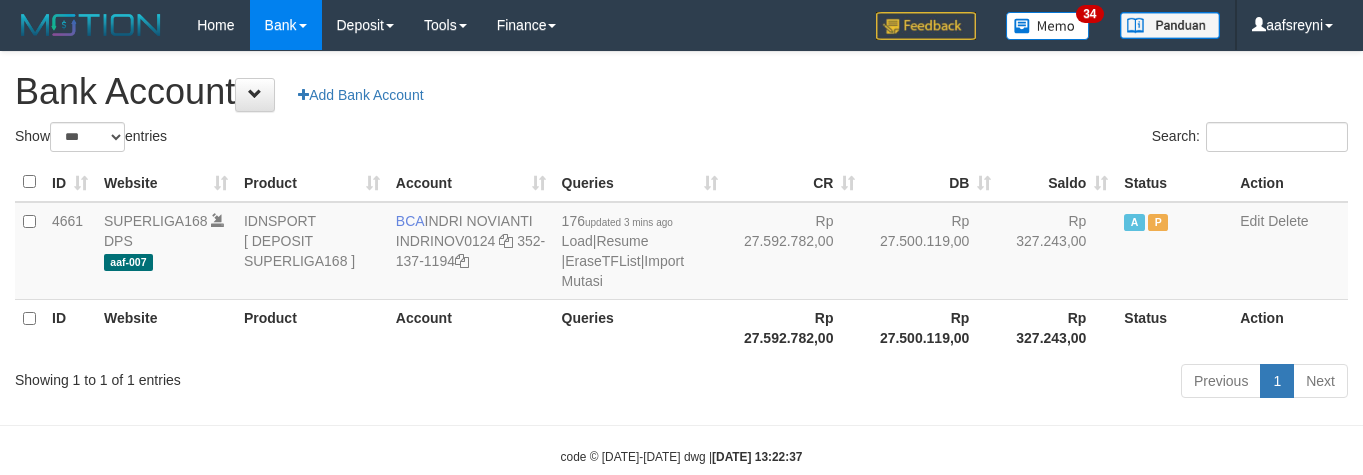 select on "***" 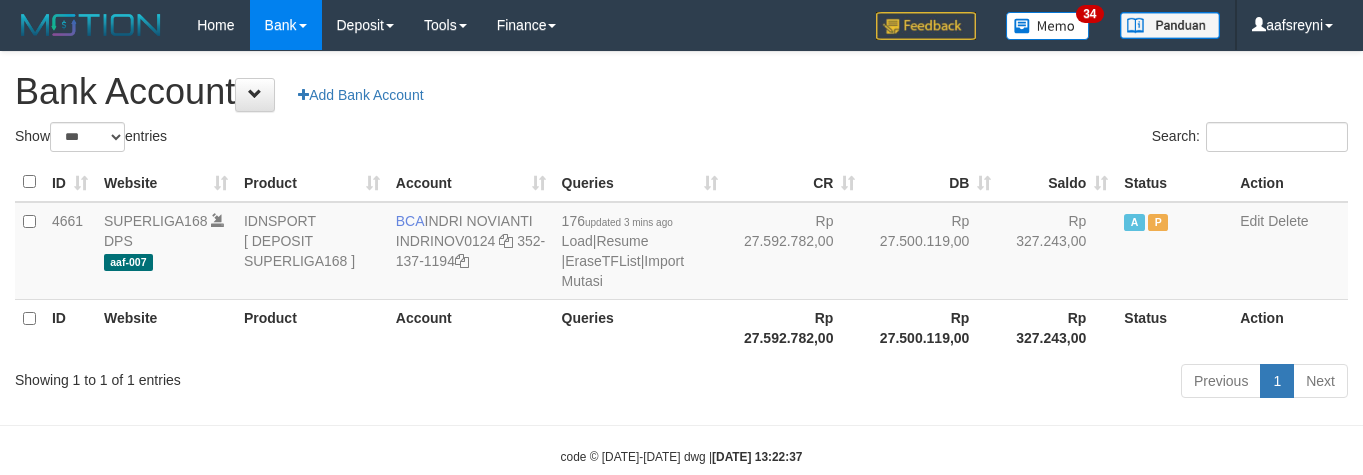 scroll, scrollTop: 41, scrollLeft: 0, axis: vertical 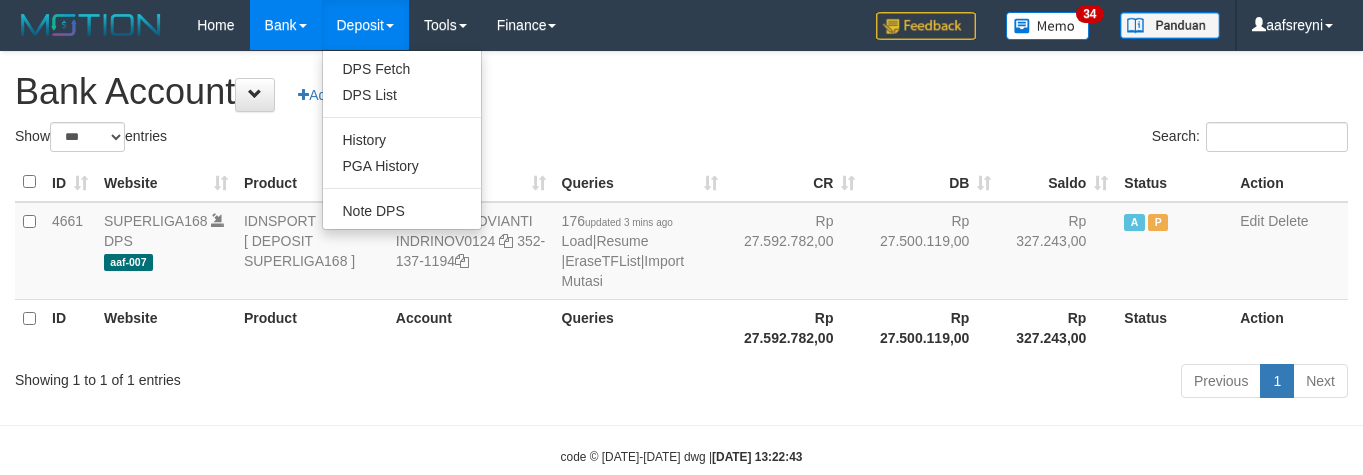 select on "***" 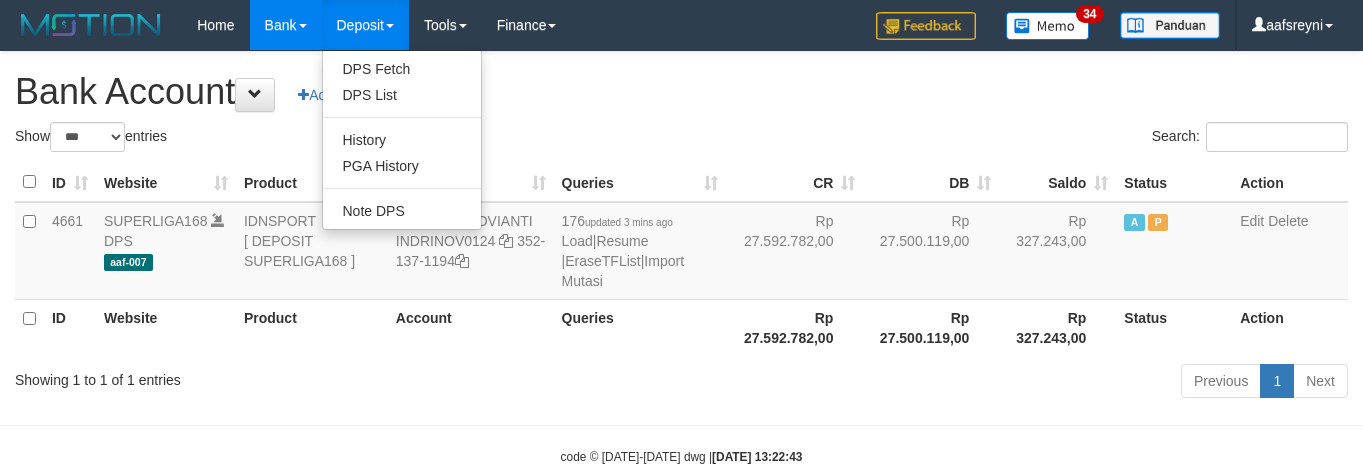 scroll, scrollTop: 41, scrollLeft: 0, axis: vertical 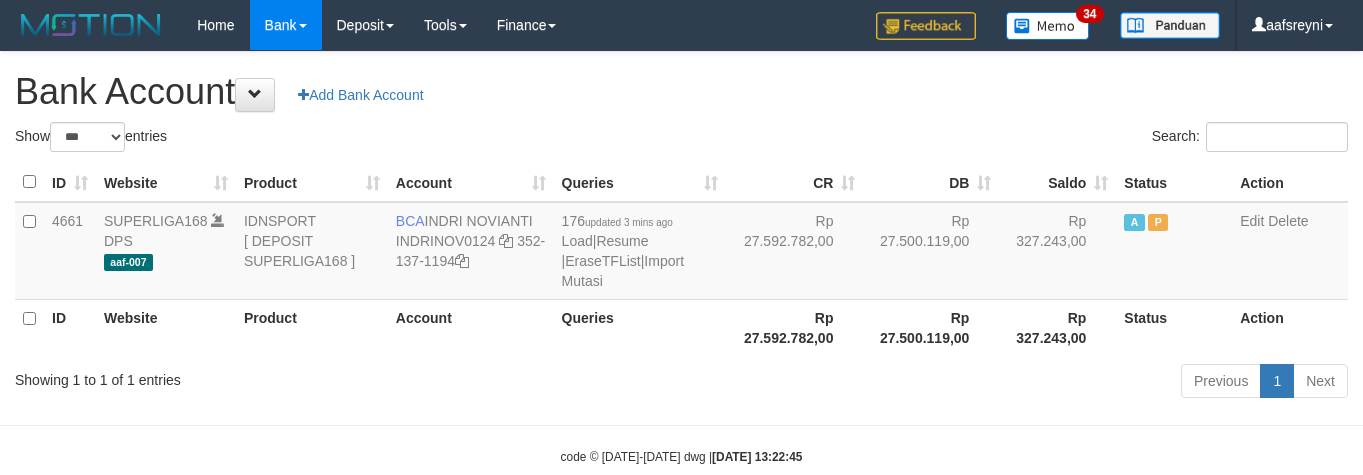 select on "***" 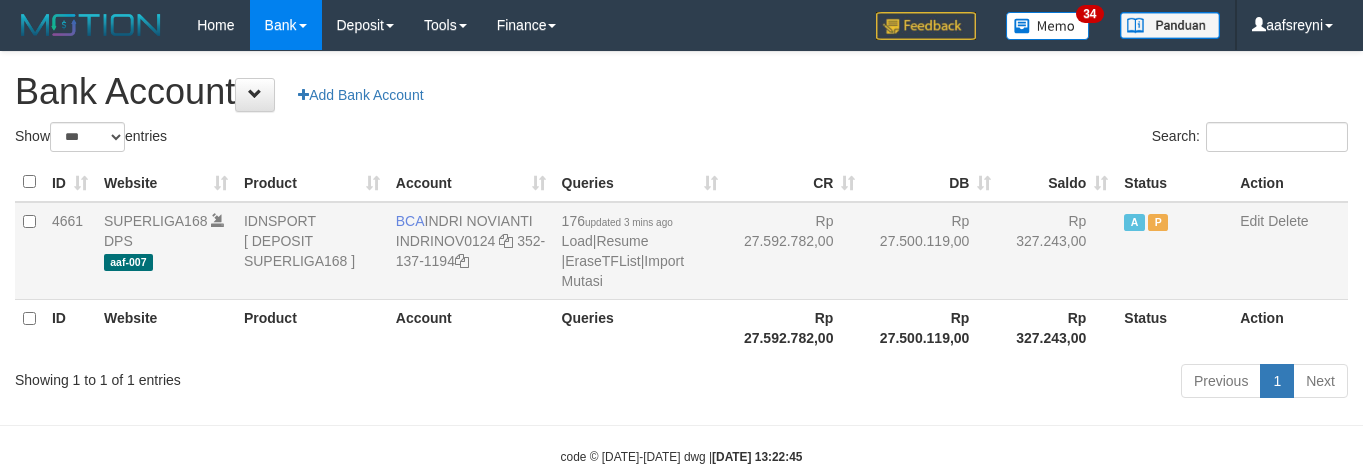scroll, scrollTop: 41, scrollLeft: 0, axis: vertical 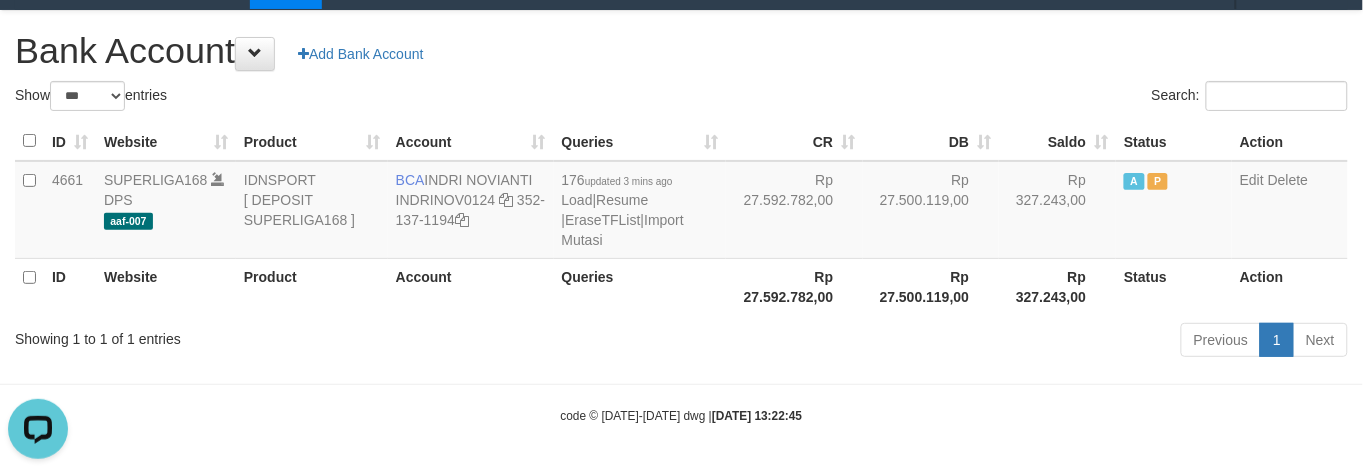 click on "Show  ** ** ** *** ***  entries" at bounding box center (341, 98) 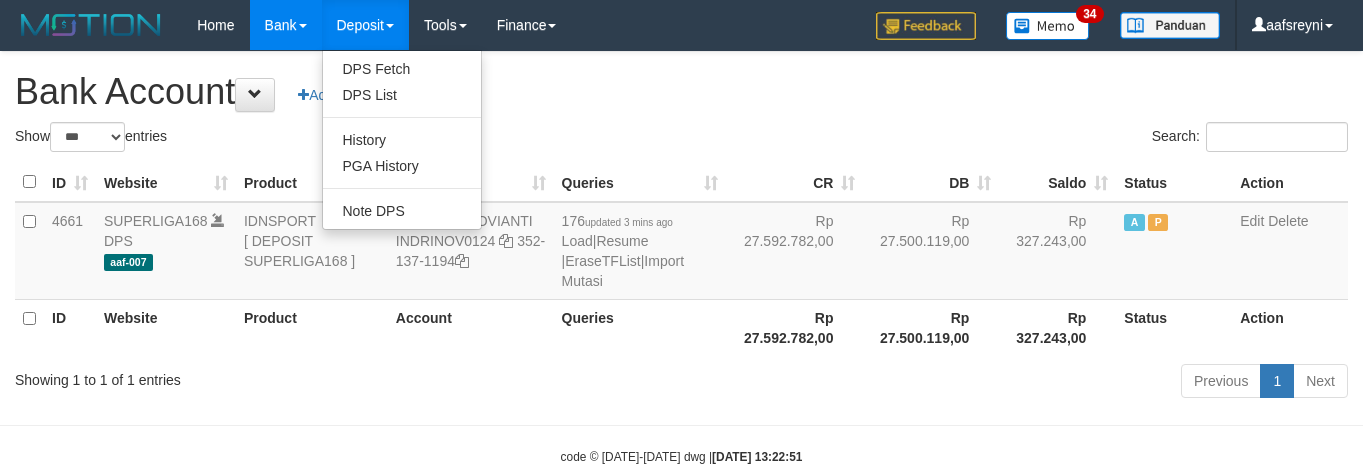 select on "***" 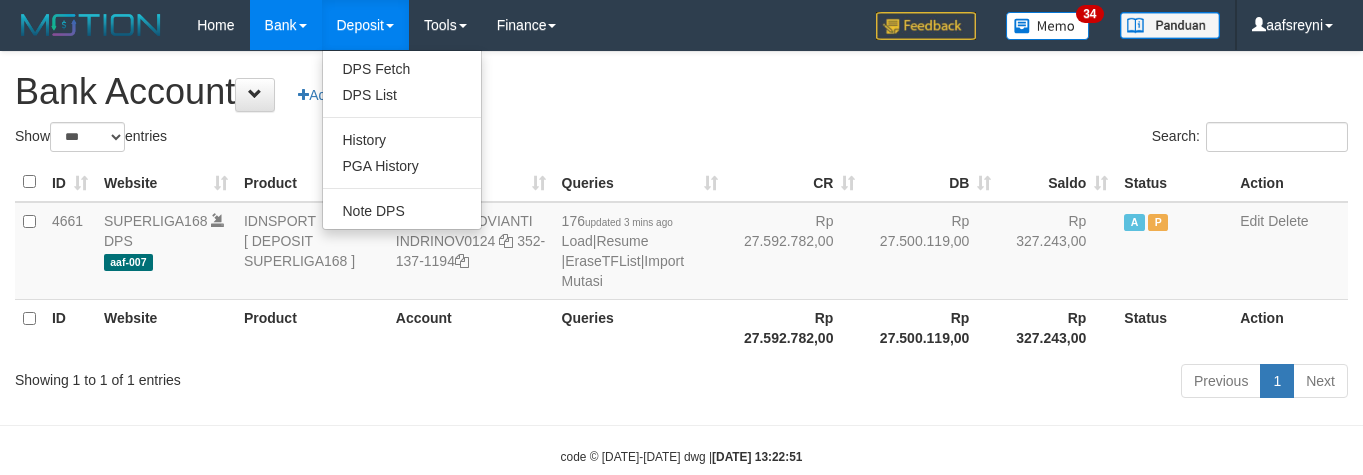 scroll, scrollTop: 41, scrollLeft: 0, axis: vertical 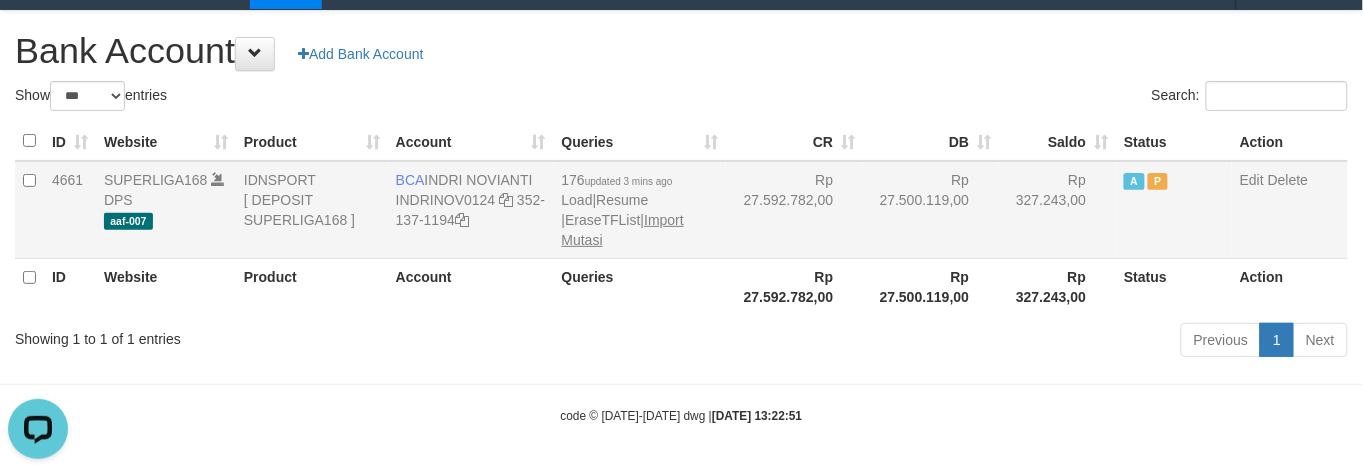 click on "176  updated 3 mins ago
Load
|
Resume
|
EraseTFList
|
Import Mutasi" at bounding box center [640, 210] 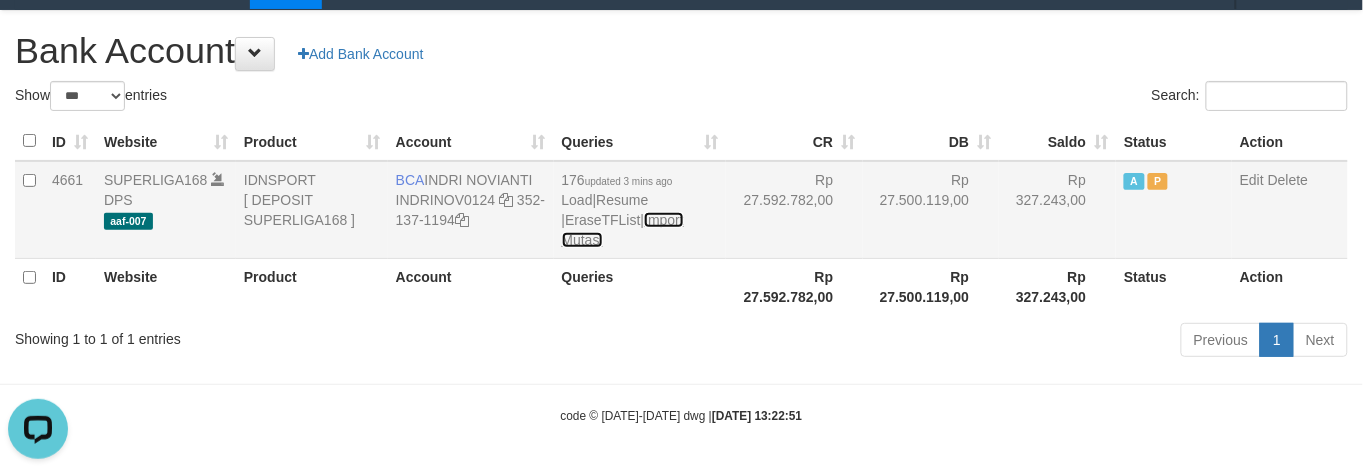 click on "Import Mutasi" at bounding box center [623, 230] 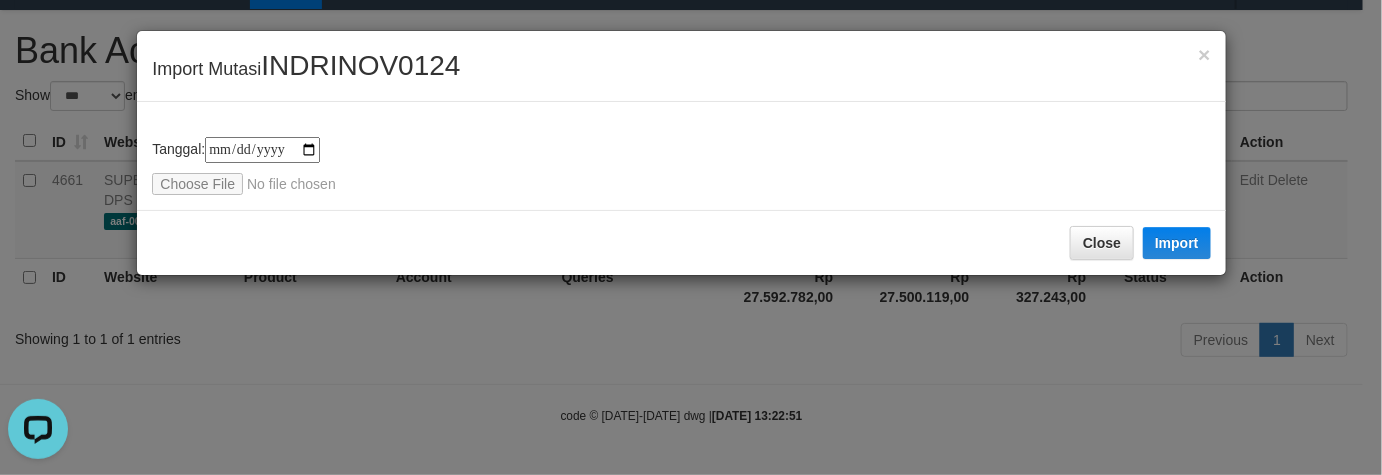 type on "**********" 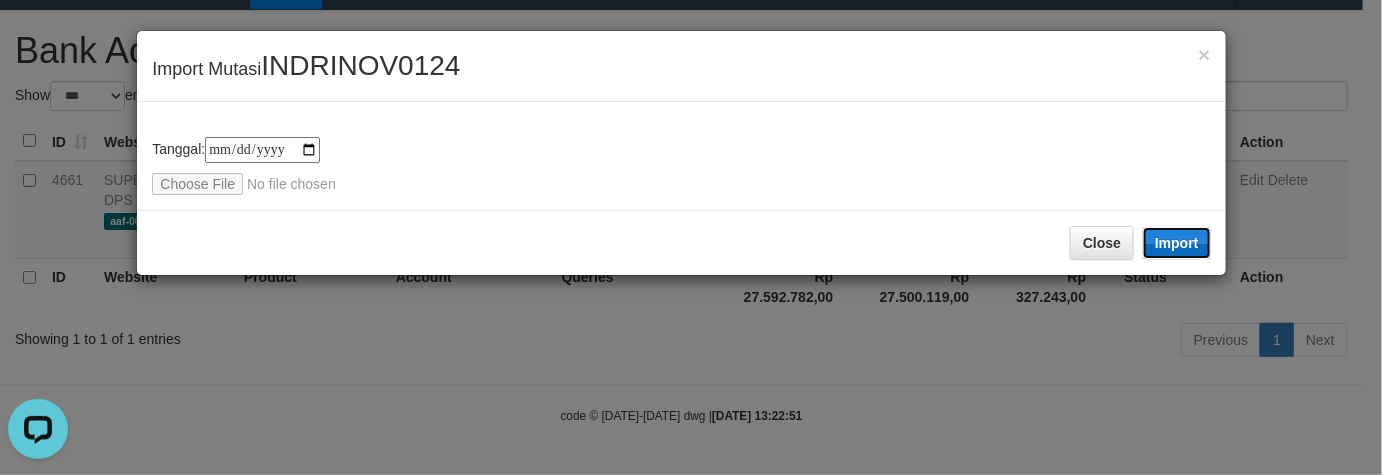 click on "Import" at bounding box center [1177, 243] 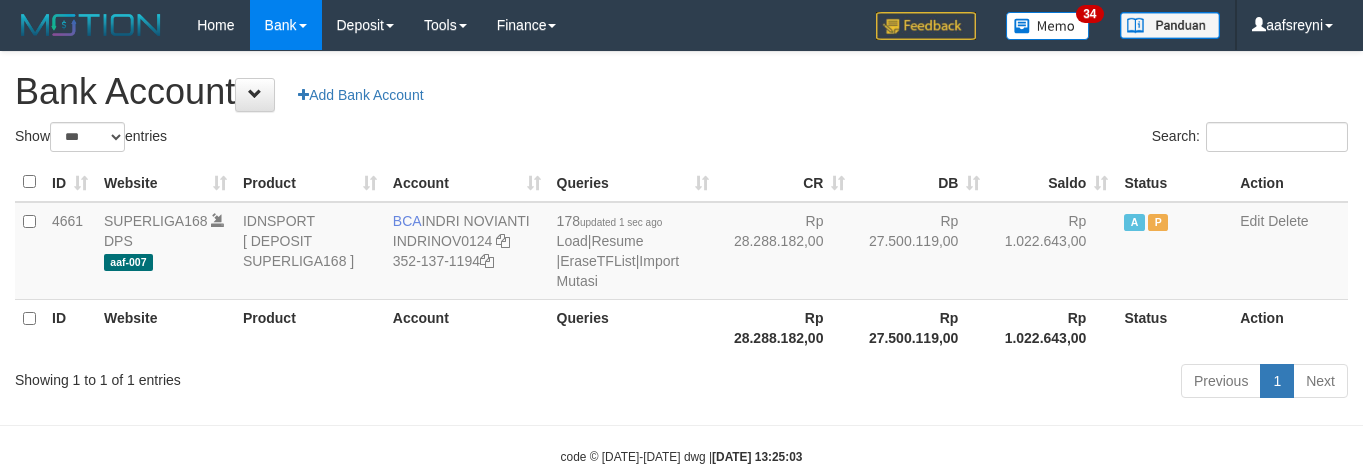 select on "***" 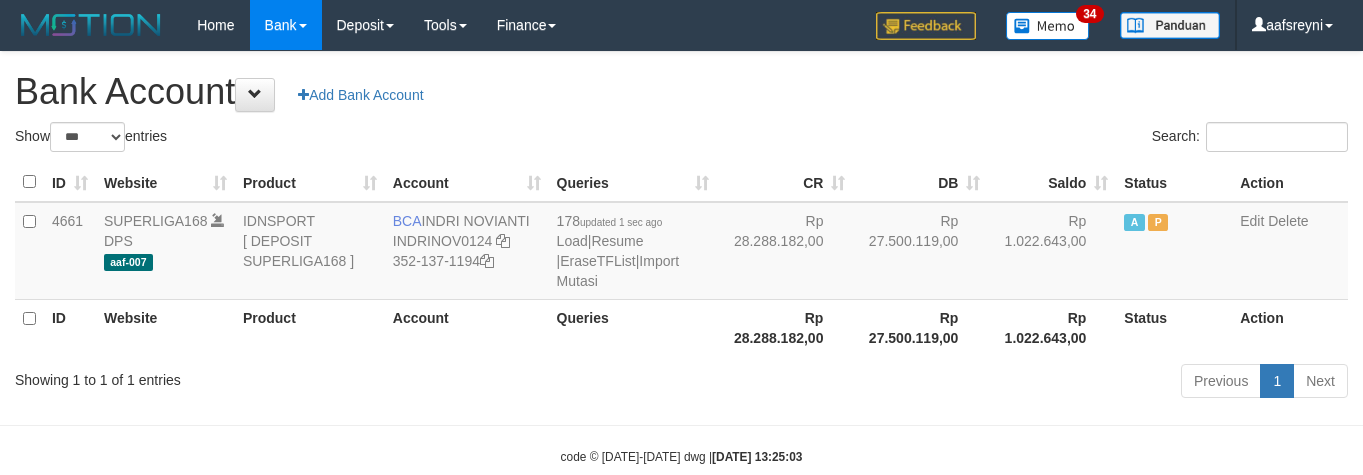 scroll, scrollTop: 41, scrollLeft: 0, axis: vertical 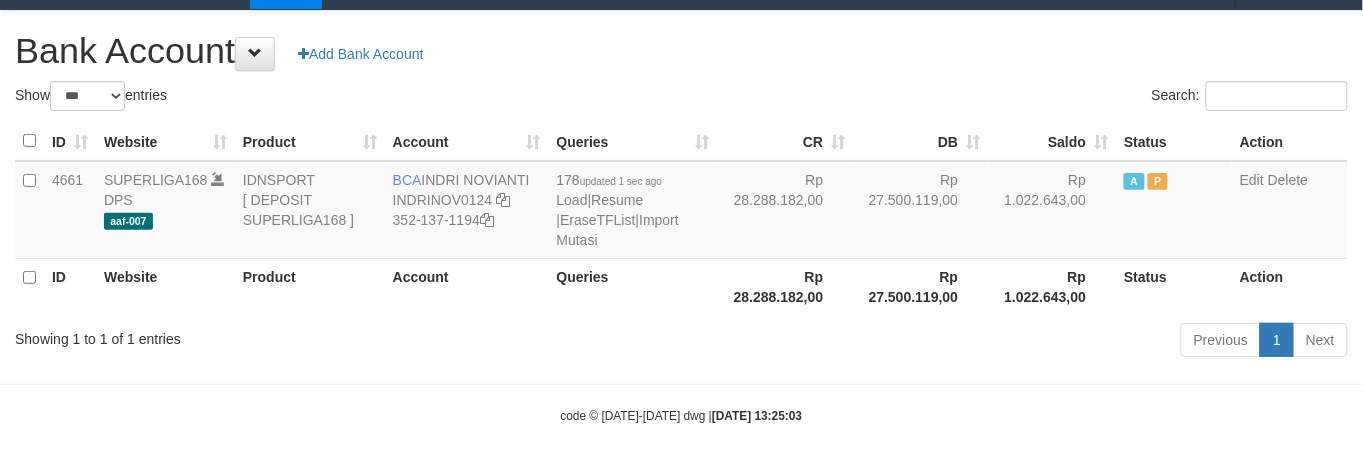 click on "Show  ** ** ** *** ***  entries Search:
ID Website Product Account Queries CR [PERSON_NAME] Status Action
4661
SUPERLIGA168
DPS
aaf-007
[GEOGRAPHIC_DATA]
[ DEPOSIT SUPERLIGA168 ]
BCA
INDRI NOVIANTI
INDRINOV0124
352-137-1194
178  updated 1 sec ago
Load
|
Resume
|
EraseTFList
|
Import Mutasi
Rp 28.288.182,00
Rp 27.500.119,00
Rp 1.022.643,00
A
P
Edit
[GEOGRAPHIC_DATA]
ID Website Product Account Queries
1" at bounding box center [681, 222] 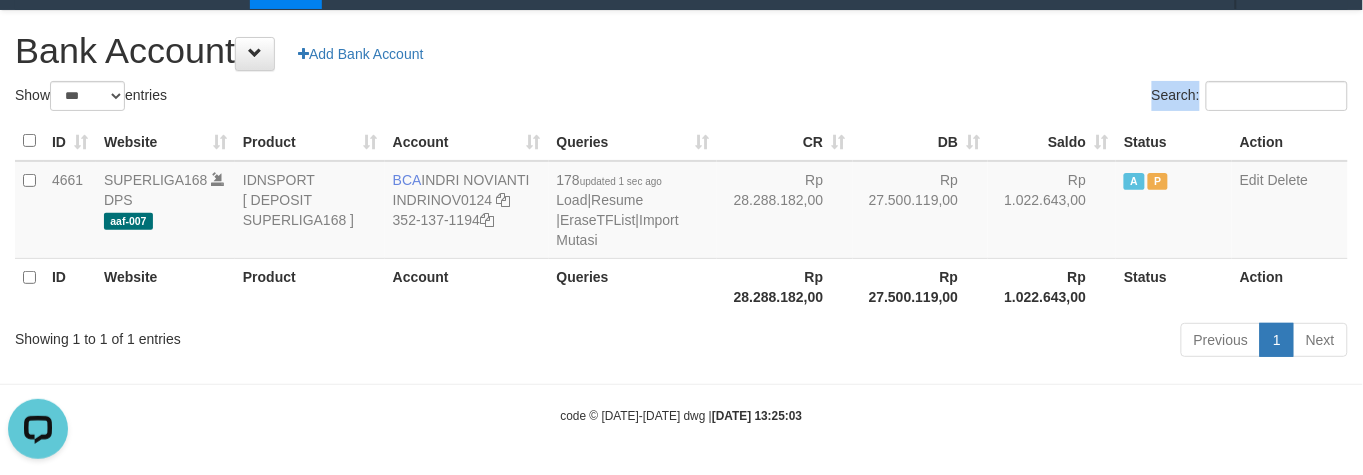 scroll, scrollTop: 0, scrollLeft: 0, axis: both 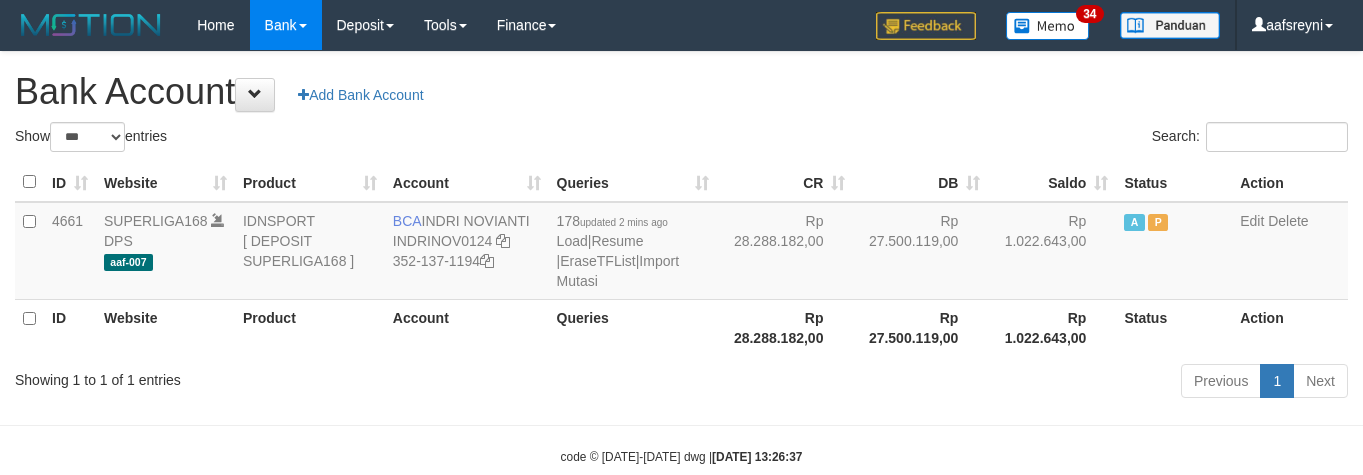 select on "***" 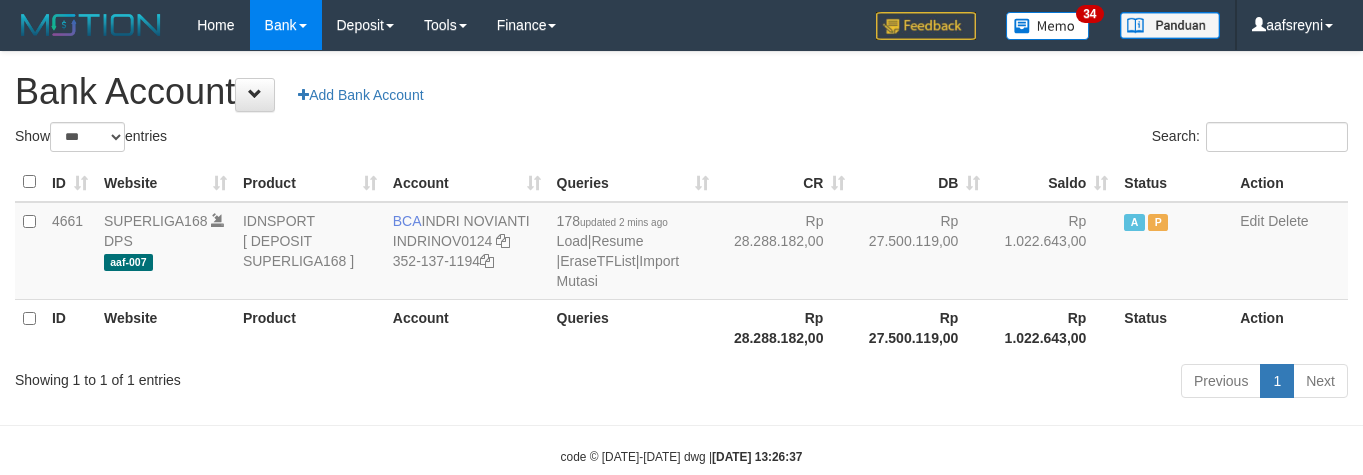 scroll, scrollTop: 41, scrollLeft: 0, axis: vertical 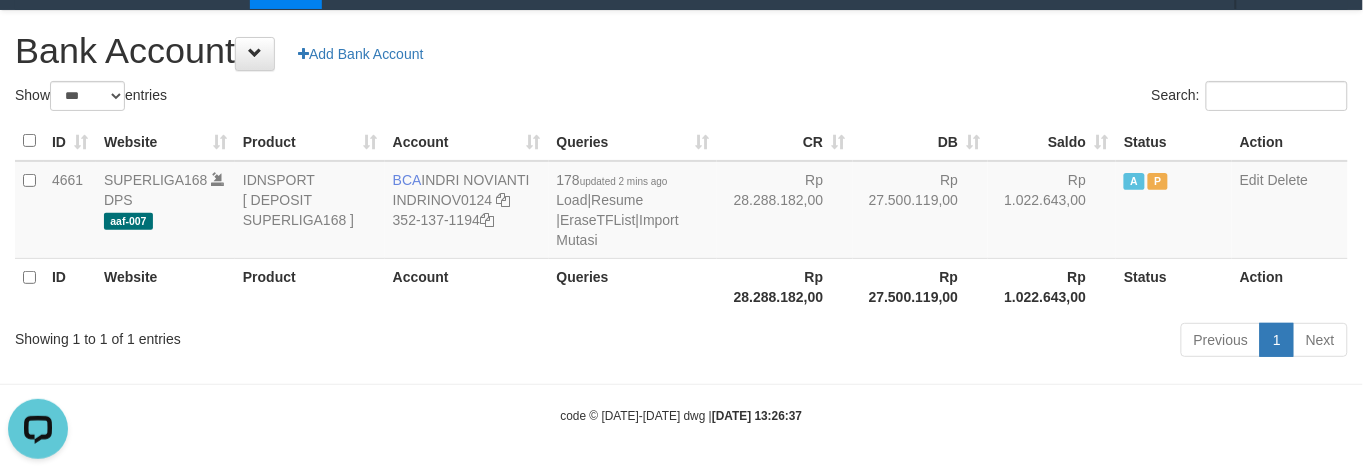 drag, startPoint x: 868, startPoint y: 132, endPoint x: 896, endPoint y: 147, distance: 31.764761 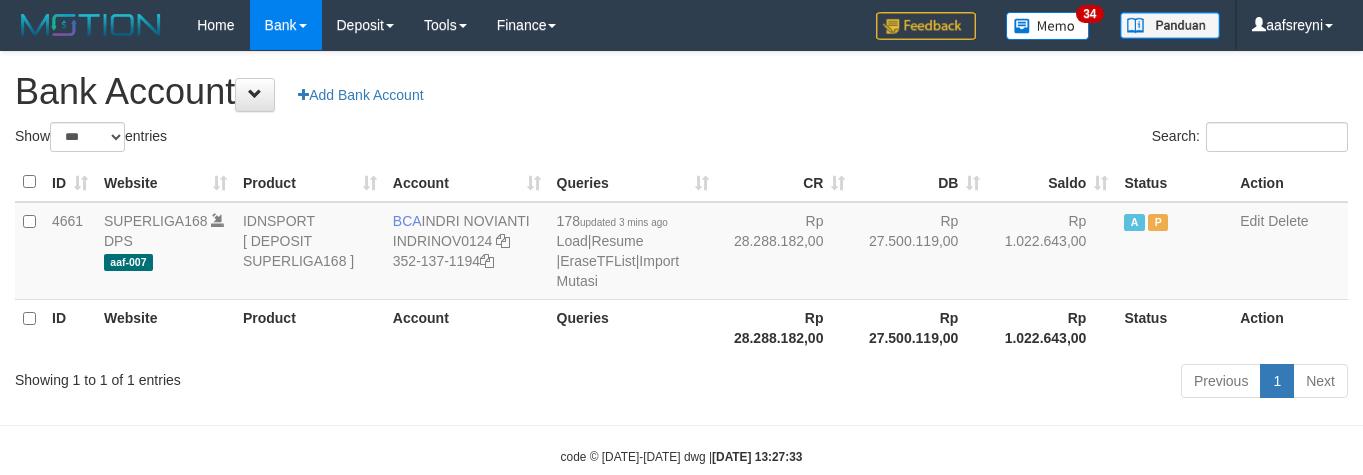 select on "***" 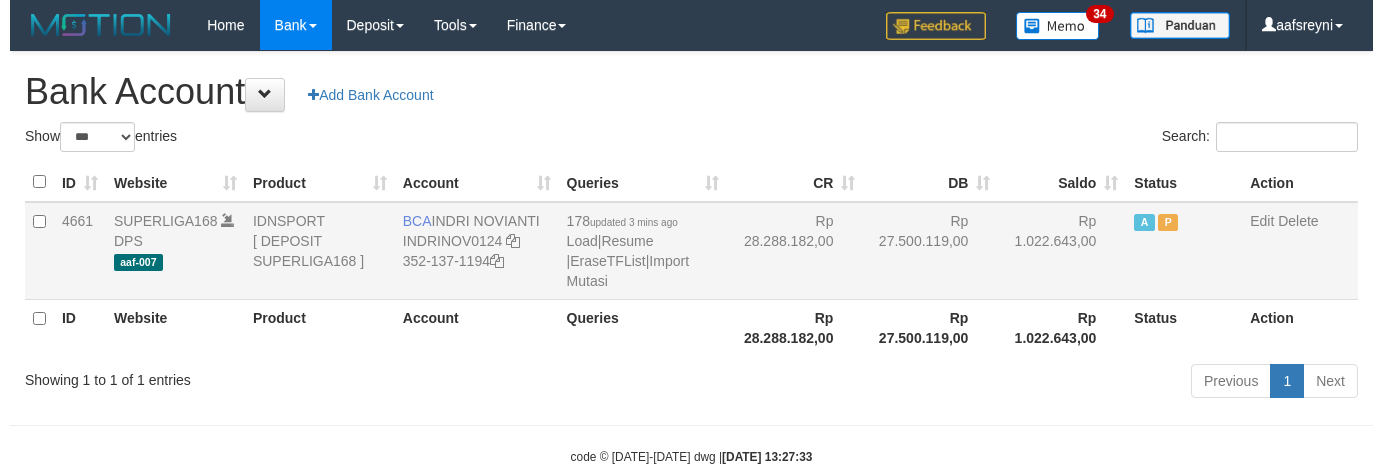 scroll, scrollTop: 41, scrollLeft: 0, axis: vertical 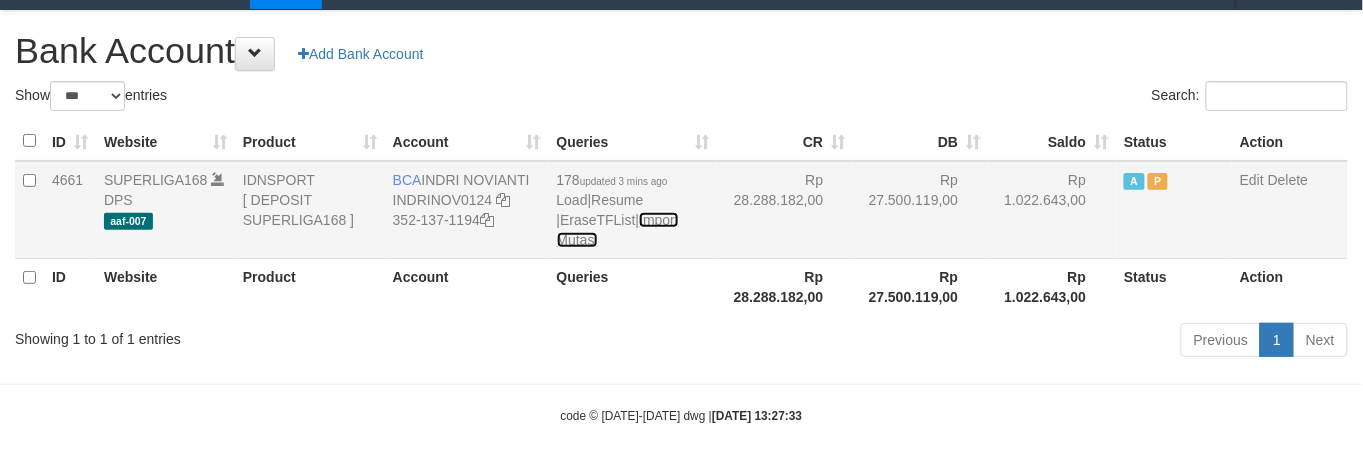 click on "Import Mutasi" at bounding box center [618, 230] 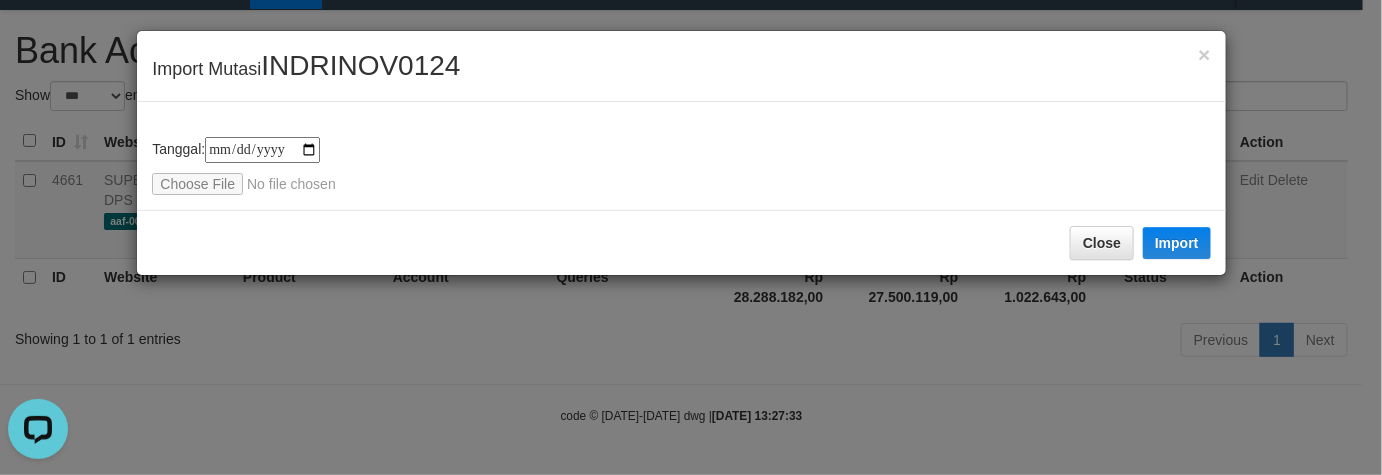 scroll, scrollTop: 0, scrollLeft: 0, axis: both 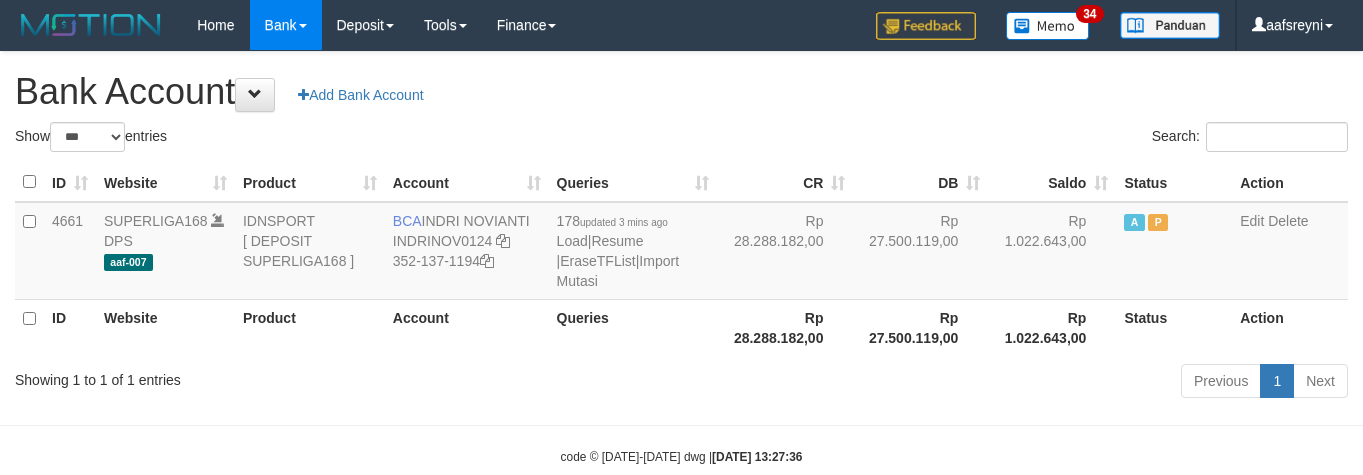 select on "***" 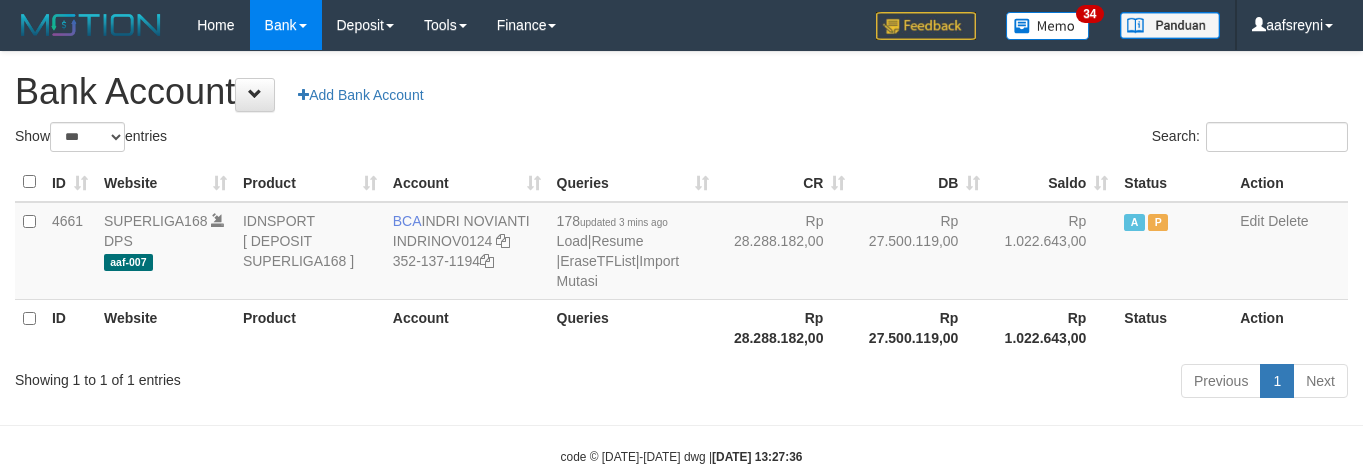 scroll, scrollTop: 41, scrollLeft: 0, axis: vertical 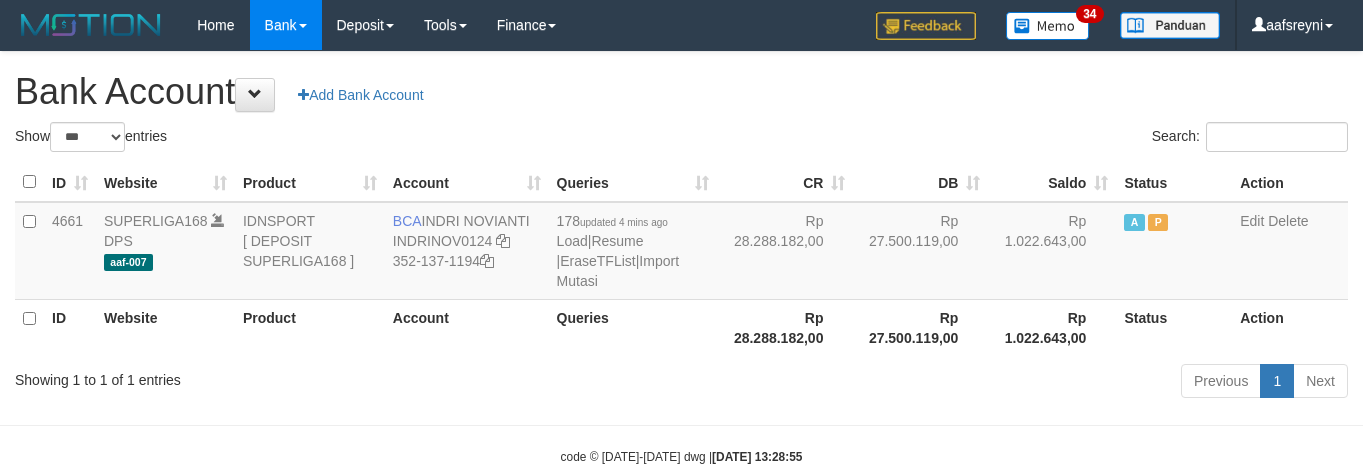 select on "***" 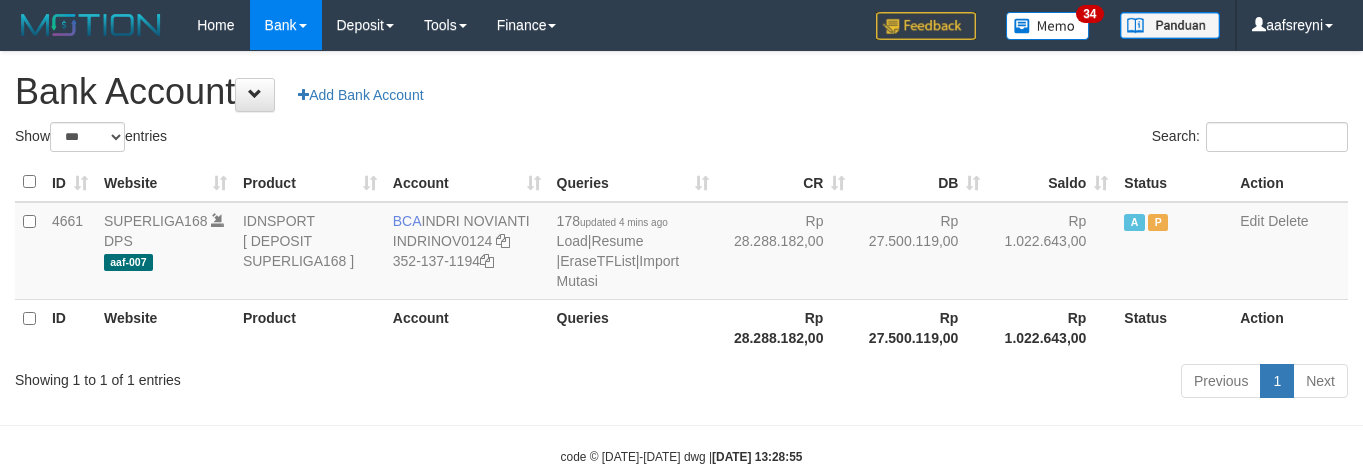 scroll, scrollTop: 41, scrollLeft: 0, axis: vertical 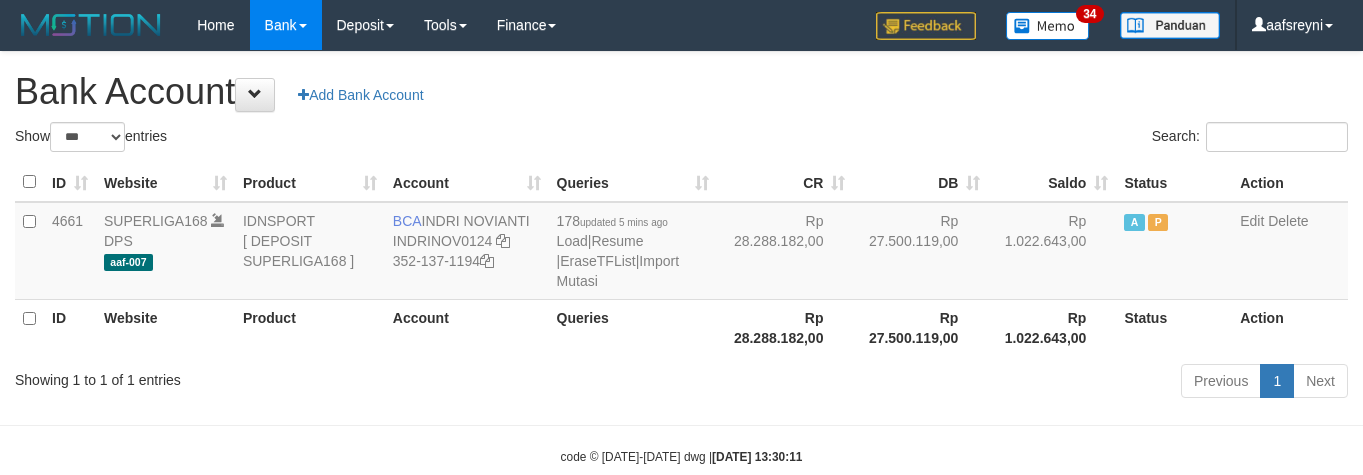 select on "***" 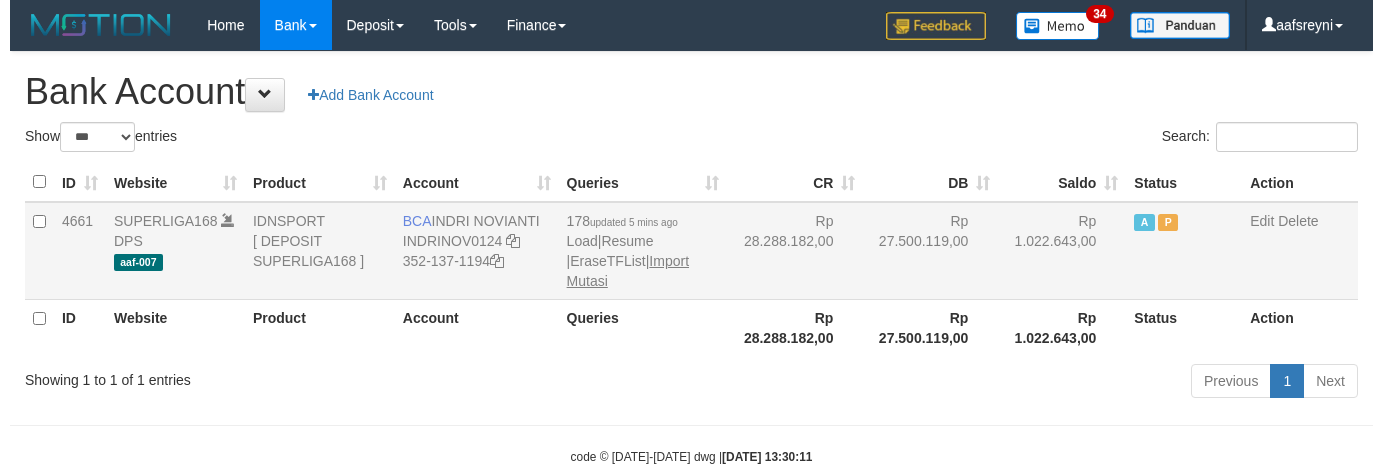 scroll, scrollTop: 41, scrollLeft: 0, axis: vertical 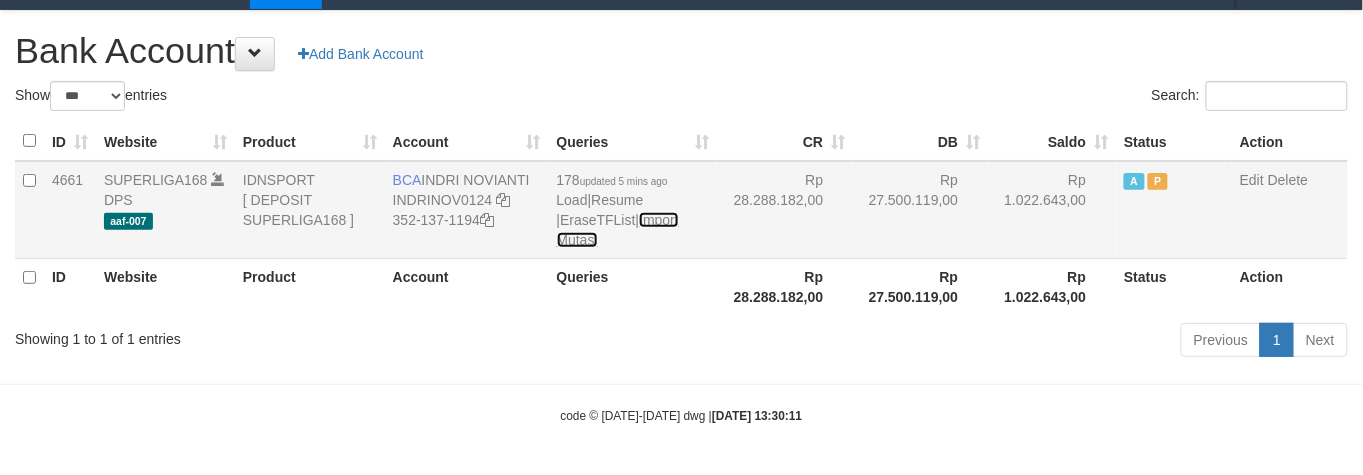 click on "Import Mutasi" at bounding box center [618, 230] 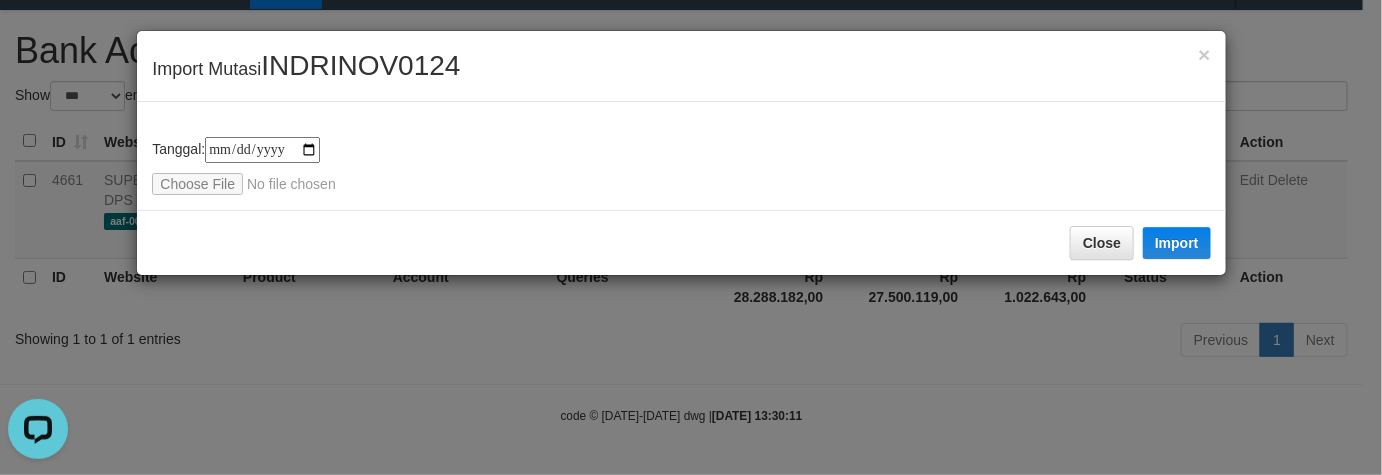 scroll, scrollTop: 0, scrollLeft: 0, axis: both 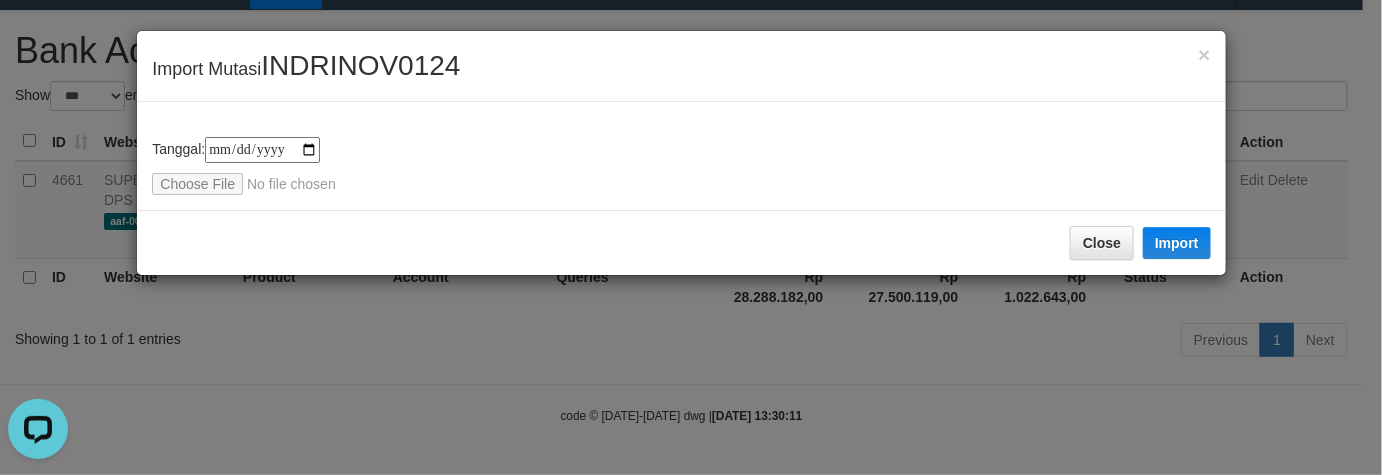 type on "**********" 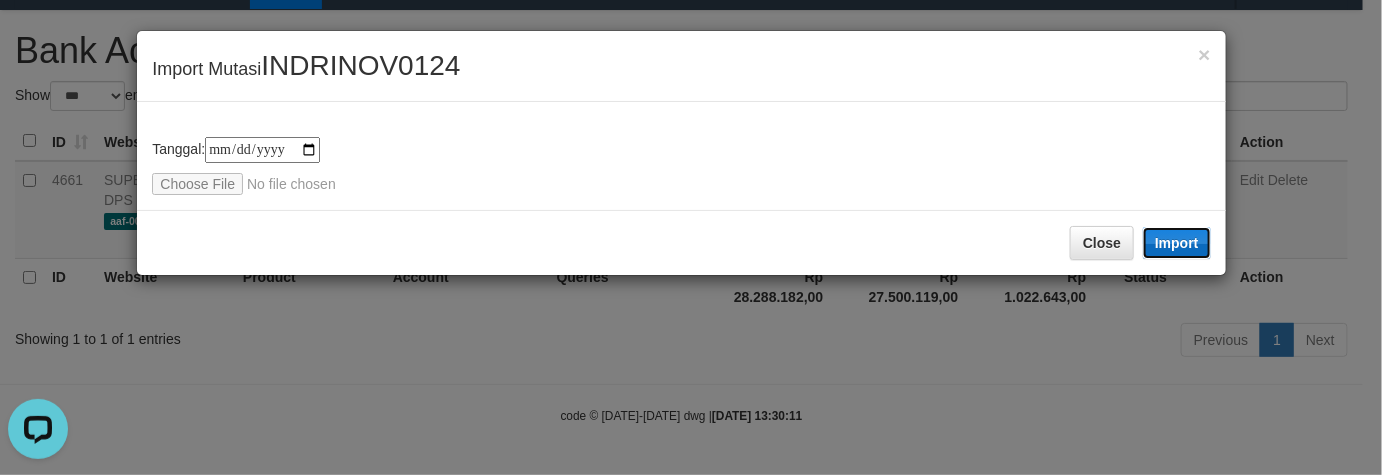 click on "Import" at bounding box center (1177, 243) 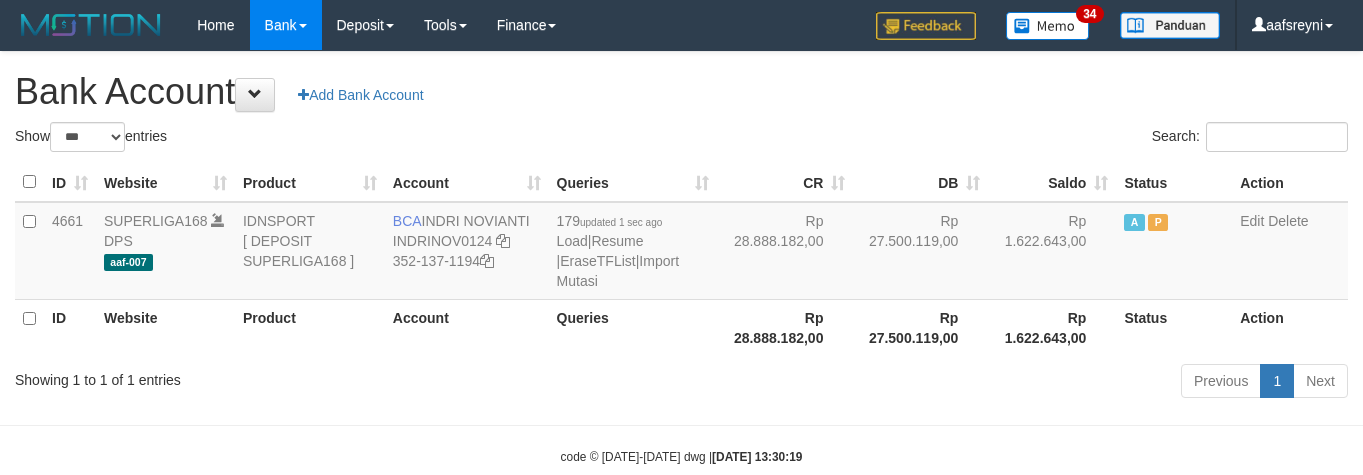 select on "***" 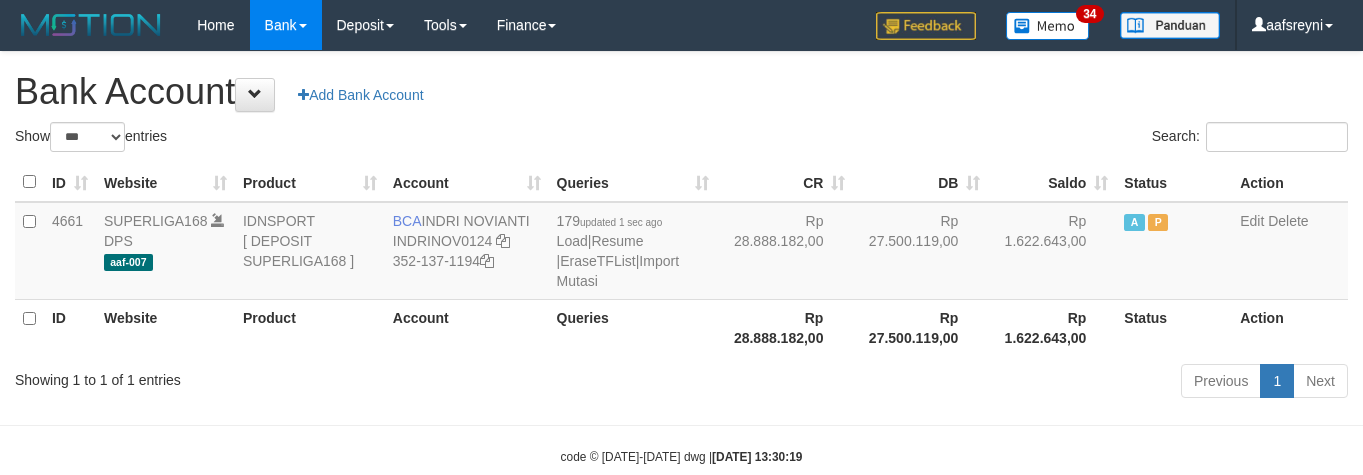 scroll, scrollTop: 41, scrollLeft: 0, axis: vertical 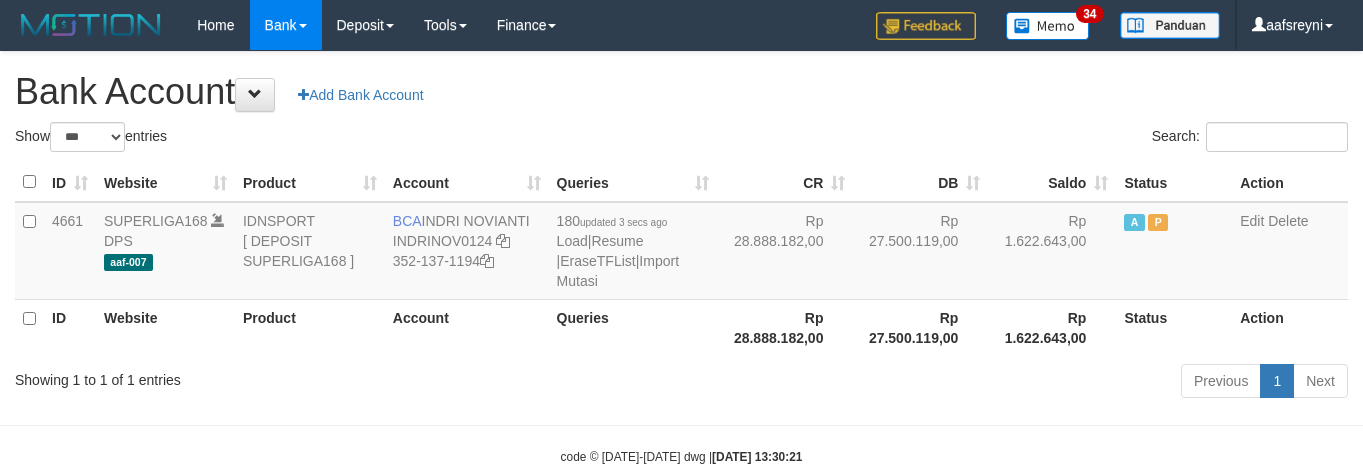 select on "***" 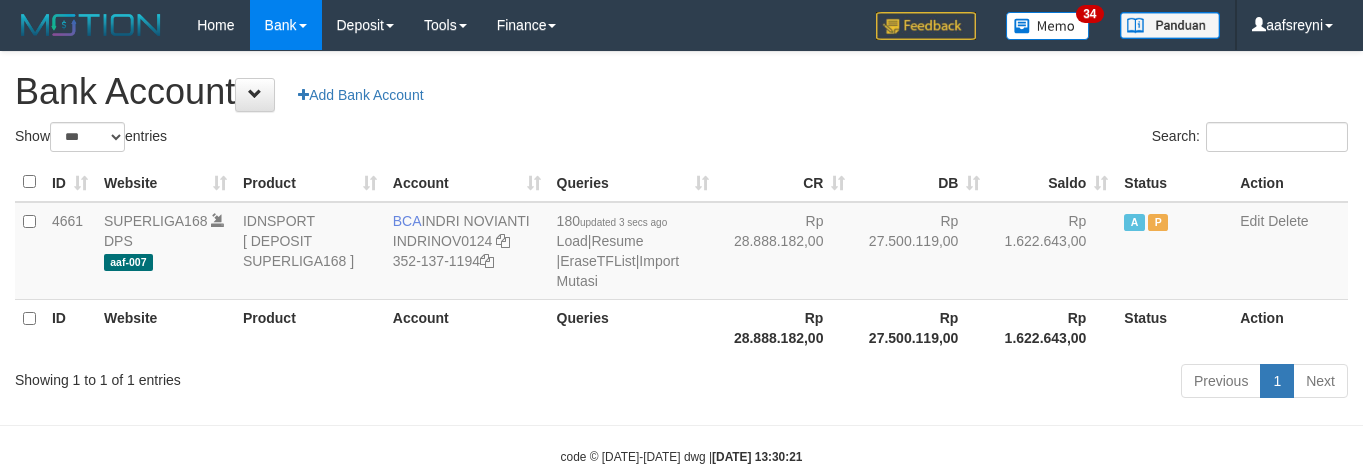 scroll, scrollTop: 41, scrollLeft: 0, axis: vertical 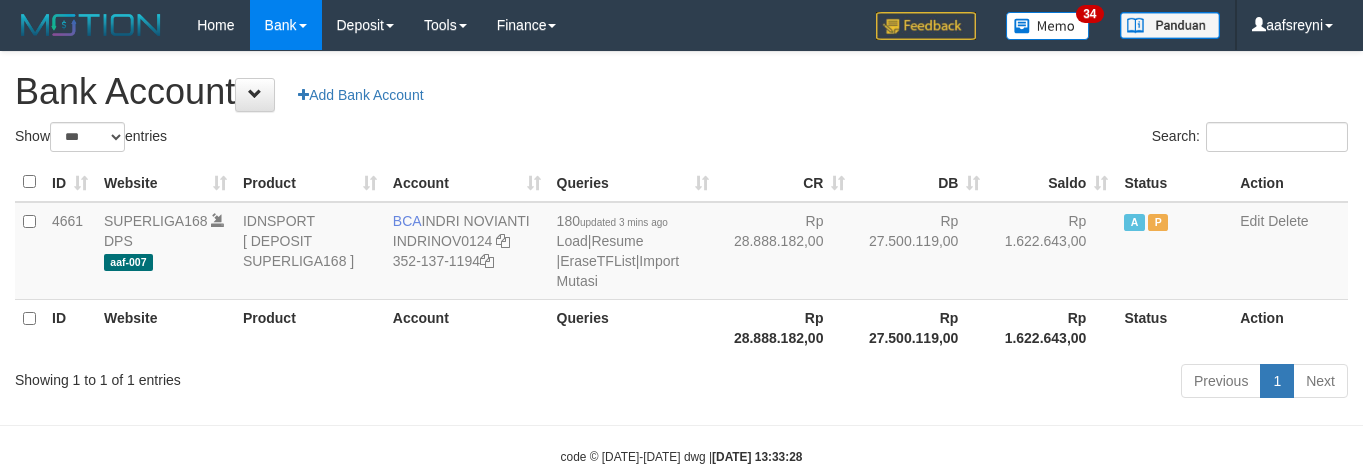select on "***" 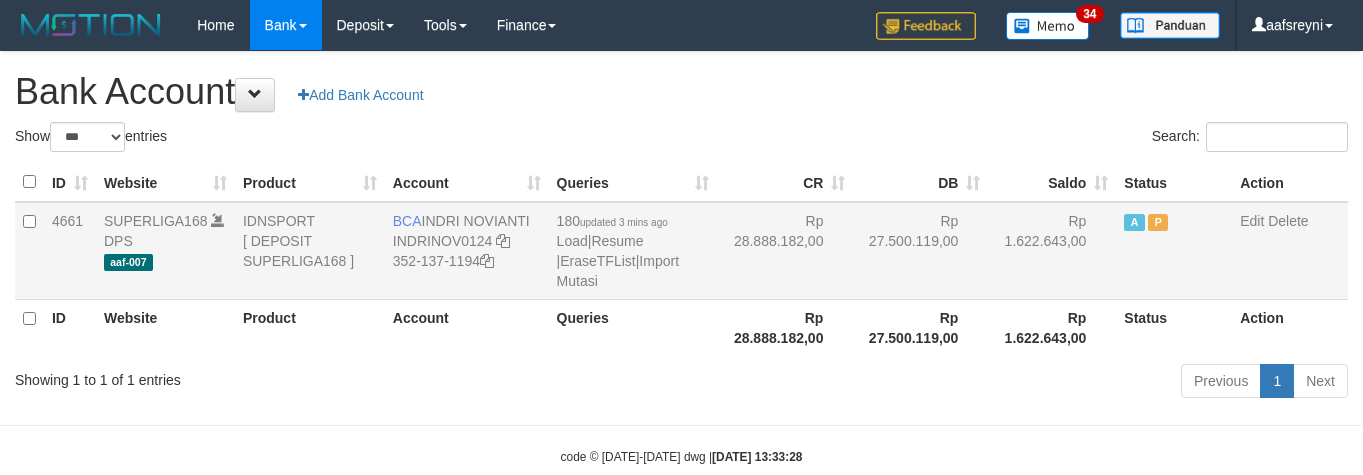 scroll, scrollTop: 41, scrollLeft: 0, axis: vertical 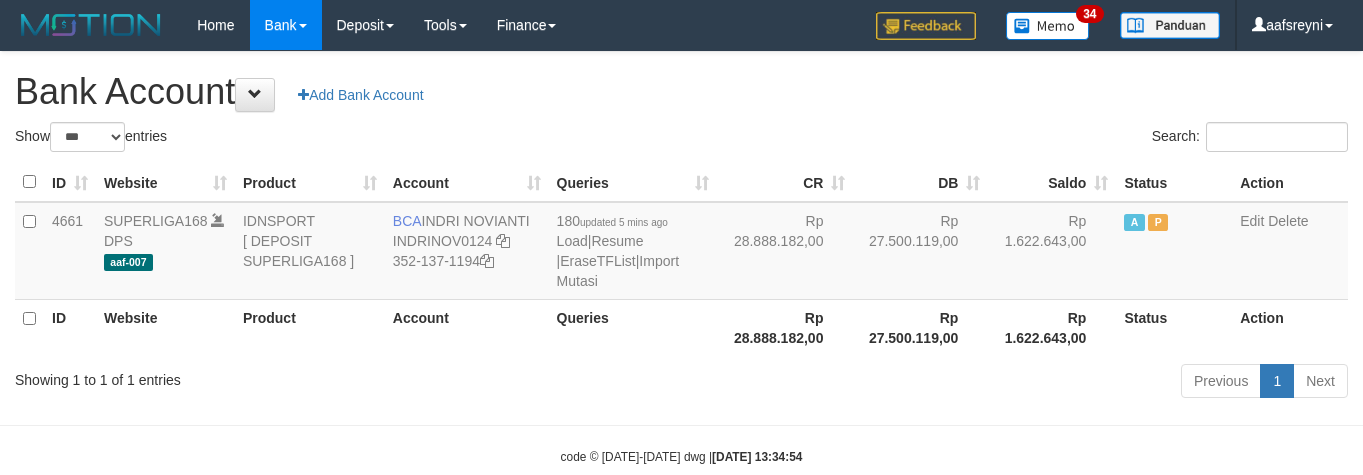 select on "***" 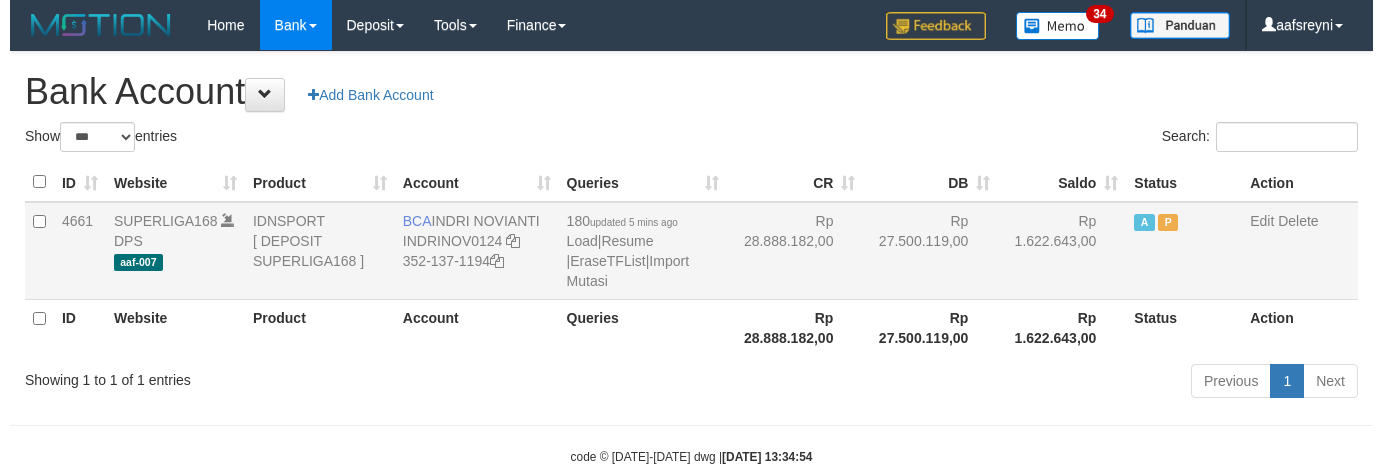 scroll, scrollTop: 41, scrollLeft: 0, axis: vertical 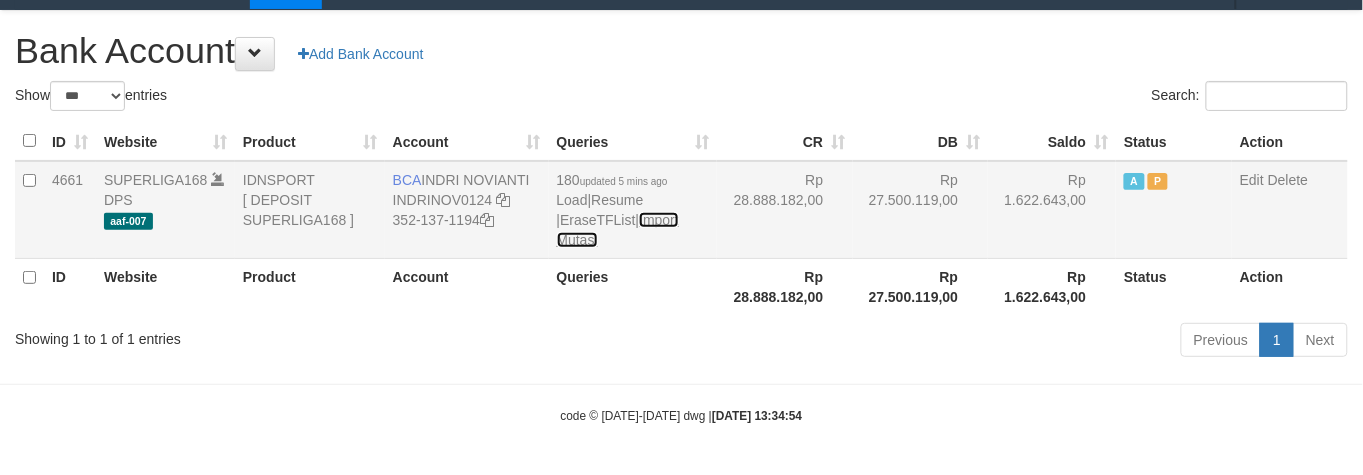 click on "Import Mutasi" at bounding box center [618, 230] 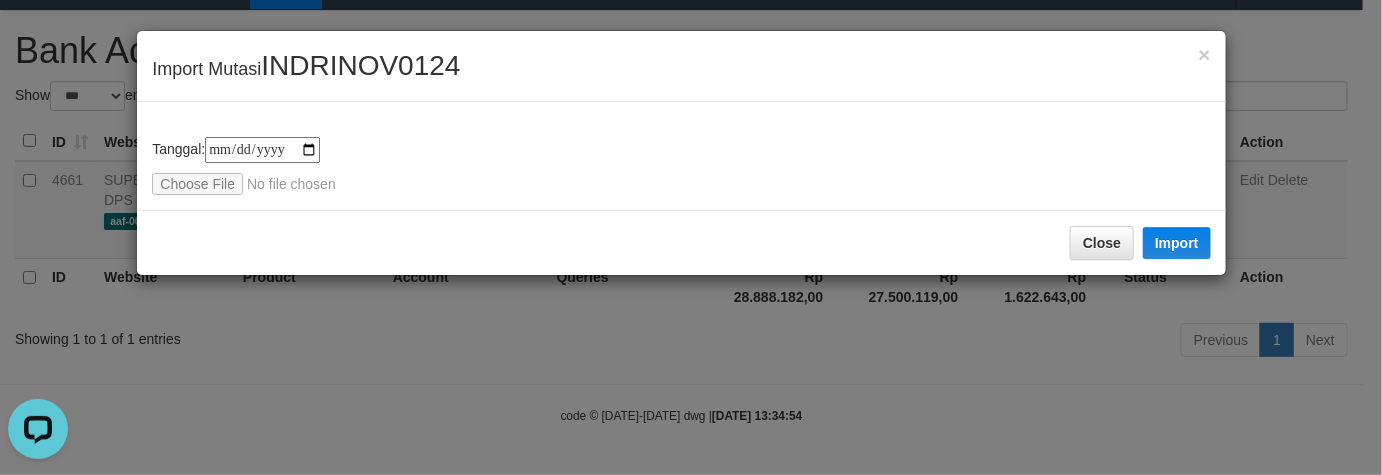 scroll, scrollTop: 0, scrollLeft: 0, axis: both 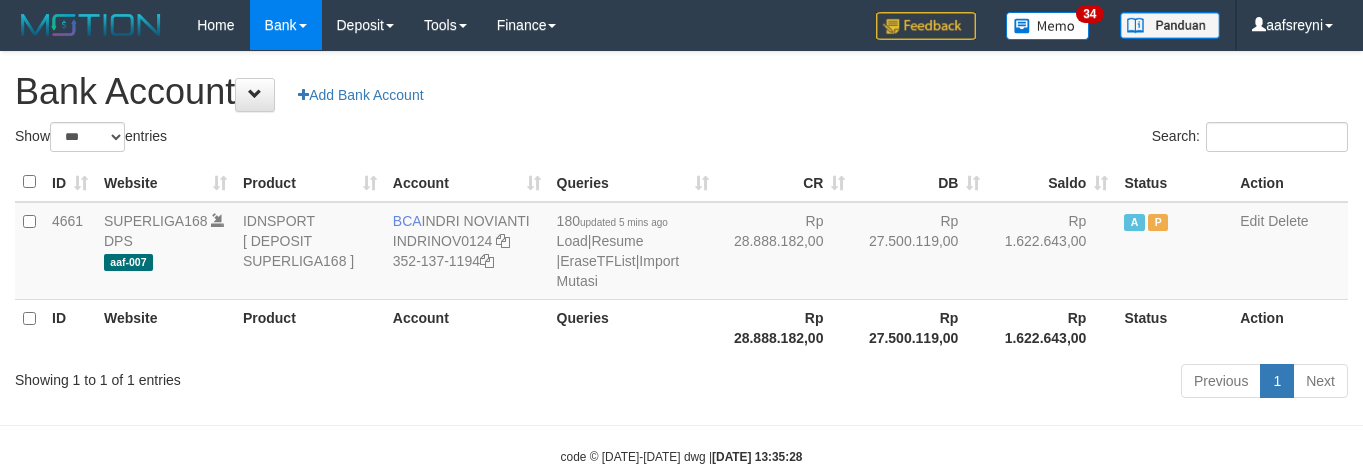 select on "***" 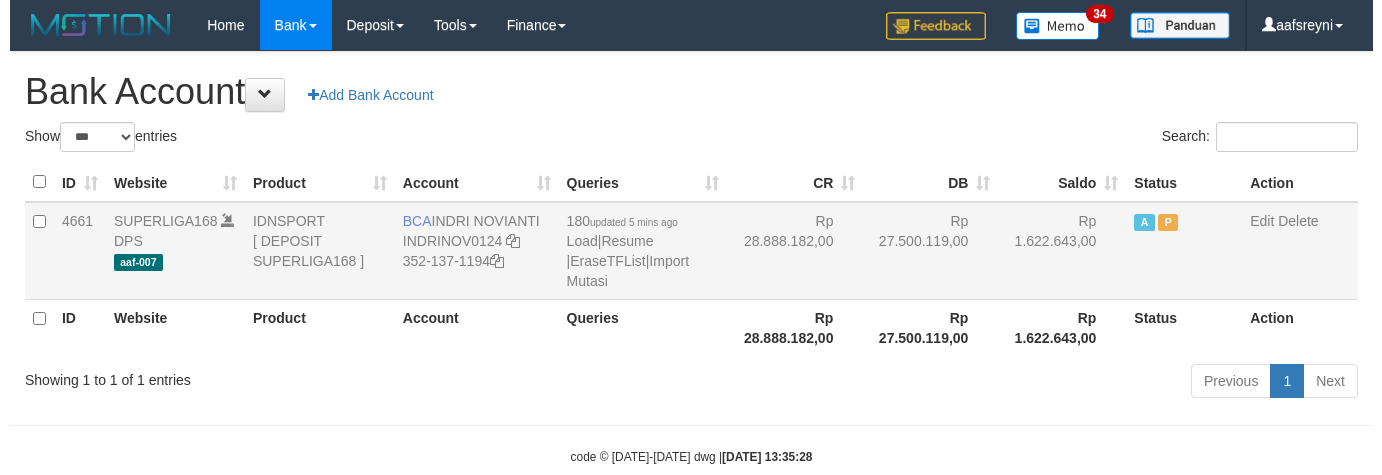 scroll, scrollTop: 41, scrollLeft: 0, axis: vertical 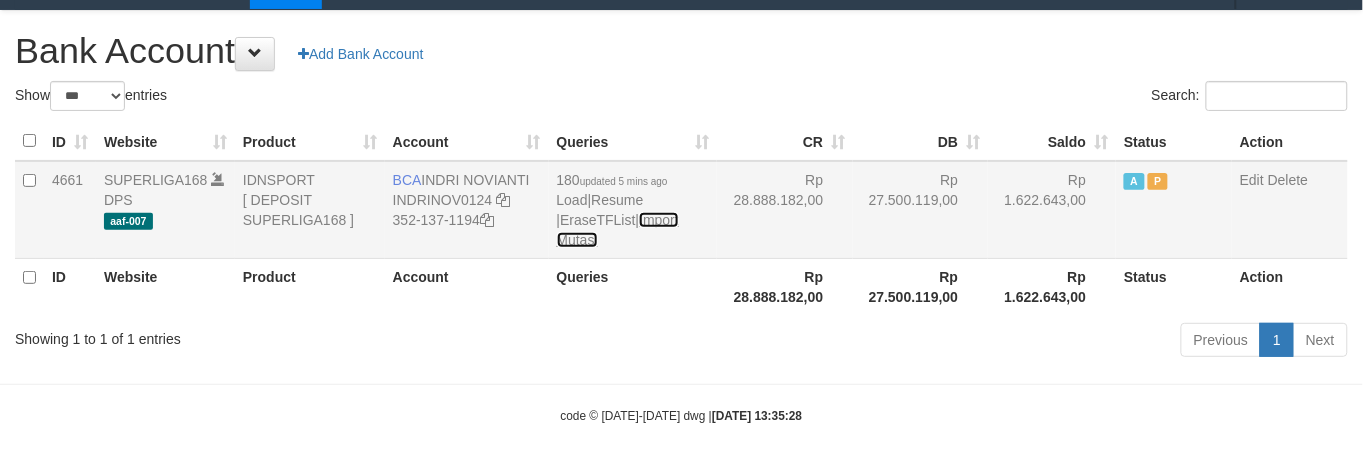 click on "Import Mutasi" at bounding box center [618, 230] 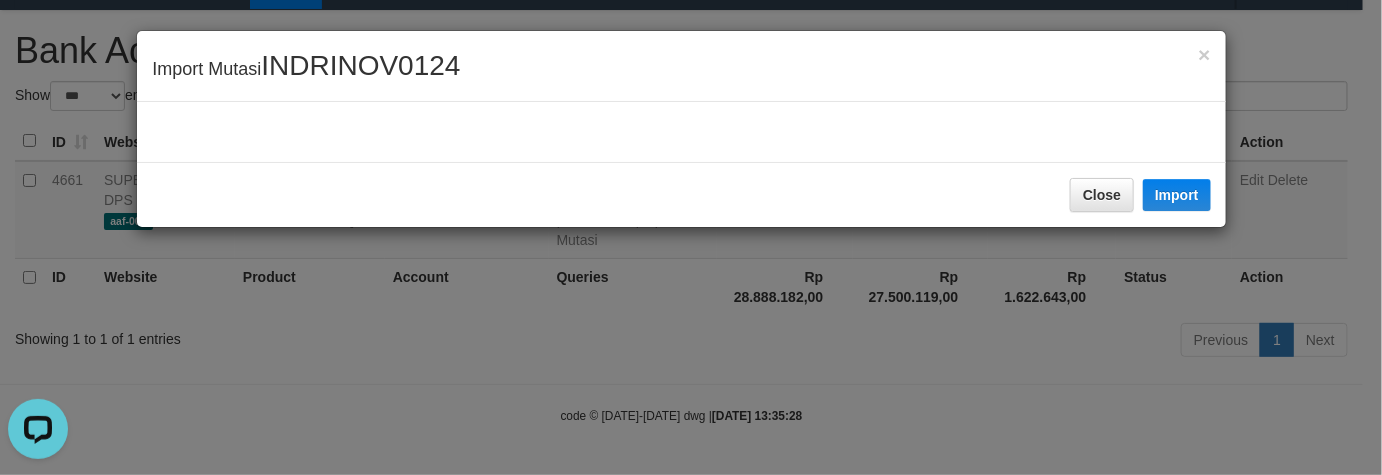 scroll, scrollTop: 0, scrollLeft: 0, axis: both 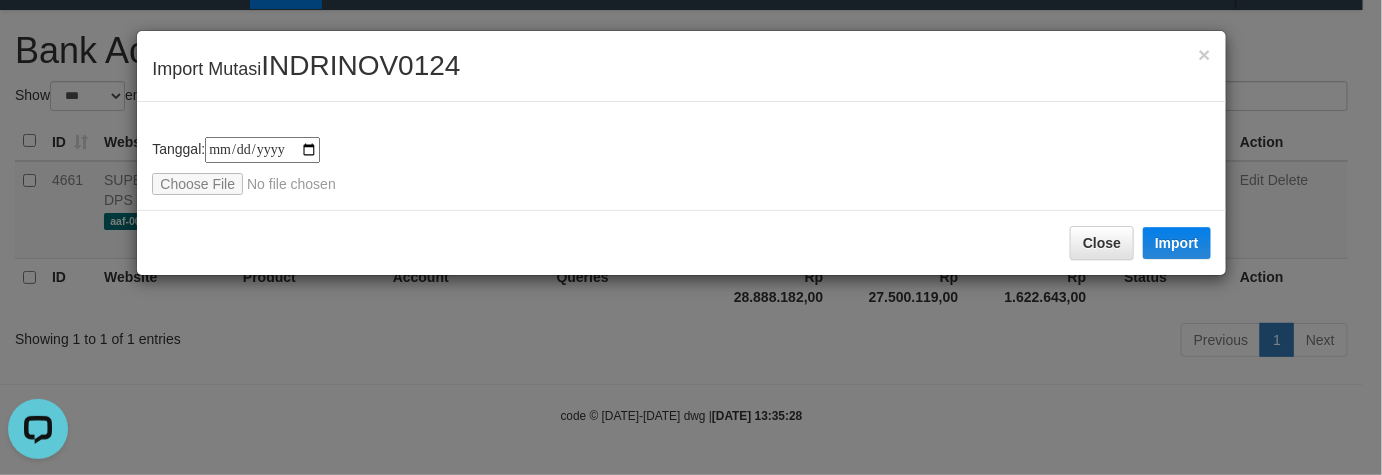 type on "**********" 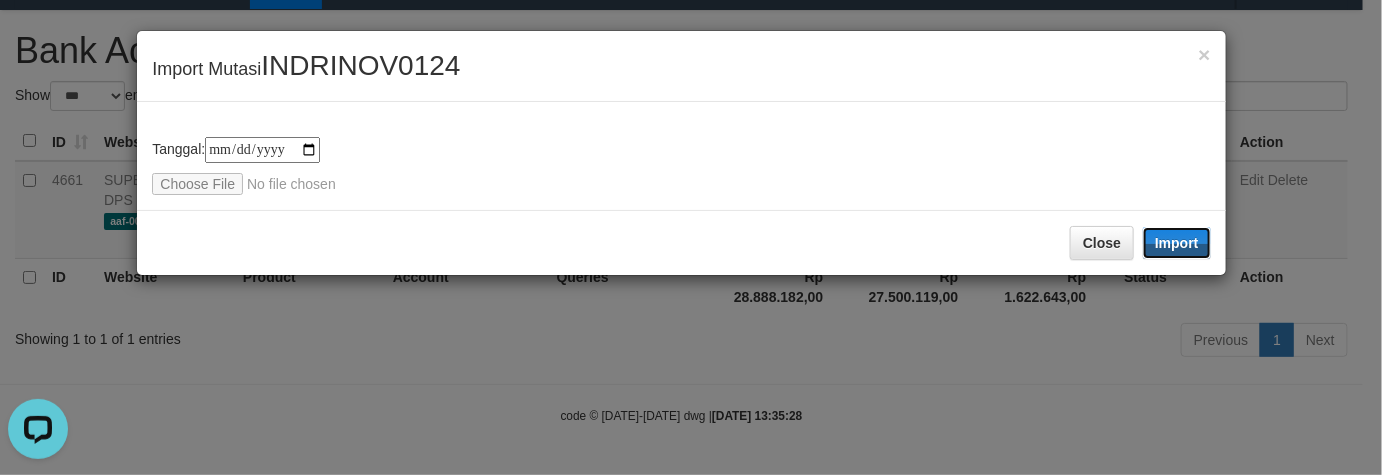 drag, startPoint x: 1185, startPoint y: 236, endPoint x: 433, endPoint y: 3, distance: 787.26935 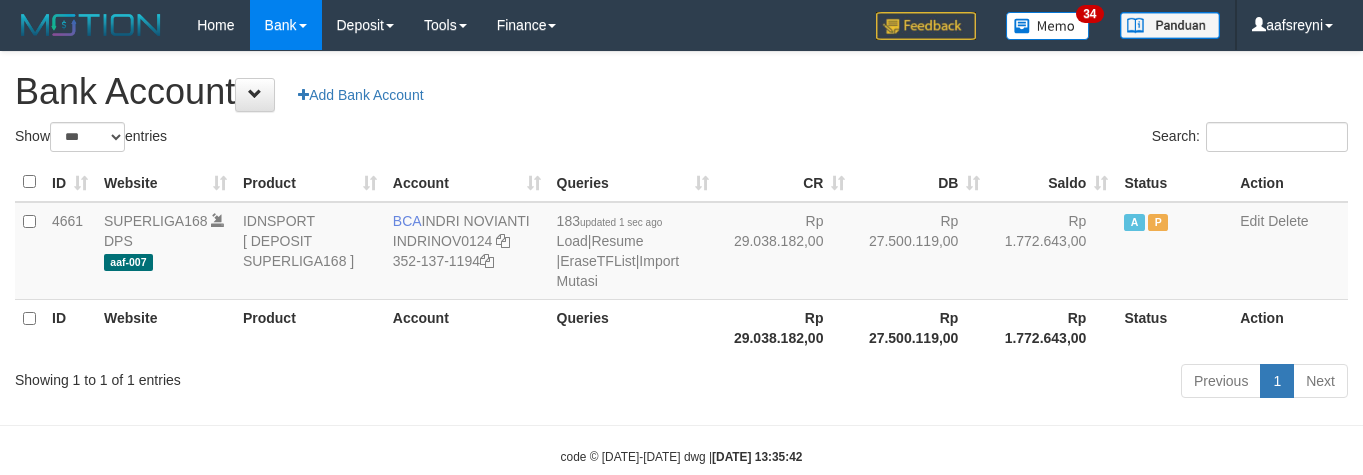 select on "***" 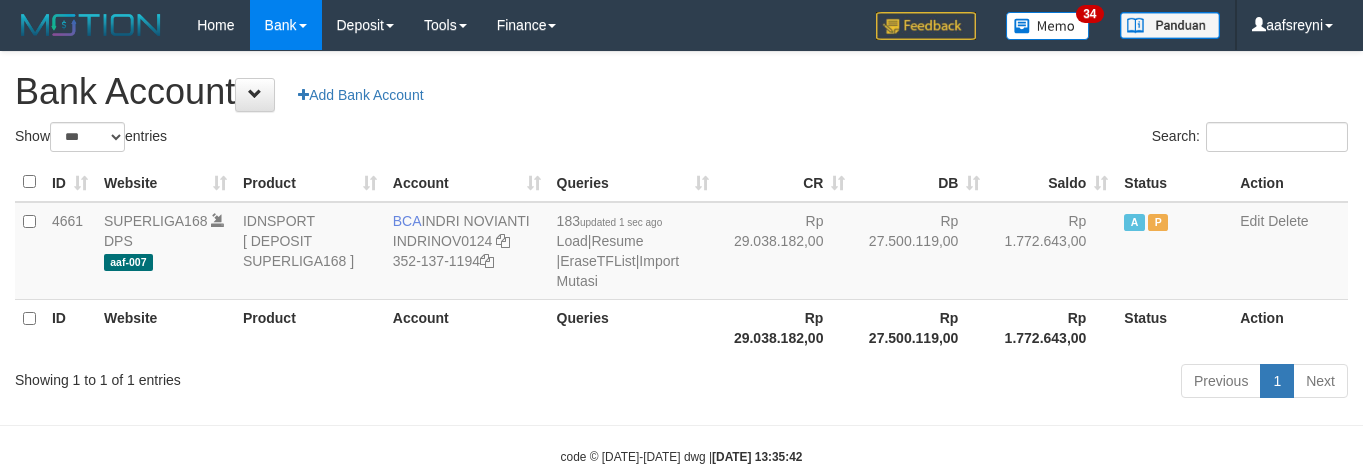 scroll, scrollTop: 41, scrollLeft: 0, axis: vertical 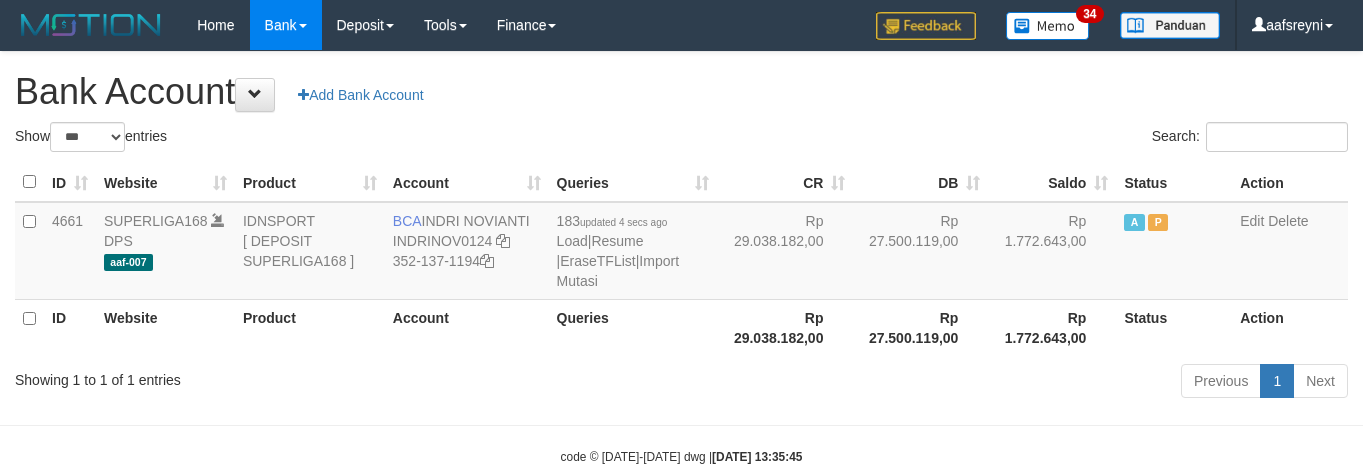 select on "***" 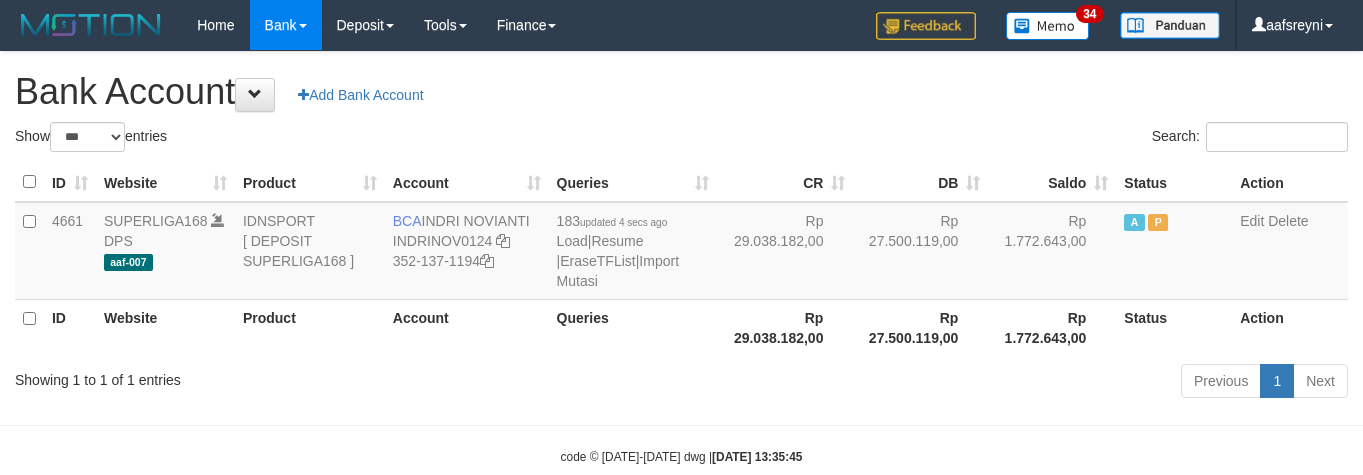 scroll, scrollTop: 41, scrollLeft: 0, axis: vertical 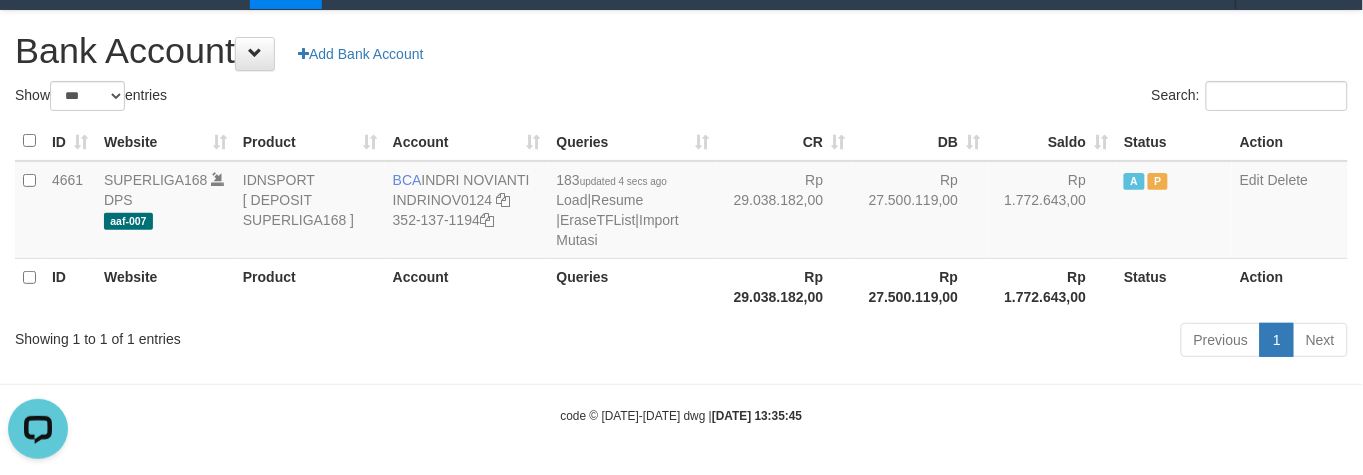 click on "Previous 1 Next" at bounding box center [965, 342] 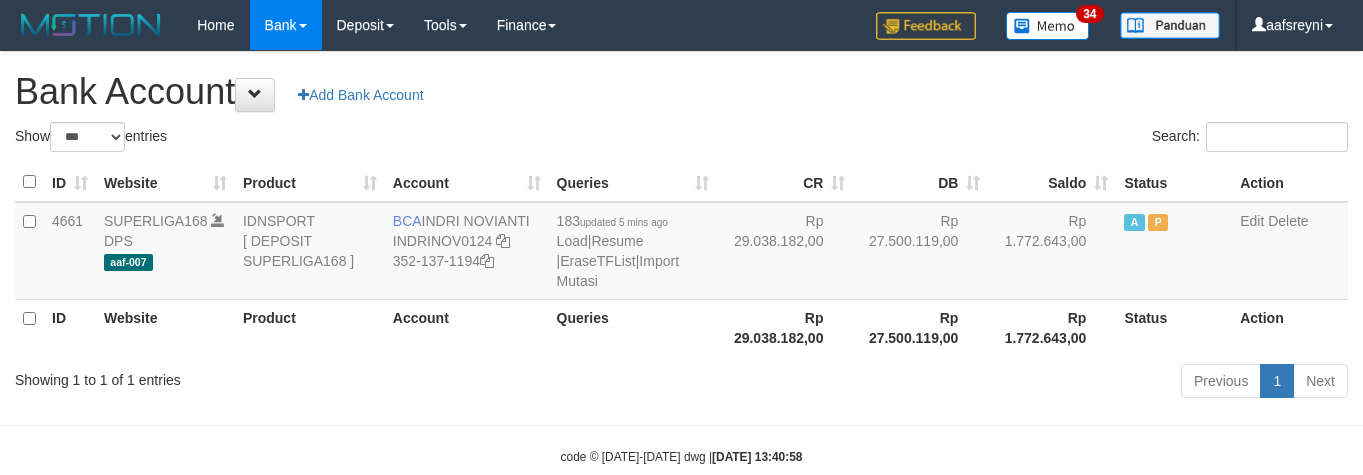 select on "***" 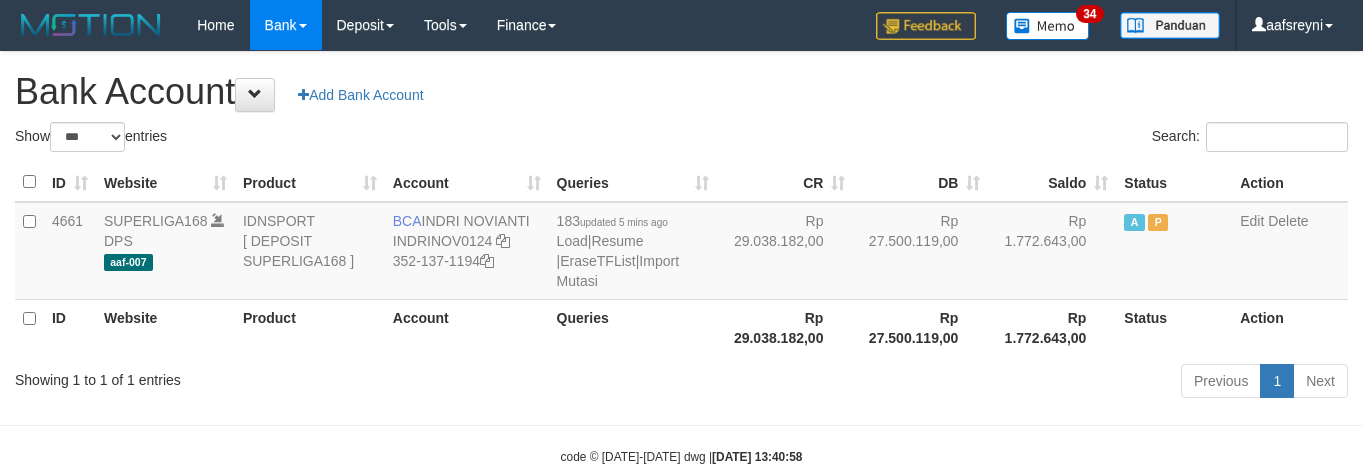 scroll, scrollTop: 41, scrollLeft: 0, axis: vertical 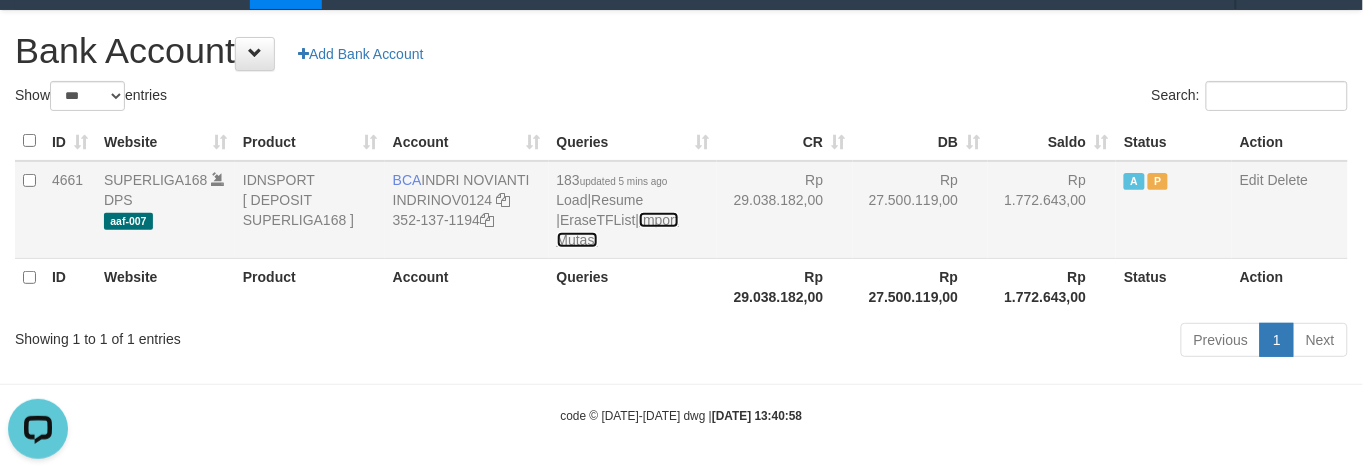 click on "Import Mutasi" at bounding box center (618, 230) 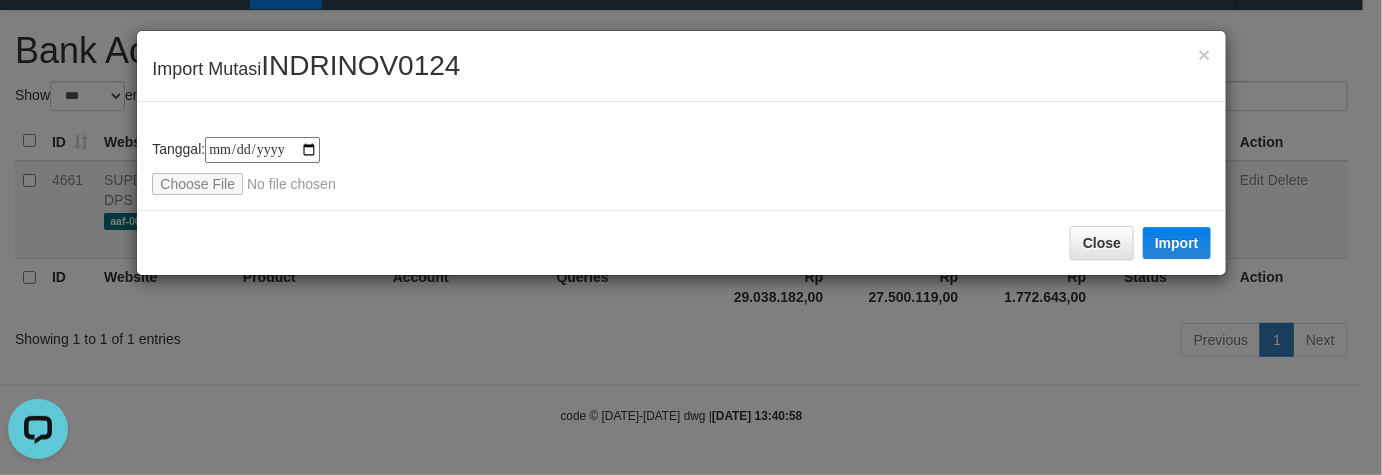 type on "**********" 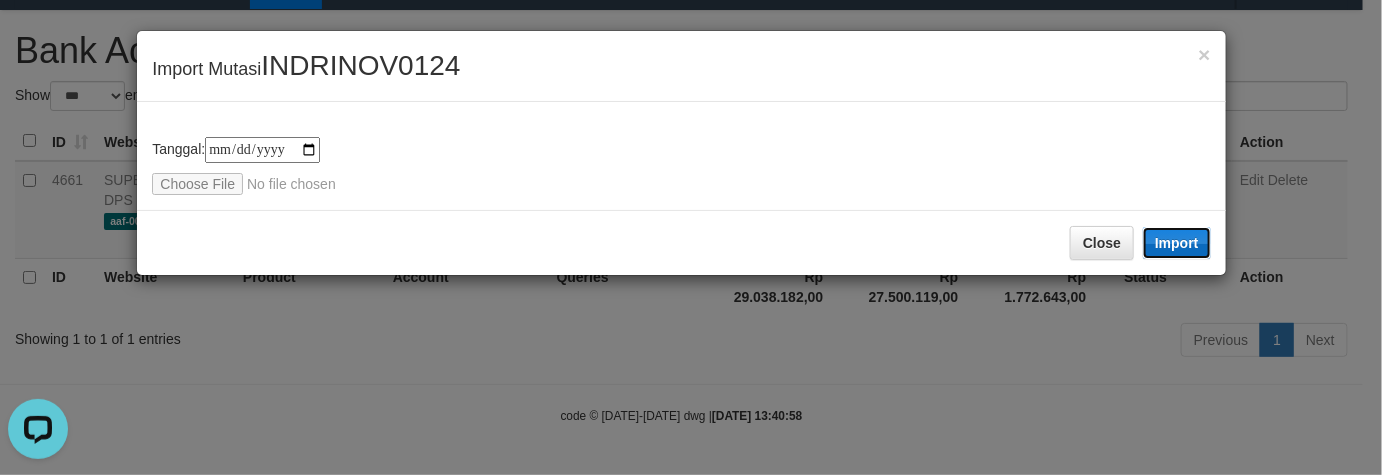 click on "Import" at bounding box center [1177, 243] 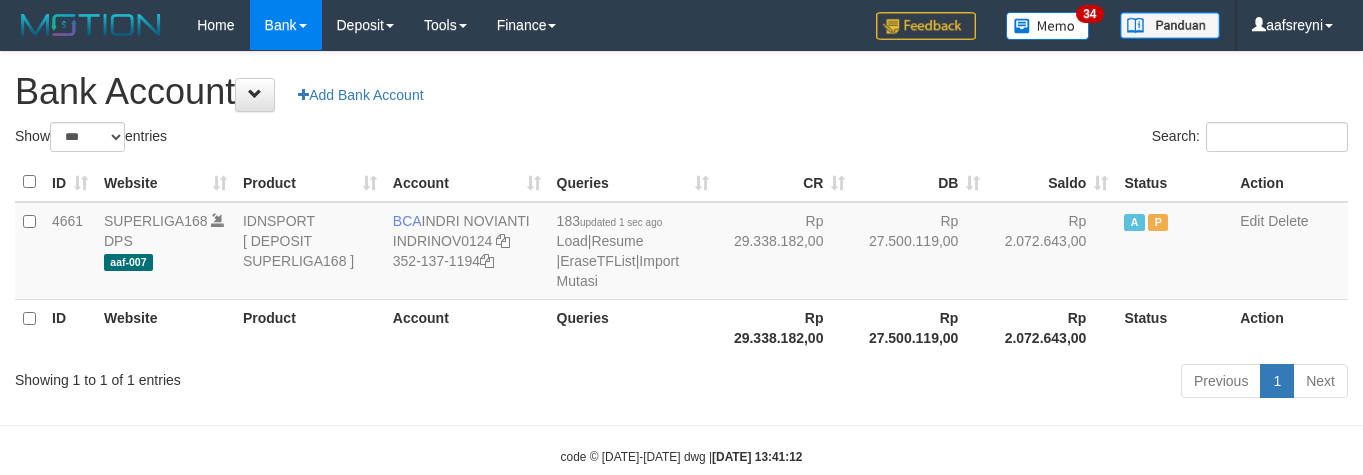 select on "***" 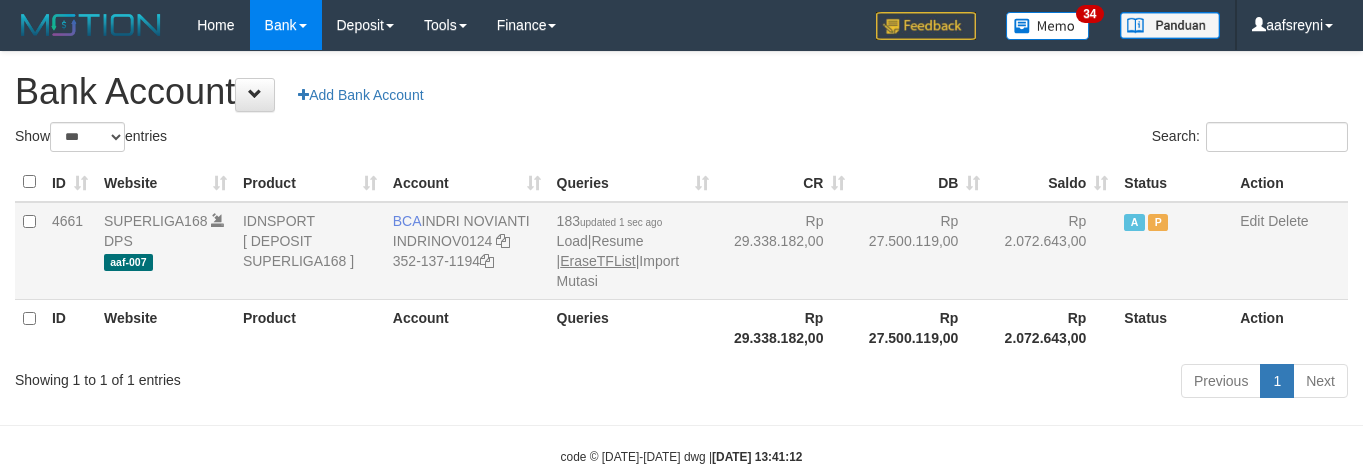 scroll, scrollTop: 41, scrollLeft: 0, axis: vertical 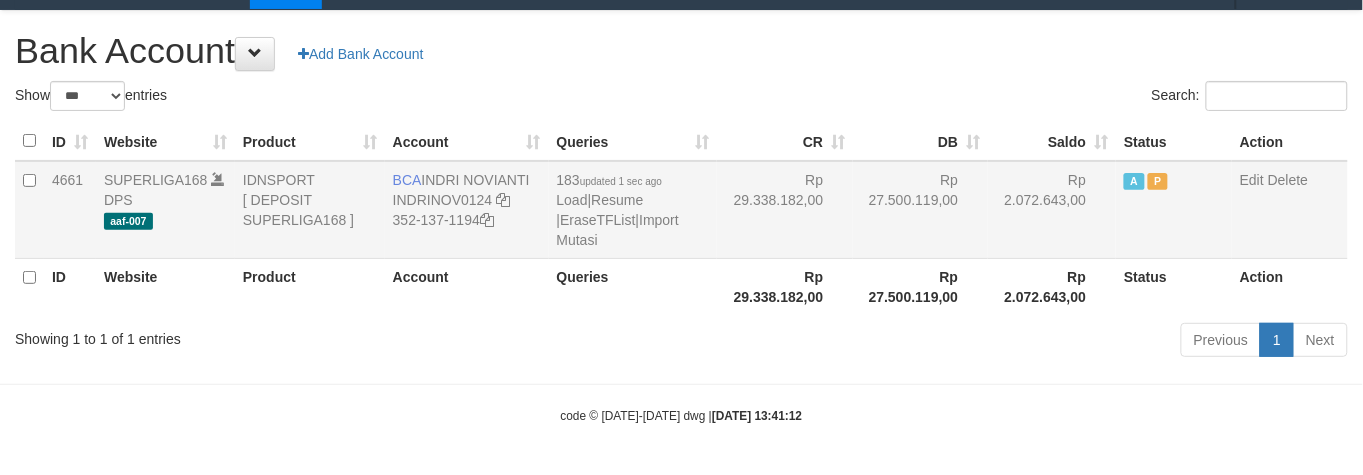 drag, startPoint x: 823, startPoint y: 218, endPoint x: 835, endPoint y: 207, distance: 16.27882 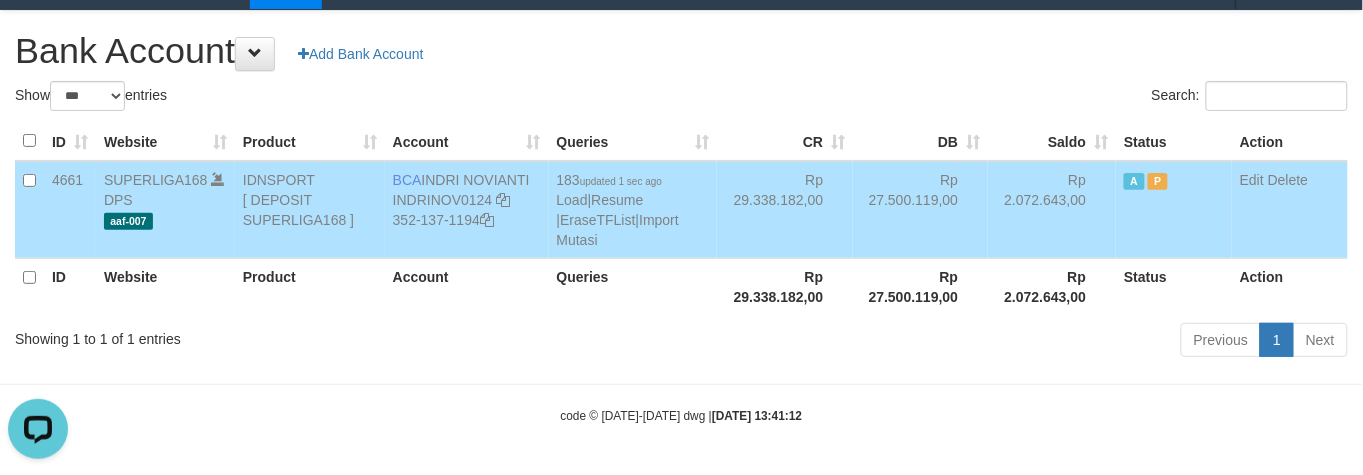 scroll, scrollTop: 0, scrollLeft: 0, axis: both 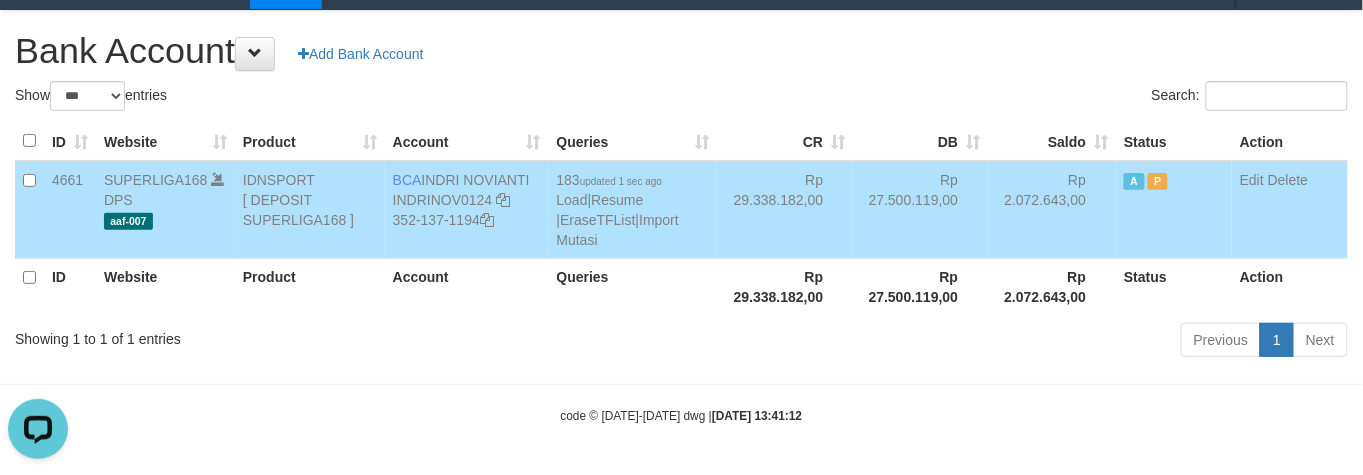 click on "Rp 27.500.119,00" at bounding box center (920, 286) 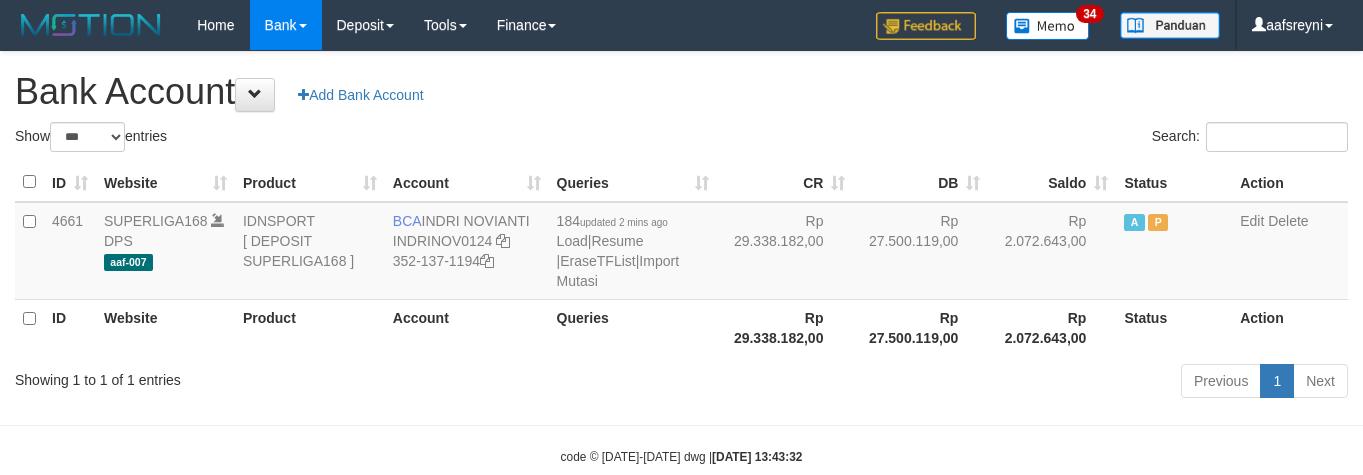 select on "***" 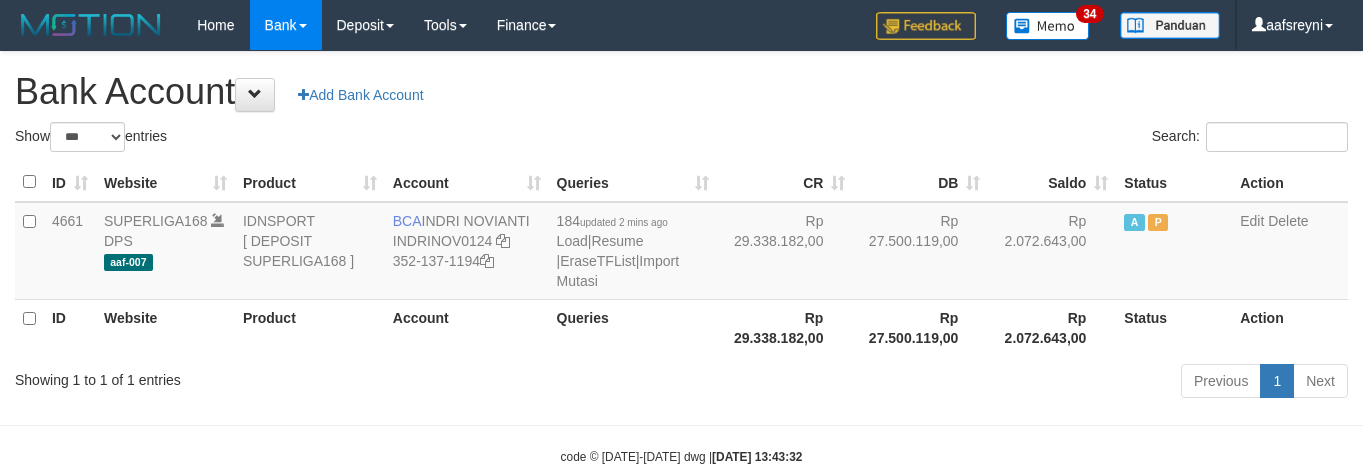 scroll, scrollTop: 41, scrollLeft: 0, axis: vertical 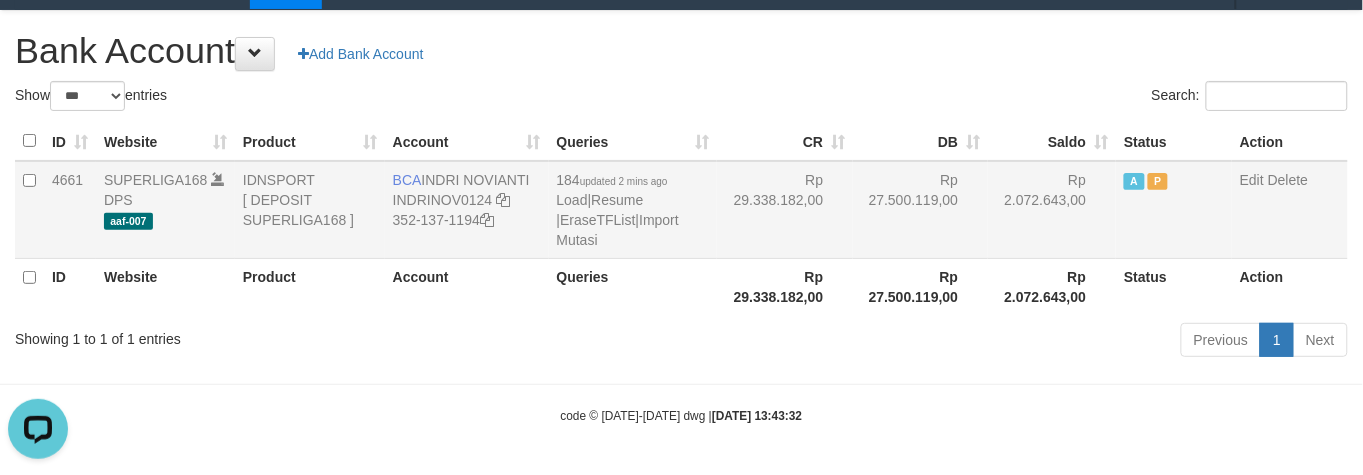 click on "Rp 27.500.119,00" at bounding box center (920, 210) 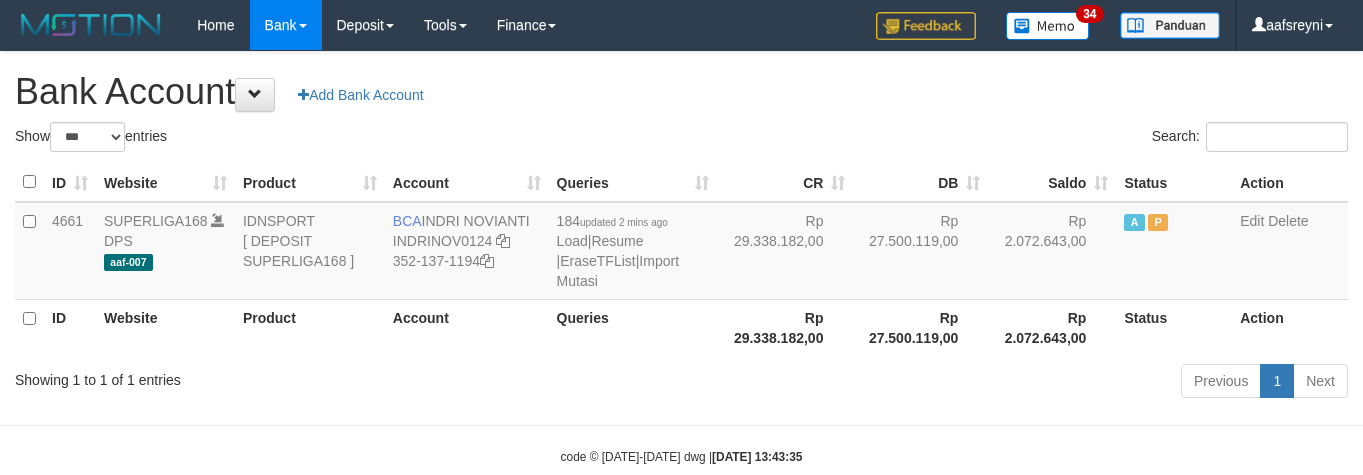 select on "***" 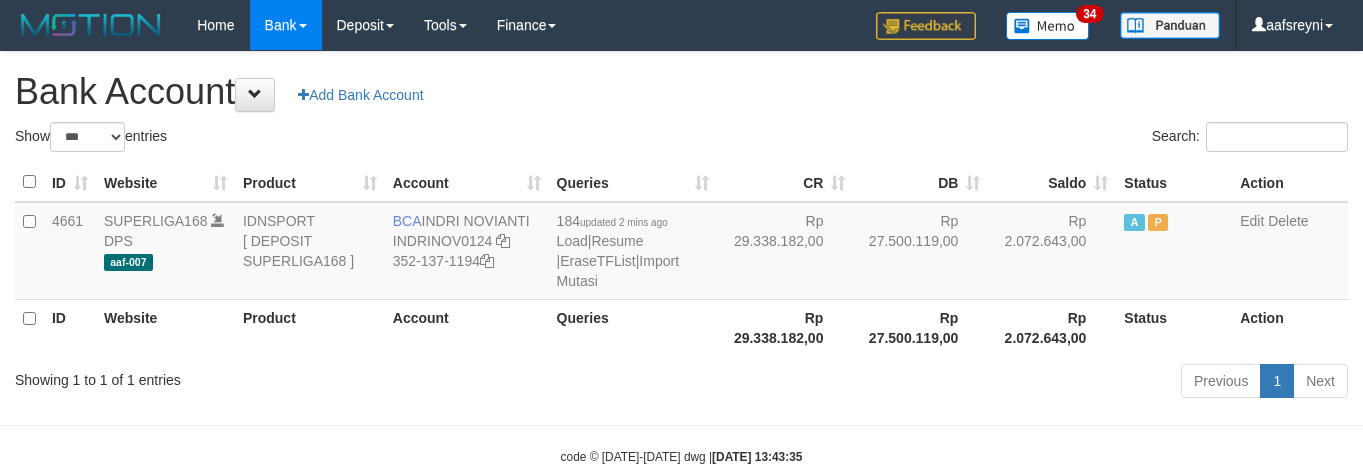 scroll, scrollTop: 41, scrollLeft: 0, axis: vertical 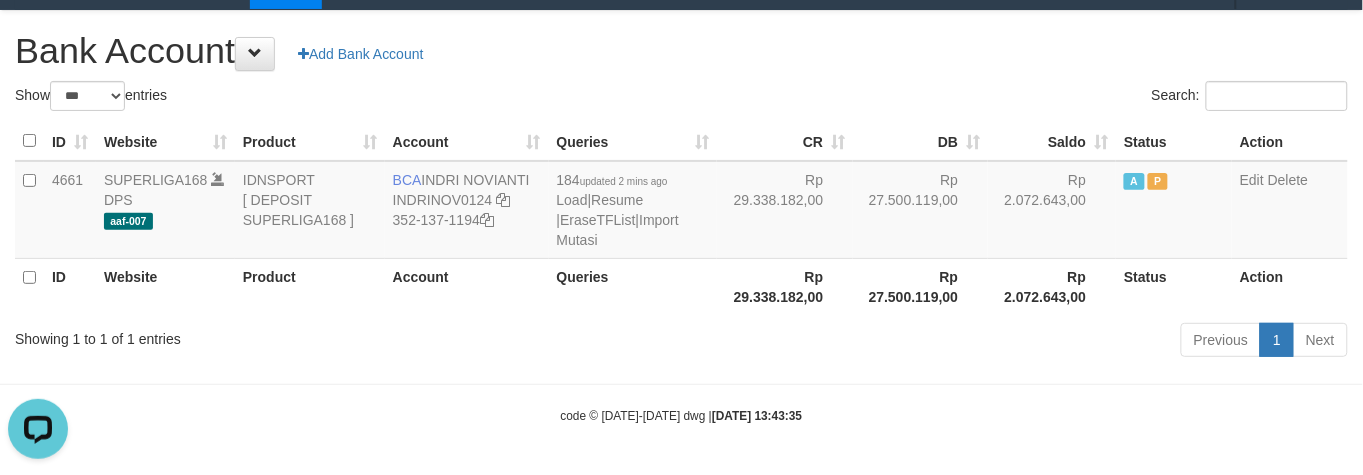 drag, startPoint x: 696, startPoint y: 330, endPoint x: 648, endPoint y: 103, distance: 232.0194 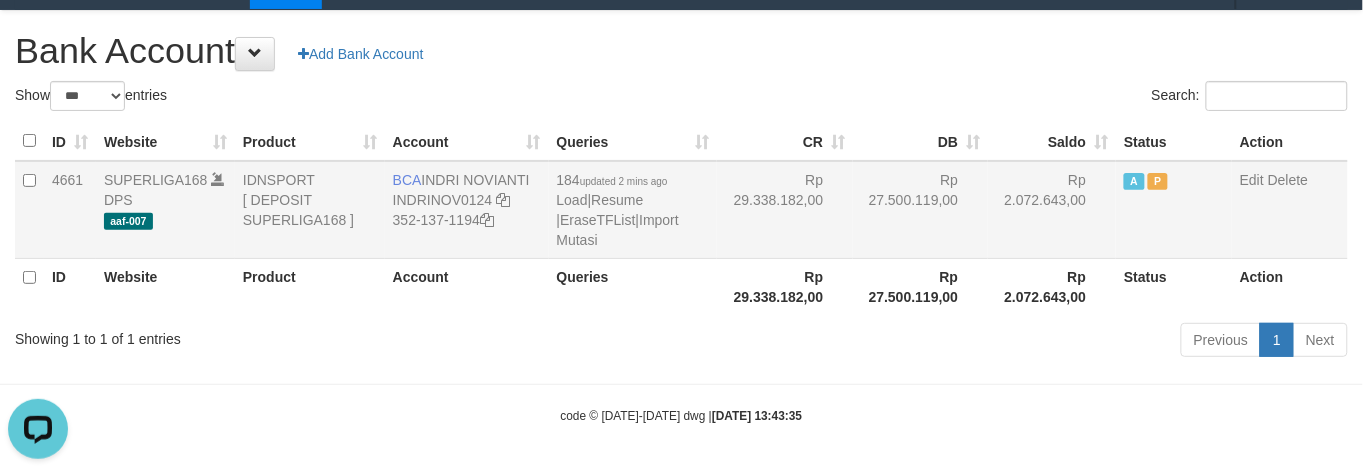 click on "Rp 2.072.643,00" at bounding box center [1052, 210] 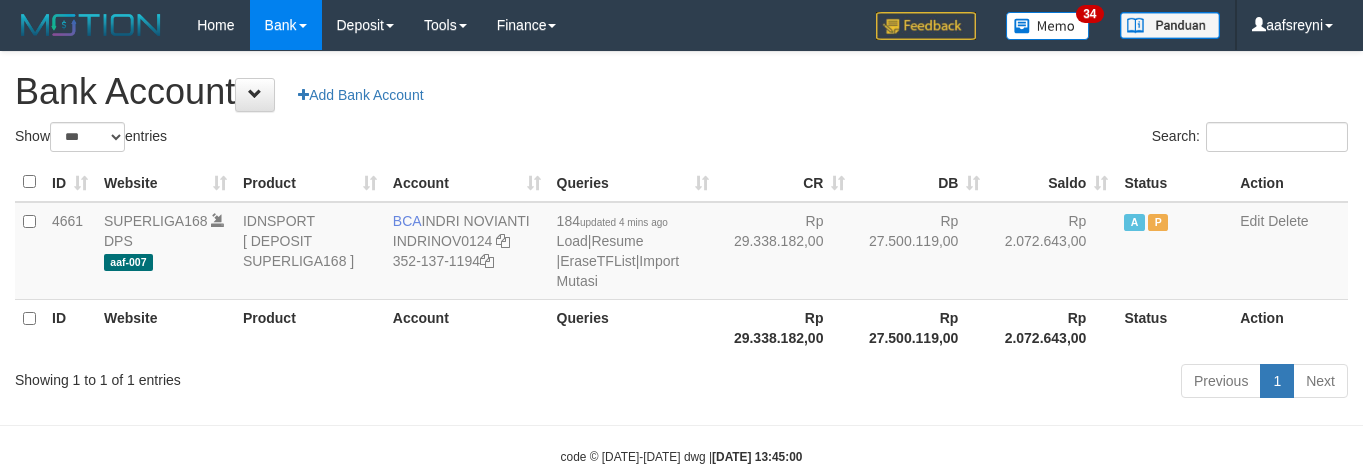 select on "***" 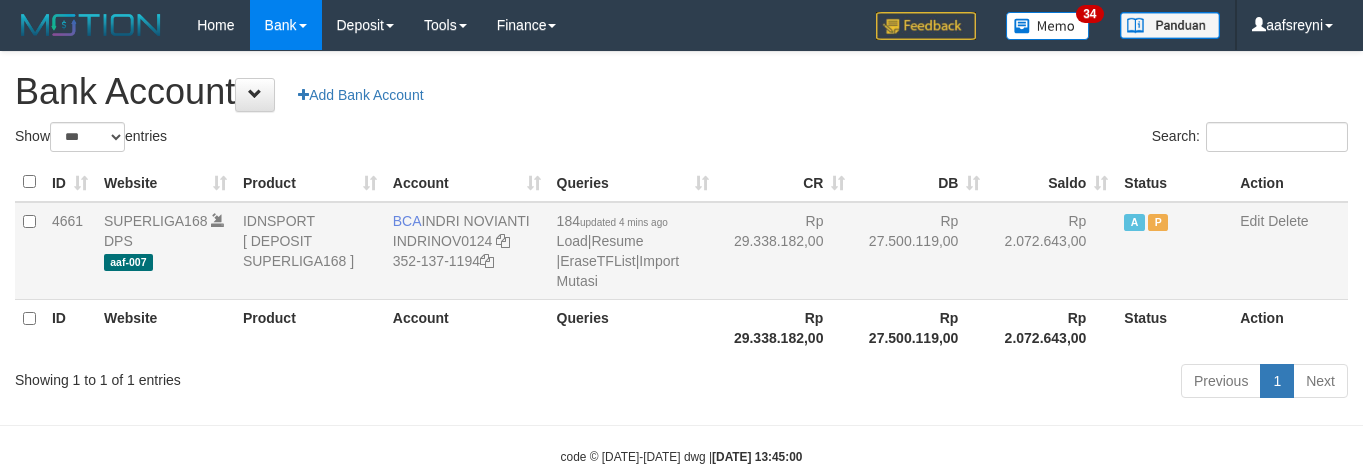 scroll, scrollTop: 41, scrollLeft: 0, axis: vertical 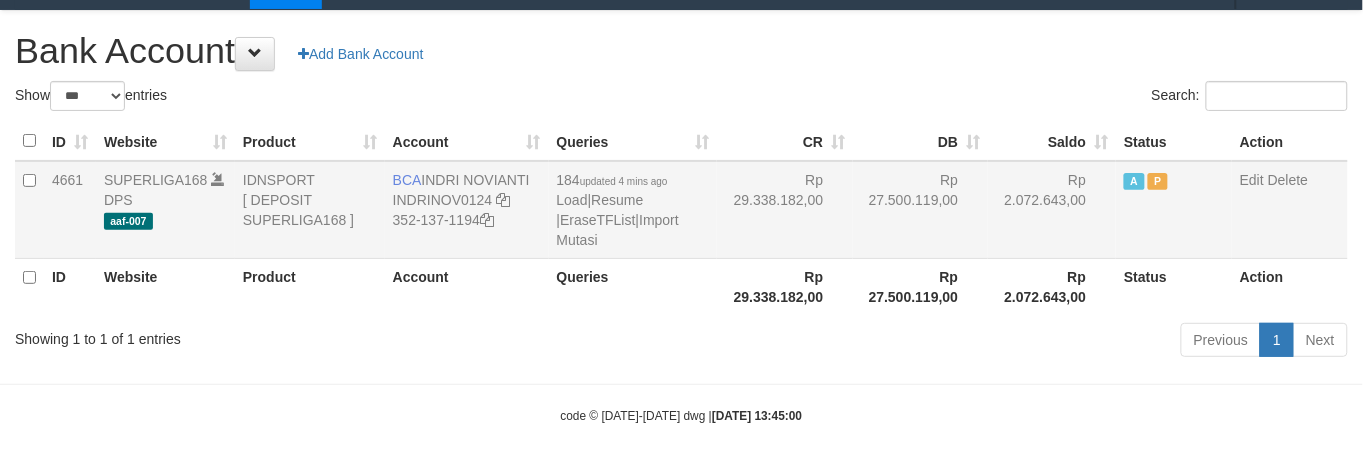 drag, startPoint x: 848, startPoint y: 237, endPoint x: 1185, endPoint y: 222, distance: 337.33365 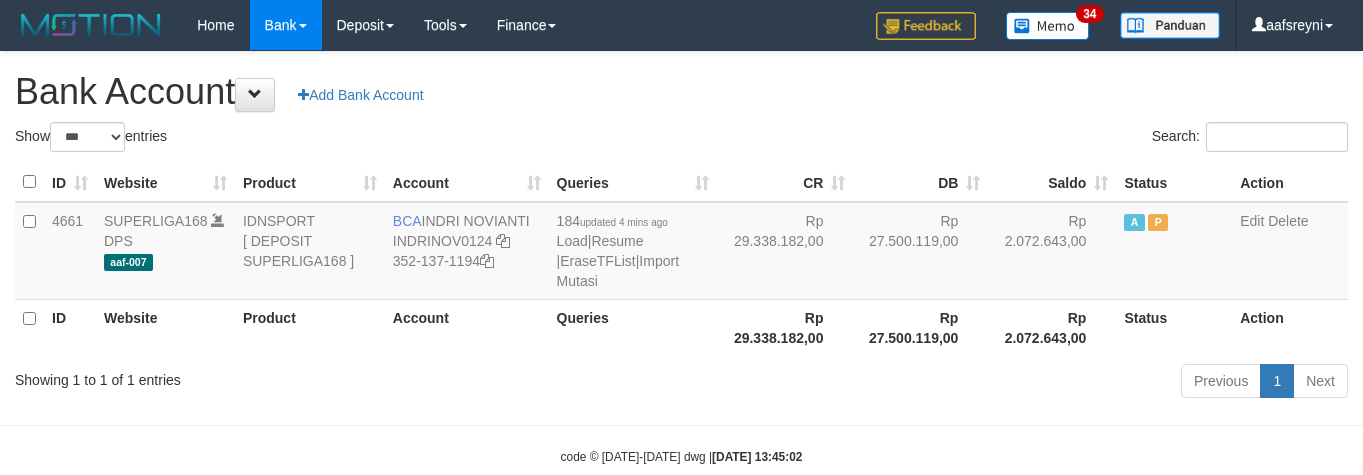select on "***" 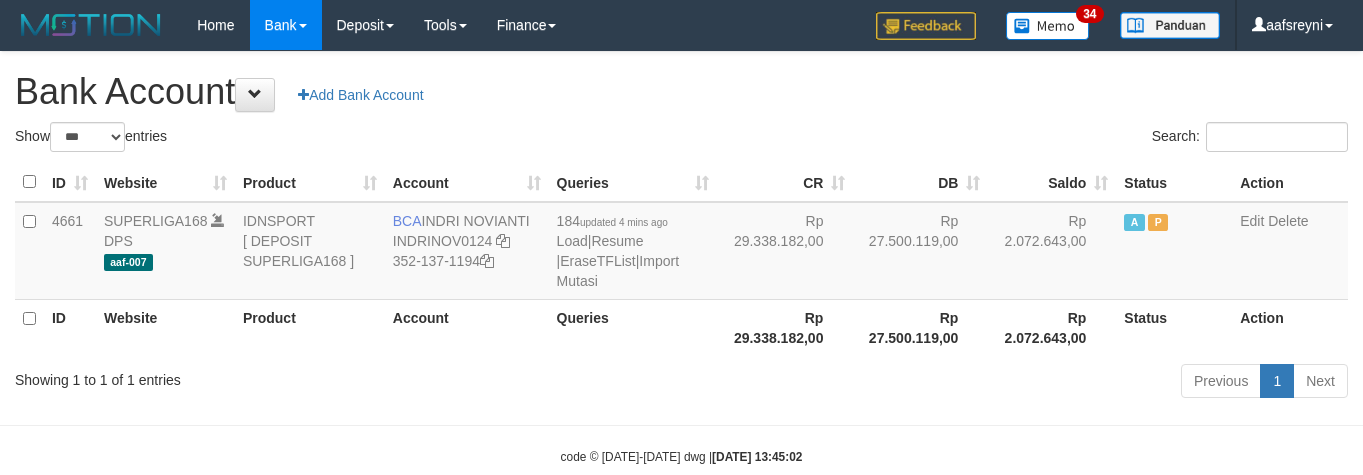 scroll, scrollTop: 41, scrollLeft: 0, axis: vertical 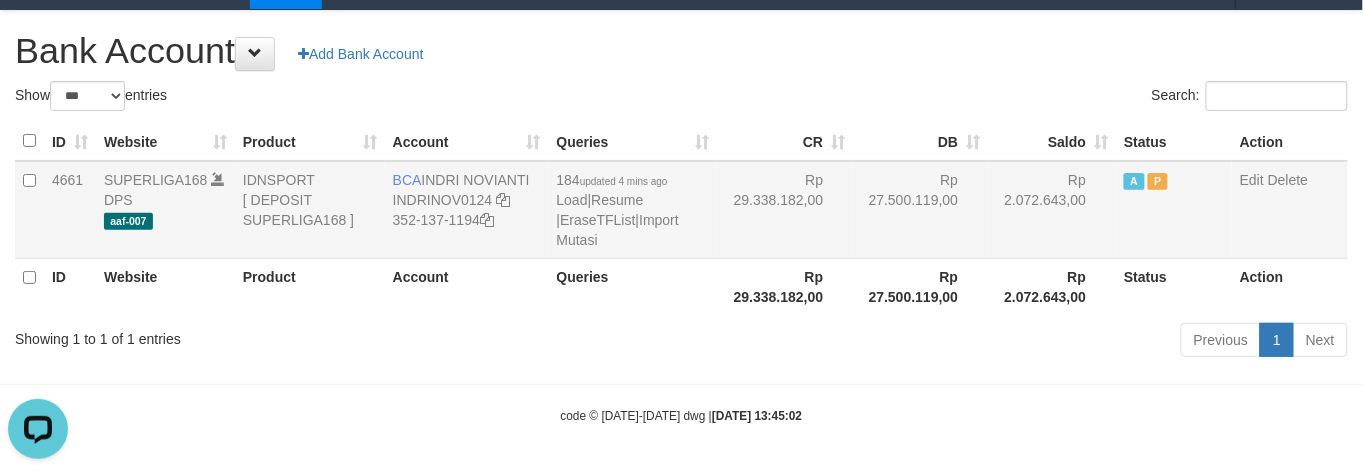 click on "Rp 27.500.119,00" at bounding box center [920, 210] 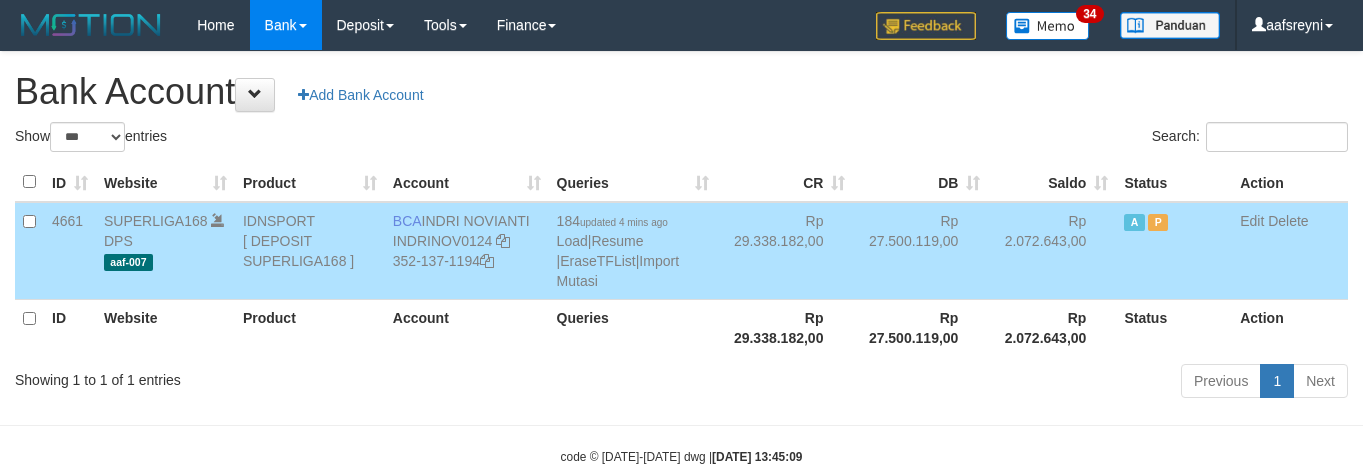 select on "***" 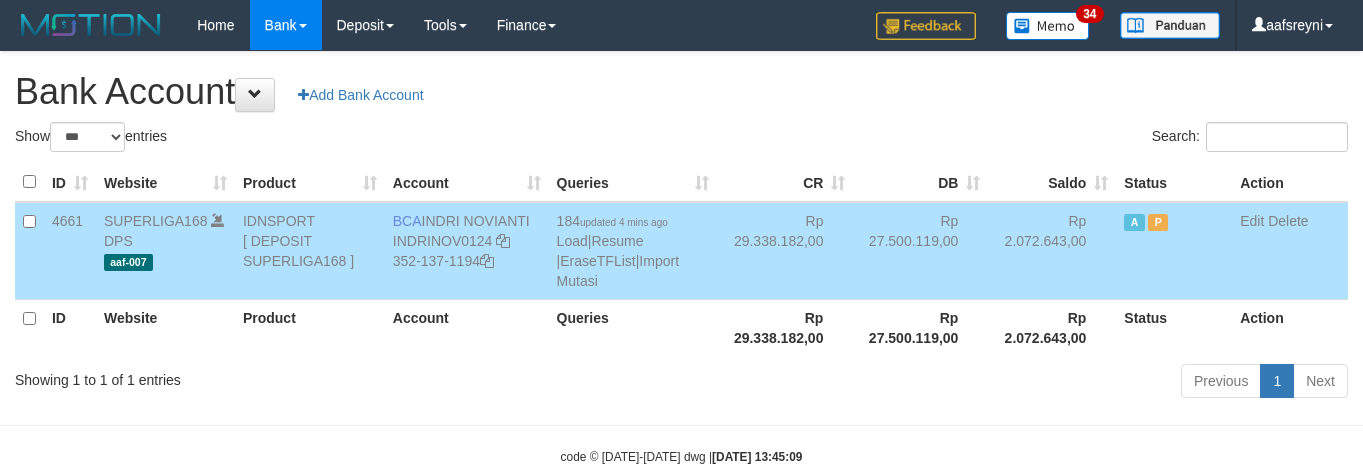 scroll, scrollTop: 41, scrollLeft: 0, axis: vertical 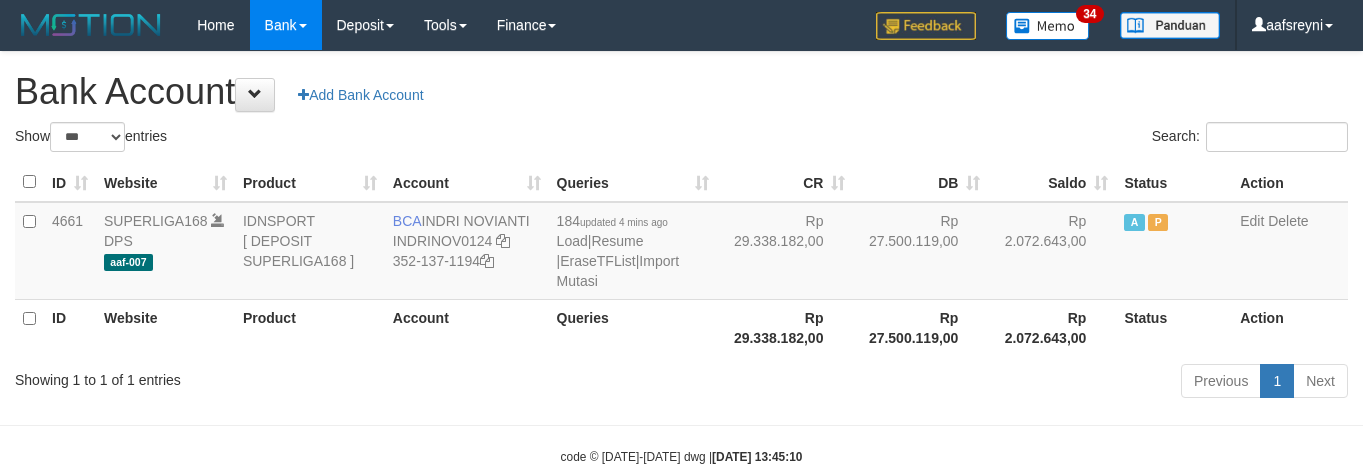 select on "***" 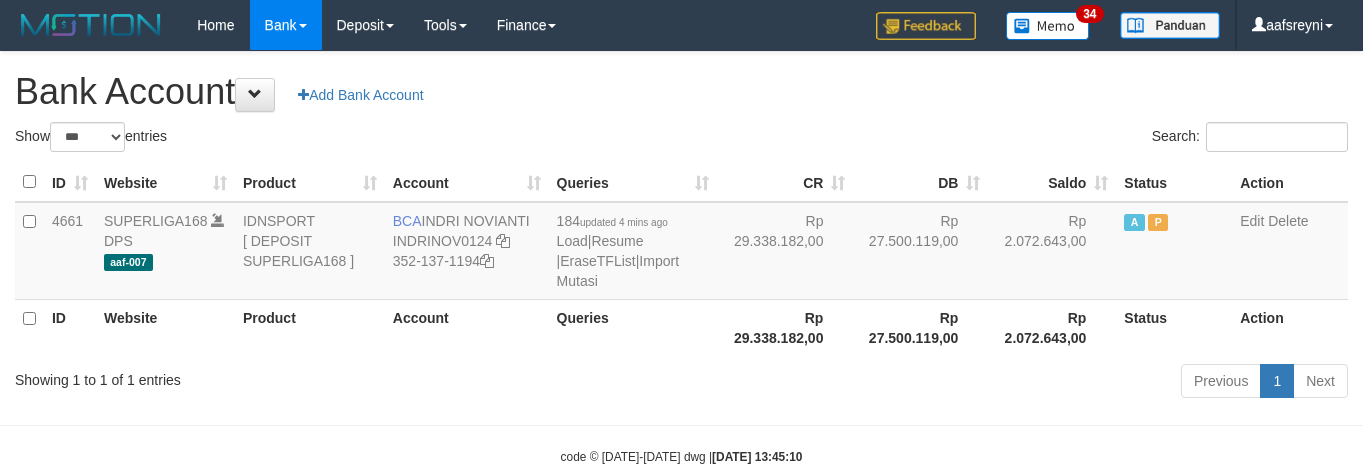 scroll, scrollTop: 41, scrollLeft: 0, axis: vertical 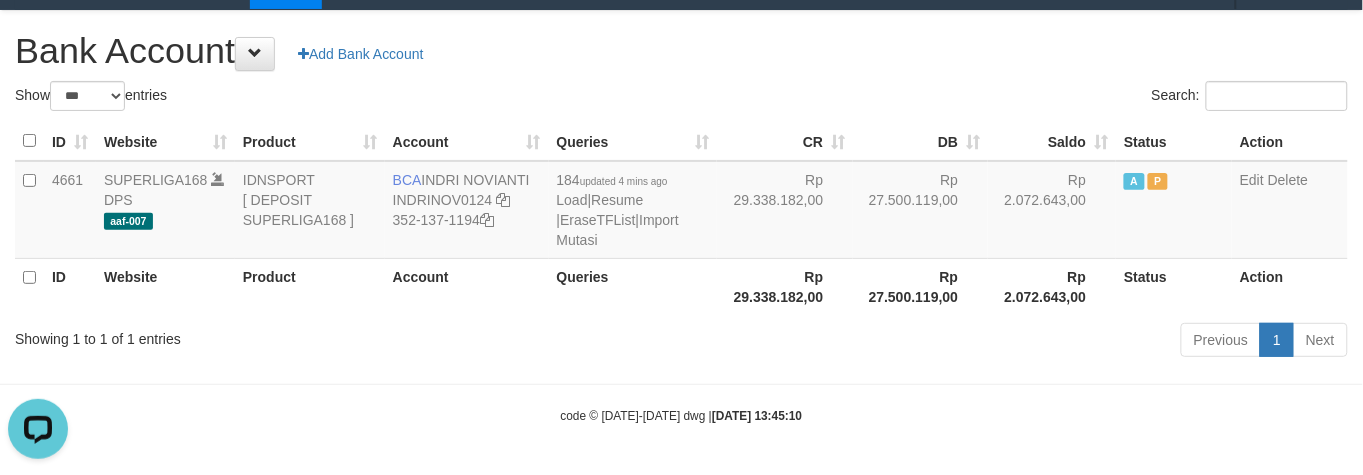 drag, startPoint x: 700, startPoint y: 331, endPoint x: 790, endPoint y: 326, distance: 90.13878 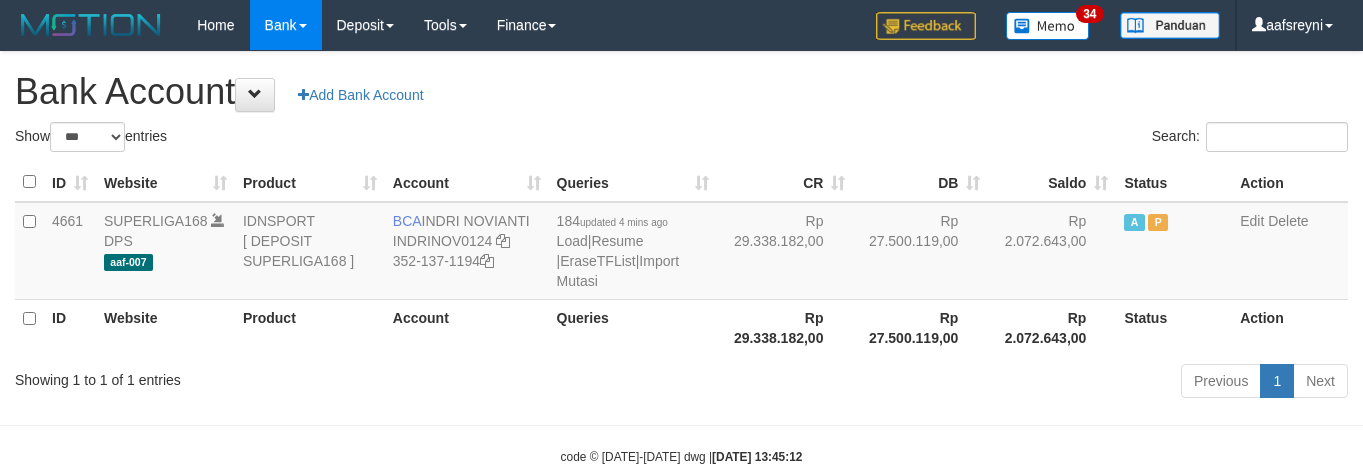 select on "***" 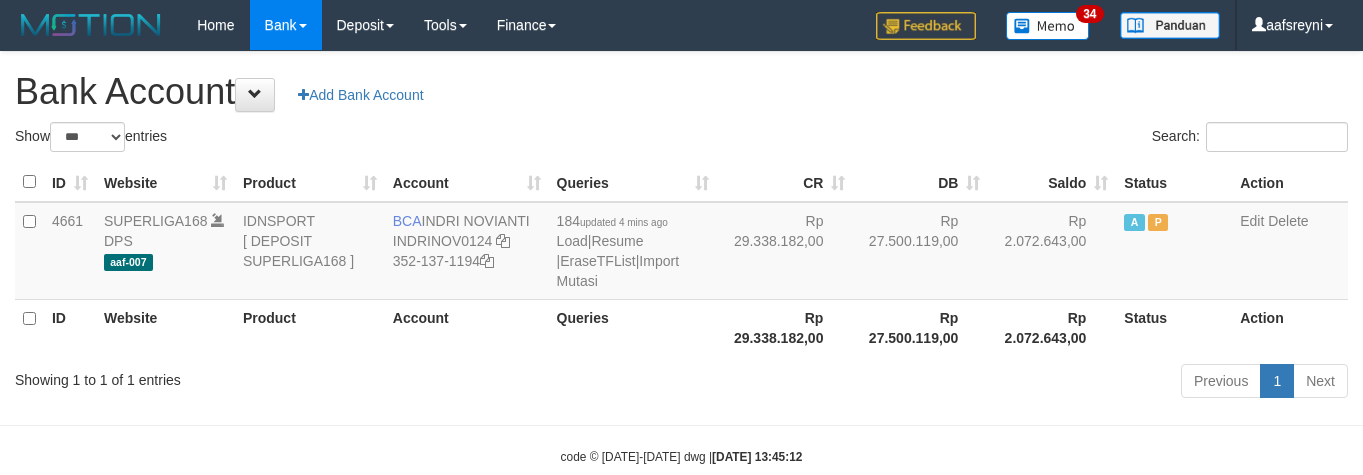 scroll, scrollTop: 41, scrollLeft: 0, axis: vertical 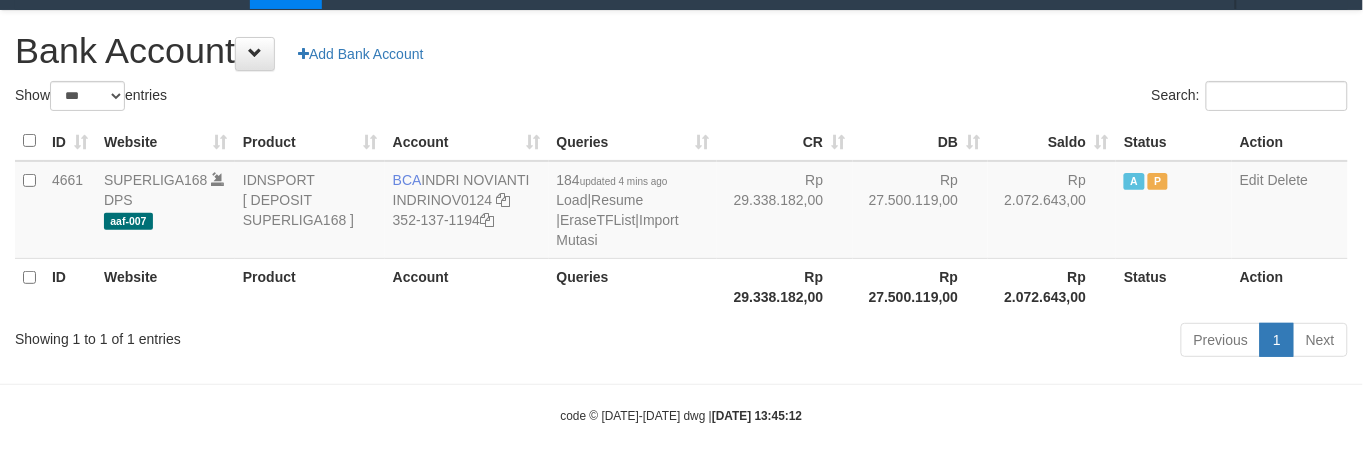 drag, startPoint x: 948, startPoint y: 283, endPoint x: 1027, endPoint y: 282, distance: 79.00633 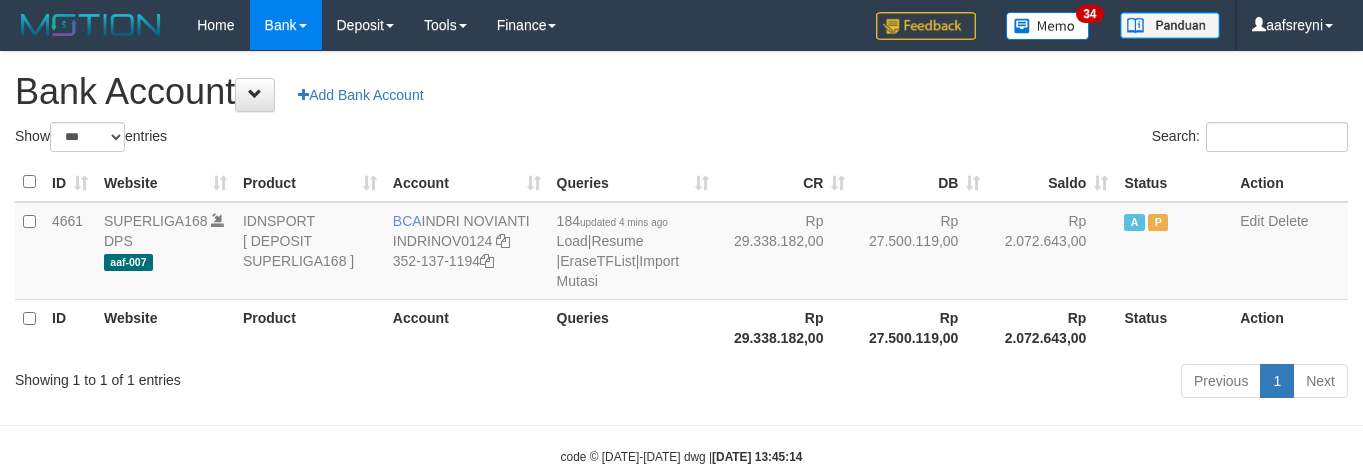 select on "***" 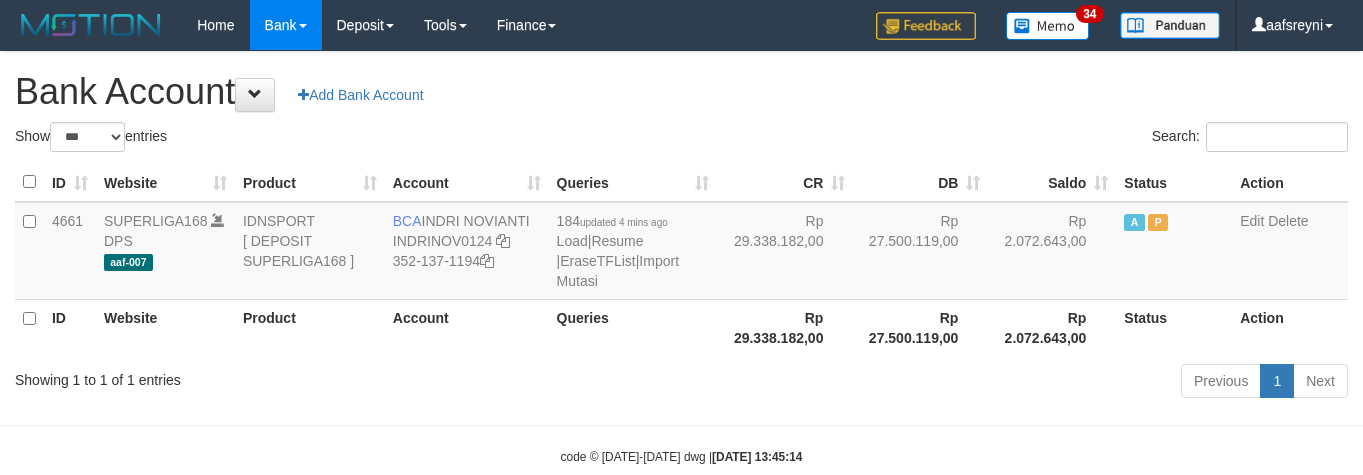 scroll, scrollTop: 41, scrollLeft: 0, axis: vertical 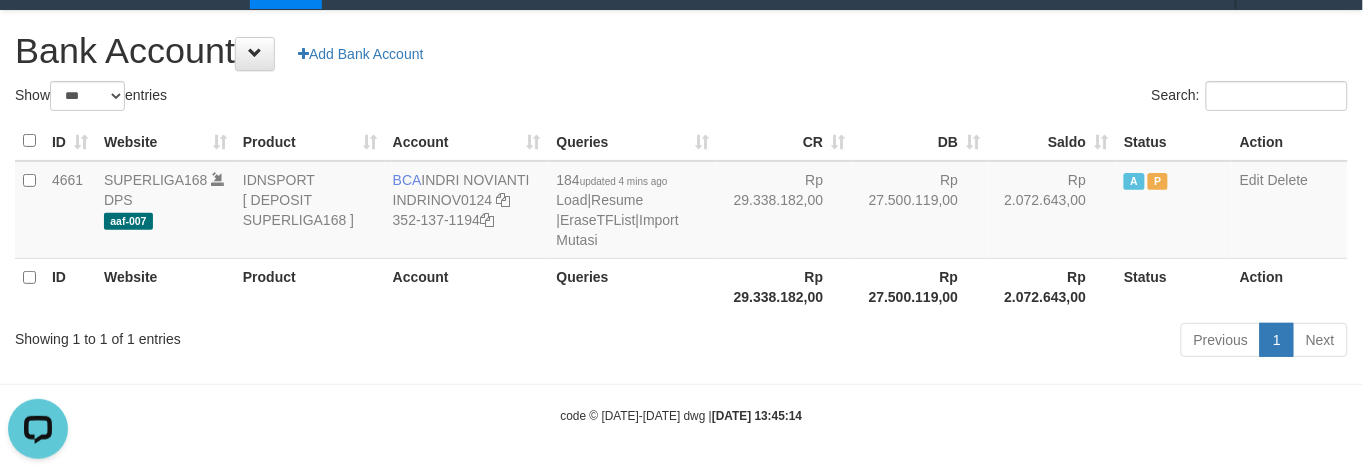 click on "Rp 27.500.119,00" at bounding box center [920, 286] 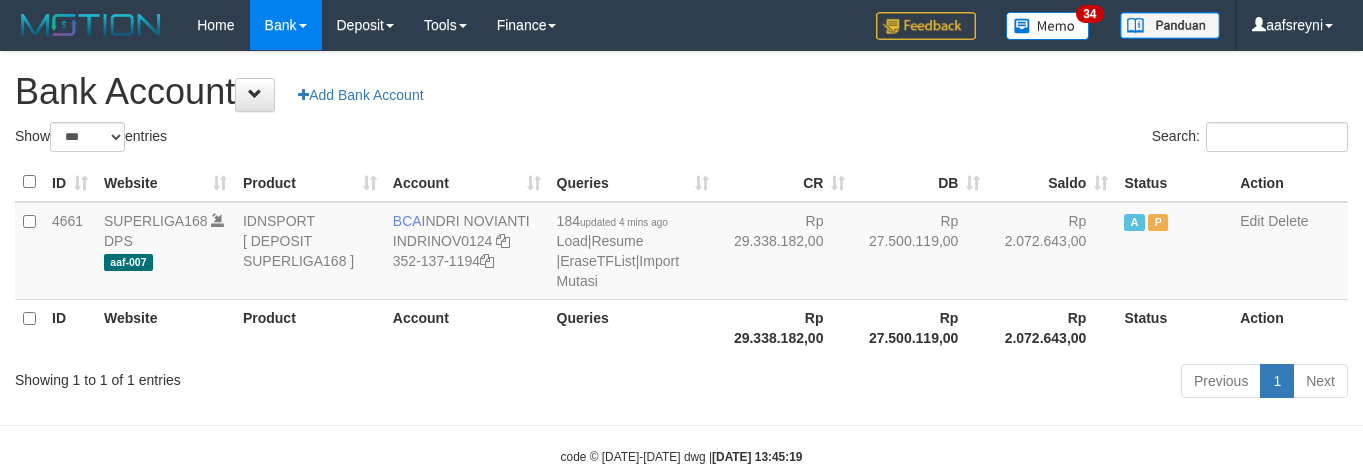 select on "***" 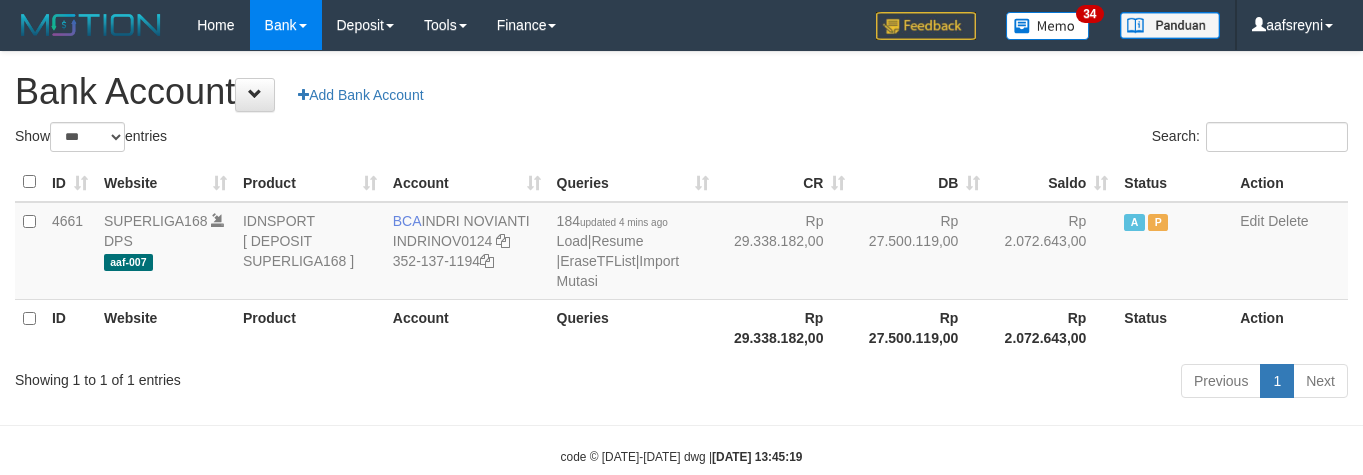 scroll, scrollTop: 41, scrollLeft: 0, axis: vertical 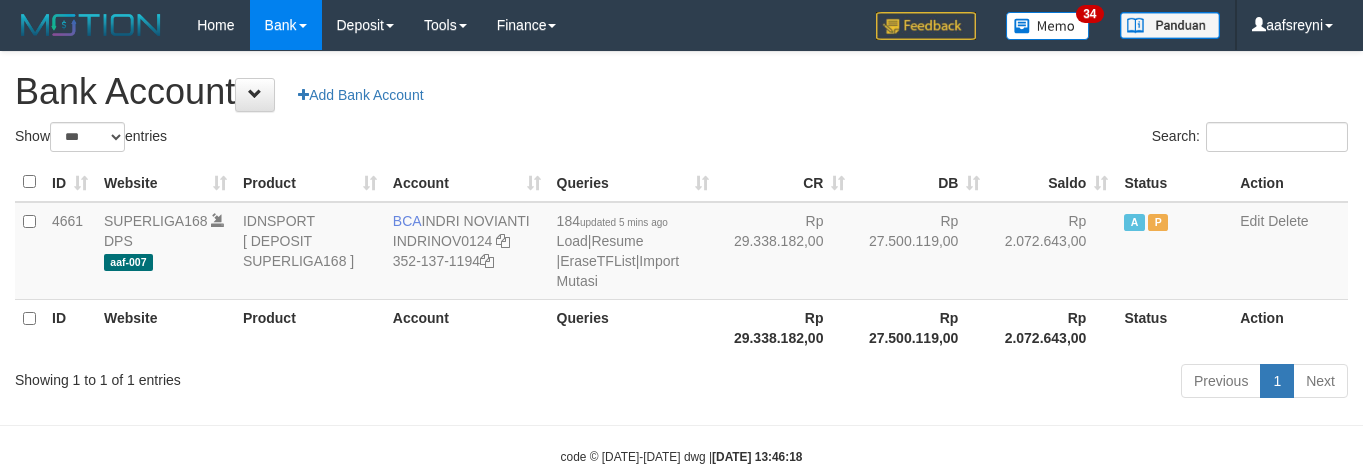 select on "***" 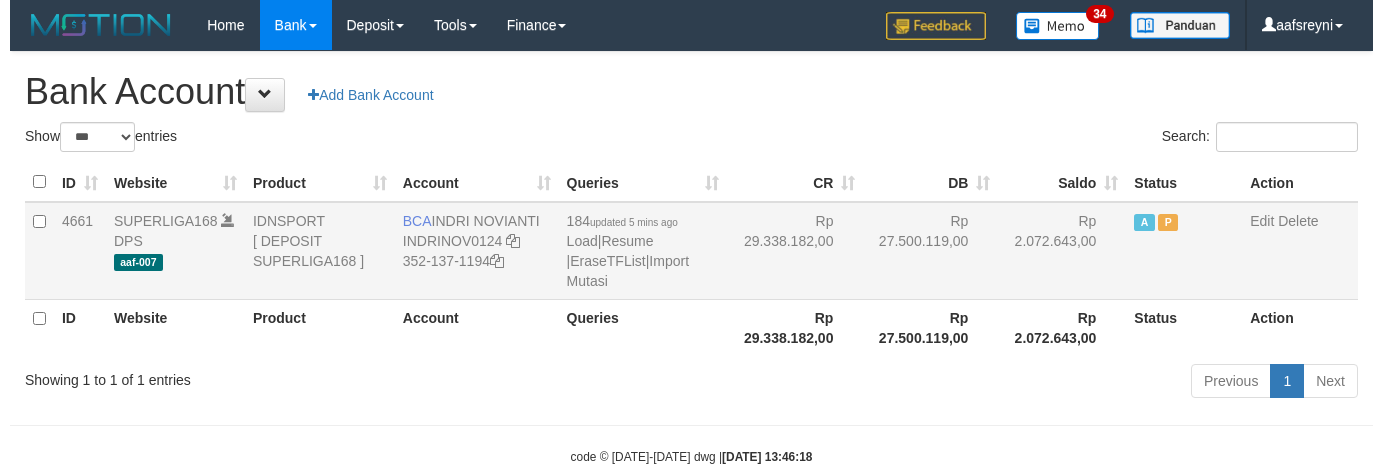 scroll, scrollTop: 41, scrollLeft: 0, axis: vertical 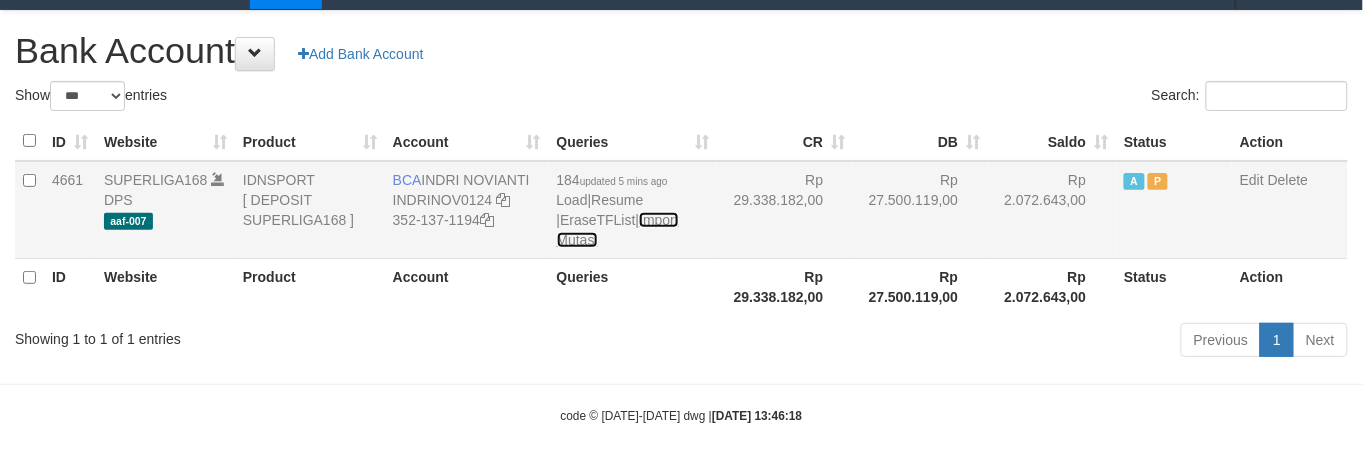 click on "Import Mutasi" at bounding box center (618, 230) 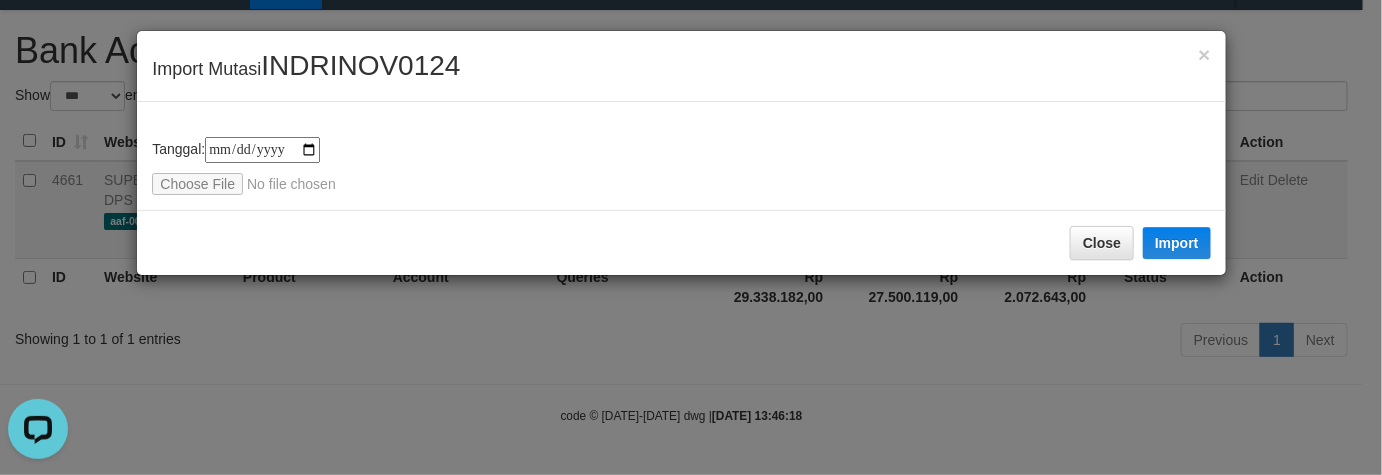 scroll, scrollTop: 0, scrollLeft: 0, axis: both 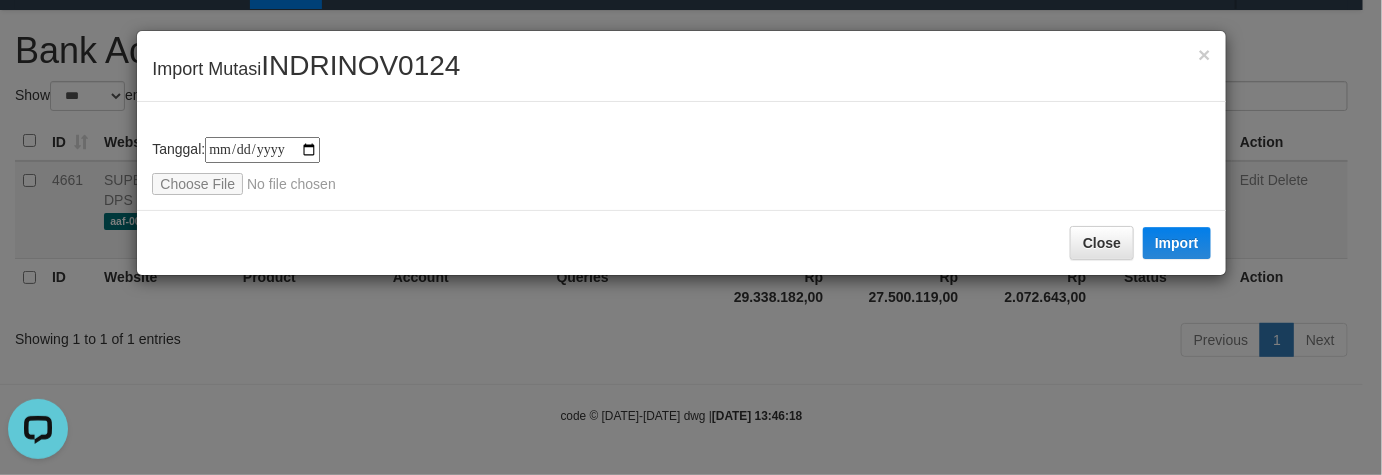 type on "**********" 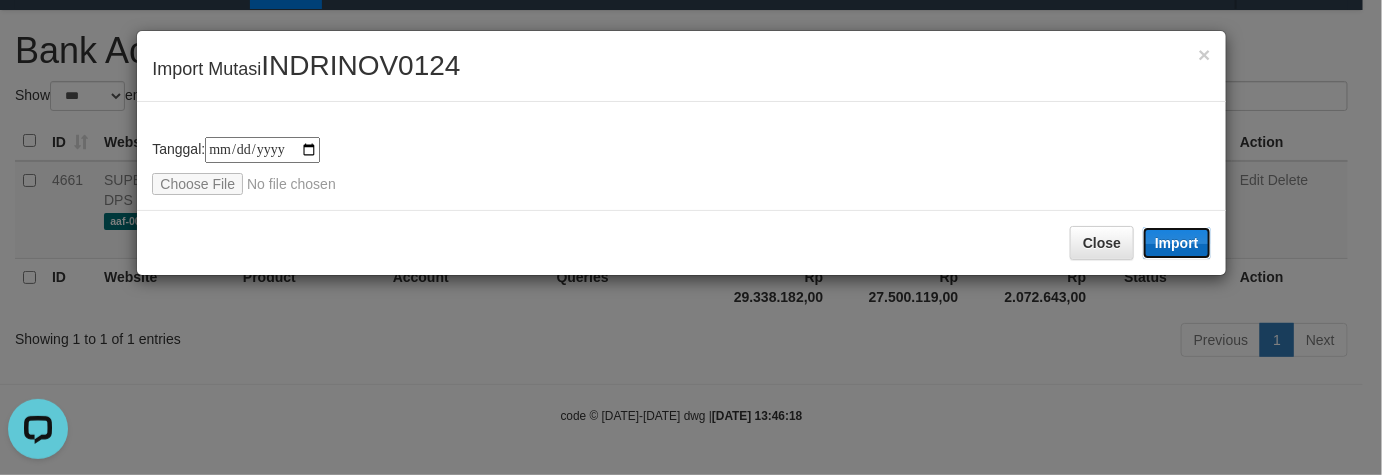 click on "Import" at bounding box center [1177, 243] 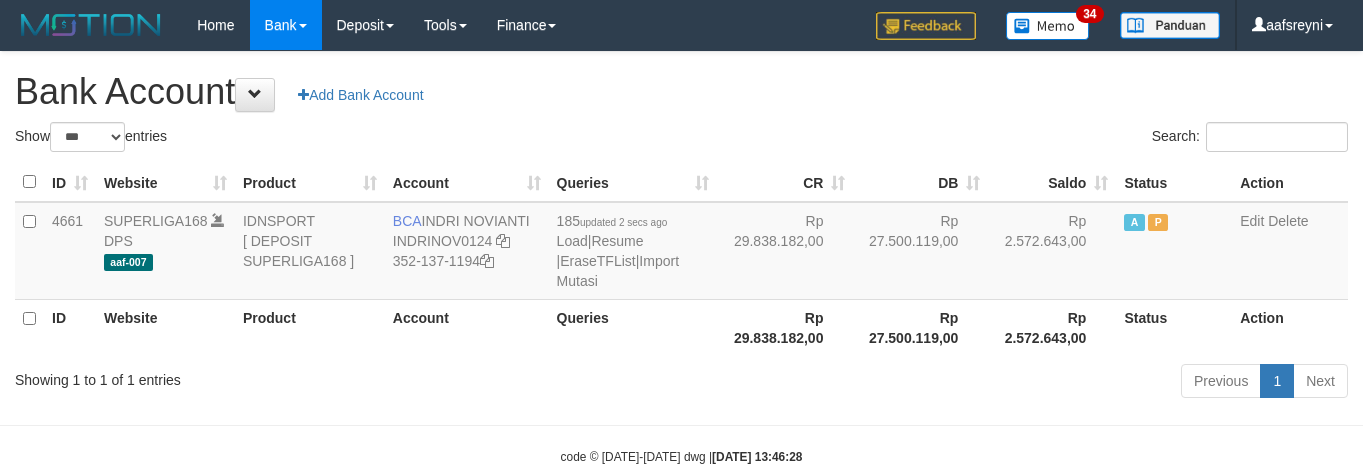 select on "***" 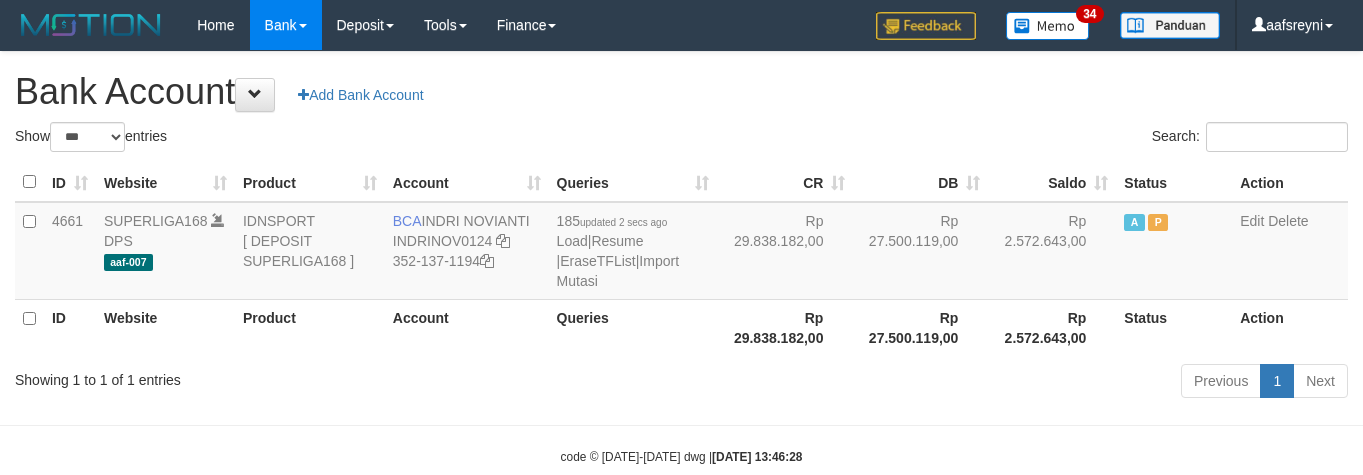 scroll, scrollTop: 41, scrollLeft: 0, axis: vertical 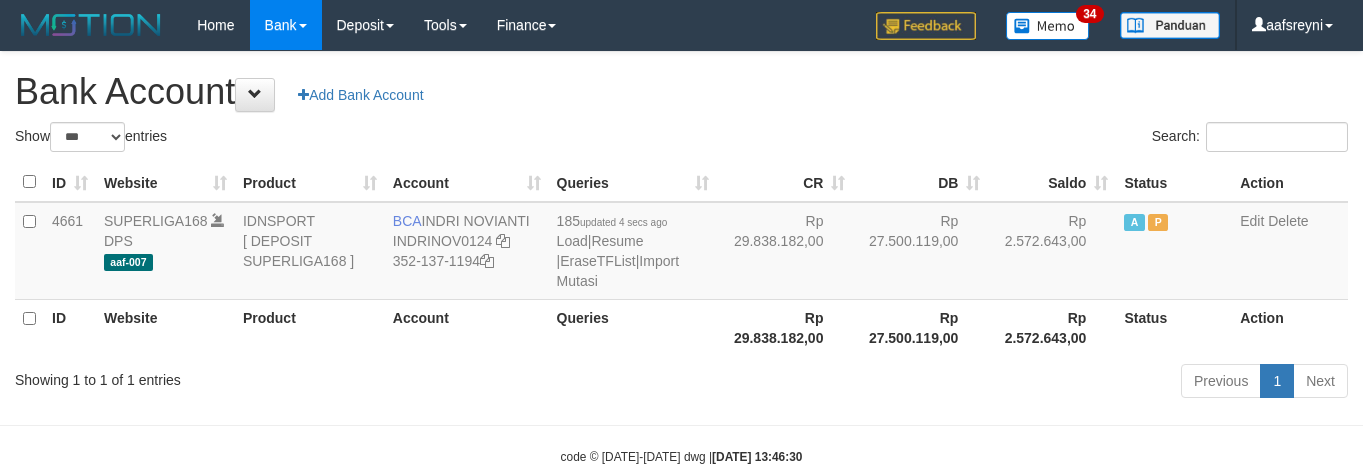select on "***" 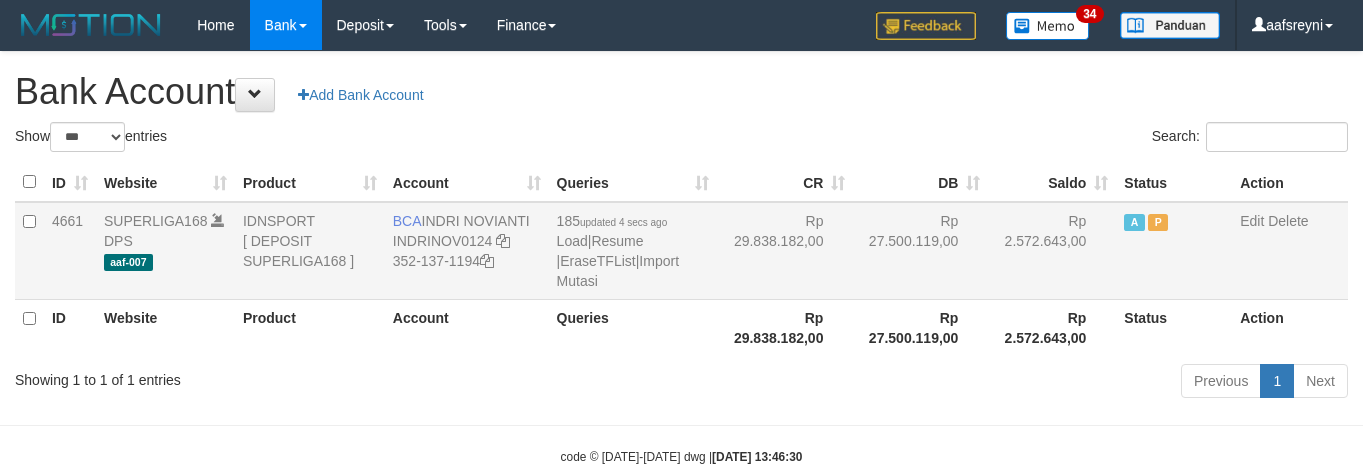 scroll, scrollTop: 41, scrollLeft: 0, axis: vertical 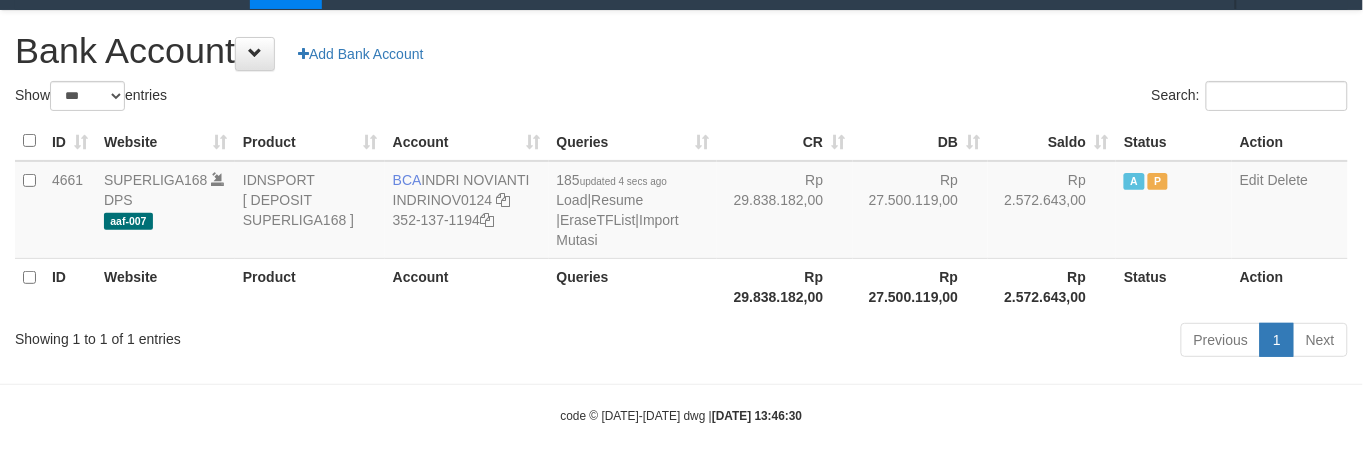 click on "Search:" at bounding box center (1023, 98) 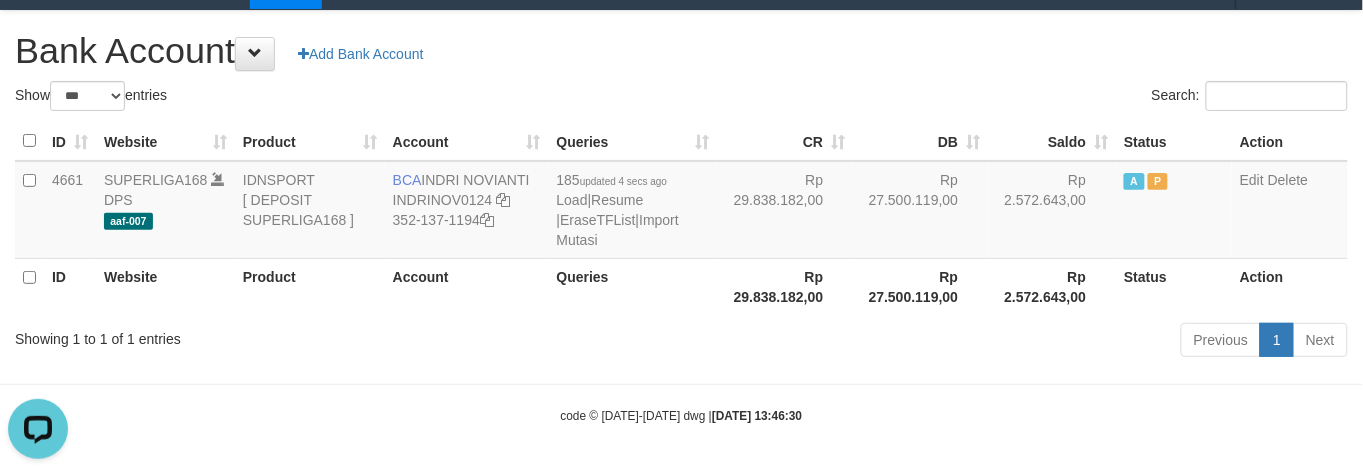 scroll, scrollTop: 0, scrollLeft: 0, axis: both 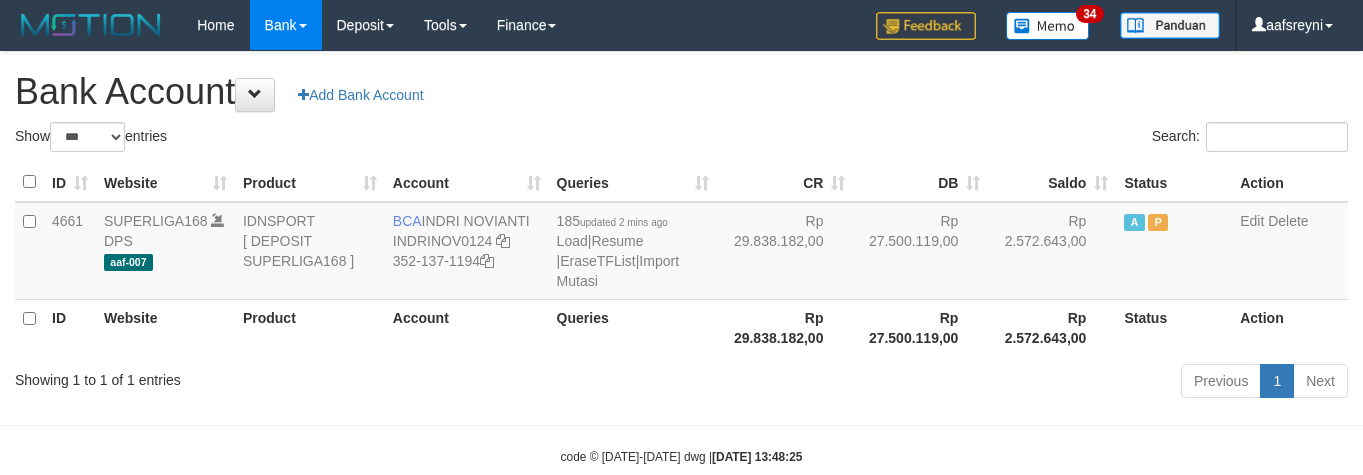 select on "***" 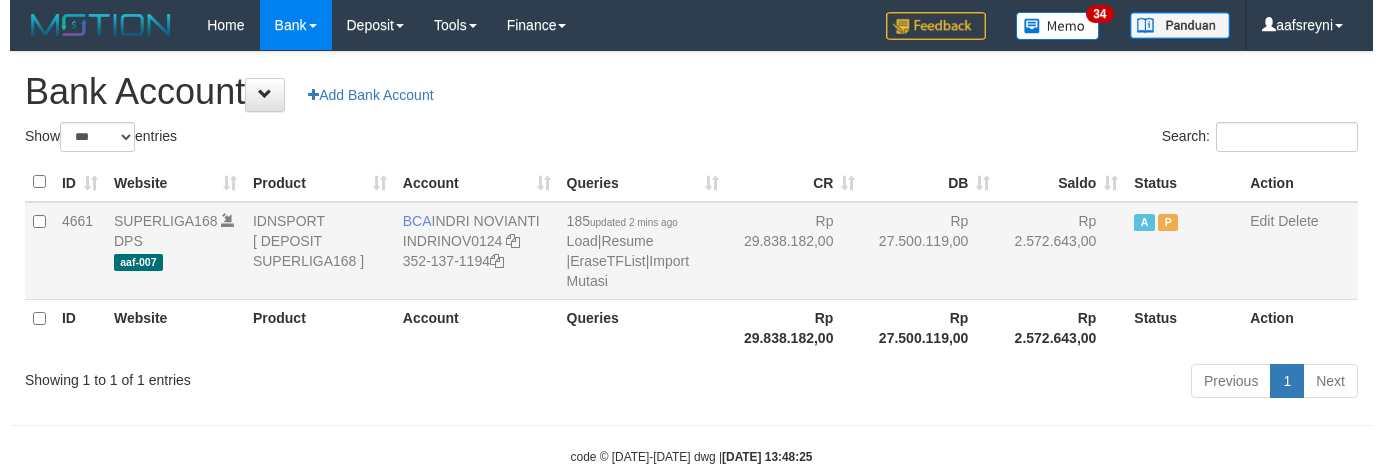scroll, scrollTop: 41, scrollLeft: 0, axis: vertical 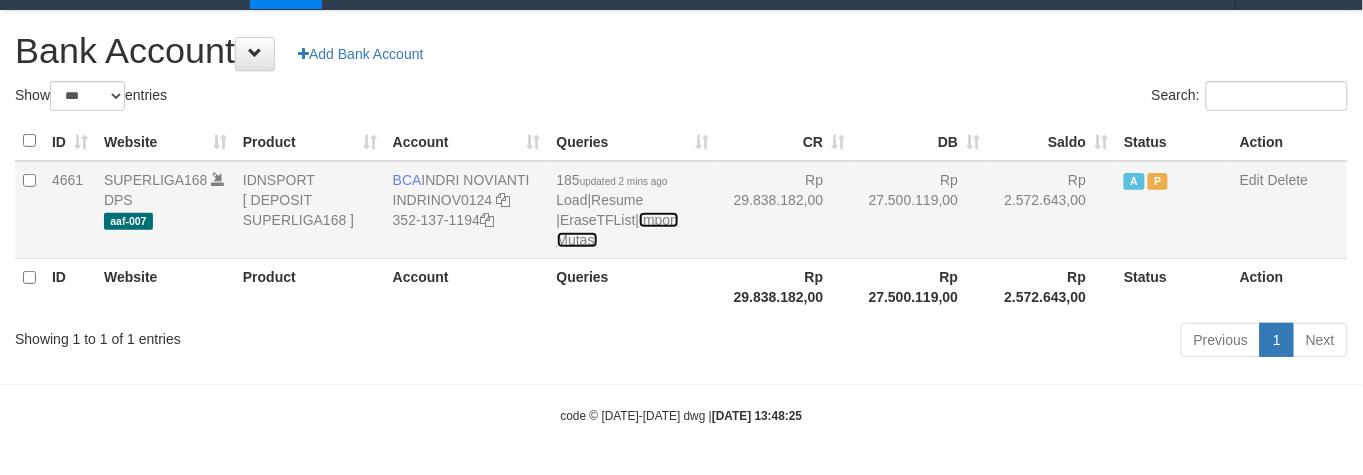 click on "Import Mutasi" at bounding box center [618, 230] 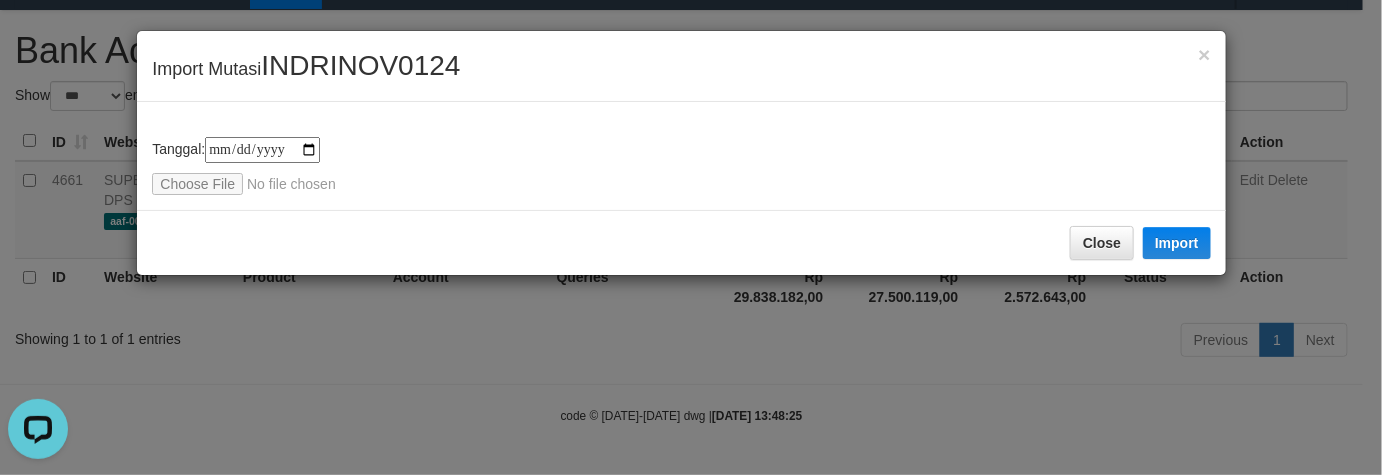scroll, scrollTop: 0, scrollLeft: 0, axis: both 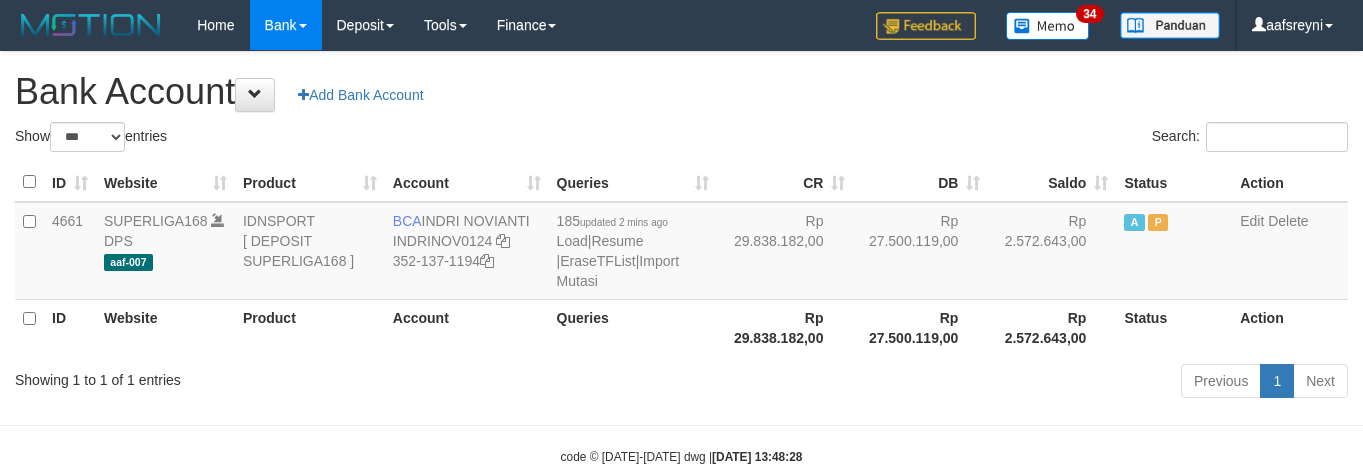 select on "***" 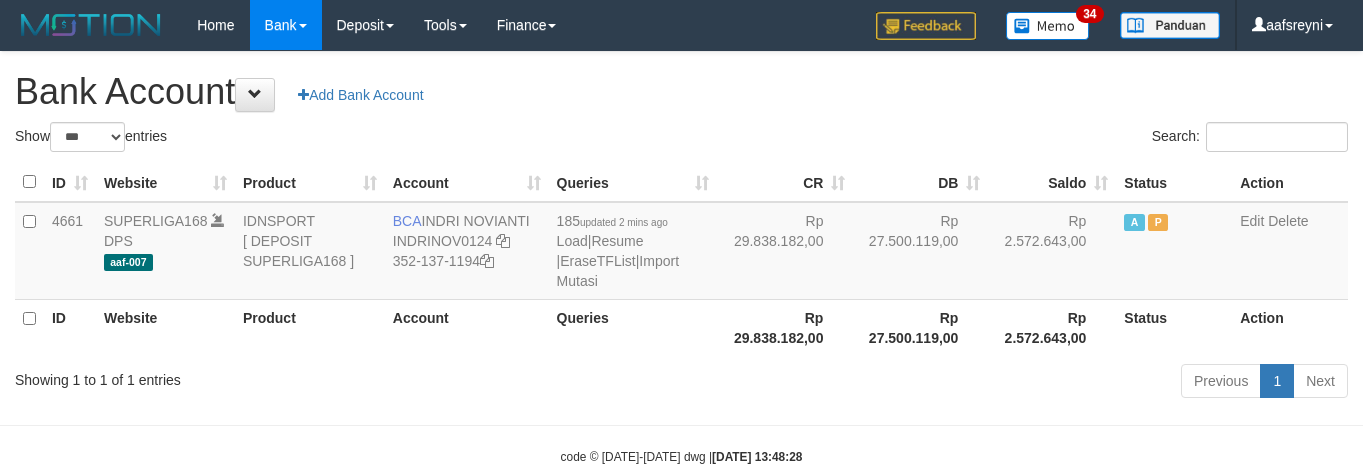 scroll, scrollTop: 41, scrollLeft: 0, axis: vertical 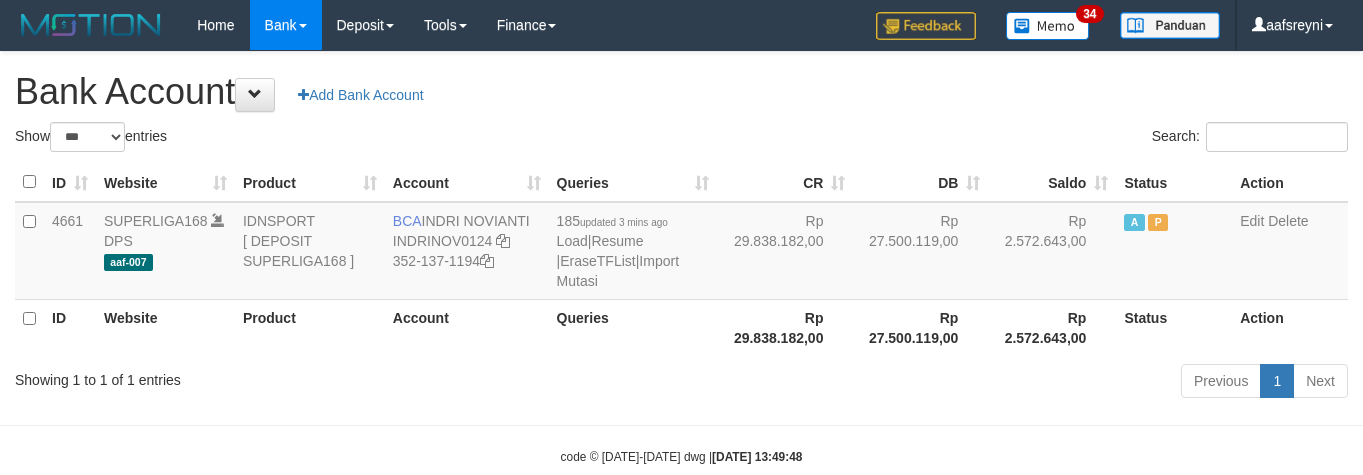select on "***" 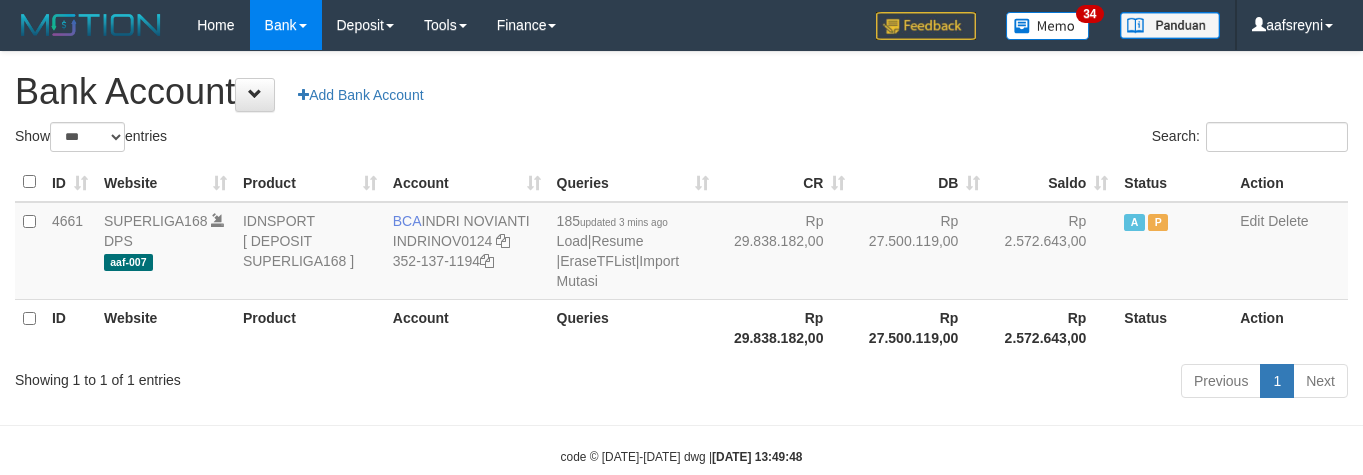 scroll, scrollTop: 41, scrollLeft: 0, axis: vertical 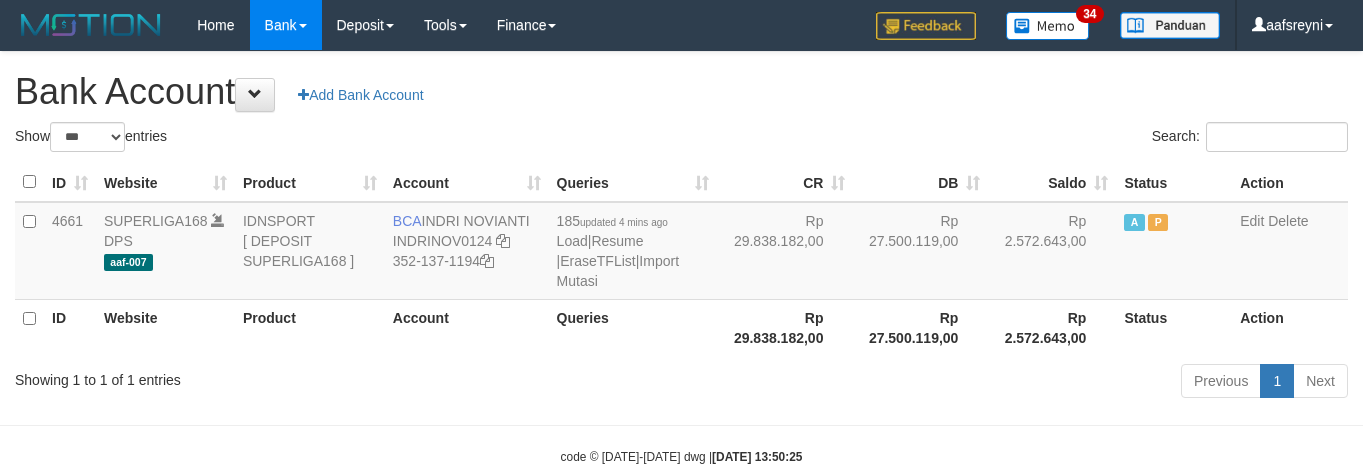 select on "***" 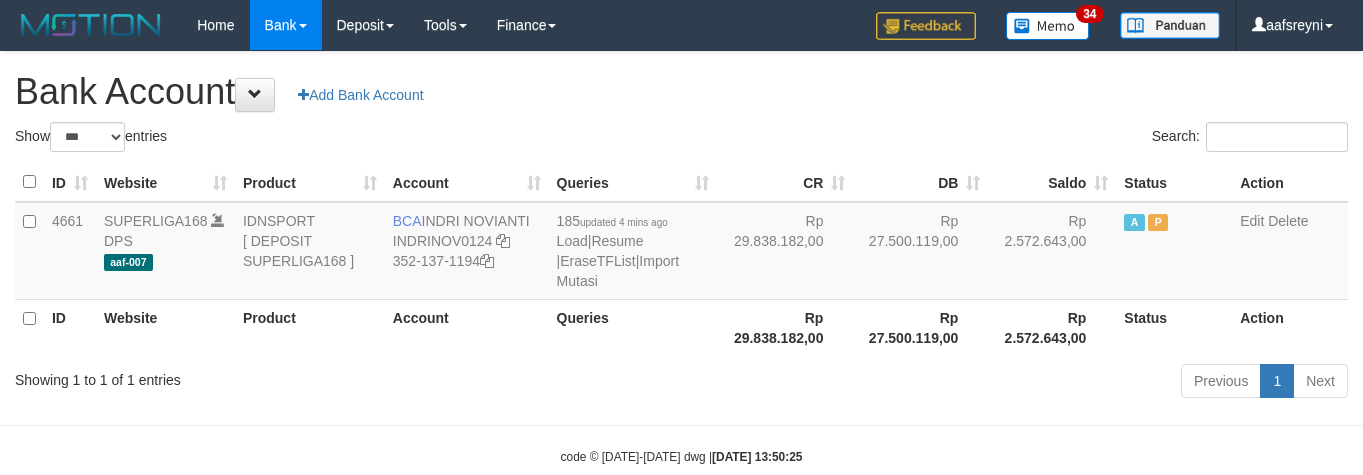 scroll, scrollTop: 41, scrollLeft: 0, axis: vertical 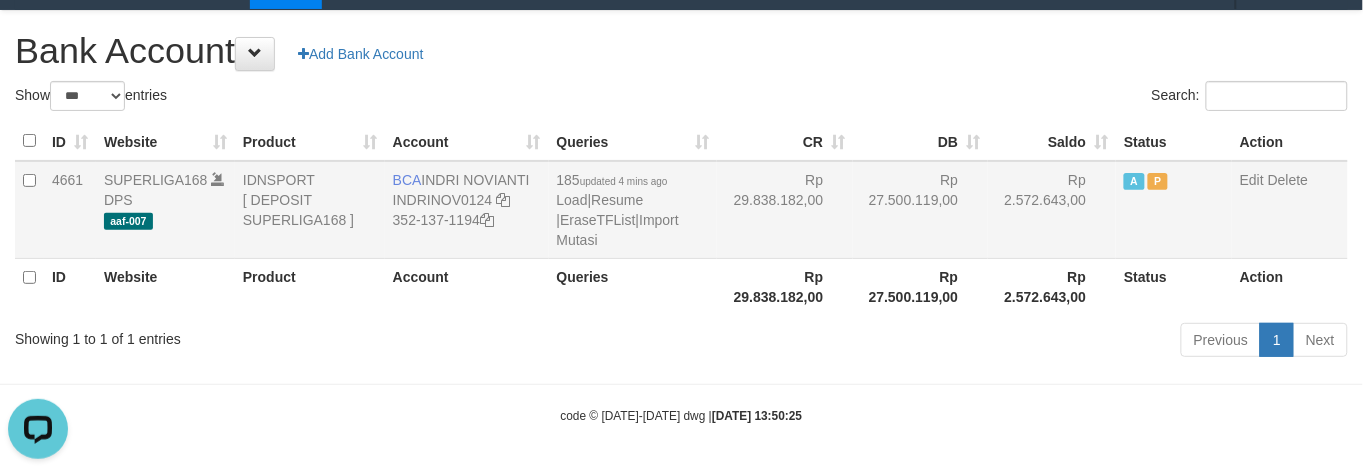 drag, startPoint x: 906, startPoint y: 225, endPoint x: 921, endPoint y: 220, distance: 15.811388 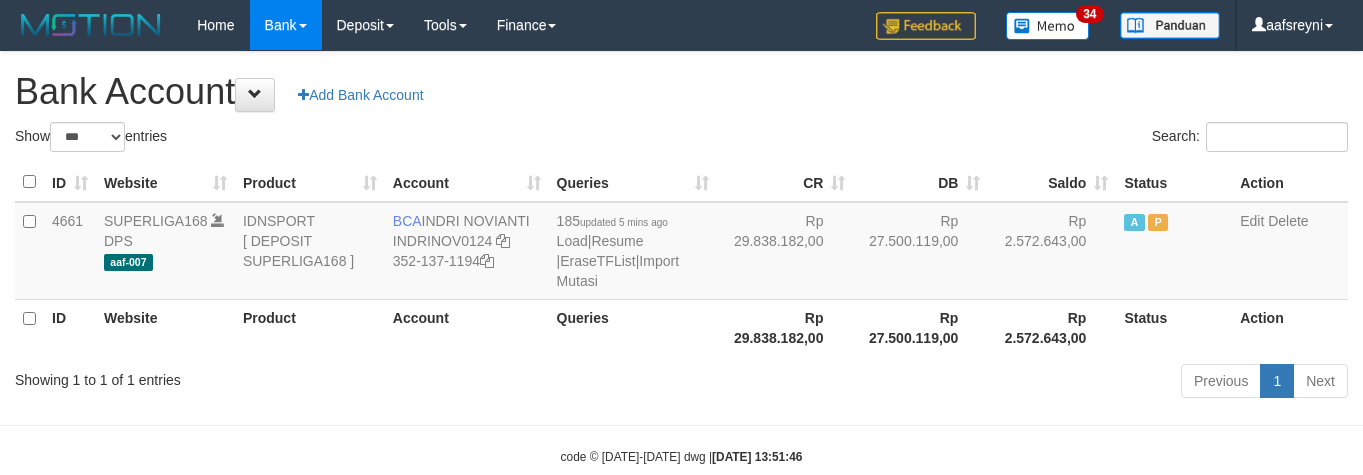 select on "***" 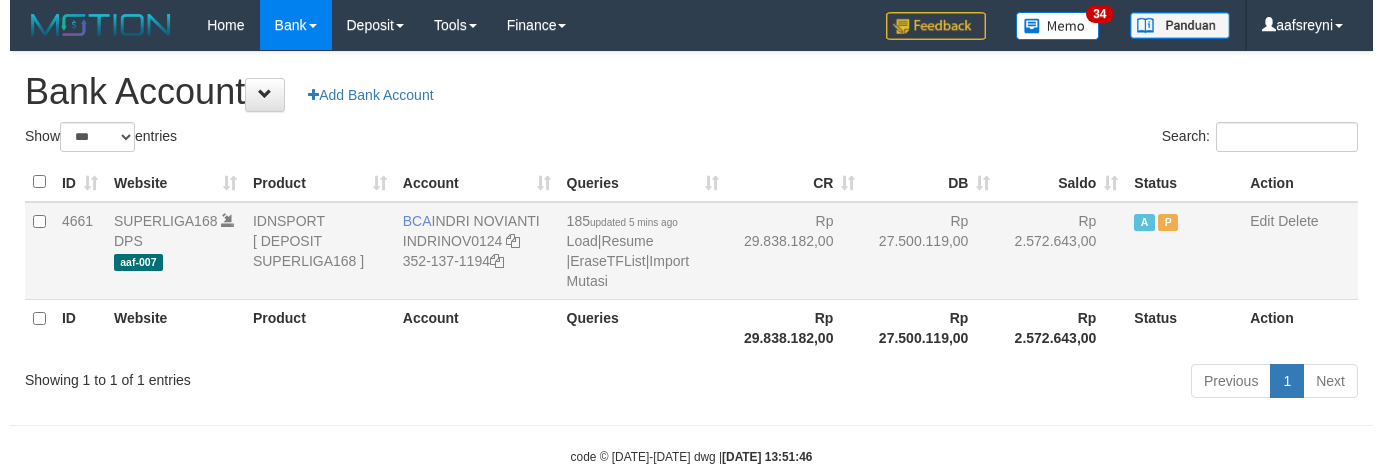 scroll, scrollTop: 41, scrollLeft: 0, axis: vertical 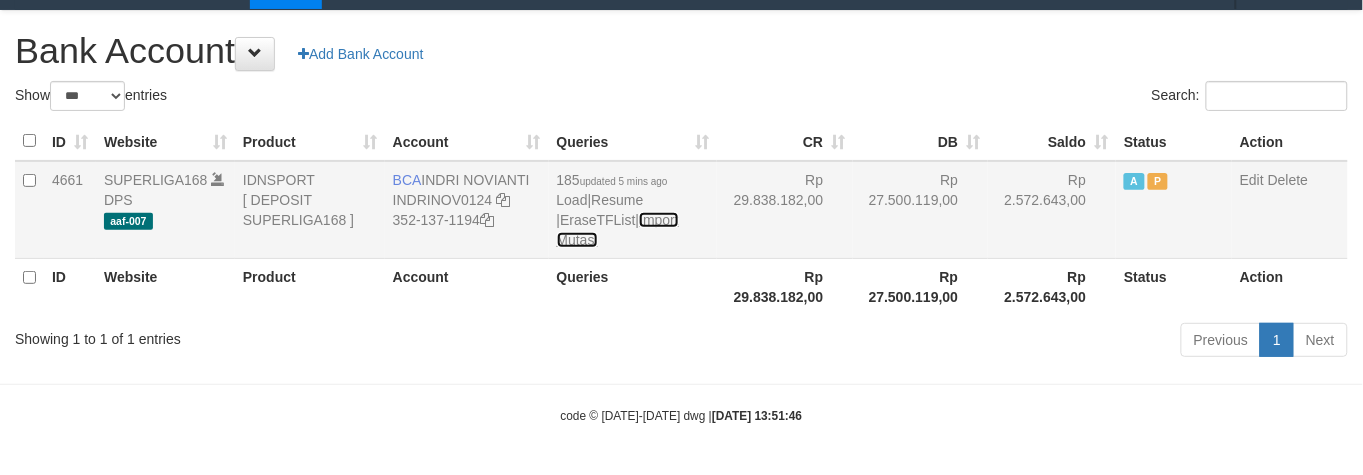 click on "Import Mutasi" at bounding box center [618, 230] 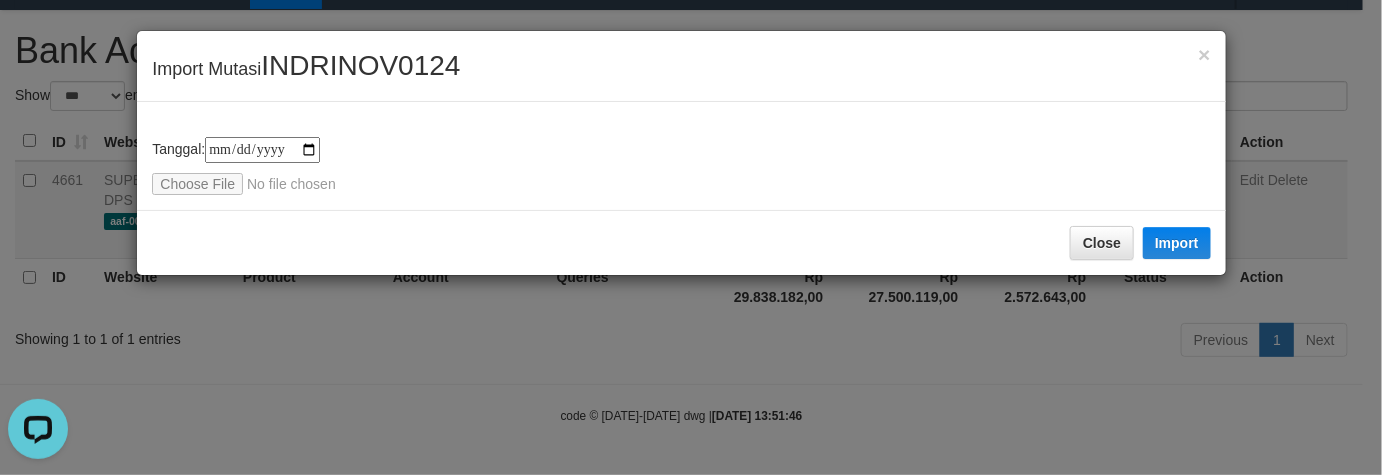 scroll, scrollTop: 0, scrollLeft: 0, axis: both 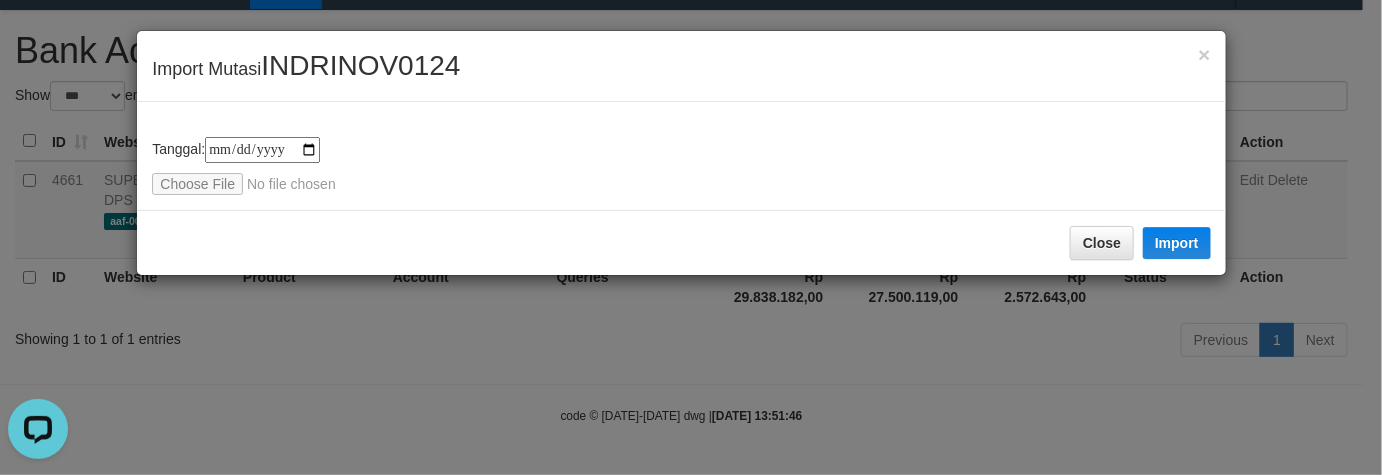 drag, startPoint x: 950, startPoint y: 408, endPoint x: 987, endPoint y: 381, distance: 45.80393 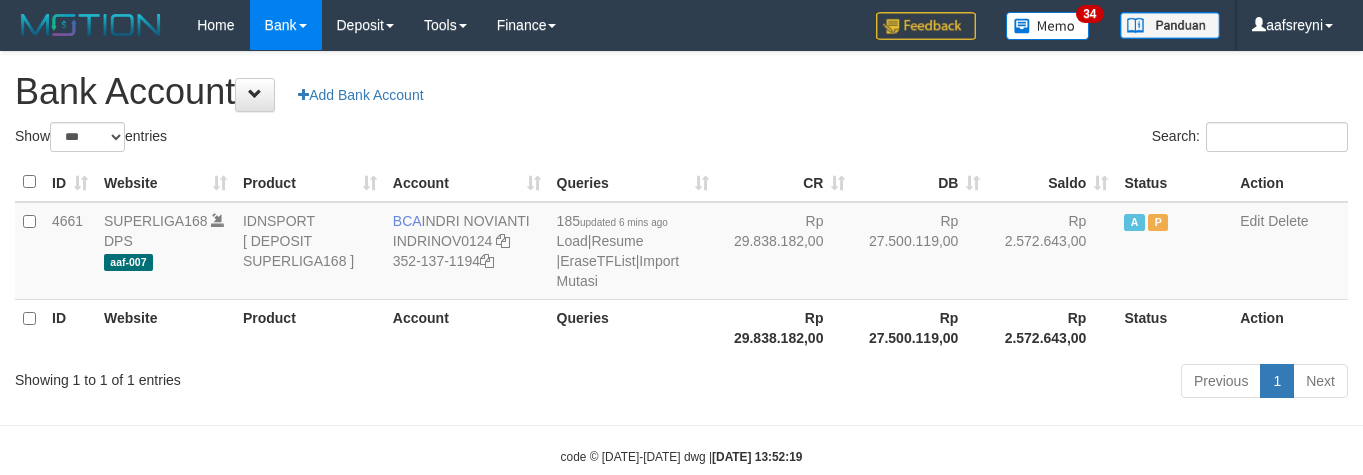 select on "***" 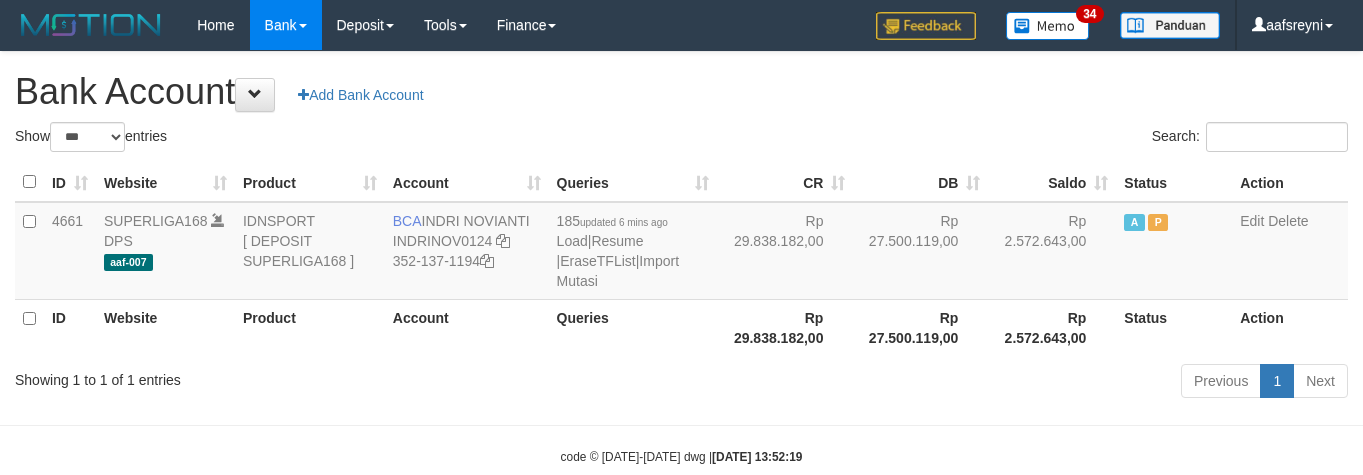 scroll, scrollTop: 41, scrollLeft: 0, axis: vertical 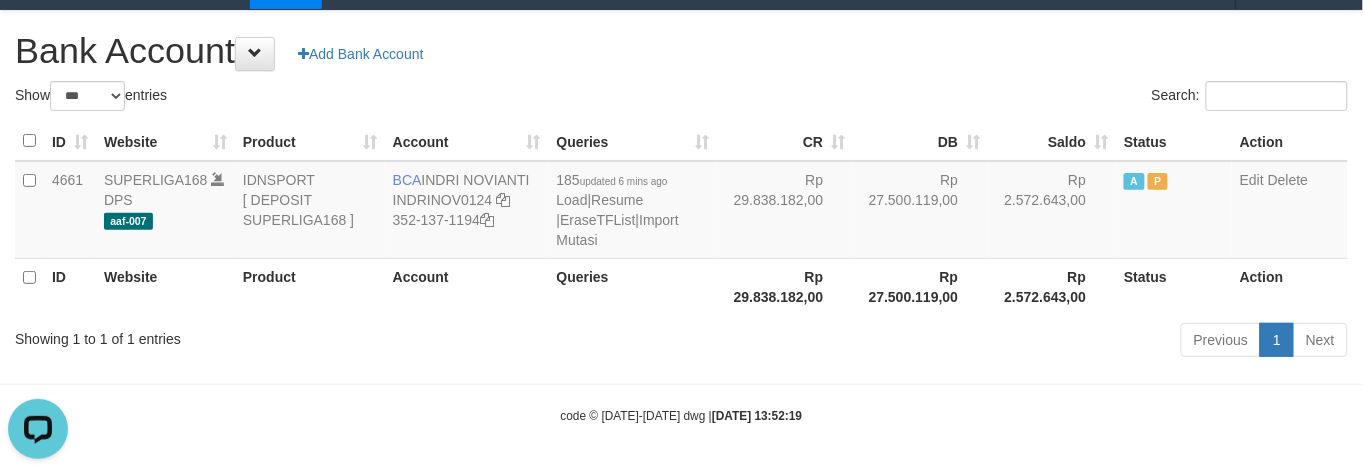 click on "Saldo" at bounding box center (1052, 141) 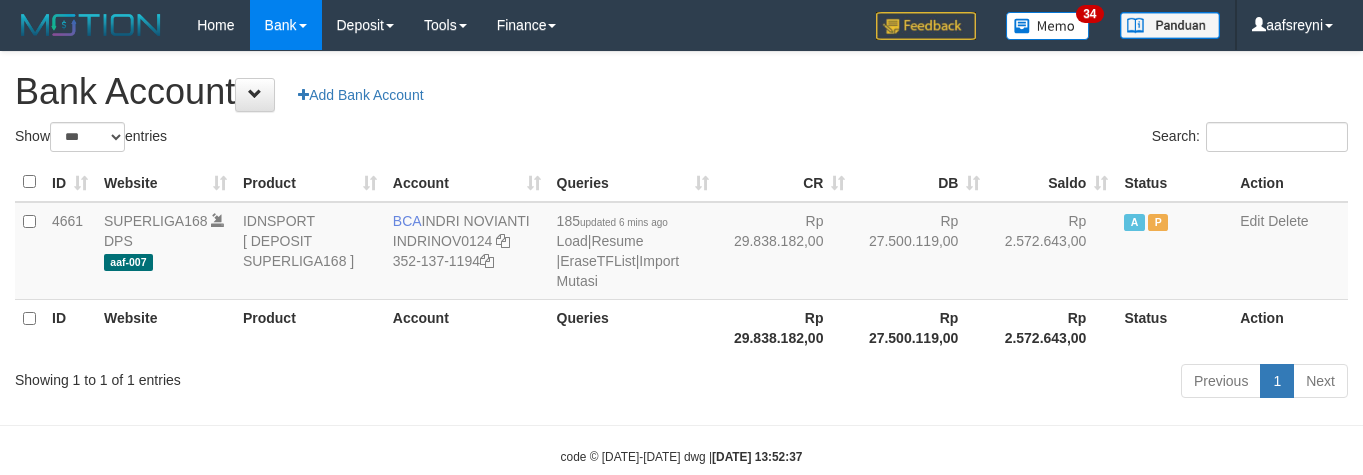 select on "***" 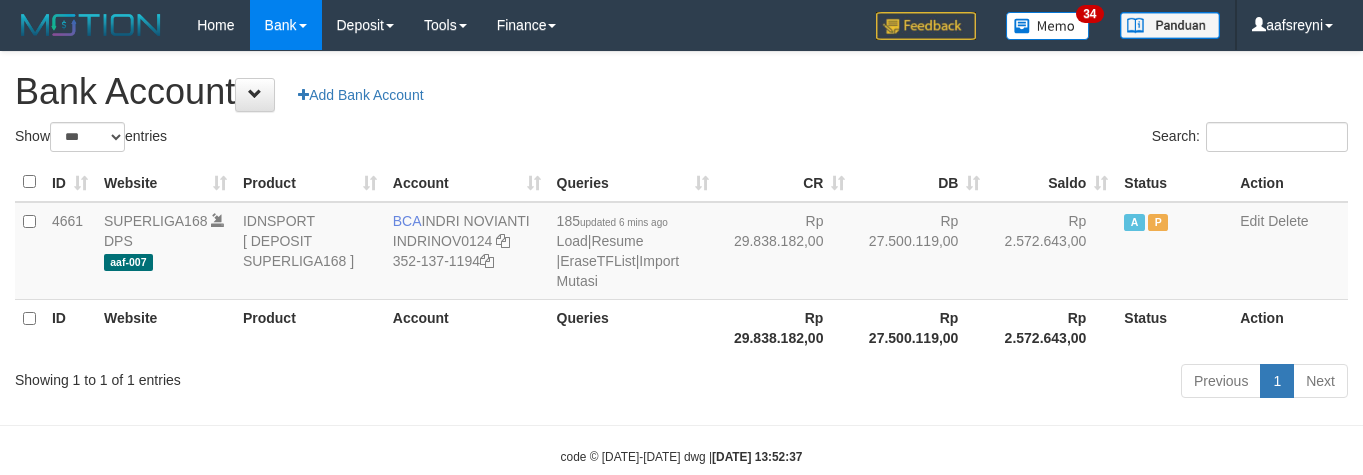 scroll, scrollTop: 41, scrollLeft: 0, axis: vertical 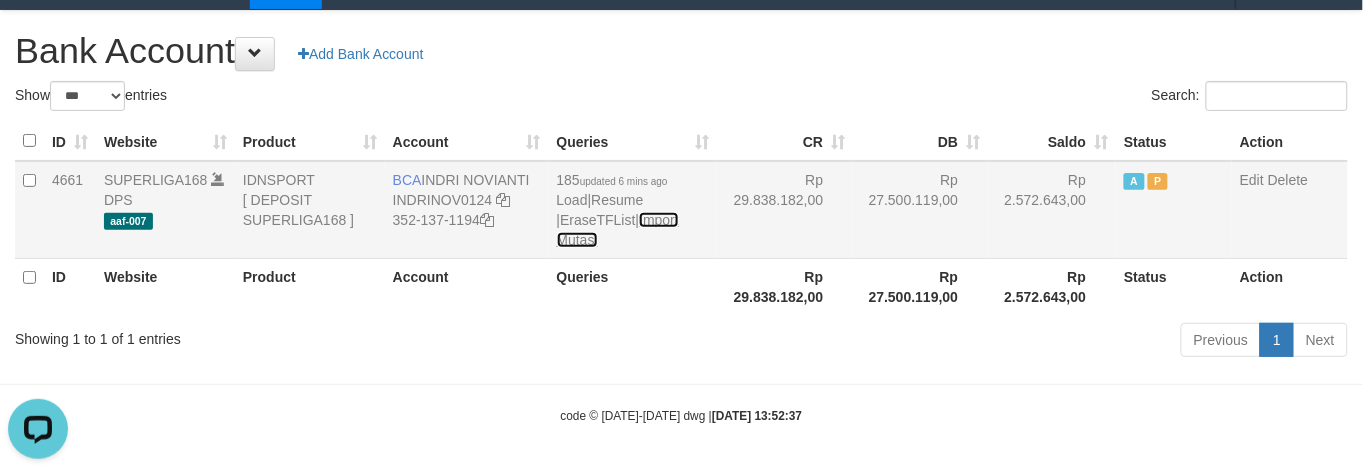 click on "Import Mutasi" at bounding box center (618, 230) 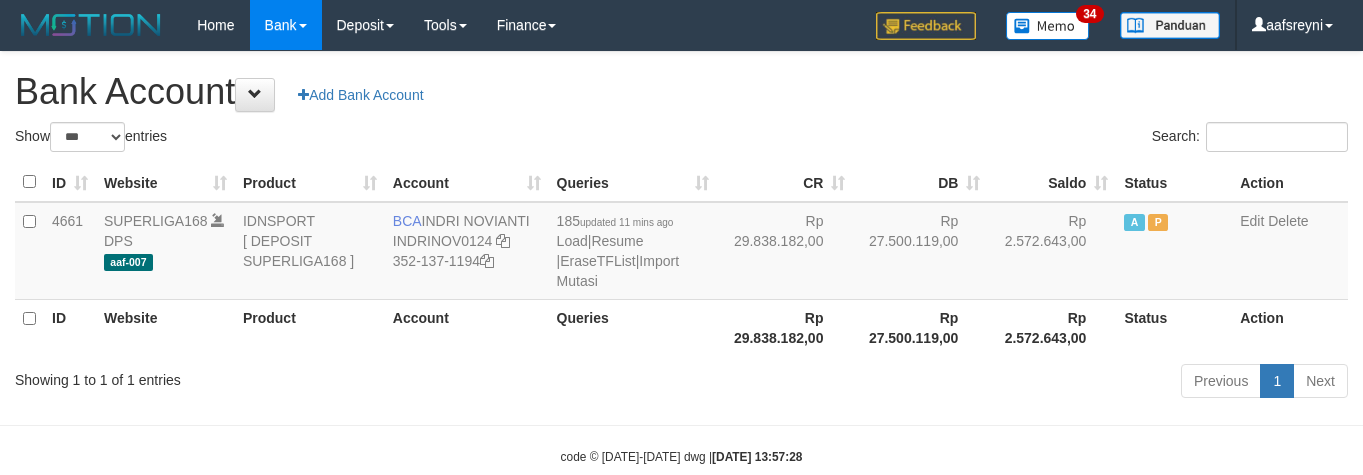 select on "***" 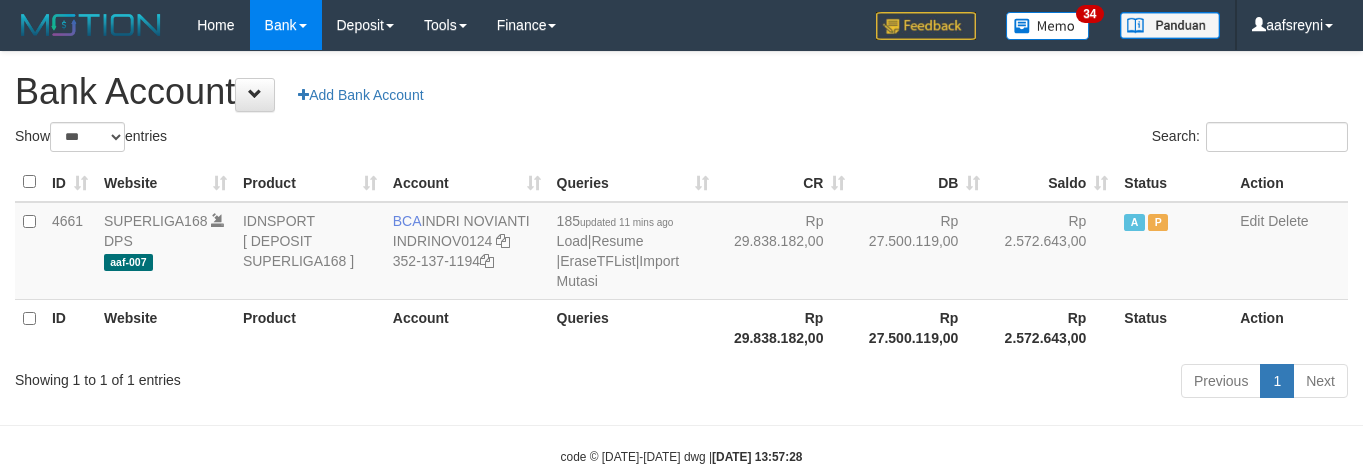 scroll, scrollTop: 41, scrollLeft: 0, axis: vertical 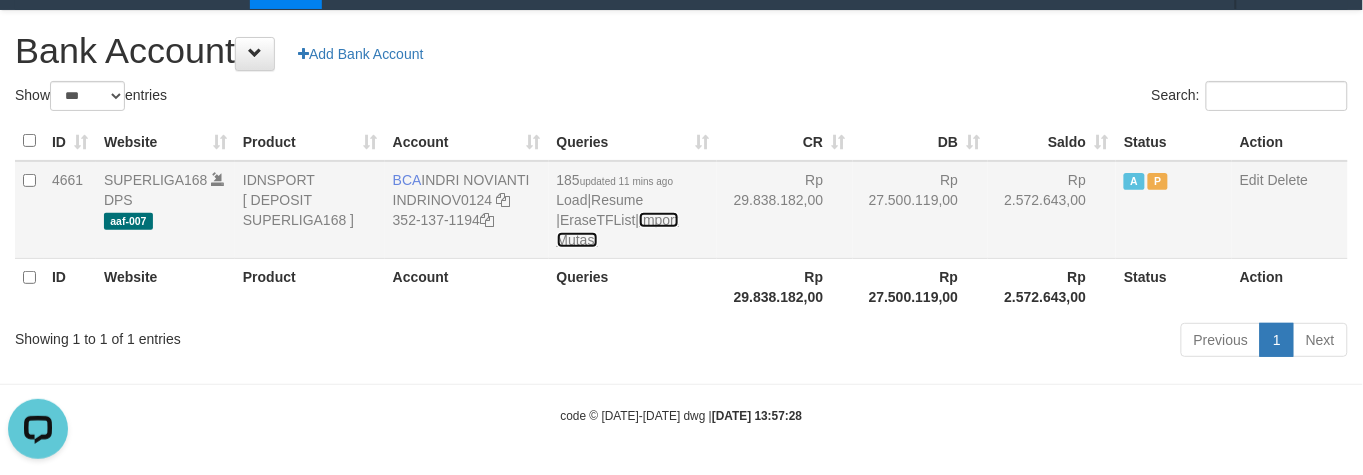 click on "Import Mutasi" at bounding box center (618, 230) 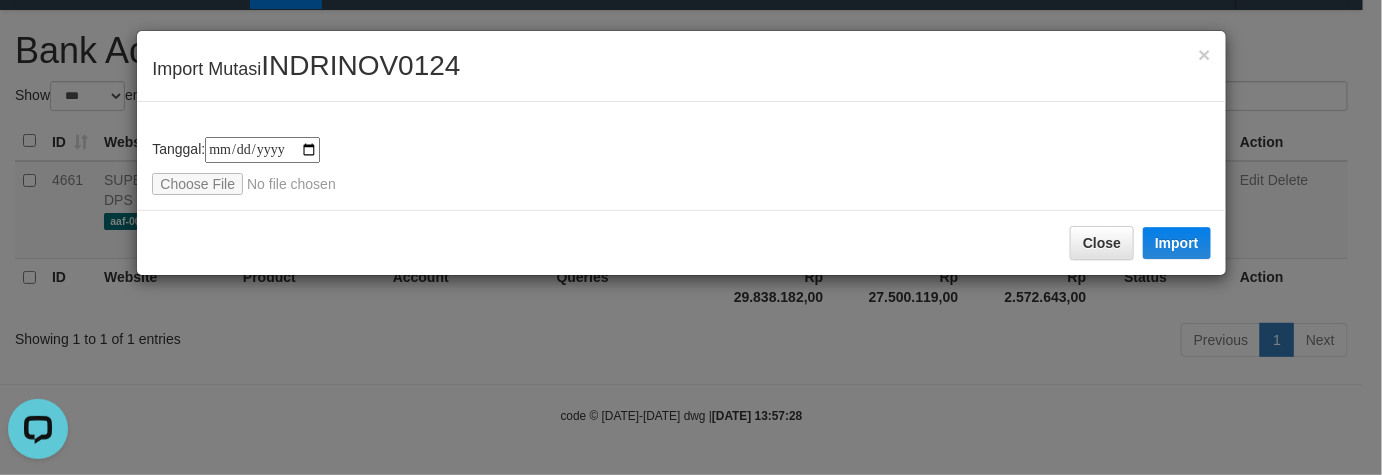 type on "**********" 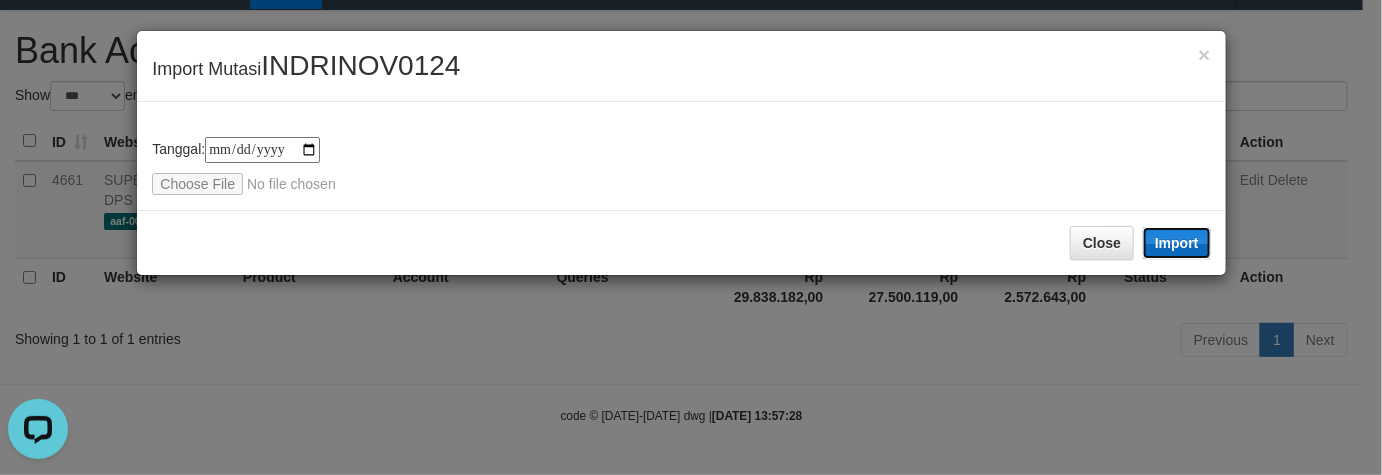 click on "Import" at bounding box center (1177, 243) 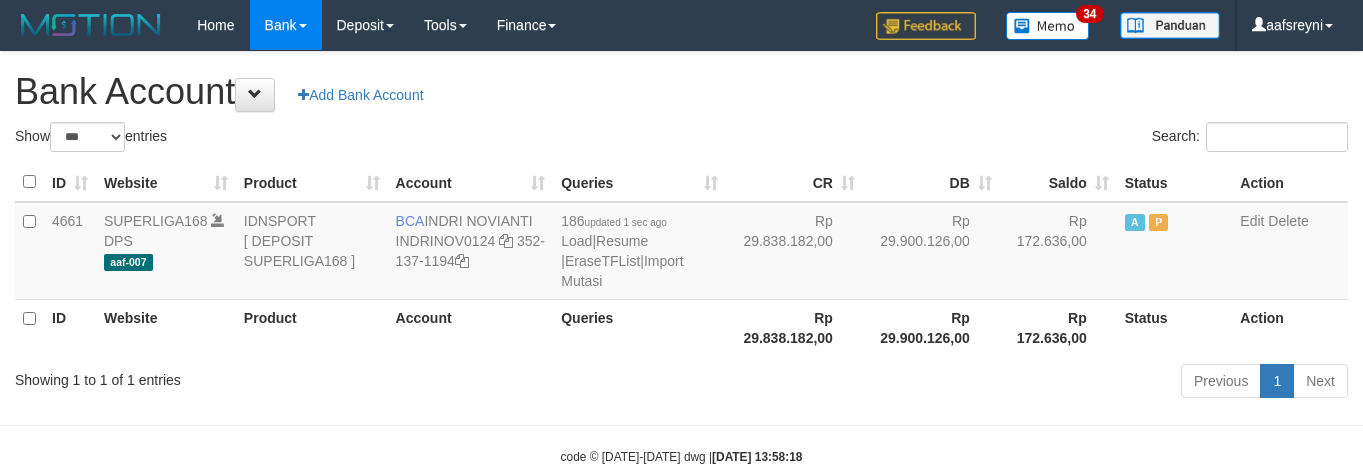 select on "***" 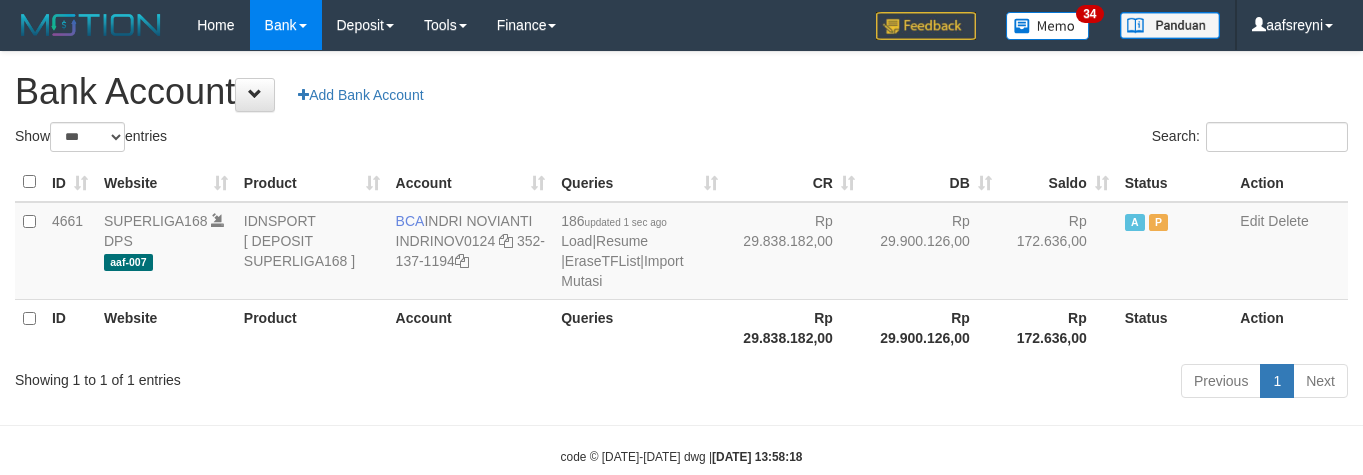 scroll, scrollTop: 41, scrollLeft: 0, axis: vertical 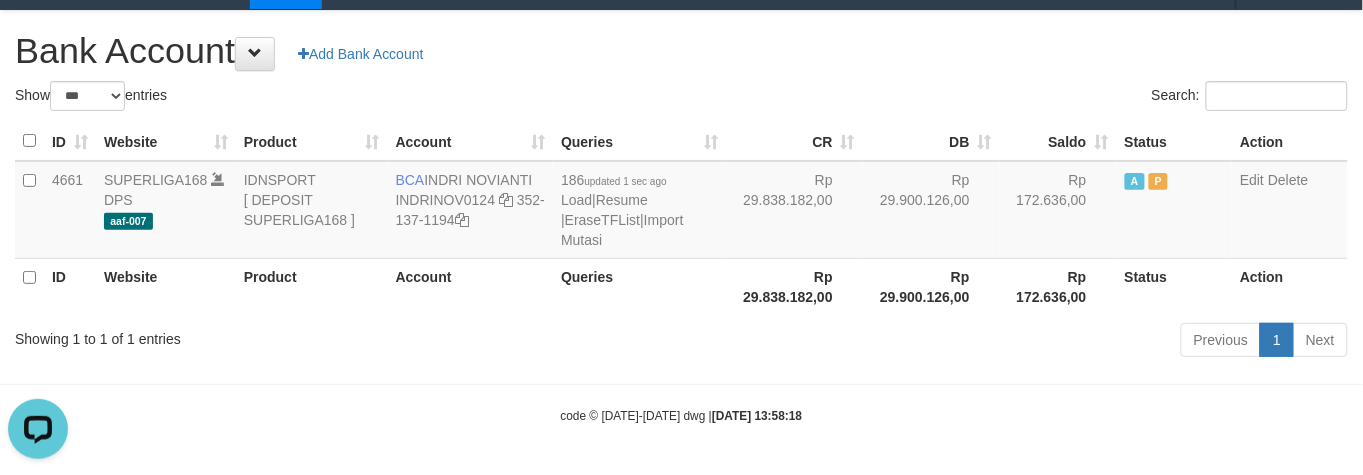 click on "Search:" at bounding box center [1023, 98] 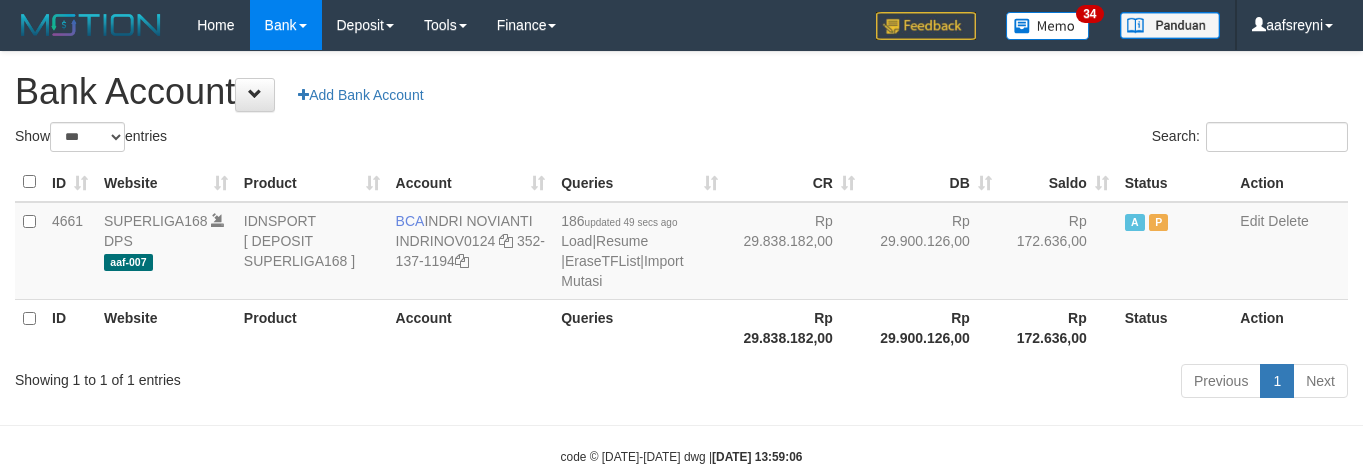 select on "***" 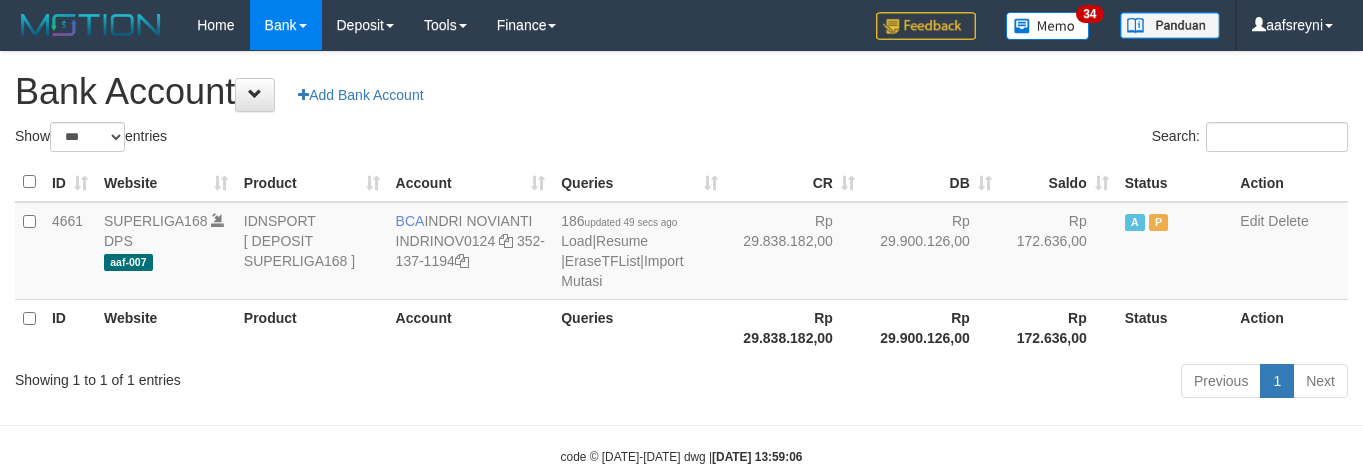 scroll, scrollTop: 41, scrollLeft: 0, axis: vertical 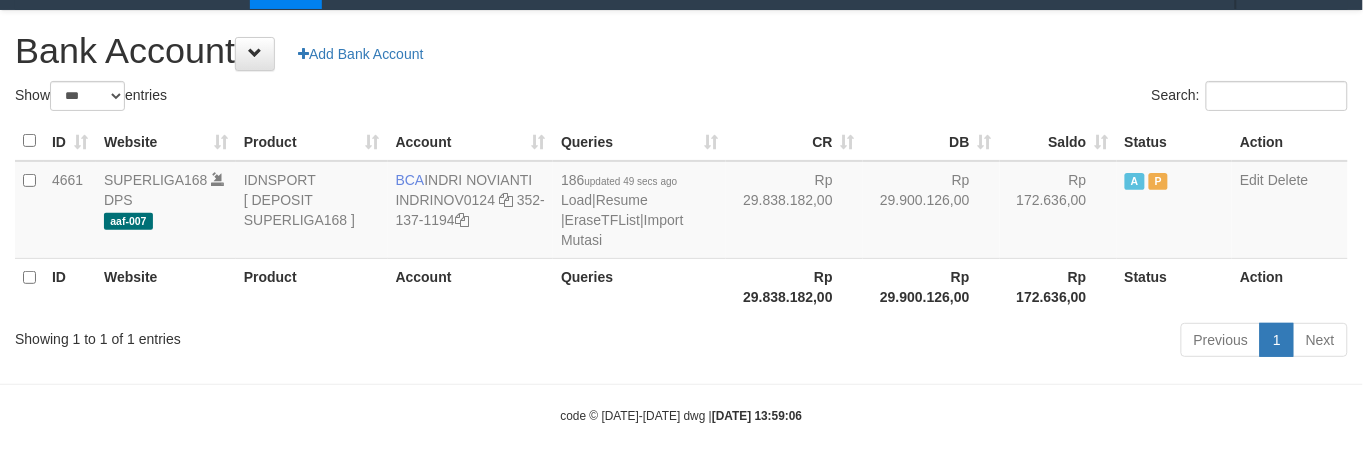 click on "Show  ** ** ** *** ***  entries" at bounding box center [341, 98] 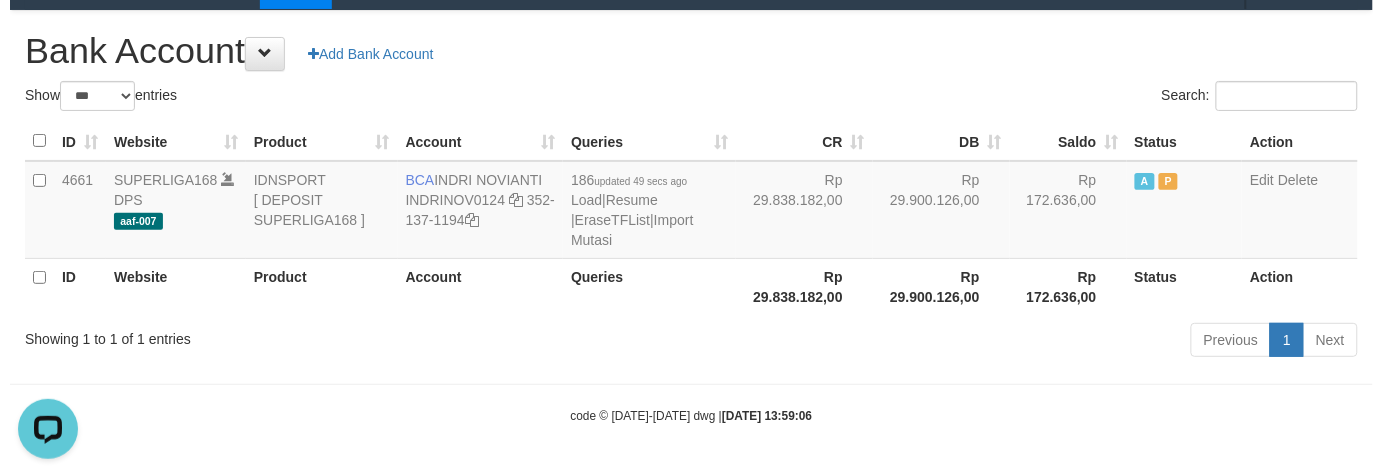 scroll, scrollTop: 0, scrollLeft: 0, axis: both 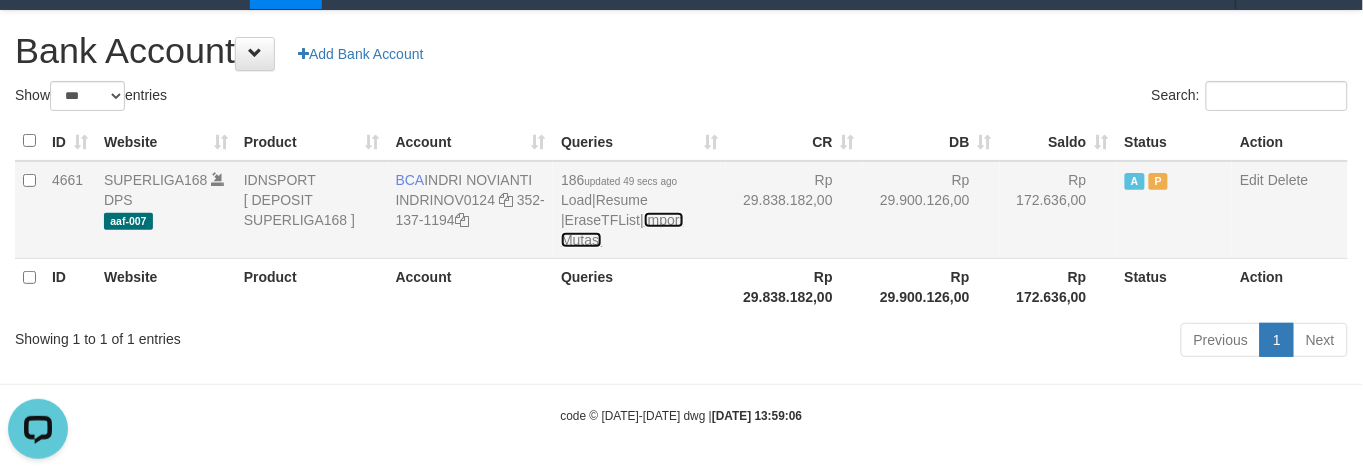 click on "Import Mutasi" at bounding box center (622, 230) 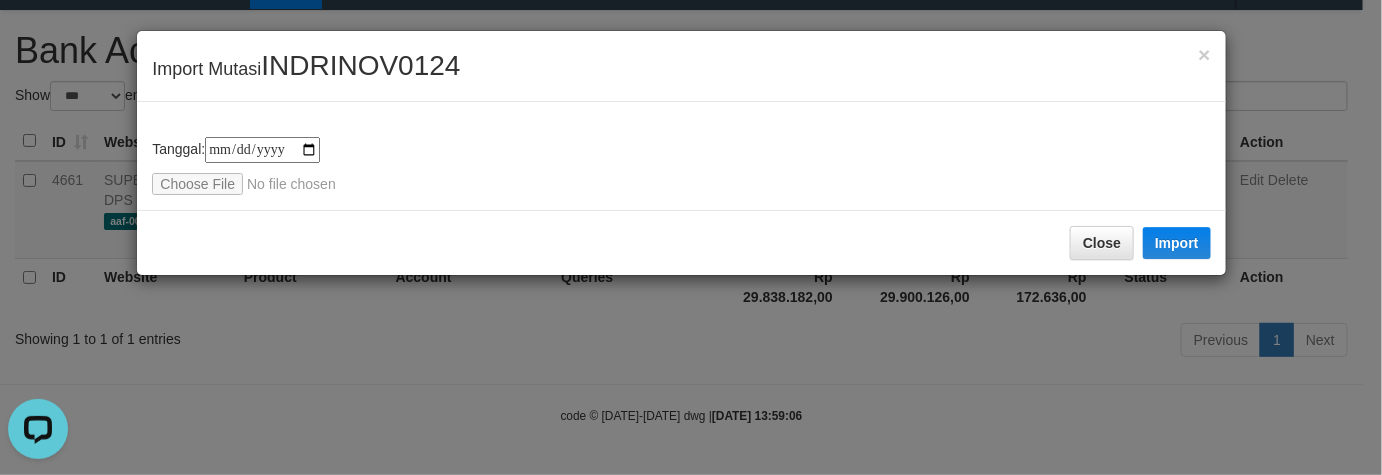 type on "**********" 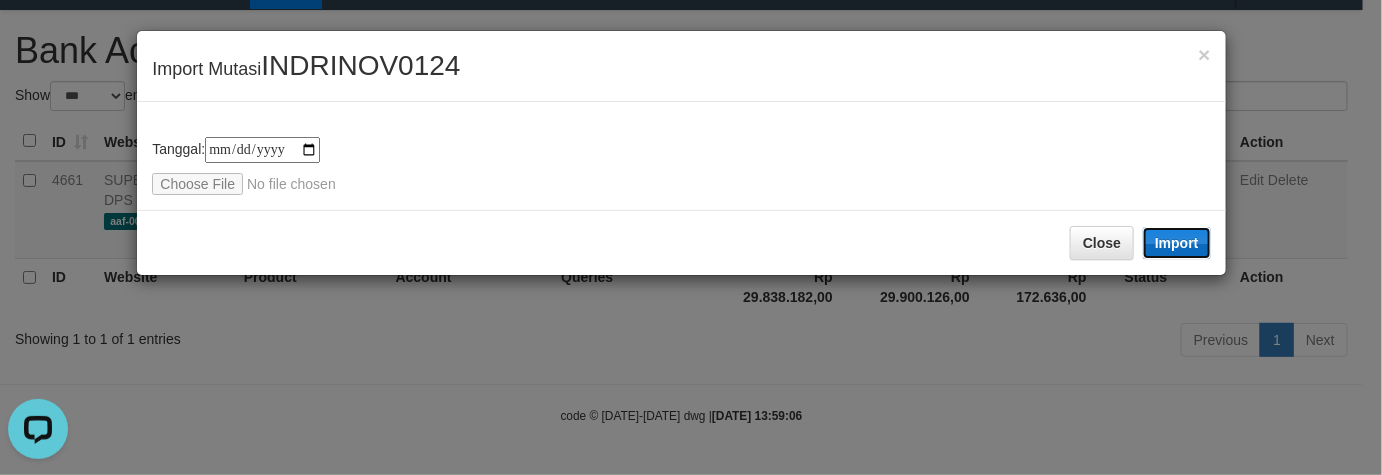 click on "Import" at bounding box center (1177, 243) 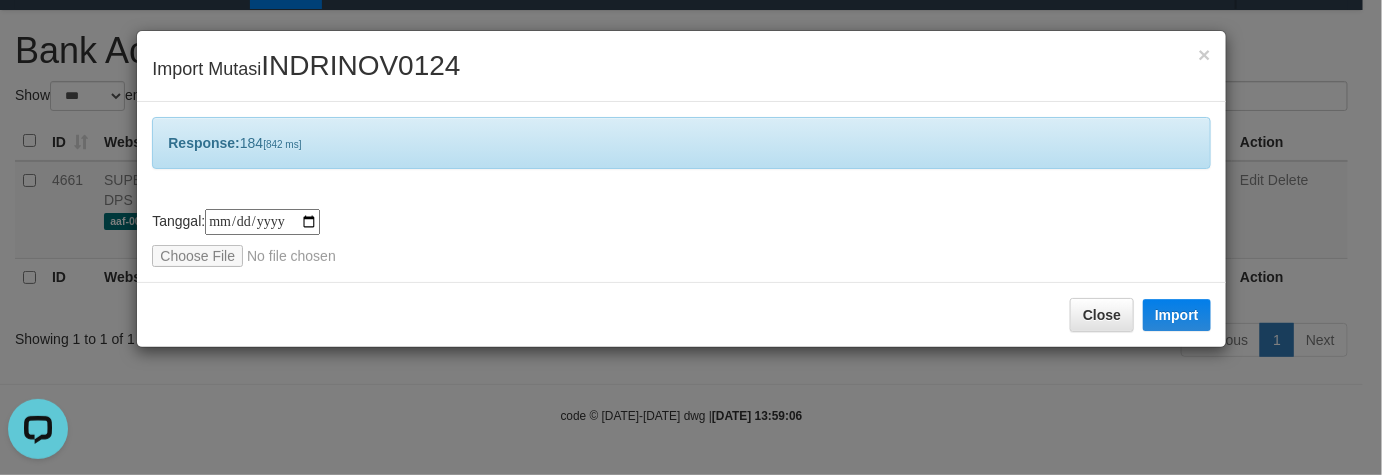 drag, startPoint x: 1036, startPoint y: 416, endPoint x: 1046, endPoint y: 412, distance: 10.770329 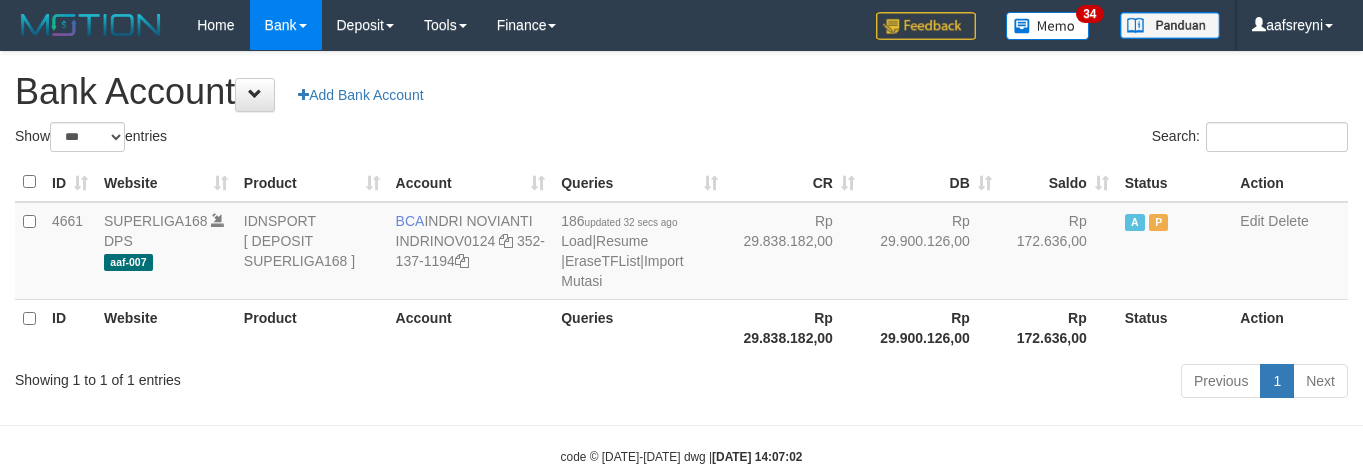 select on "***" 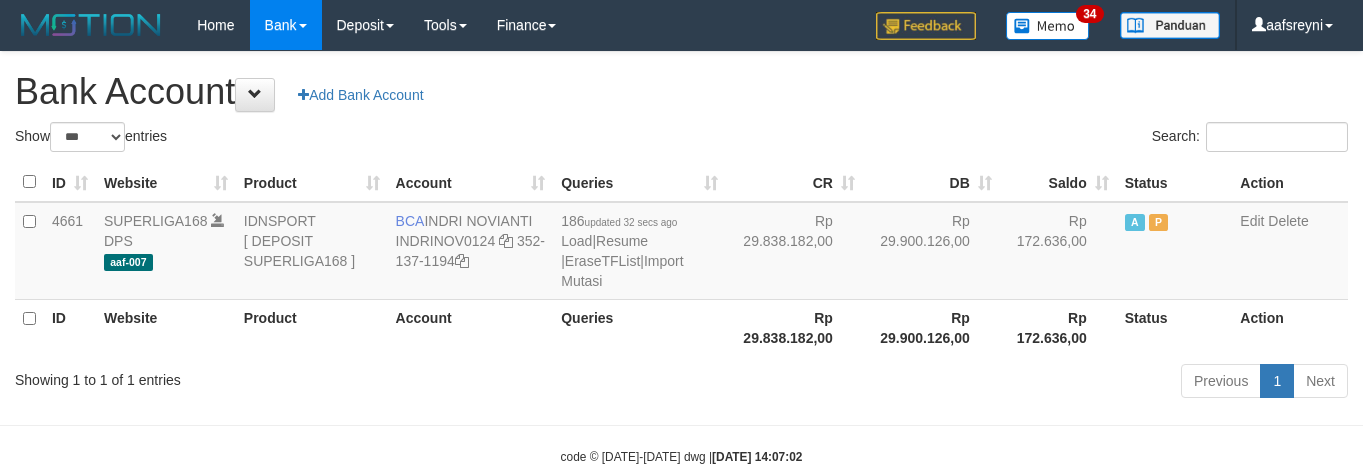 scroll, scrollTop: 41, scrollLeft: 0, axis: vertical 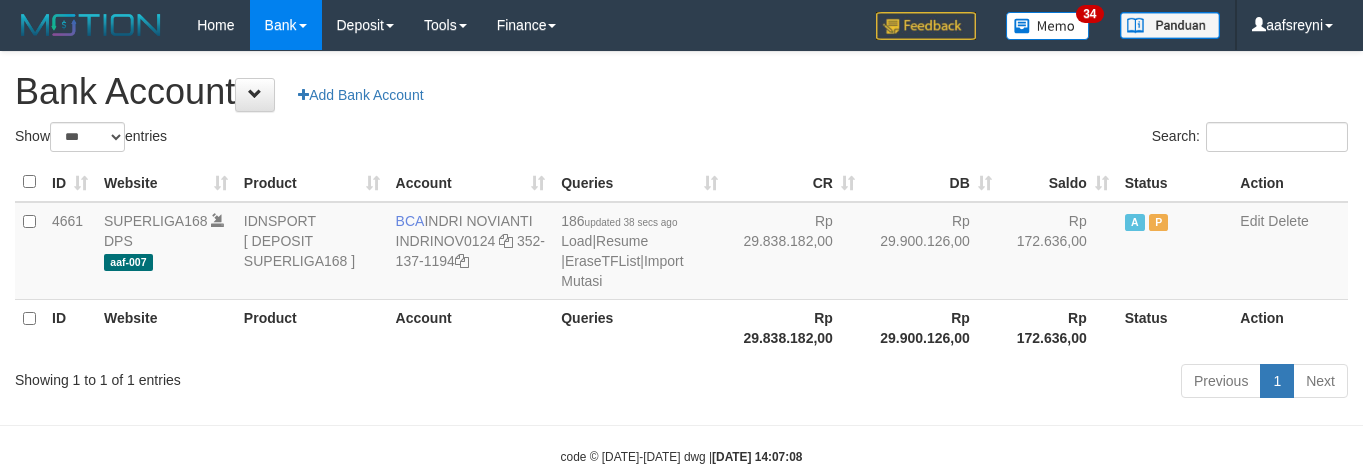 select on "***" 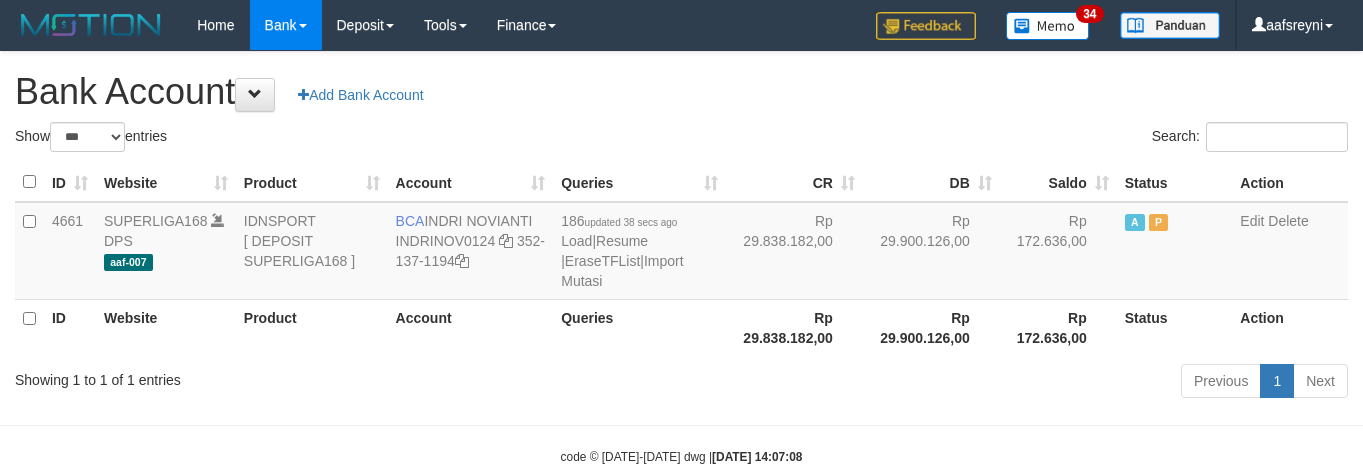 scroll, scrollTop: 41, scrollLeft: 0, axis: vertical 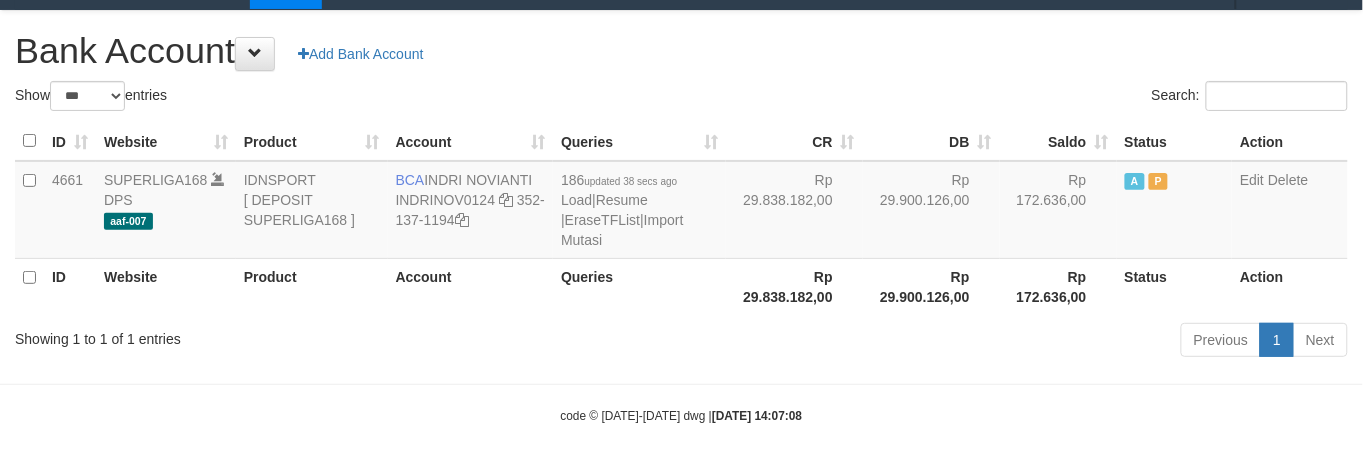 click on "CR" at bounding box center [794, 141] 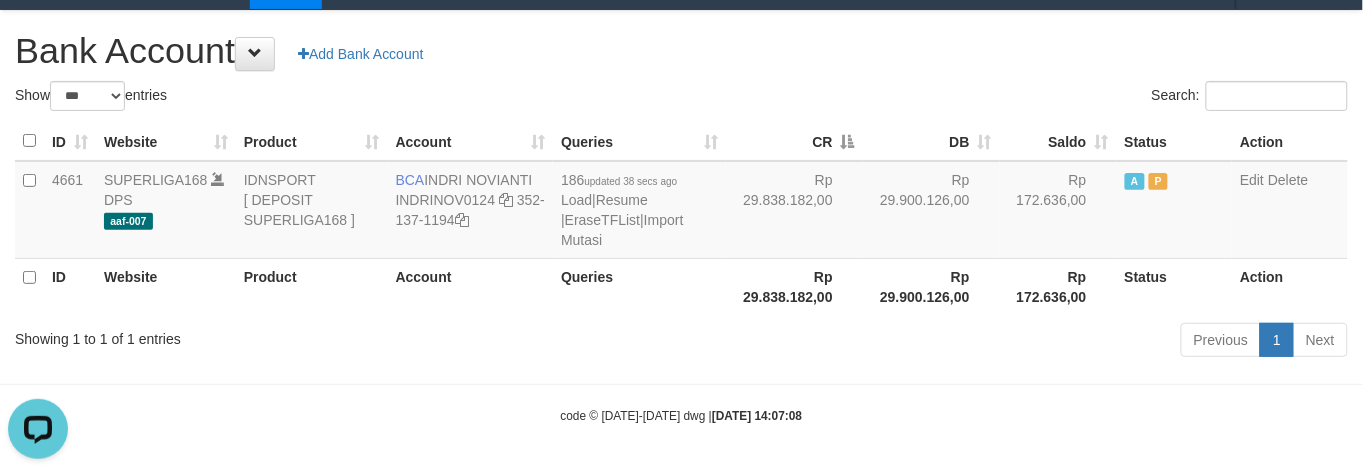 scroll, scrollTop: 0, scrollLeft: 0, axis: both 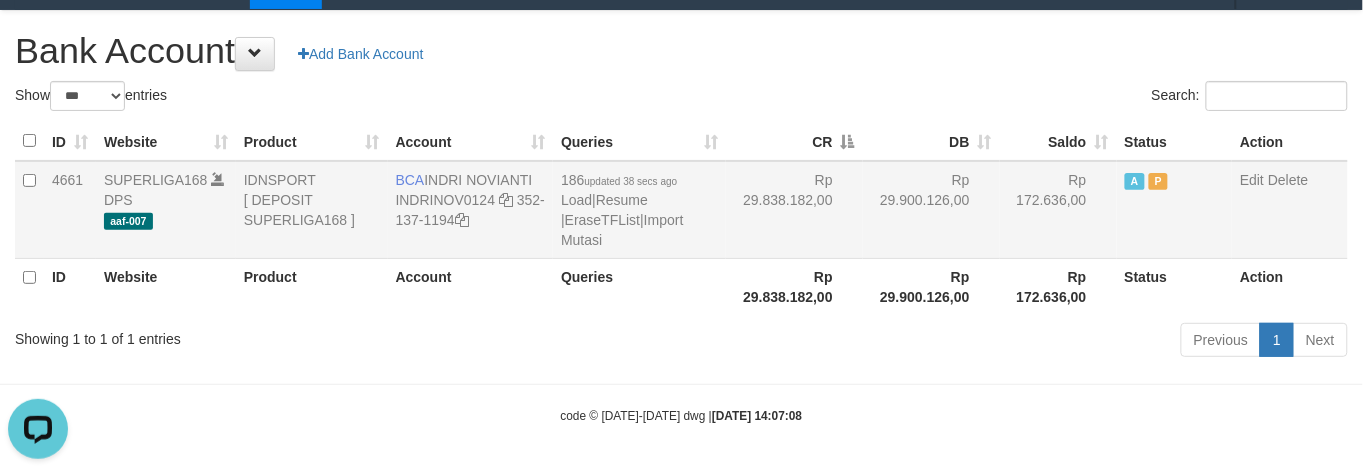 click on "DB" at bounding box center [931, 141] 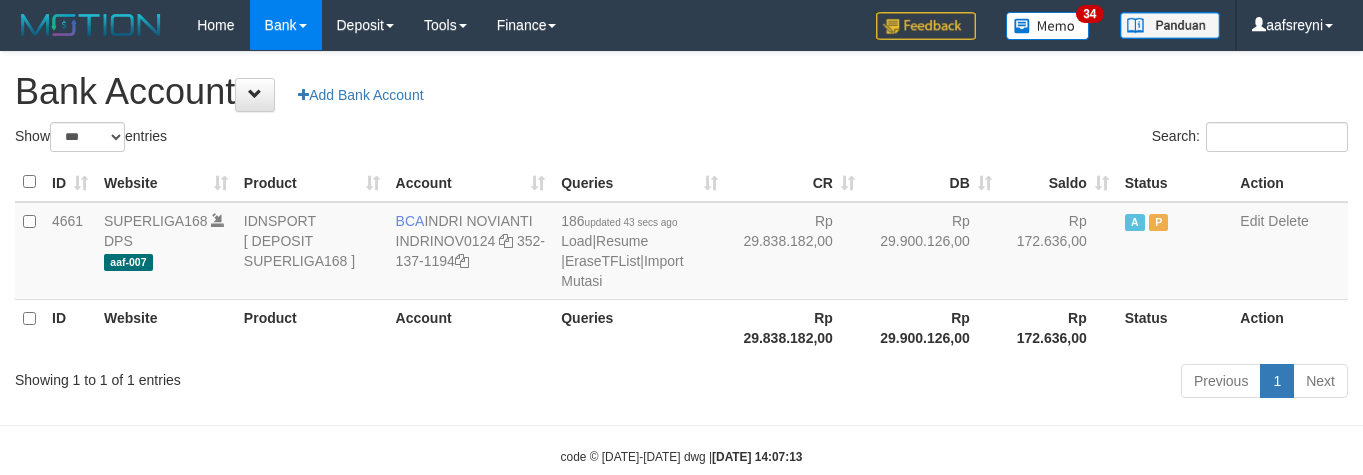select on "***" 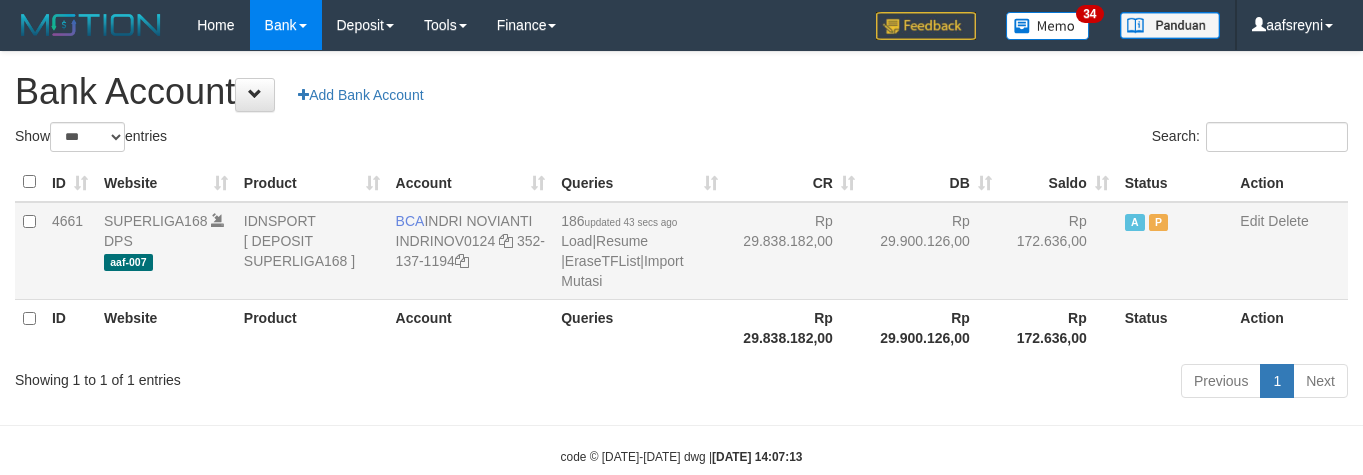 scroll, scrollTop: 41, scrollLeft: 0, axis: vertical 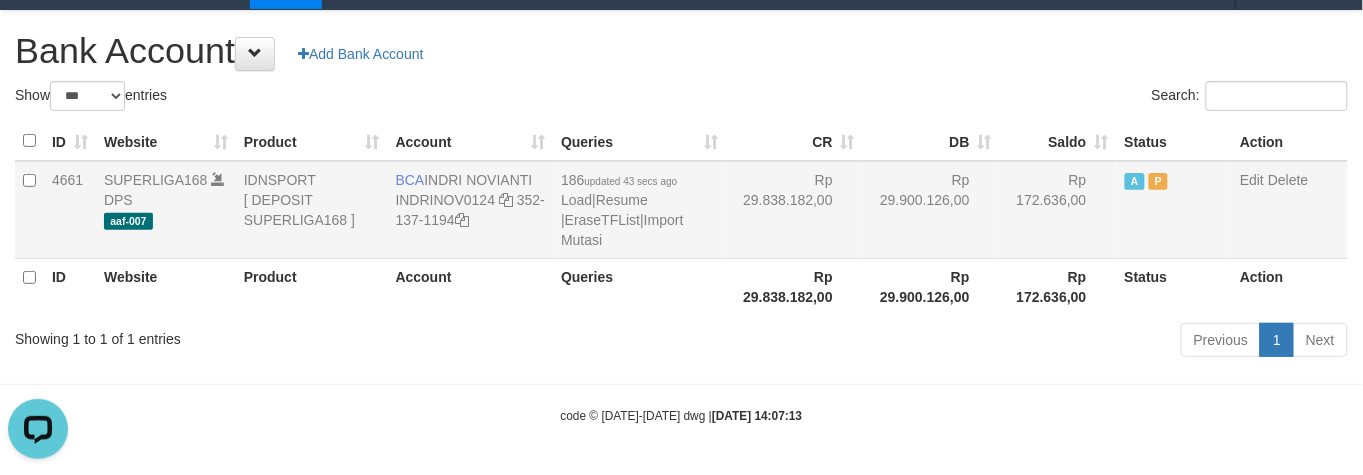drag, startPoint x: 826, startPoint y: 212, endPoint x: 840, endPoint y: 210, distance: 14.142136 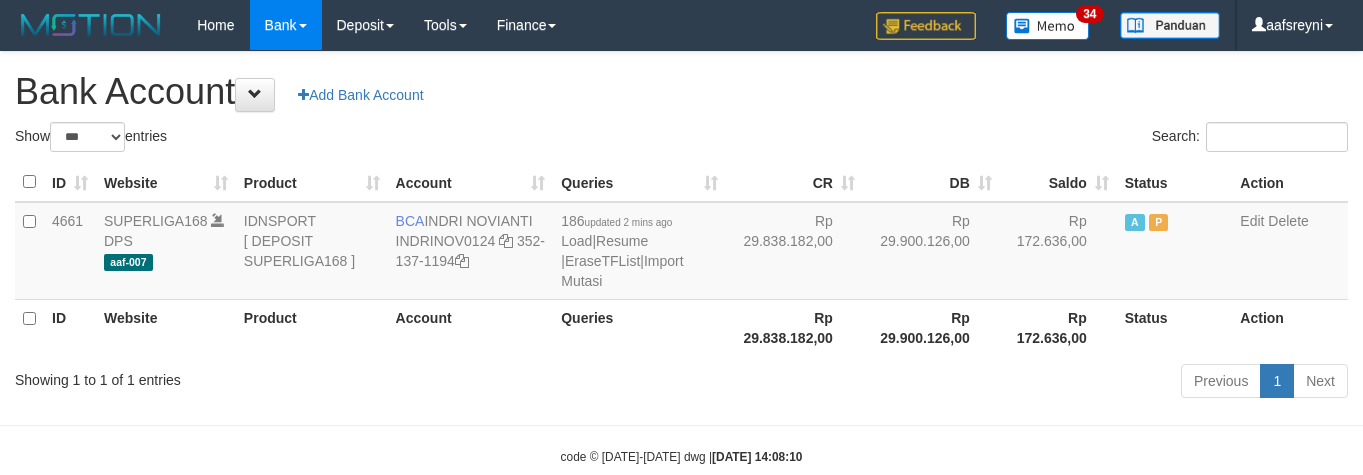 select on "***" 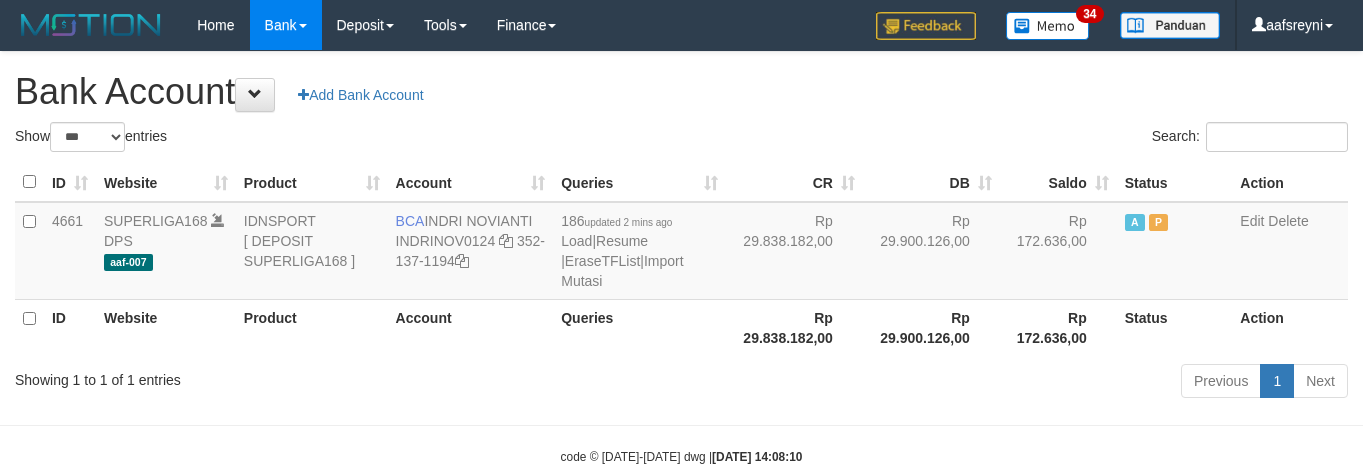 scroll, scrollTop: 41, scrollLeft: 0, axis: vertical 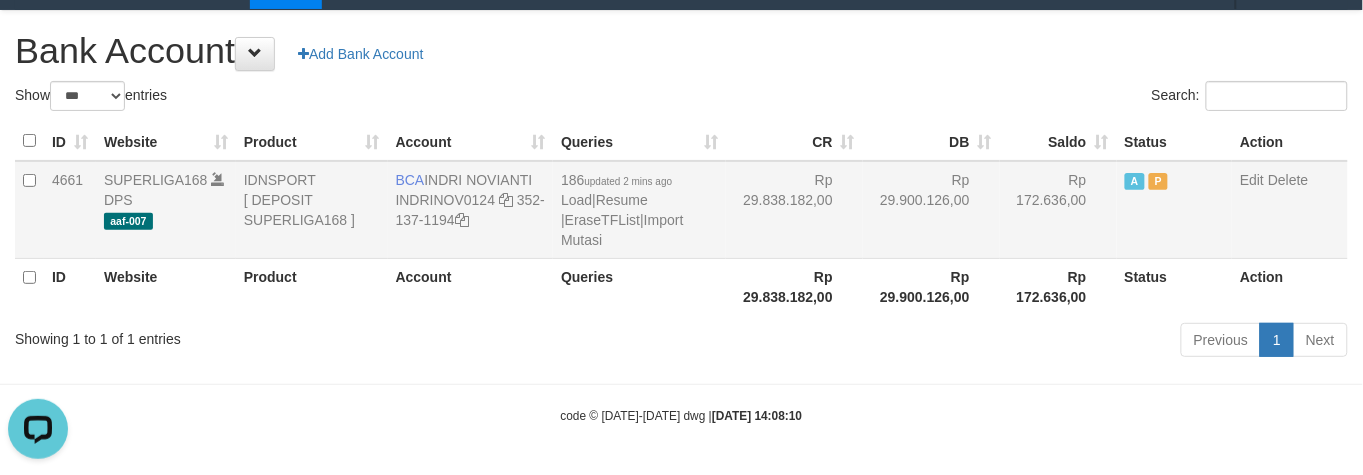 click on "Rp 29.900.126,00" at bounding box center (931, 210) 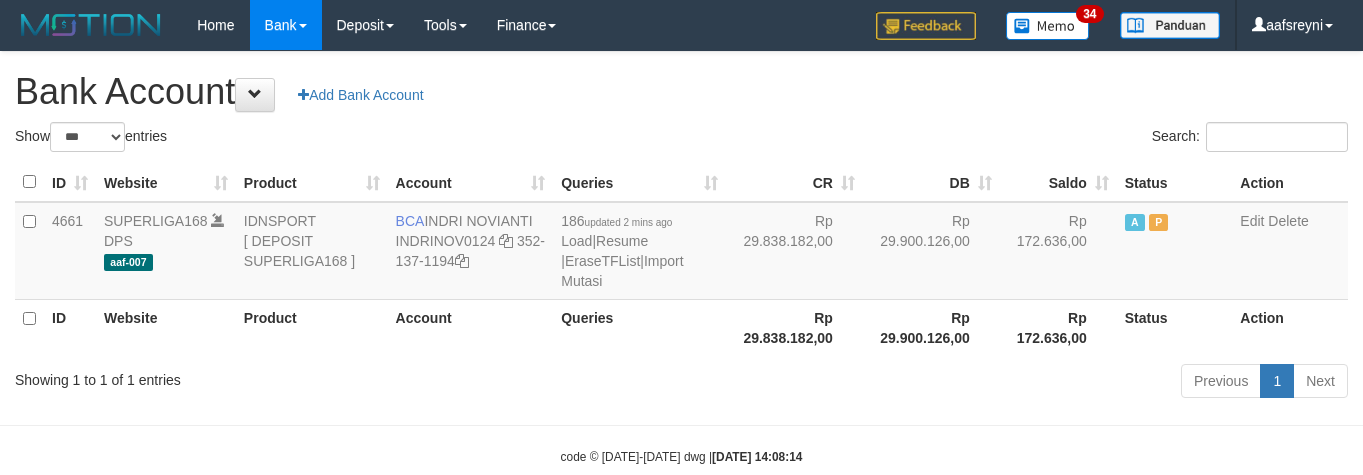 select on "***" 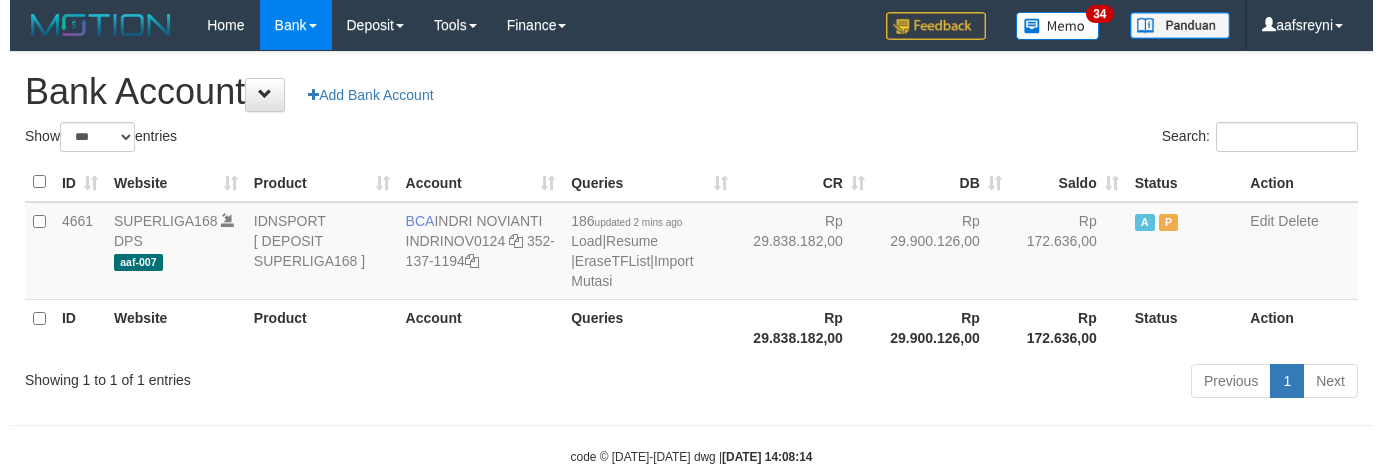 scroll, scrollTop: 41, scrollLeft: 0, axis: vertical 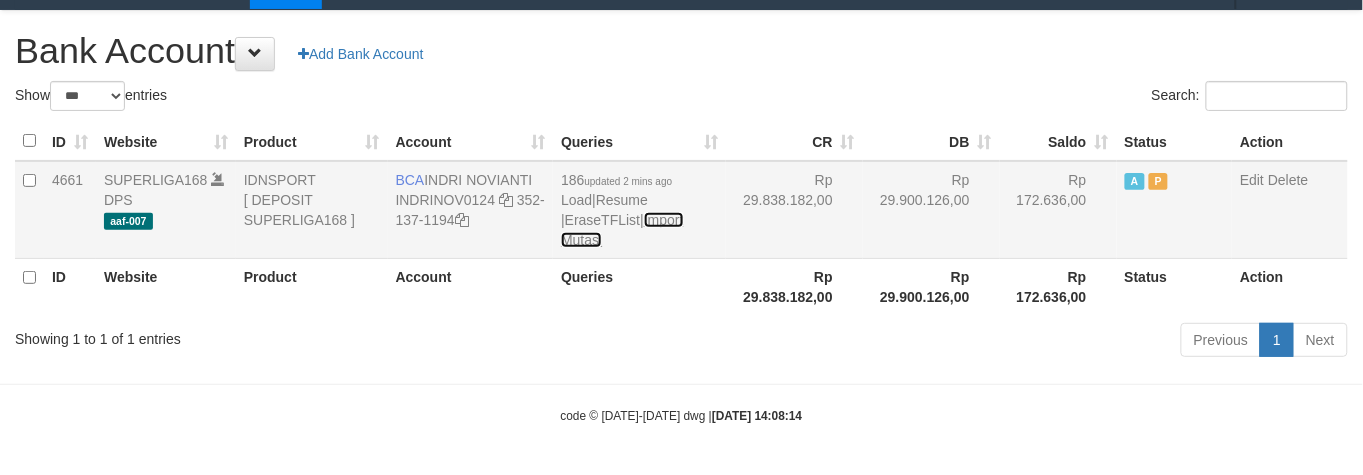 click on "Import Mutasi" at bounding box center [622, 230] 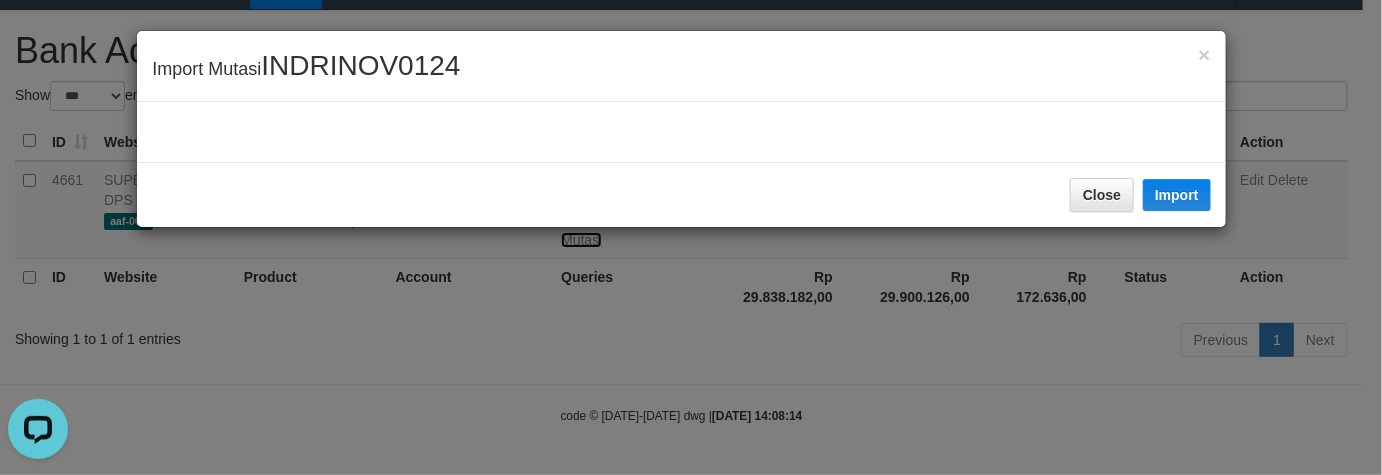scroll, scrollTop: 0, scrollLeft: 0, axis: both 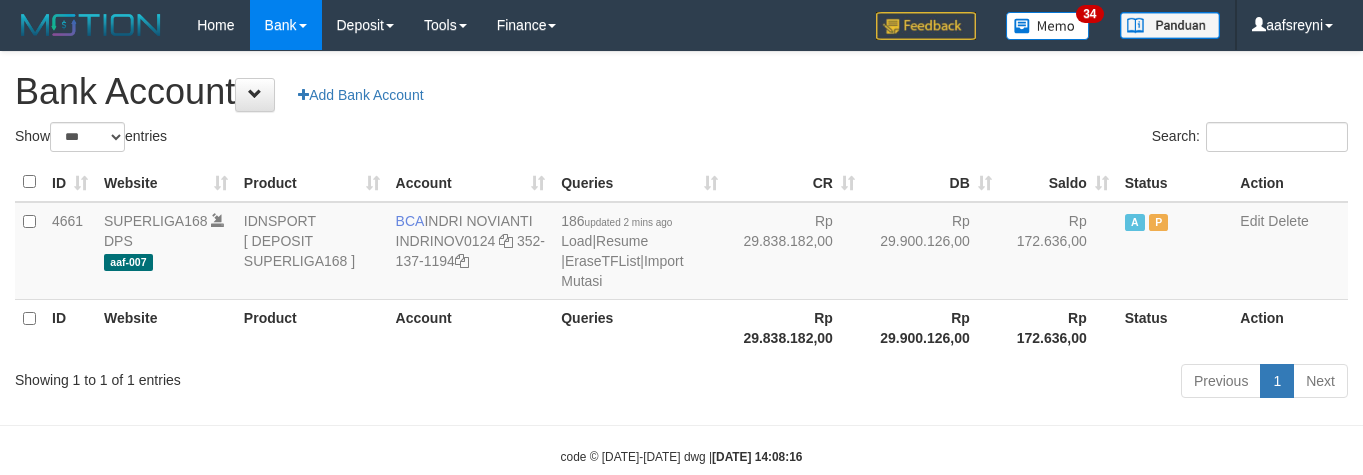 select on "***" 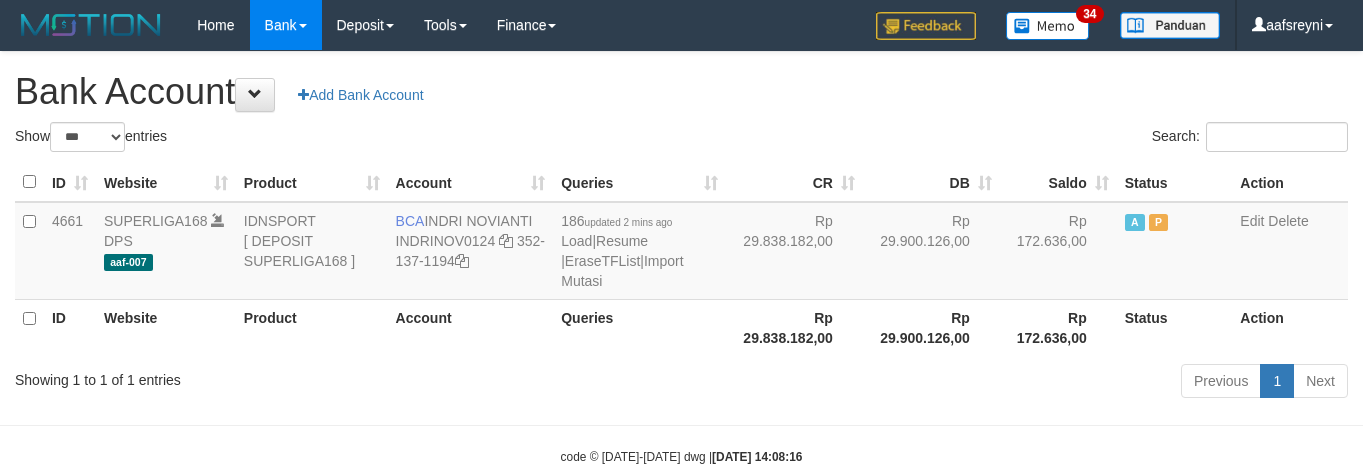 scroll, scrollTop: 41, scrollLeft: 0, axis: vertical 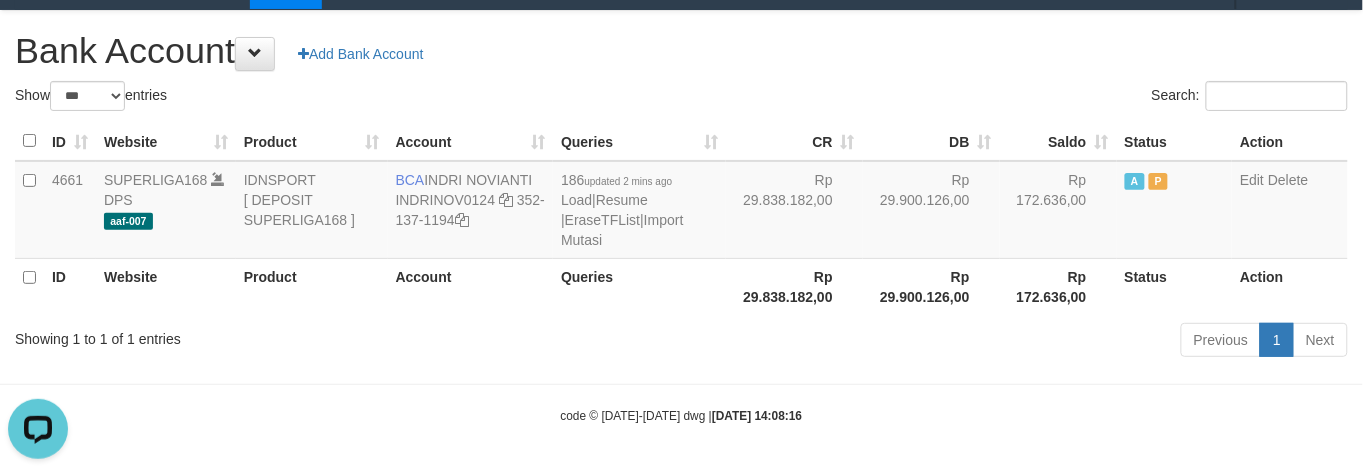 drag, startPoint x: 1121, startPoint y: 221, endPoint x: 1031, endPoint y: 472, distance: 266.6477 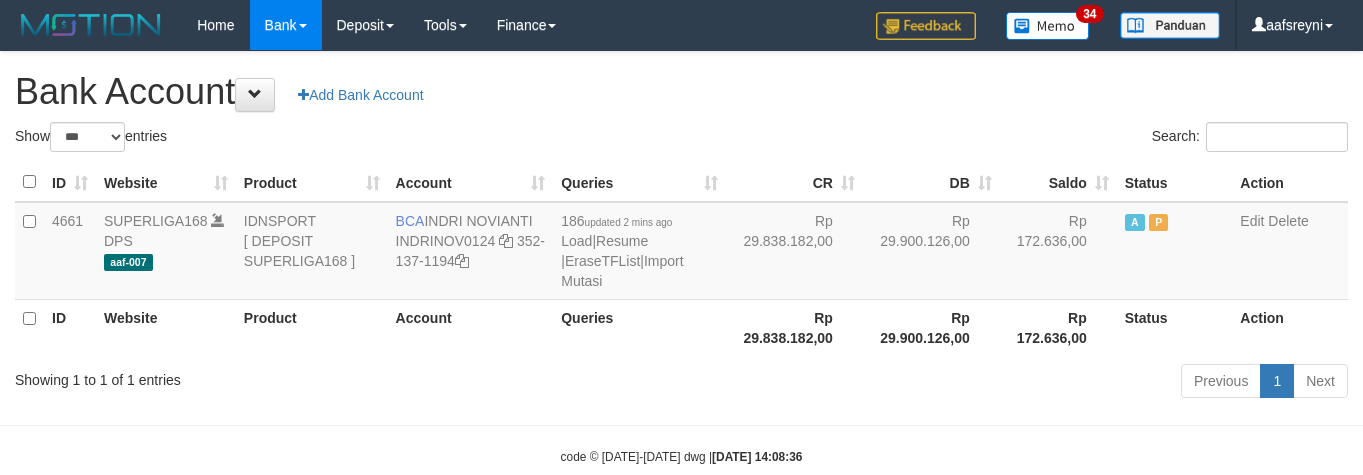 select on "***" 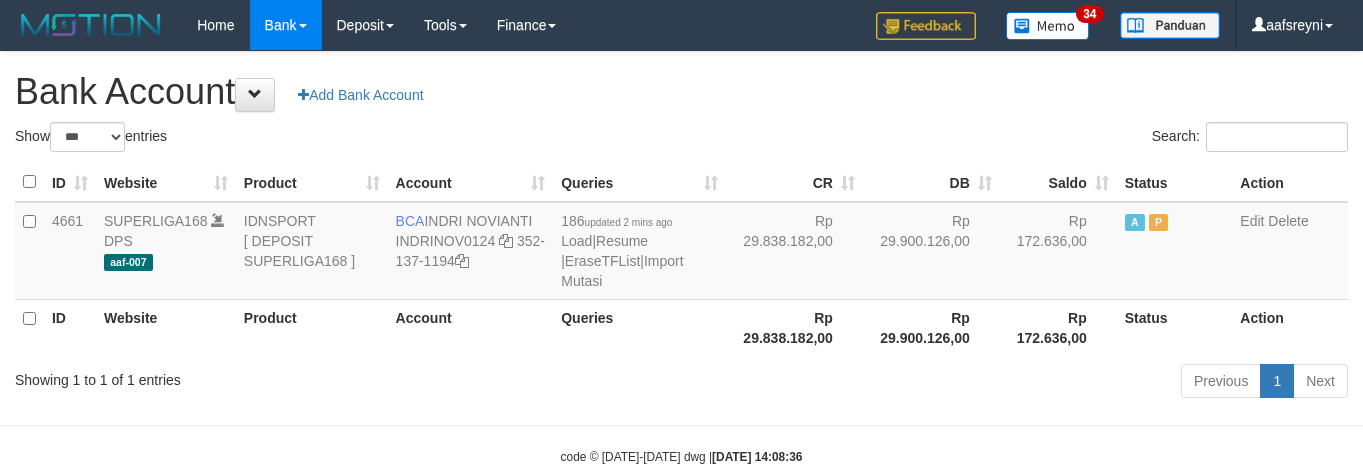scroll, scrollTop: 41, scrollLeft: 0, axis: vertical 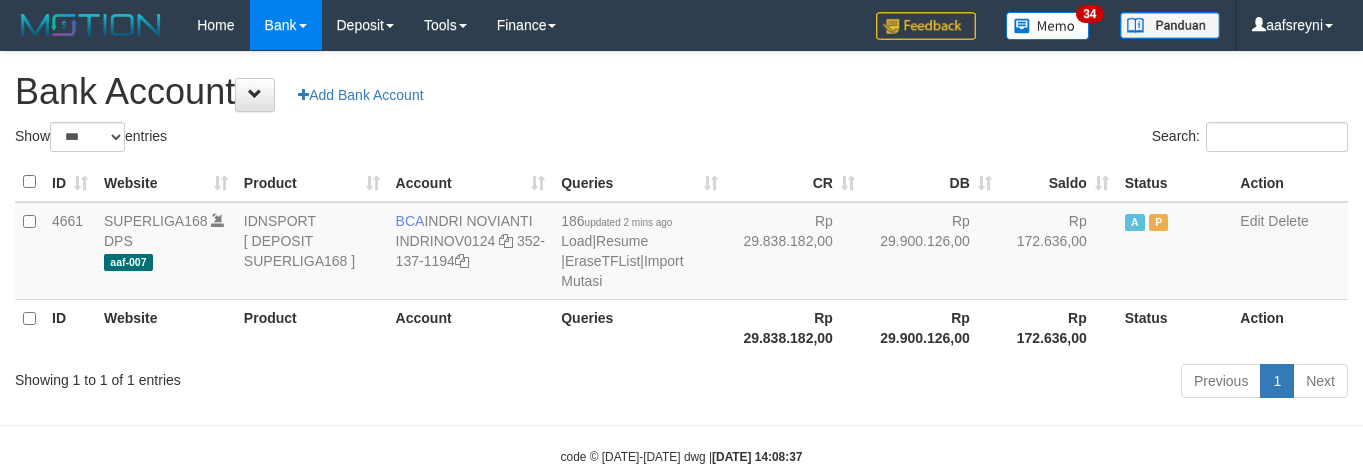 select on "***" 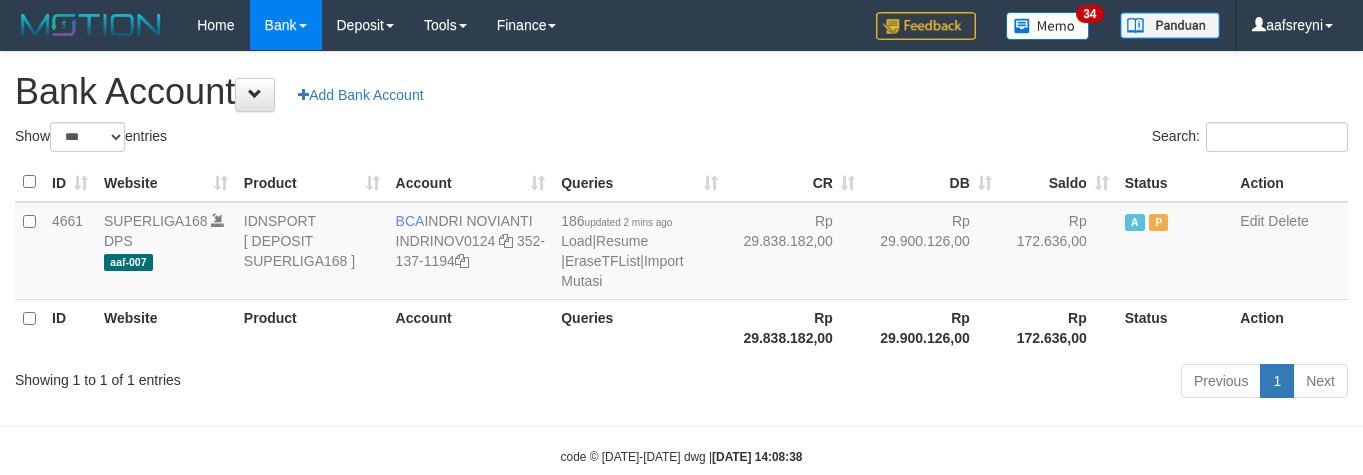 select on "***" 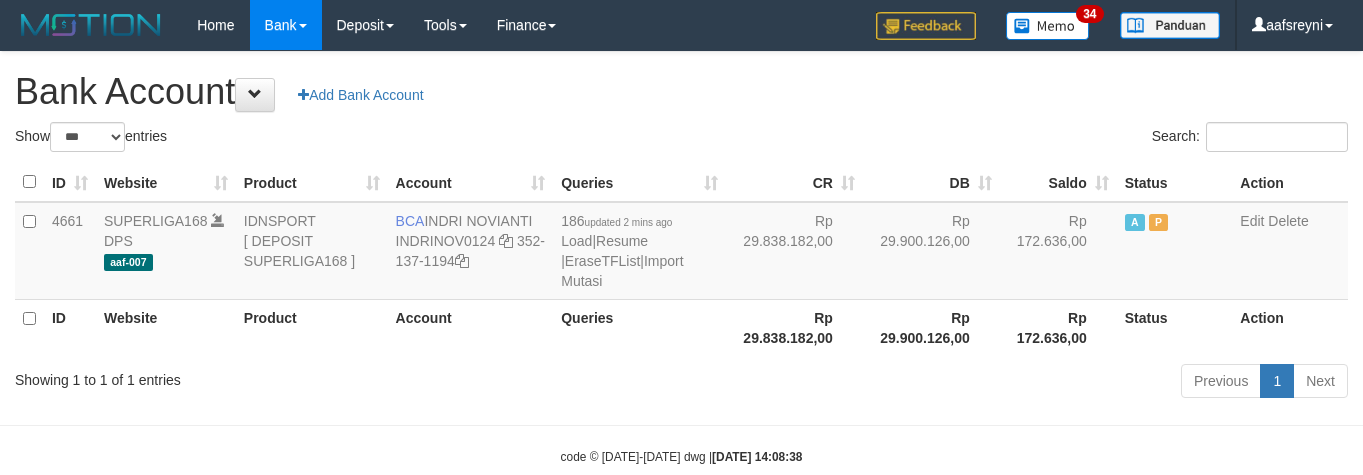 scroll, scrollTop: 41, scrollLeft: 0, axis: vertical 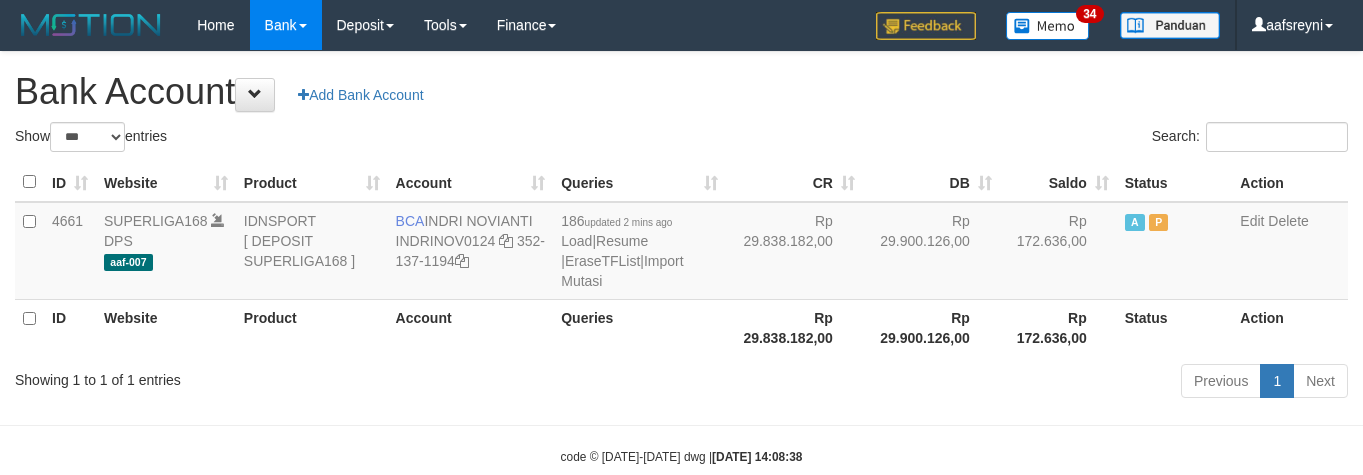 select on "***" 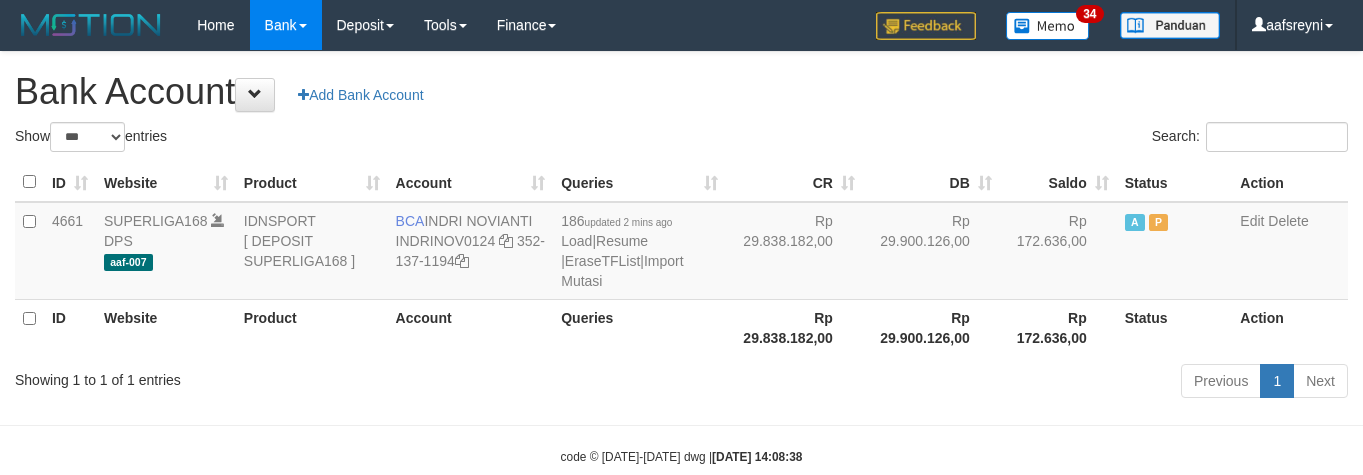 scroll, scrollTop: 41, scrollLeft: 0, axis: vertical 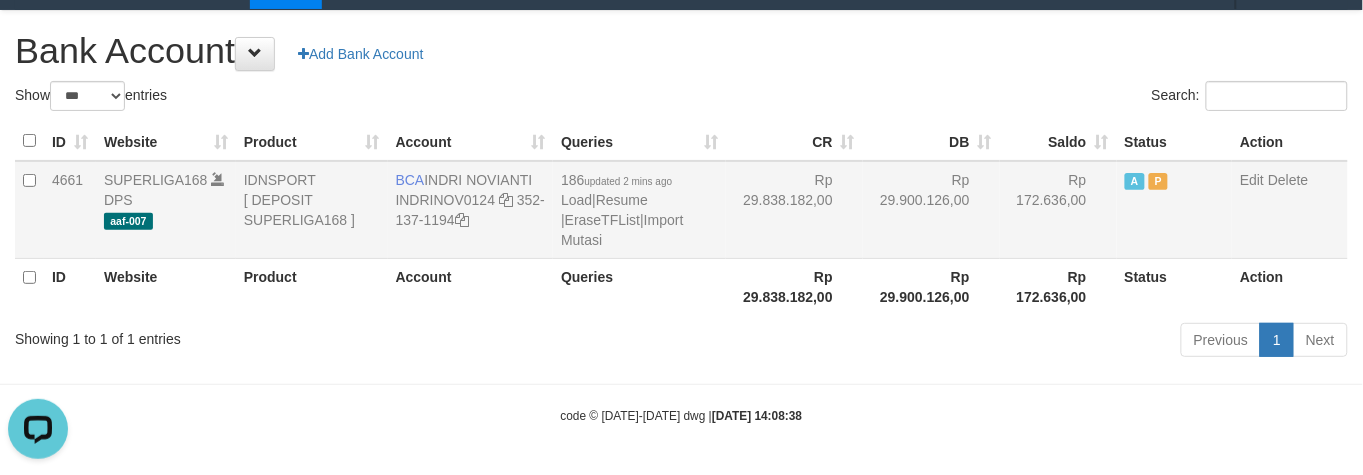 click on "Rp 29.900.126,00" at bounding box center (931, 210) 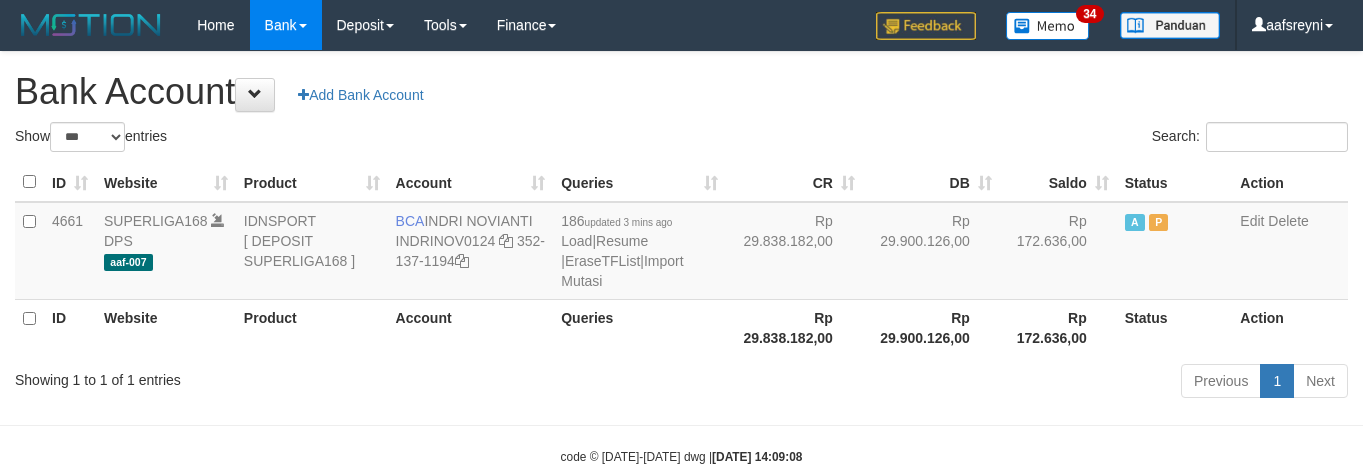select on "***" 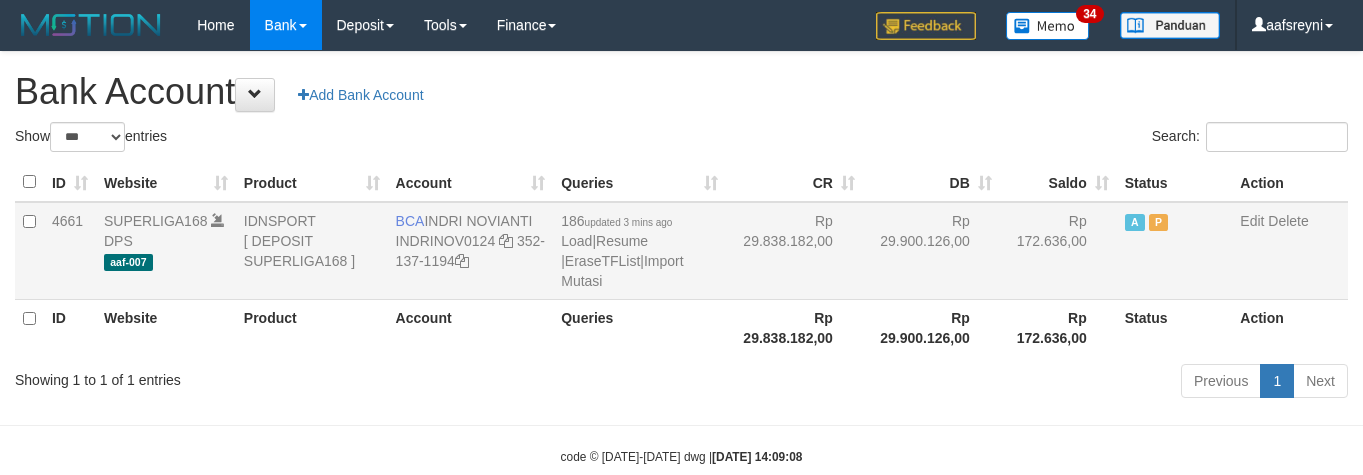 scroll, scrollTop: 41, scrollLeft: 0, axis: vertical 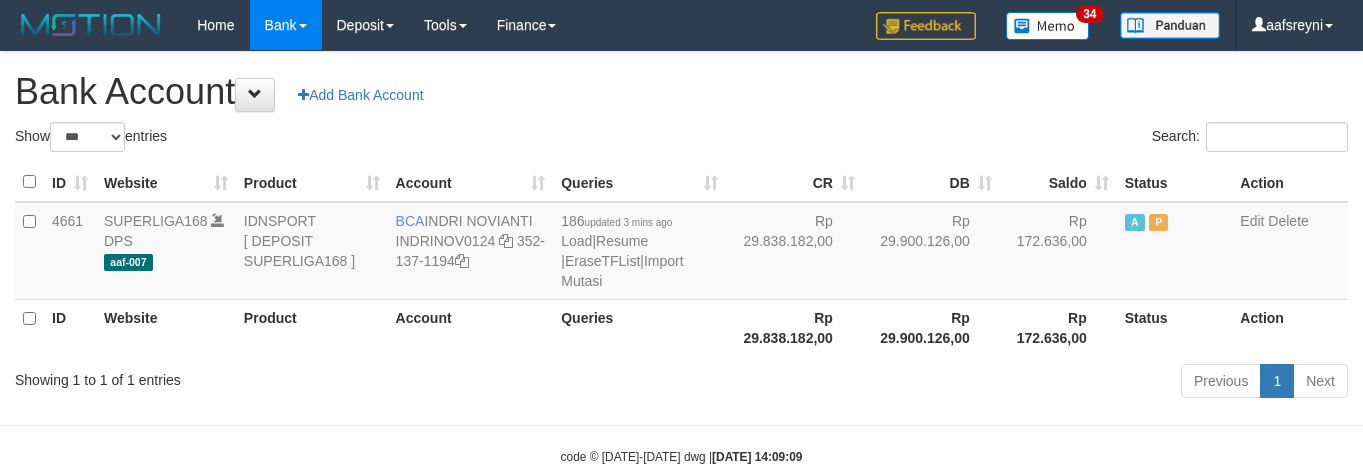 select on "***" 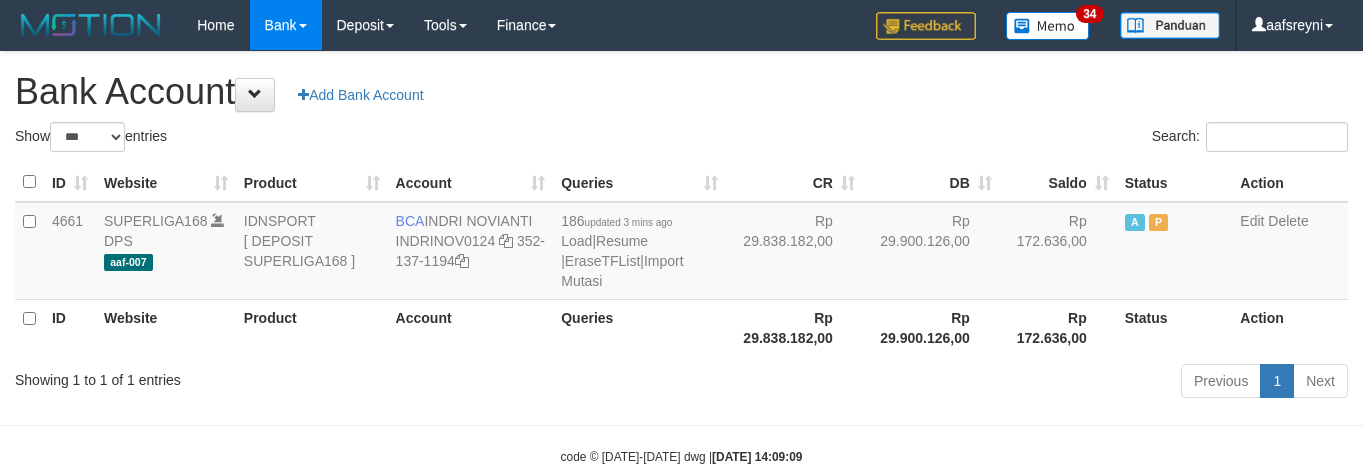scroll, scrollTop: 41, scrollLeft: 0, axis: vertical 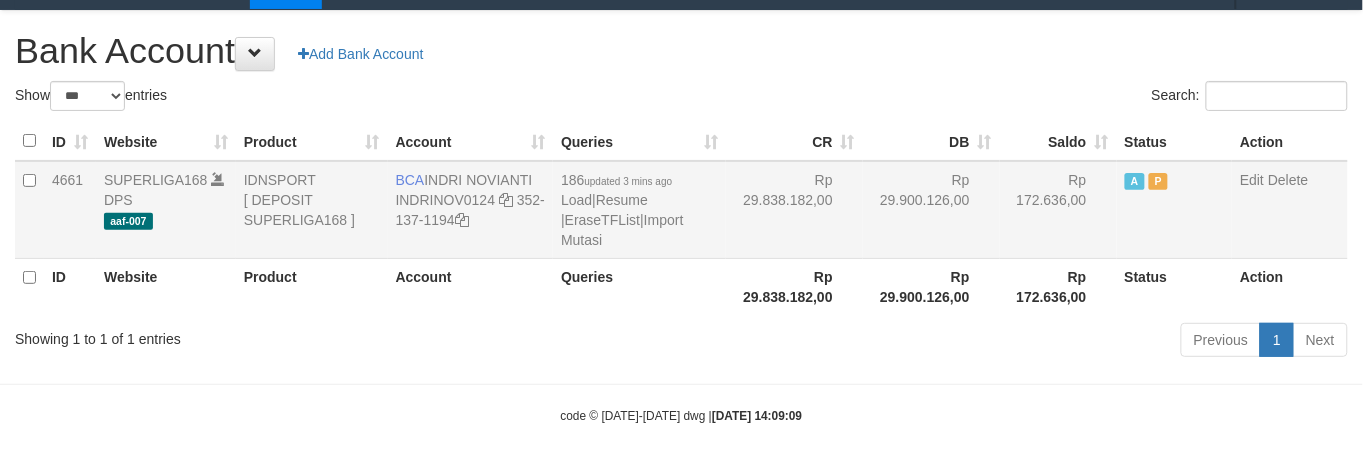 click on "Rp 29.838.182,00" at bounding box center [794, 210] 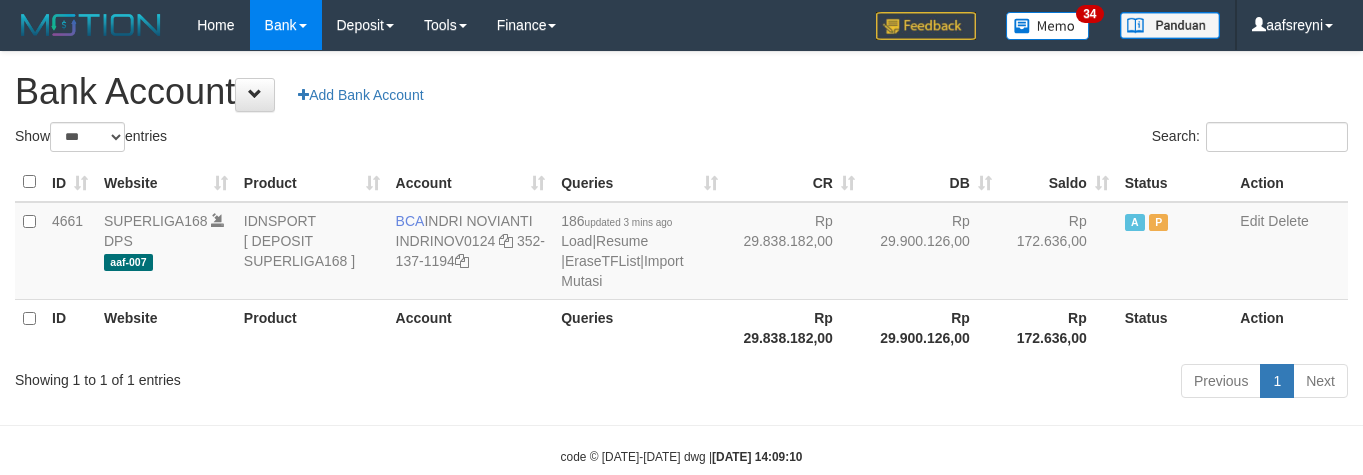 select on "***" 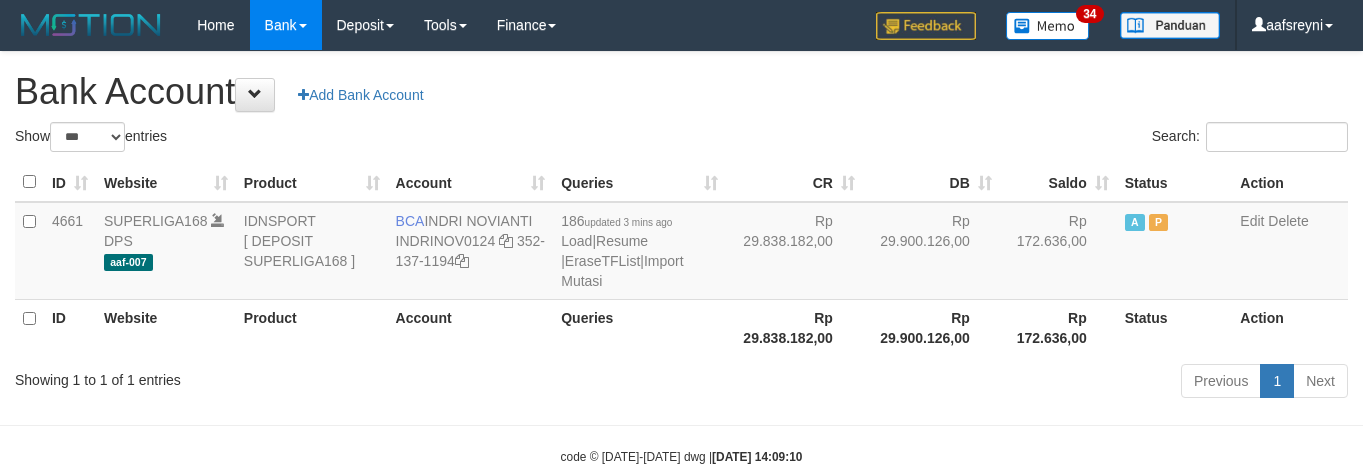 scroll, scrollTop: 41, scrollLeft: 0, axis: vertical 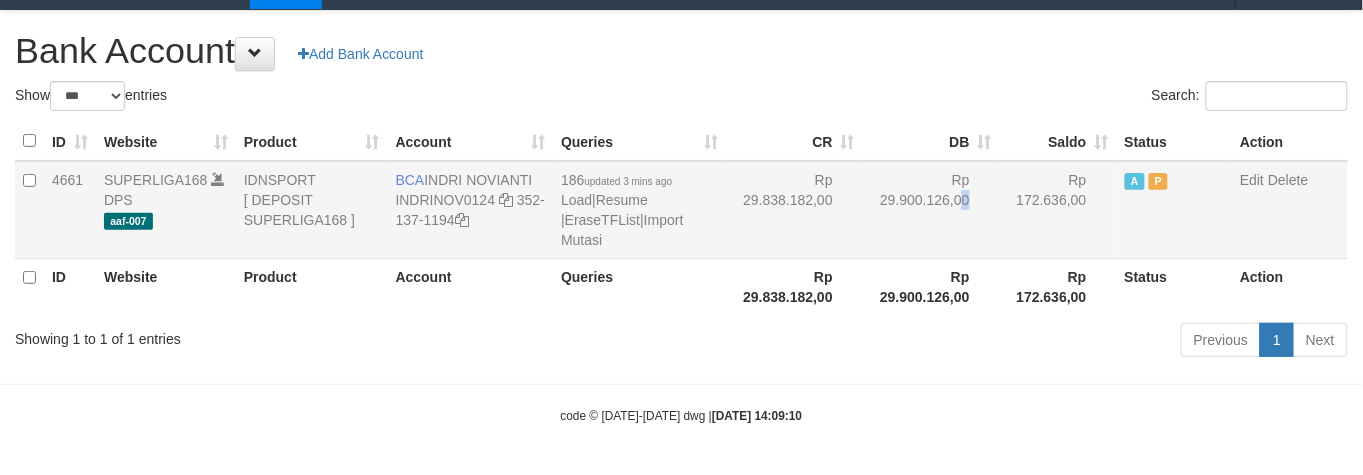click on "Rp 29.900.126,00" at bounding box center (931, 210) 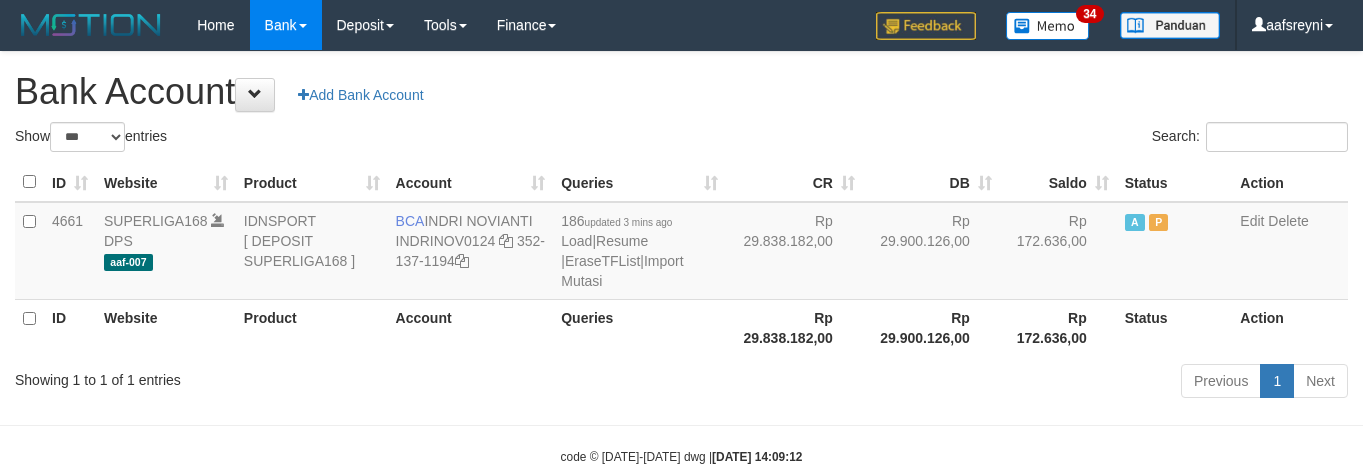select on "***" 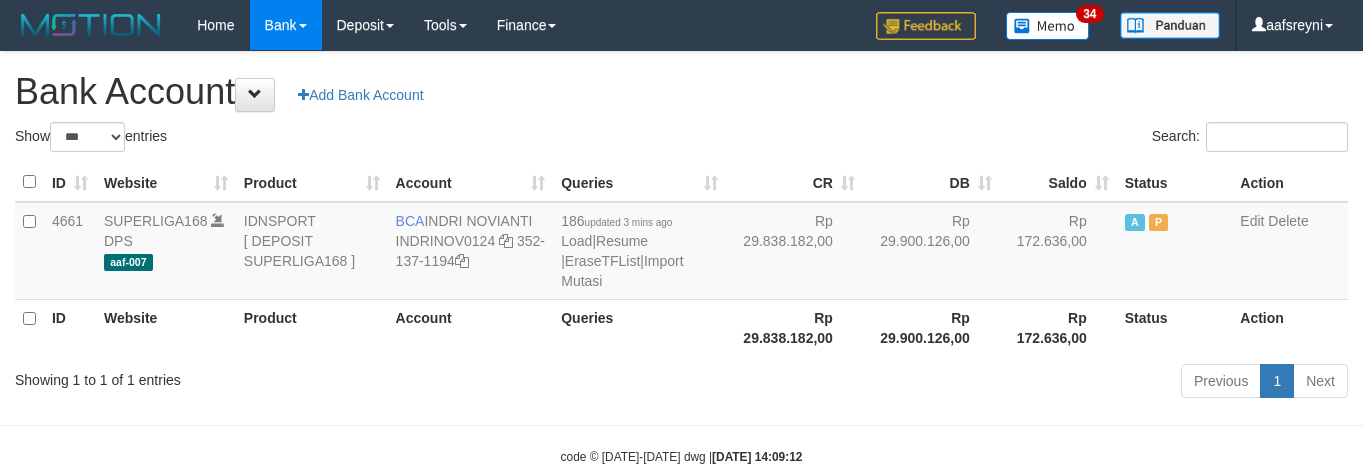 scroll, scrollTop: 41, scrollLeft: 0, axis: vertical 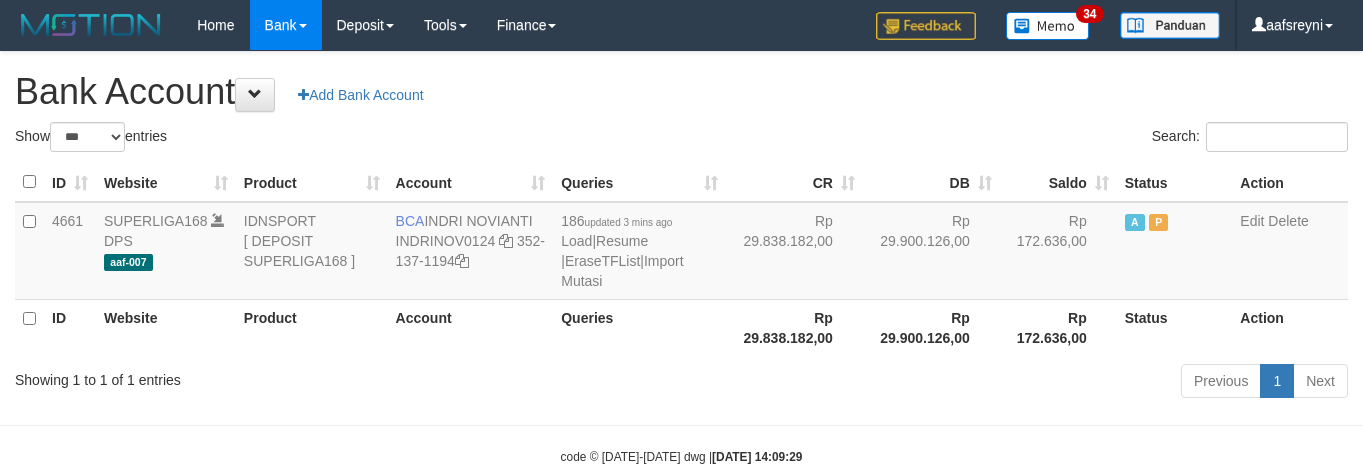 select on "***" 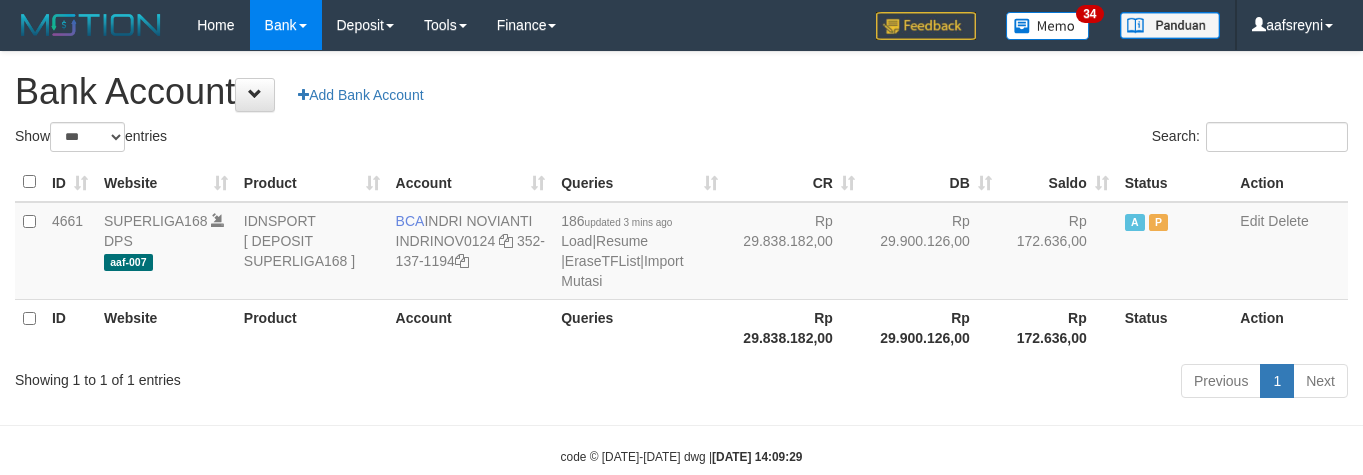 scroll, scrollTop: 41, scrollLeft: 0, axis: vertical 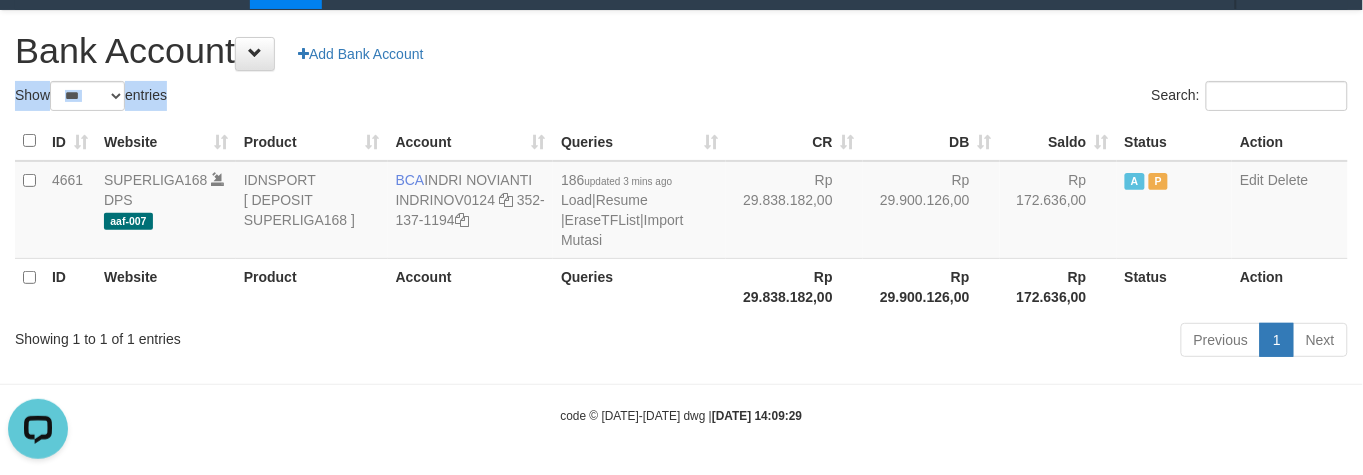 drag, startPoint x: 943, startPoint y: 76, endPoint x: 918, endPoint y: 108, distance: 40.60788 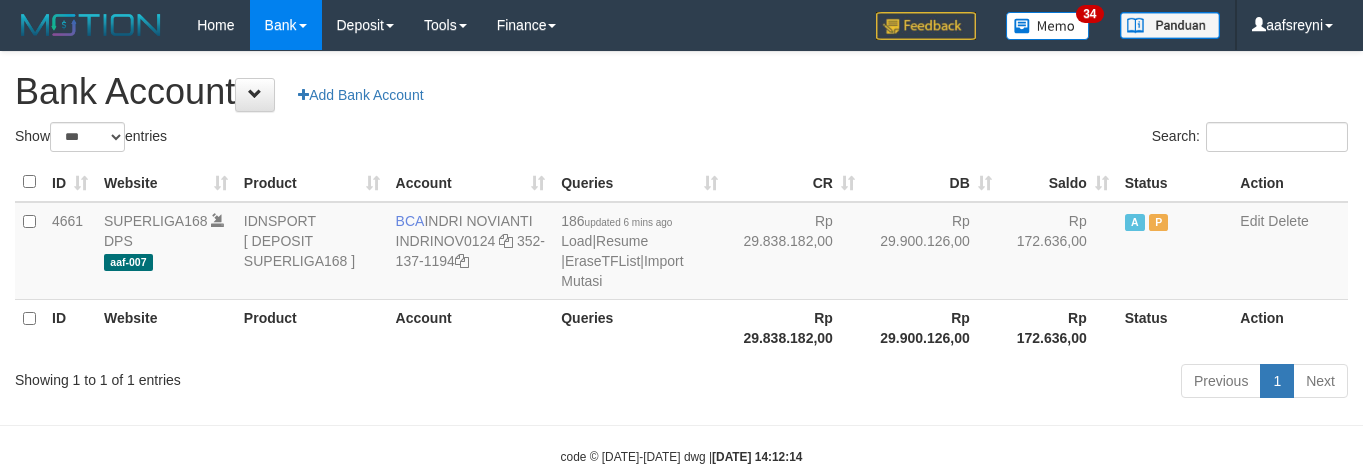 select on "***" 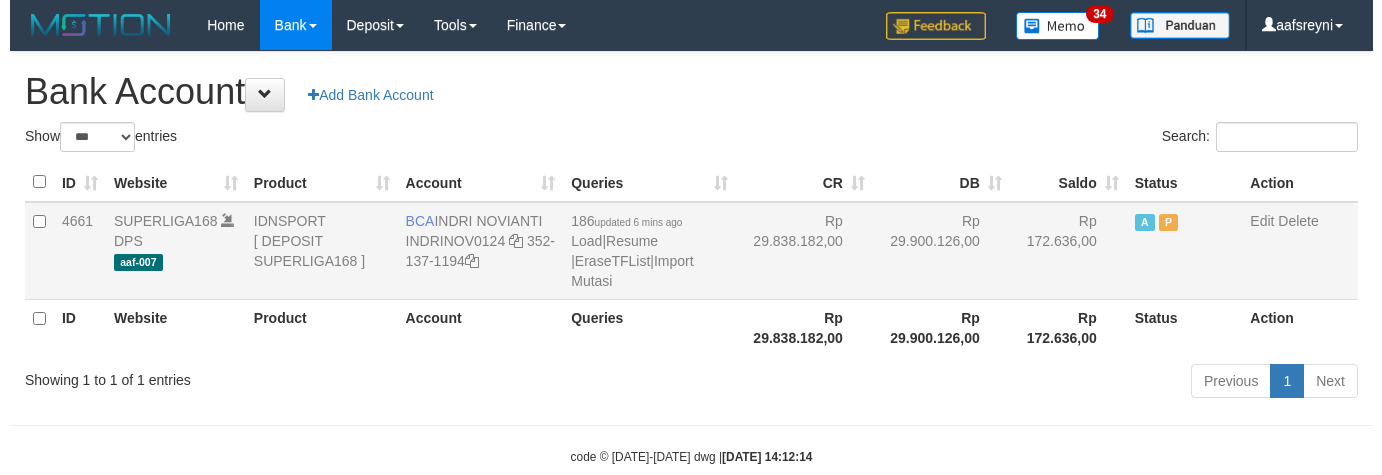 scroll, scrollTop: 41, scrollLeft: 0, axis: vertical 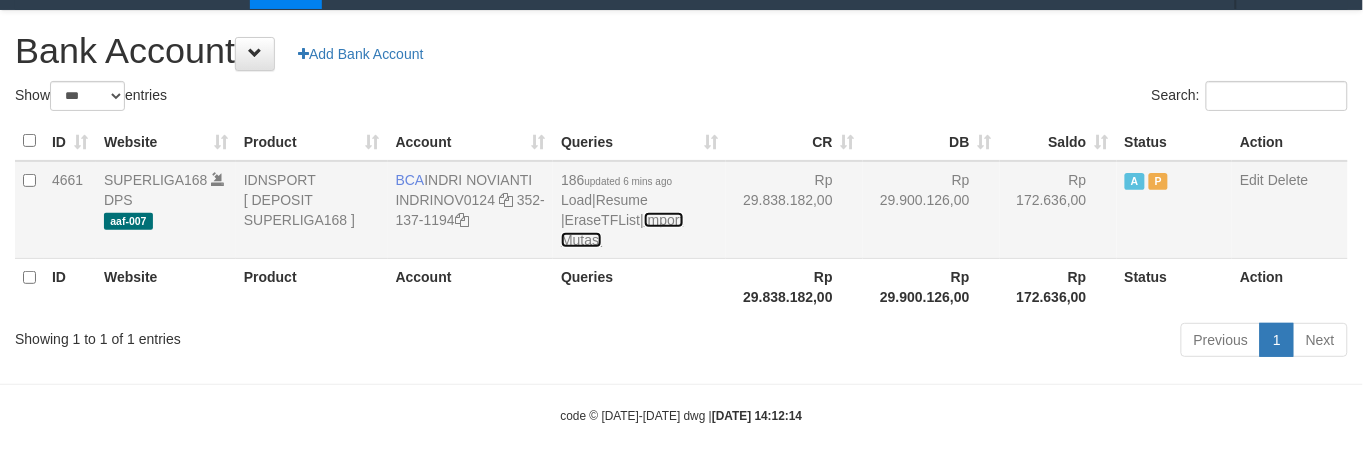 click on "Import Mutasi" at bounding box center (622, 230) 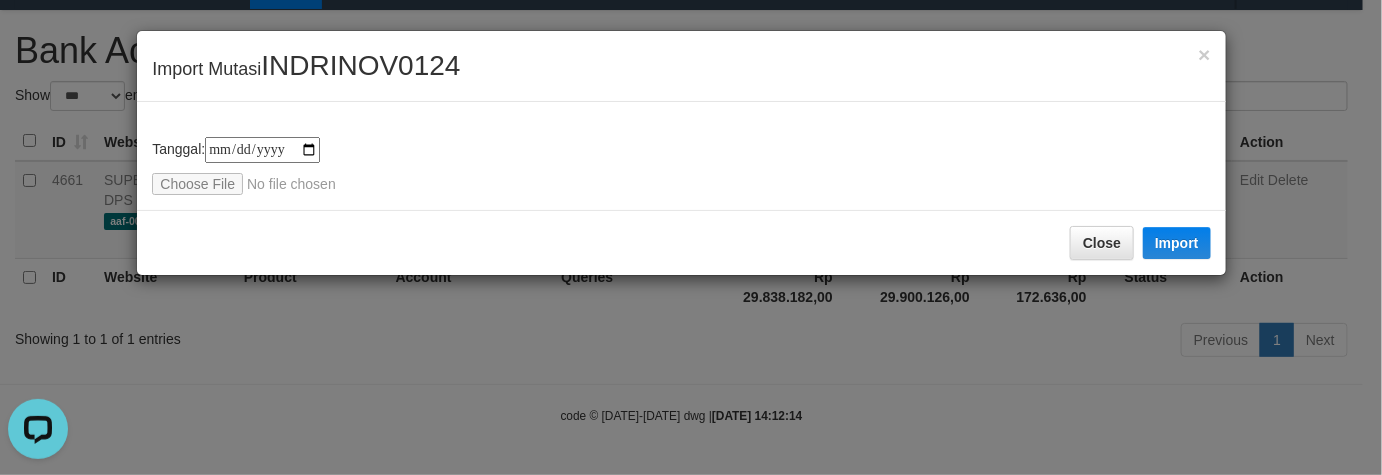 scroll, scrollTop: 0, scrollLeft: 0, axis: both 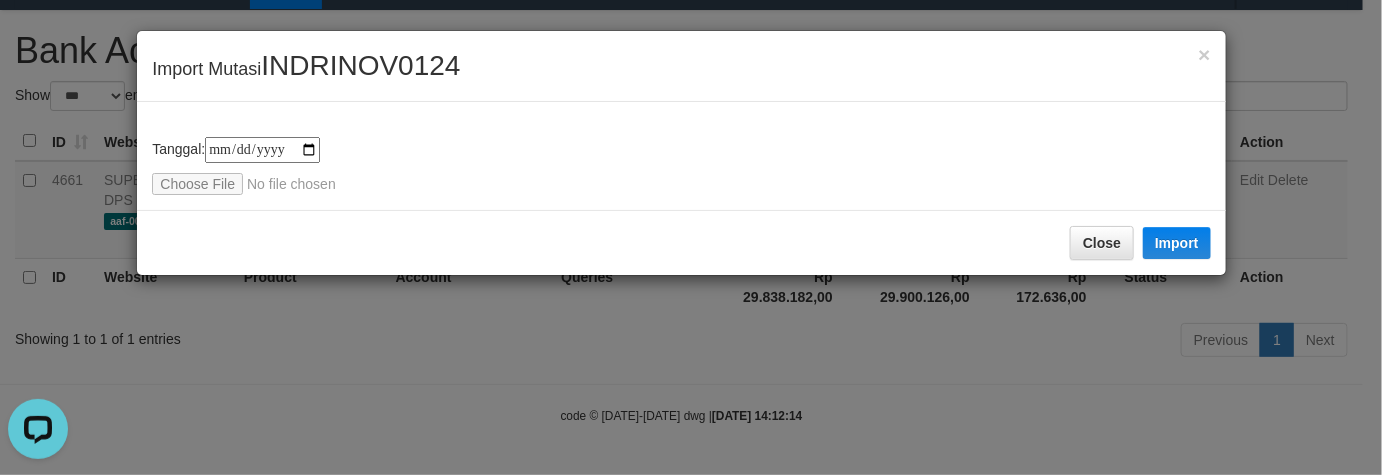 type on "**********" 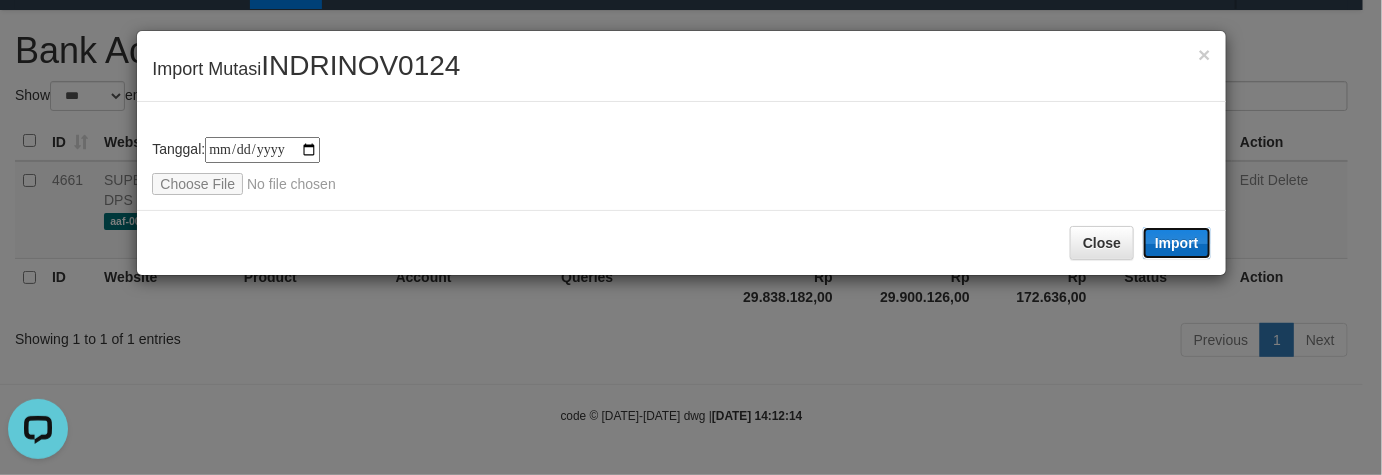 click on "Import" at bounding box center [1177, 243] 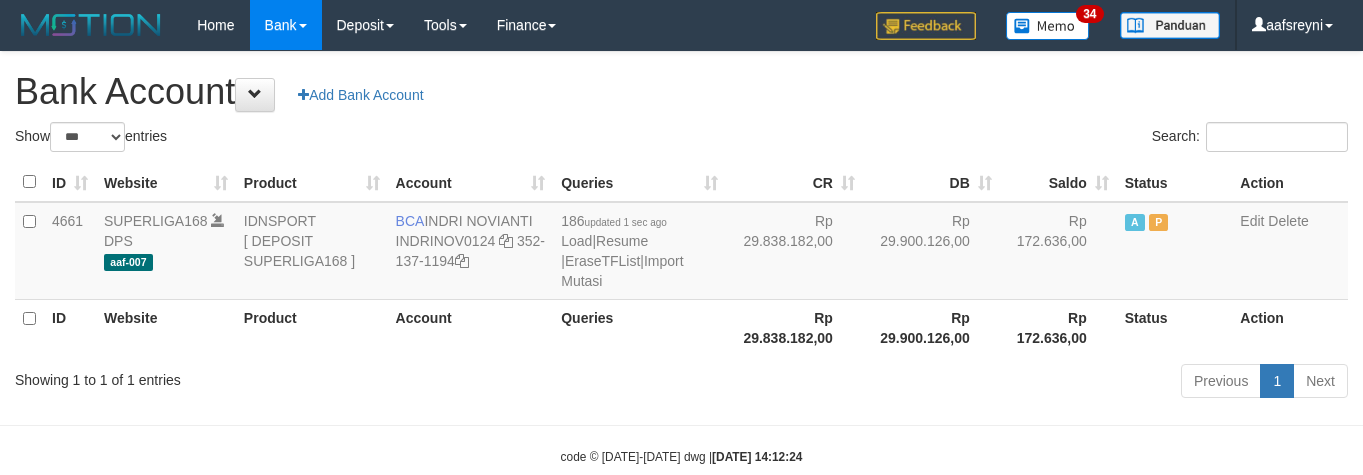 select on "***" 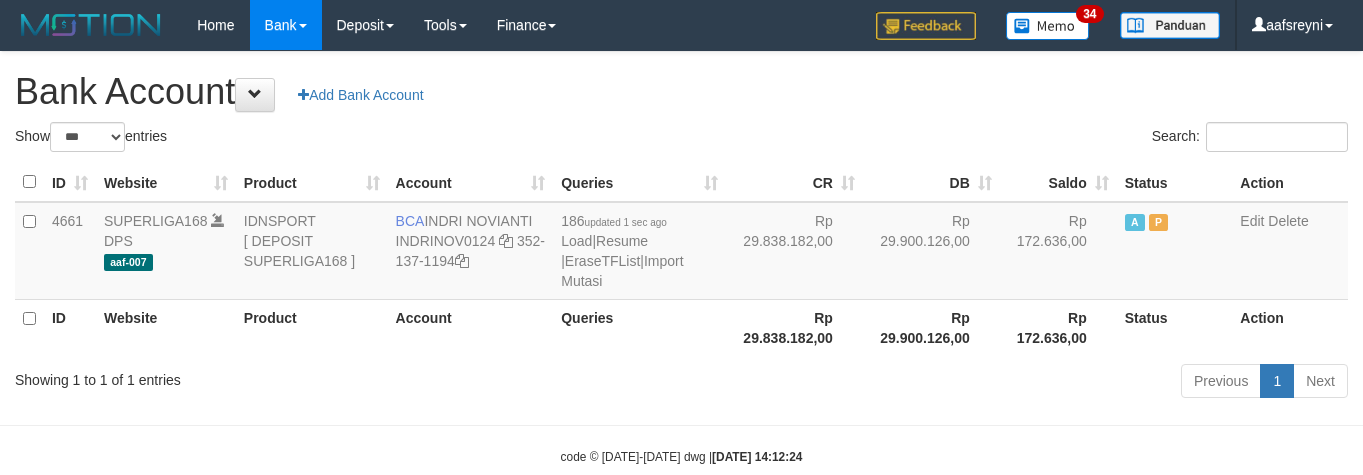 scroll, scrollTop: 41, scrollLeft: 0, axis: vertical 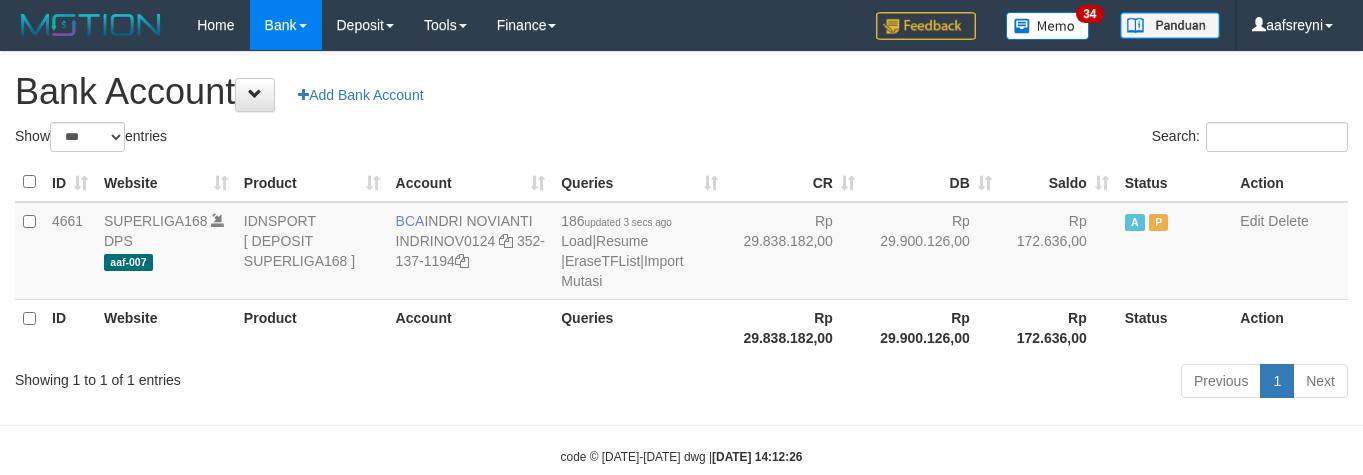 select on "***" 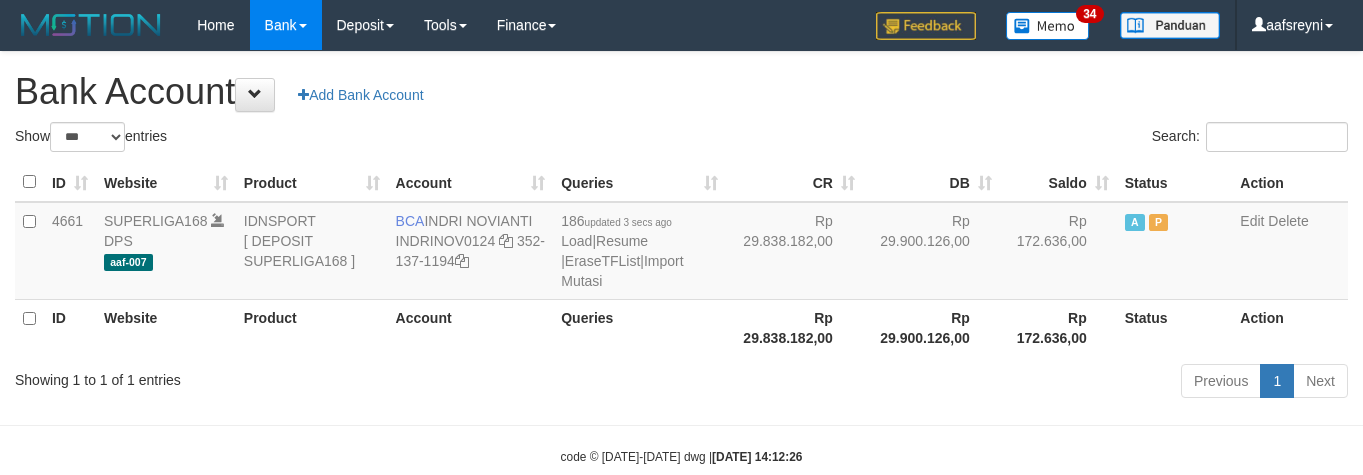 scroll, scrollTop: 41, scrollLeft: 0, axis: vertical 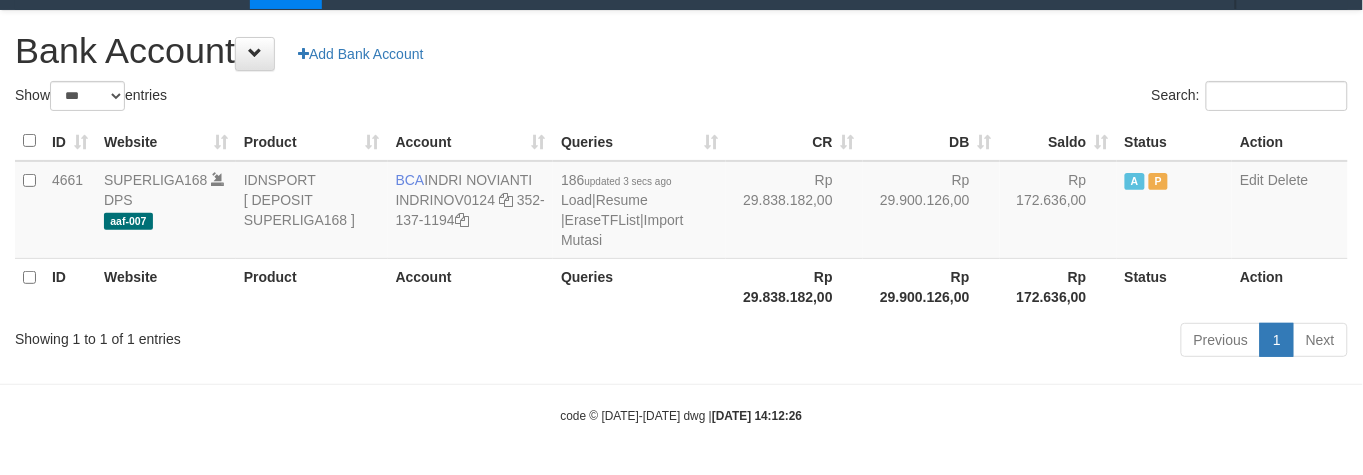 click on "ID Website Product Account Queries CR DB Saldo Status Action
4661
SUPERLIGA168
DPS
aaf-007
IDNSPORT
[ DEPOSIT SUPERLIGA168 ]
BCA
INDRI NOVIANTI
INDRINOV0124
352-137-1194
186  updated 3 secs ago
Load
|
Resume
|
EraseTFList
|
Import Mutasi
Rp 29.838.182,00
Rp 29.900.126,00
Rp 172.636,00
A
P
Edit
Delete
ID Website Product Account Queries Rp 29.838.182,00 Rp 29.900.126,00 Status" at bounding box center (681, 218) 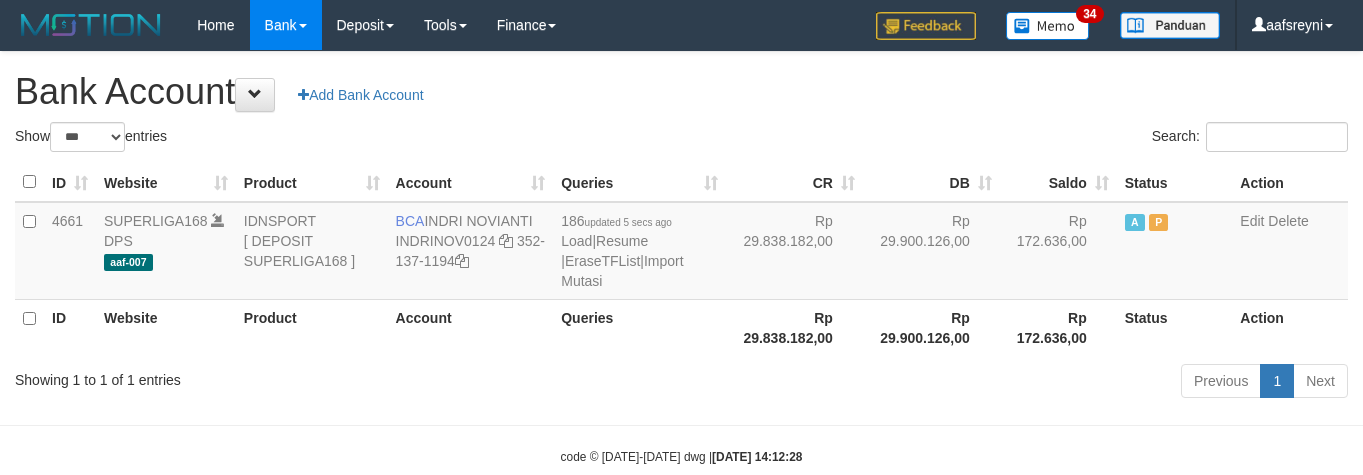 select on "***" 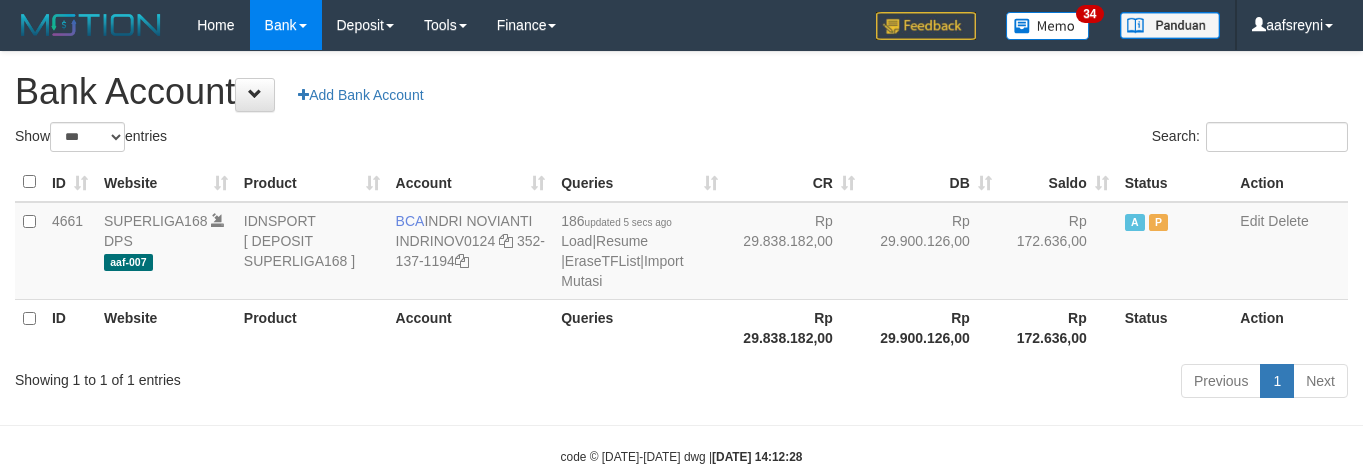scroll, scrollTop: 41, scrollLeft: 0, axis: vertical 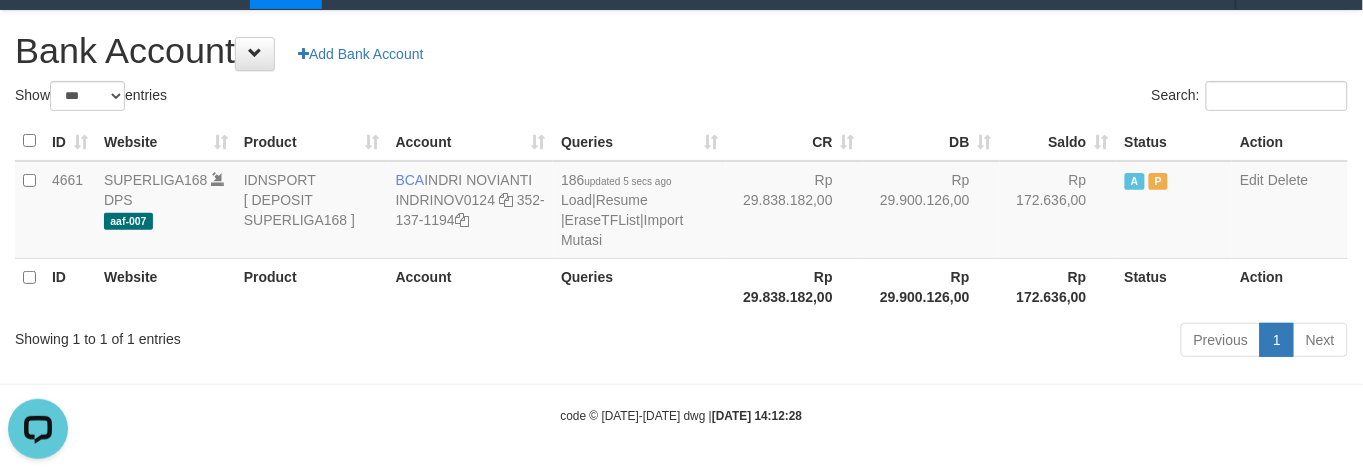 click on "Rp 29.900.126,00" at bounding box center [931, 286] 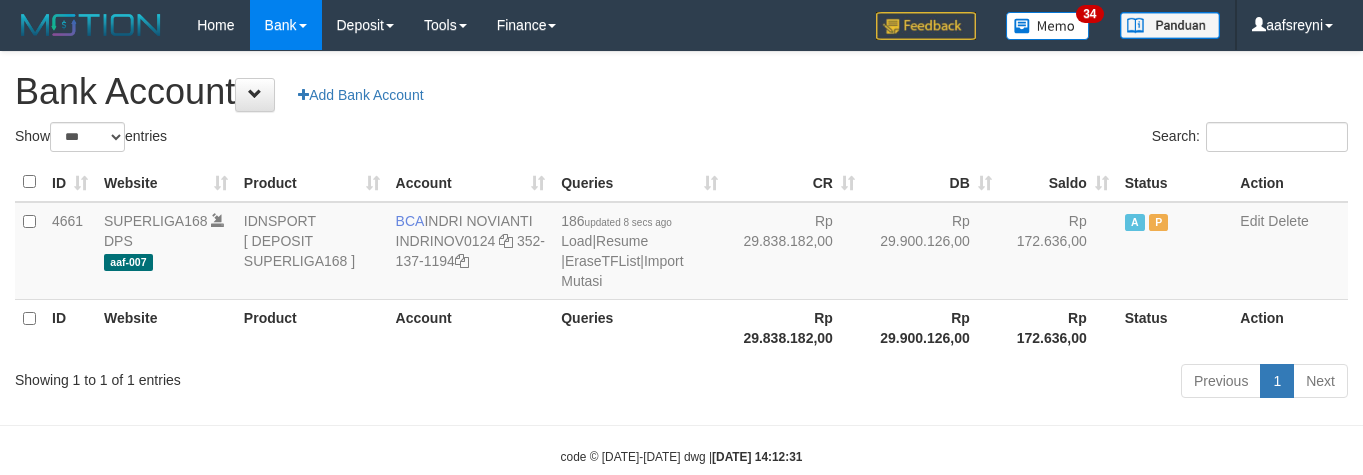 select on "***" 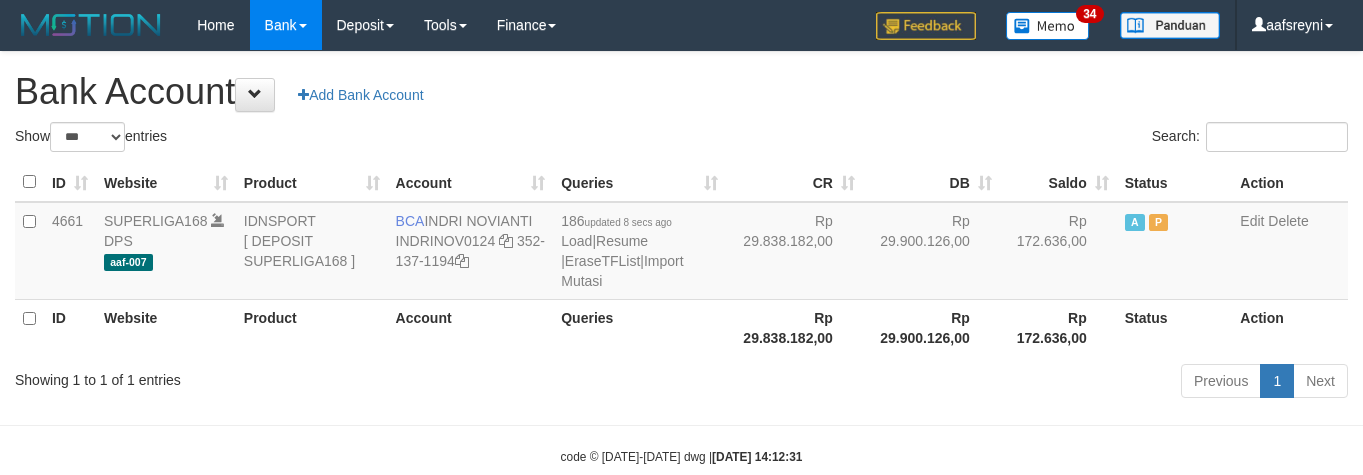 scroll, scrollTop: 41, scrollLeft: 0, axis: vertical 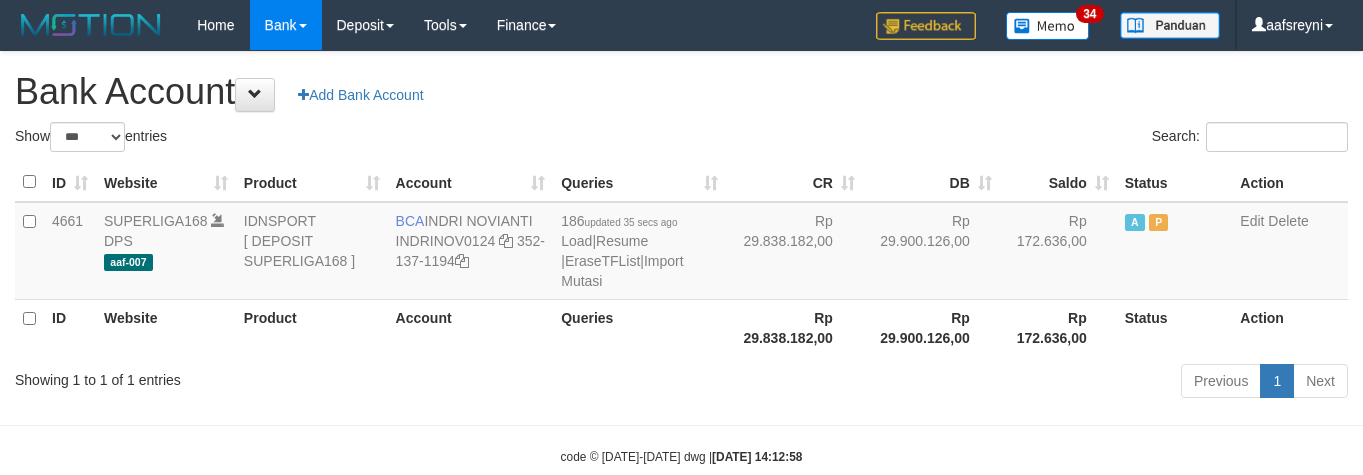 select on "***" 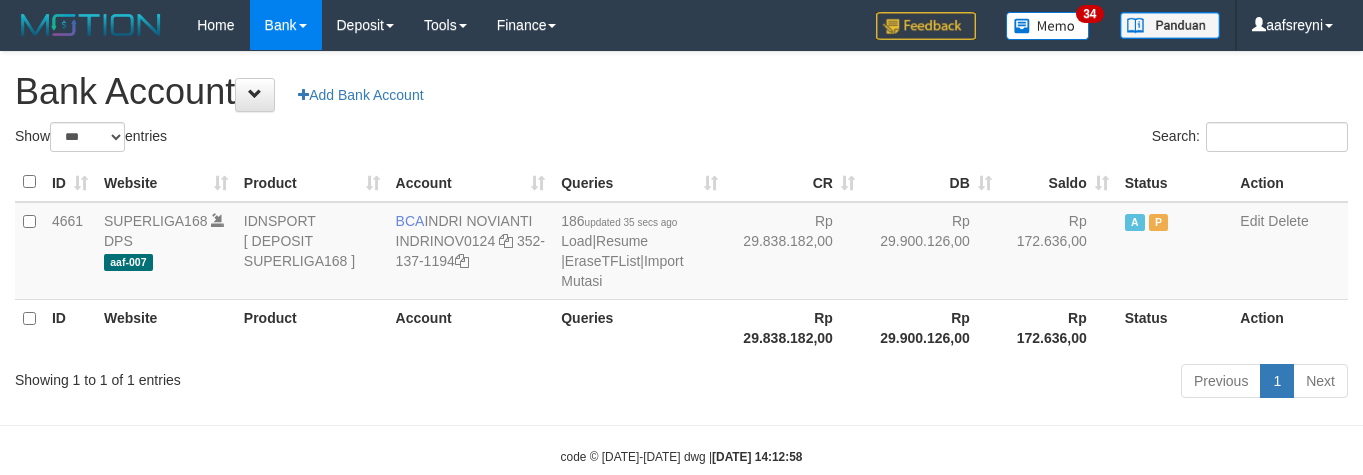 scroll, scrollTop: 41, scrollLeft: 0, axis: vertical 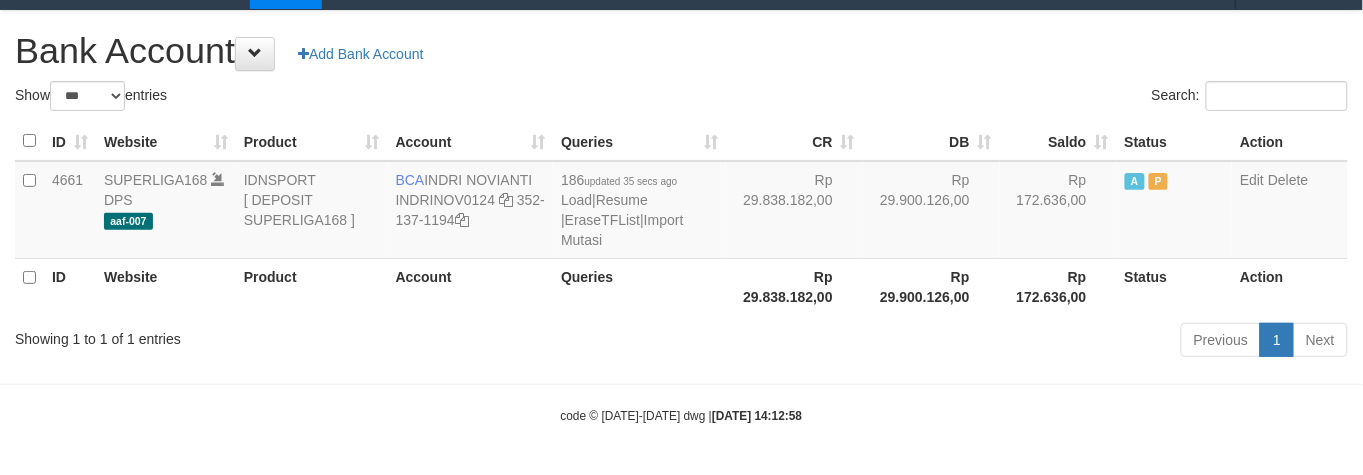 click on "Search:" at bounding box center (1023, 98) 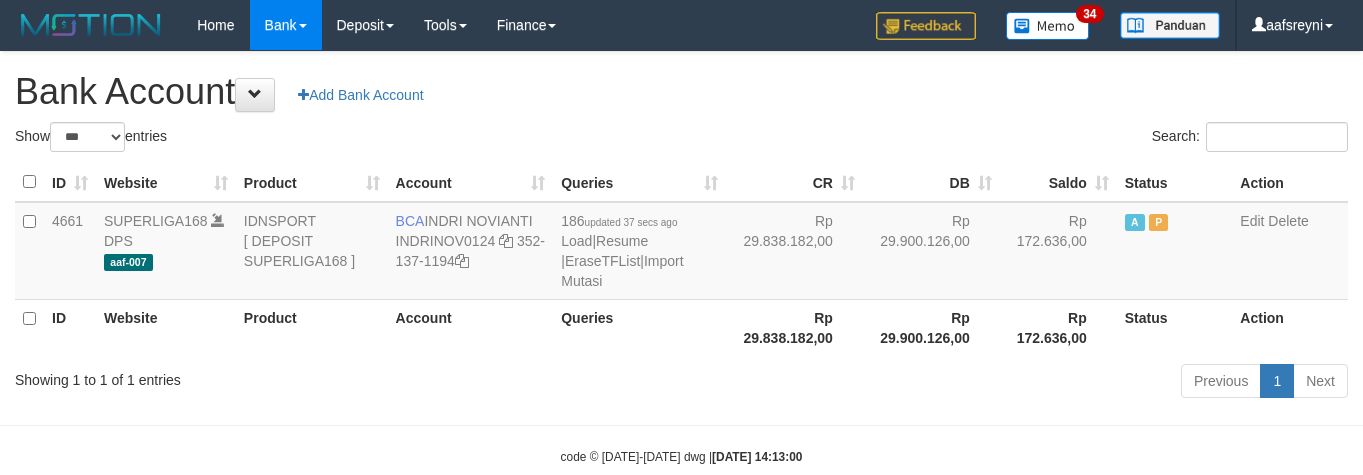 select on "***" 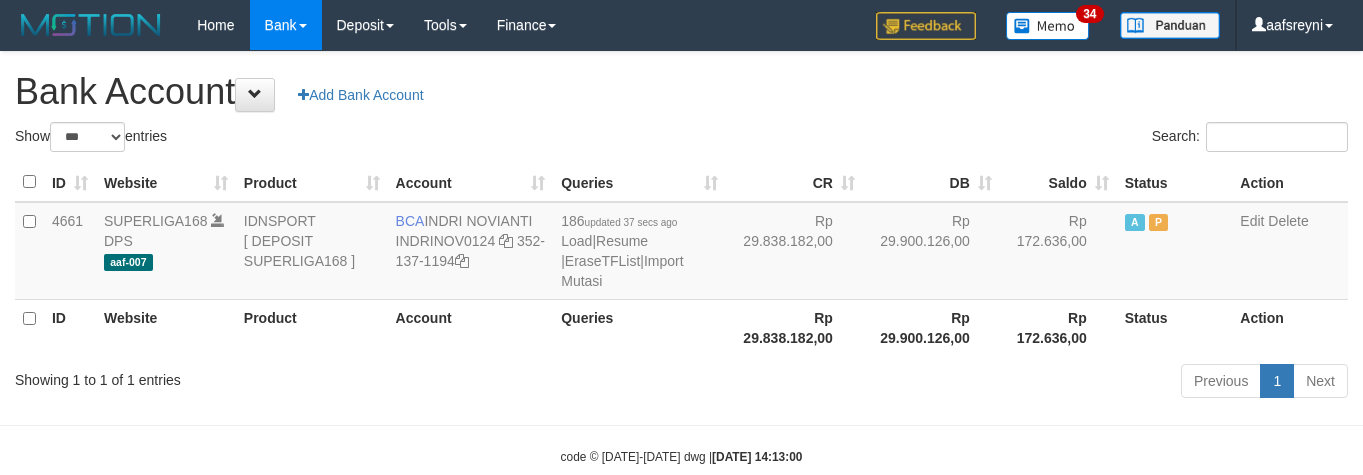 scroll, scrollTop: 41, scrollLeft: 0, axis: vertical 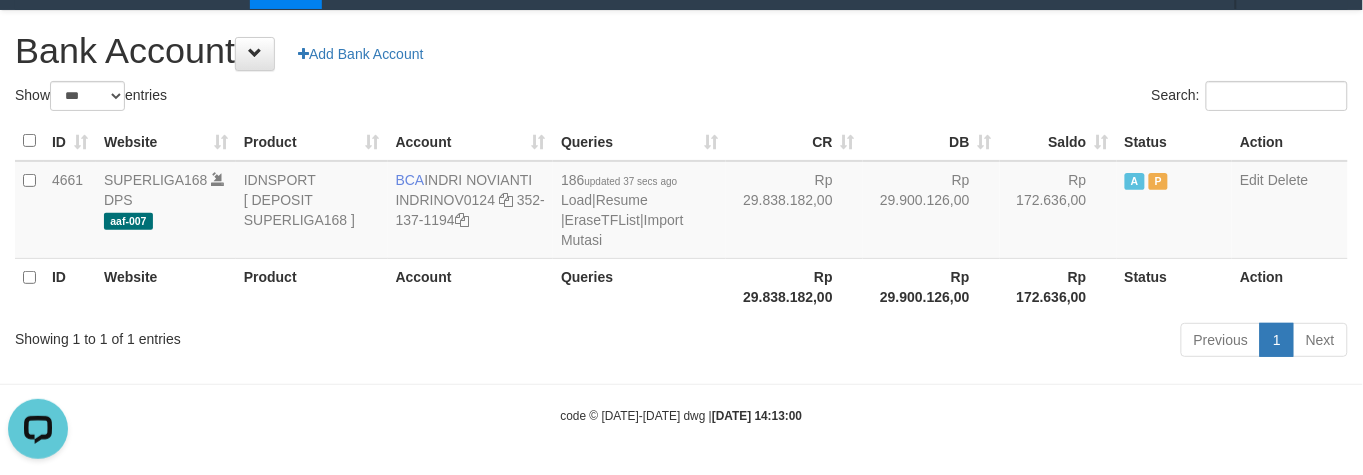 click on "Search:" at bounding box center (1023, 98) 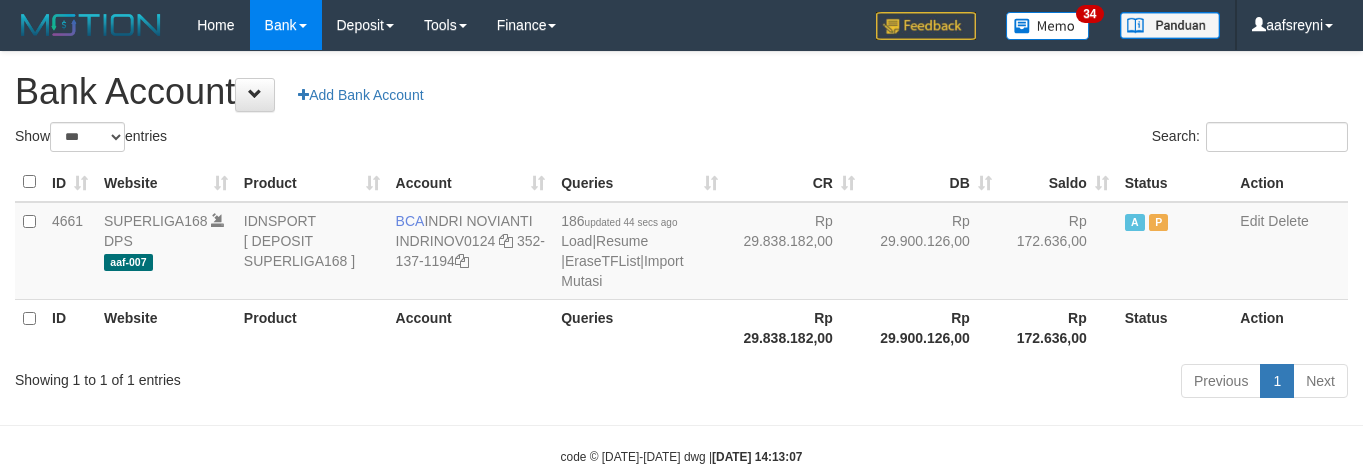 select on "***" 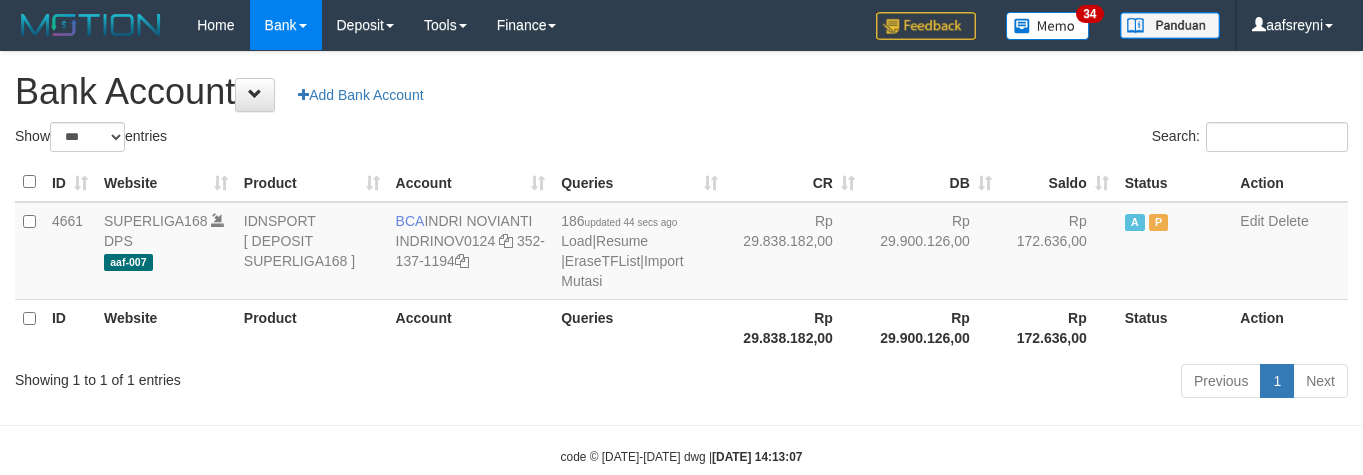scroll, scrollTop: 41, scrollLeft: 0, axis: vertical 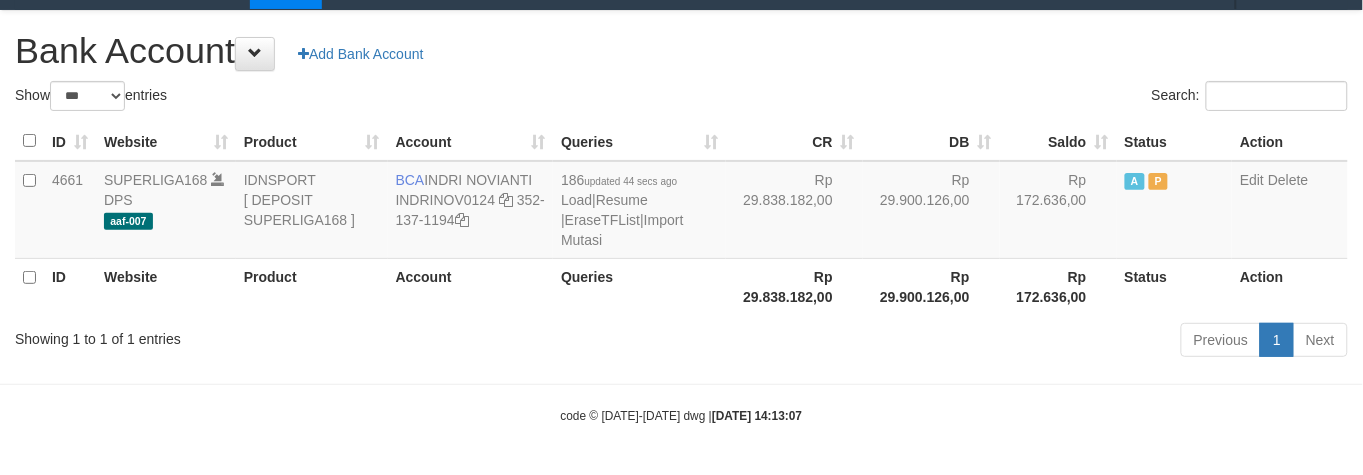 drag, startPoint x: 592, startPoint y: 70, endPoint x: 413, endPoint y: 62, distance: 179.17868 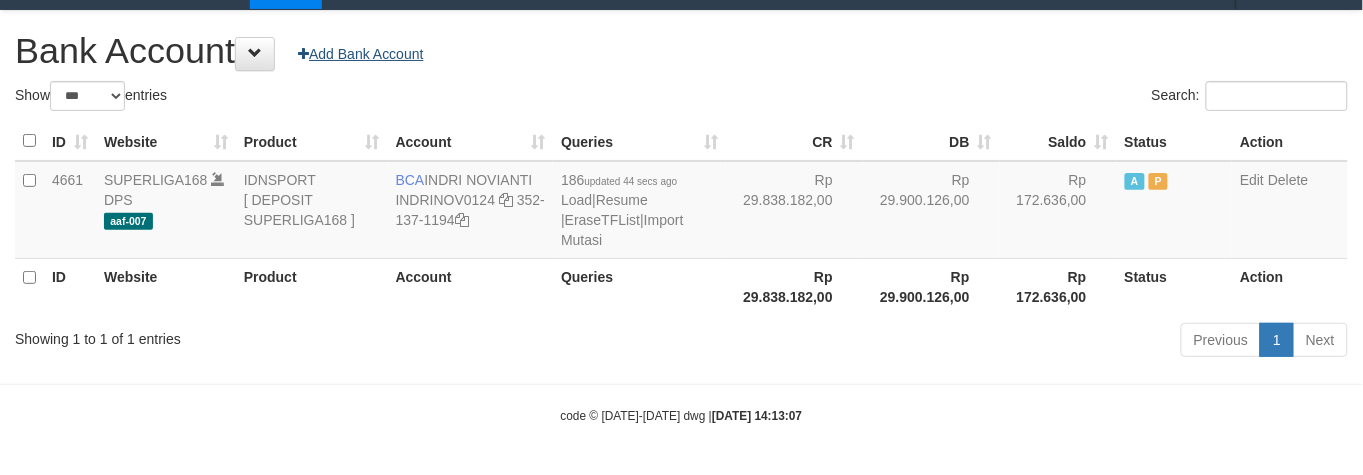 click on "**********" at bounding box center (681, 187) 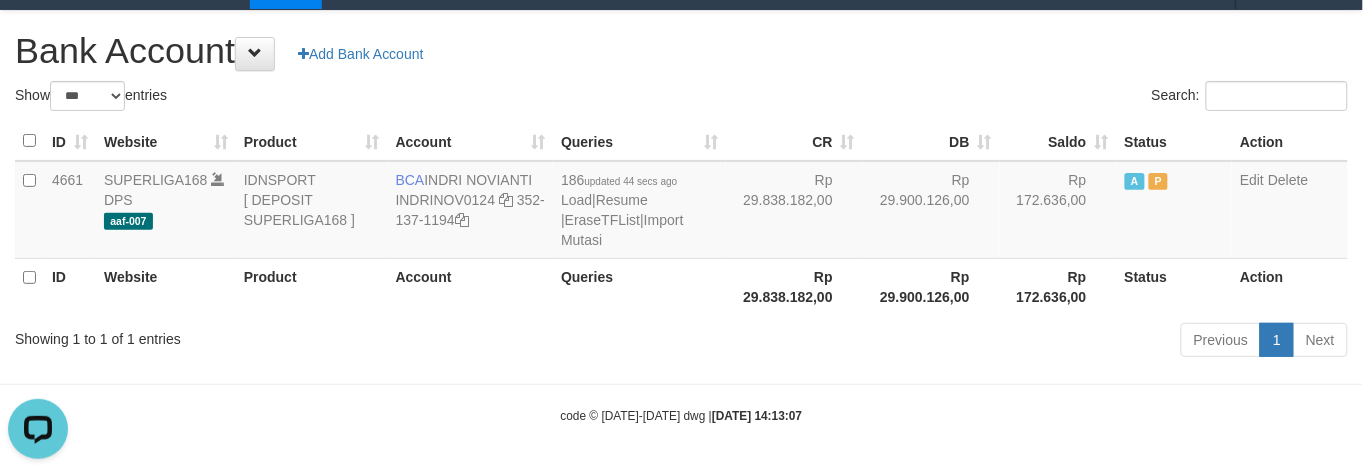 scroll, scrollTop: 0, scrollLeft: 0, axis: both 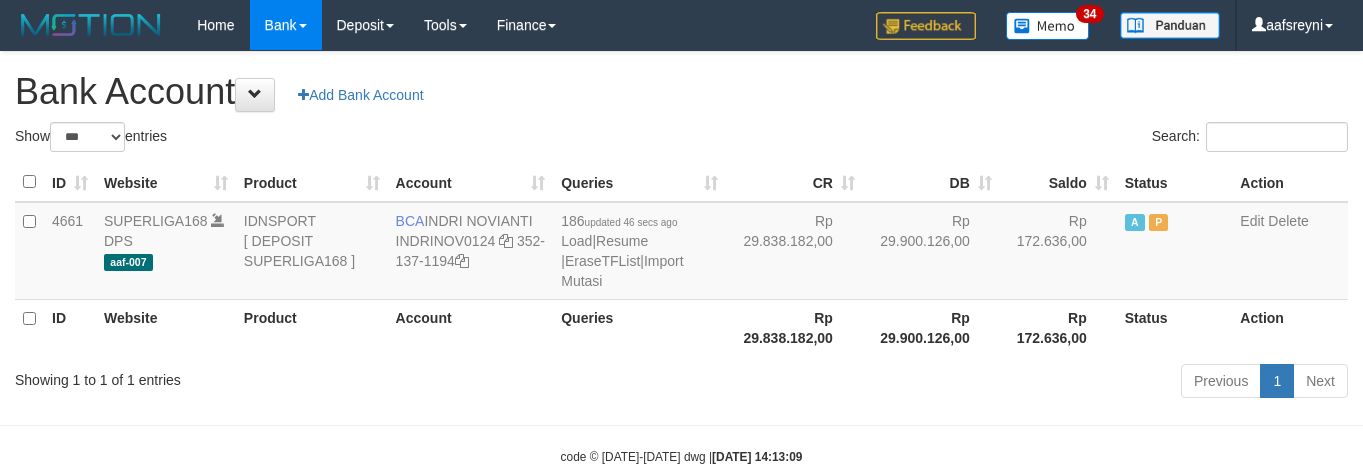 select on "***" 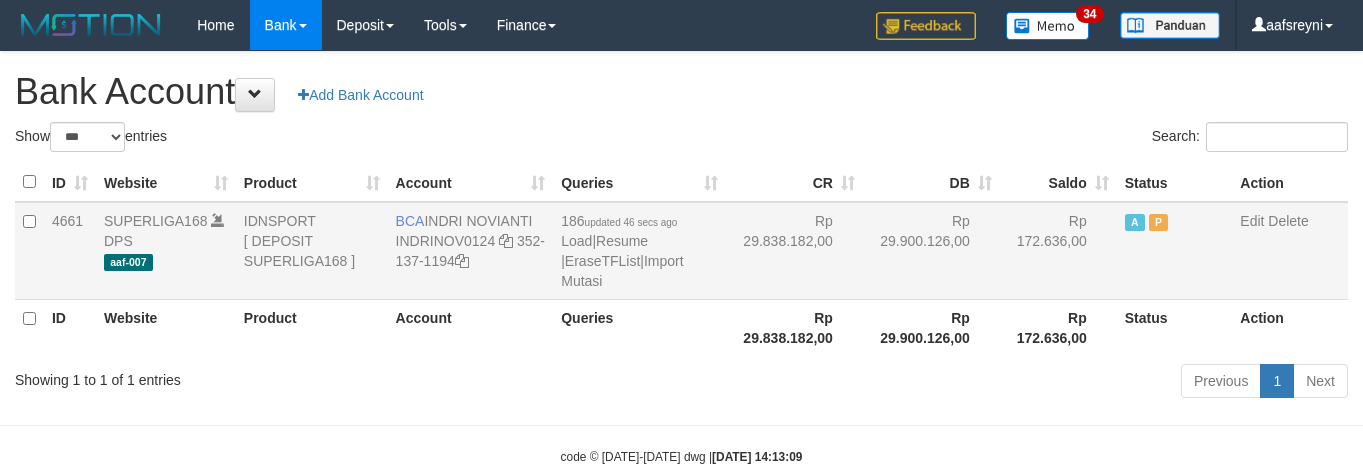 scroll, scrollTop: 41, scrollLeft: 0, axis: vertical 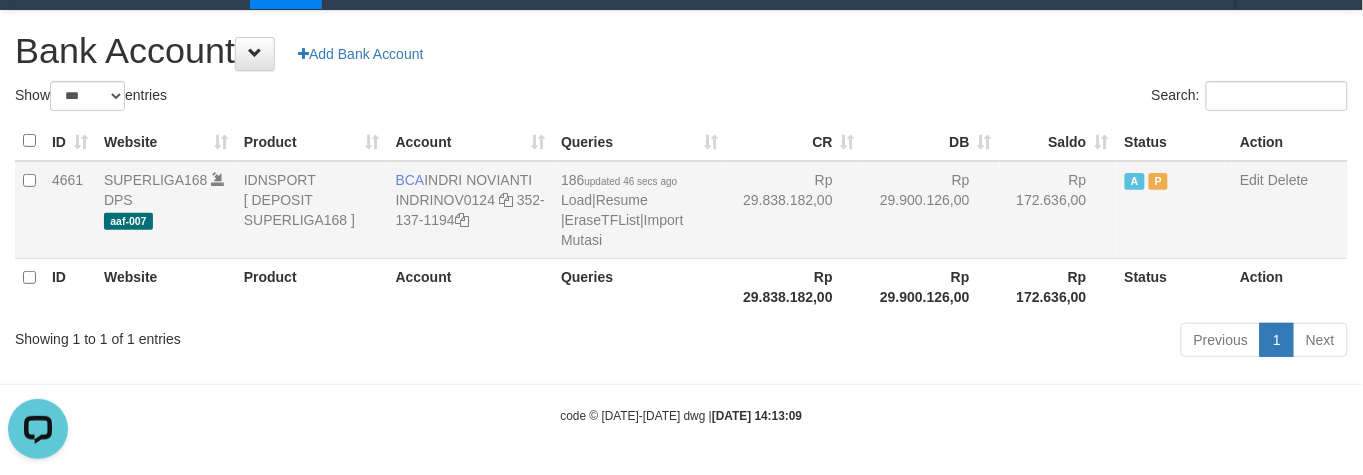 click on "Rp 29.838.182,00" at bounding box center (794, 210) 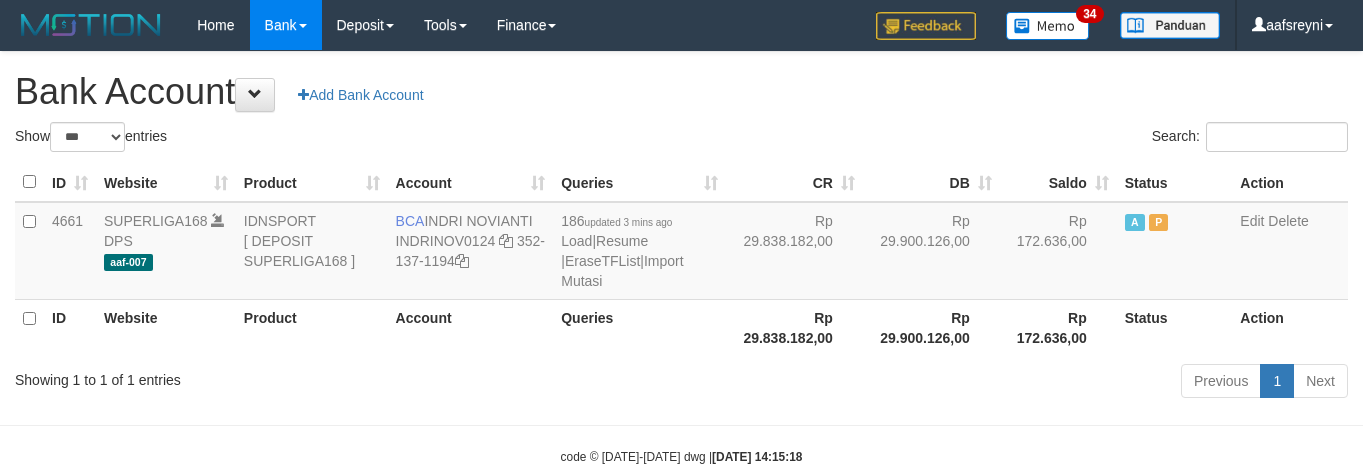 select on "***" 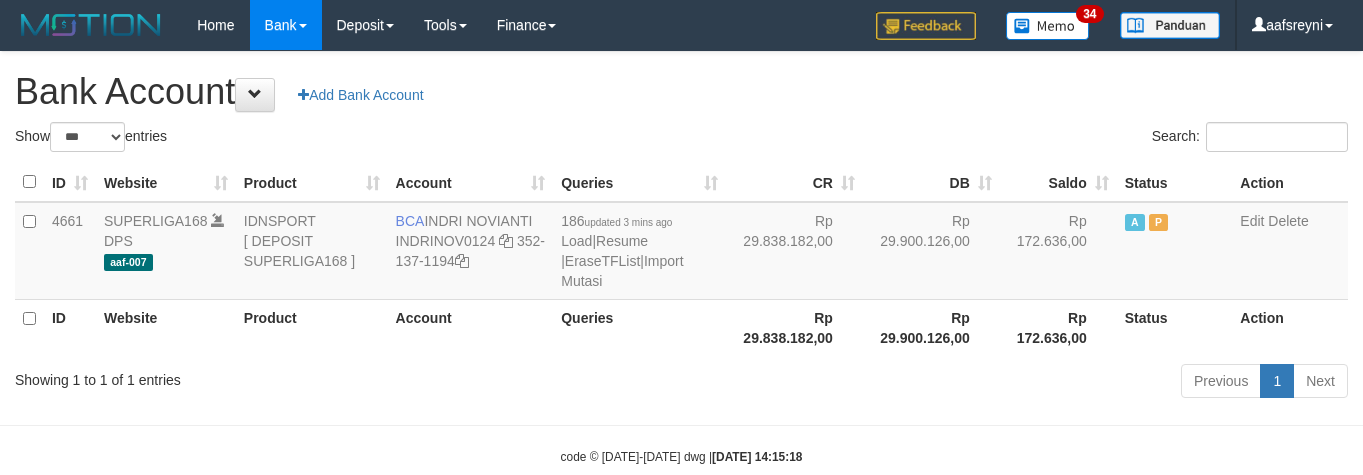 scroll, scrollTop: 41, scrollLeft: 0, axis: vertical 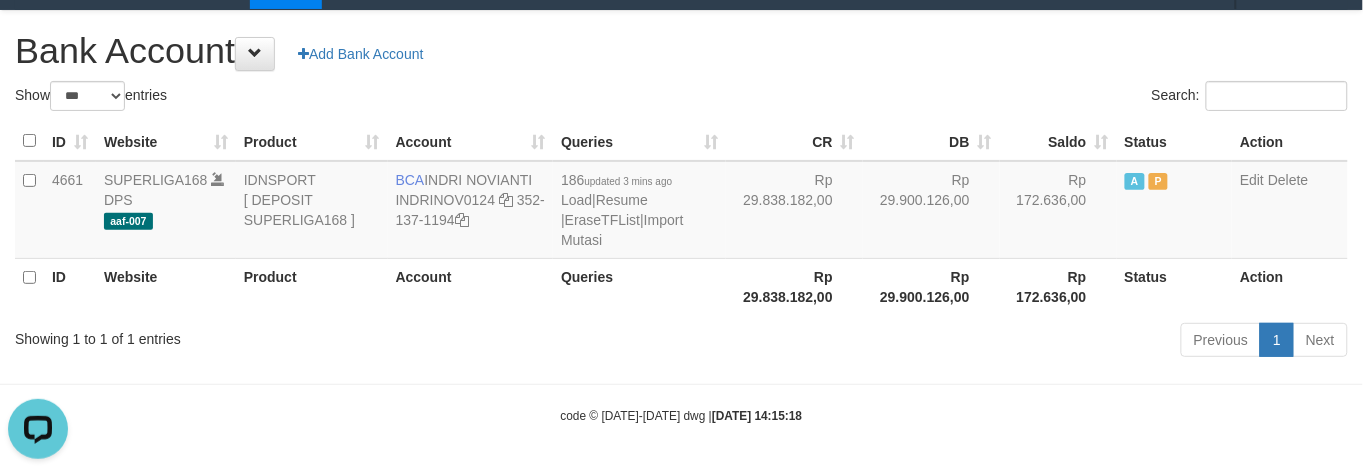 click on "Rp 29.838.182,00" at bounding box center (794, 286) 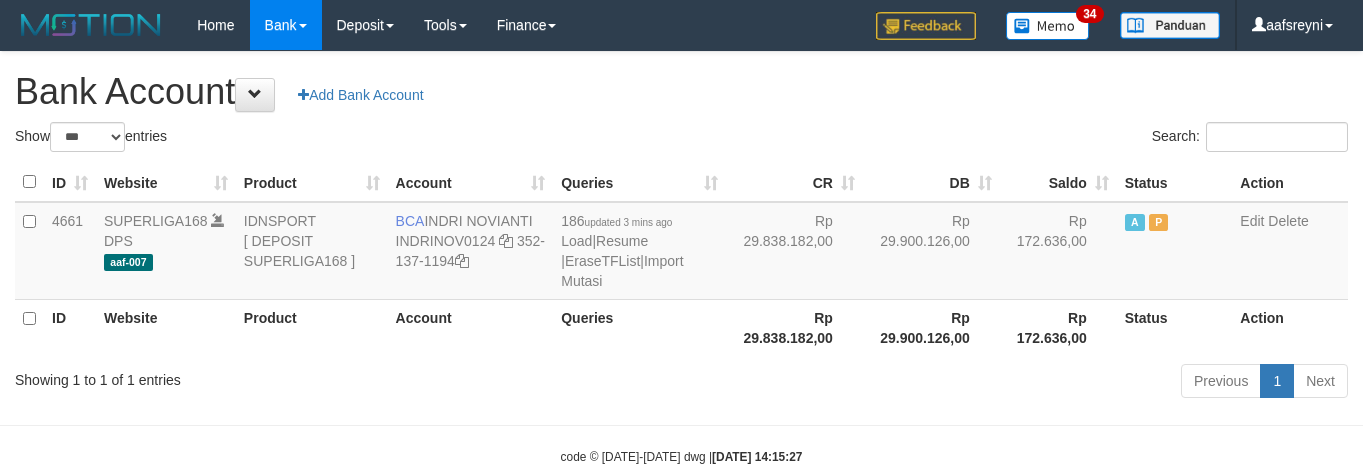 select on "***" 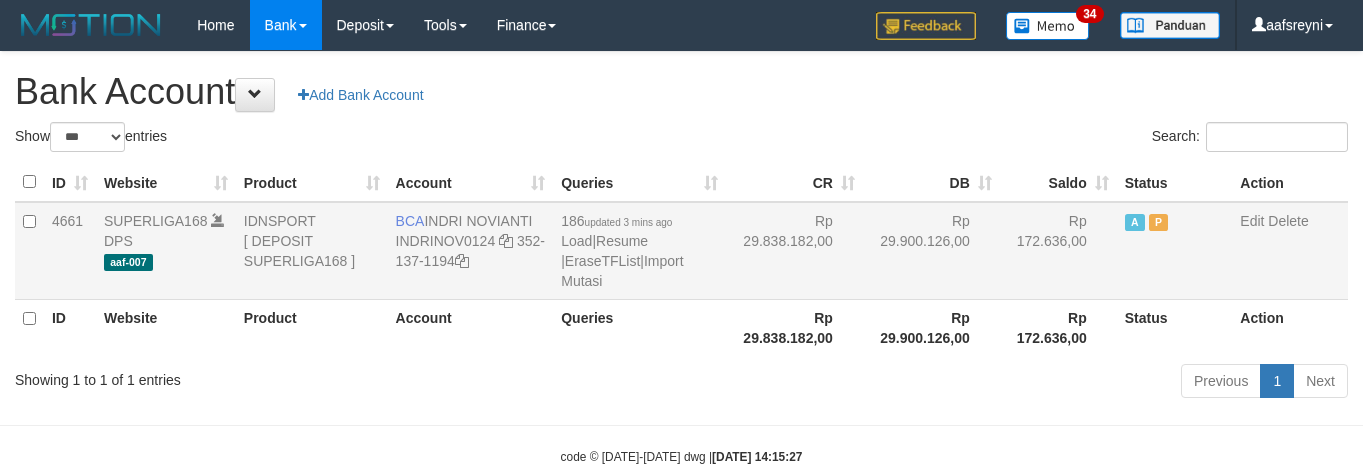 scroll, scrollTop: 41, scrollLeft: 0, axis: vertical 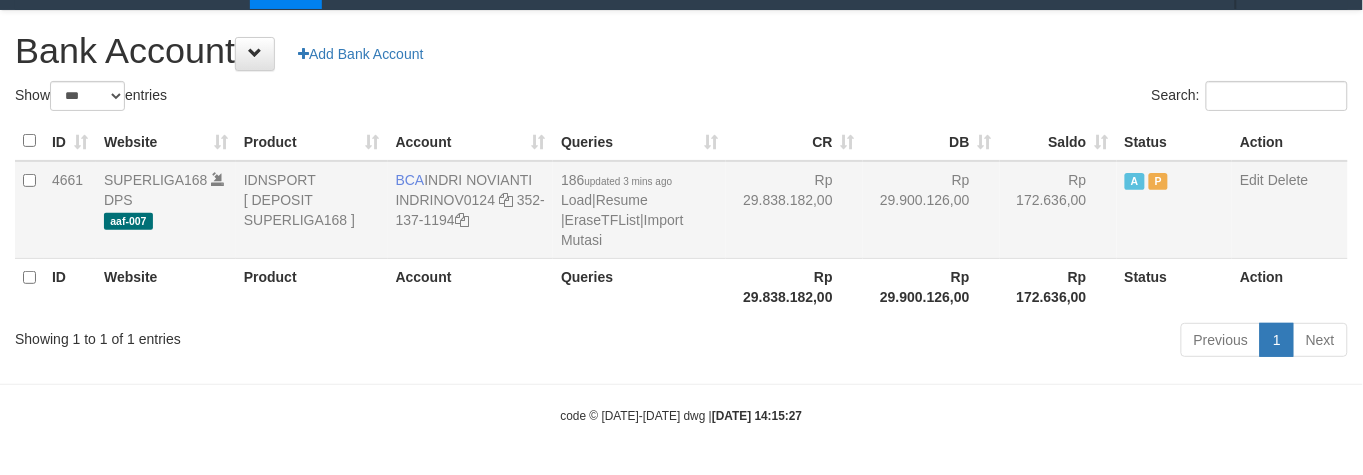 click on "Rp 29.900.126,00" at bounding box center (931, 210) 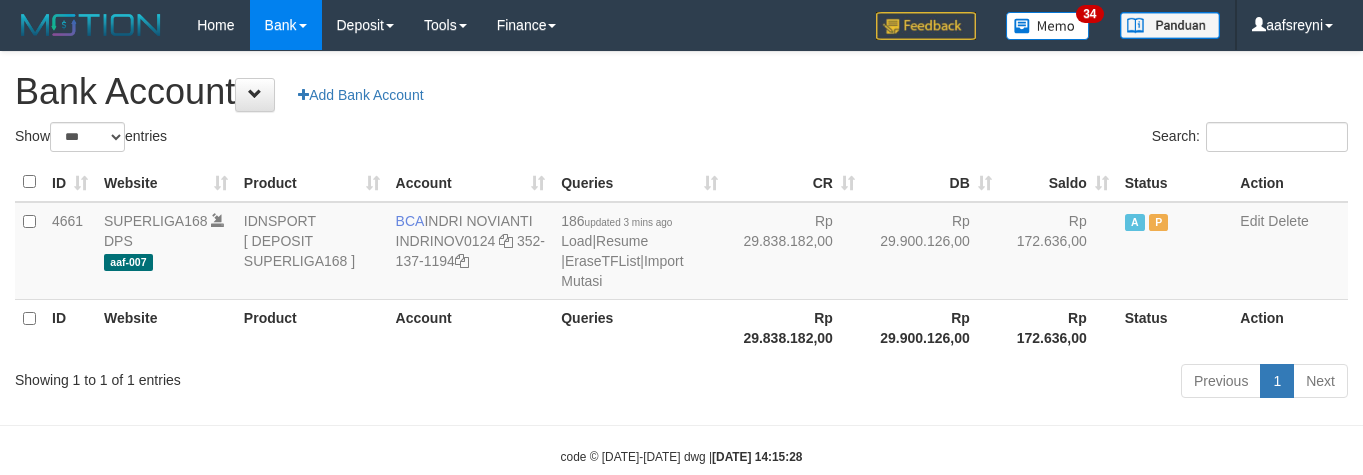select on "***" 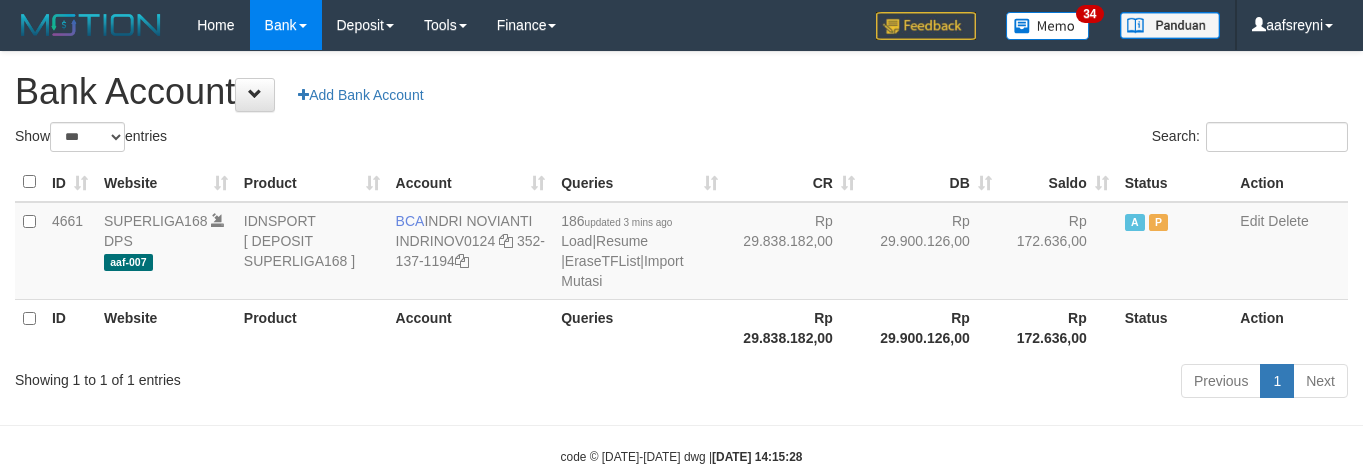 scroll, scrollTop: 41, scrollLeft: 0, axis: vertical 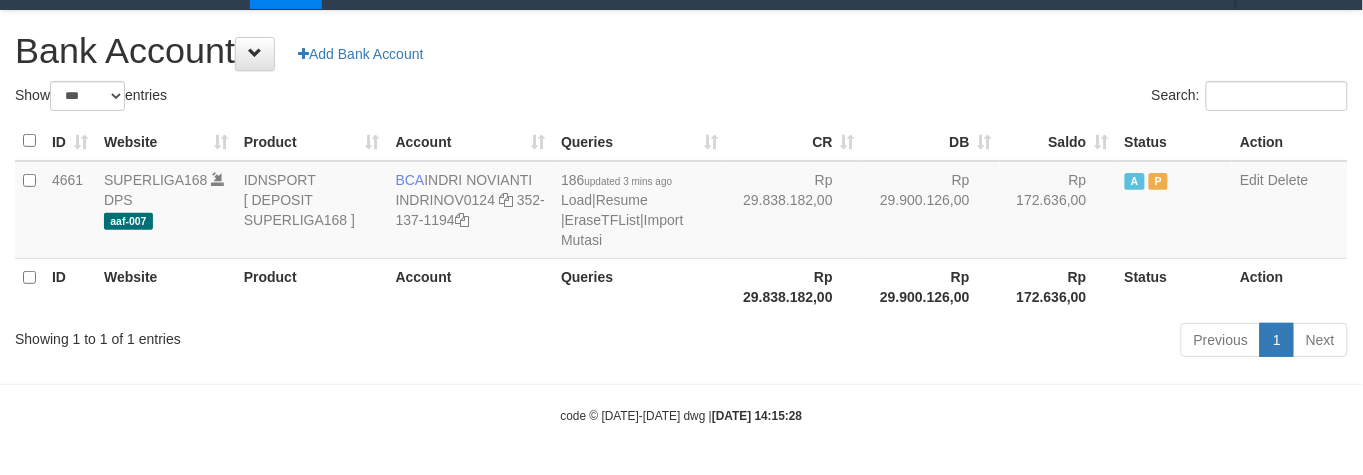 click on "Show  ** ** ** *** ***  entries" at bounding box center [341, 98] 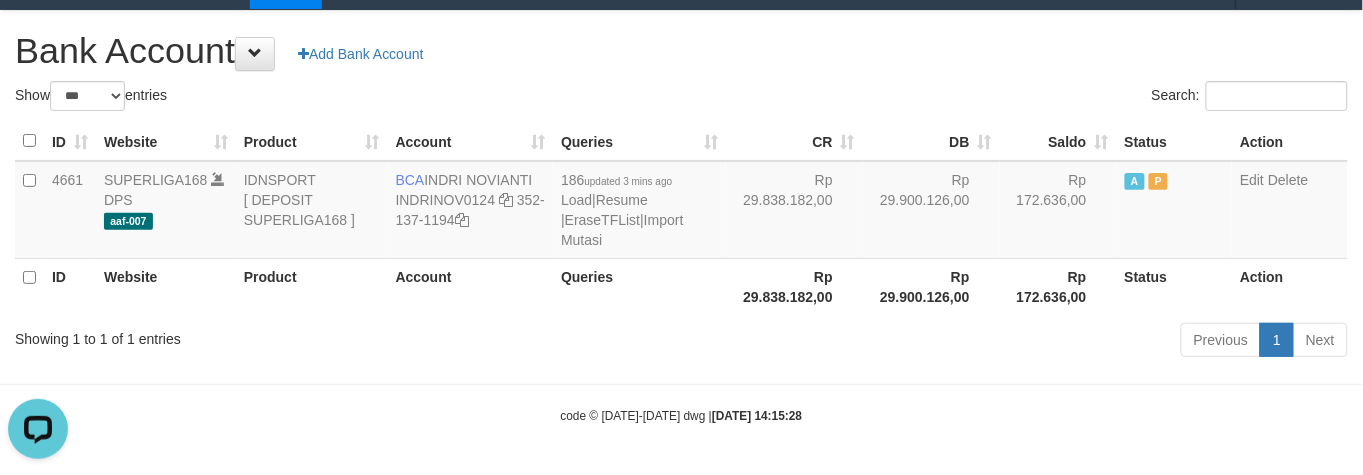 scroll, scrollTop: 0, scrollLeft: 0, axis: both 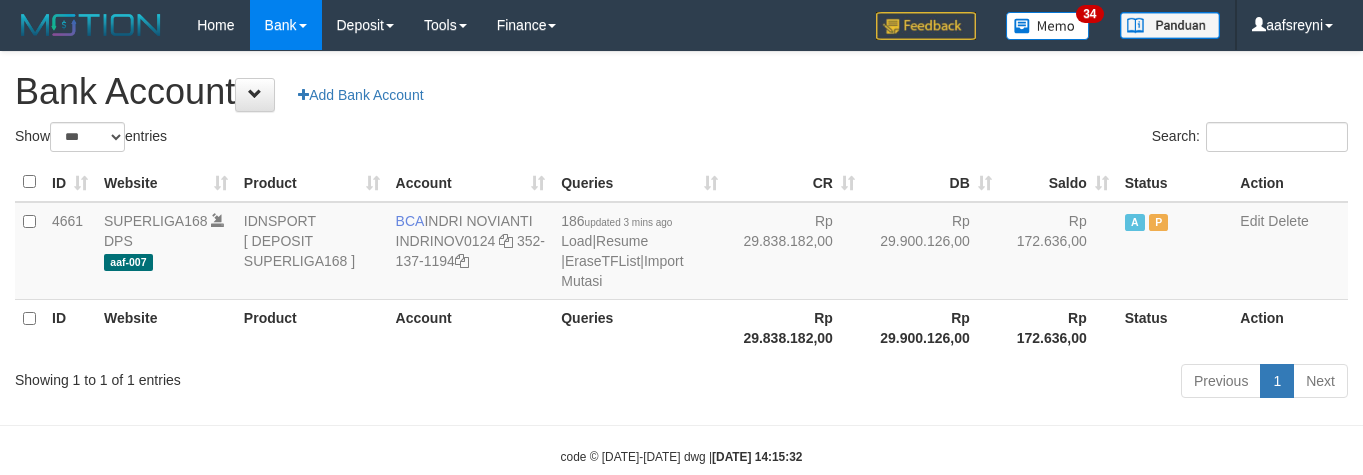 select on "***" 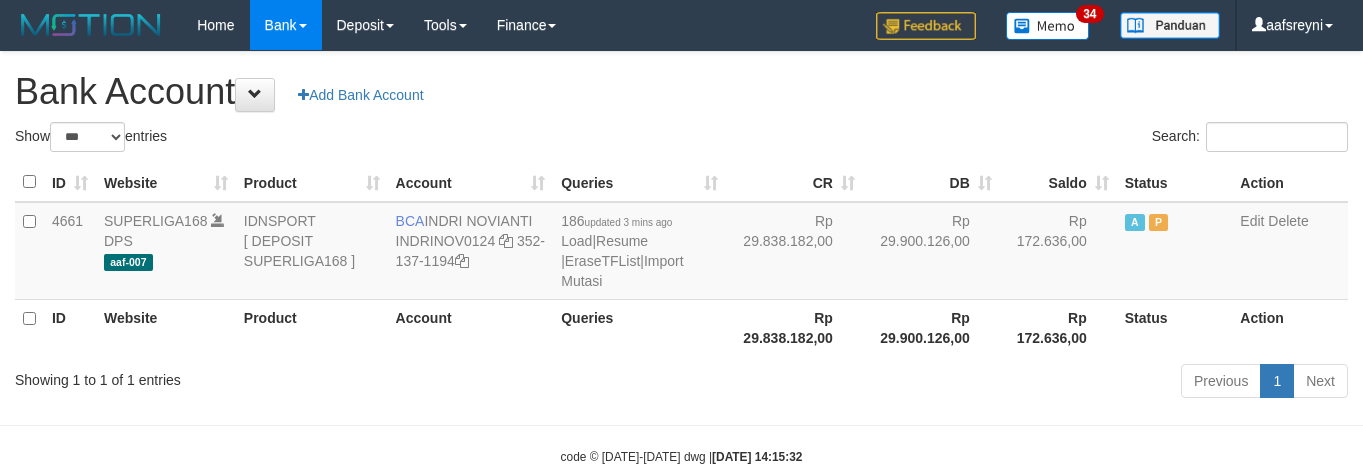 scroll, scrollTop: 41, scrollLeft: 0, axis: vertical 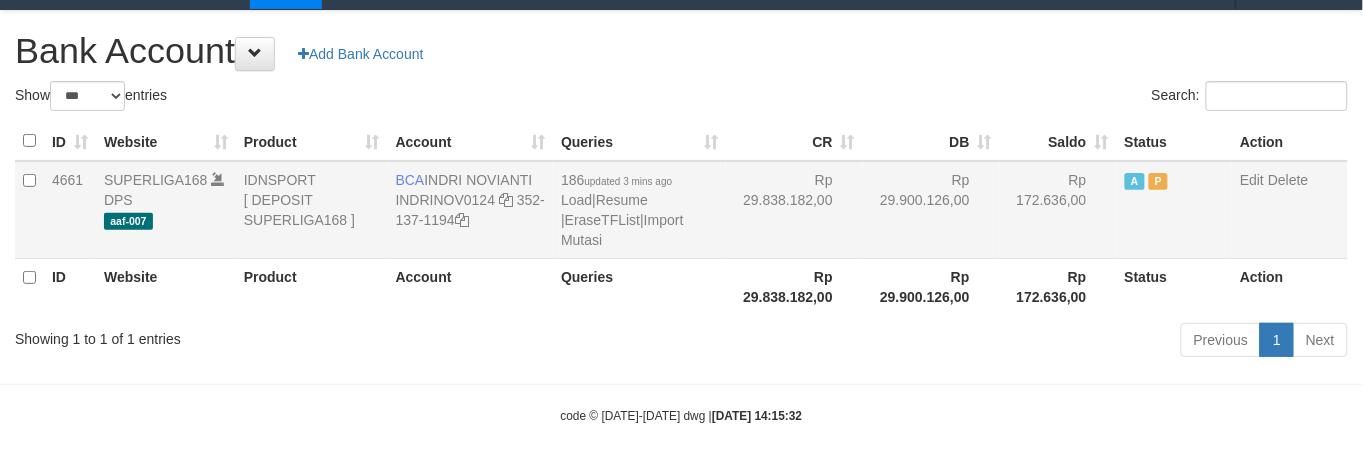 click on "Rp 29.900.126,00" at bounding box center [931, 210] 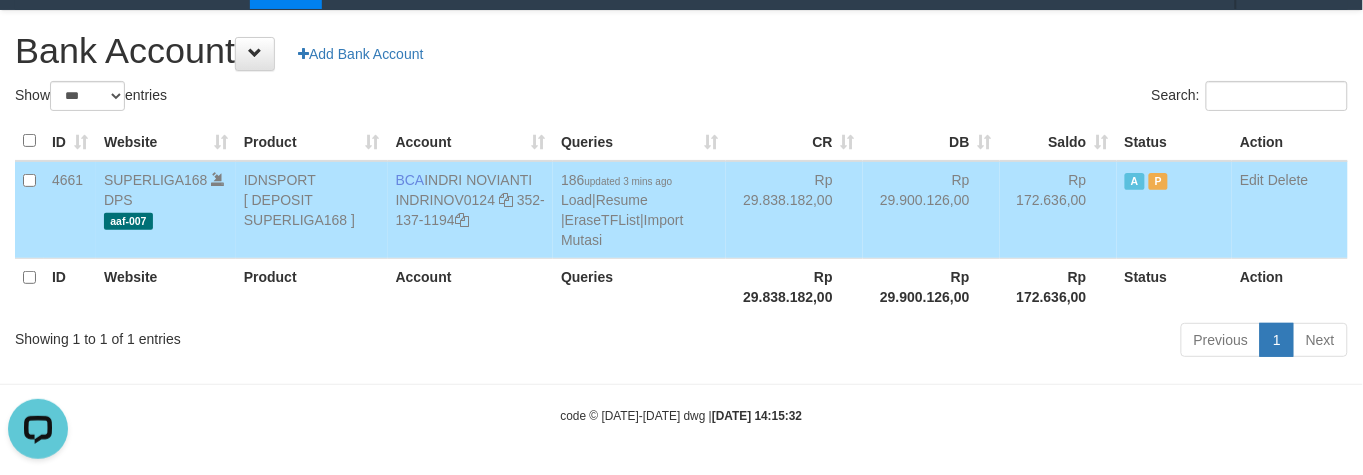scroll, scrollTop: 0, scrollLeft: 0, axis: both 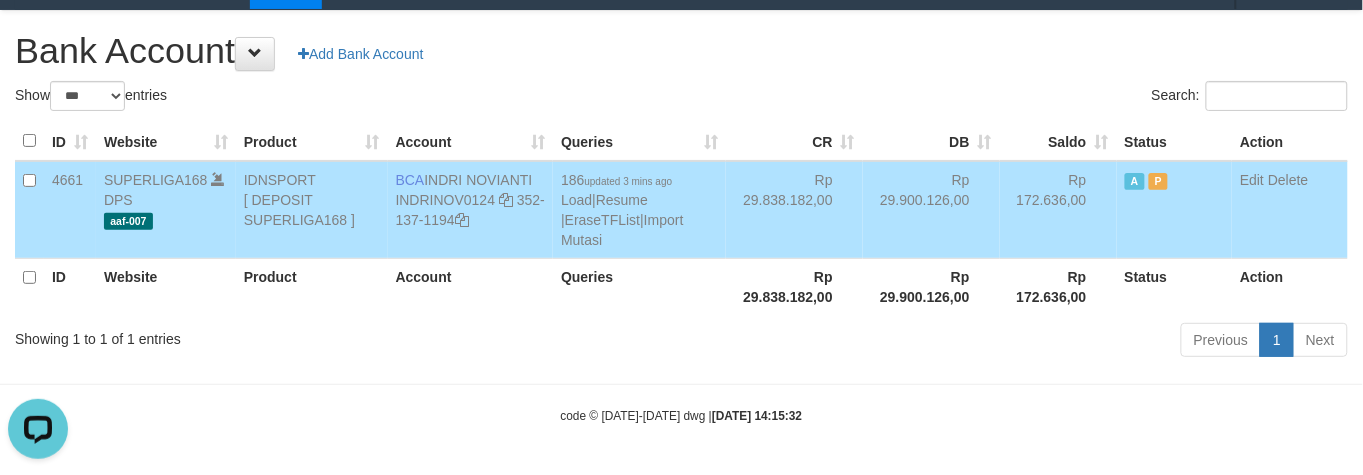 drag, startPoint x: 711, startPoint y: 73, endPoint x: 681, endPoint y: 80, distance: 30.805843 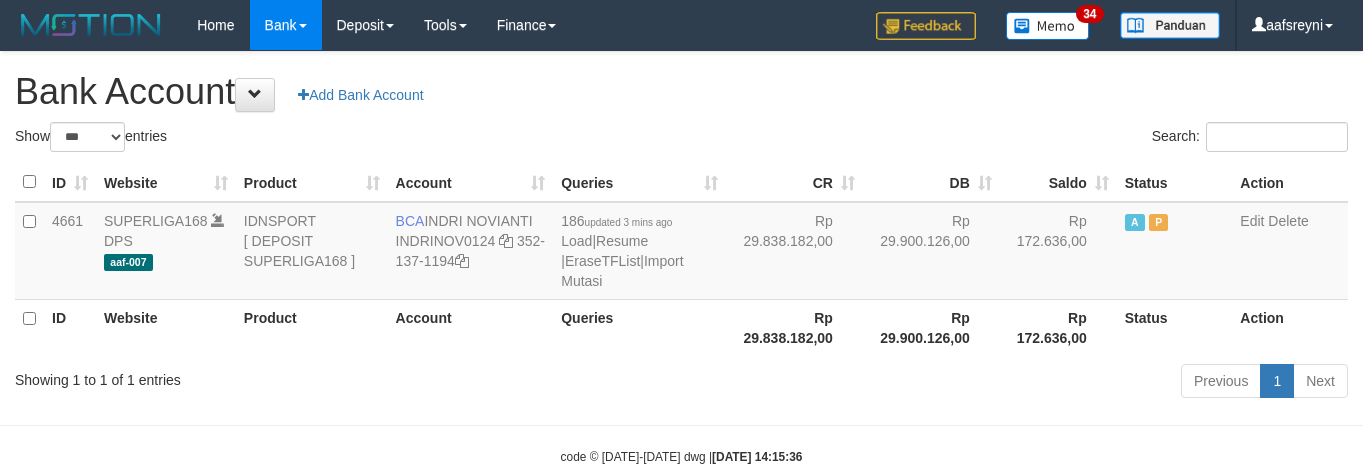 select on "***" 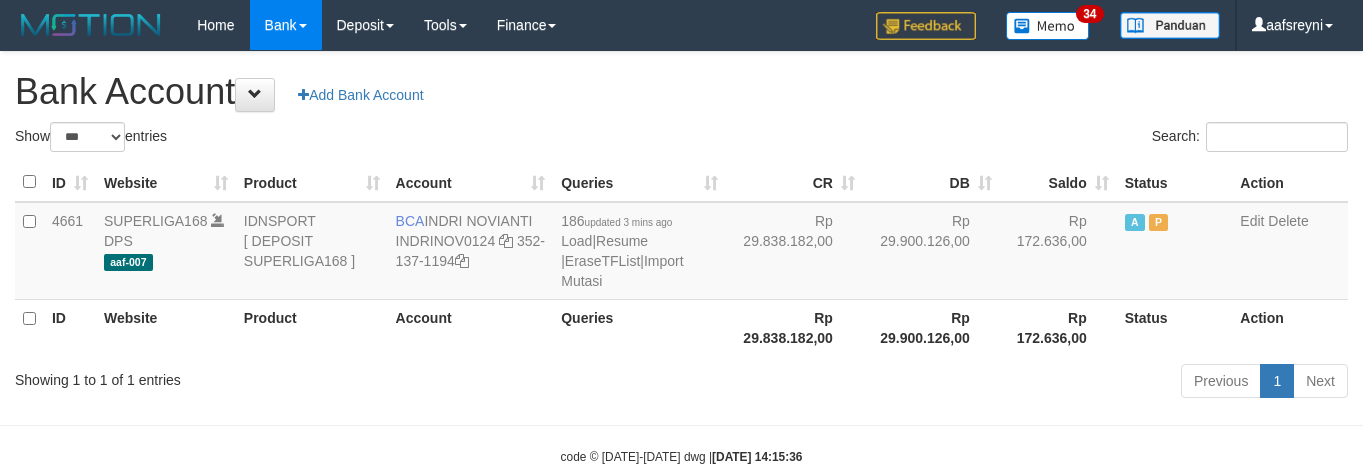 scroll, scrollTop: 41, scrollLeft: 0, axis: vertical 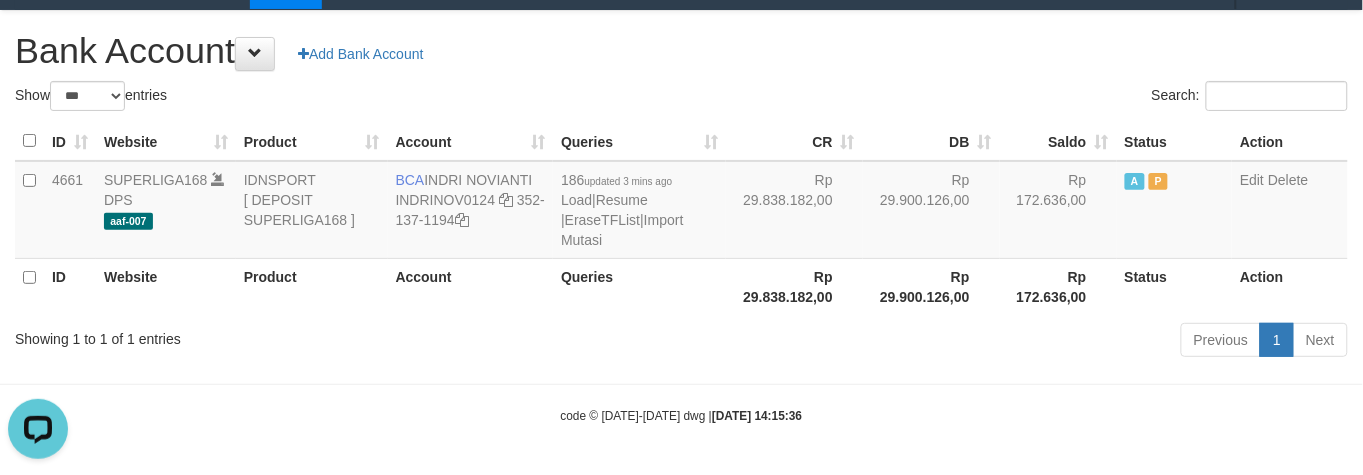 click on "**********" at bounding box center (681, 187) 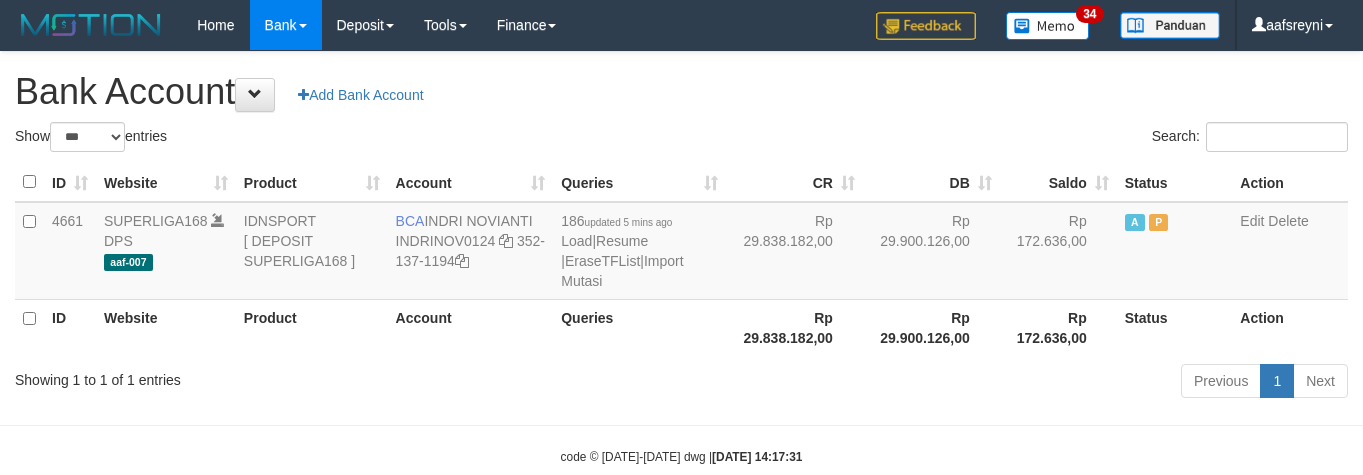 select on "***" 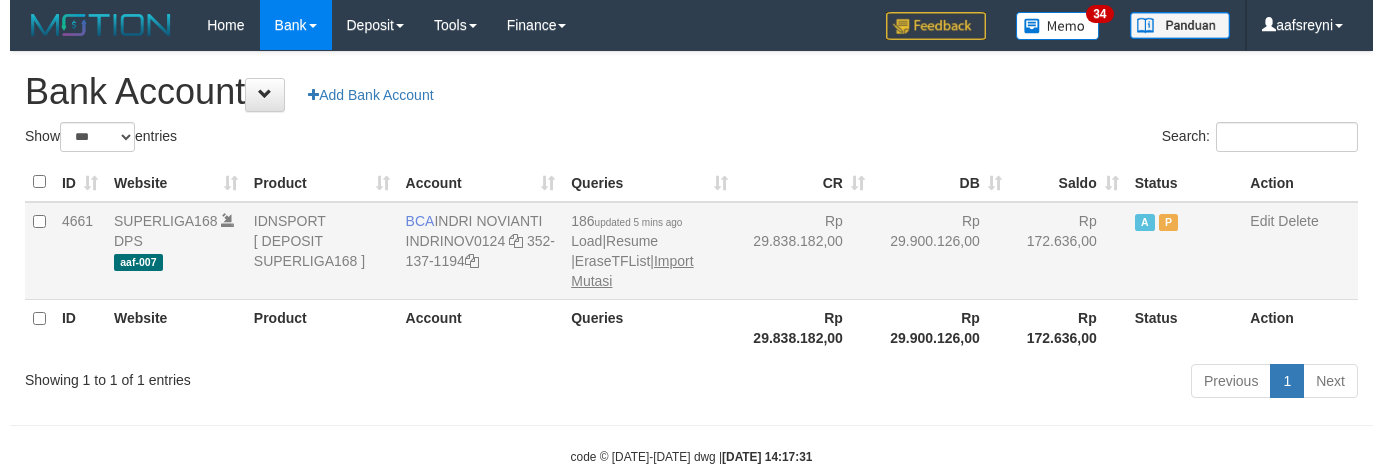 scroll, scrollTop: 41, scrollLeft: 0, axis: vertical 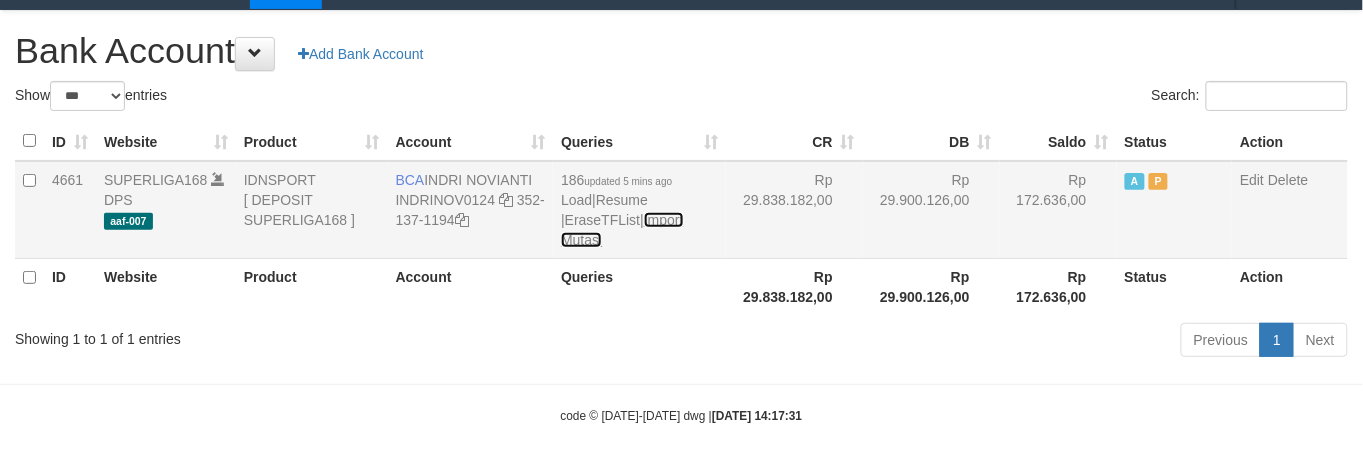 click on "Import Mutasi" at bounding box center [622, 230] 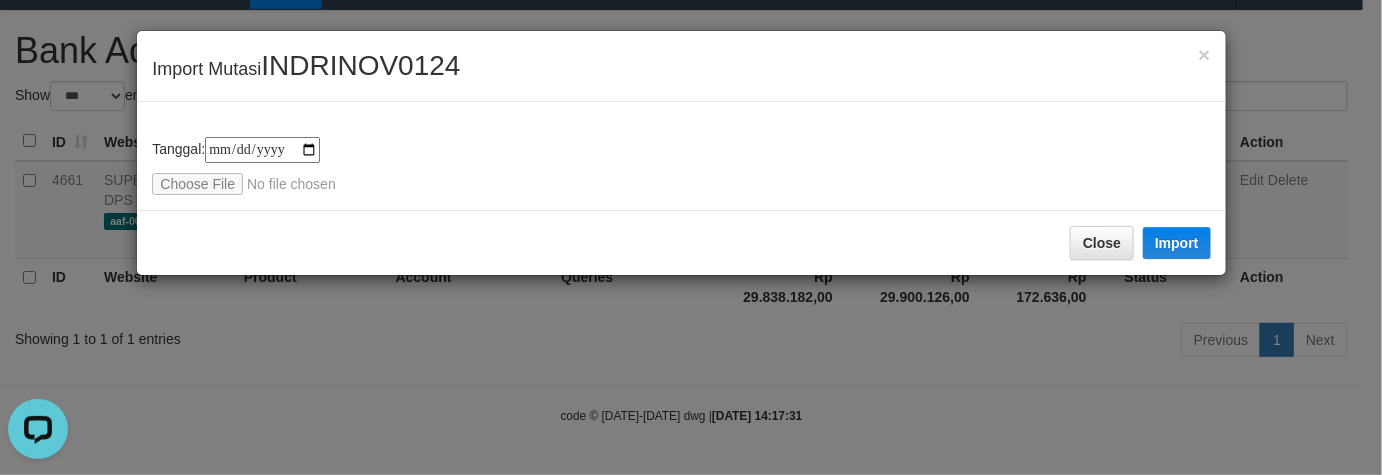 scroll, scrollTop: 0, scrollLeft: 0, axis: both 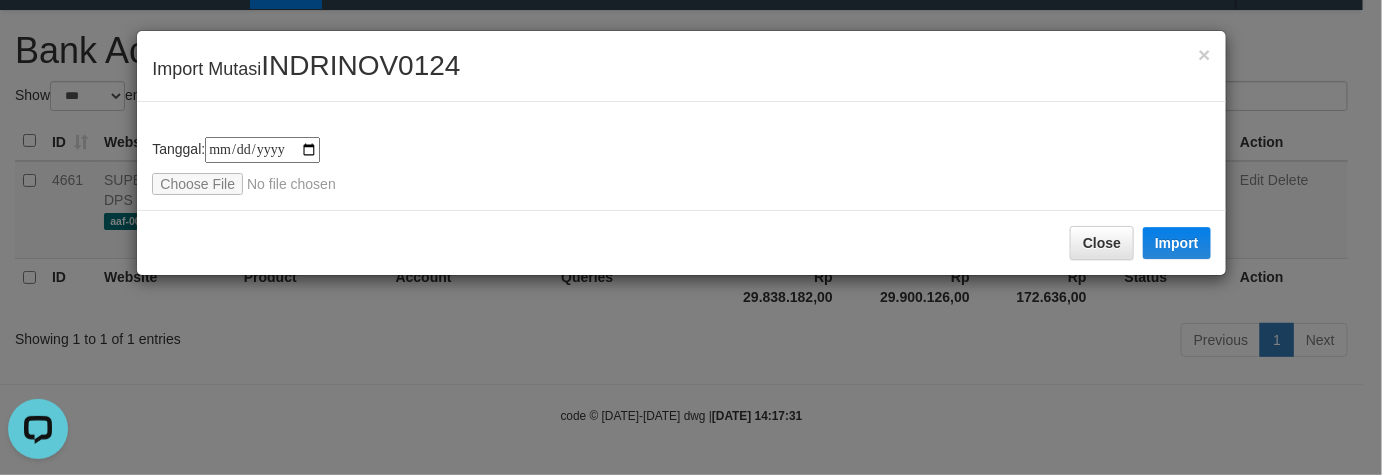 type on "**********" 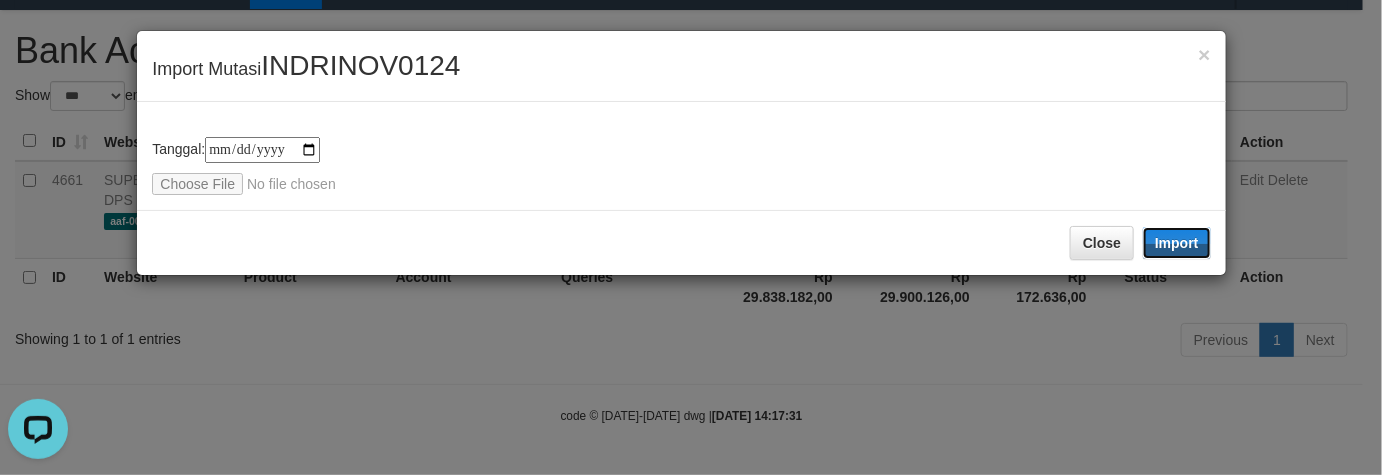 drag, startPoint x: 1186, startPoint y: 242, endPoint x: 172, endPoint y: 5, distance: 1041.3285 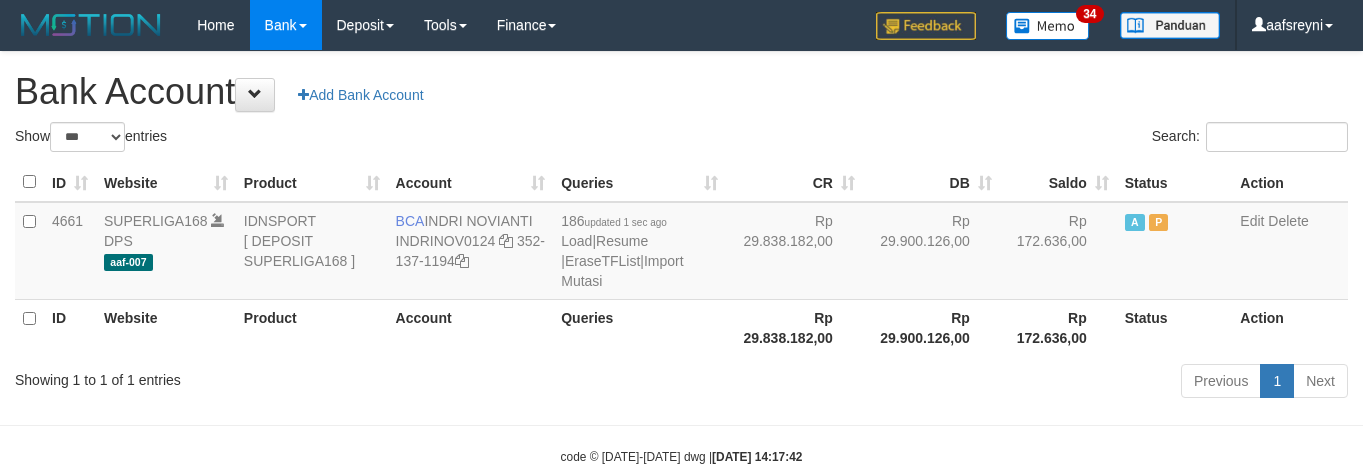 select on "***" 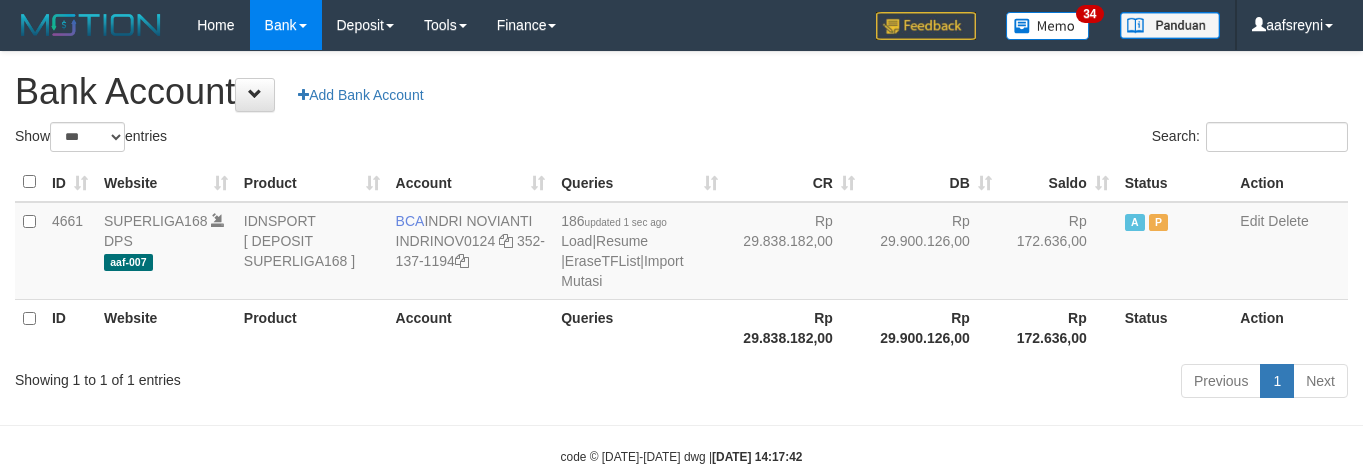 scroll, scrollTop: 41, scrollLeft: 0, axis: vertical 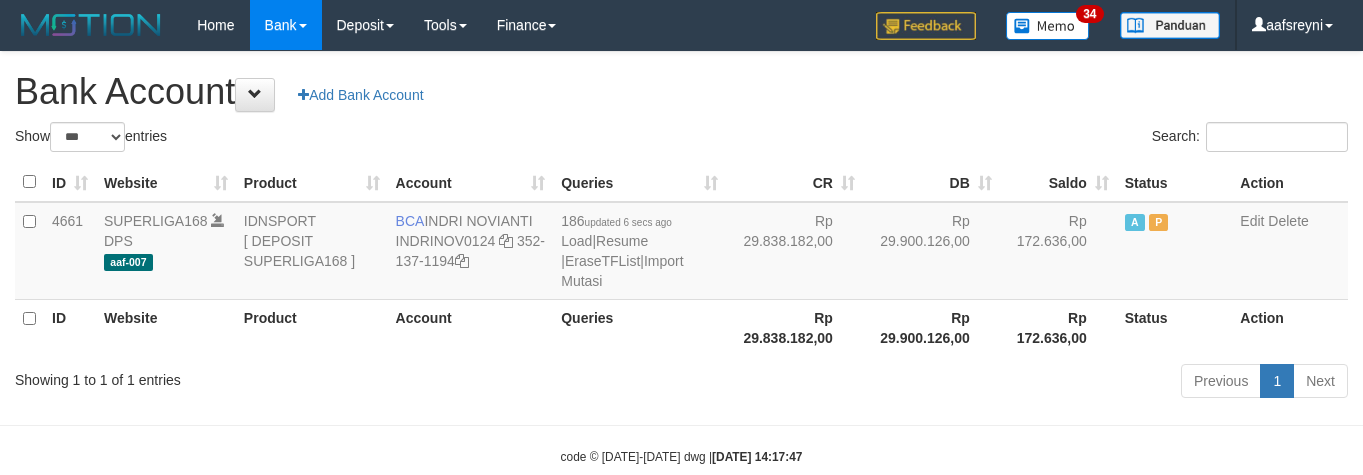 select on "***" 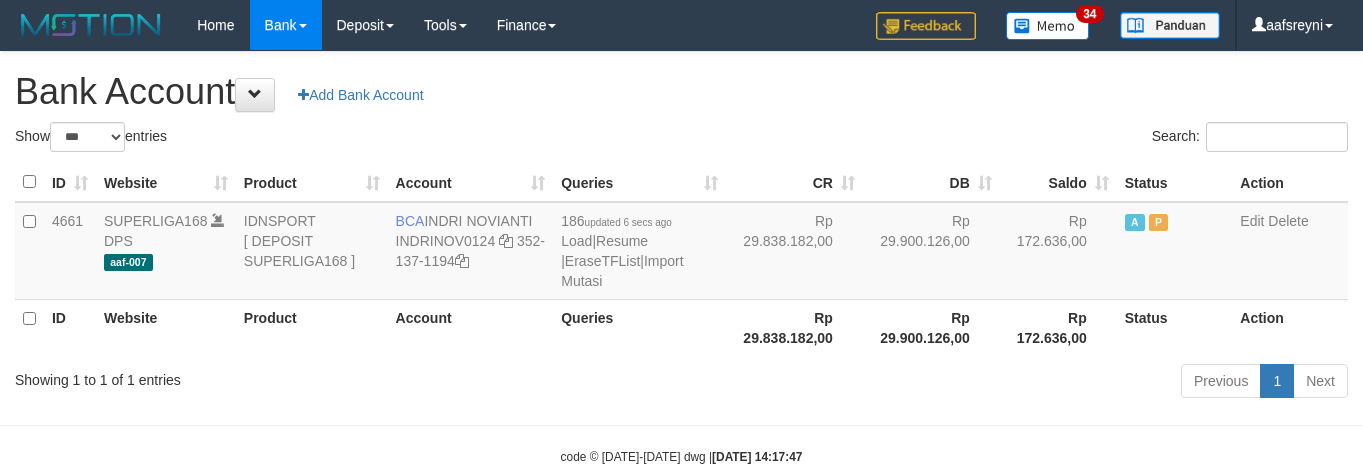 scroll, scrollTop: 41, scrollLeft: 0, axis: vertical 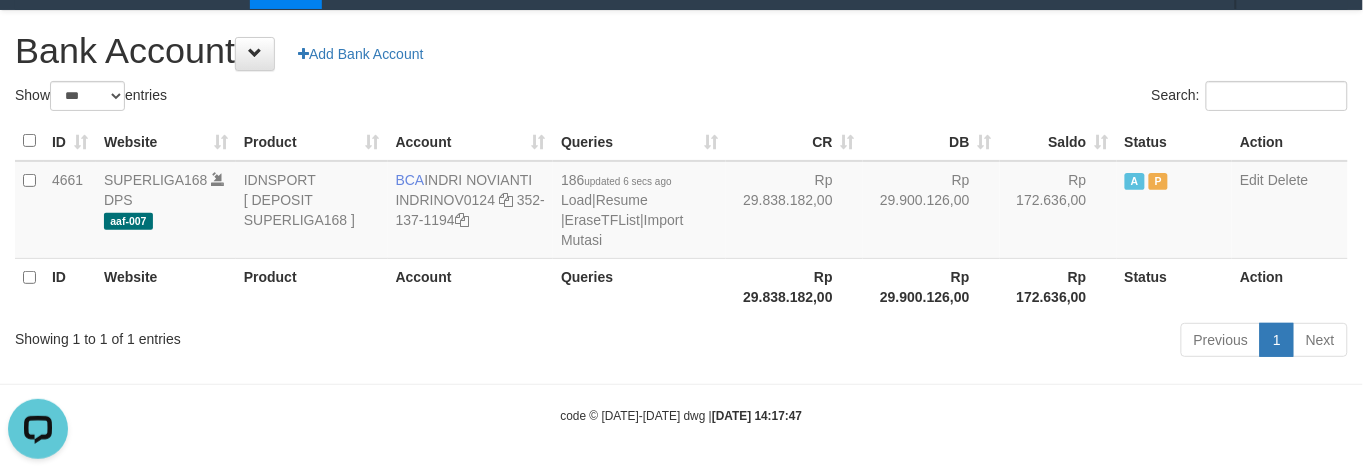 click on "Show  ** ** ** *** ***  entries" at bounding box center [341, 98] 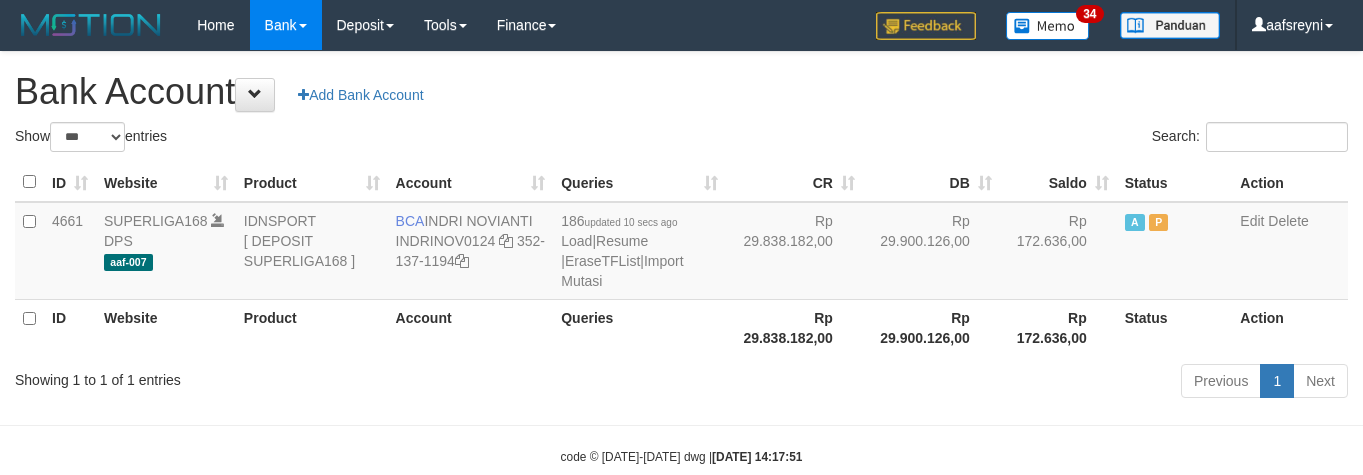 select on "***" 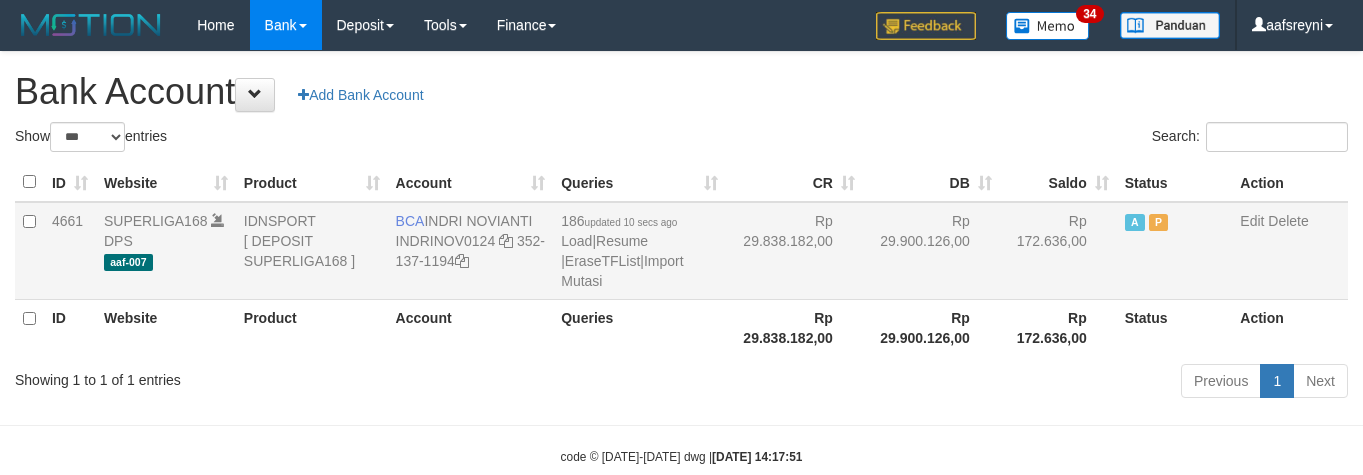 scroll, scrollTop: 41, scrollLeft: 0, axis: vertical 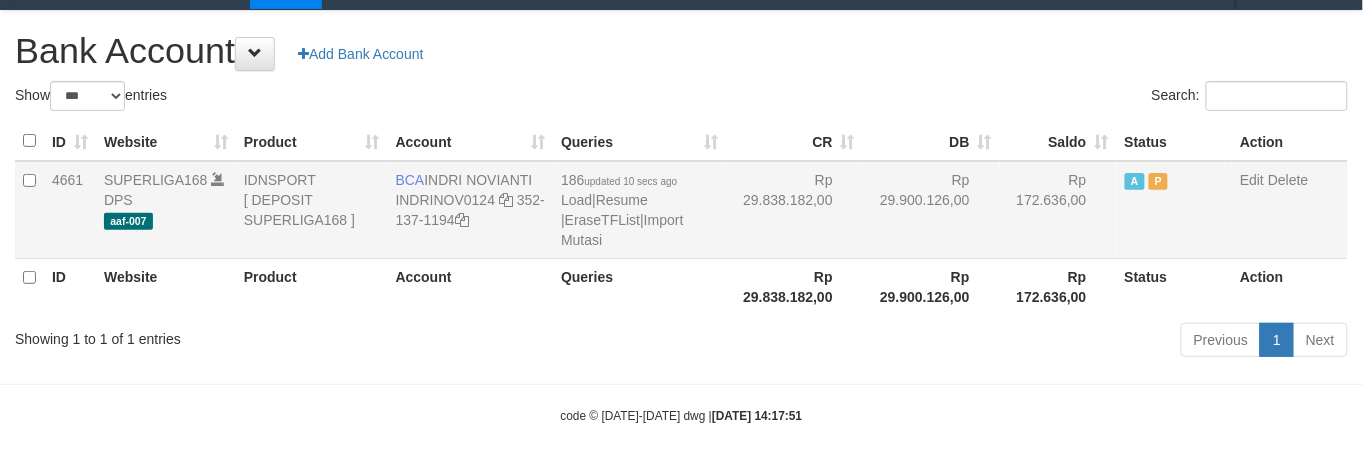 click on "Rp 29.838.182,00" at bounding box center [794, 210] 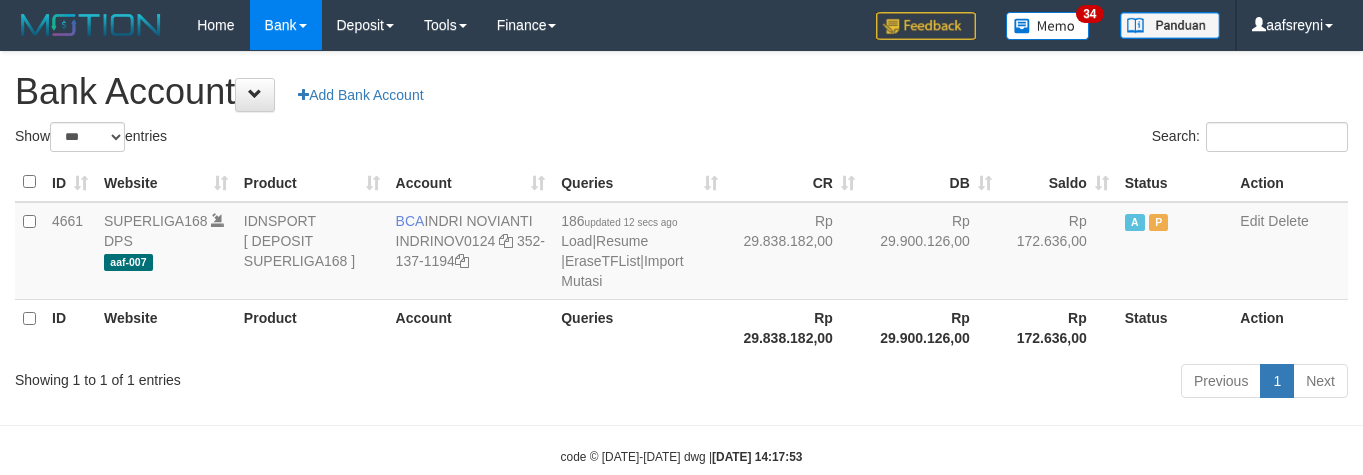 select on "***" 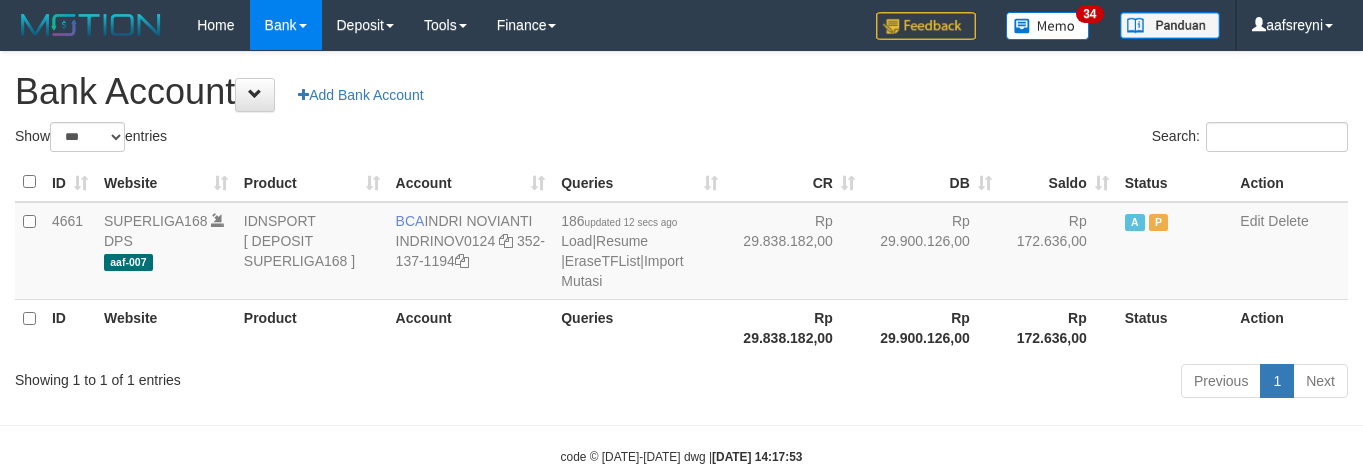 scroll, scrollTop: 41, scrollLeft: 0, axis: vertical 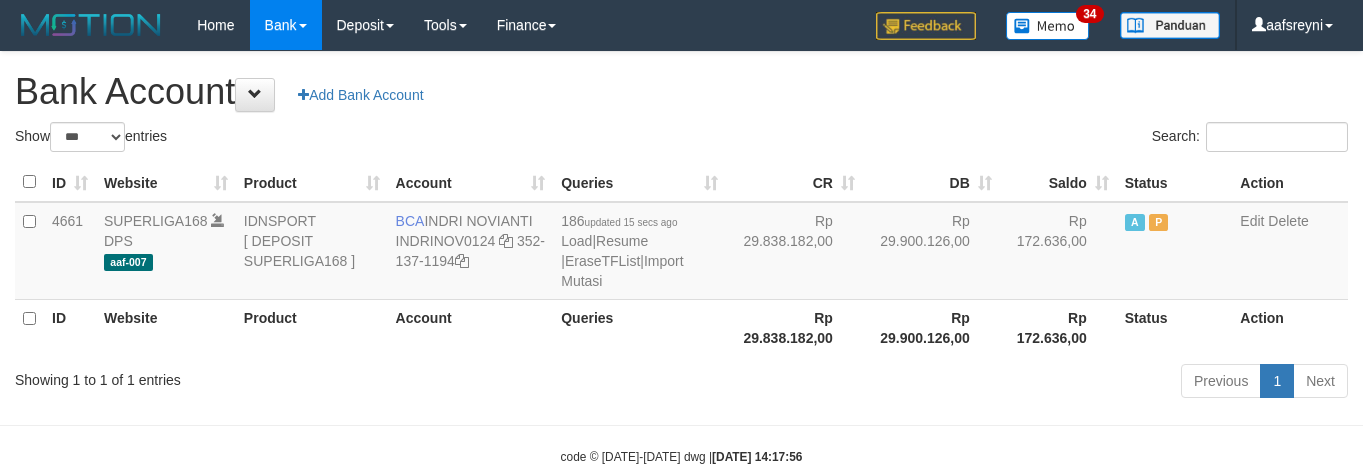 select on "***" 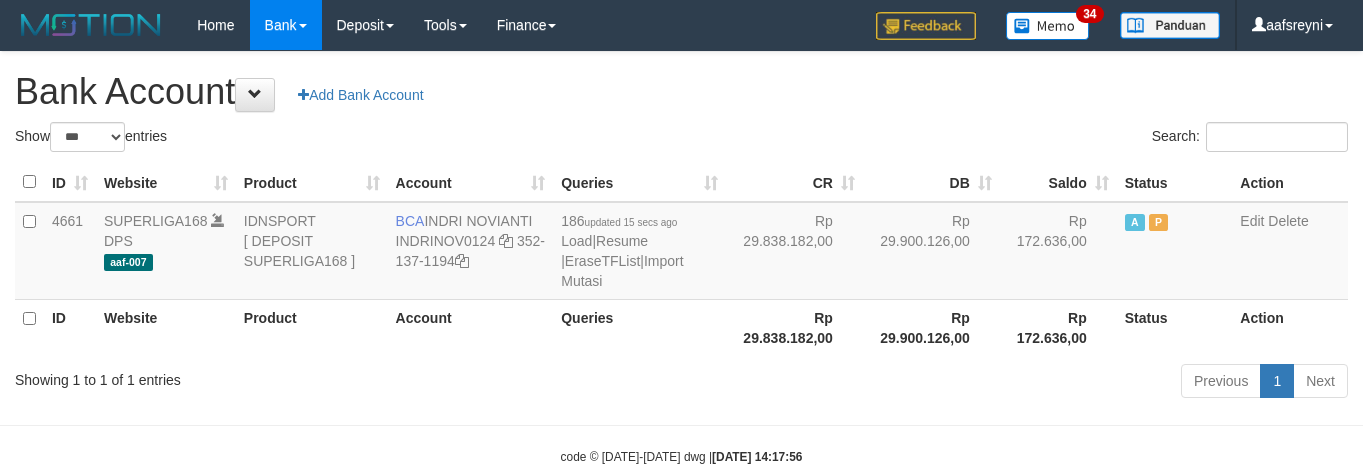 scroll, scrollTop: 41, scrollLeft: 0, axis: vertical 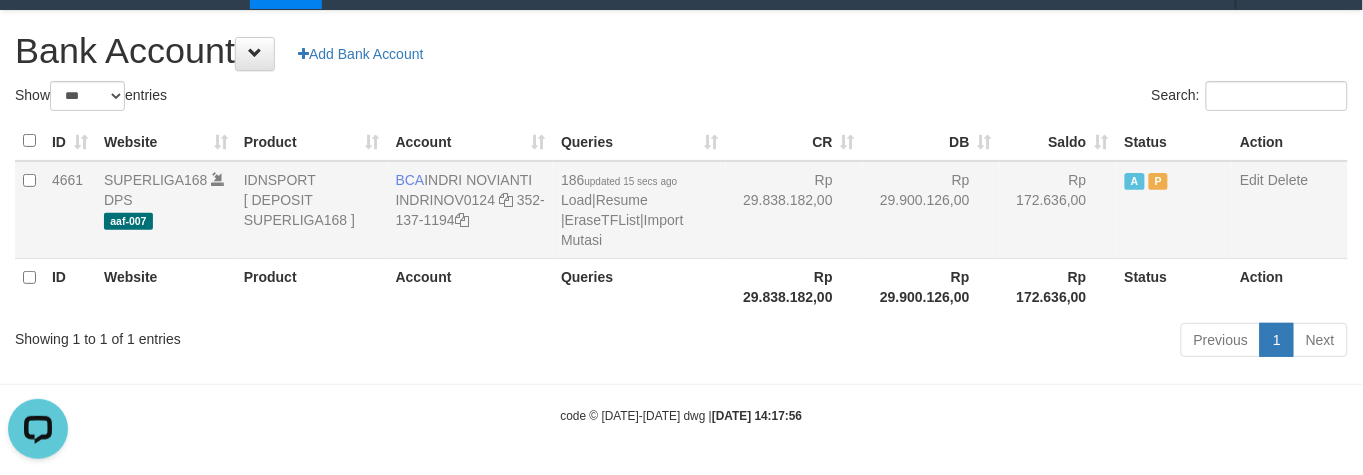 click on "Rp 29.900.126,00" at bounding box center (931, 210) 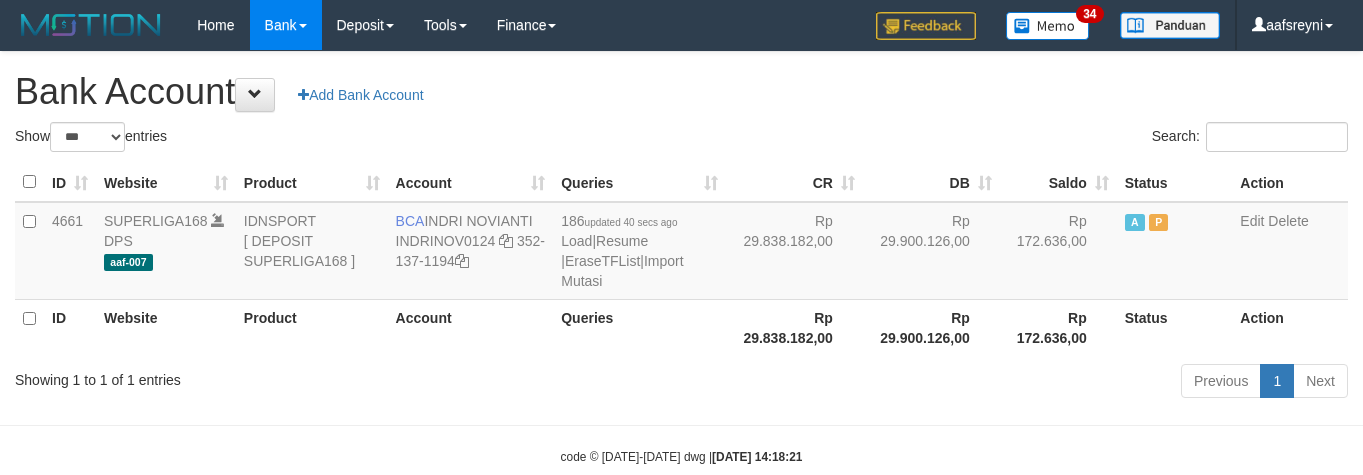 select on "***" 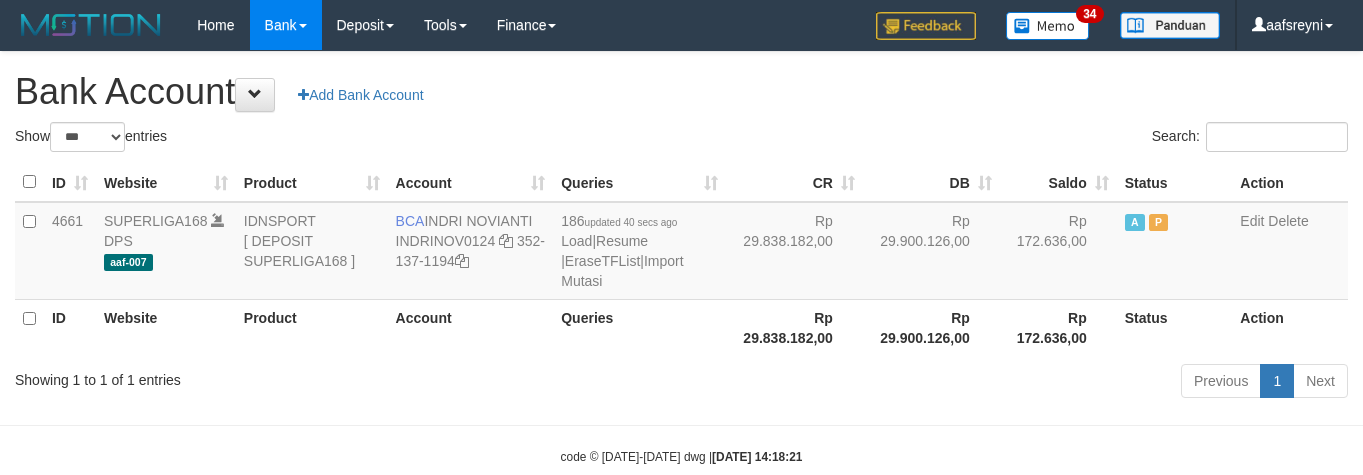 scroll, scrollTop: 41, scrollLeft: 0, axis: vertical 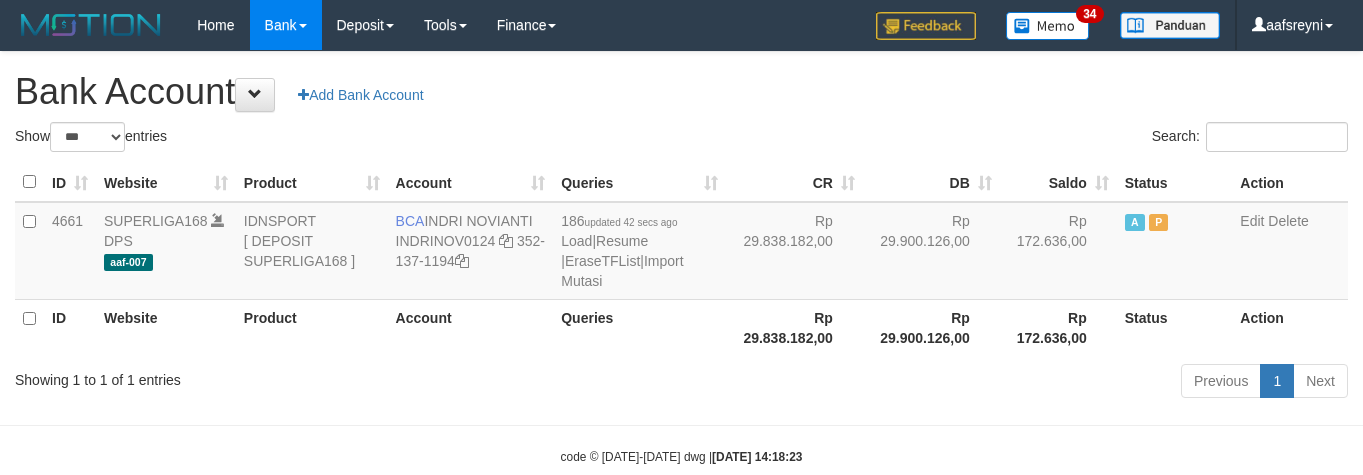 select on "***" 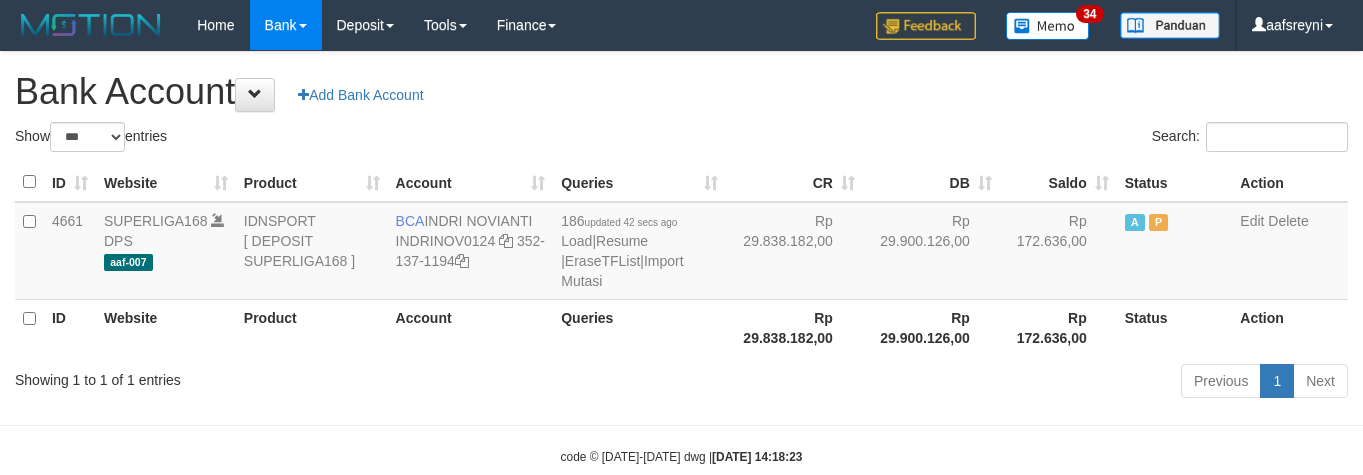 scroll, scrollTop: 41, scrollLeft: 0, axis: vertical 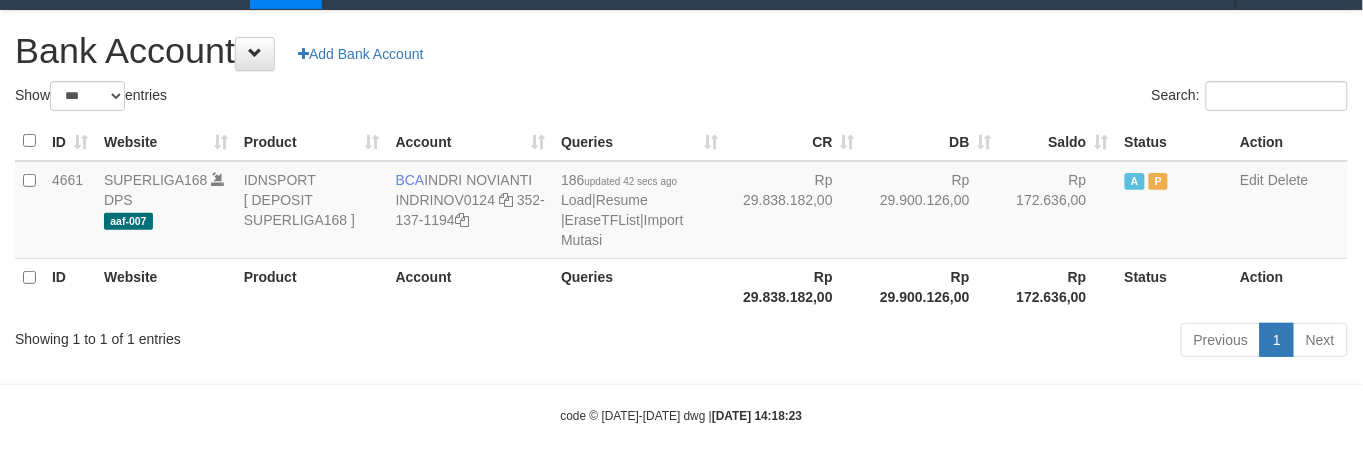 click on "Search:" at bounding box center (1023, 98) 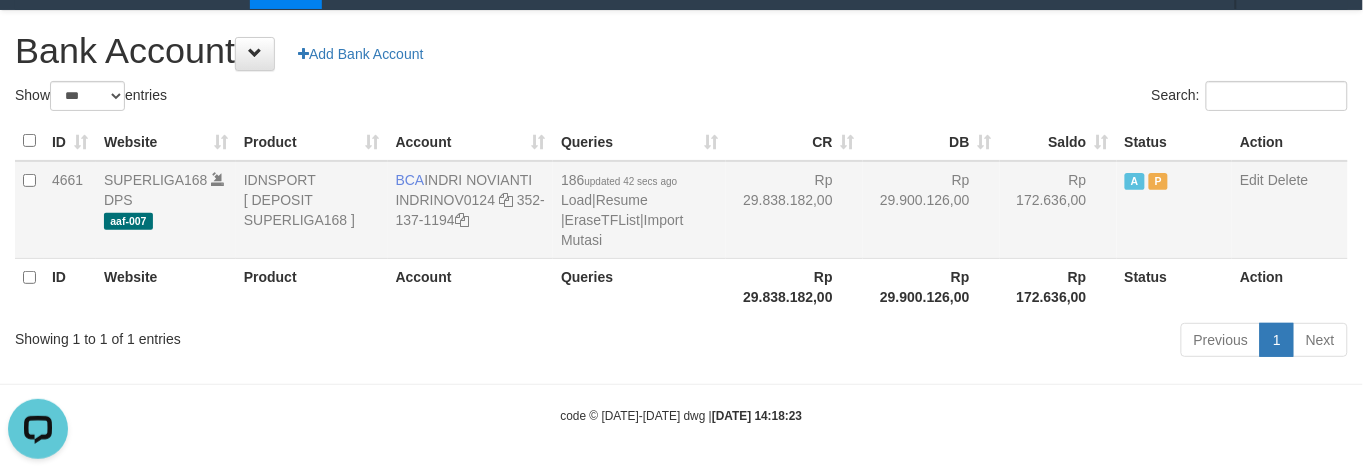 scroll, scrollTop: 0, scrollLeft: 0, axis: both 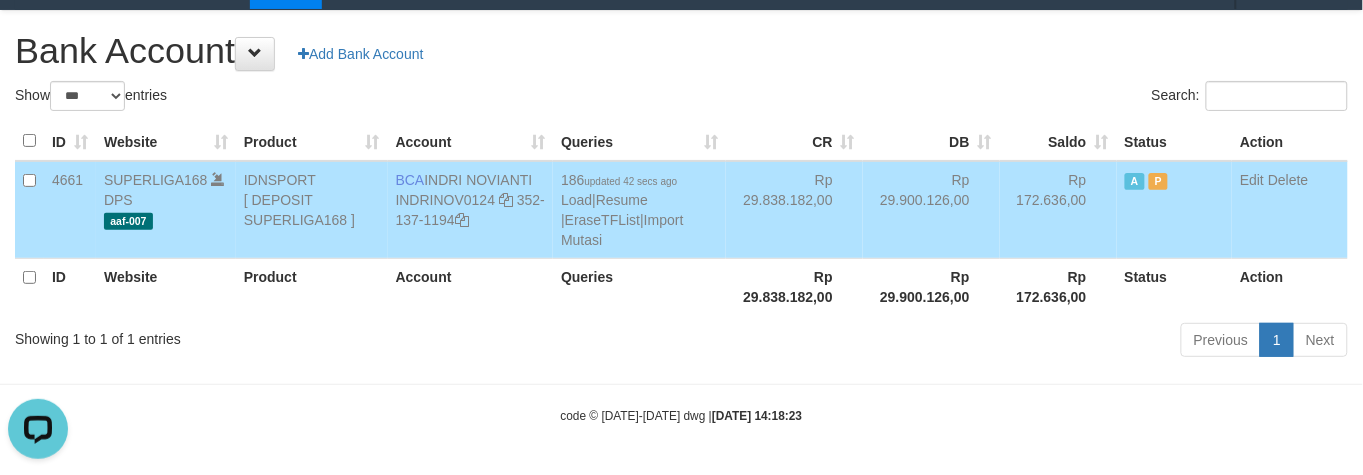 click on "Rp 29.900.126,00" at bounding box center [931, 286] 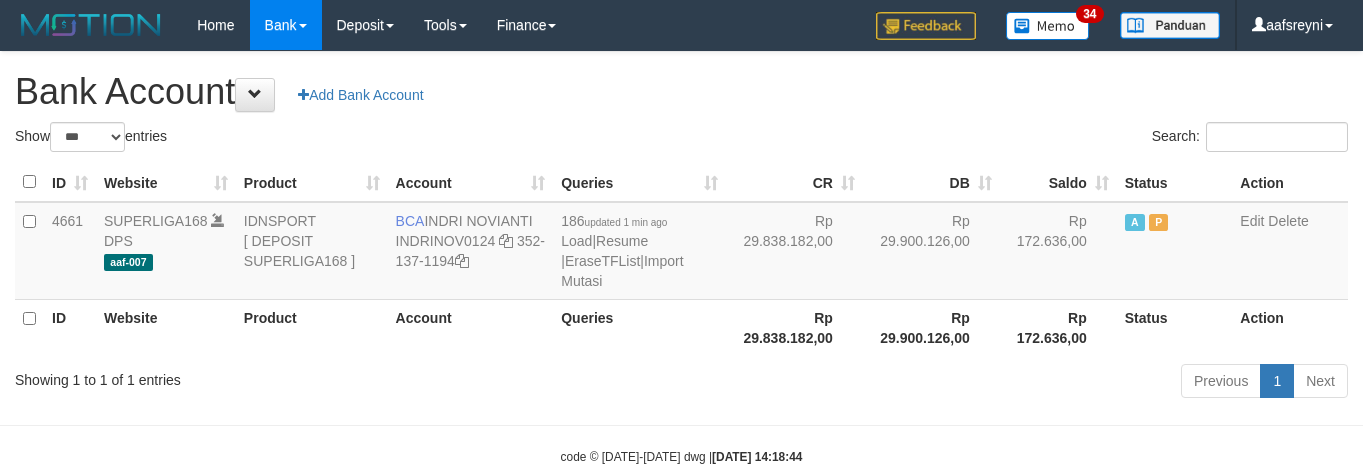 select on "***" 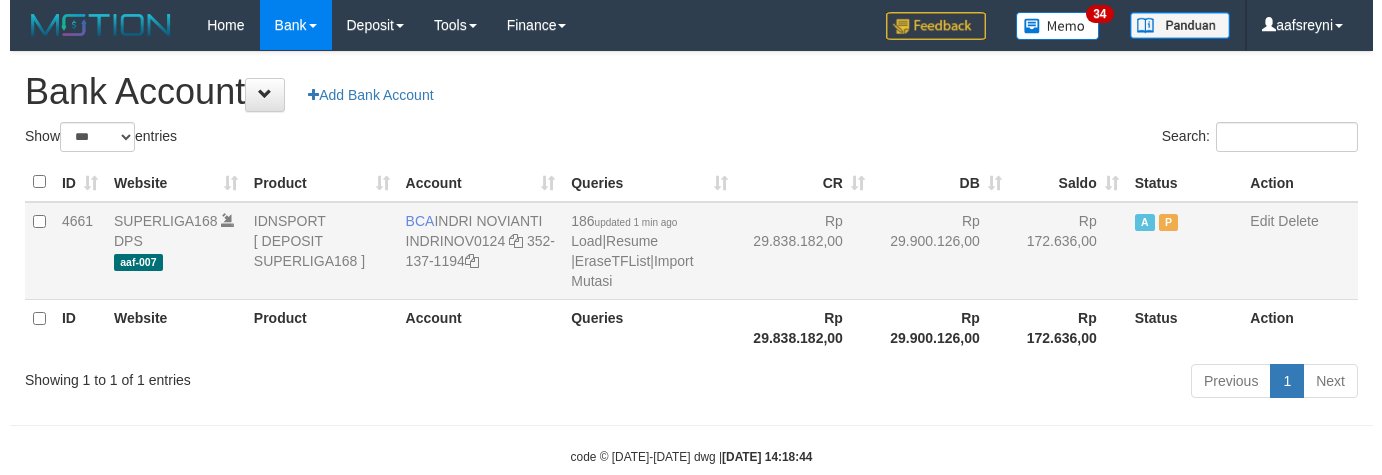 scroll, scrollTop: 41, scrollLeft: 0, axis: vertical 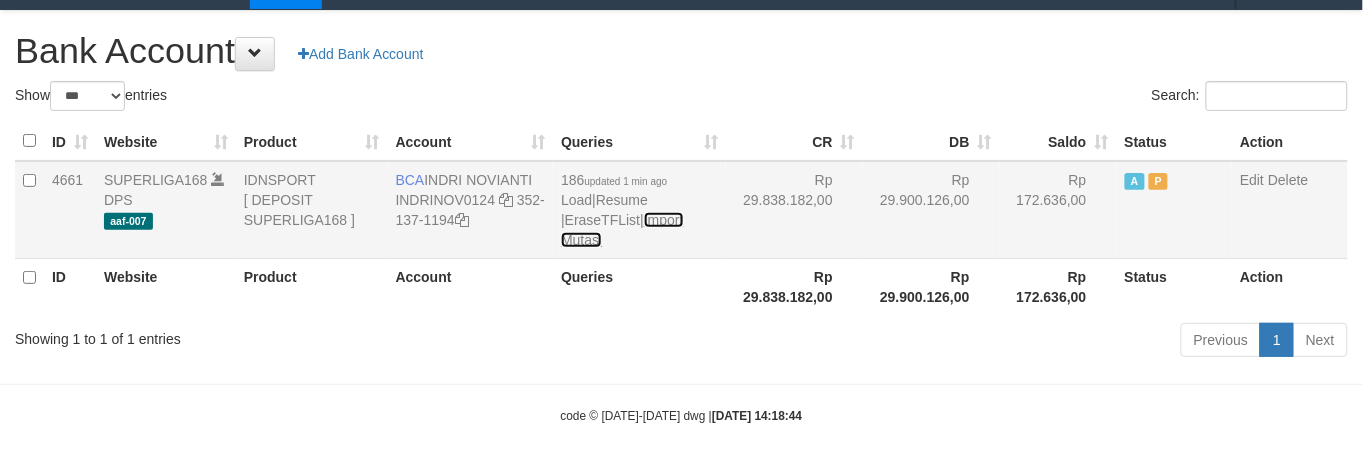click on "Import Mutasi" at bounding box center (622, 230) 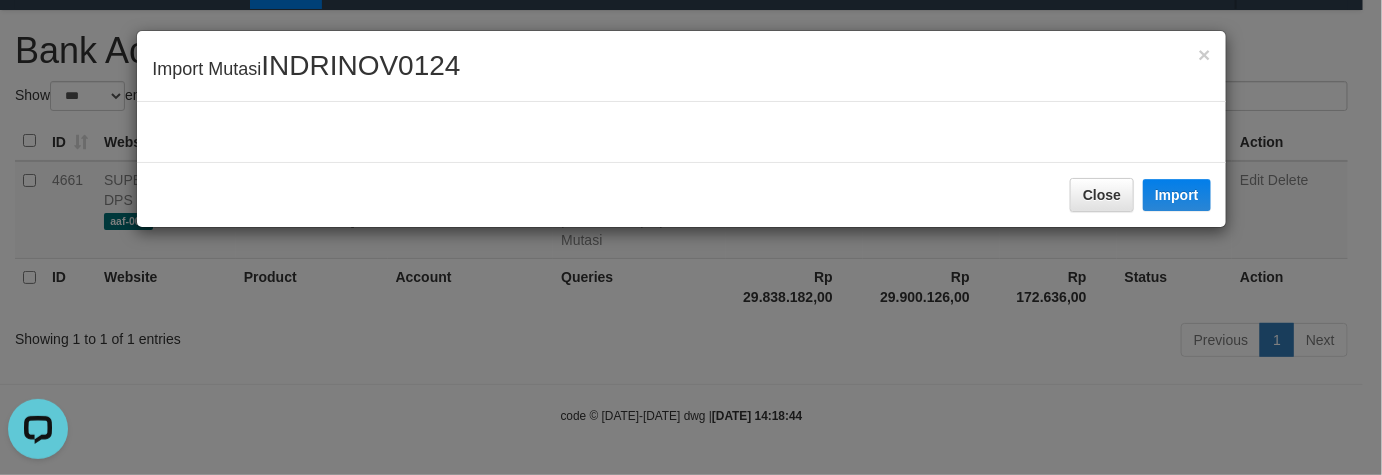 scroll, scrollTop: 0, scrollLeft: 0, axis: both 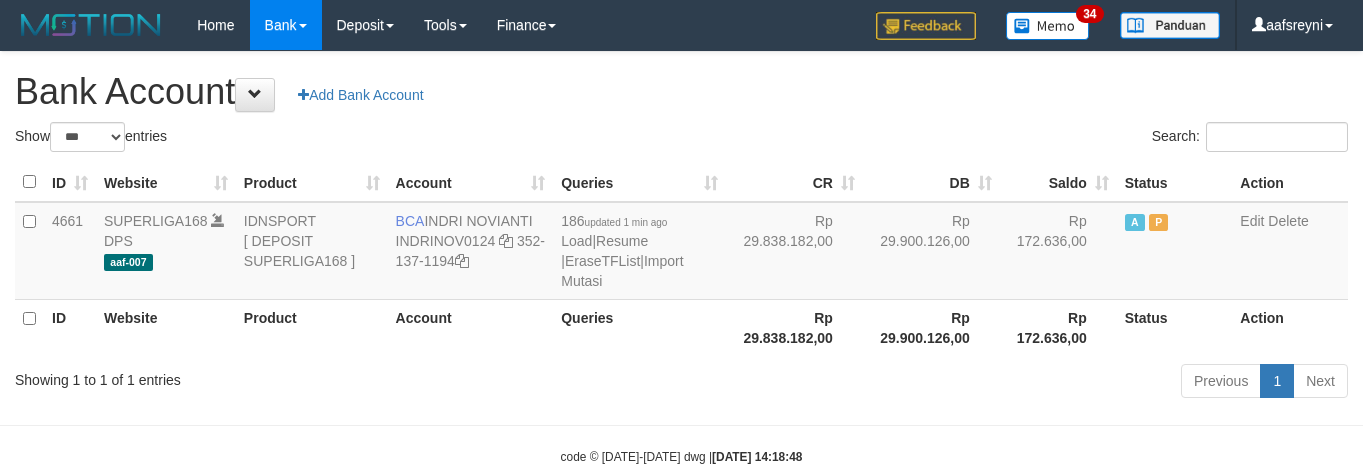 select on "***" 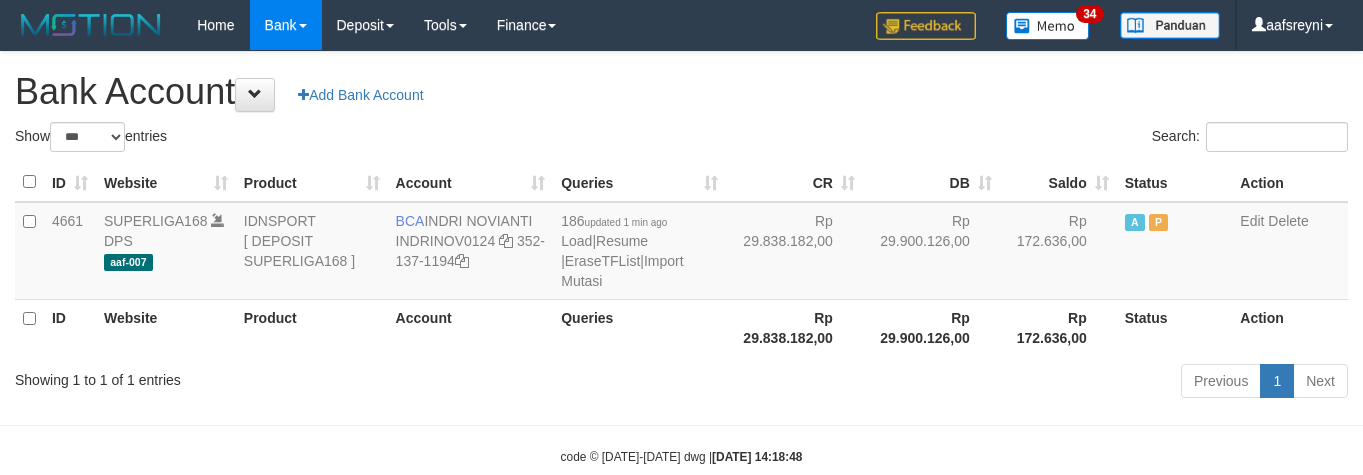 scroll, scrollTop: 41, scrollLeft: 0, axis: vertical 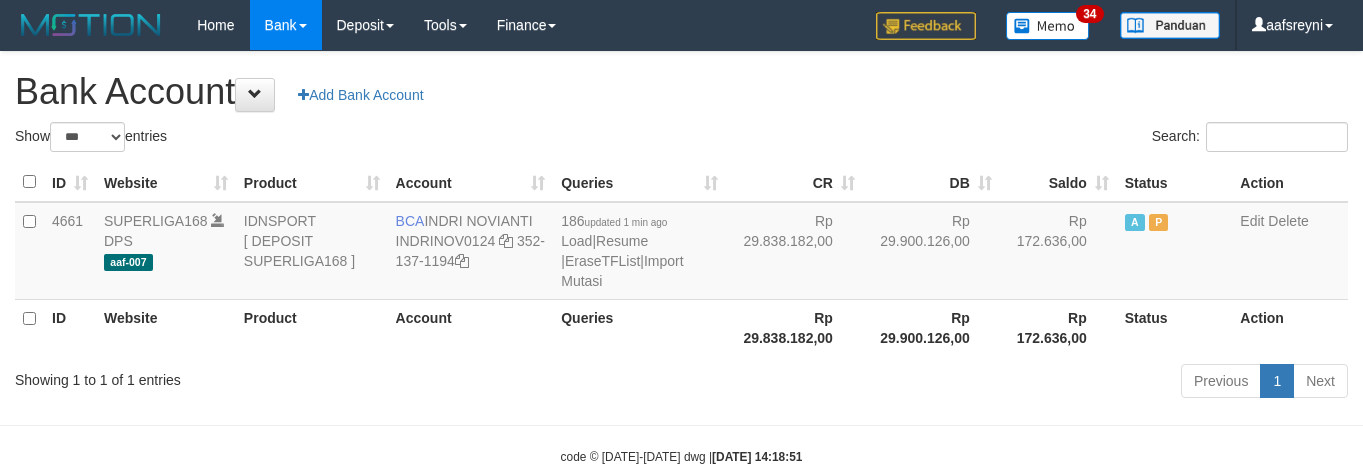 select on "***" 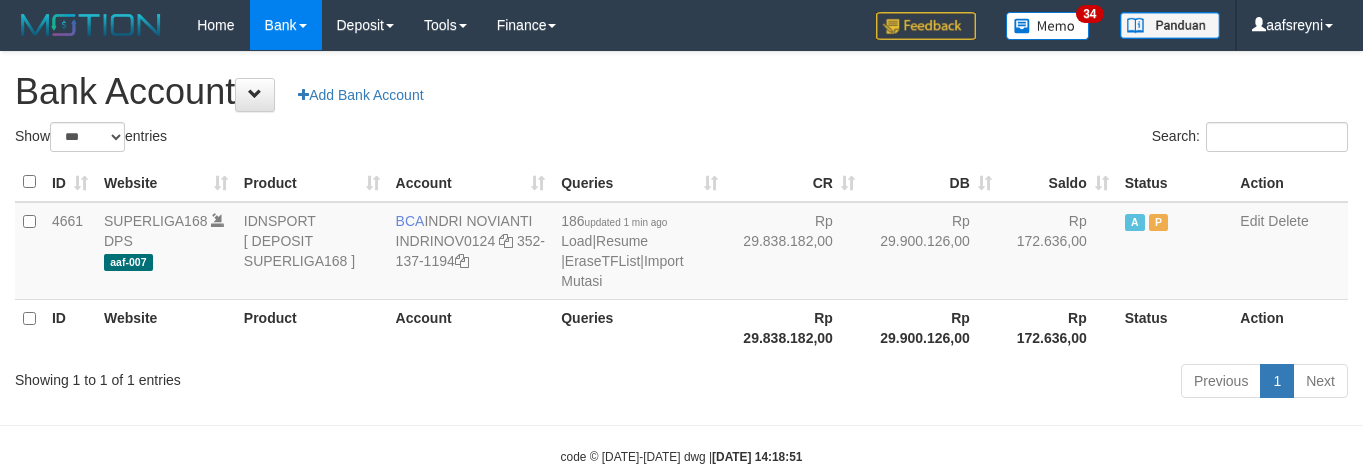 scroll, scrollTop: 41, scrollLeft: 0, axis: vertical 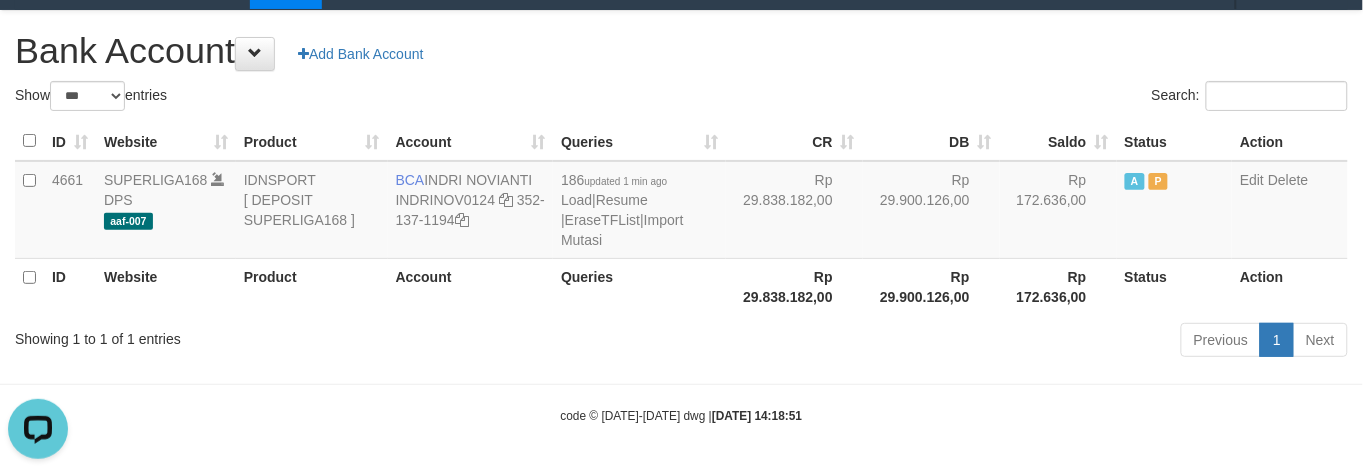 click on "Rp 29.900.126,00" at bounding box center (931, 286) 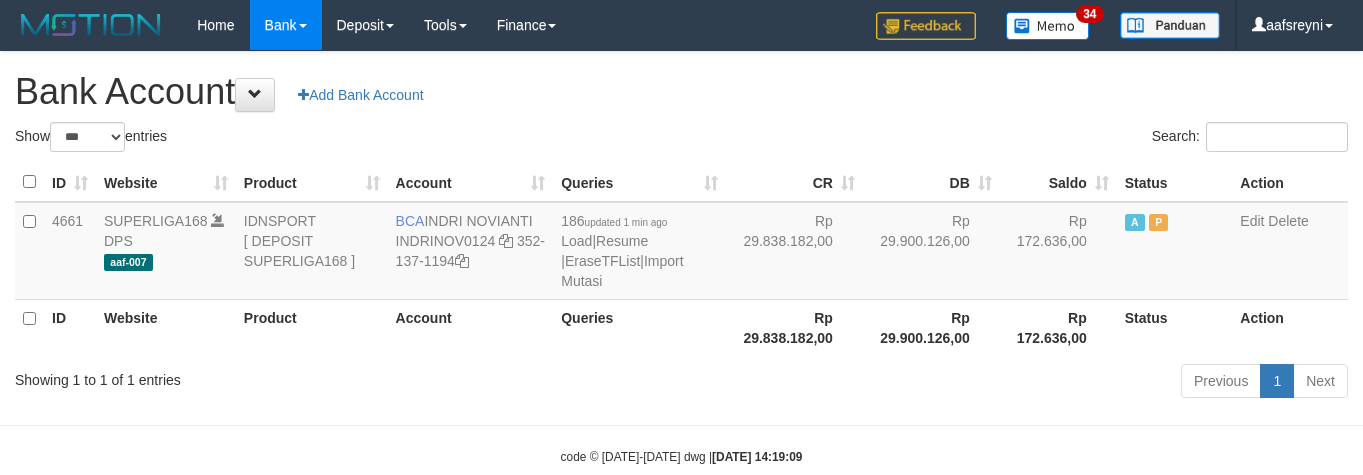 select on "***" 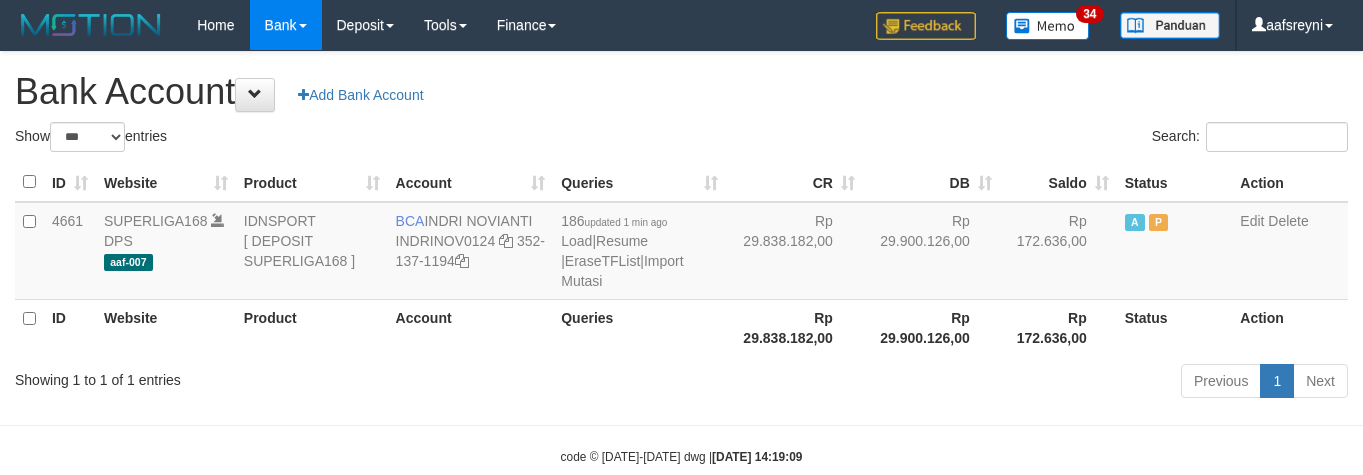 scroll, scrollTop: 41, scrollLeft: 0, axis: vertical 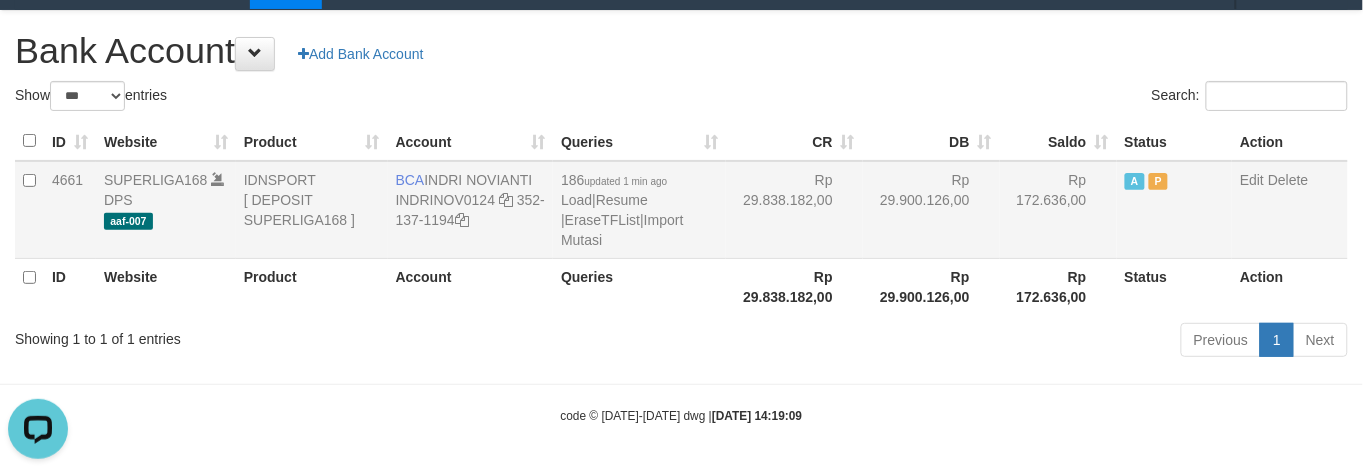 drag, startPoint x: 1002, startPoint y: 242, endPoint x: 987, endPoint y: 193, distance: 51.24451 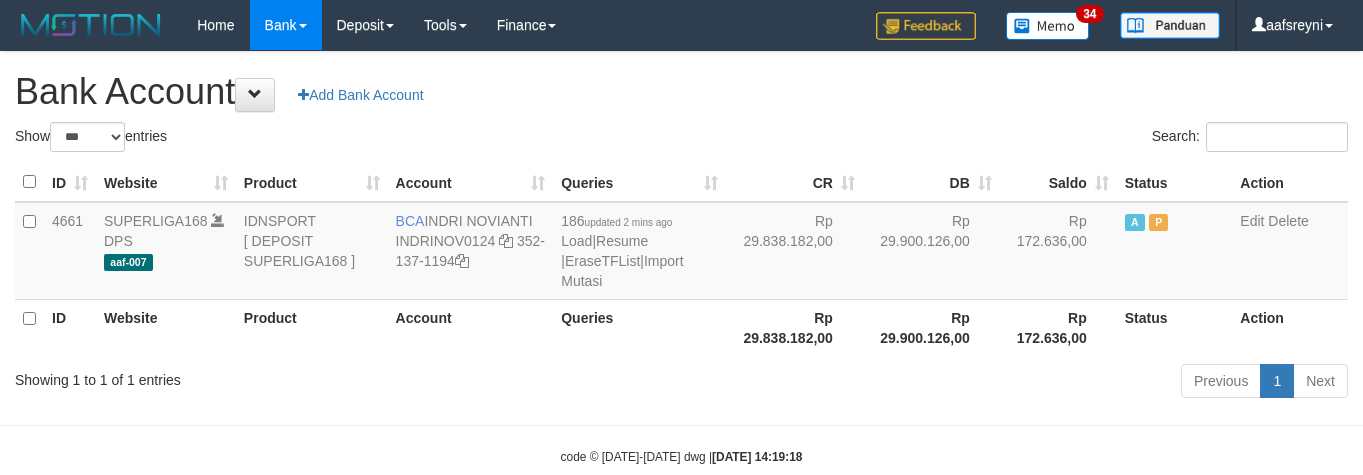 select on "***" 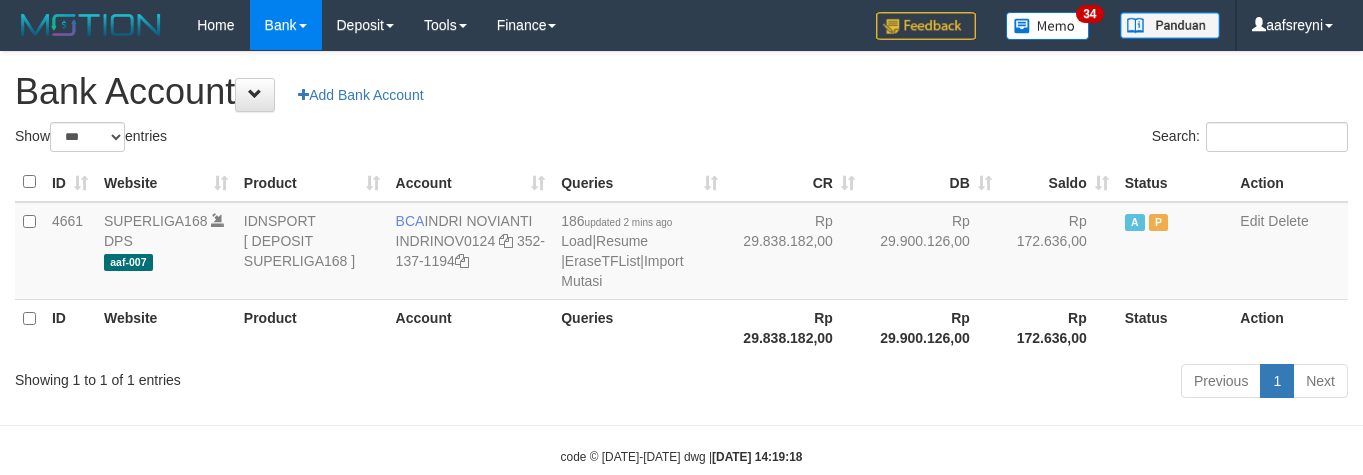 scroll, scrollTop: 41, scrollLeft: 0, axis: vertical 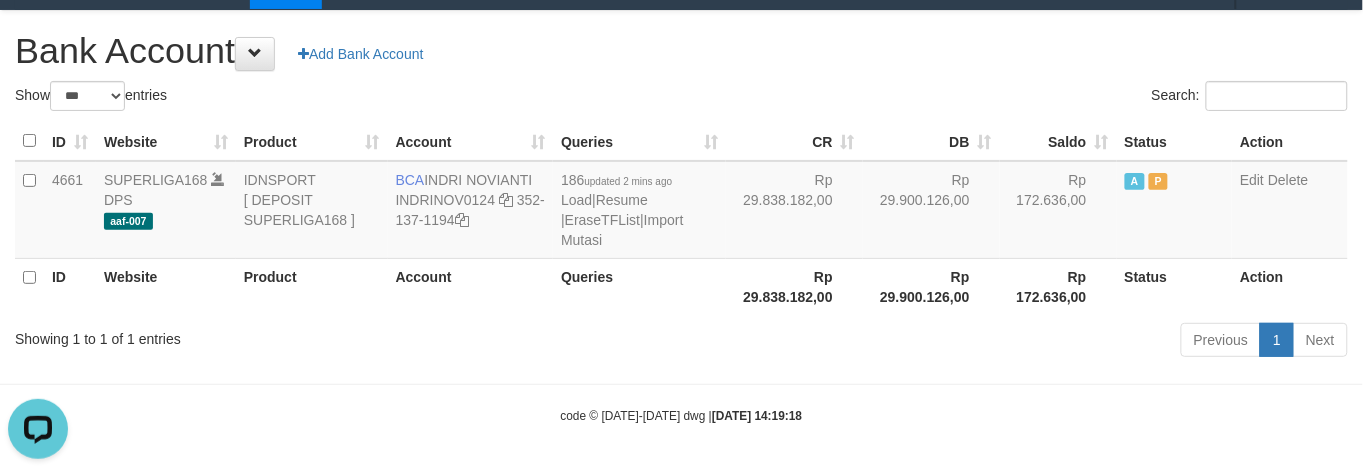 click on "Rp 29.900.126,00" at bounding box center (931, 286) 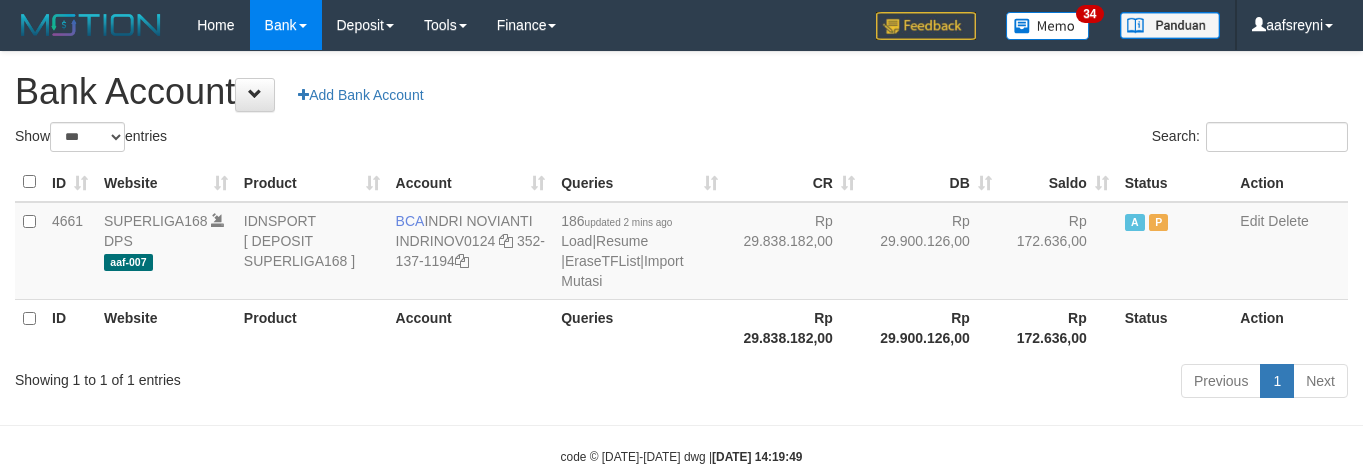 select on "***" 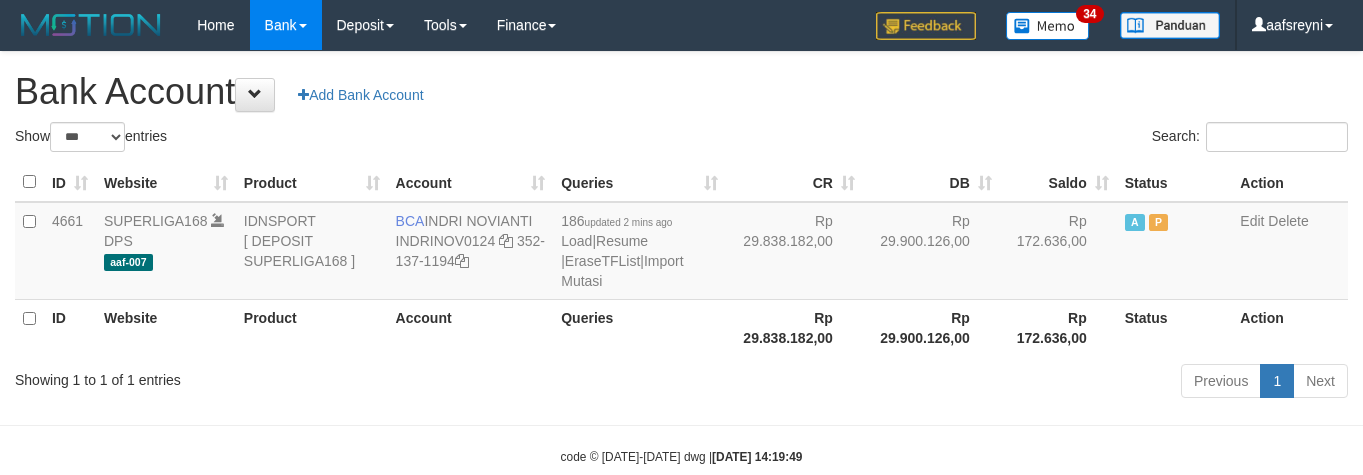 scroll, scrollTop: 41, scrollLeft: 0, axis: vertical 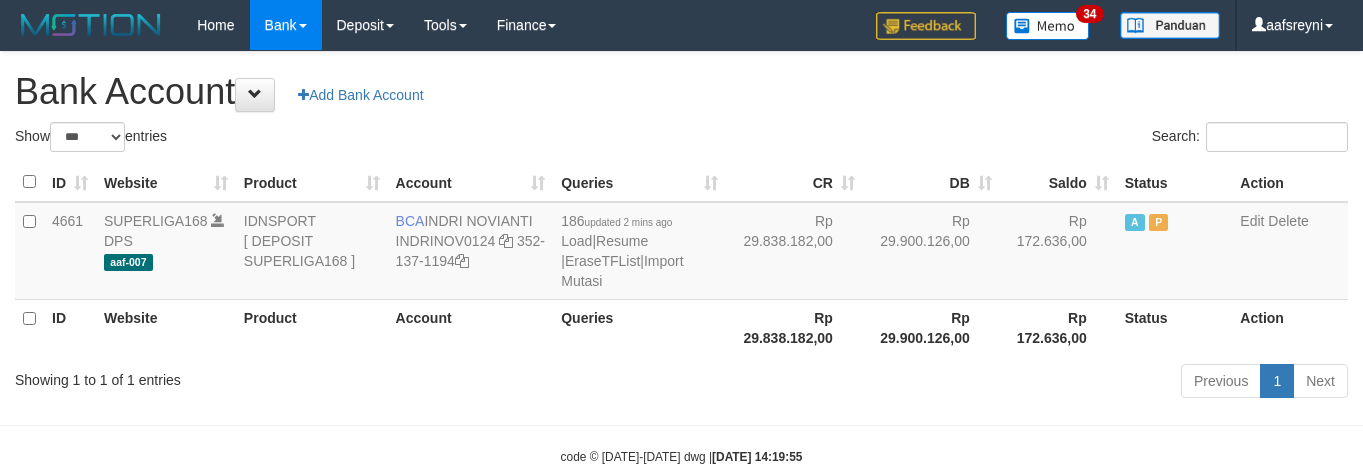 select on "***" 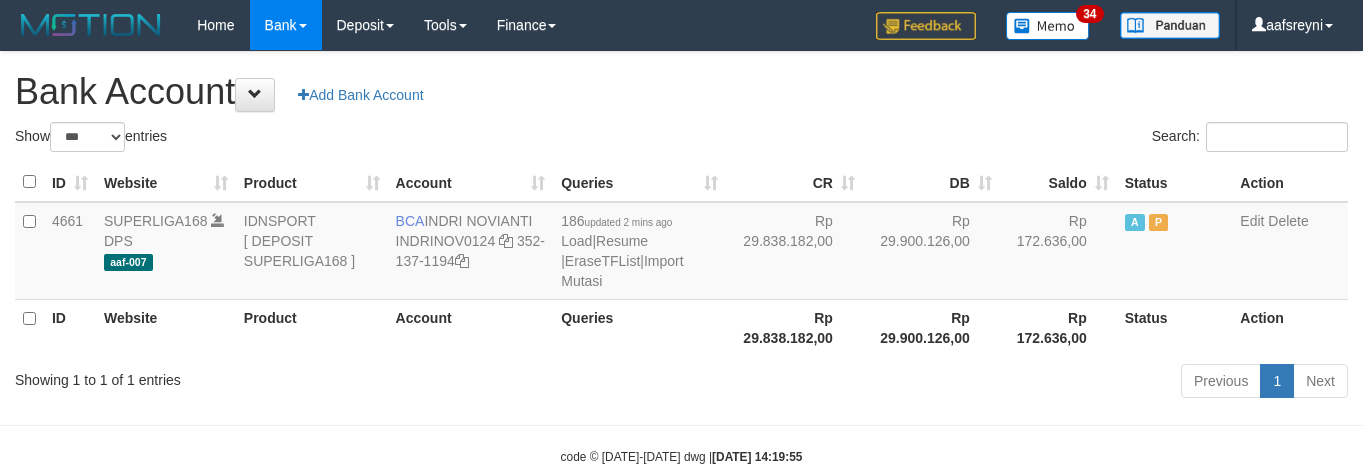 scroll, scrollTop: 41, scrollLeft: 0, axis: vertical 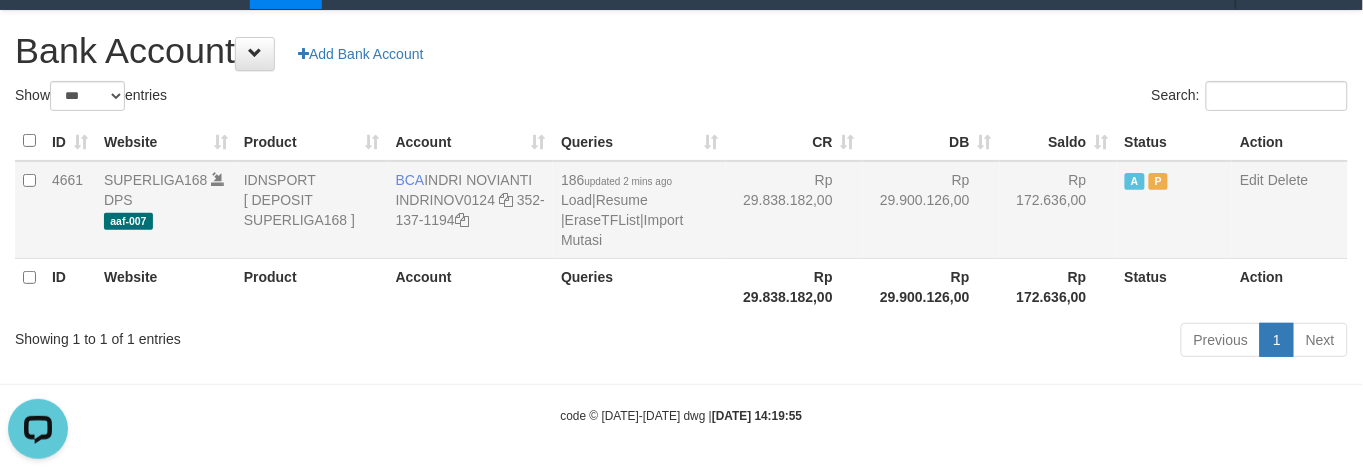 click on "Rp 172.636,00" at bounding box center [1058, 210] 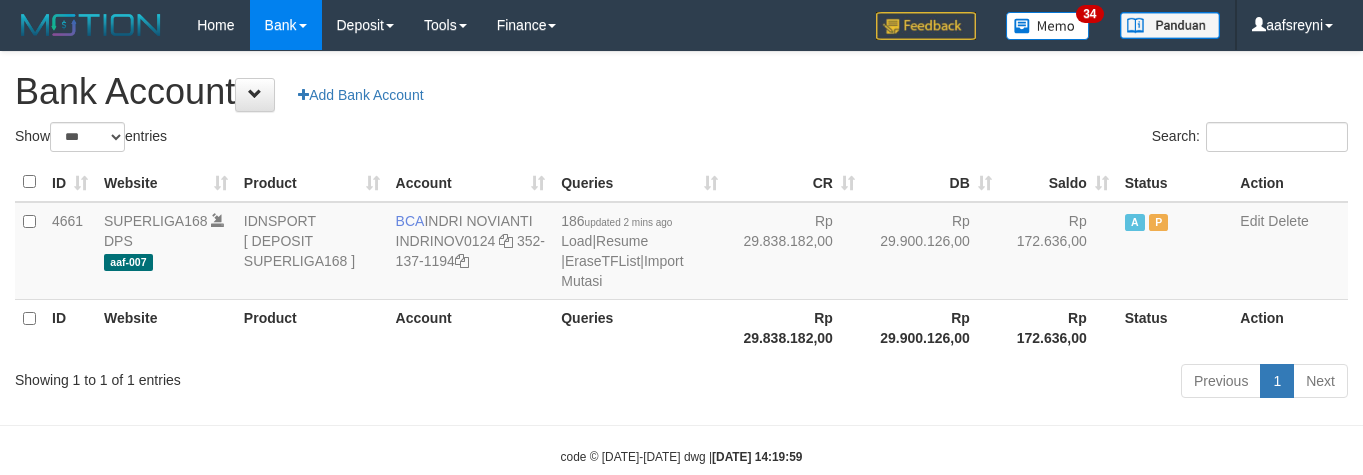 select on "***" 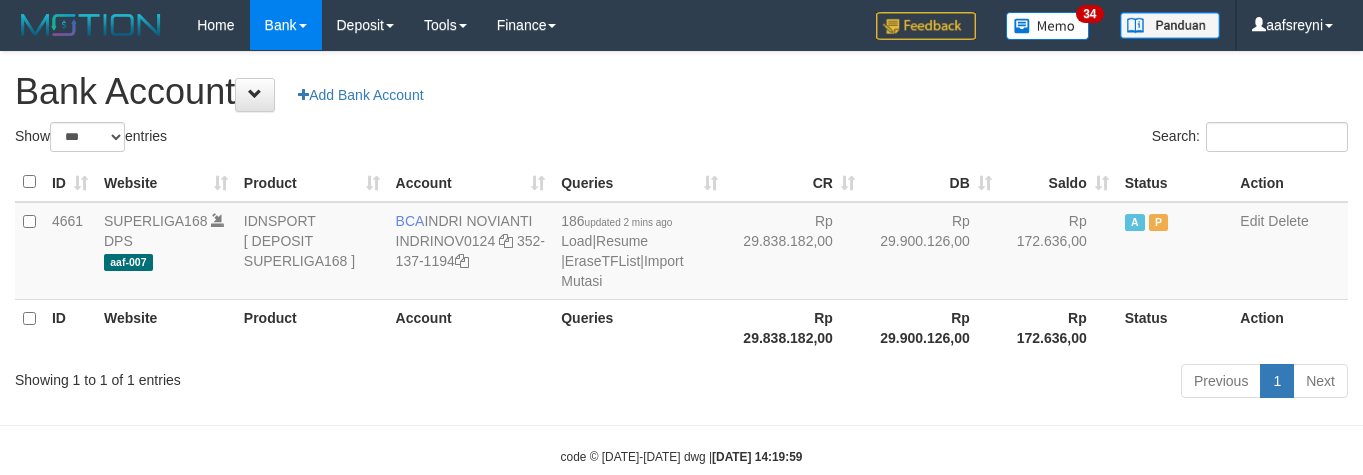scroll, scrollTop: 41, scrollLeft: 0, axis: vertical 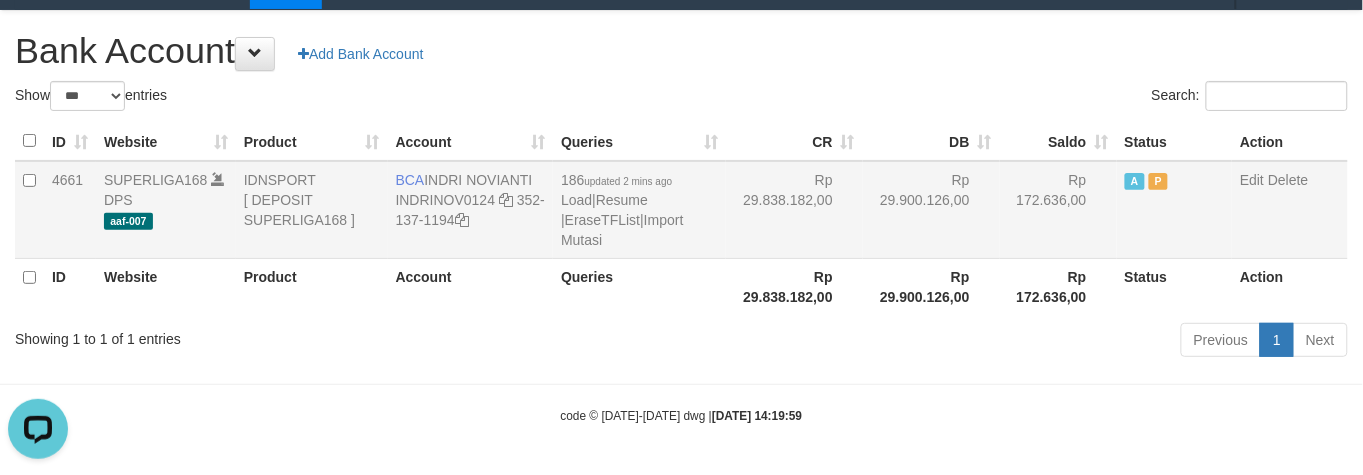 click on "Rp 29.900.126,00" at bounding box center (931, 210) 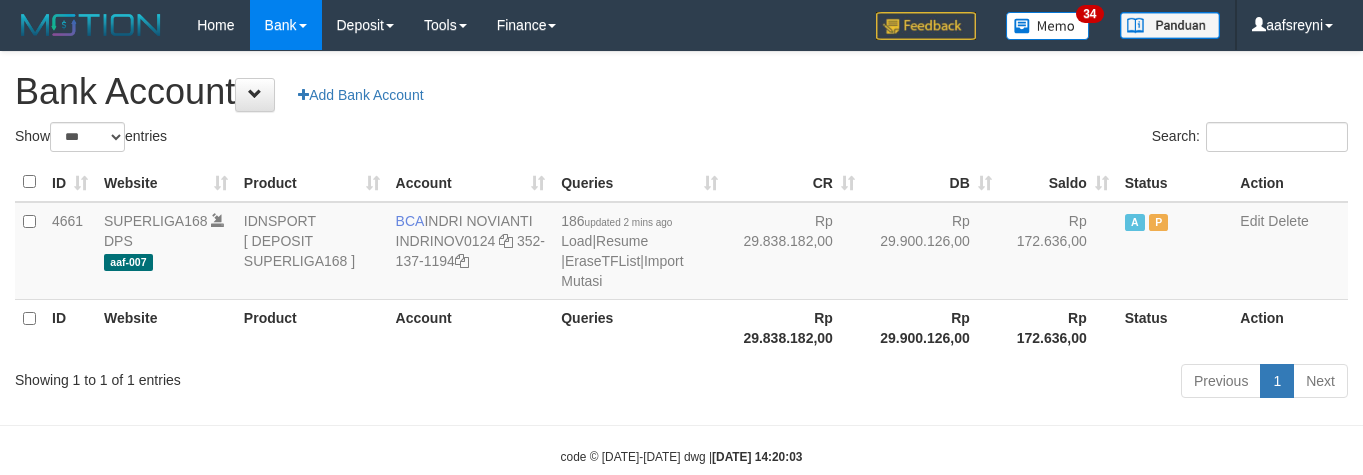 select on "***" 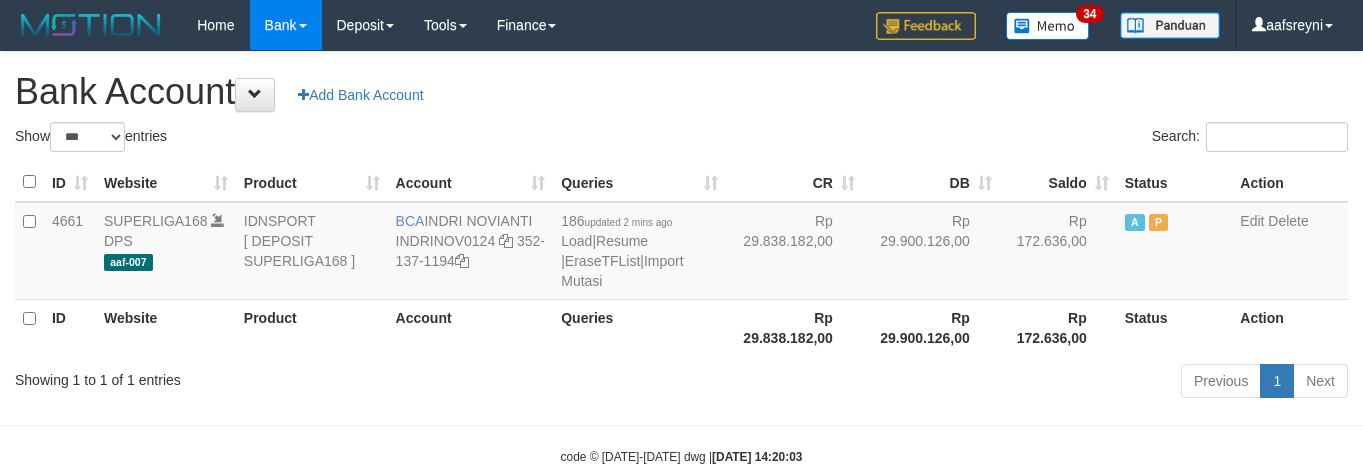 scroll, scrollTop: 41, scrollLeft: 0, axis: vertical 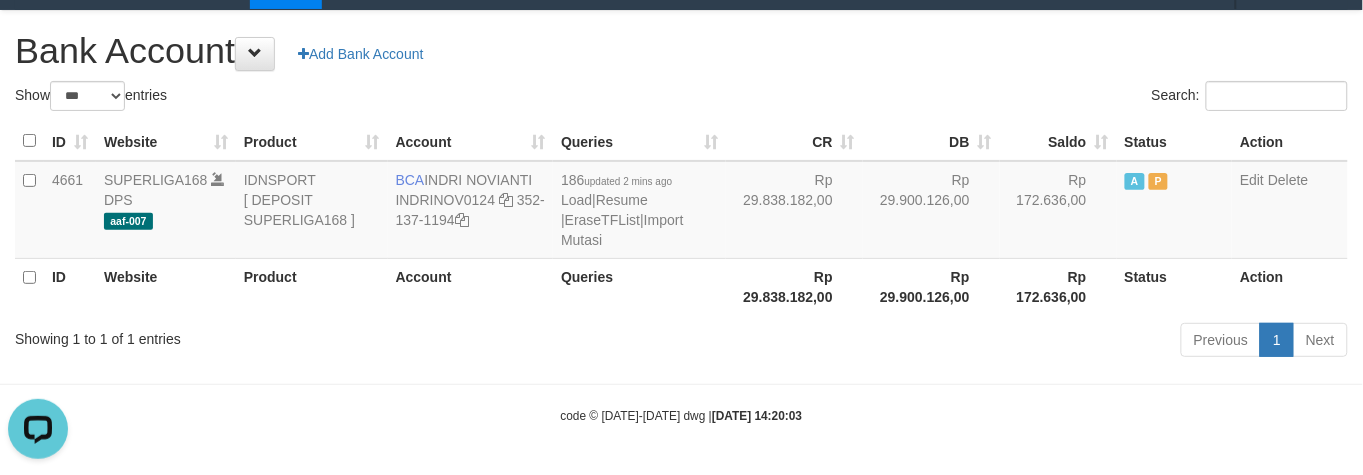 drag, startPoint x: 653, startPoint y: 80, endPoint x: 640, endPoint y: 82, distance: 13.152946 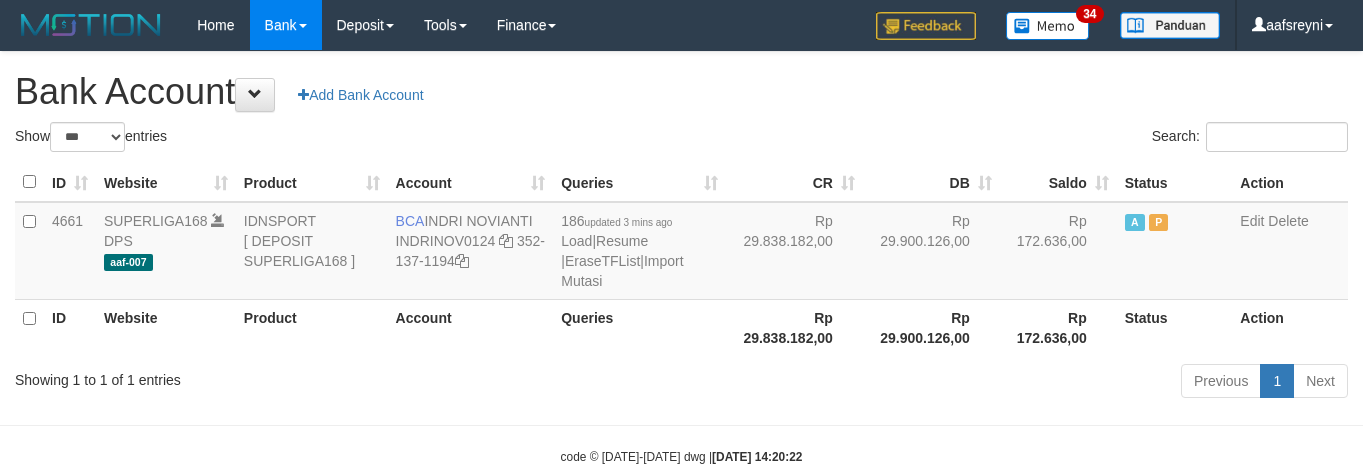 select on "***" 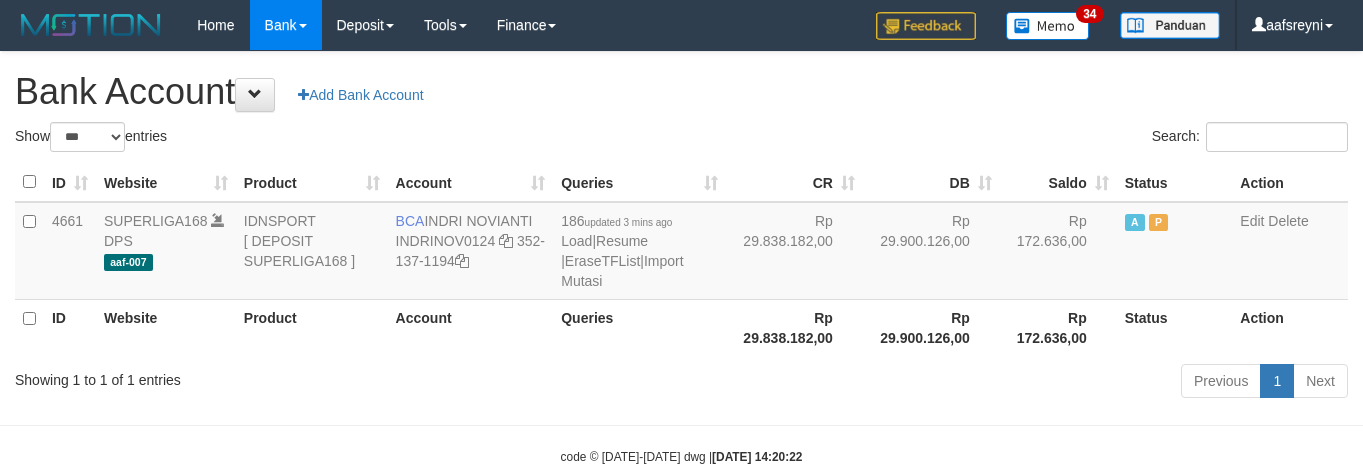 scroll, scrollTop: 41, scrollLeft: 0, axis: vertical 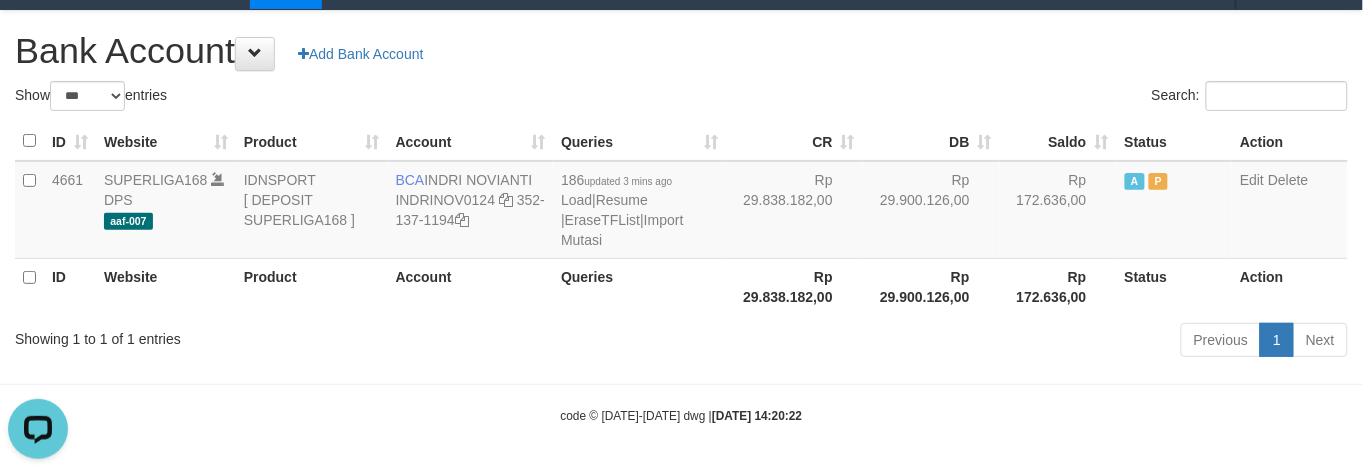 drag, startPoint x: 927, startPoint y: 143, endPoint x: 978, endPoint y: 153, distance: 51.971146 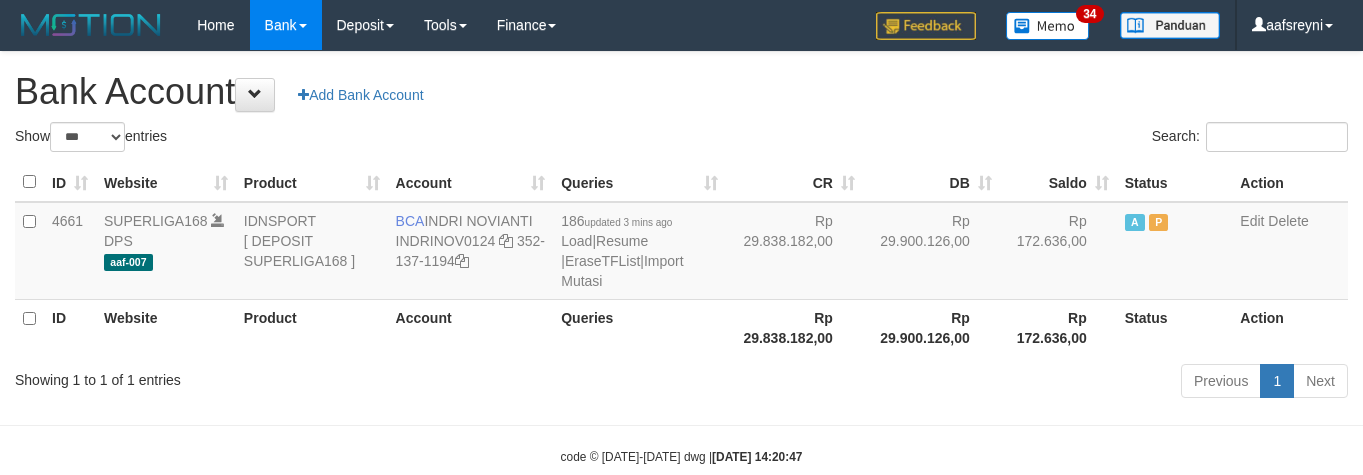 select on "***" 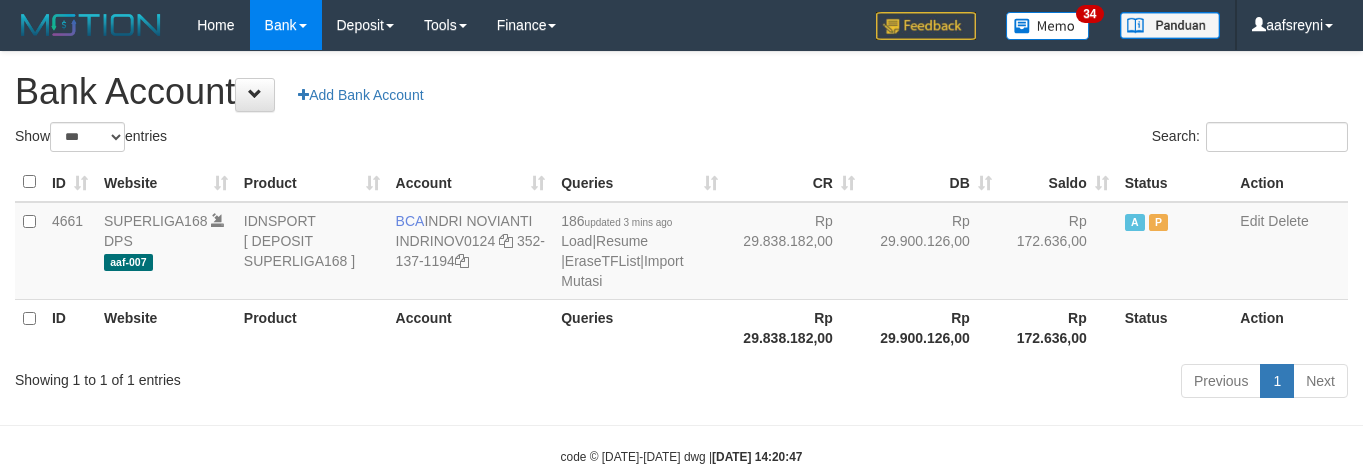 scroll, scrollTop: 41, scrollLeft: 0, axis: vertical 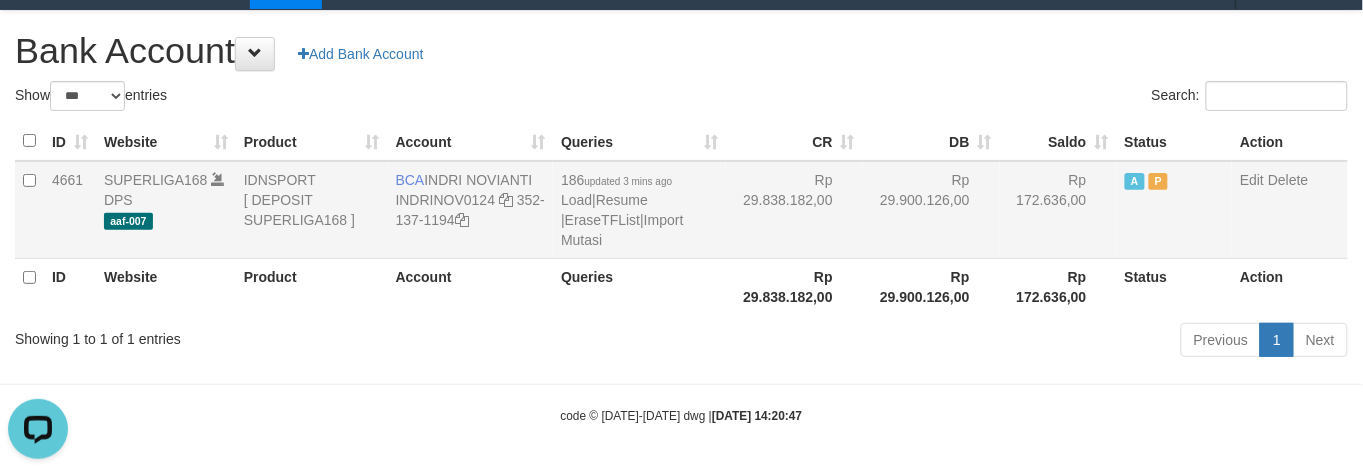 click on "Rp 172.636,00" at bounding box center (1058, 210) 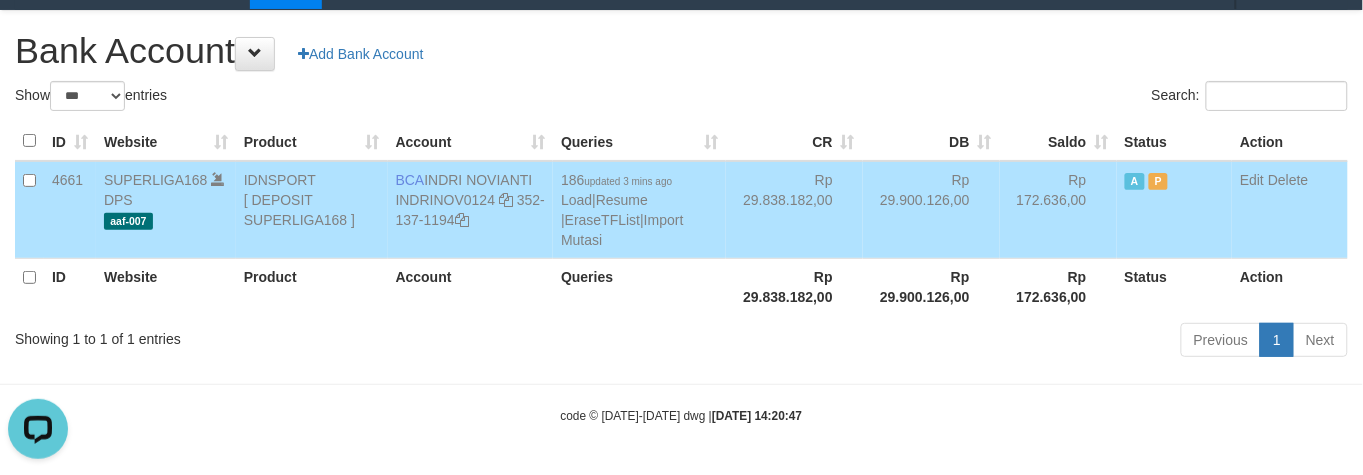 drag, startPoint x: 1002, startPoint y: 271, endPoint x: 1005, endPoint y: 211, distance: 60.074955 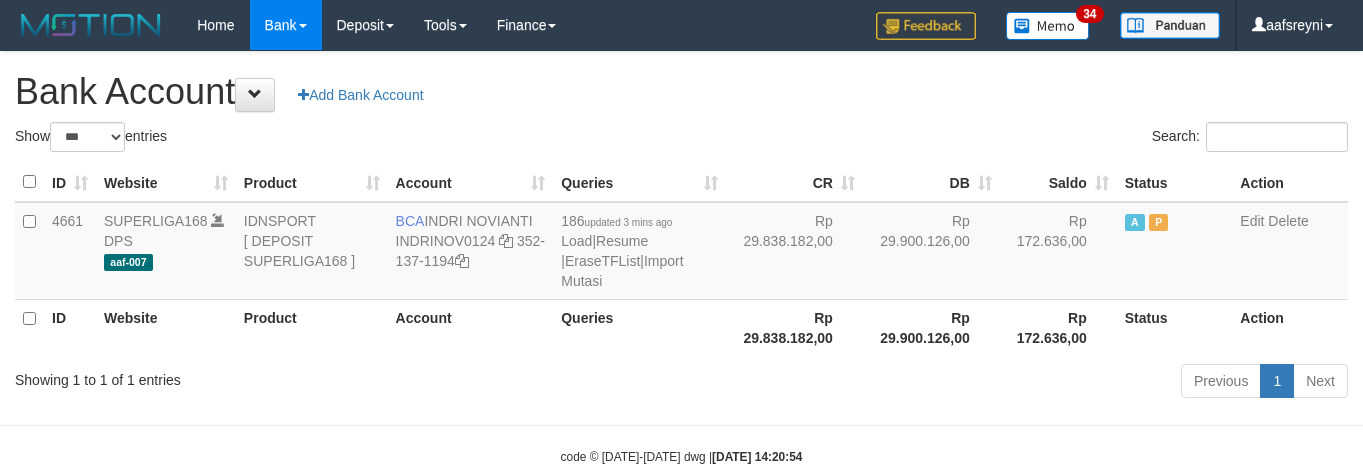 select on "***" 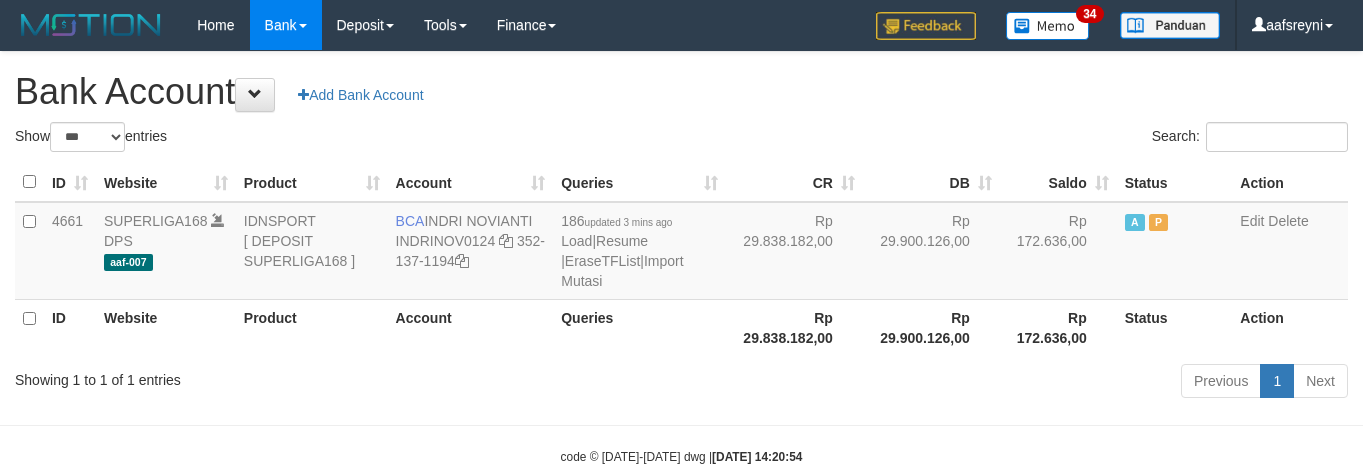scroll, scrollTop: 41, scrollLeft: 0, axis: vertical 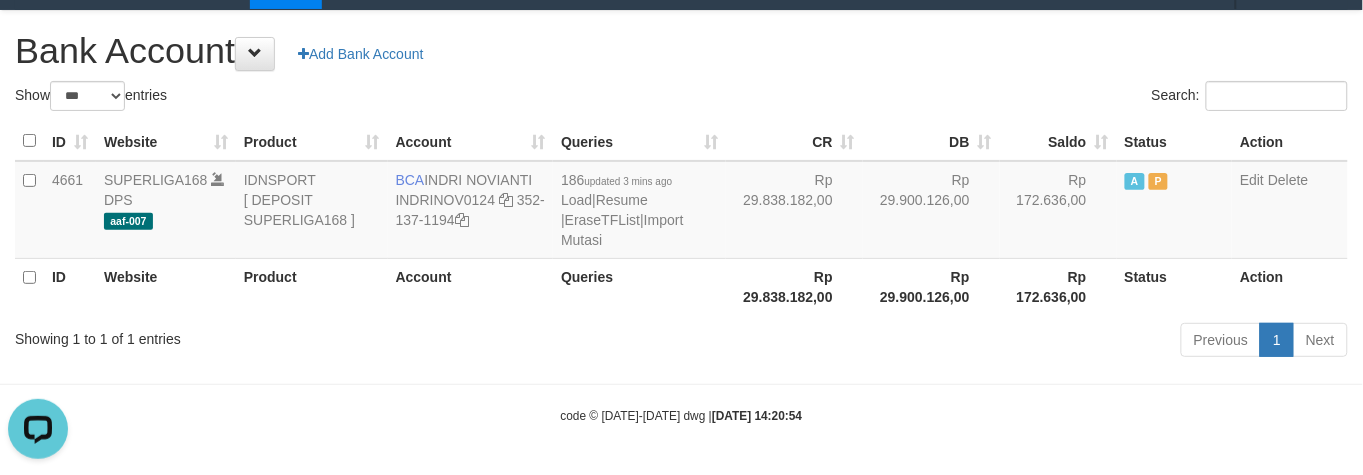 click on "Search:" at bounding box center [1023, 98] 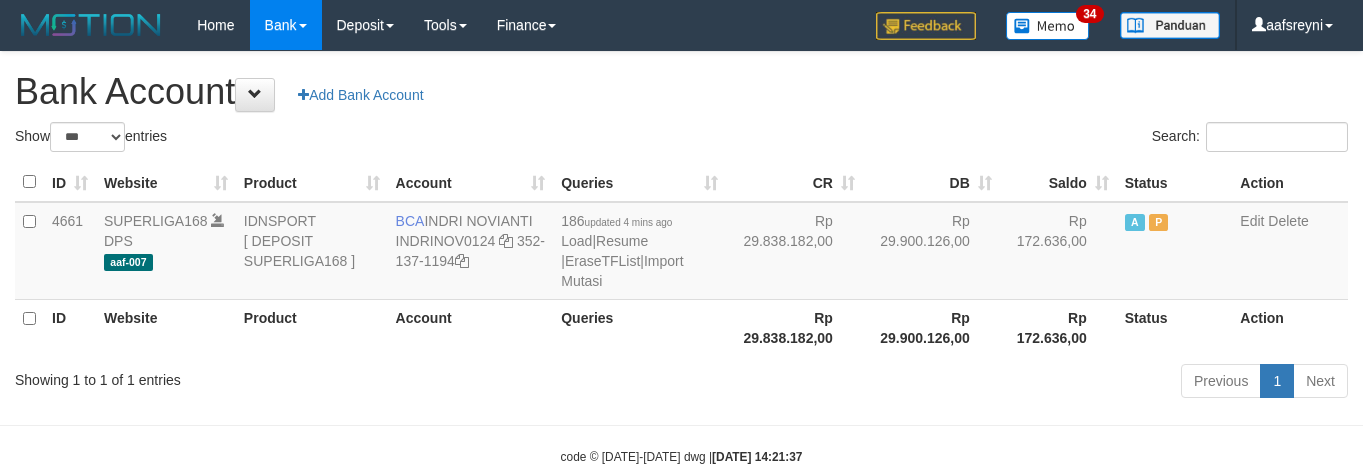 select on "***" 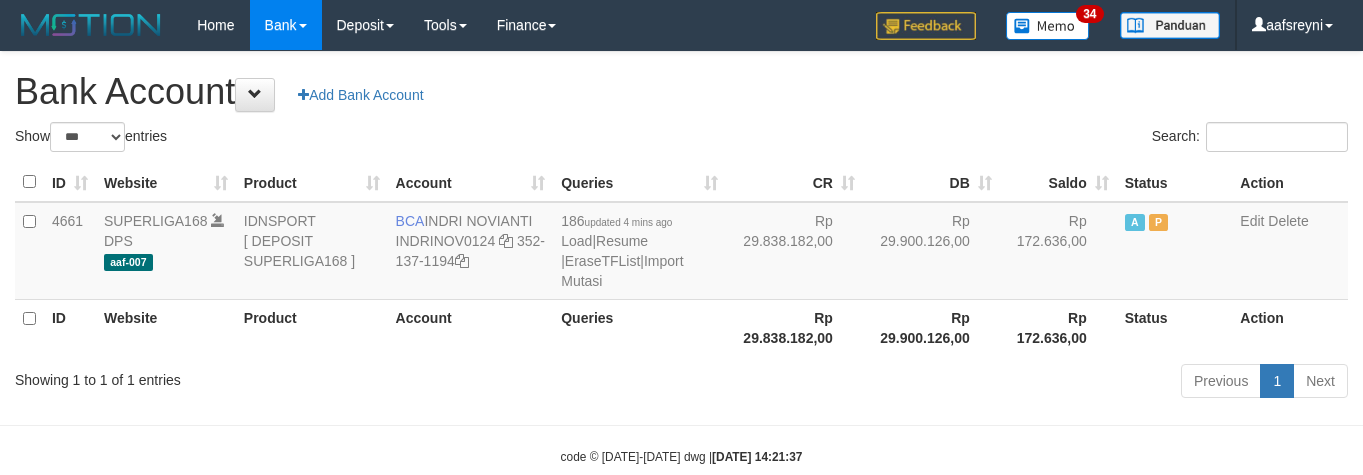 scroll, scrollTop: 41, scrollLeft: 0, axis: vertical 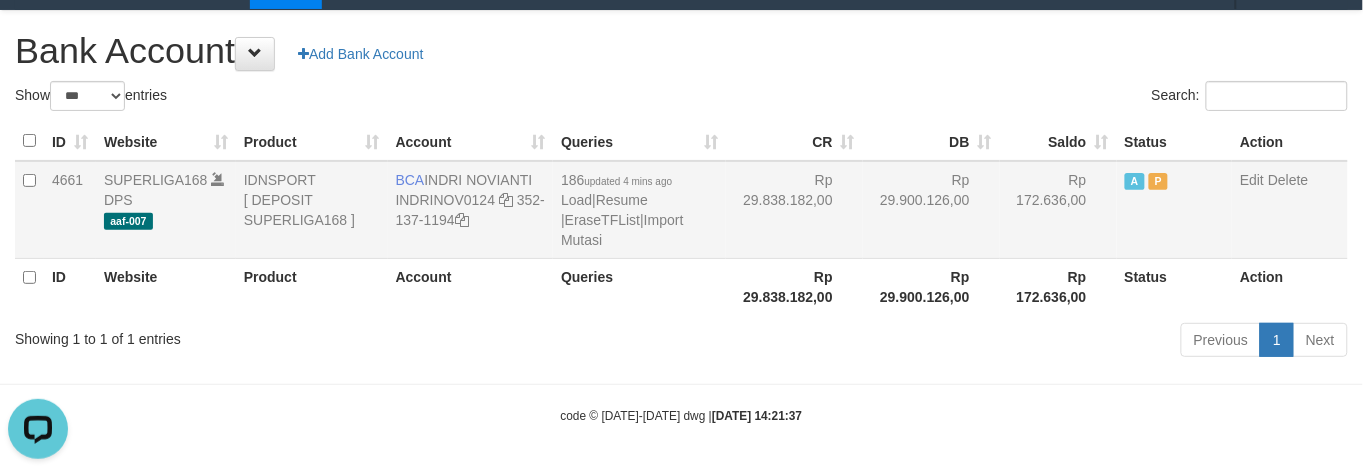 click on "Rp 29.838.182,00" at bounding box center [794, 210] 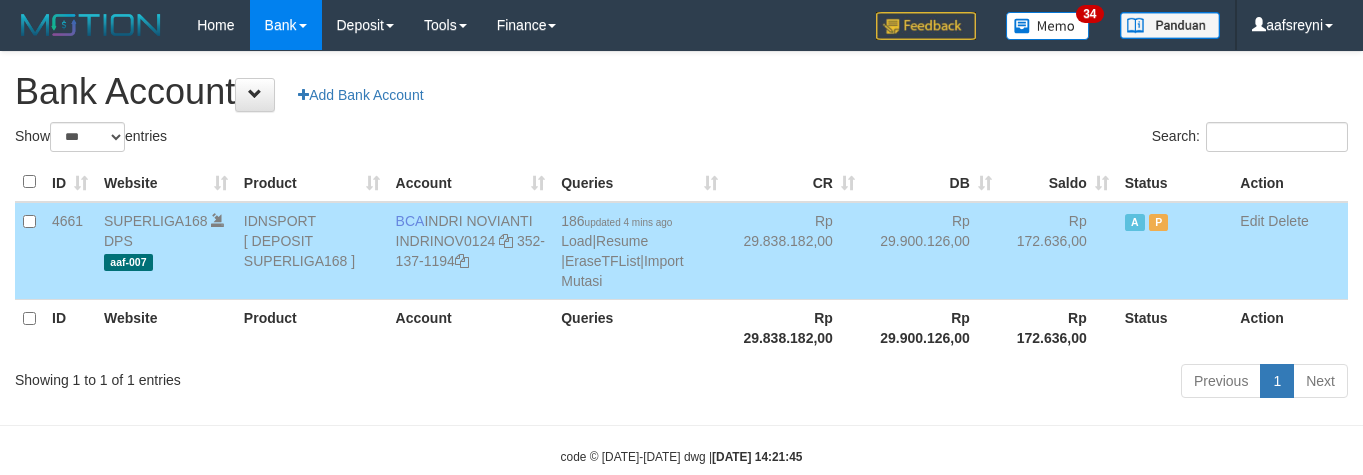 select on "***" 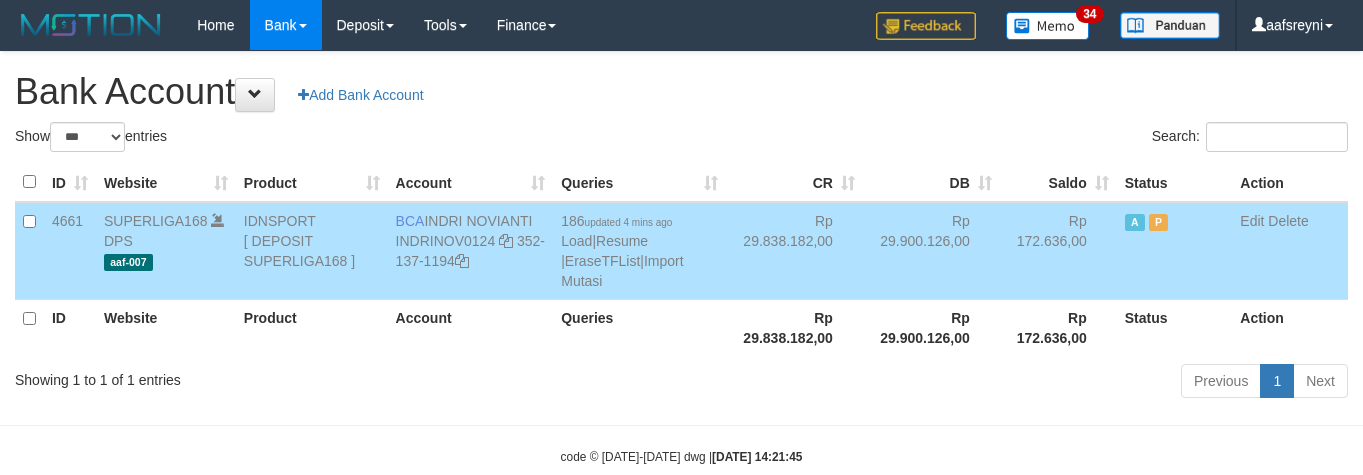scroll, scrollTop: 41, scrollLeft: 0, axis: vertical 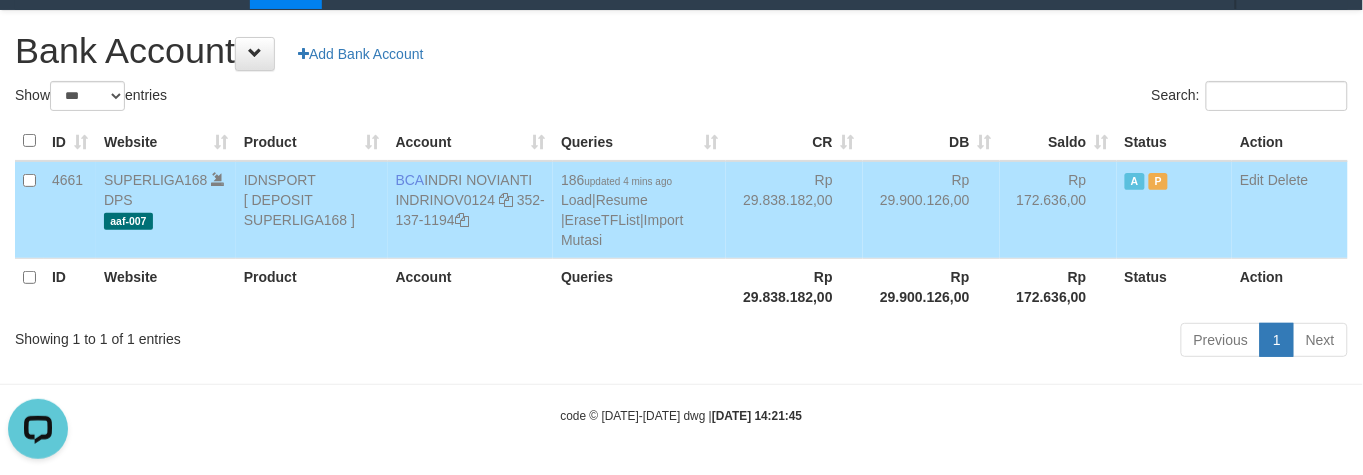 click on "Rp 29.838.182,00" at bounding box center [794, 286] 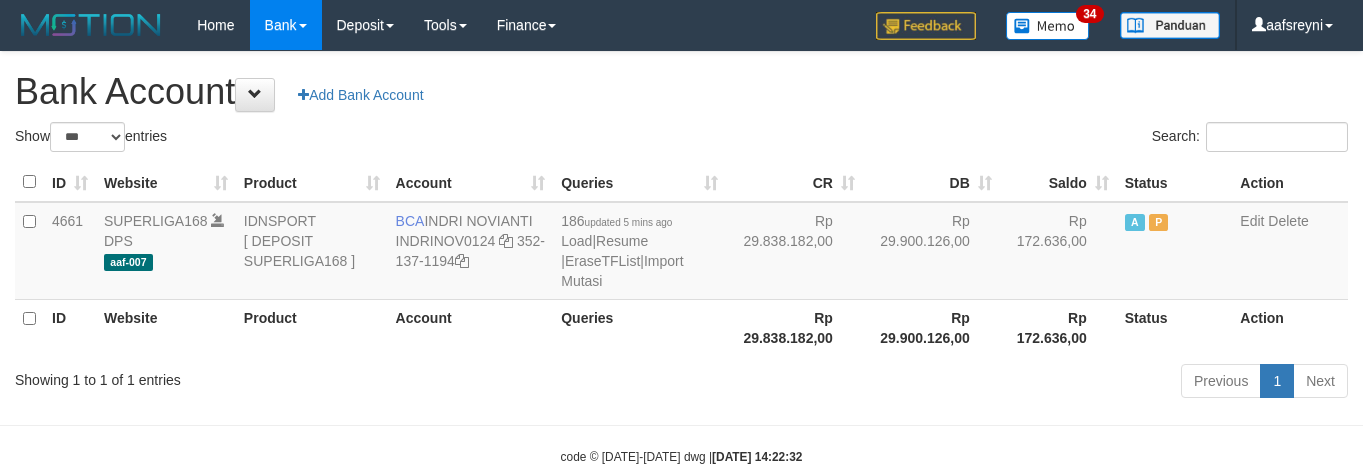 select on "***" 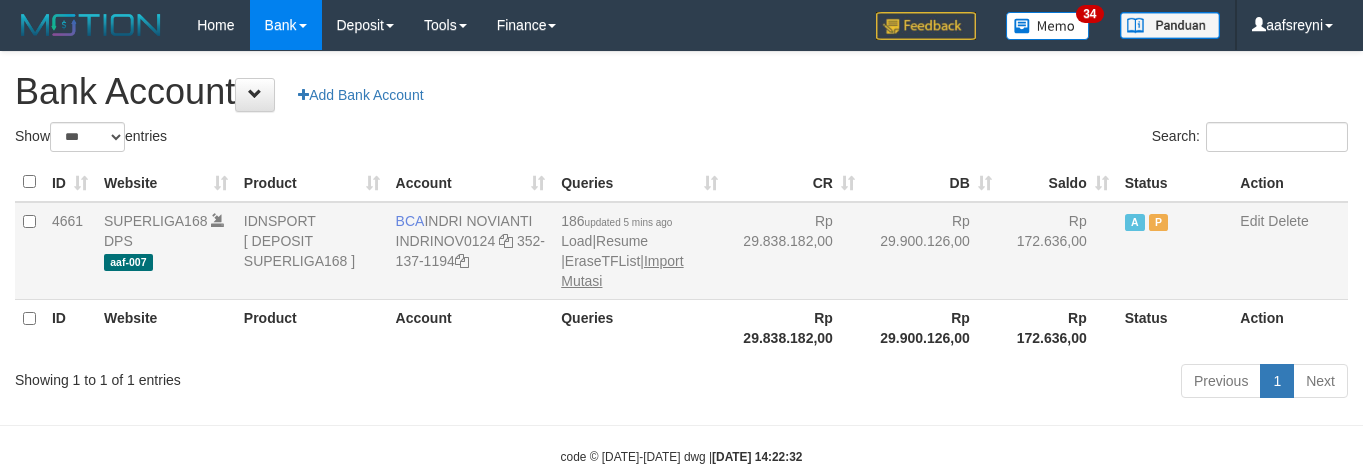 scroll, scrollTop: 41, scrollLeft: 0, axis: vertical 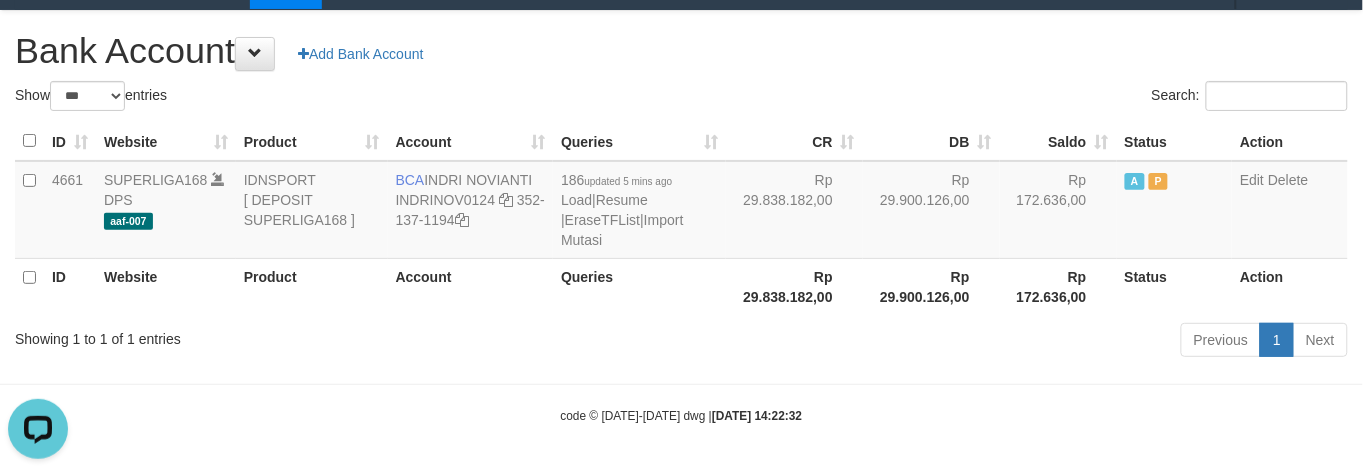 drag, startPoint x: 635, startPoint y: 301, endPoint x: 561, endPoint y: 293, distance: 74.431175 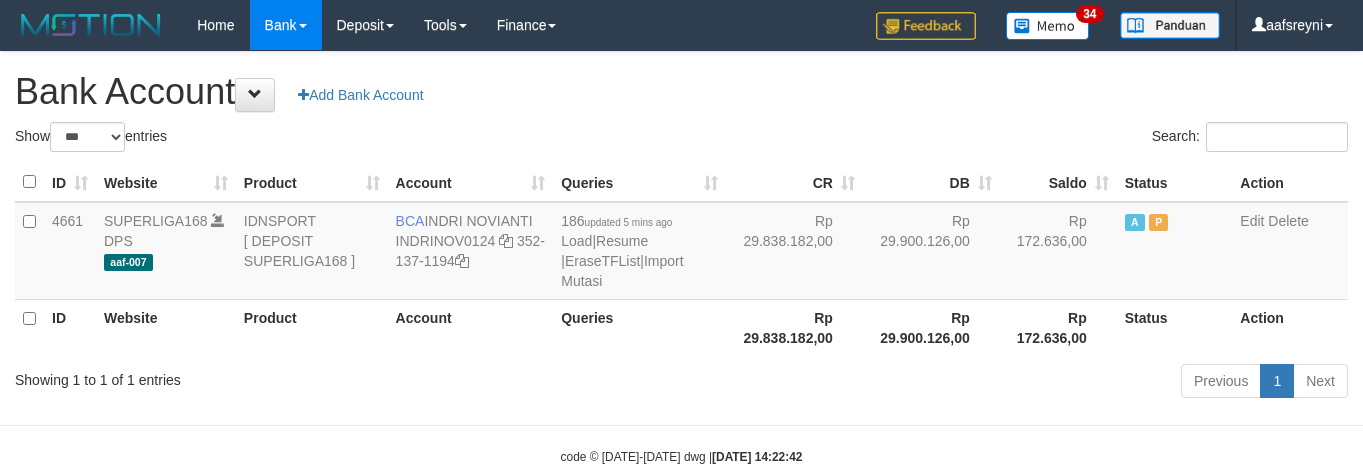 select on "***" 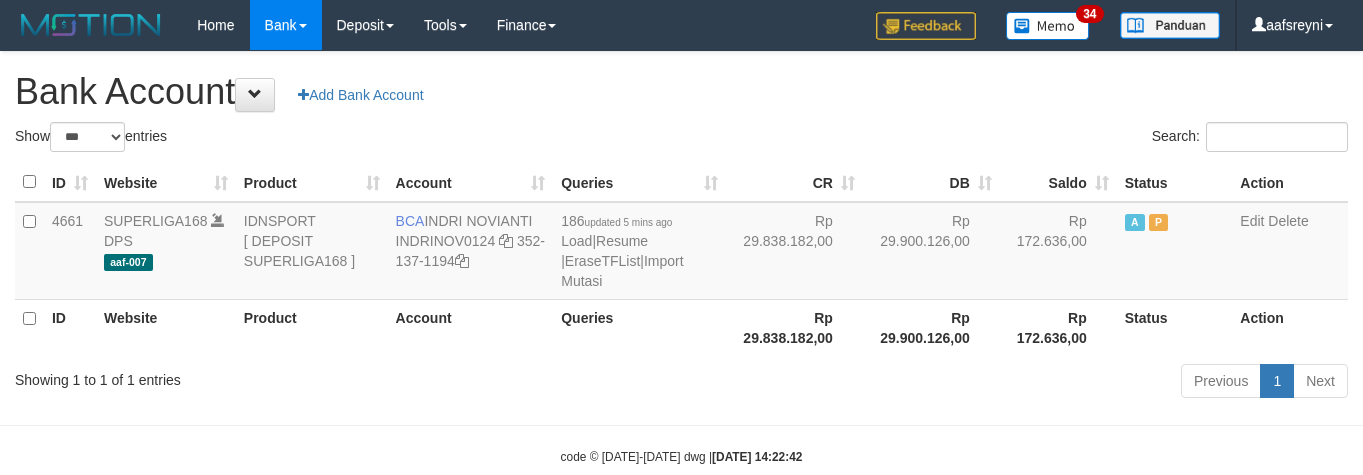 scroll, scrollTop: 41, scrollLeft: 0, axis: vertical 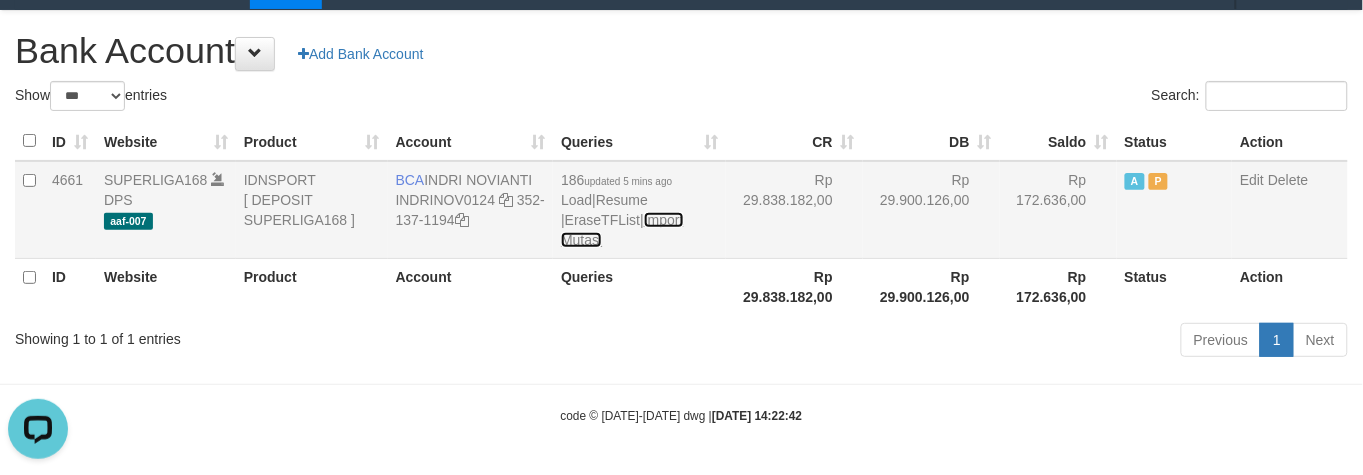 click on "Import Mutasi" at bounding box center [622, 230] 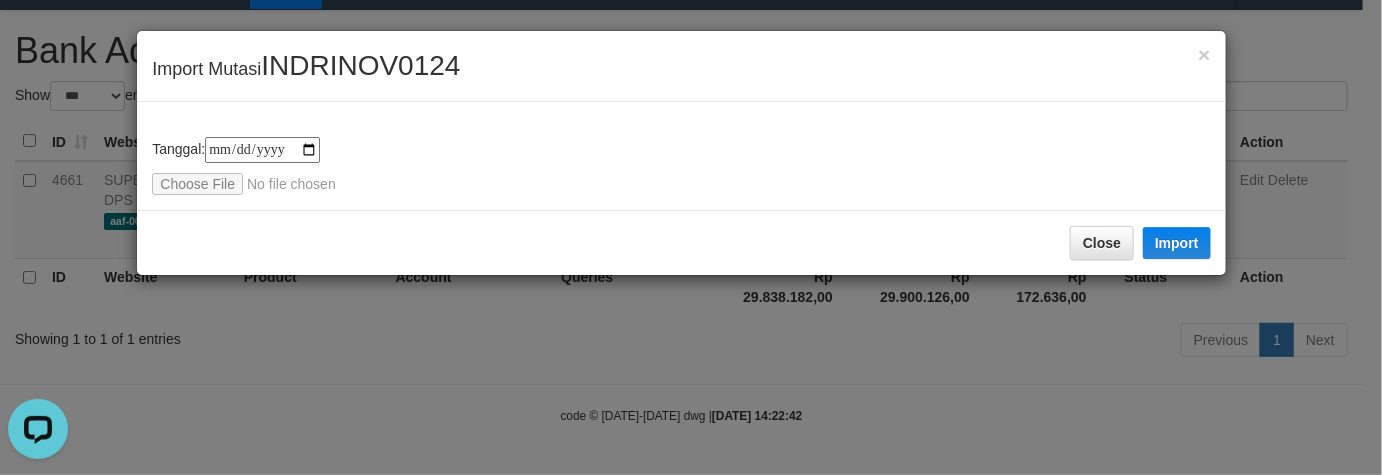 type on "**********" 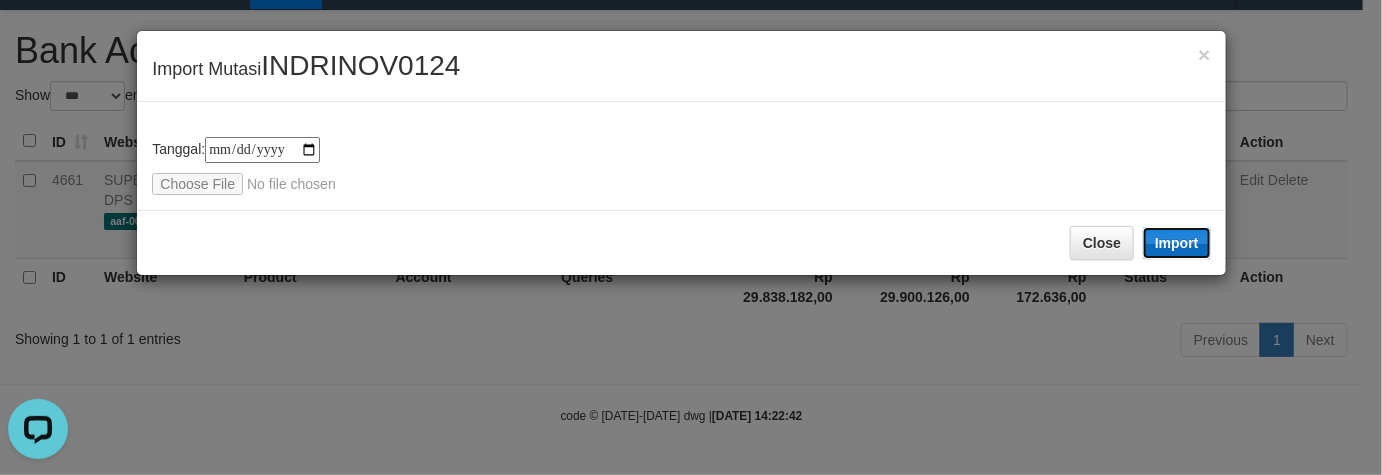 click on "Import" at bounding box center [1177, 243] 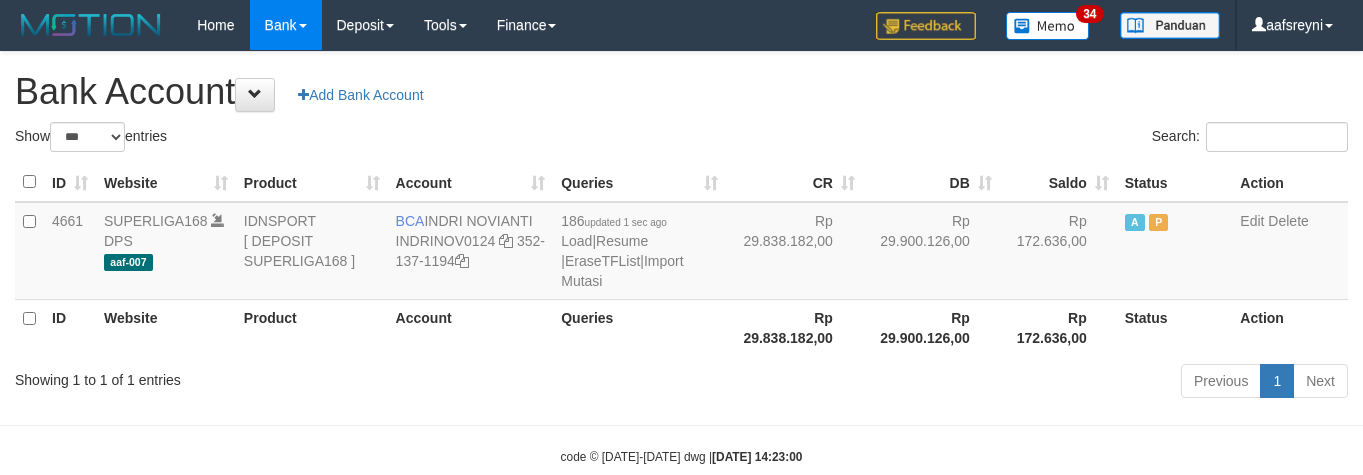 select on "***" 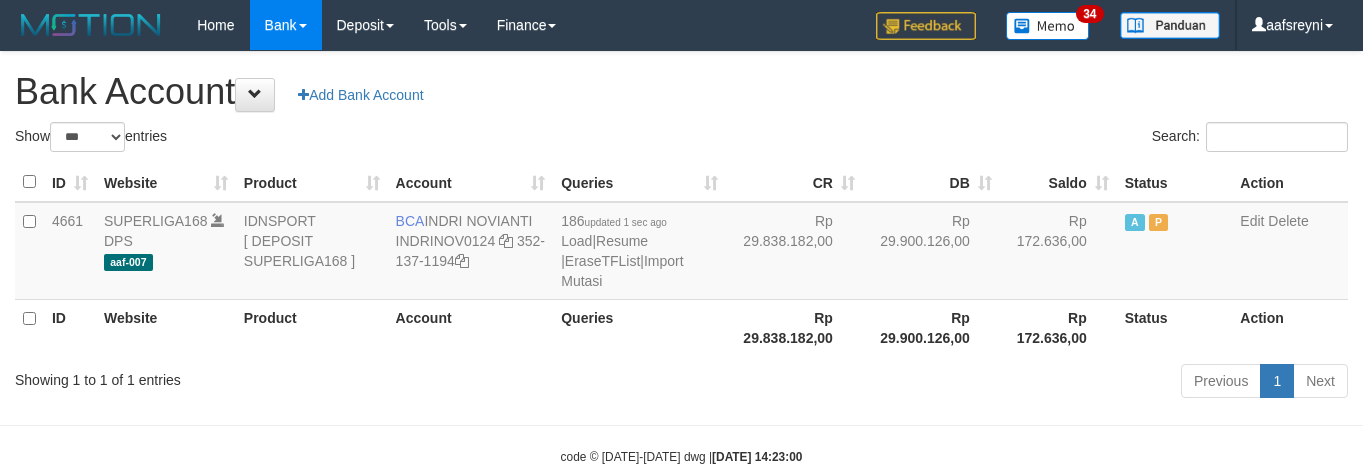 scroll, scrollTop: 41, scrollLeft: 0, axis: vertical 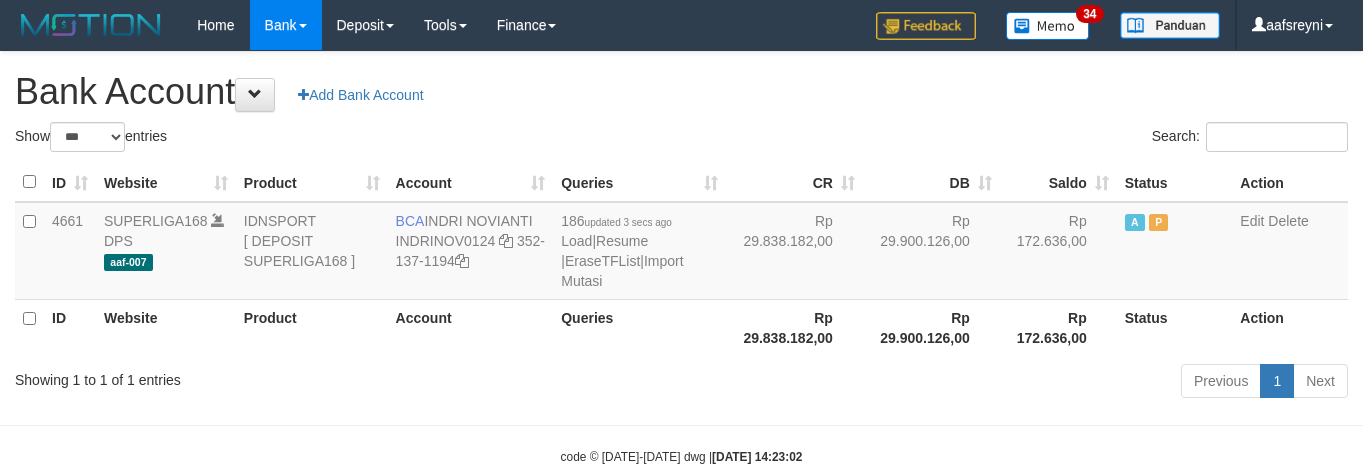 select on "***" 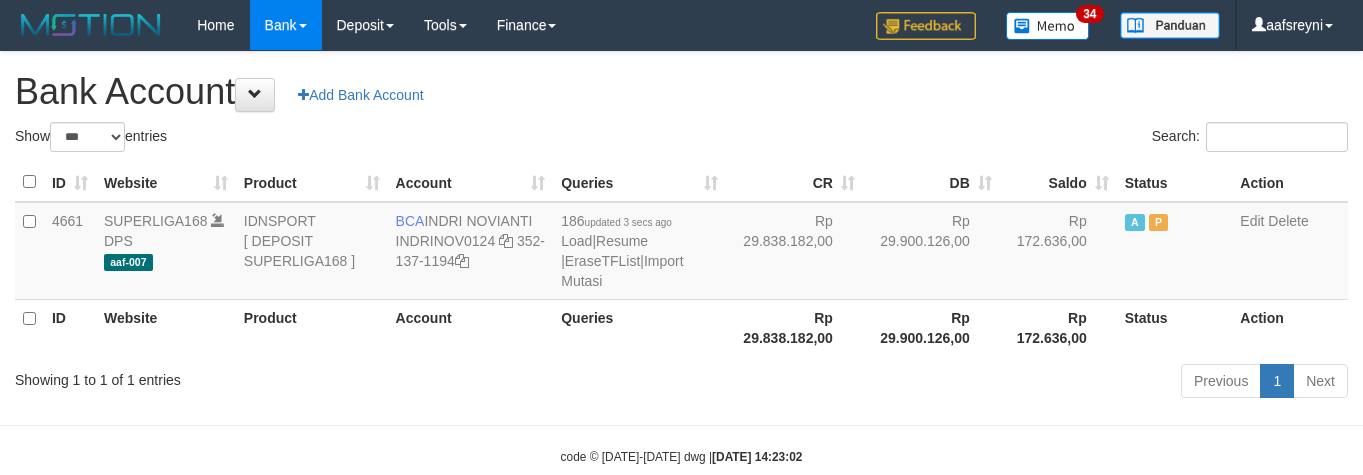 scroll, scrollTop: 41, scrollLeft: 0, axis: vertical 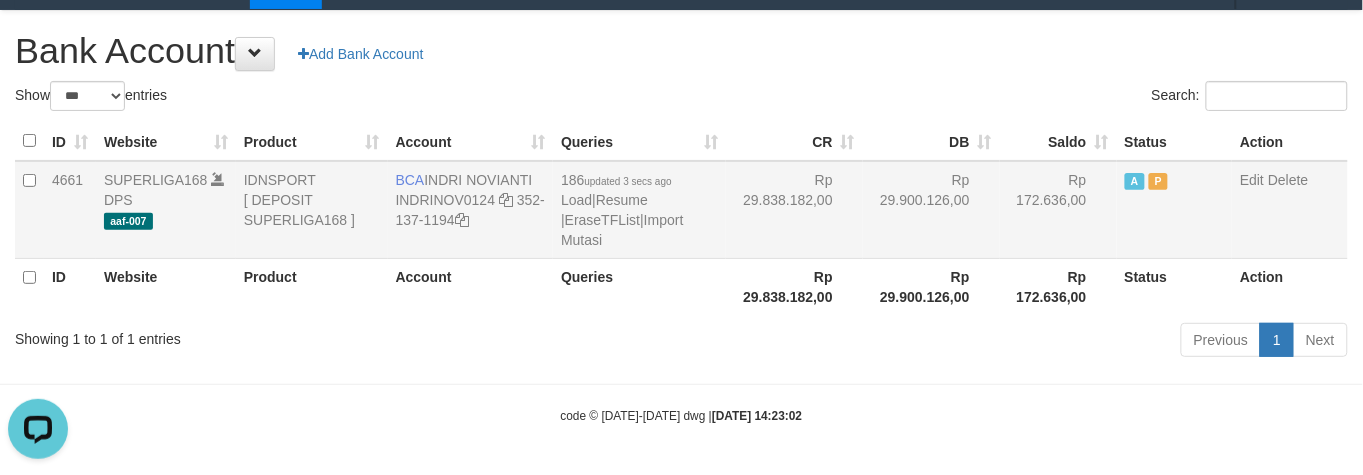 drag, startPoint x: 1070, startPoint y: 240, endPoint x: 1108, endPoint y: 252, distance: 39.849716 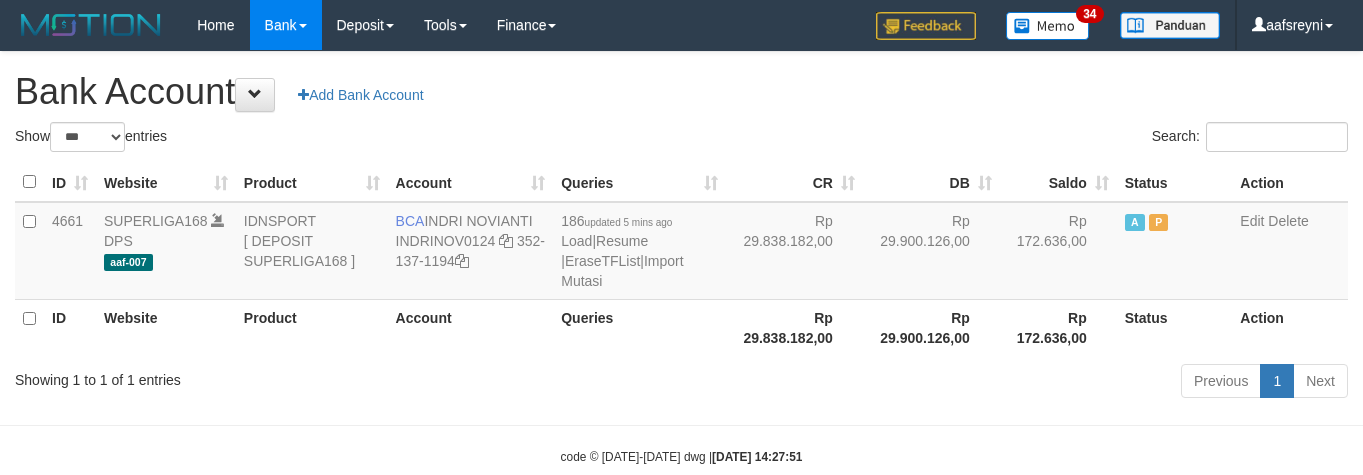select on "***" 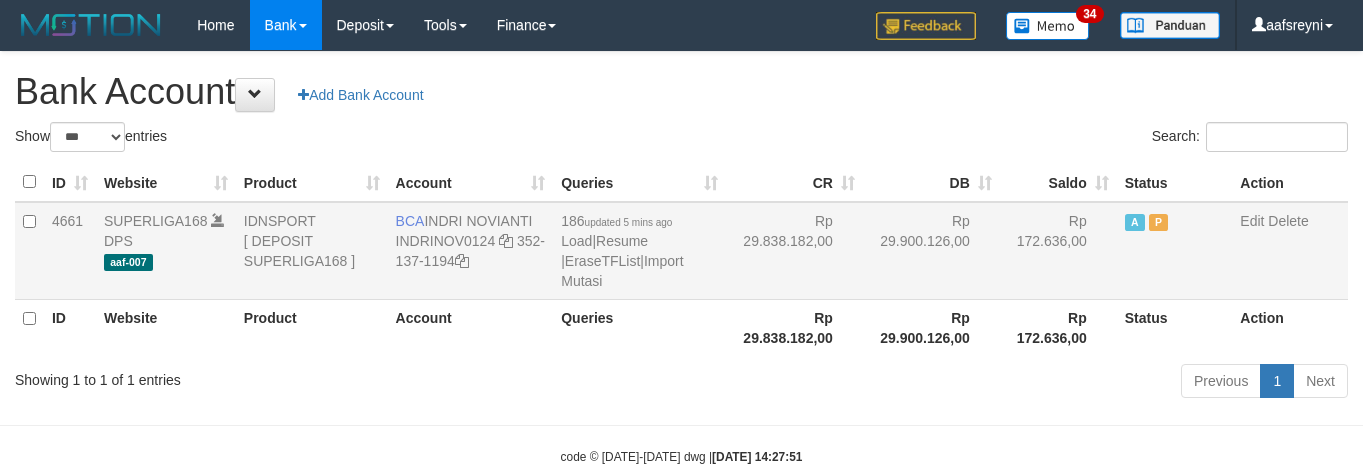 scroll, scrollTop: 41, scrollLeft: 0, axis: vertical 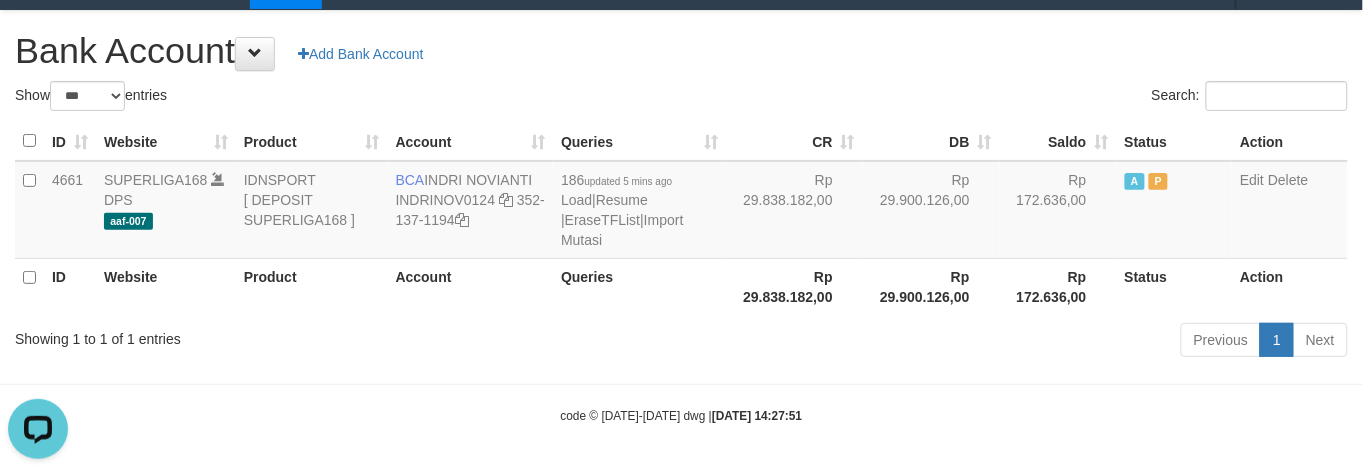 drag, startPoint x: 880, startPoint y: 255, endPoint x: 1365, endPoint y: 278, distance: 485.54504 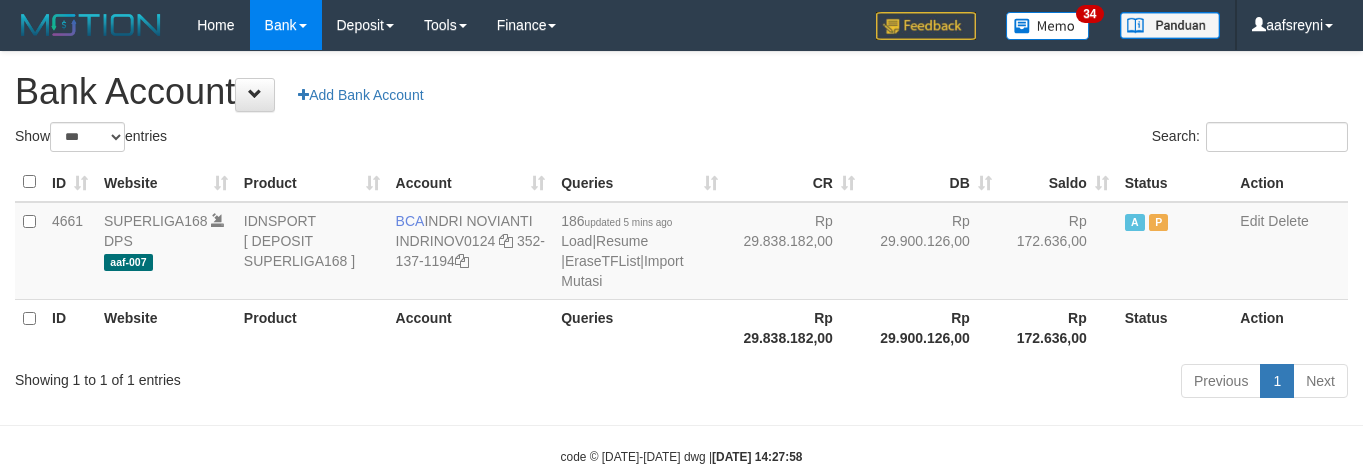 select on "***" 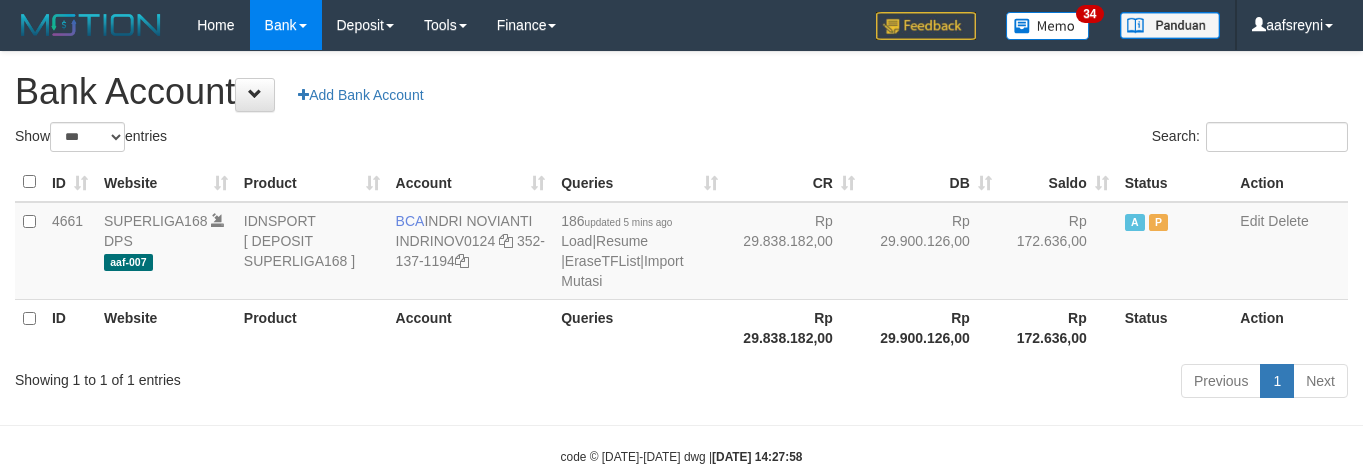 scroll, scrollTop: 41, scrollLeft: 0, axis: vertical 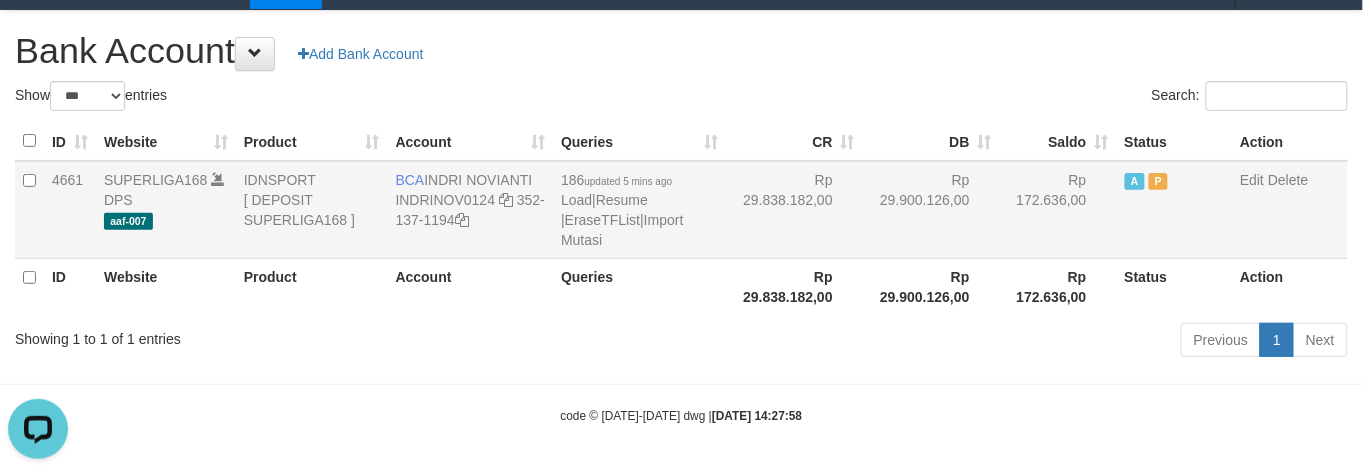 drag, startPoint x: 905, startPoint y: 161, endPoint x: 900, endPoint y: 197, distance: 36.345562 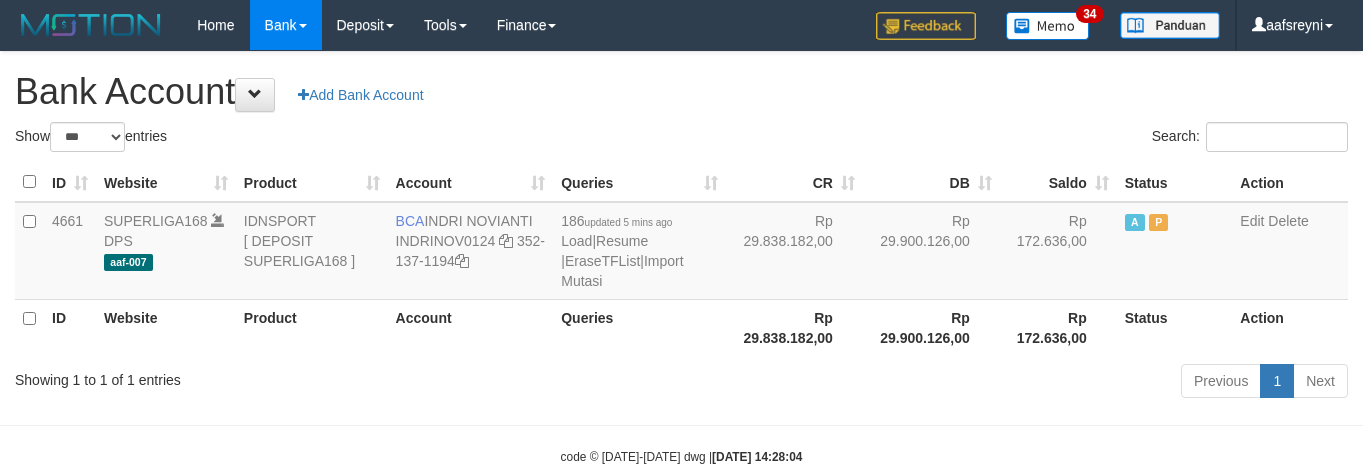 select on "***" 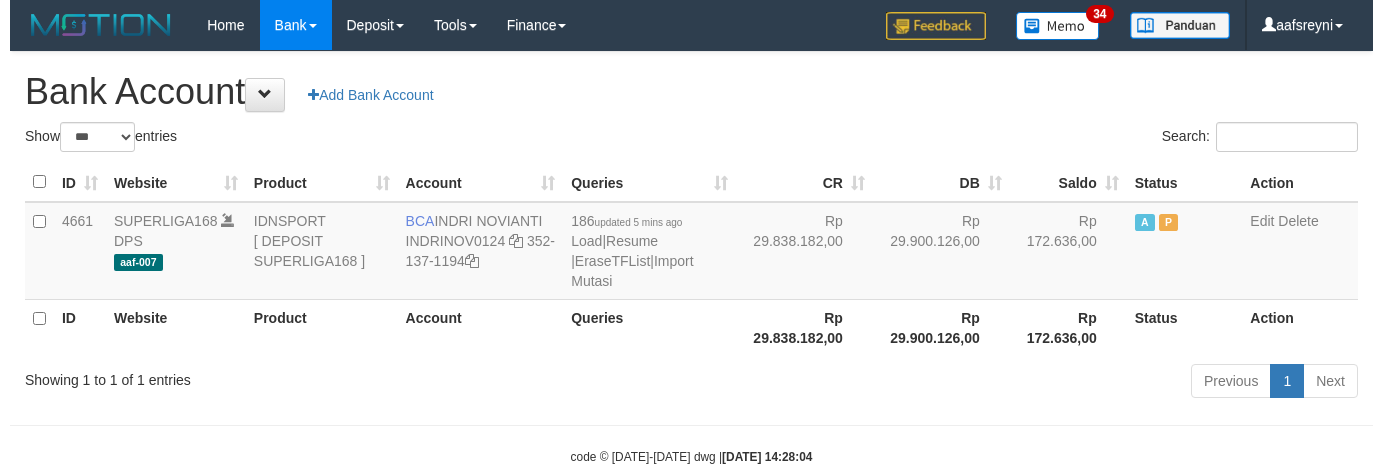 scroll, scrollTop: 41, scrollLeft: 0, axis: vertical 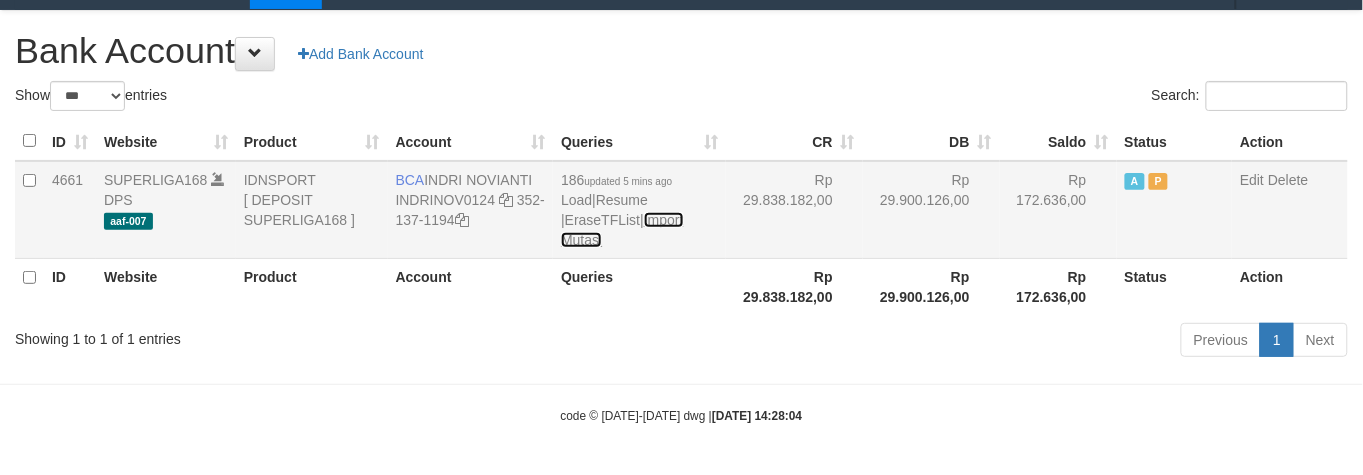 drag, startPoint x: 0, startPoint y: 0, endPoint x: 683, endPoint y: 221, distance: 717.86487 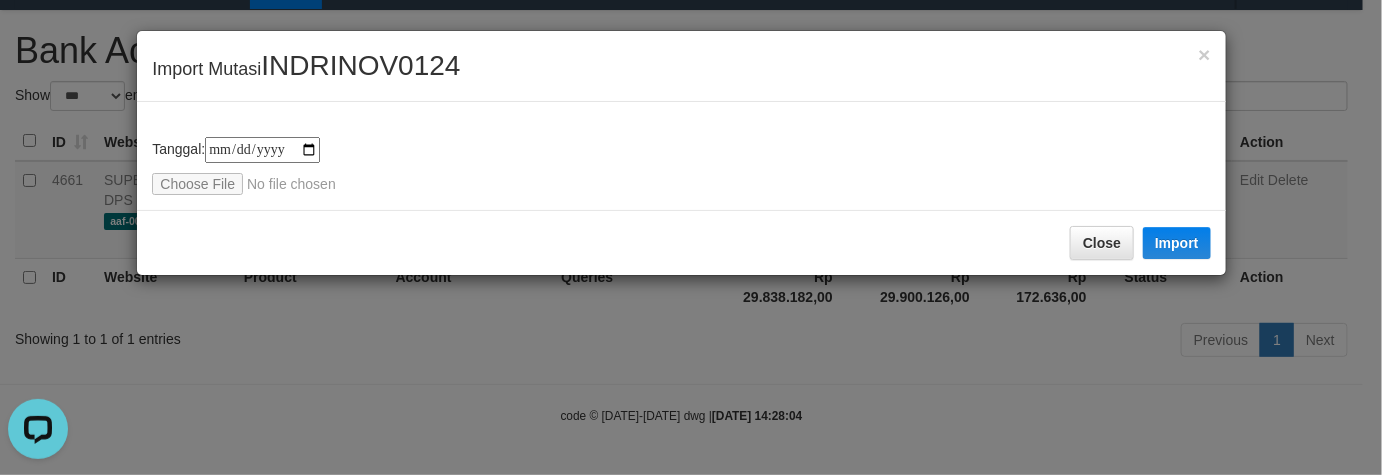 scroll, scrollTop: 0, scrollLeft: 0, axis: both 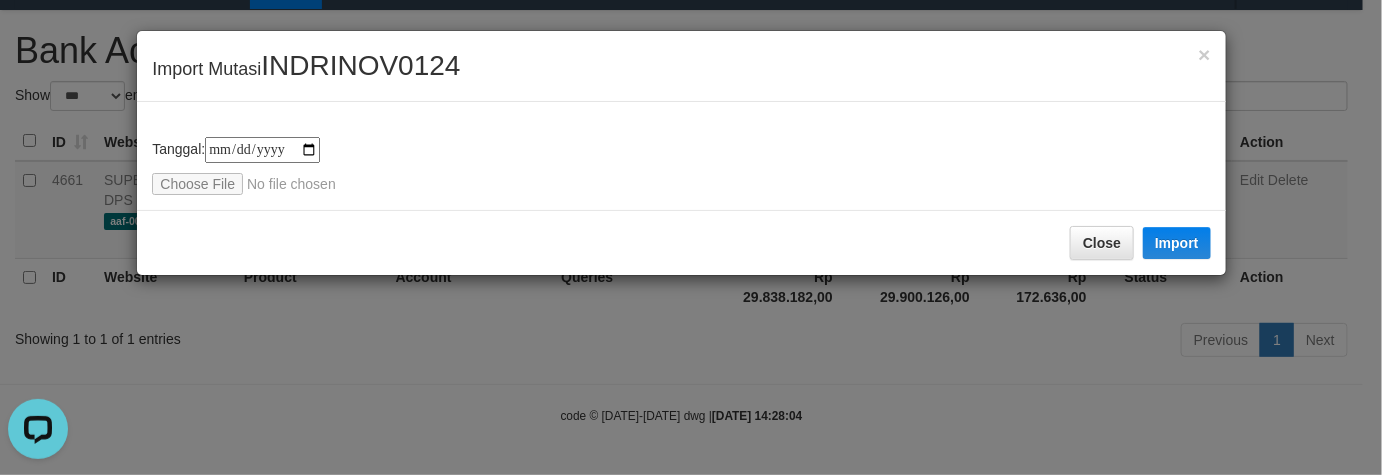 drag, startPoint x: 1010, startPoint y: 366, endPoint x: 1013, endPoint y: 352, distance: 14.3178215 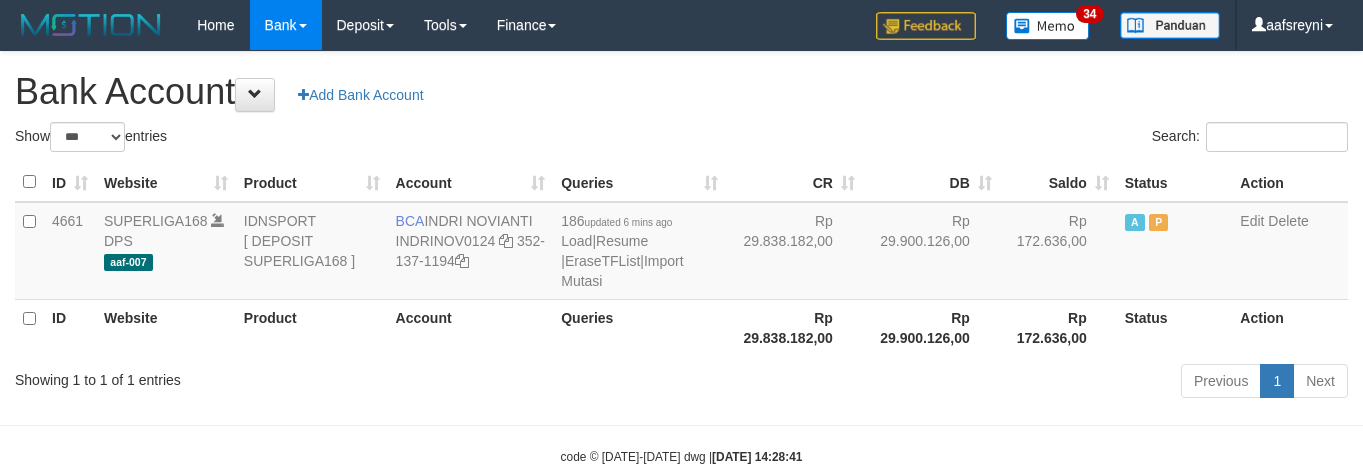 select on "***" 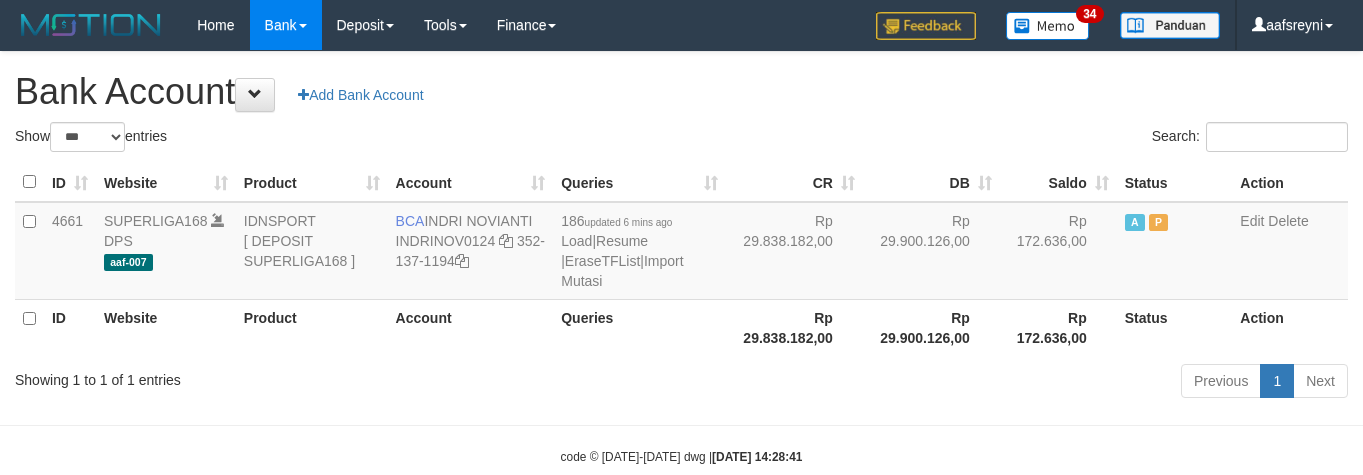 scroll, scrollTop: 41, scrollLeft: 0, axis: vertical 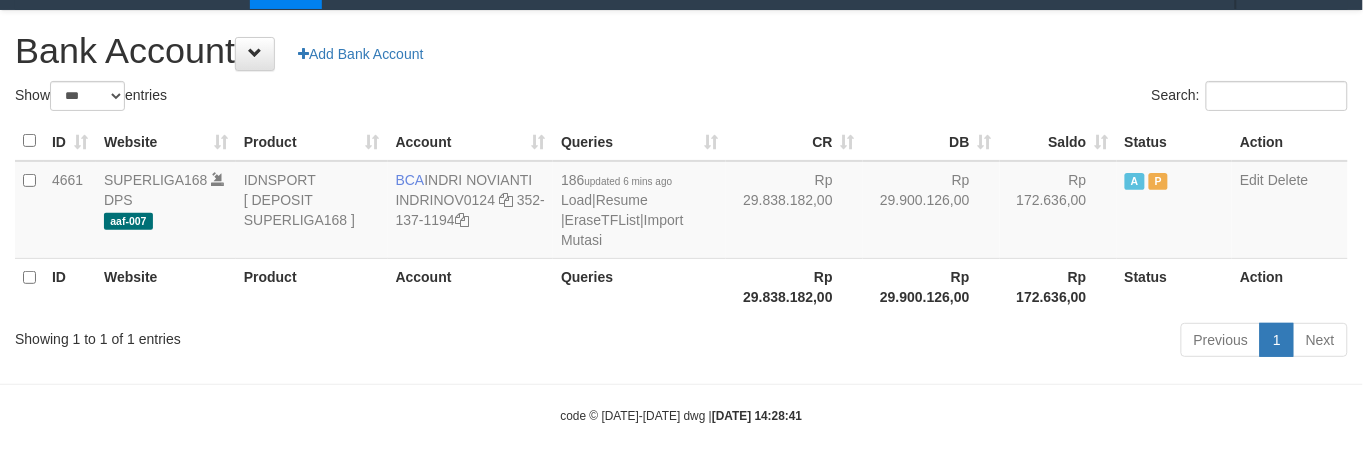 drag, startPoint x: 783, startPoint y: 325, endPoint x: 840, endPoint y: 297, distance: 63.505905 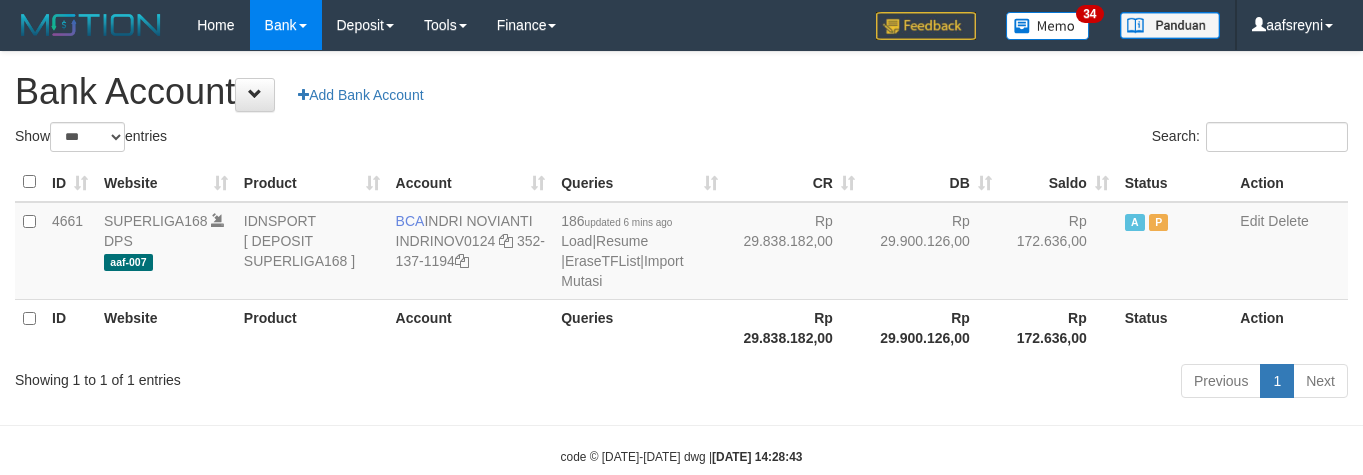 select on "***" 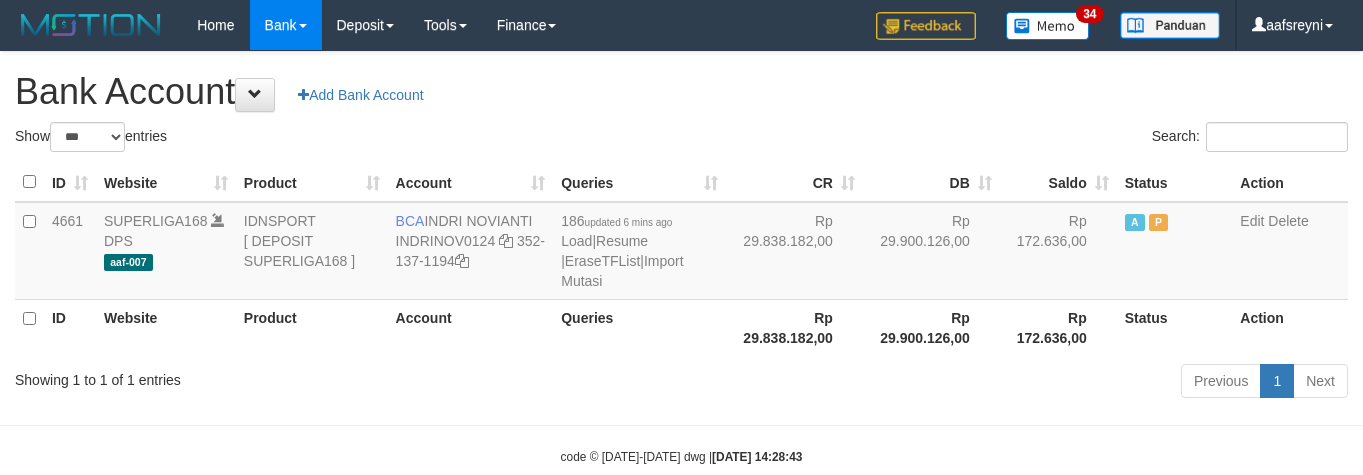 scroll, scrollTop: 41, scrollLeft: 0, axis: vertical 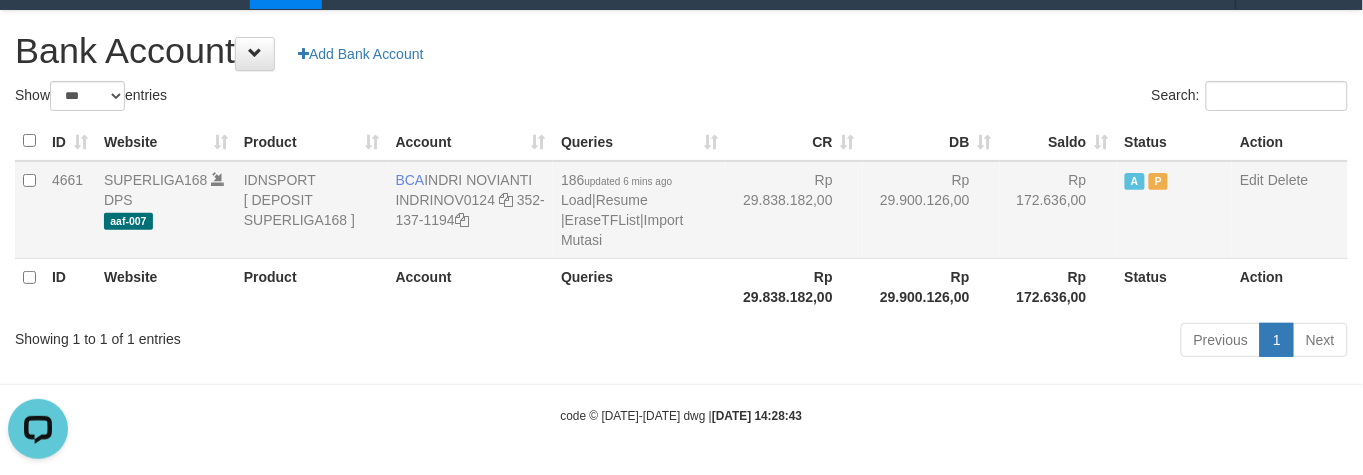 click on "Rp 29.900.126,00" at bounding box center [931, 210] 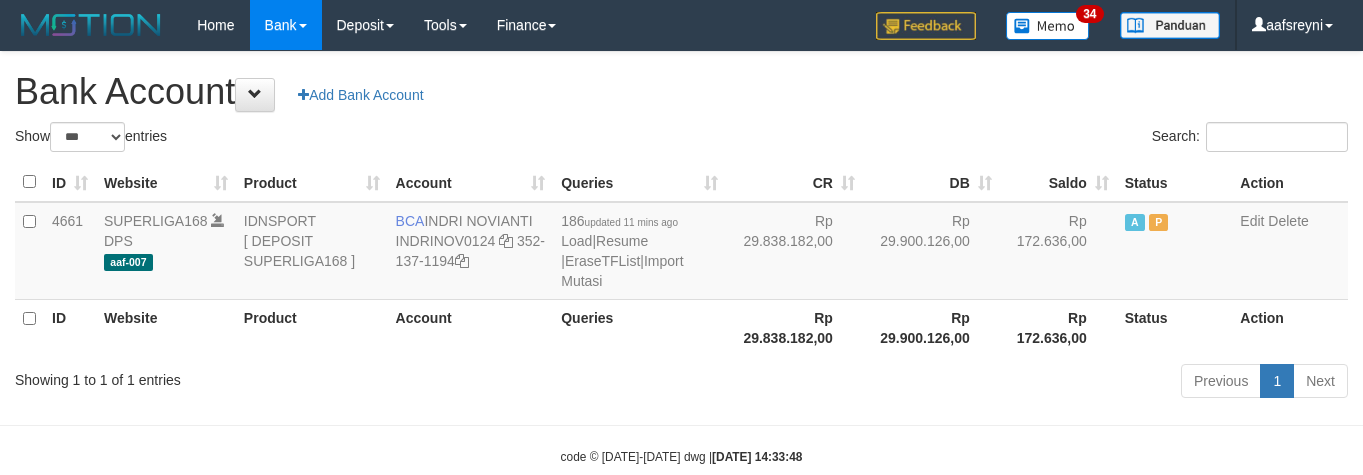 select on "***" 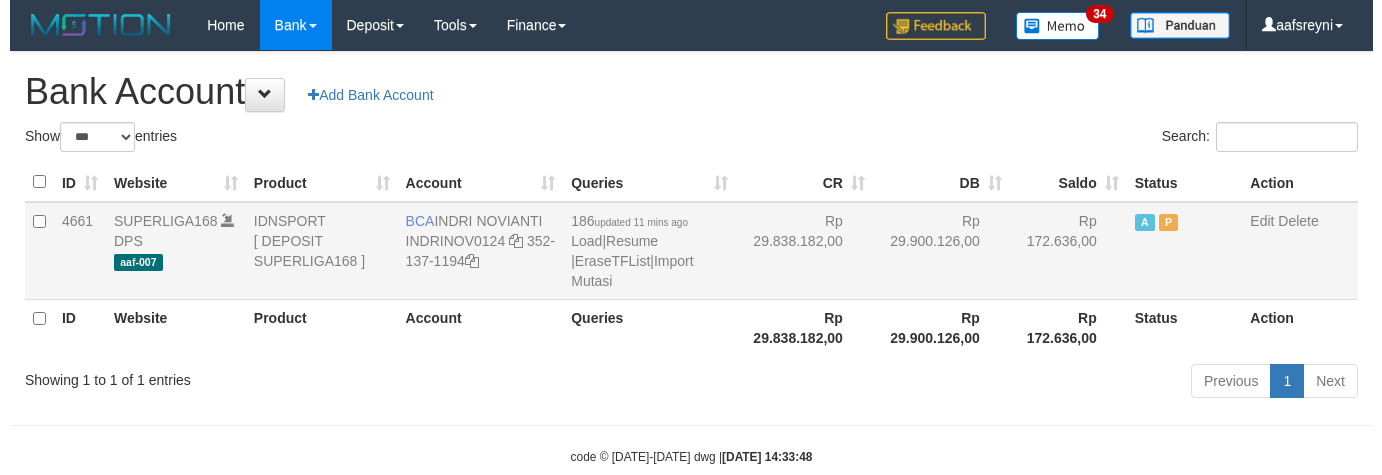 scroll, scrollTop: 41, scrollLeft: 0, axis: vertical 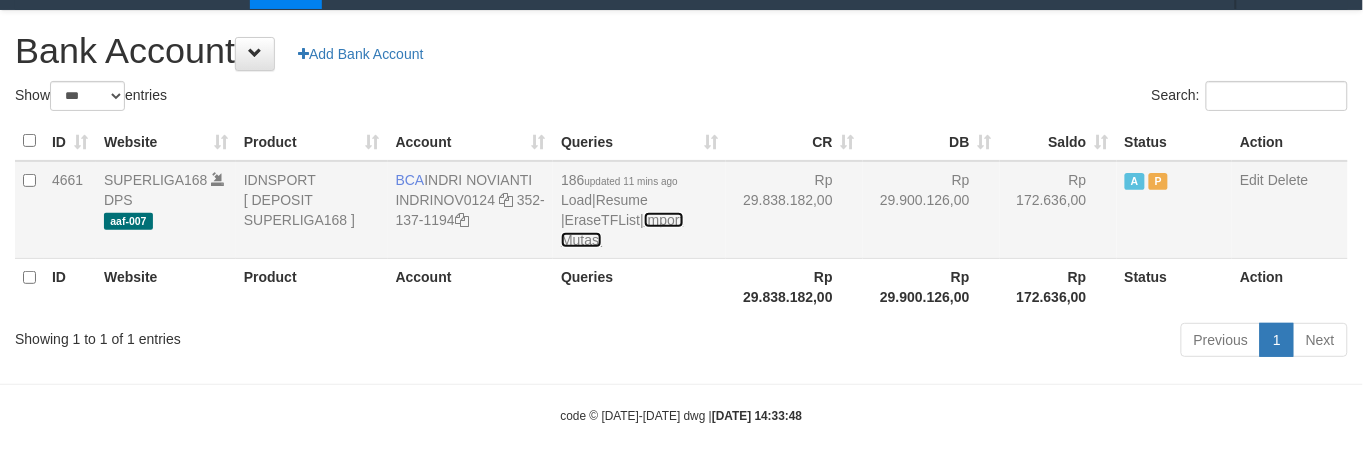 click on "Import Mutasi" at bounding box center [622, 230] 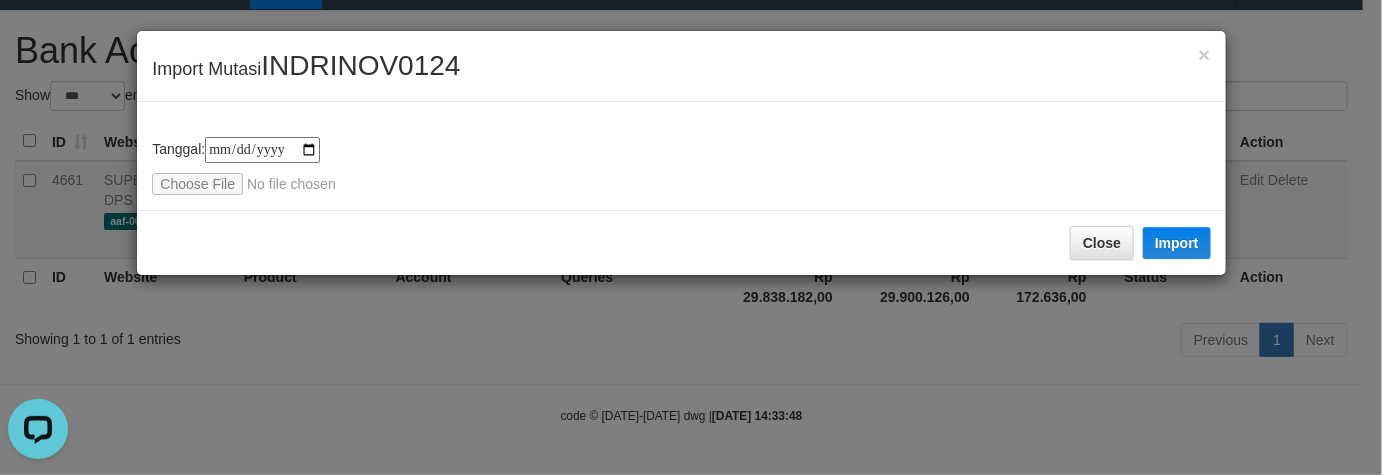 scroll, scrollTop: 0, scrollLeft: 0, axis: both 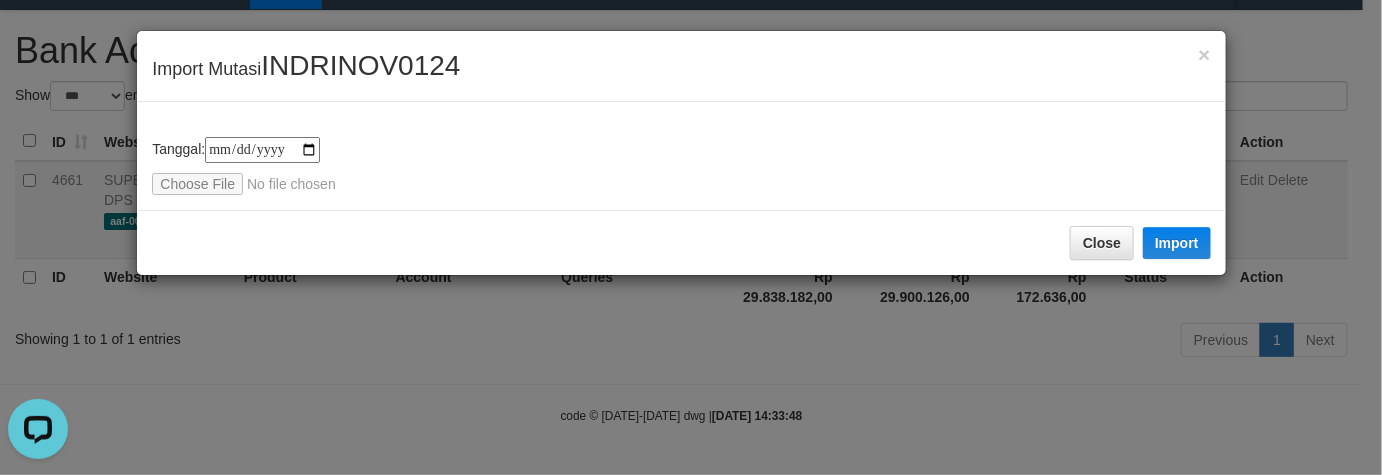 type on "**********" 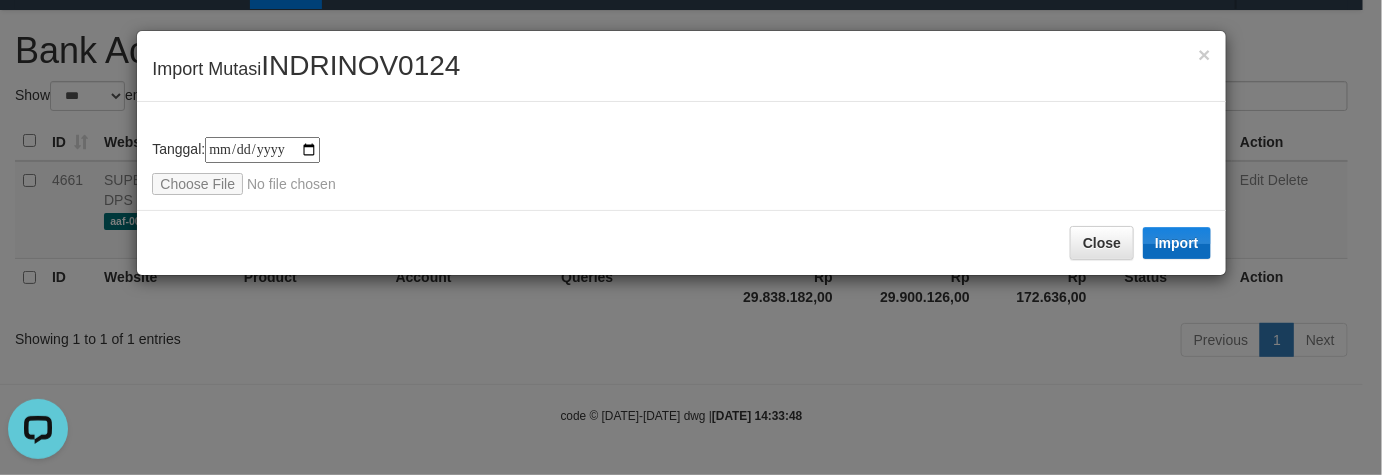 drag, startPoint x: 1142, startPoint y: 237, endPoint x: 1176, endPoint y: 236, distance: 34.0147 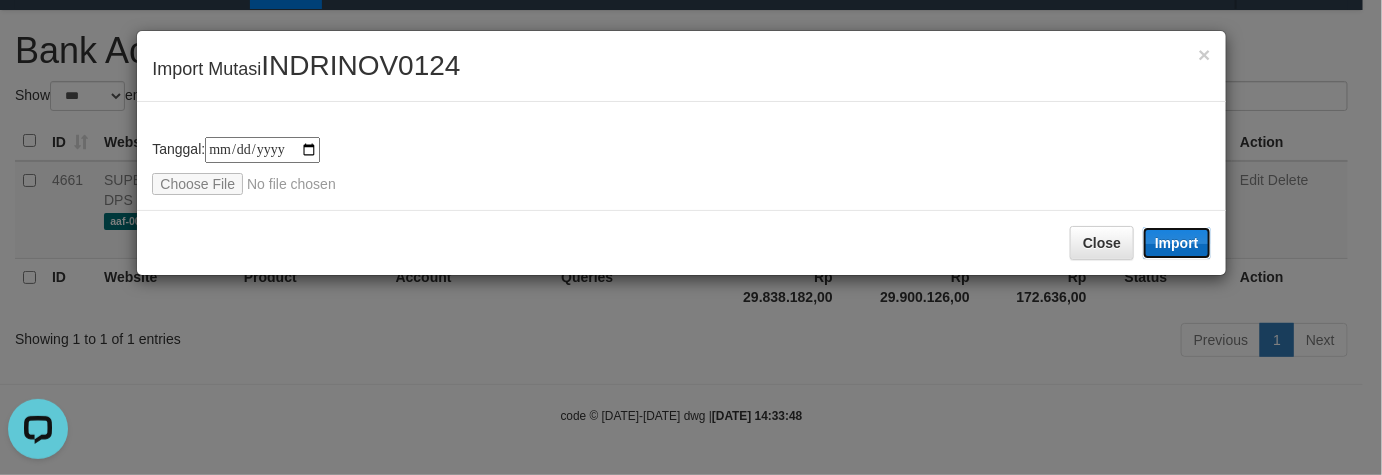 click on "Import" at bounding box center [1177, 243] 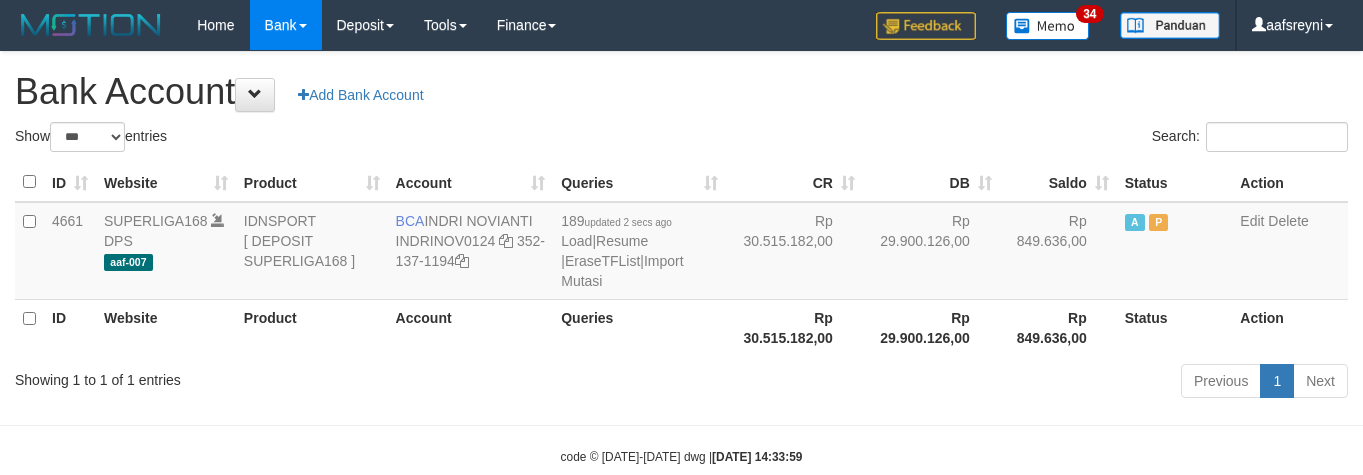 select on "***" 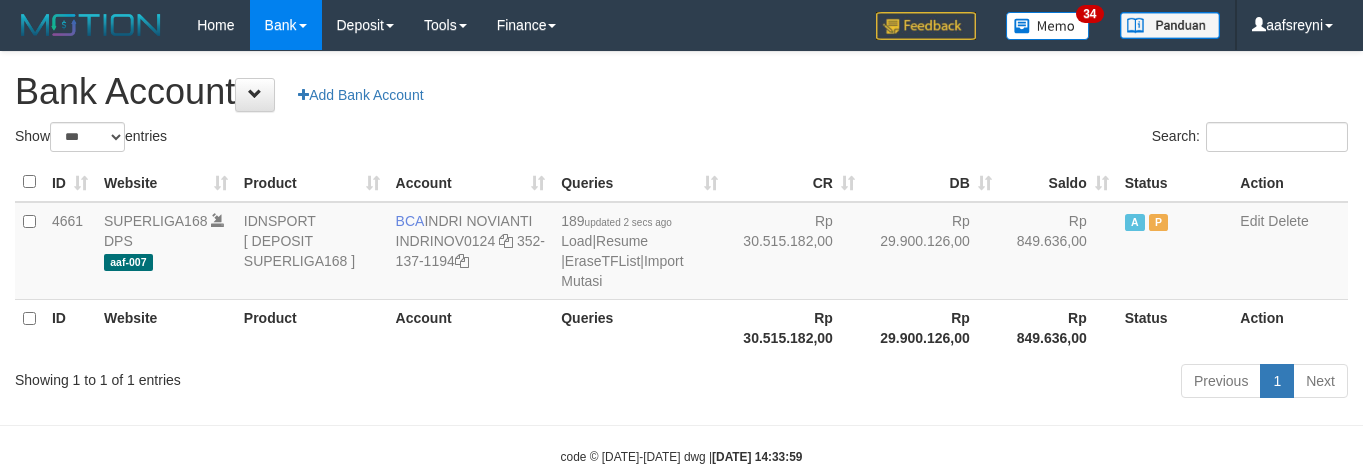 scroll, scrollTop: 41, scrollLeft: 0, axis: vertical 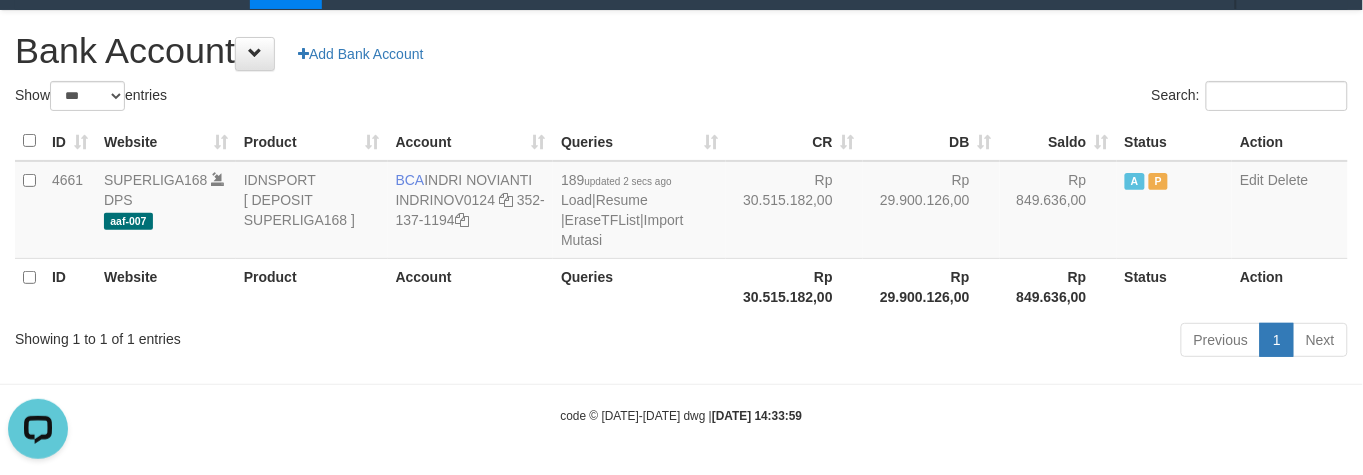 drag, startPoint x: 883, startPoint y: 358, endPoint x: 891, endPoint y: 337, distance: 22.472204 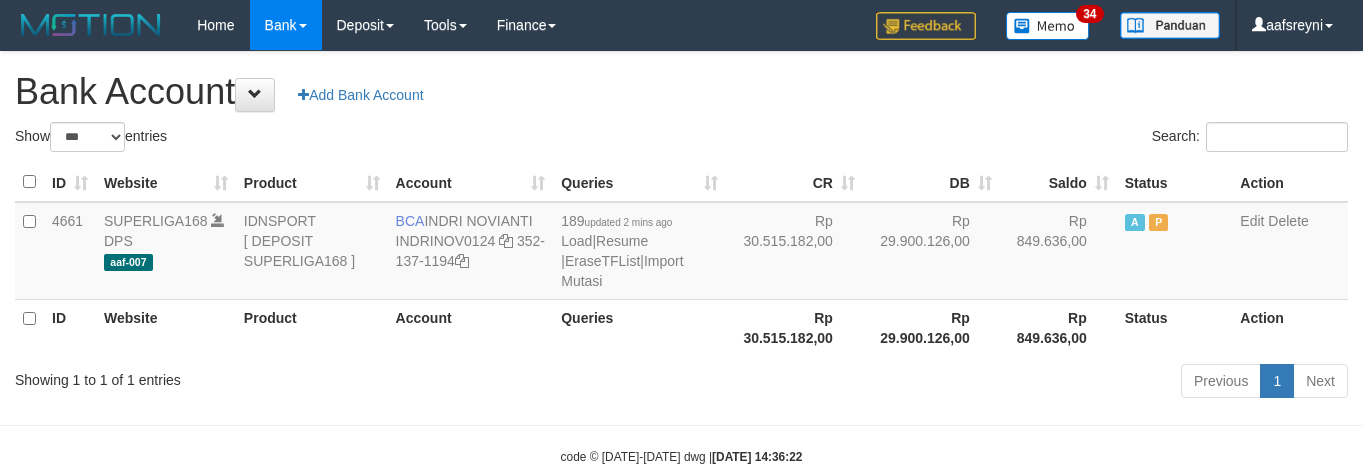 select on "***" 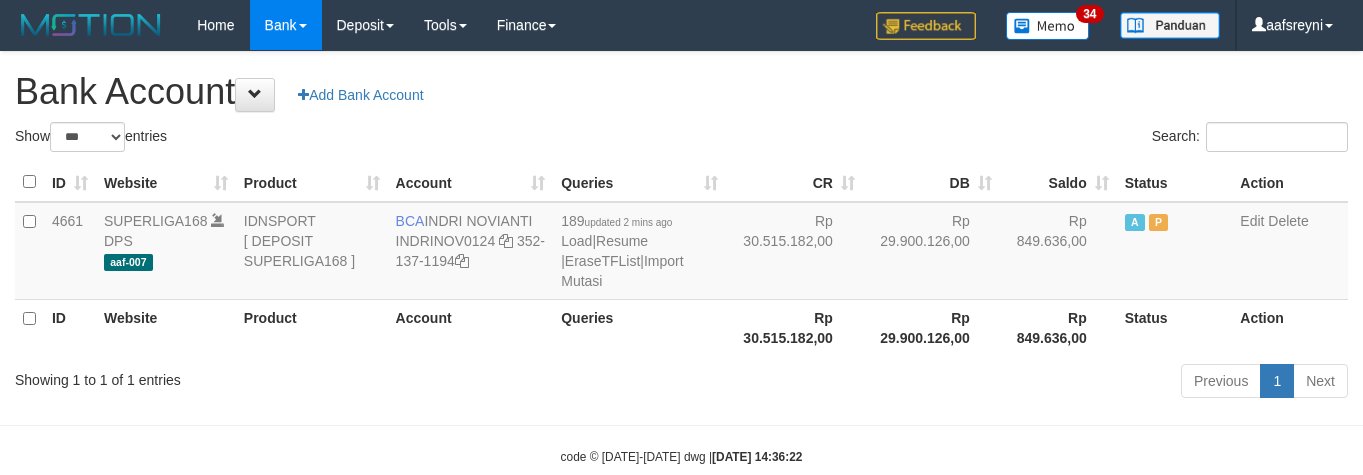 scroll, scrollTop: 41, scrollLeft: 0, axis: vertical 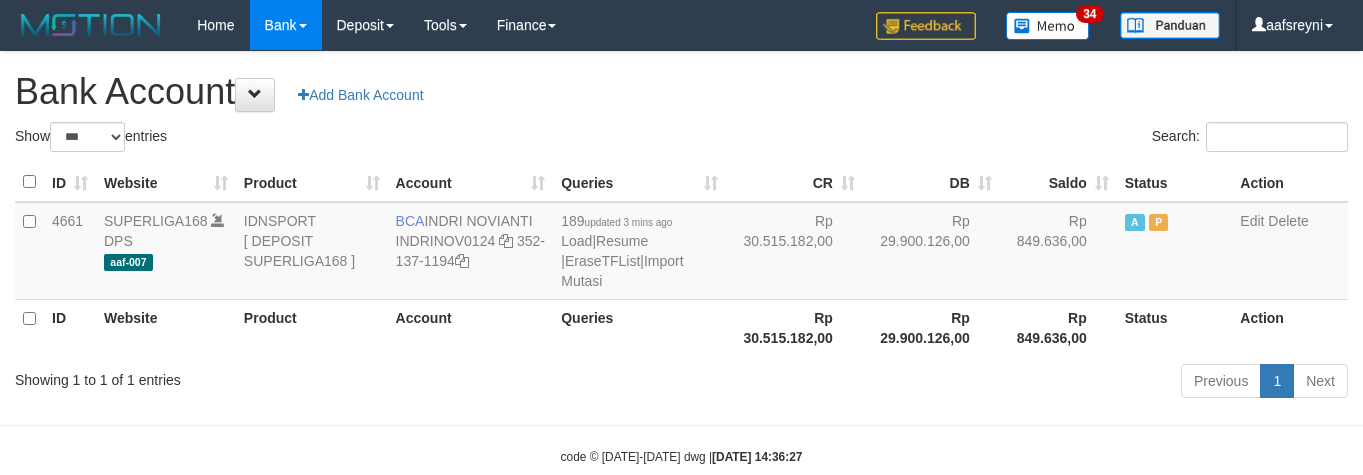 select on "***" 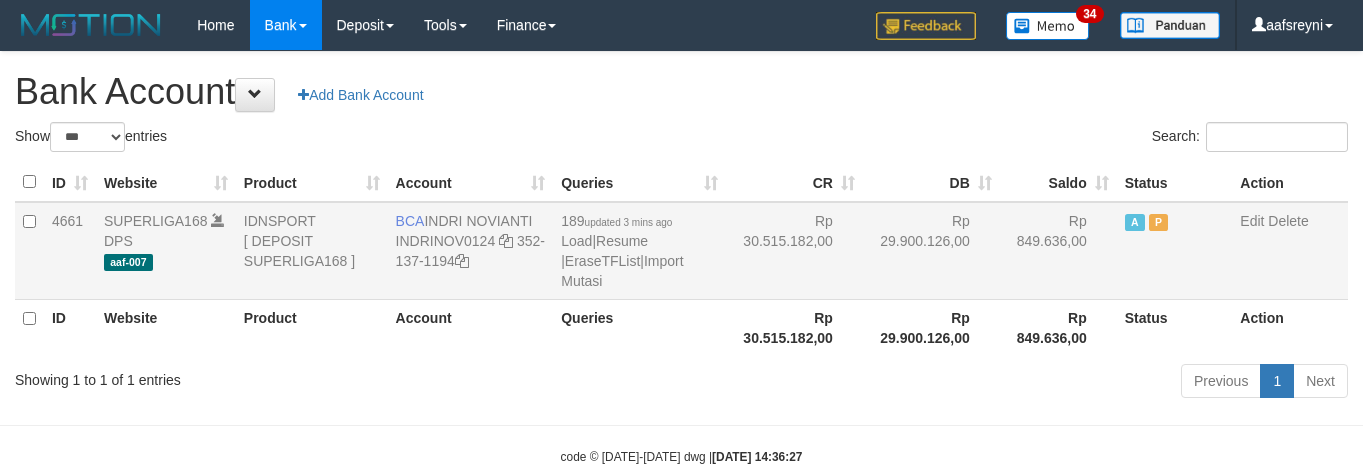 scroll, scrollTop: 41, scrollLeft: 0, axis: vertical 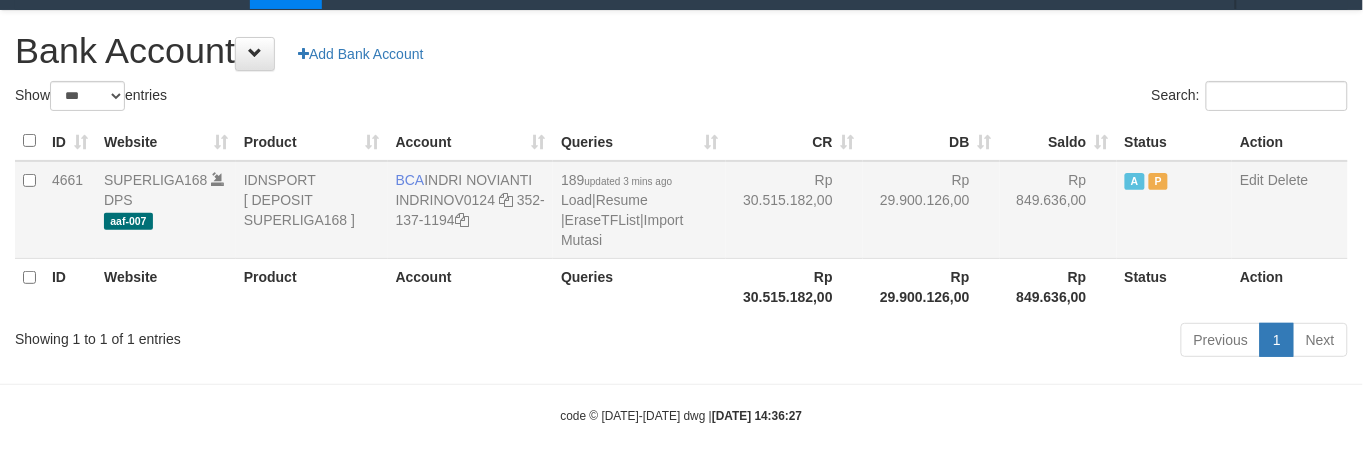 click on "Rp 30.515.182,00" at bounding box center (794, 210) 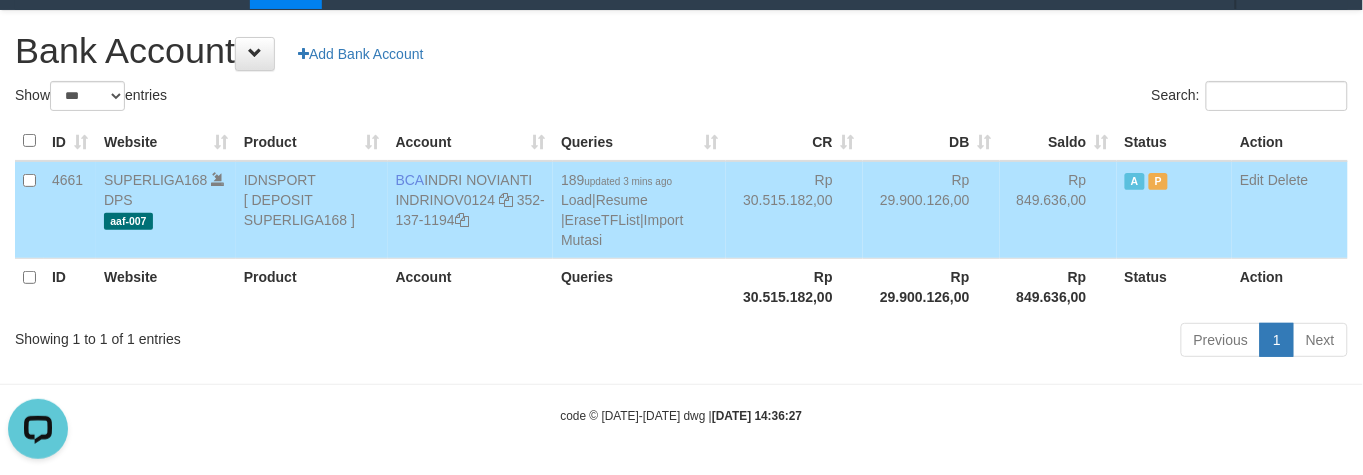 scroll, scrollTop: 0, scrollLeft: 0, axis: both 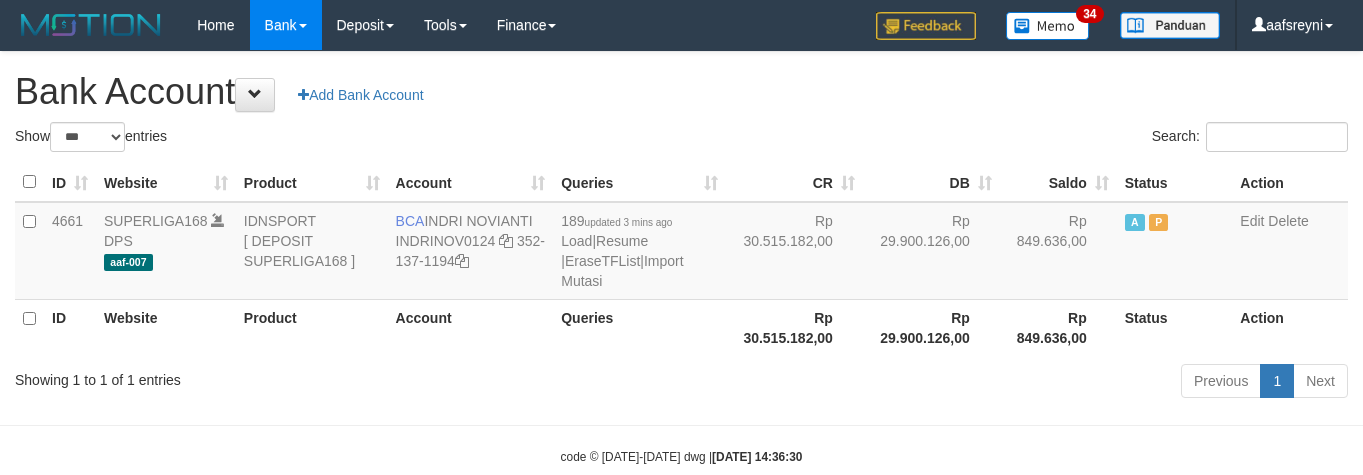select on "***" 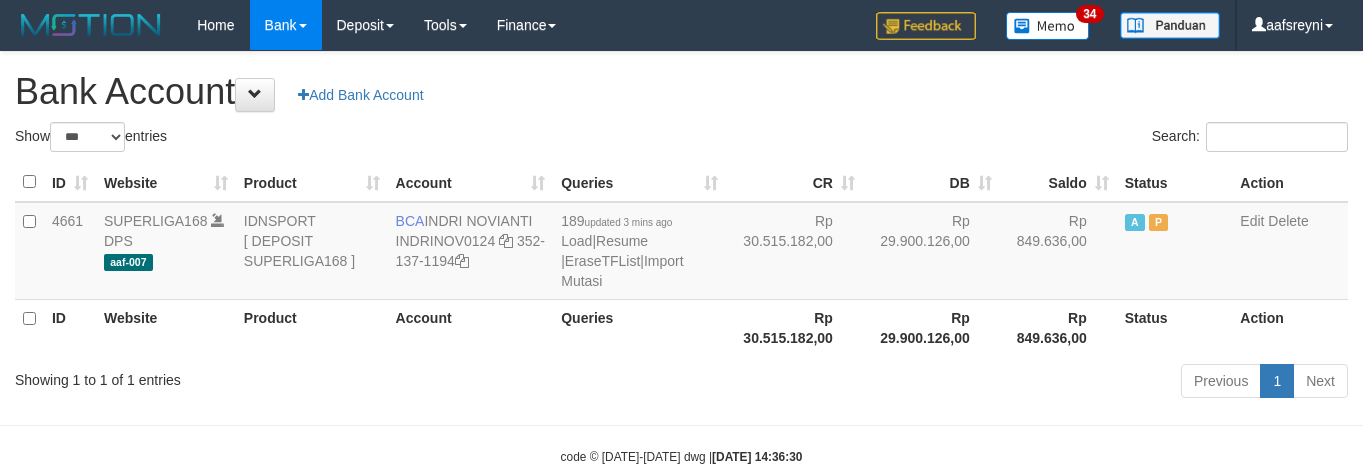 scroll, scrollTop: 41, scrollLeft: 0, axis: vertical 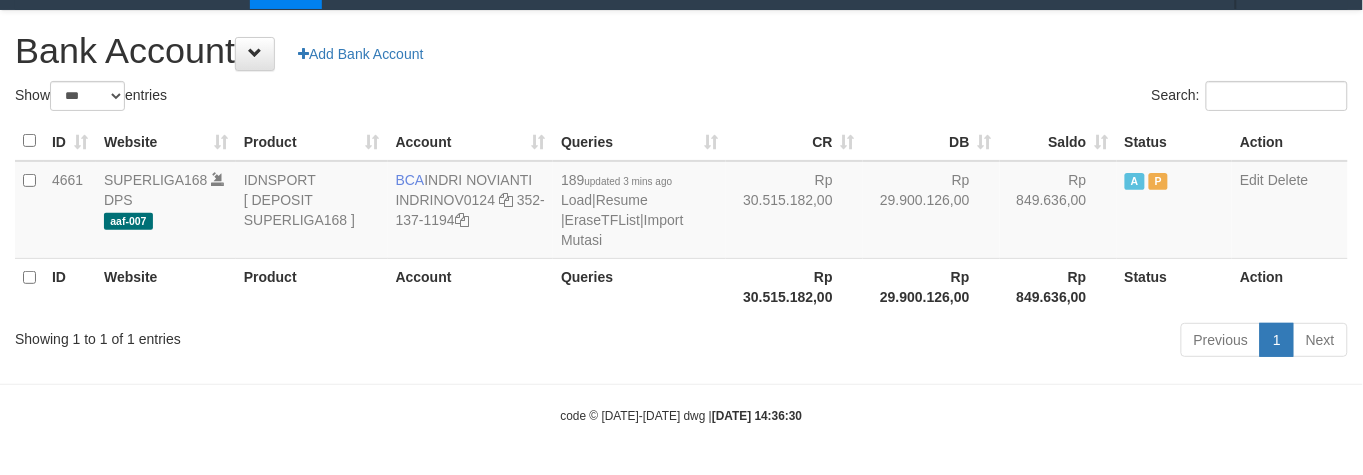 click on "Search:" at bounding box center (1023, 98) 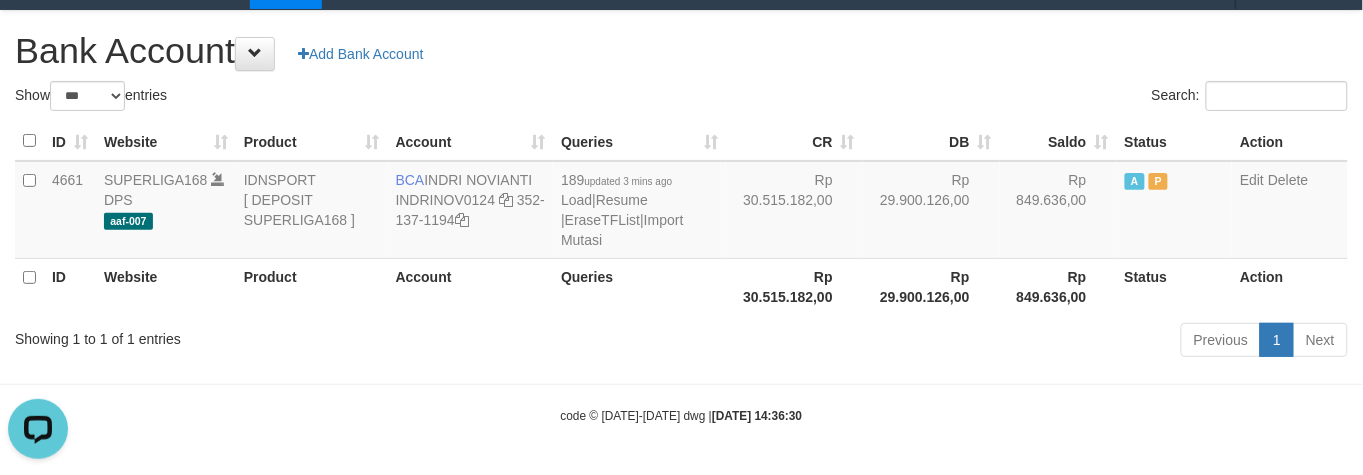 scroll, scrollTop: 0, scrollLeft: 0, axis: both 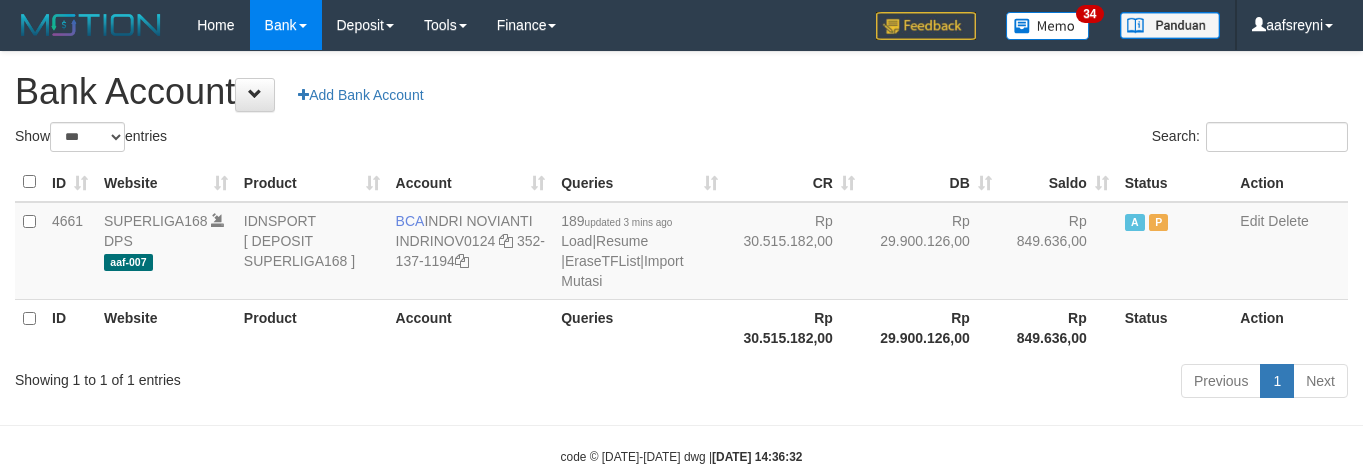 select on "***" 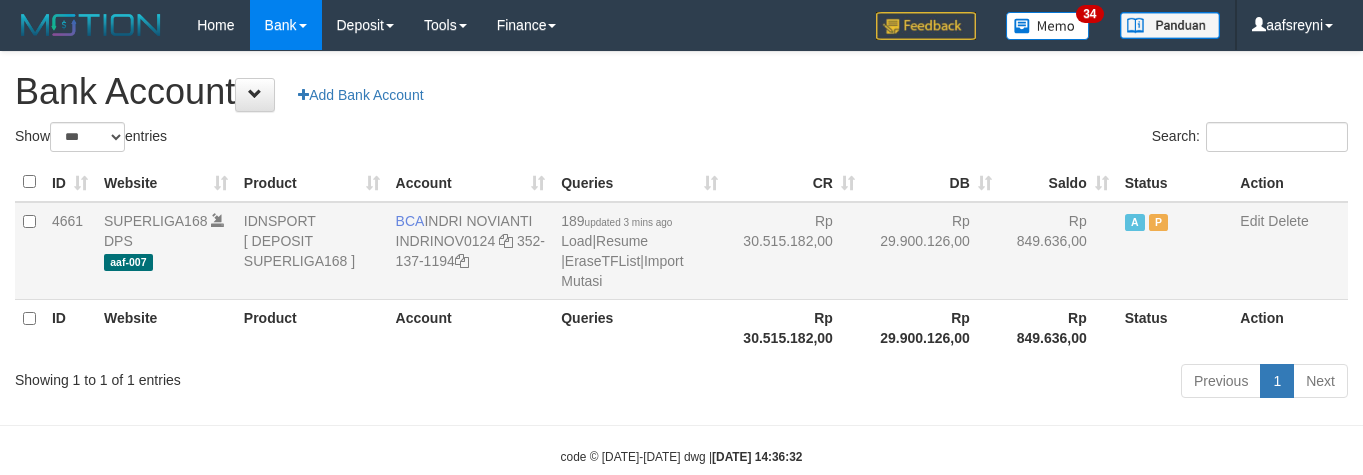 scroll, scrollTop: 41, scrollLeft: 0, axis: vertical 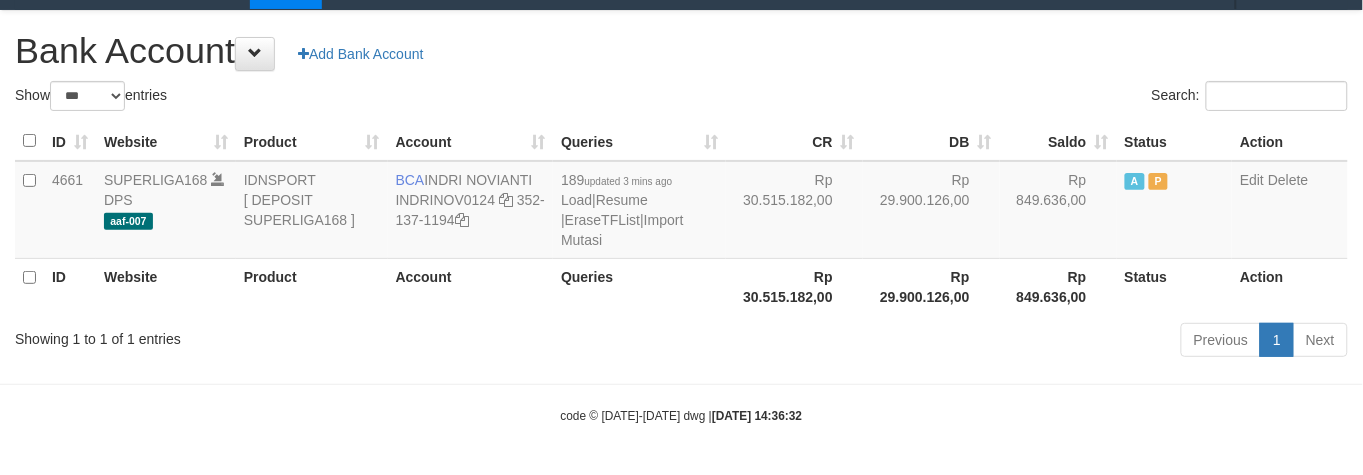 click on "DB" at bounding box center [931, 141] 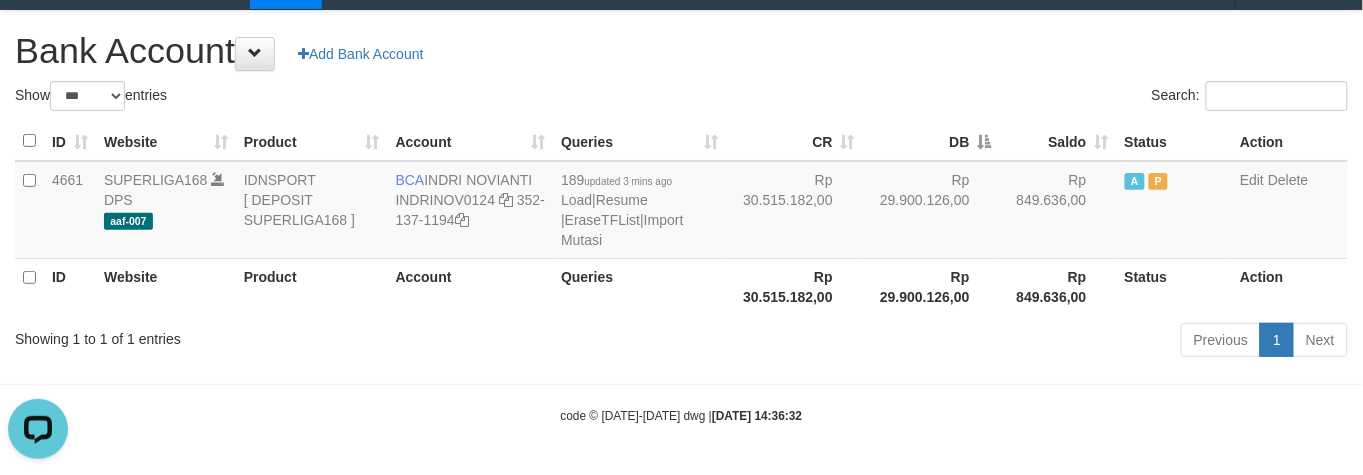 scroll, scrollTop: 0, scrollLeft: 0, axis: both 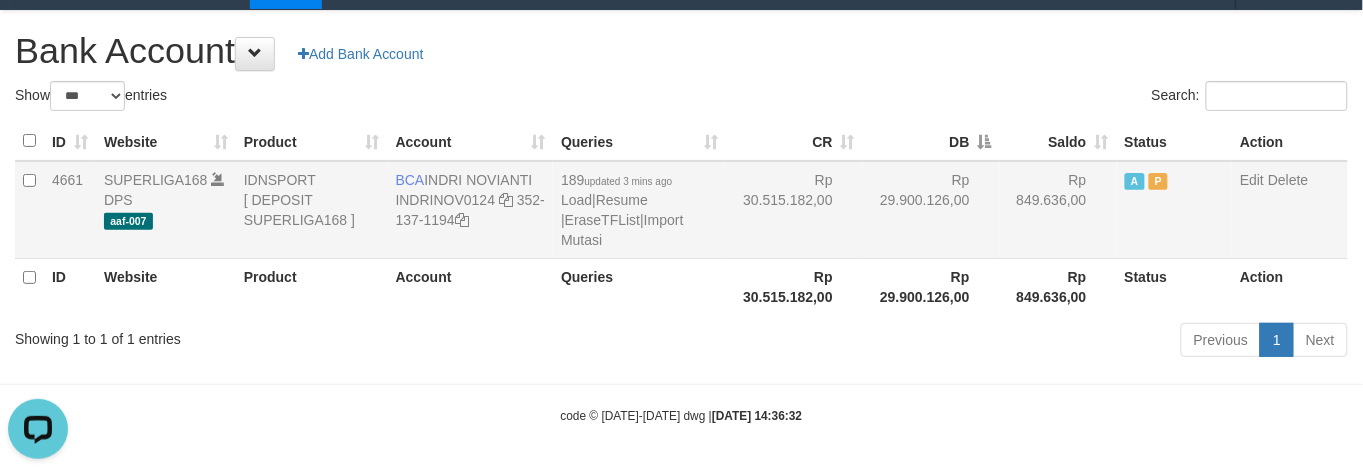 click on "Rp 29.900.126,00" at bounding box center [931, 210] 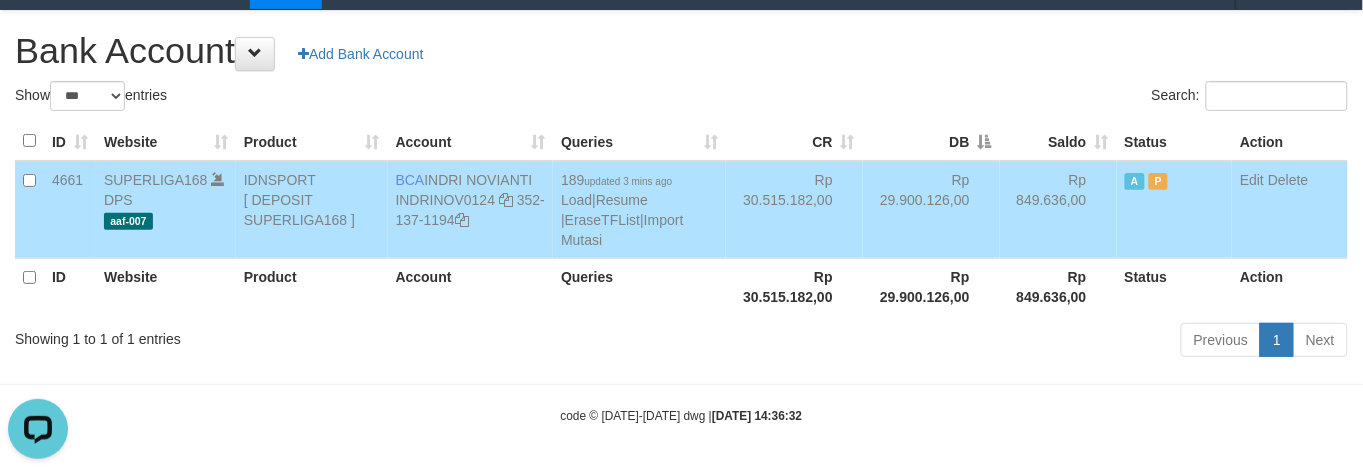 click on "Search:" at bounding box center (1023, 98) 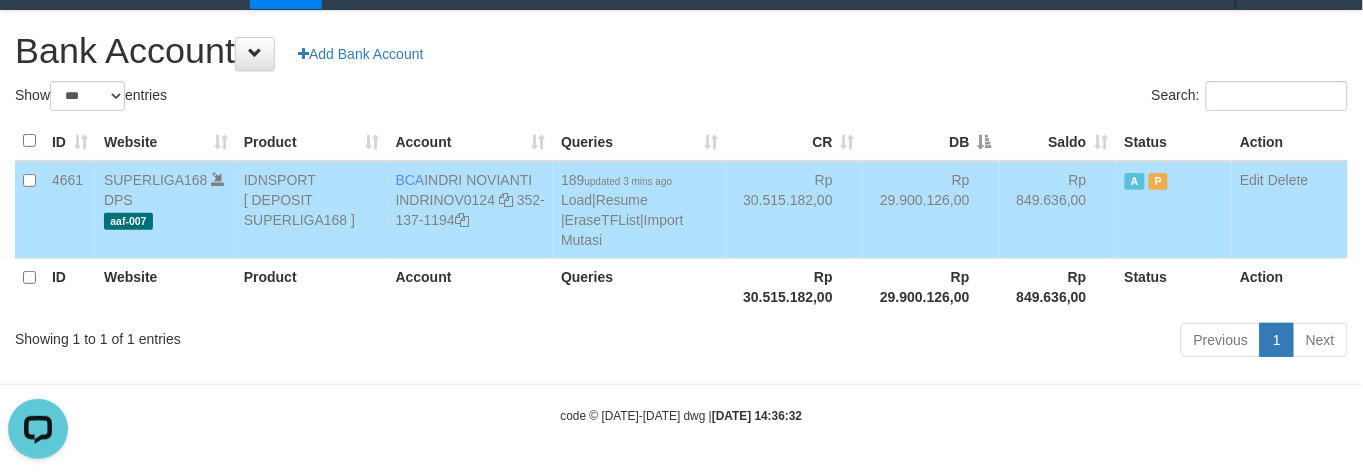 click on "Rp 30.515.182,00" at bounding box center [794, 210] 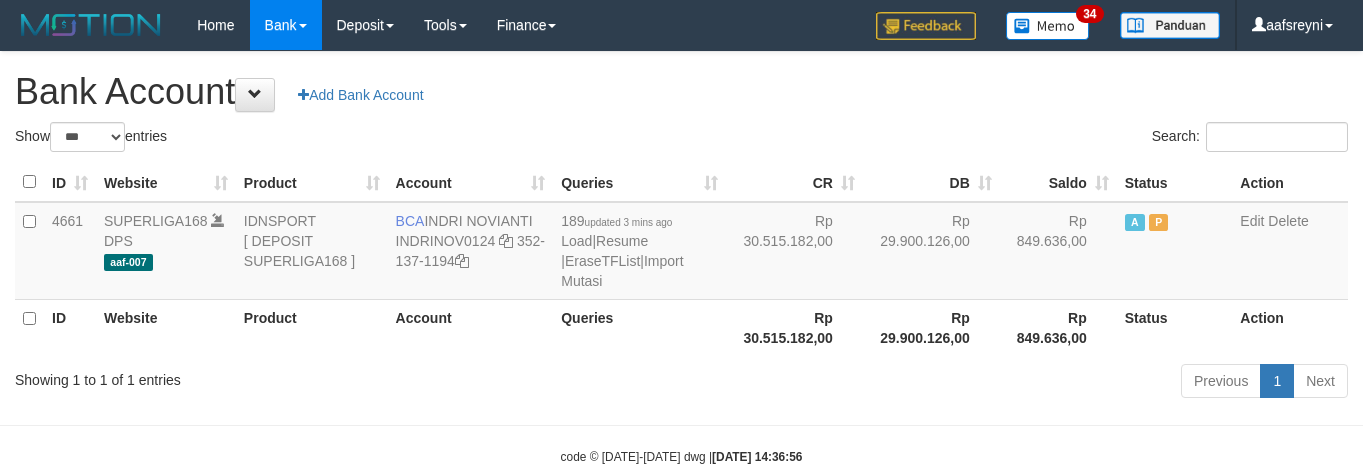 select on "***" 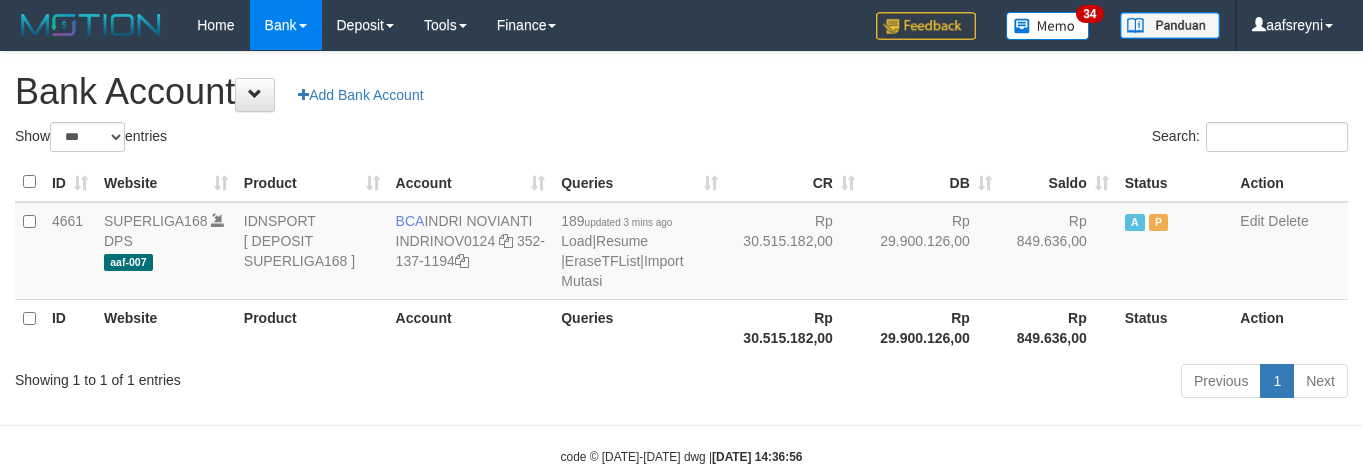 scroll, scrollTop: 41, scrollLeft: 0, axis: vertical 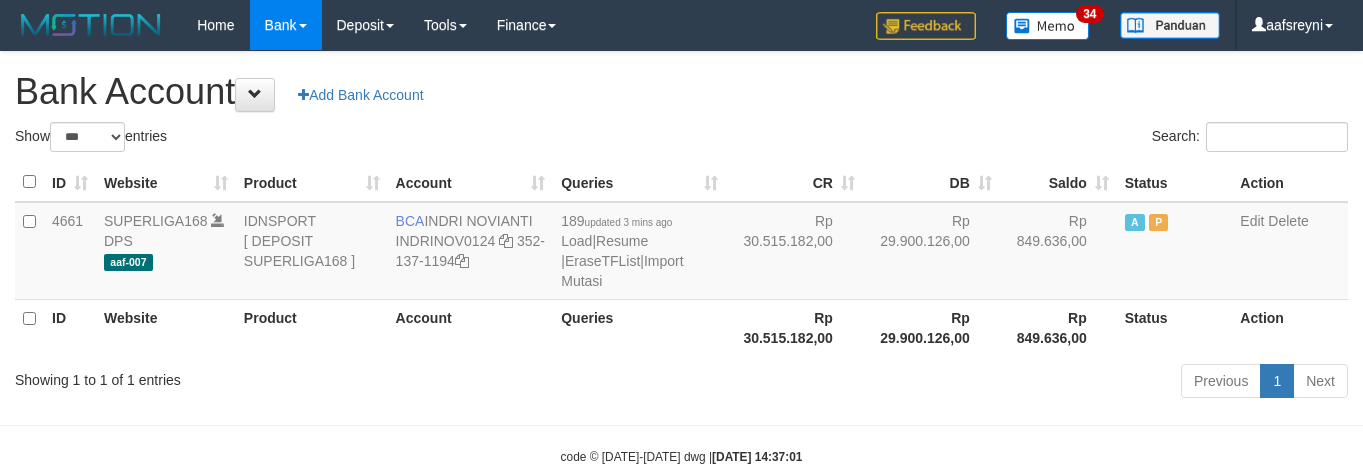 select on "***" 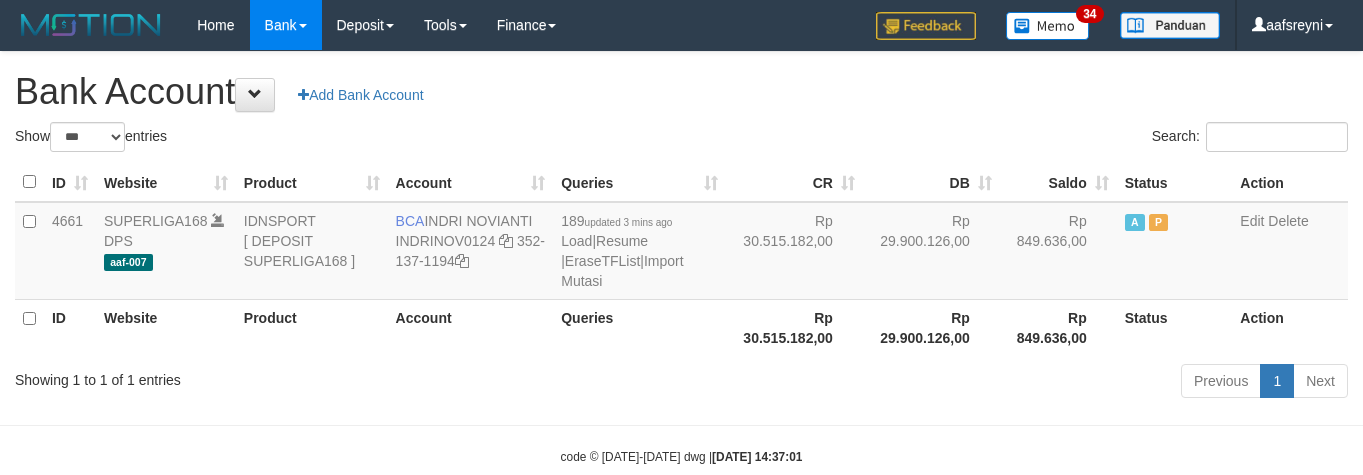 scroll, scrollTop: 41, scrollLeft: 0, axis: vertical 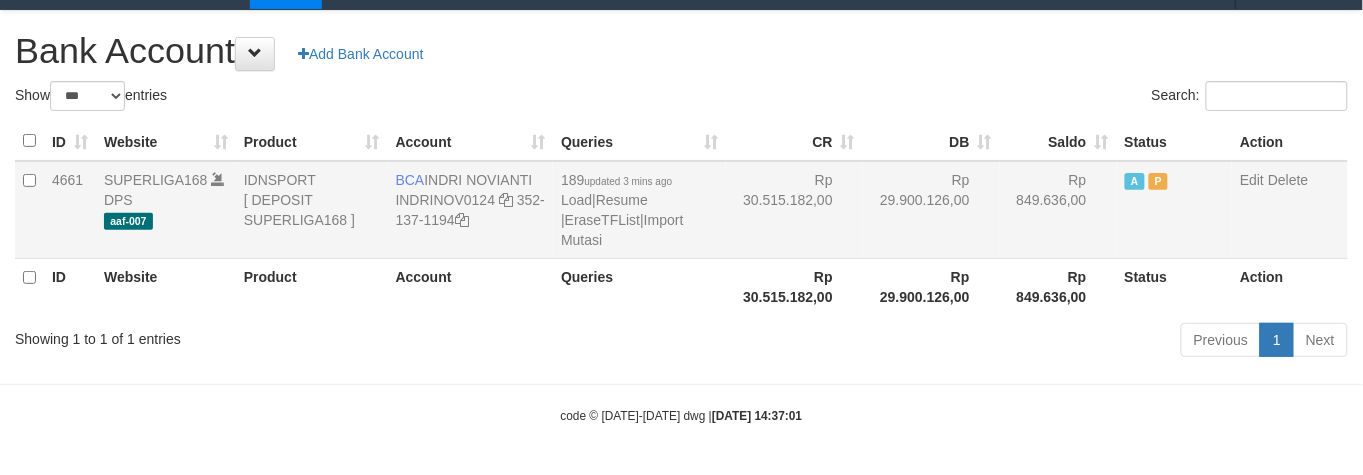 click on "Rp 30.515.182,00" at bounding box center [794, 210] 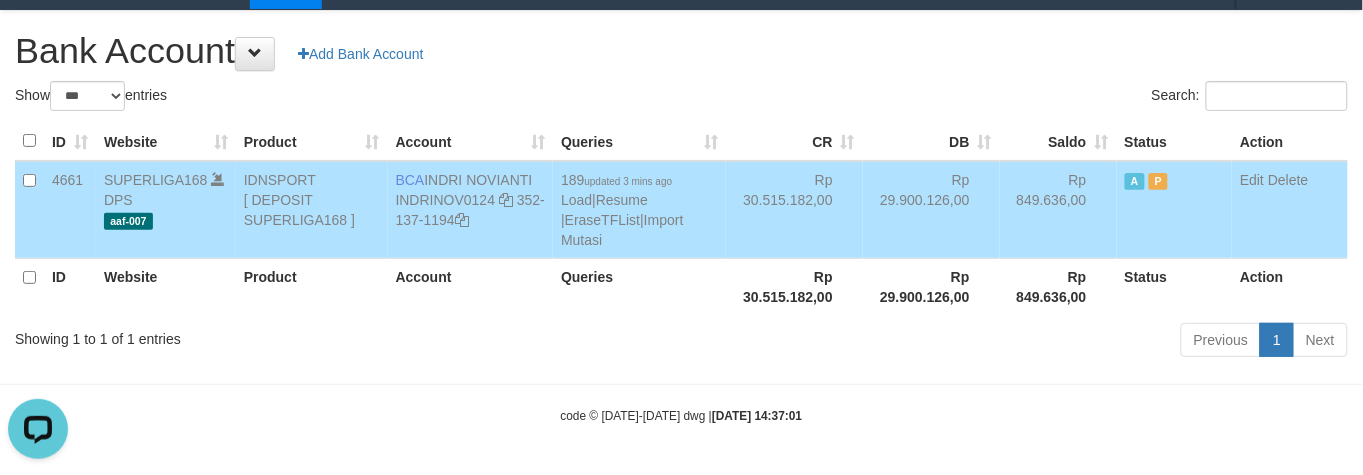 scroll, scrollTop: 0, scrollLeft: 0, axis: both 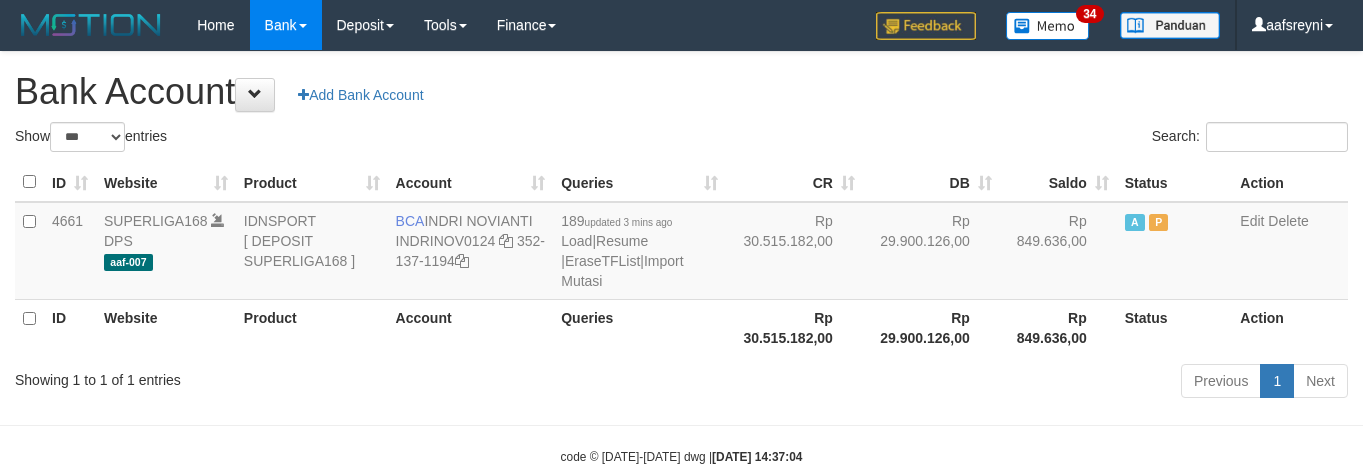 select on "***" 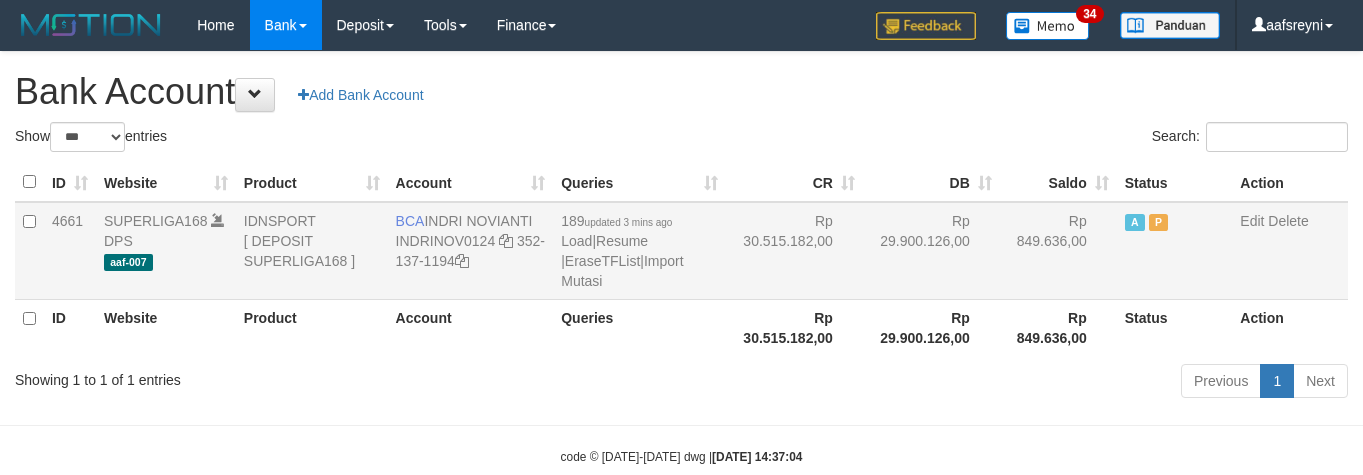scroll, scrollTop: 41, scrollLeft: 0, axis: vertical 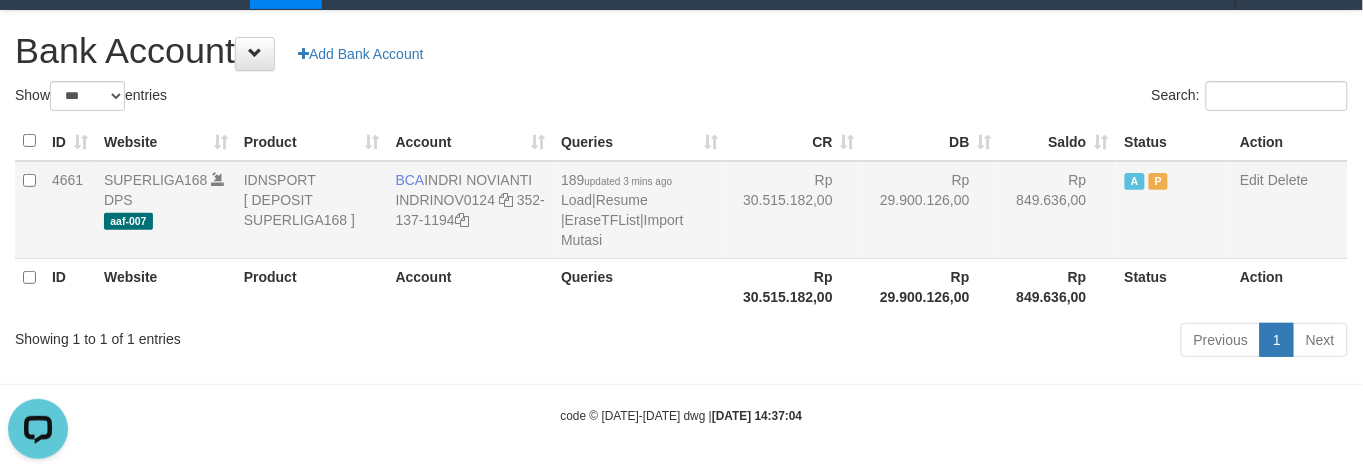 click on "Rp 29.900.126,00" at bounding box center [931, 210] 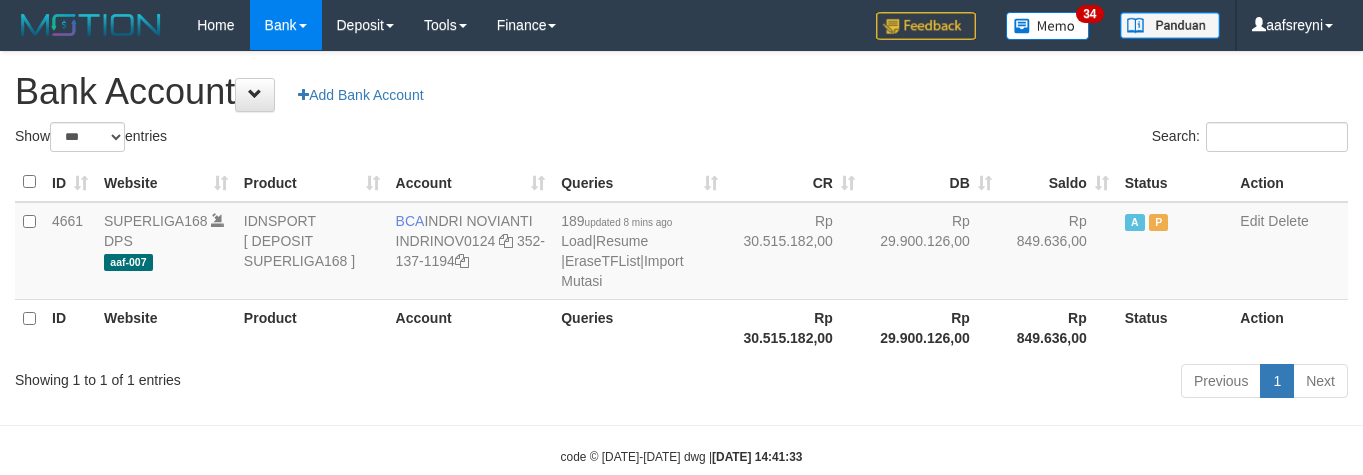 select on "***" 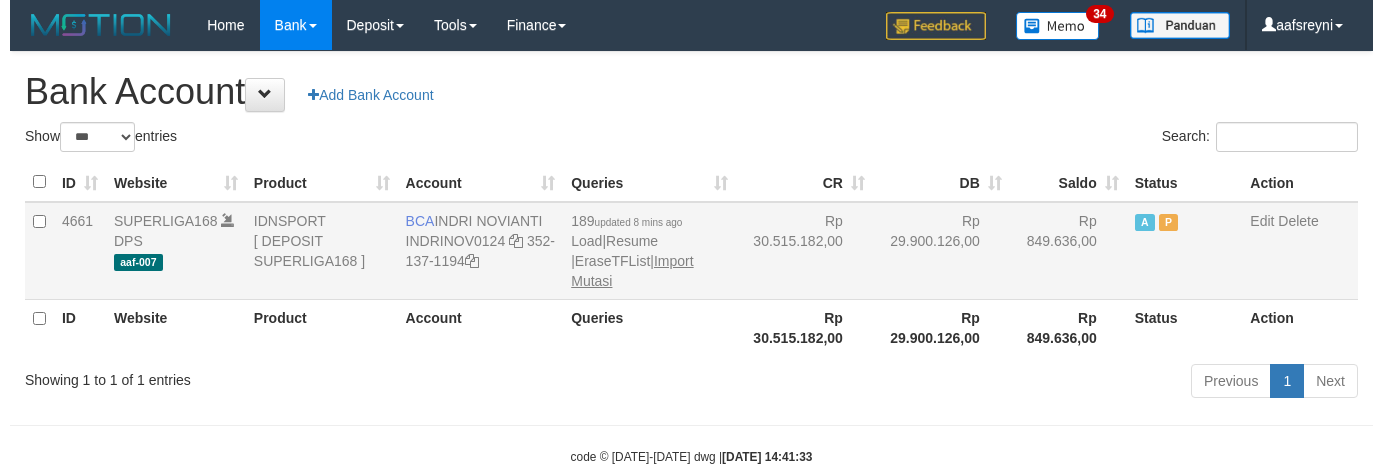 scroll, scrollTop: 41, scrollLeft: 0, axis: vertical 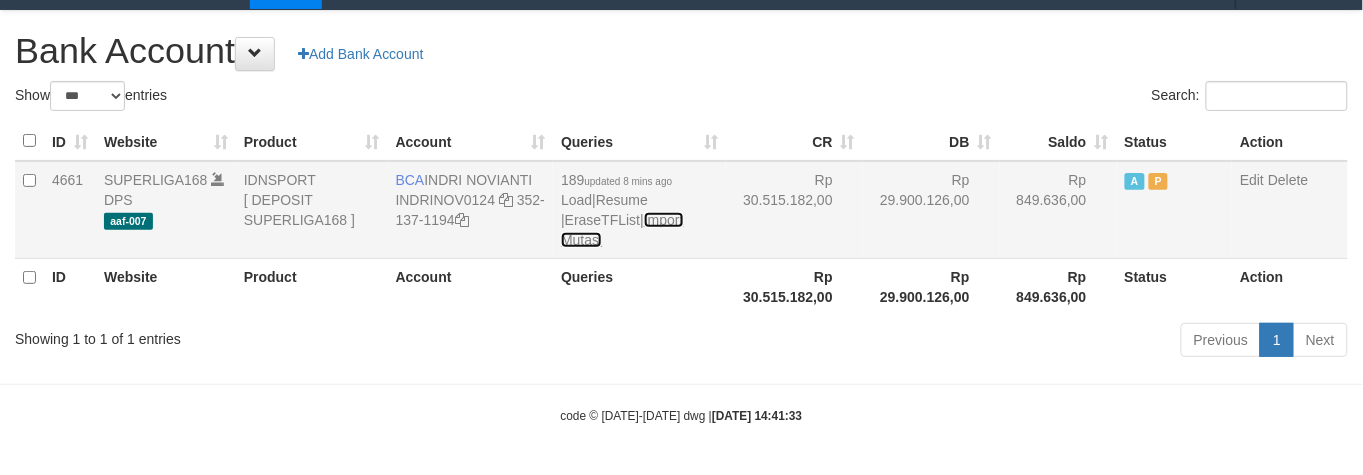 click on "Import Mutasi" at bounding box center [622, 230] 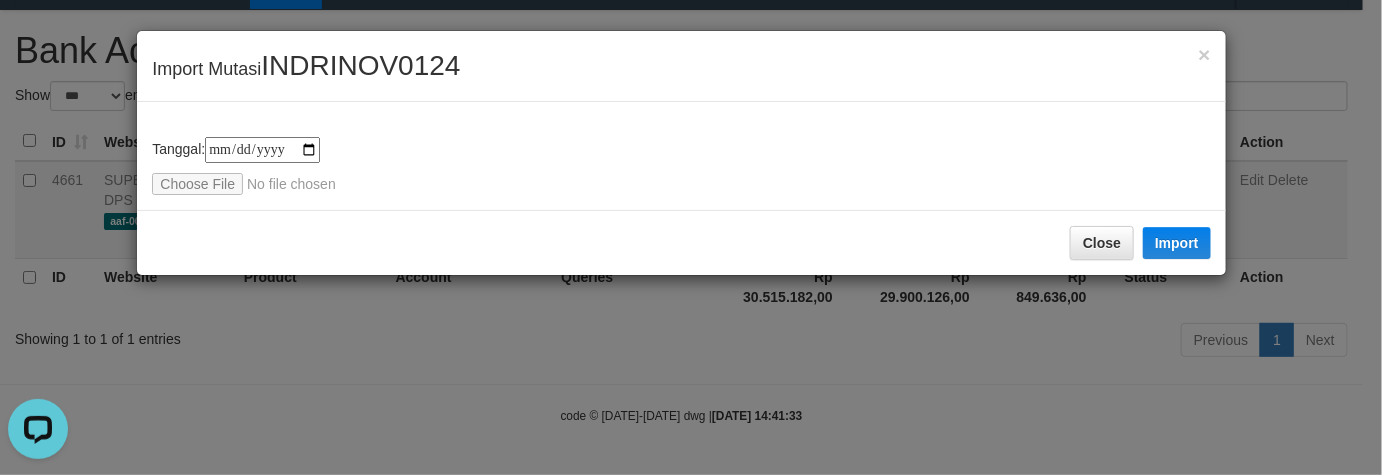 scroll, scrollTop: 0, scrollLeft: 0, axis: both 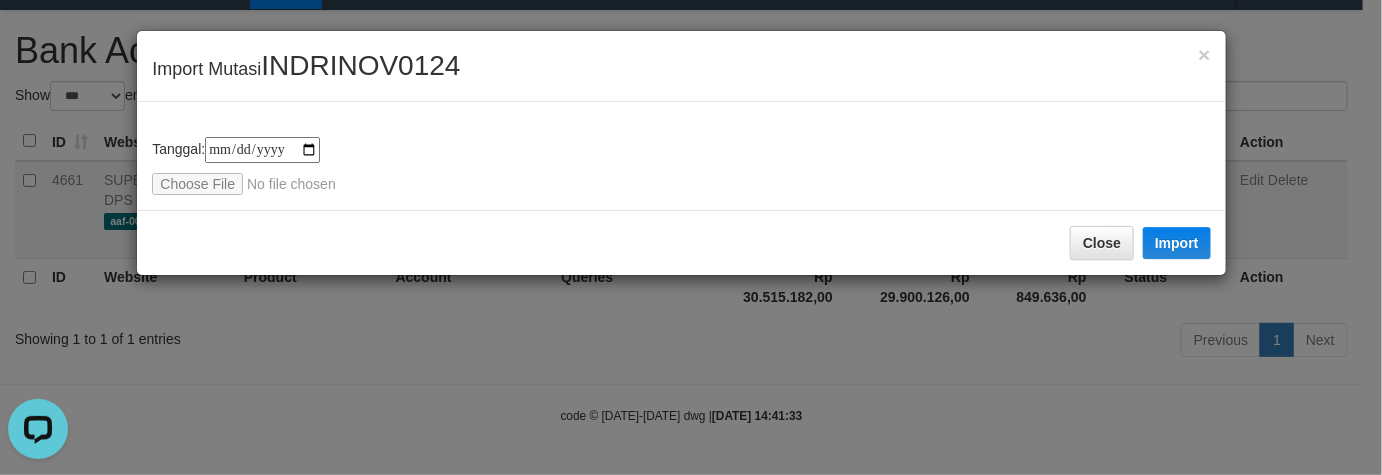 type on "**********" 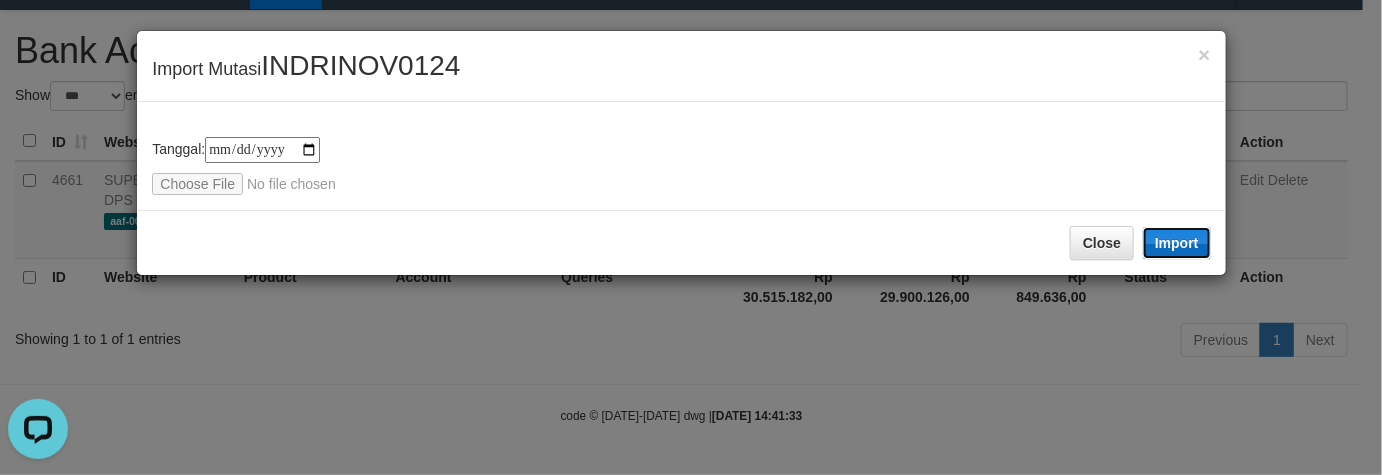 click on "Import" at bounding box center (1177, 243) 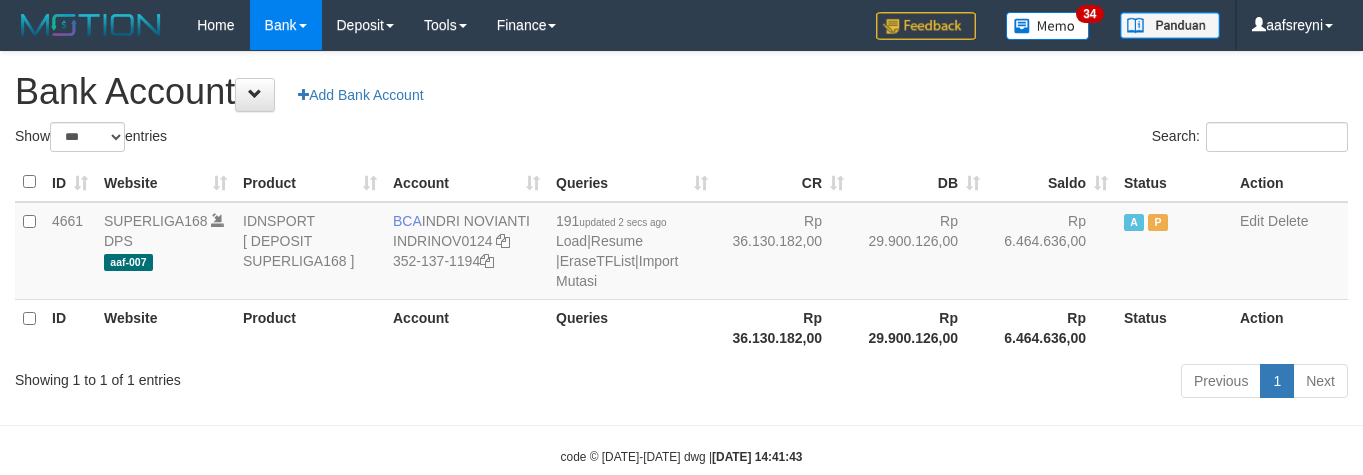 select on "***" 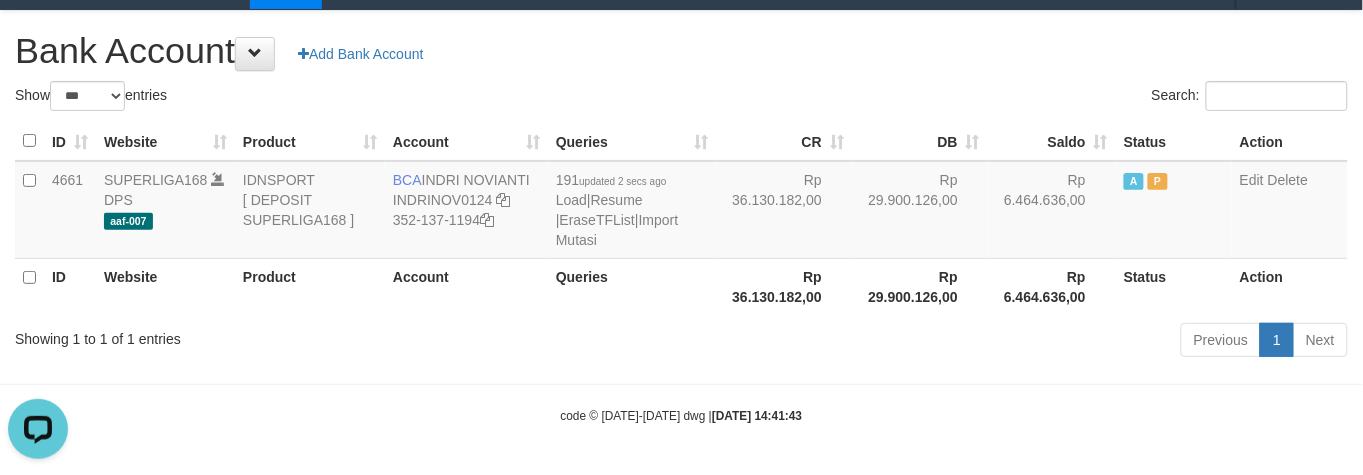 scroll, scrollTop: 0, scrollLeft: 0, axis: both 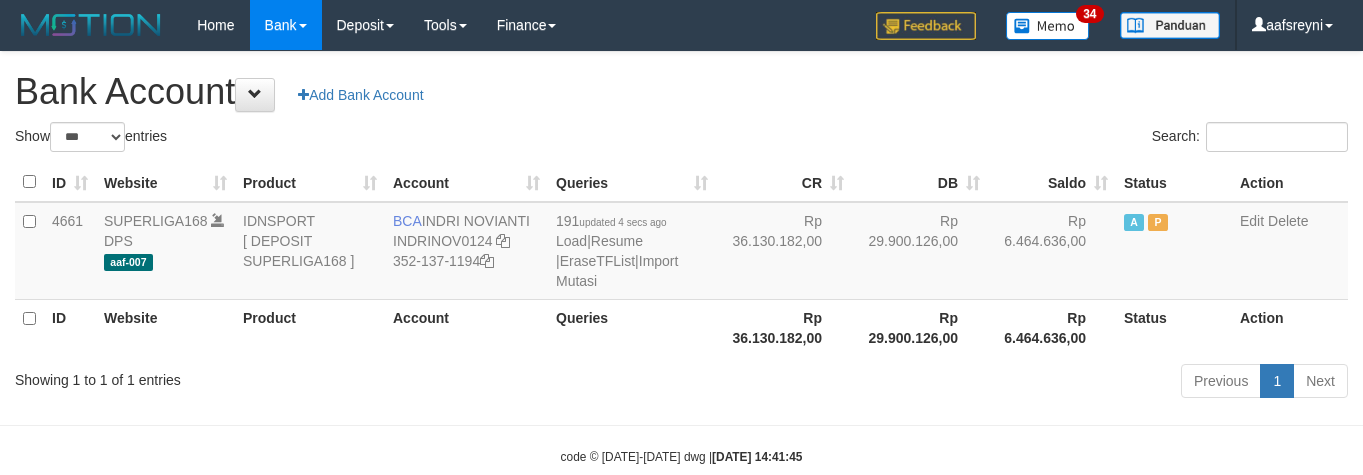select on "***" 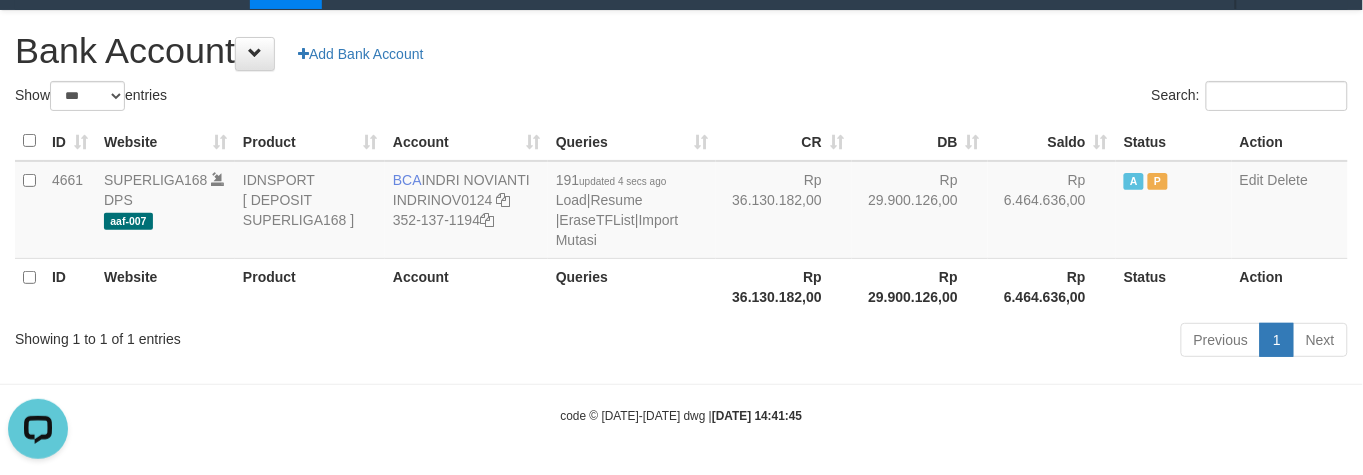 scroll, scrollTop: 0, scrollLeft: 0, axis: both 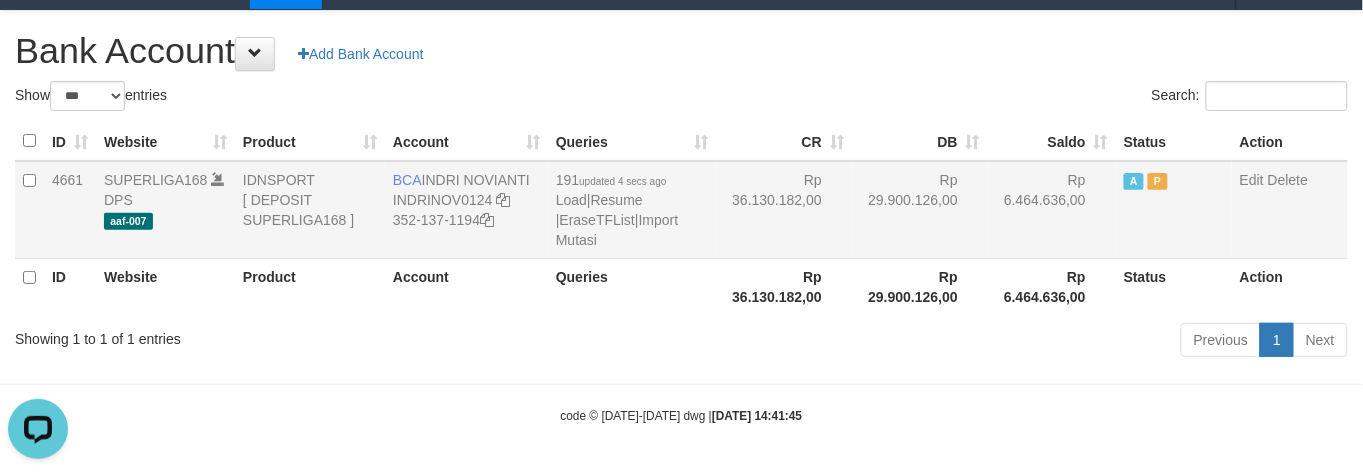 click on "Rp 29.900.126,00" at bounding box center [920, 210] 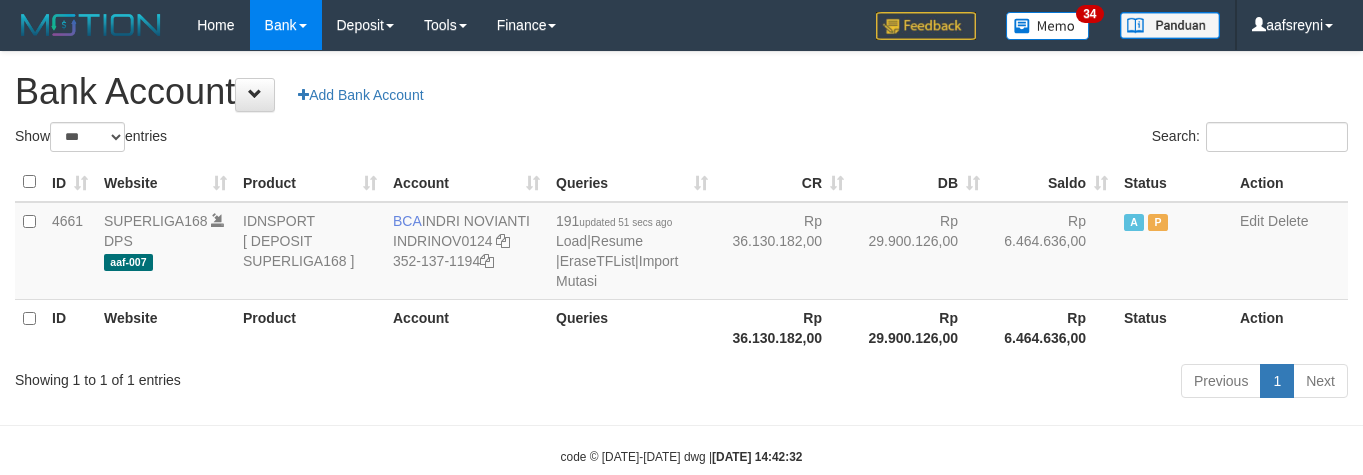 select on "***" 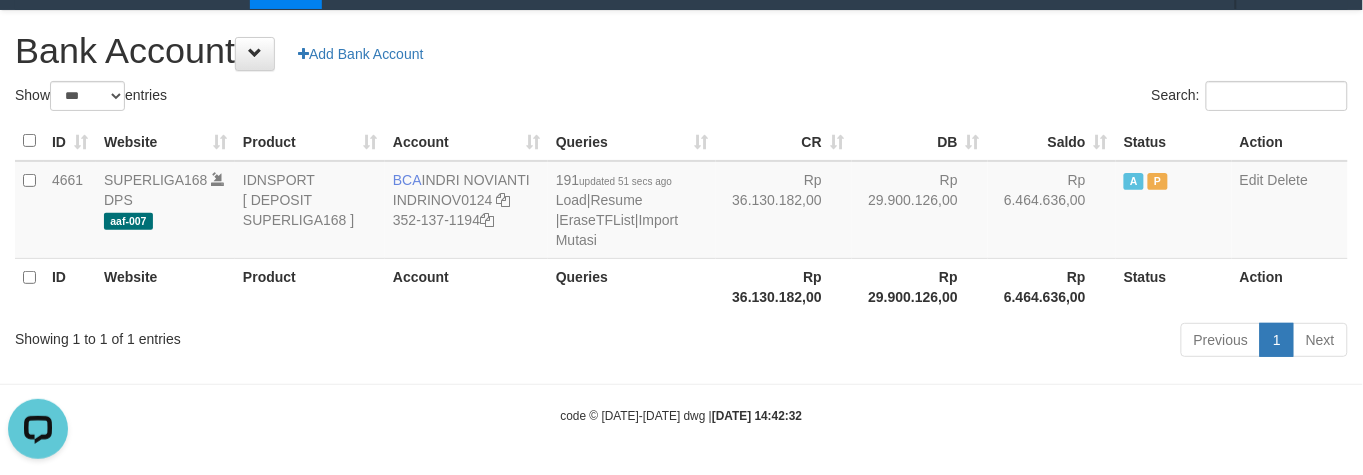 scroll, scrollTop: 0, scrollLeft: 0, axis: both 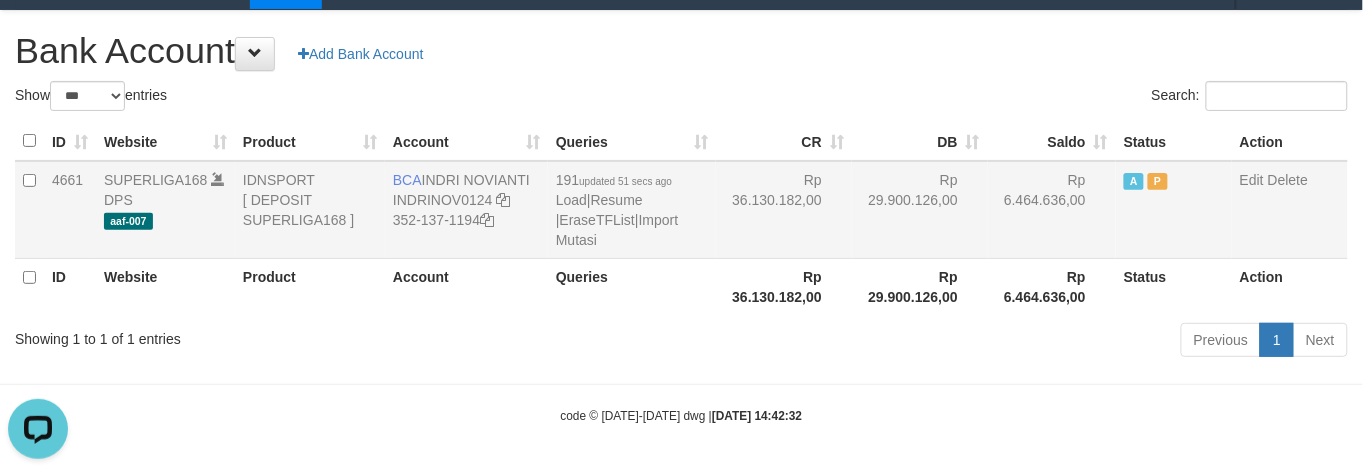 drag, startPoint x: 882, startPoint y: 256, endPoint x: 883, endPoint y: 238, distance: 18.027756 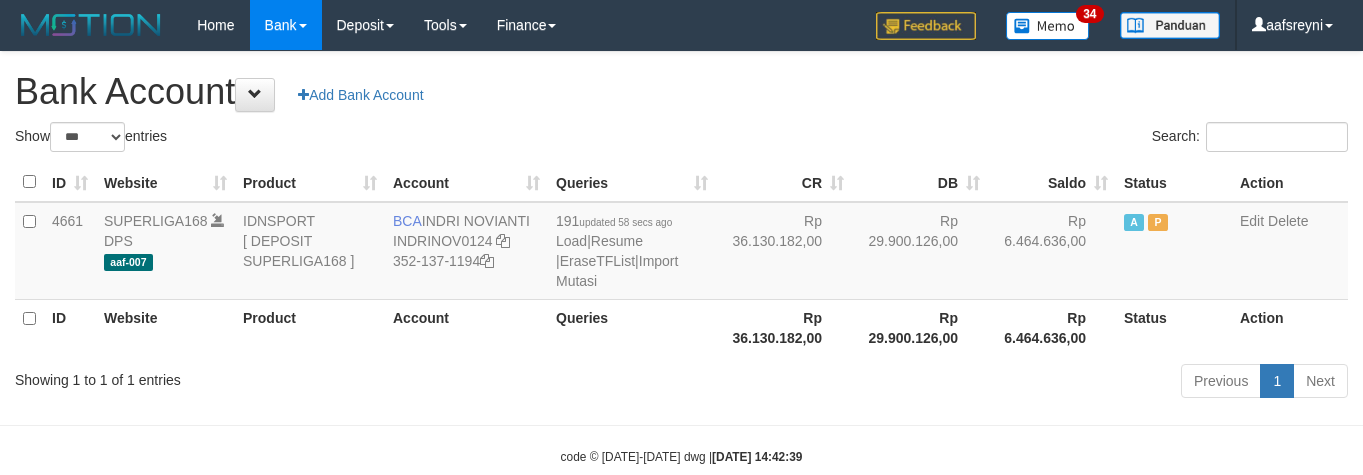 select on "***" 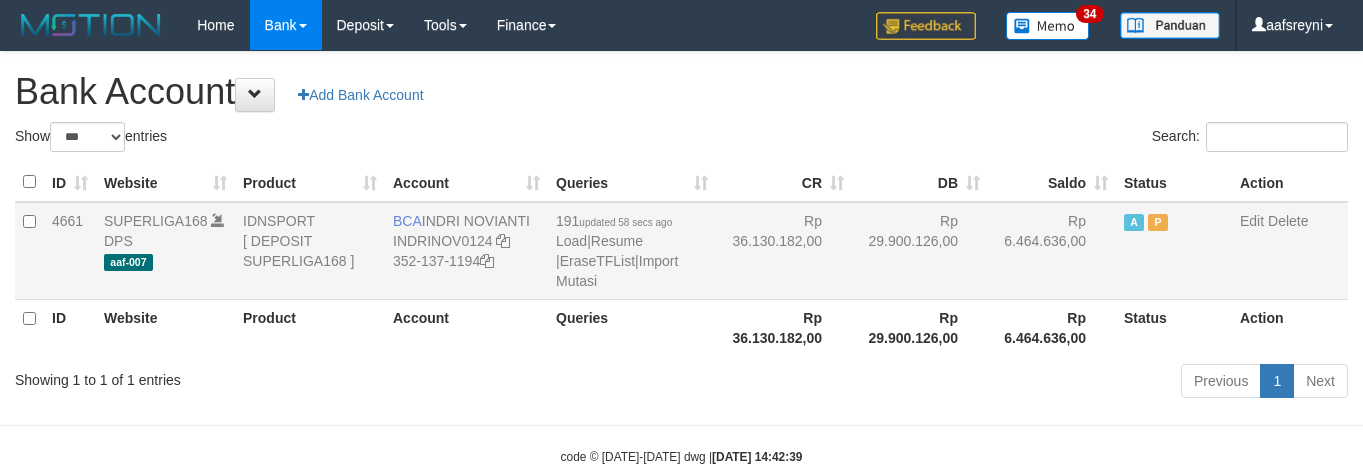 scroll, scrollTop: 41, scrollLeft: 0, axis: vertical 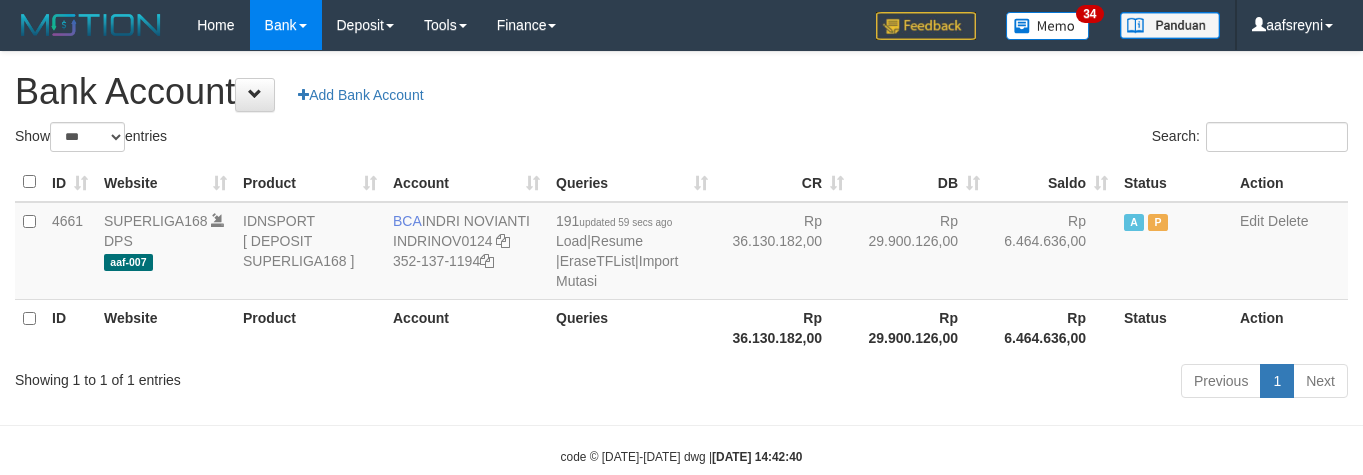 select on "***" 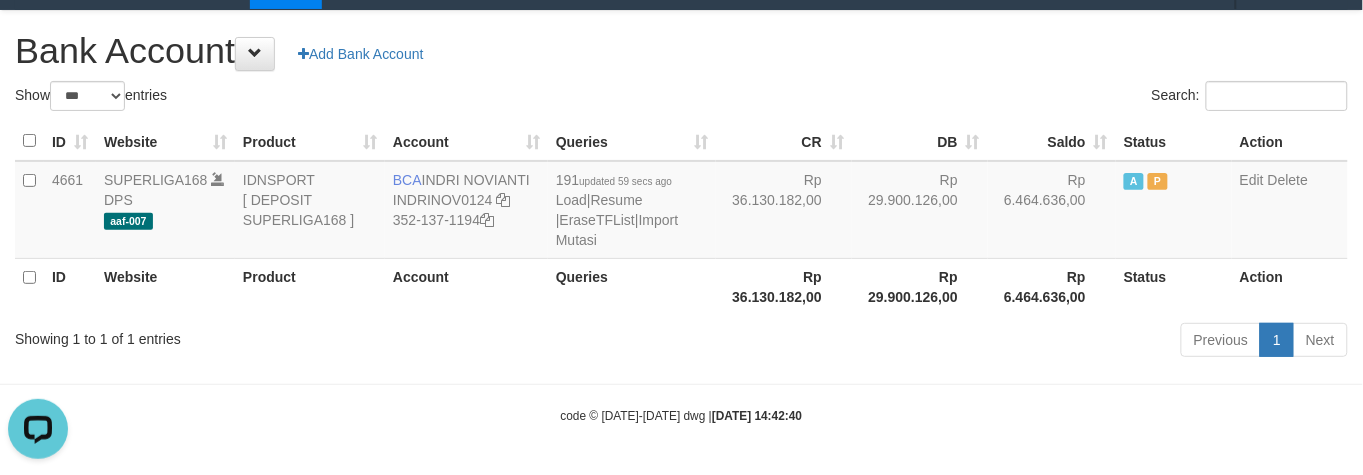 scroll, scrollTop: 0, scrollLeft: 0, axis: both 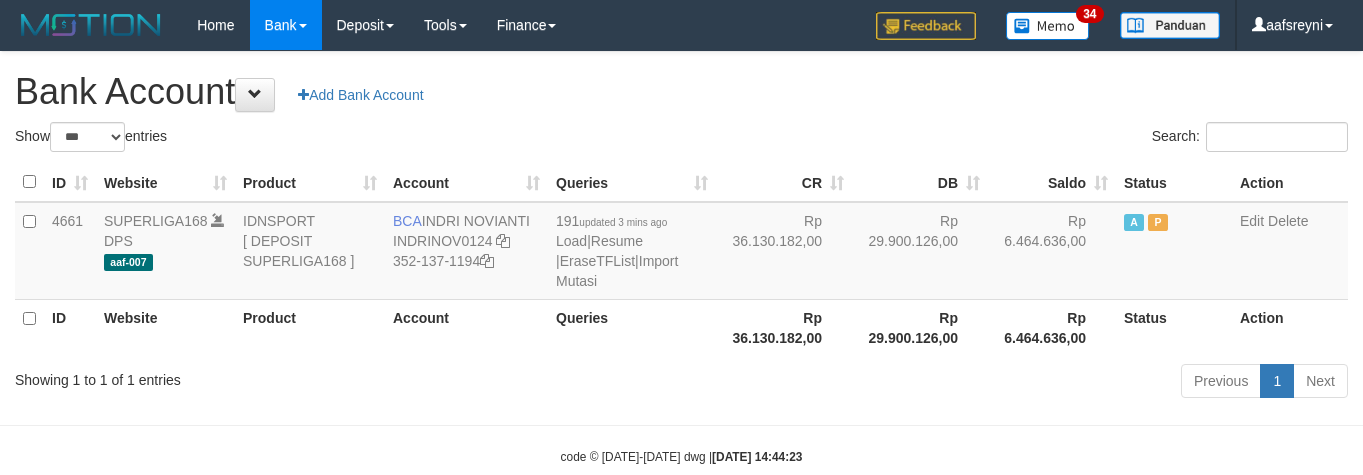 select on "***" 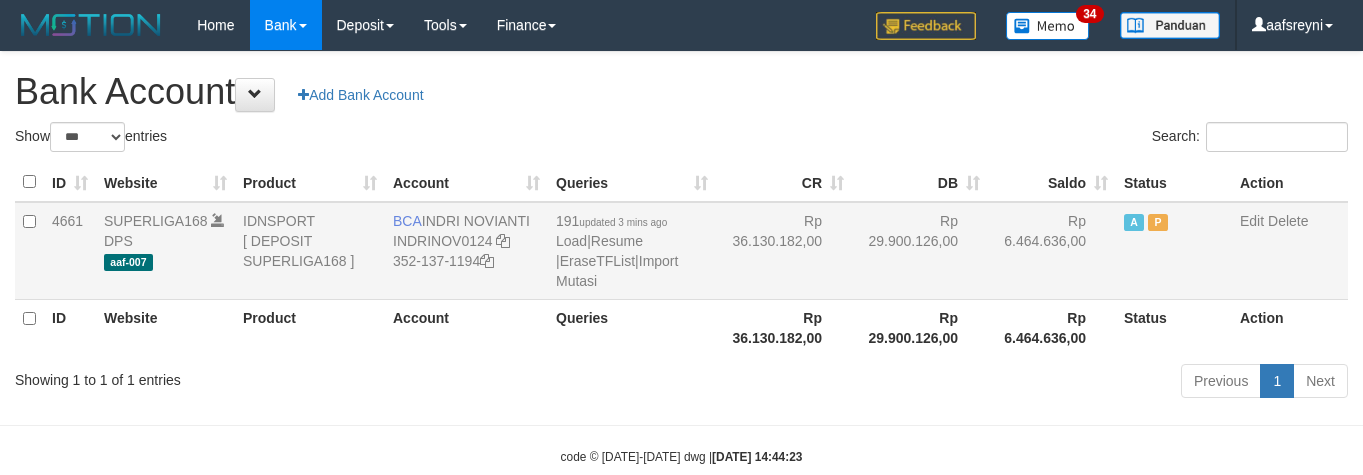 scroll, scrollTop: 41, scrollLeft: 0, axis: vertical 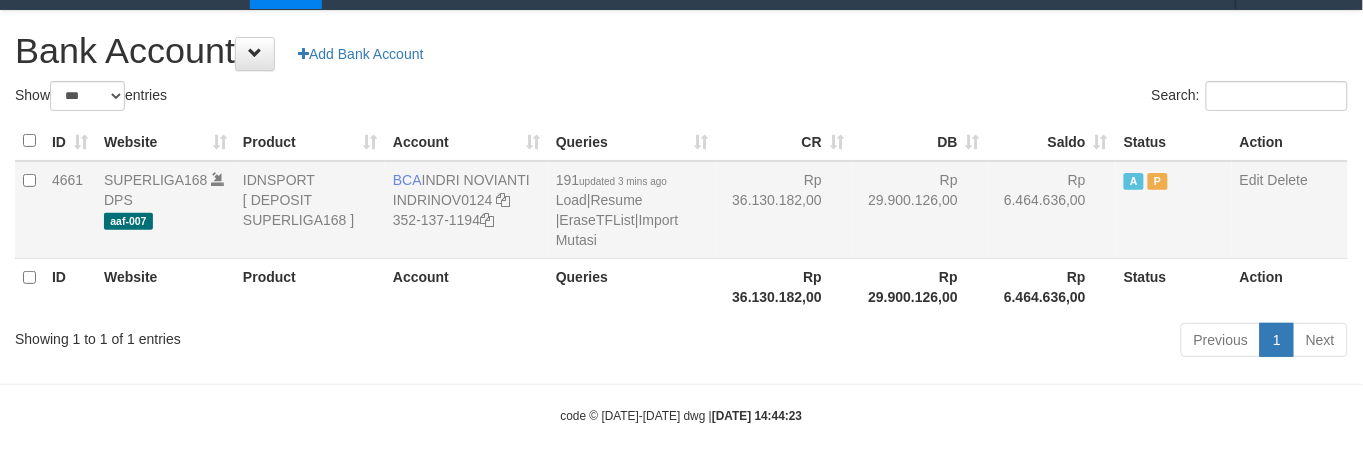 click on "Rp 29.900.126,00" at bounding box center [920, 210] 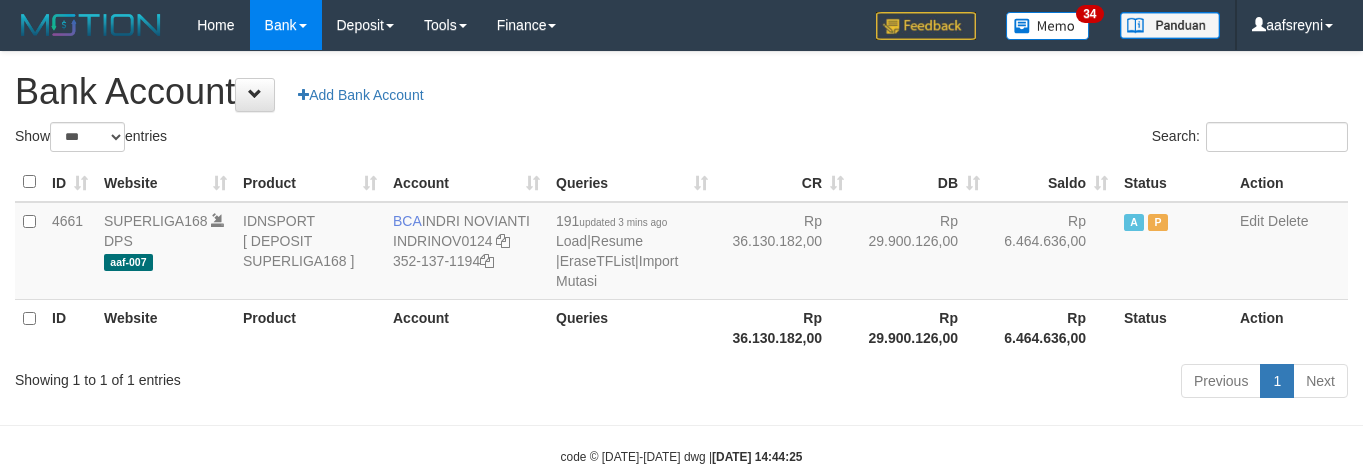 select on "***" 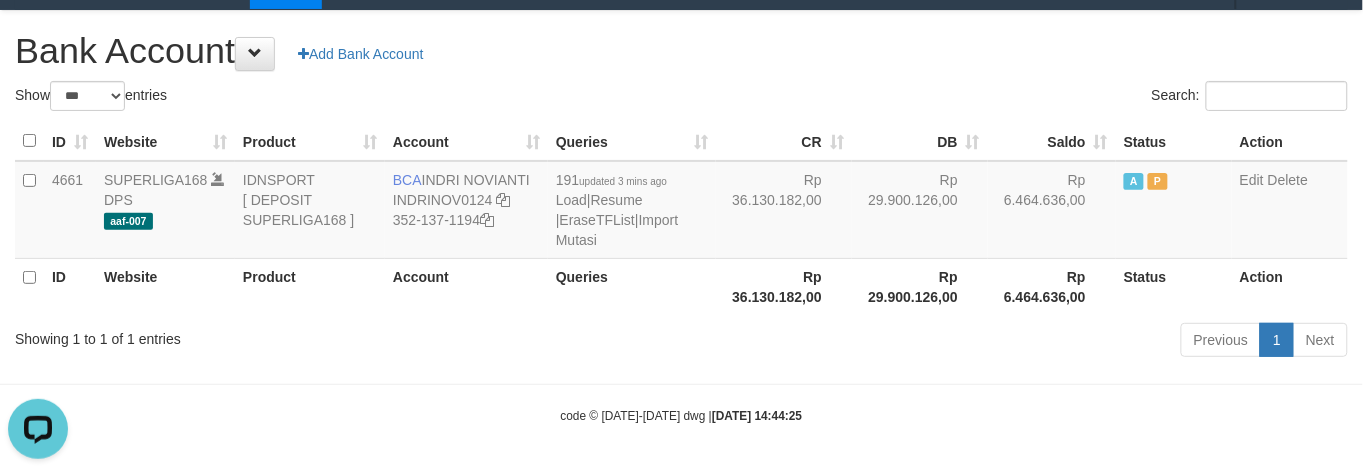 scroll, scrollTop: 0, scrollLeft: 0, axis: both 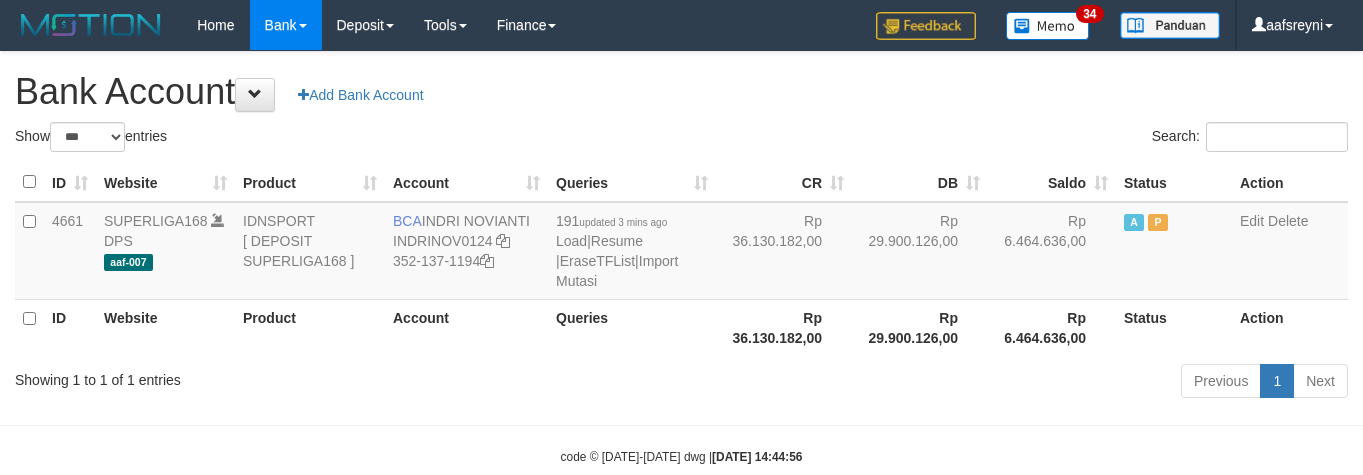 select on "***" 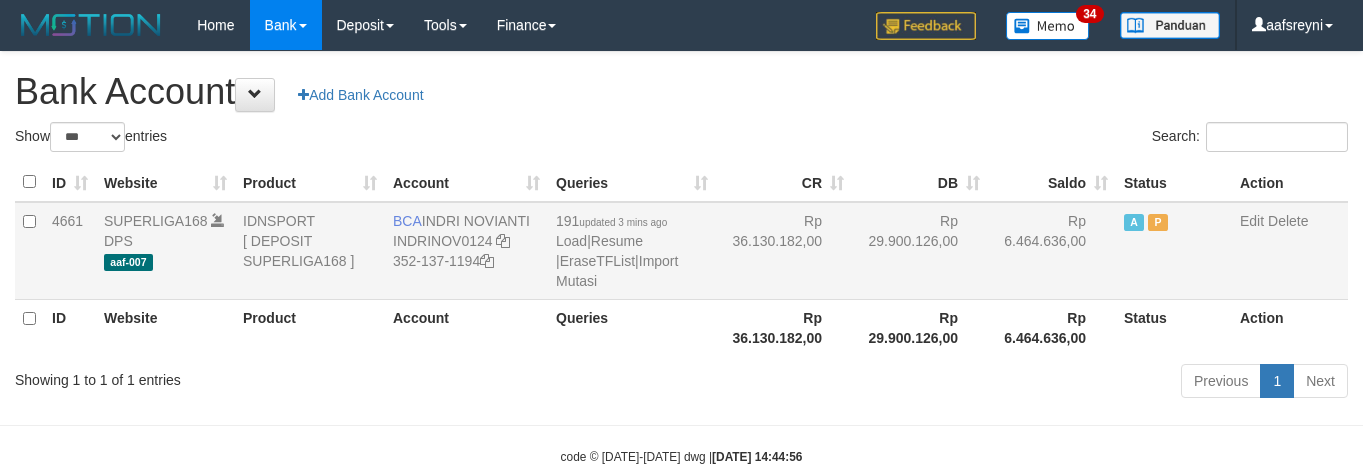 scroll, scrollTop: 41, scrollLeft: 0, axis: vertical 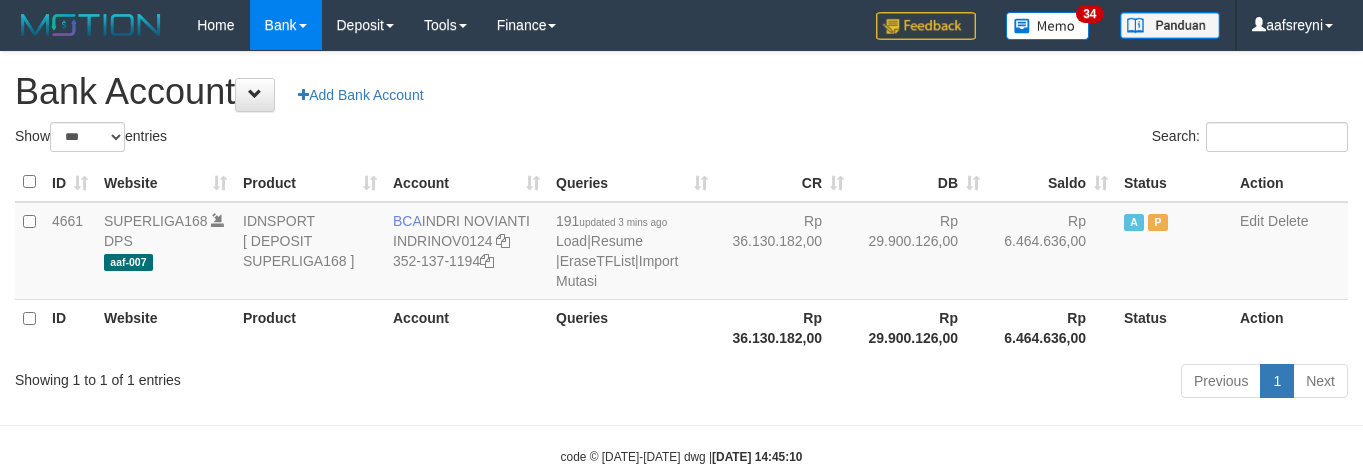 select on "***" 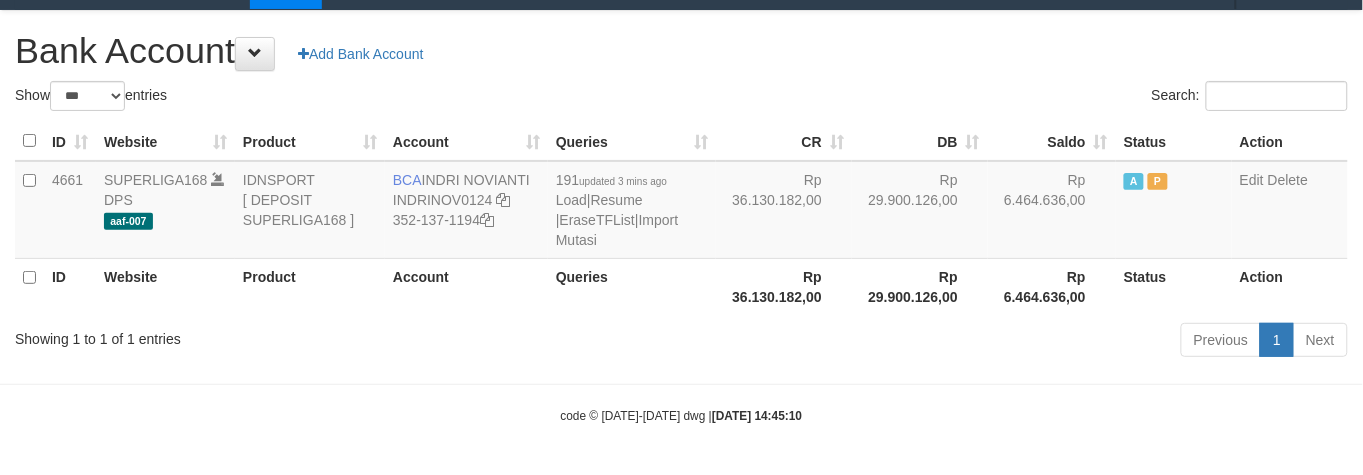 click on "Search:" at bounding box center (1023, 98) 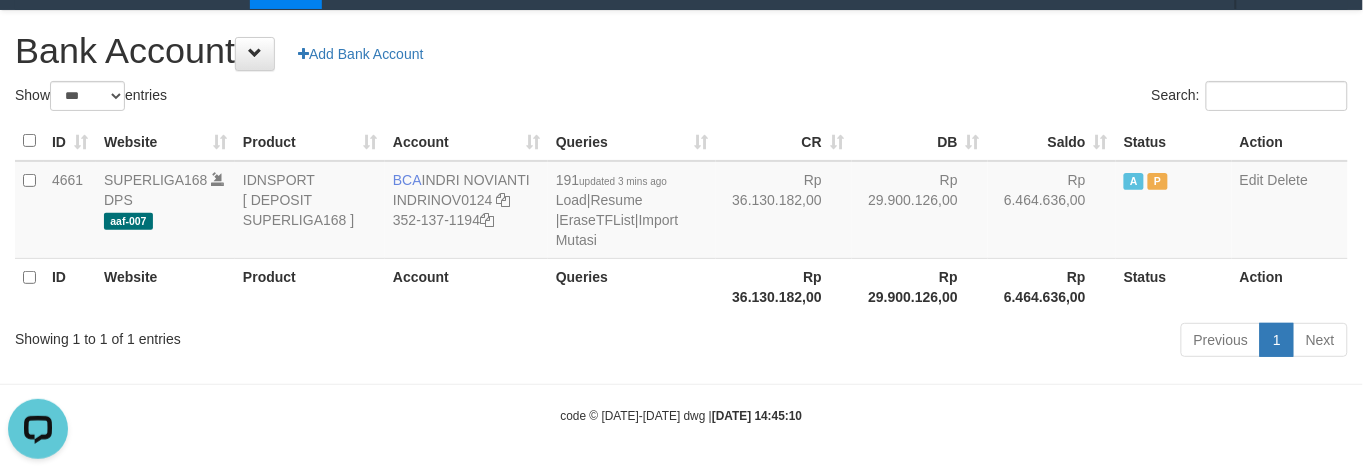 scroll, scrollTop: 0, scrollLeft: 0, axis: both 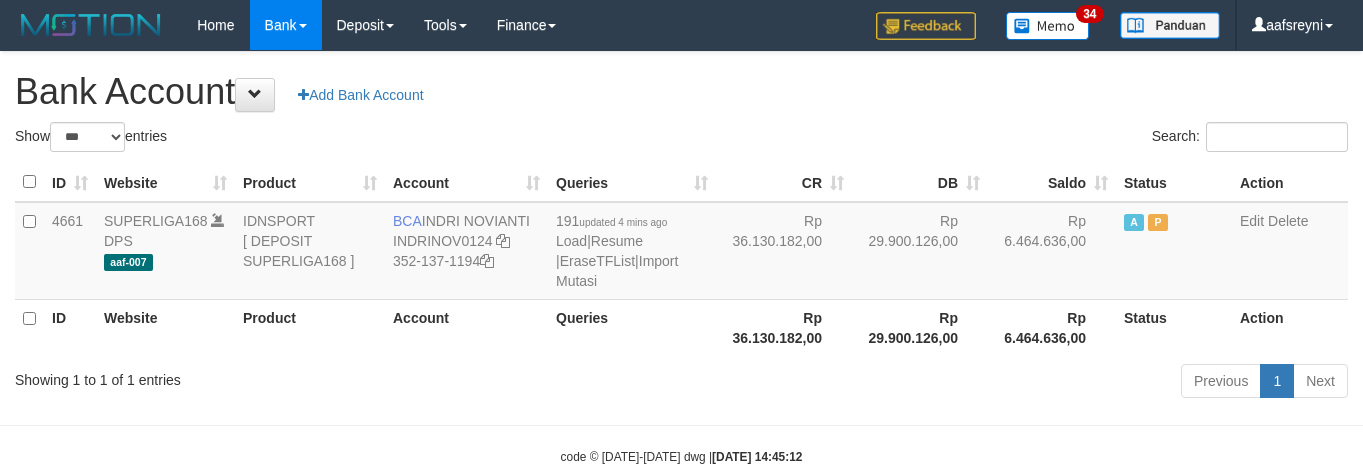 select on "***" 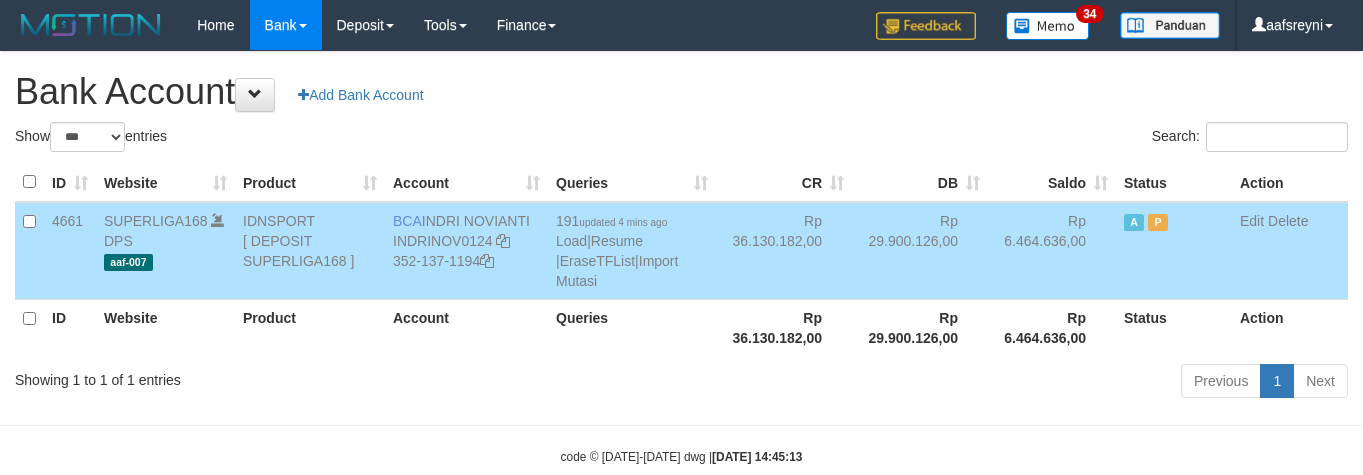 select on "***" 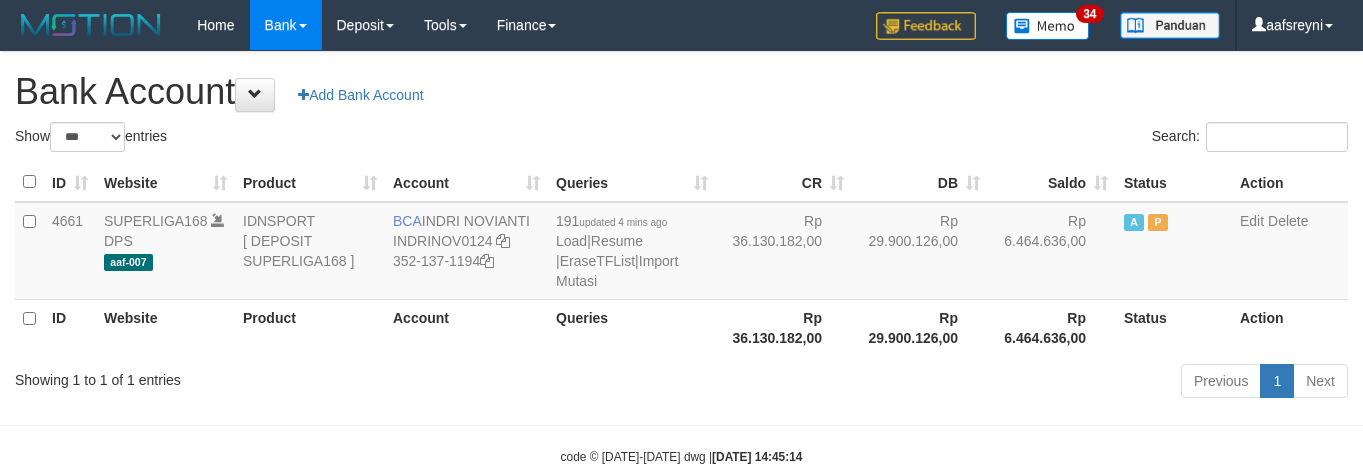 select on "***" 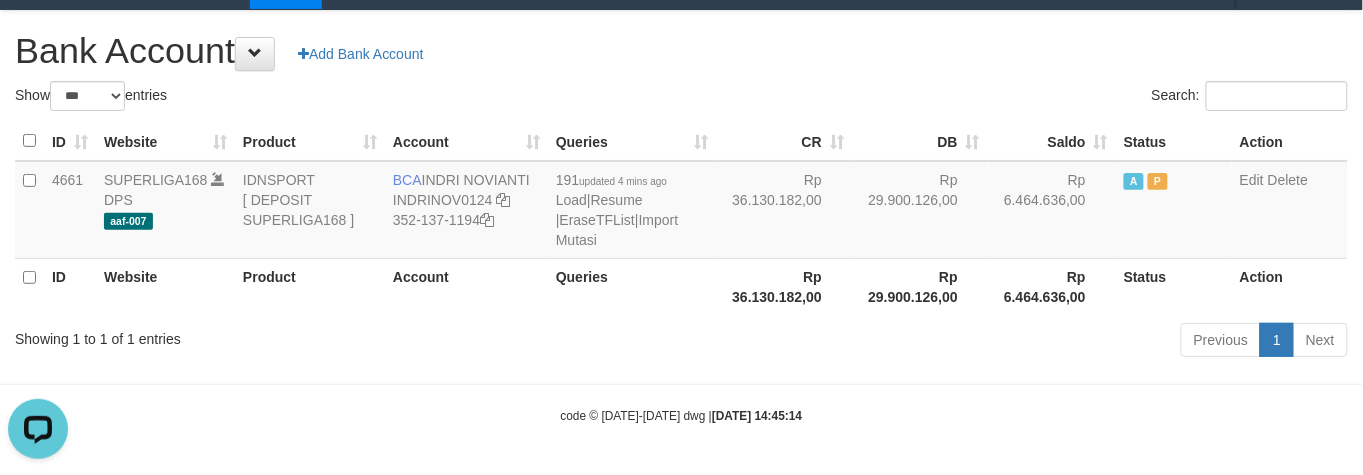 scroll, scrollTop: 0, scrollLeft: 0, axis: both 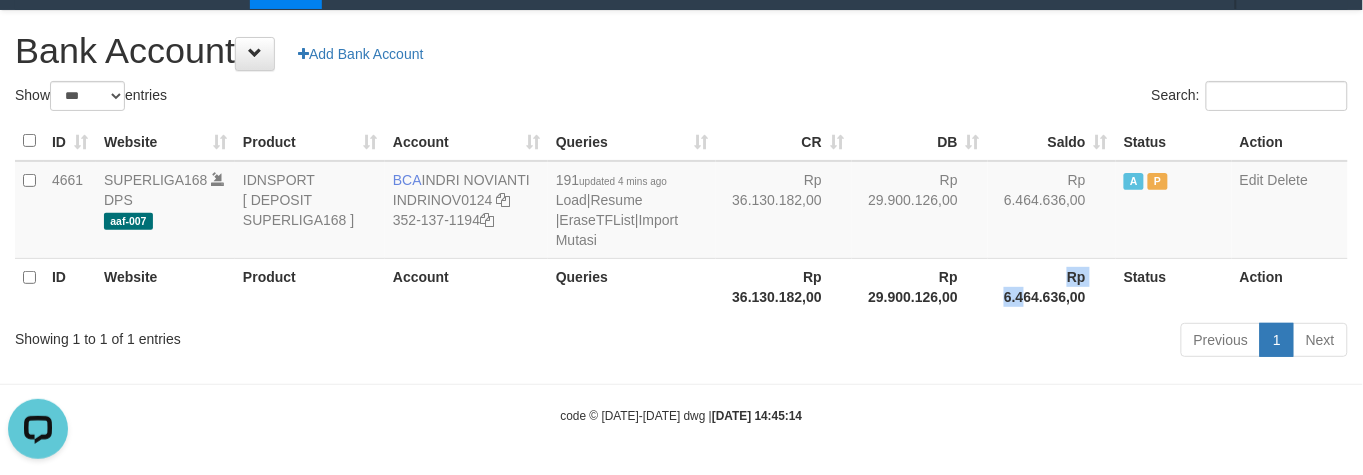 click on "Rp 6.464.636,00" at bounding box center (1052, 286) 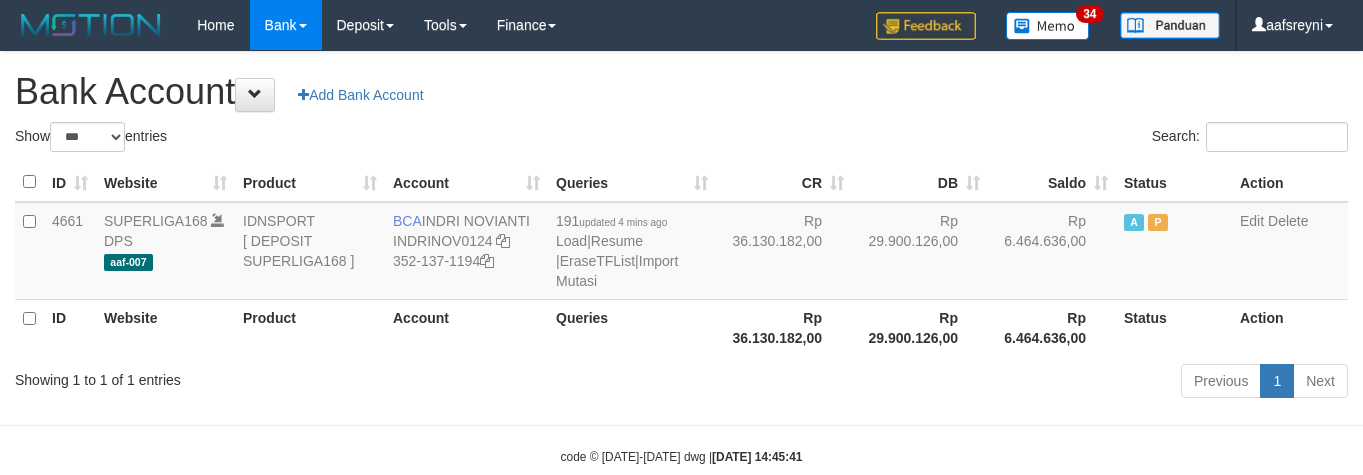 select on "***" 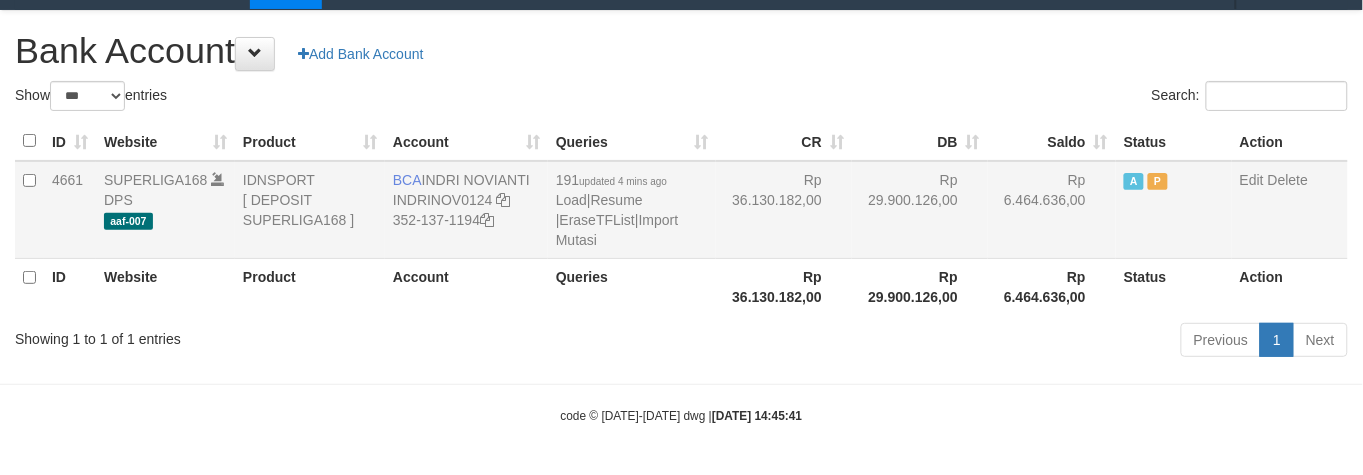 click on "Rp 6.464.636,00" at bounding box center (1052, 210) 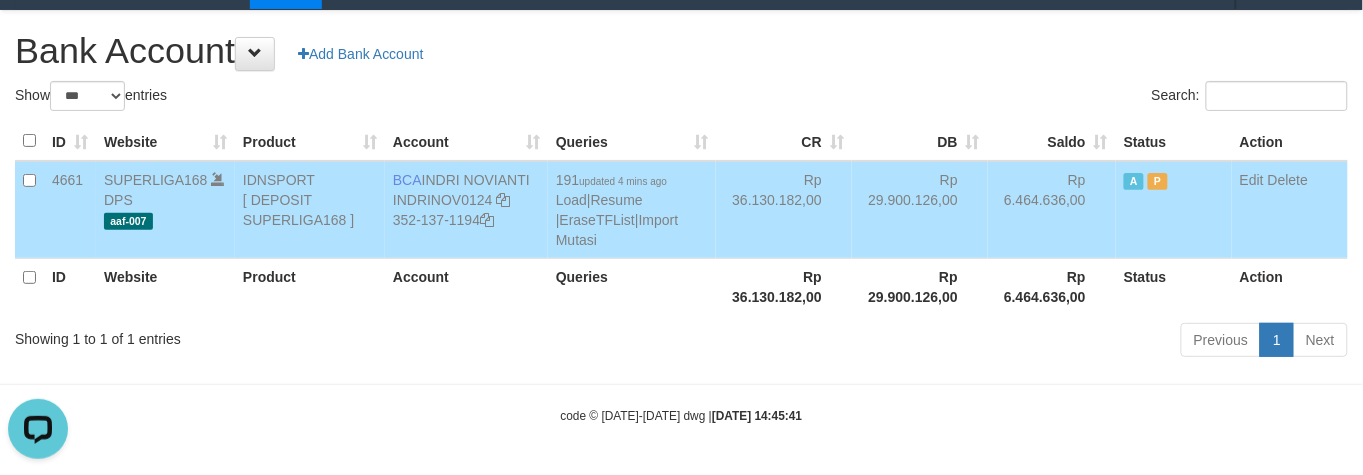 scroll, scrollTop: 0, scrollLeft: 0, axis: both 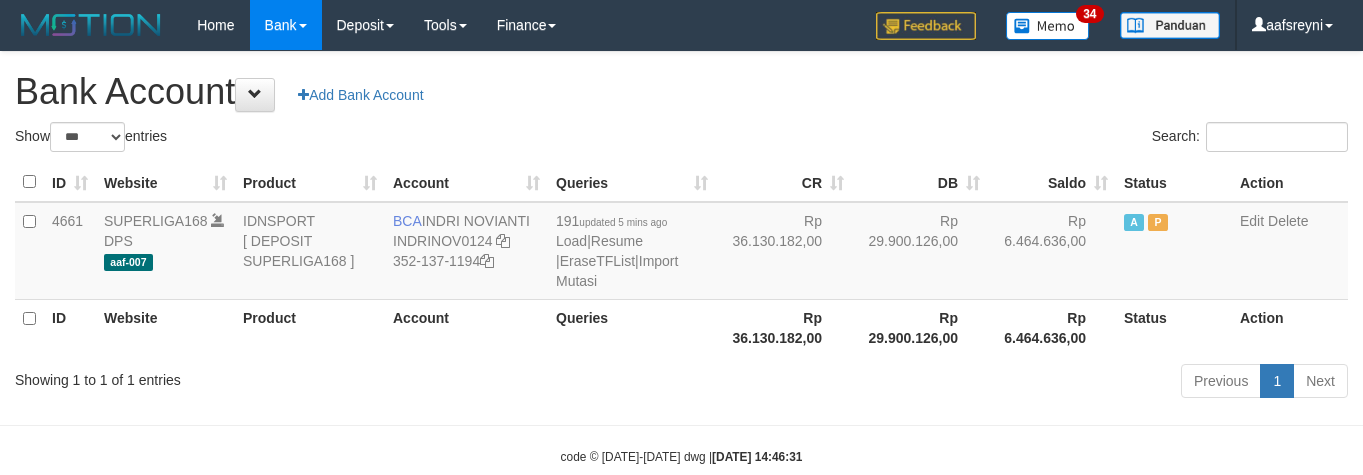select on "***" 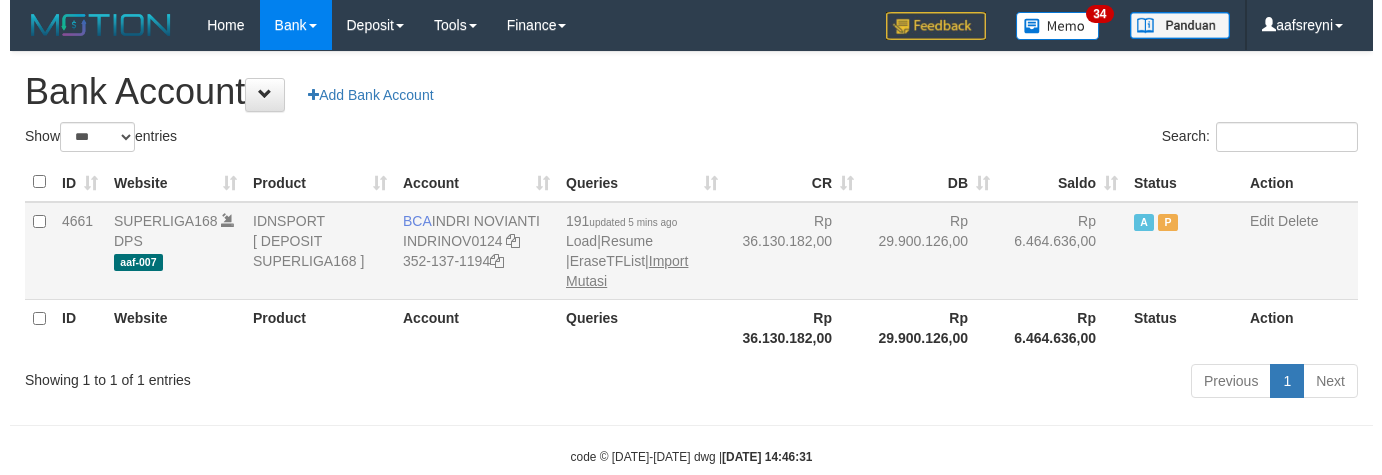 scroll, scrollTop: 41, scrollLeft: 0, axis: vertical 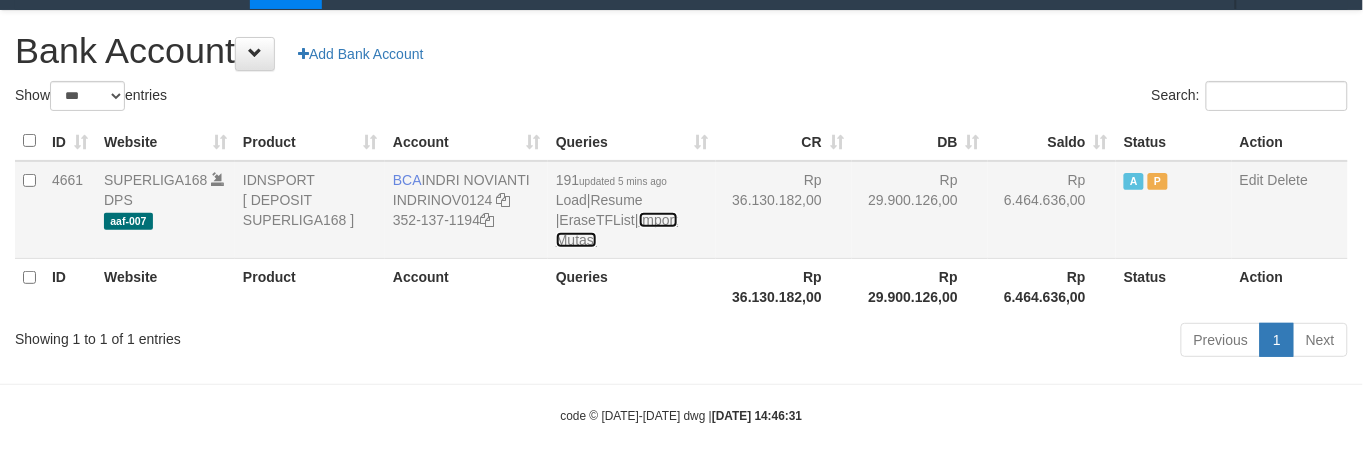 click on "Import Mutasi" at bounding box center [617, 230] 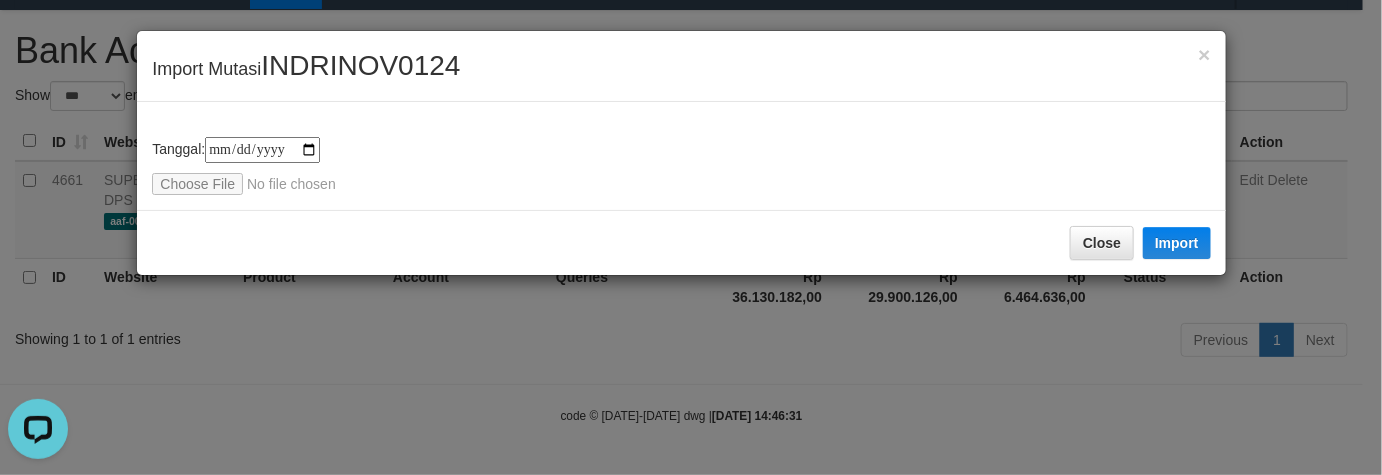 scroll, scrollTop: 0, scrollLeft: 0, axis: both 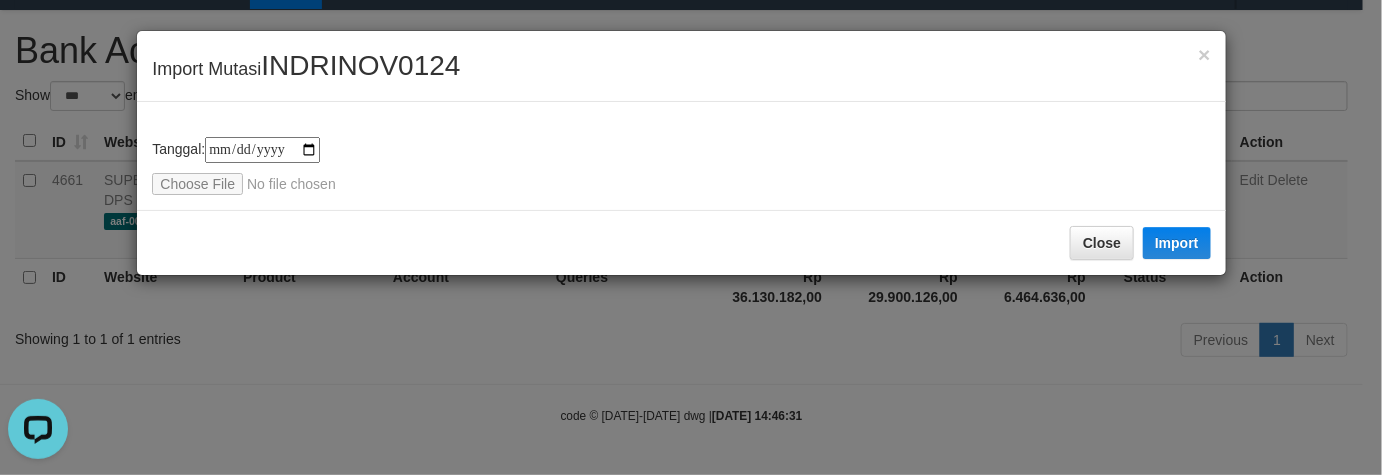 type on "**********" 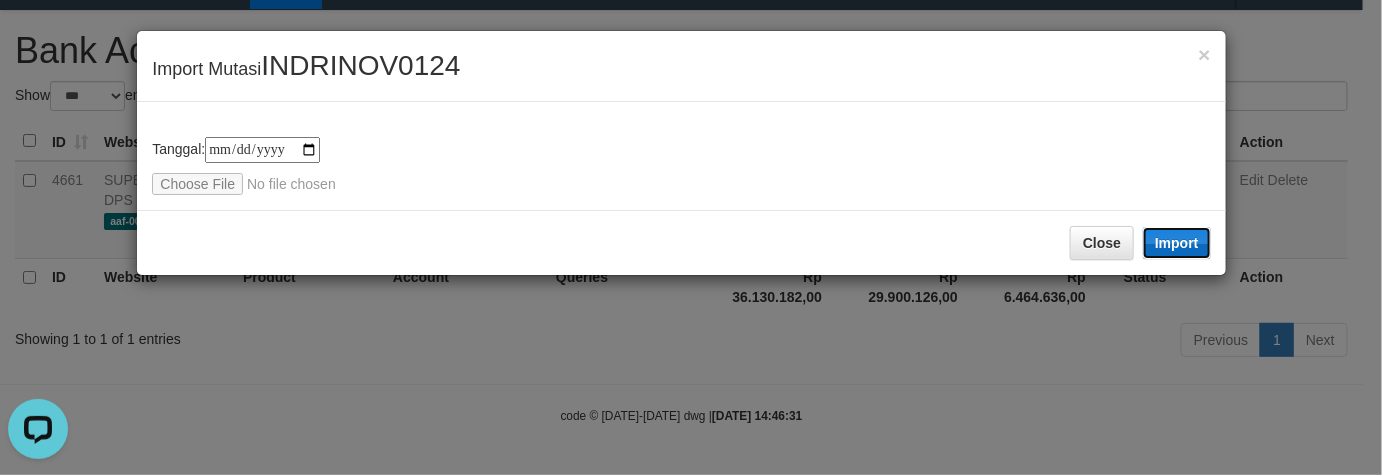 click on "Import" at bounding box center [1177, 243] 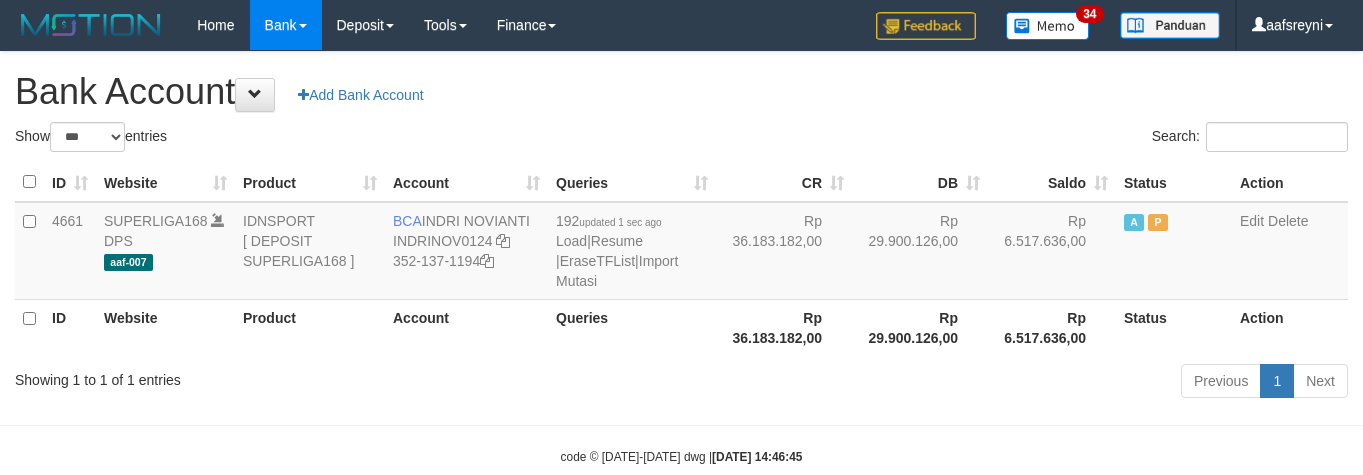 select on "***" 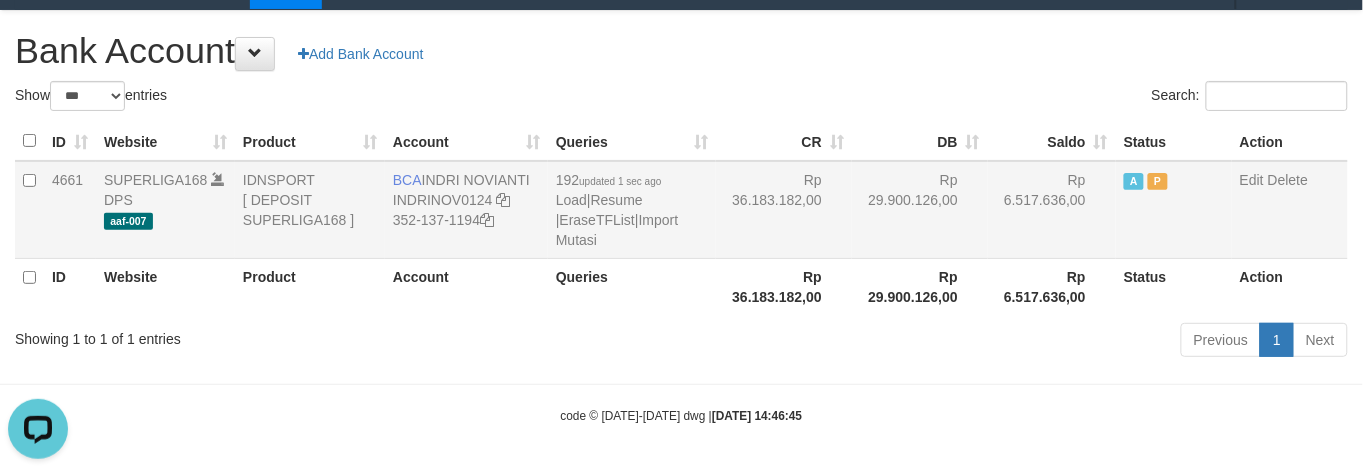 scroll, scrollTop: 0, scrollLeft: 0, axis: both 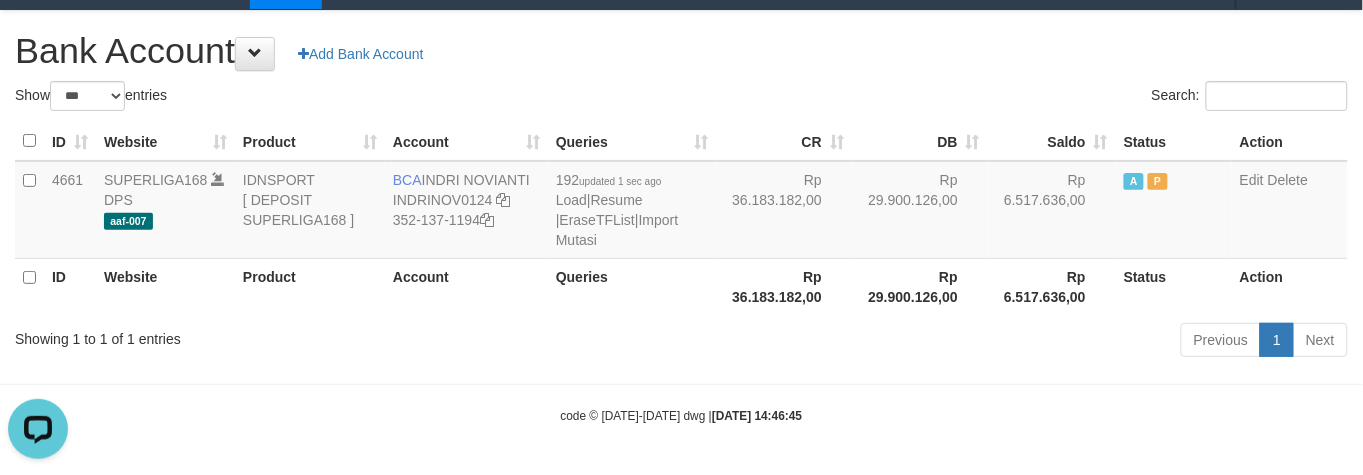 drag, startPoint x: 943, startPoint y: 301, endPoint x: 952, endPoint y: 280, distance: 22.847319 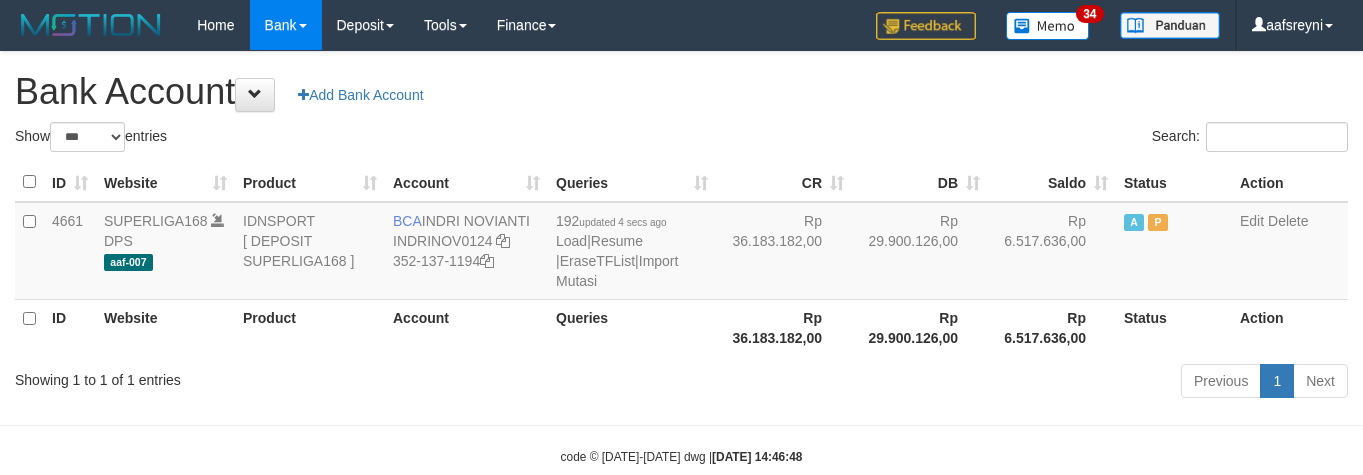 select on "***" 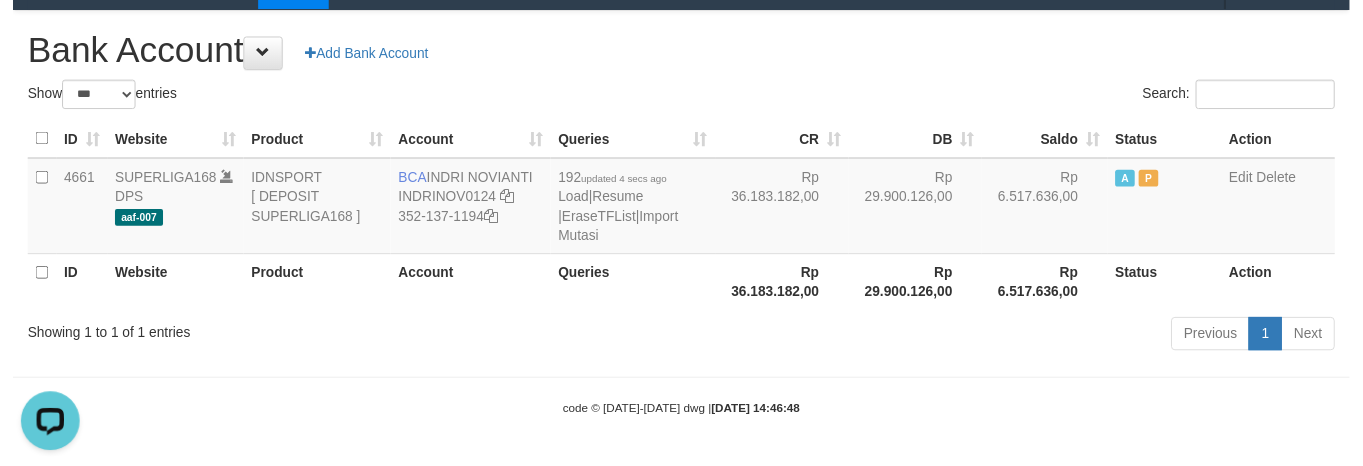 scroll, scrollTop: 0, scrollLeft: 0, axis: both 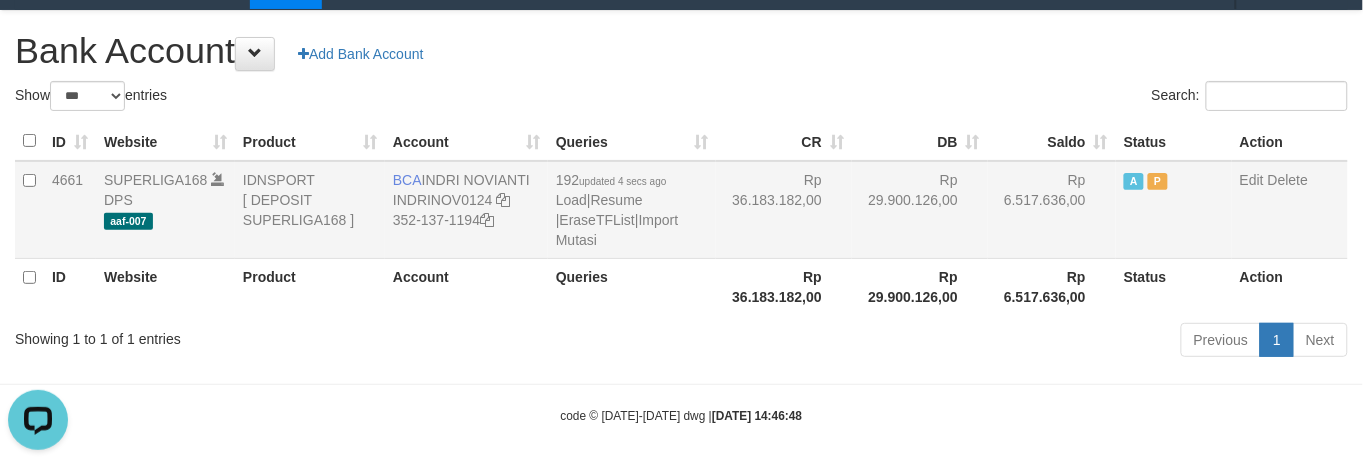 drag, startPoint x: 898, startPoint y: 202, endPoint x: 983, endPoint y: 173, distance: 89.81091 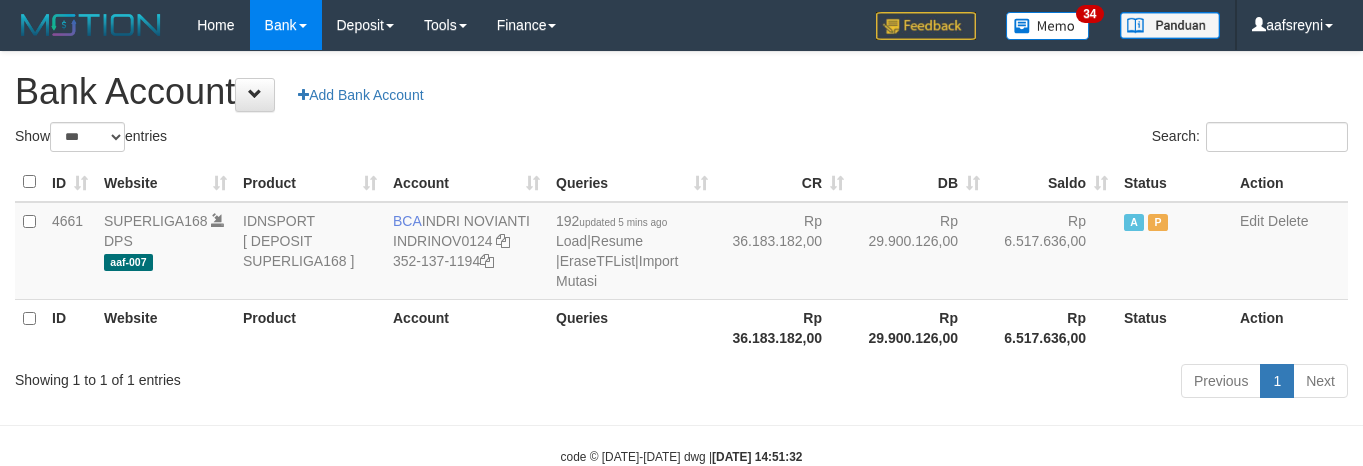 select on "***" 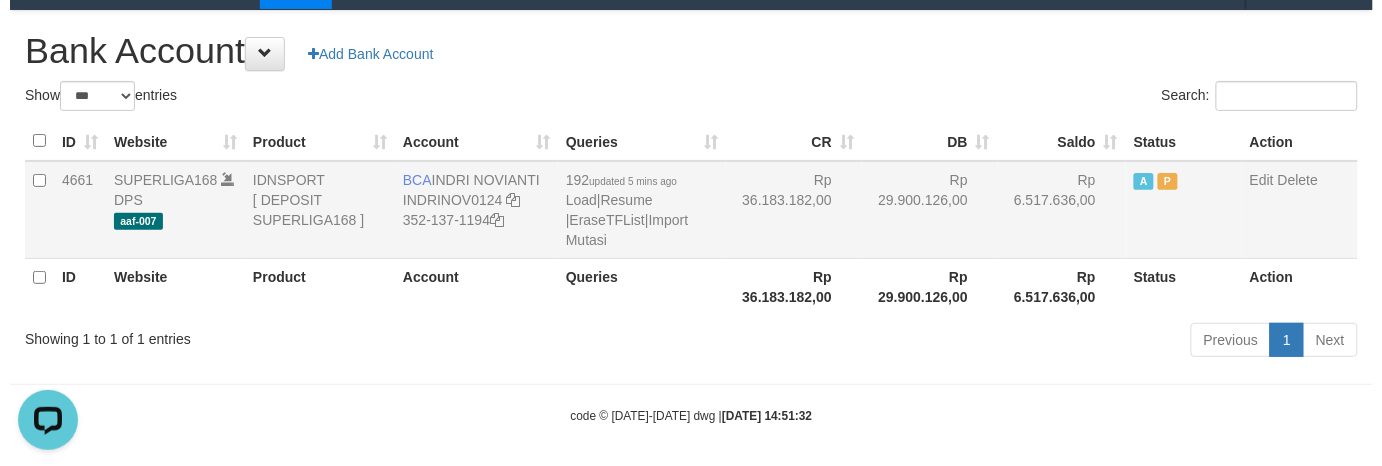 scroll, scrollTop: 0, scrollLeft: 0, axis: both 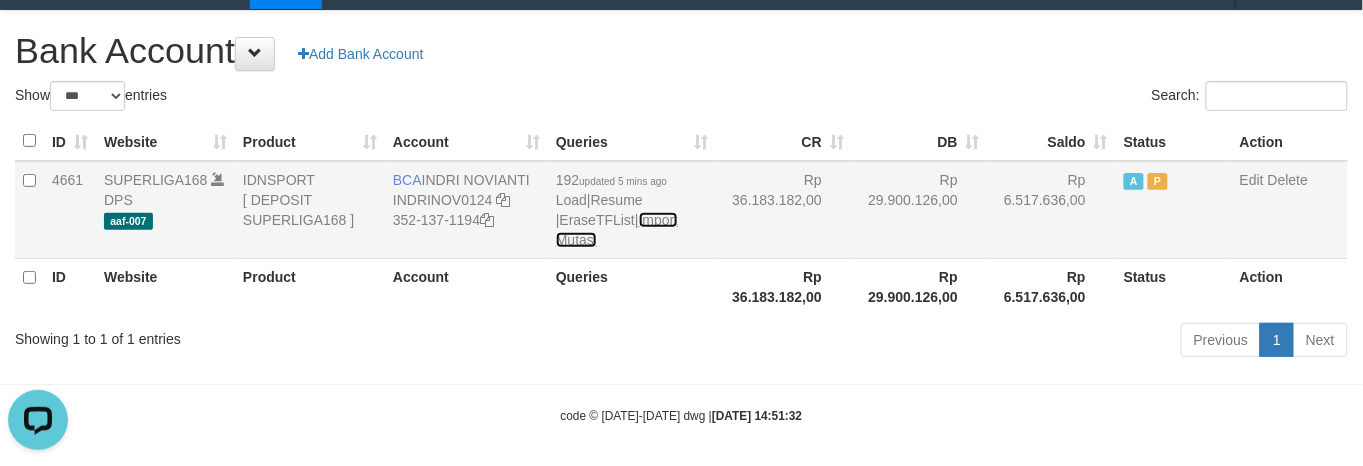 click on "Import Mutasi" at bounding box center (617, 230) 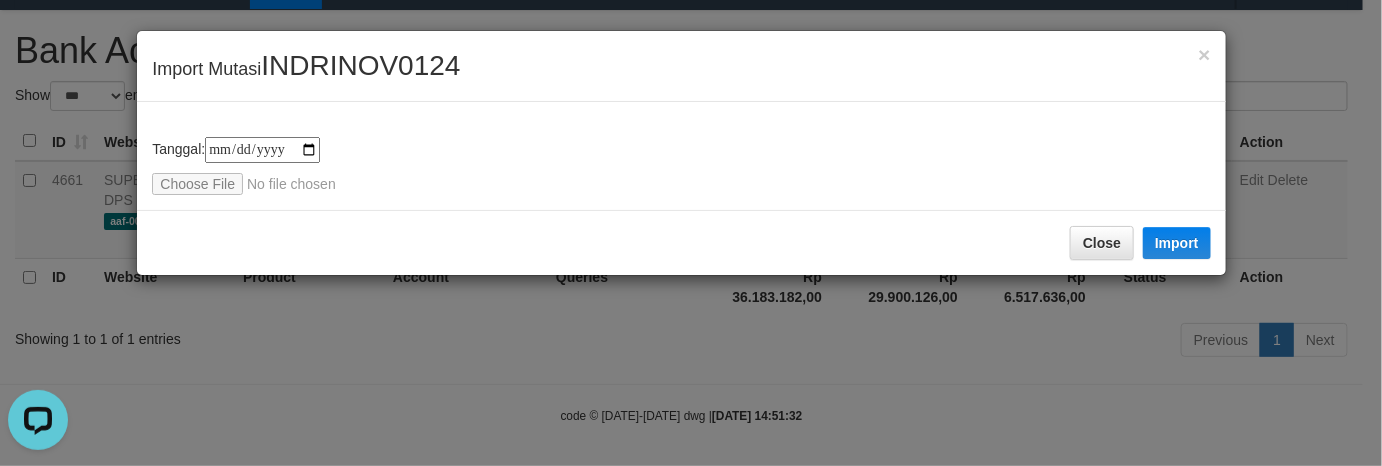 type on "**********" 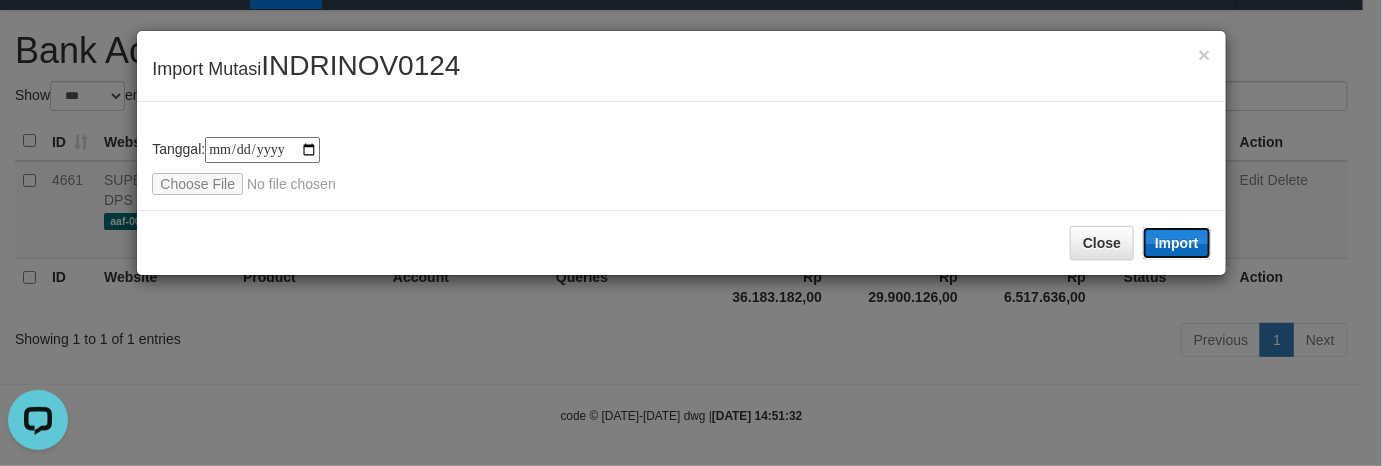 drag, startPoint x: 1203, startPoint y: 230, endPoint x: 303, endPoint y: 3, distance: 928.18585 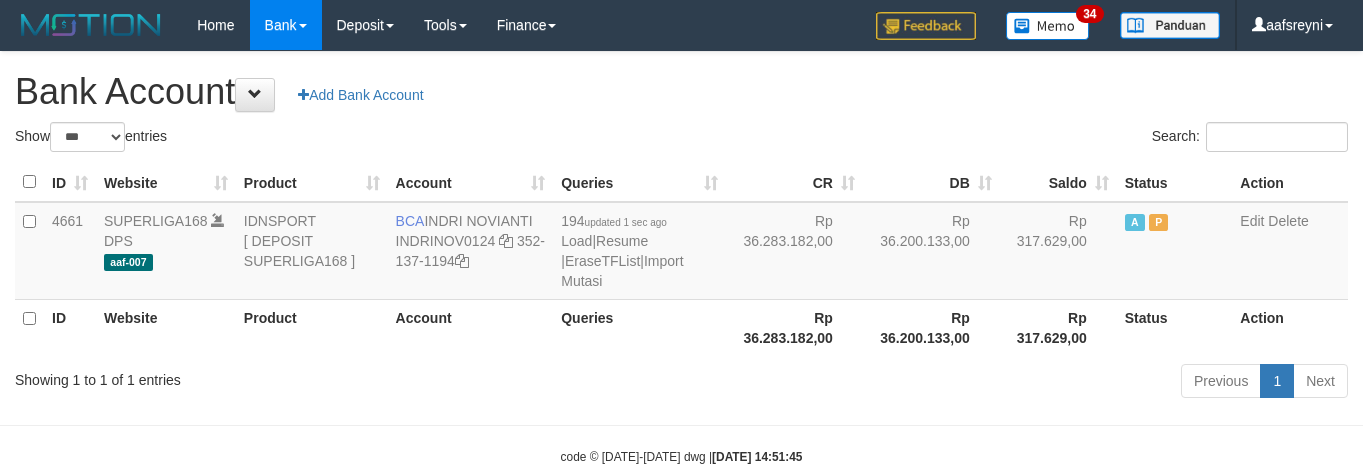 select on "***" 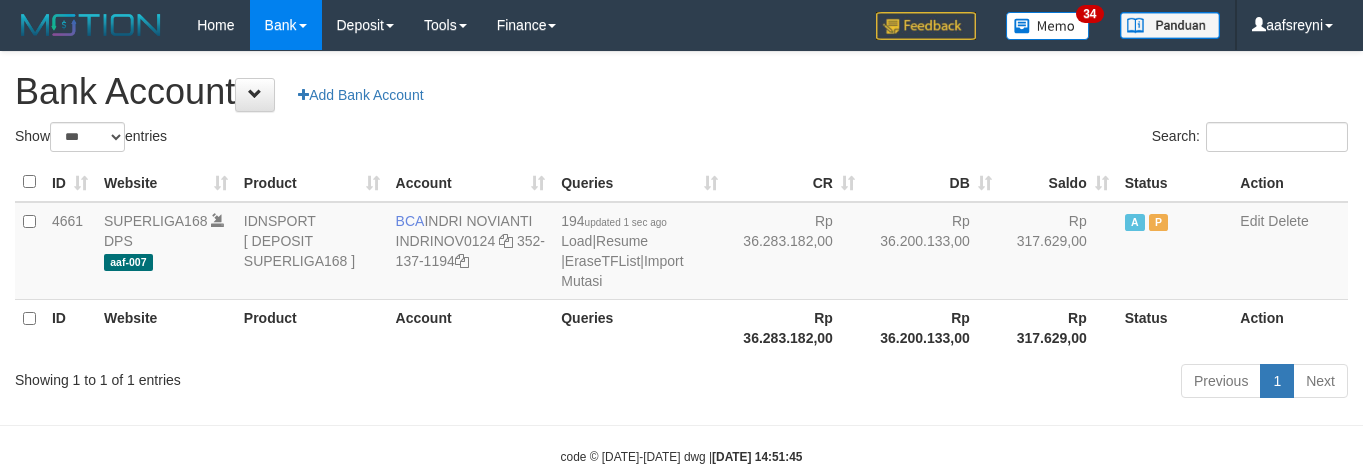 scroll, scrollTop: 41, scrollLeft: 0, axis: vertical 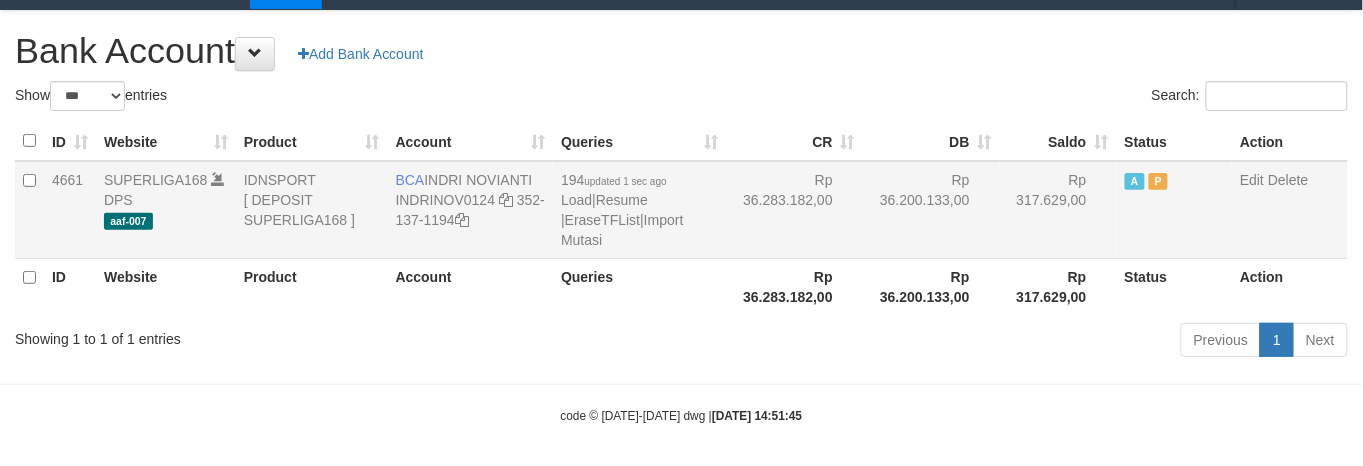 drag, startPoint x: 793, startPoint y: 220, endPoint x: 791, endPoint y: 172, distance: 48.04165 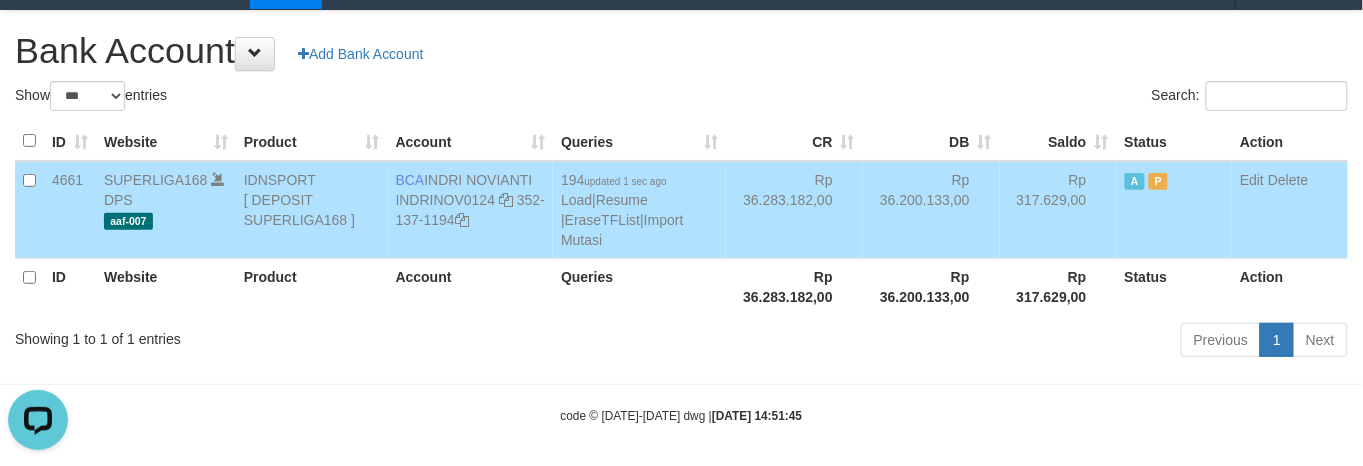 scroll, scrollTop: 0, scrollLeft: 0, axis: both 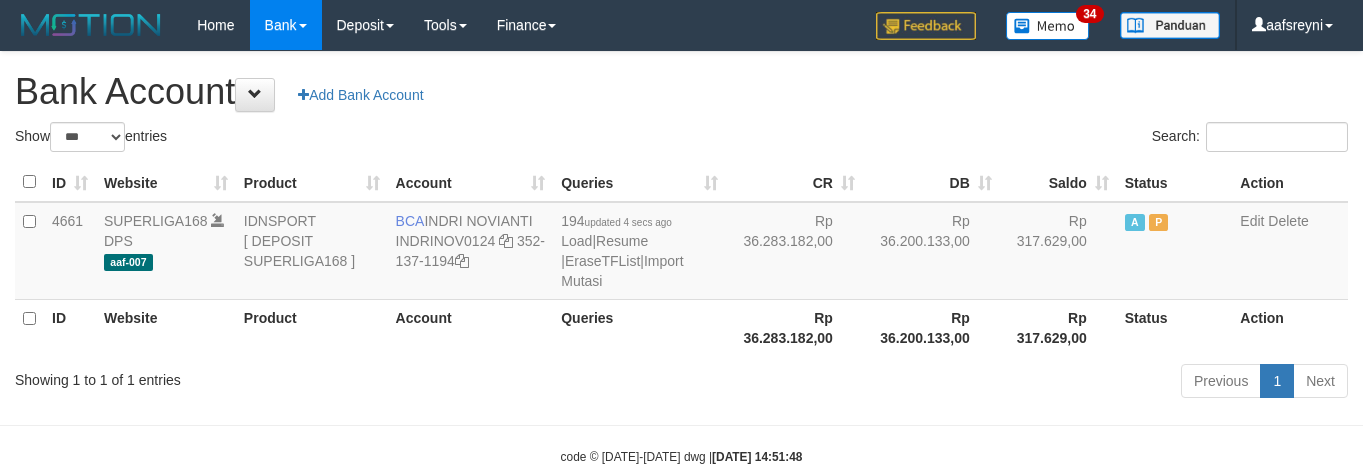 select on "***" 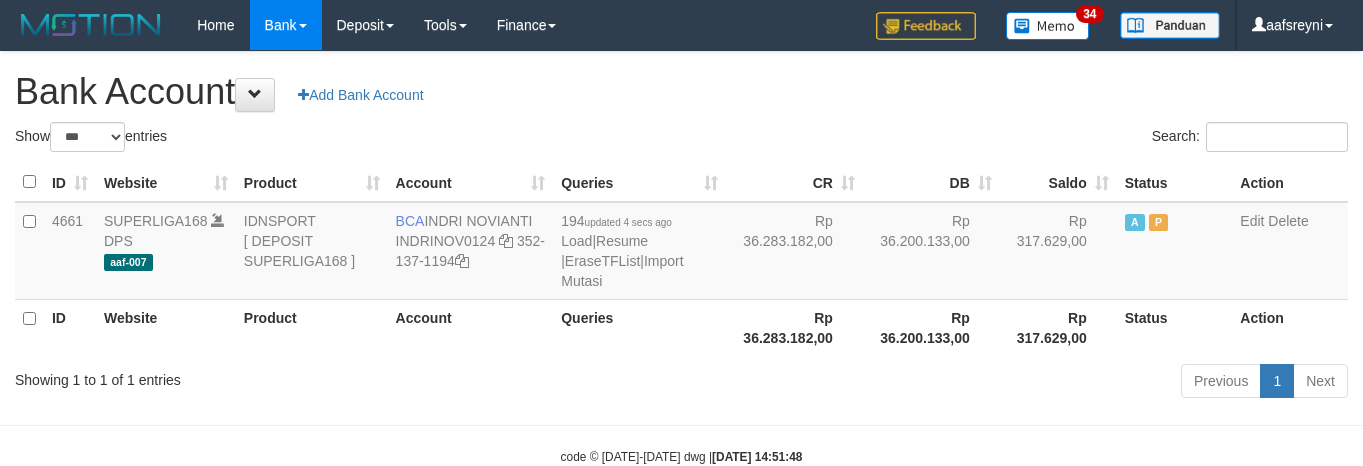 scroll, scrollTop: 41, scrollLeft: 0, axis: vertical 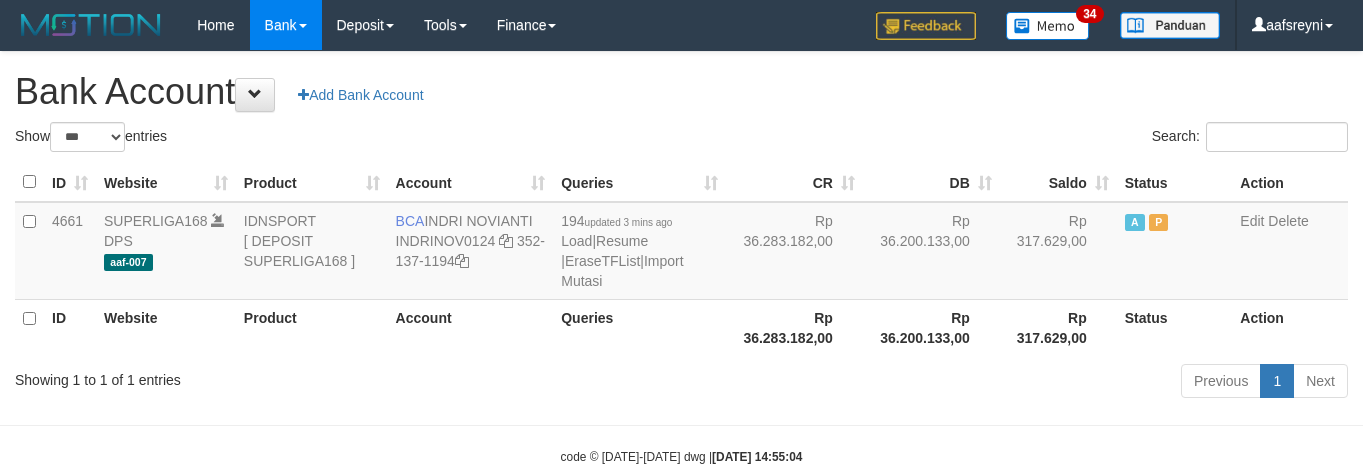 select on "***" 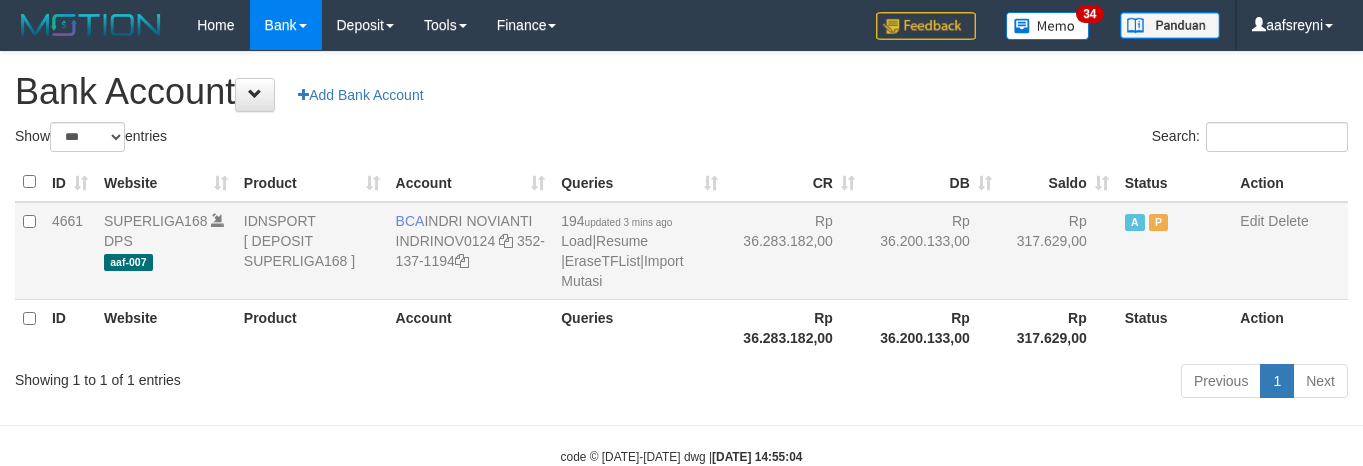 scroll, scrollTop: 41, scrollLeft: 0, axis: vertical 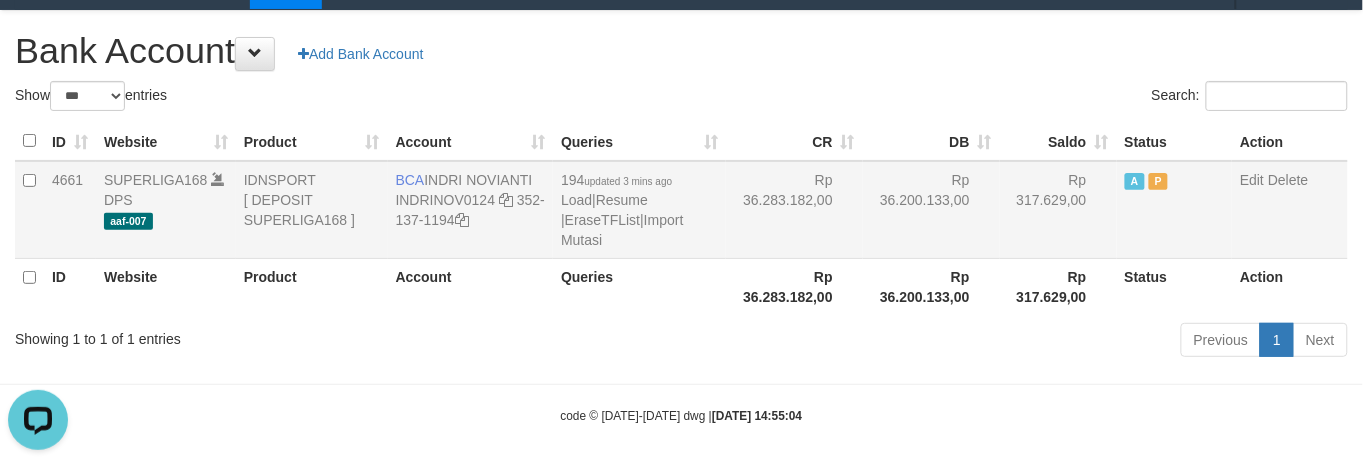 click on "Rp 317.629,00" at bounding box center [1058, 210] 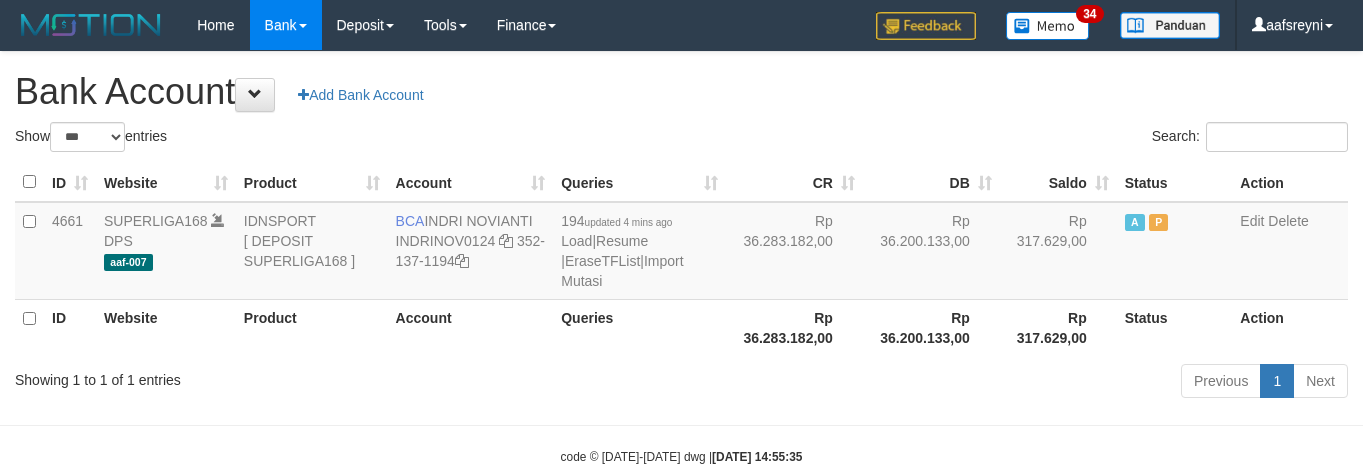 select on "***" 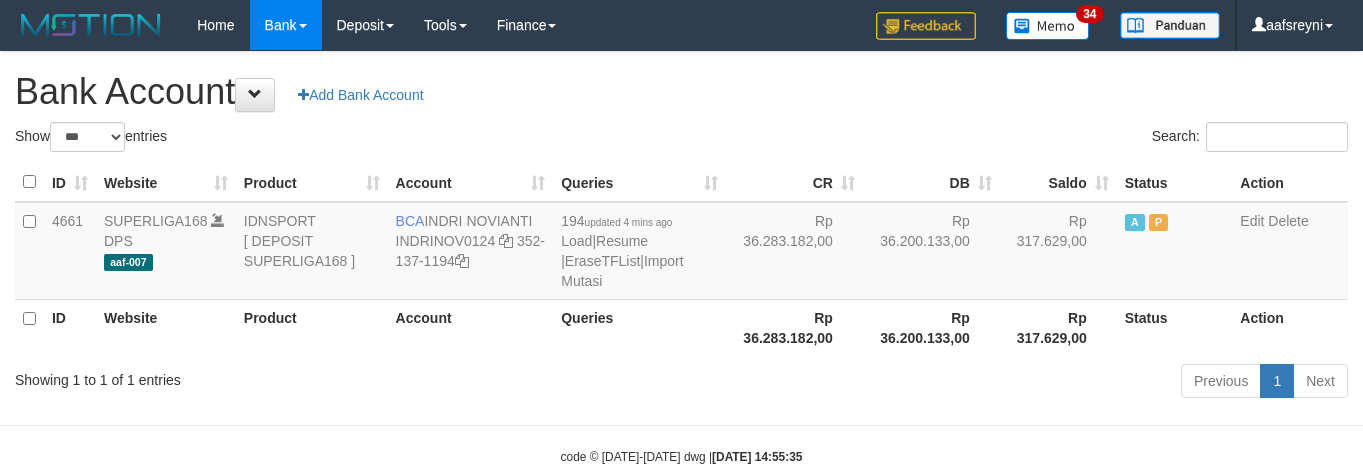 scroll, scrollTop: 41, scrollLeft: 0, axis: vertical 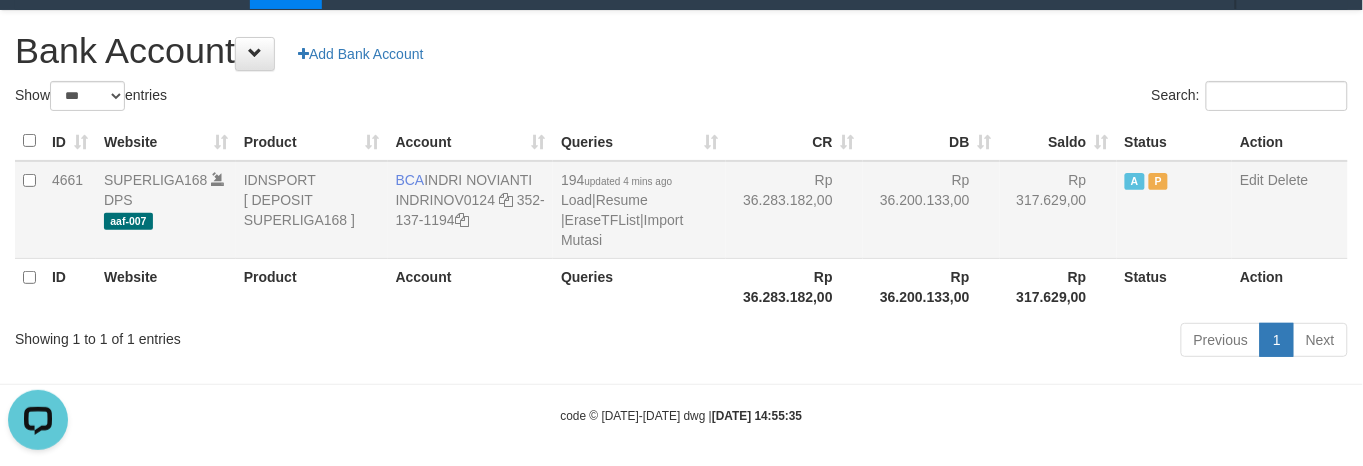 click on "Rp 36.283.182,00" at bounding box center [794, 210] 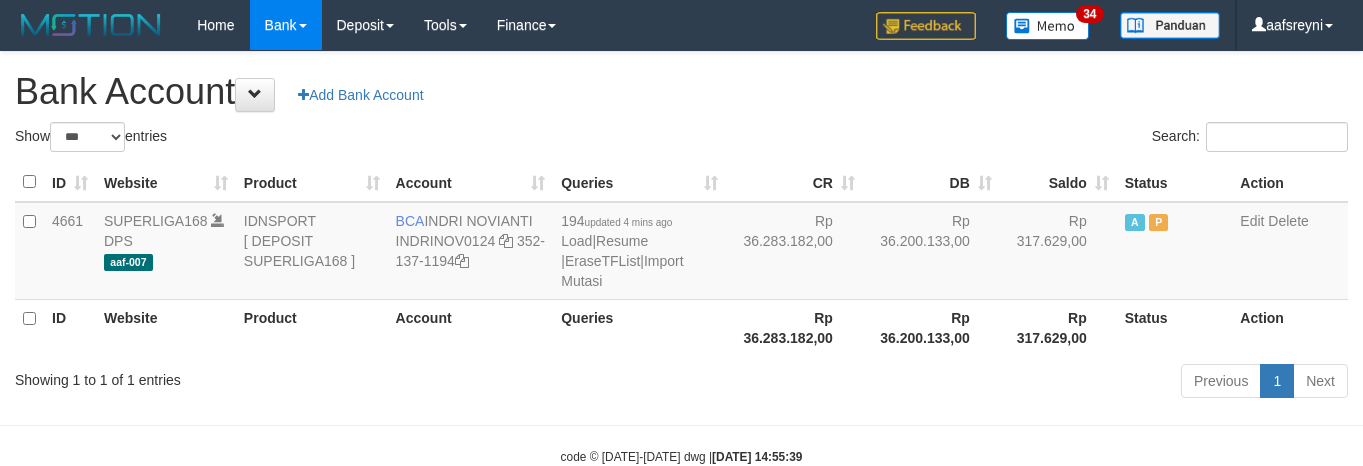 select on "***" 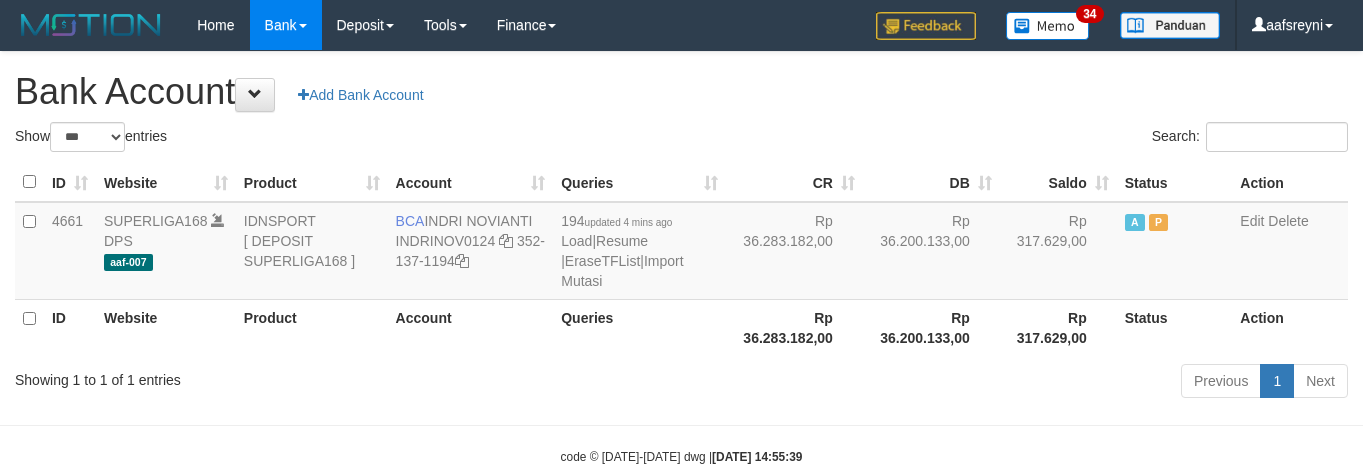 scroll, scrollTop: 41, scrollLeft: 0, axis: vertical 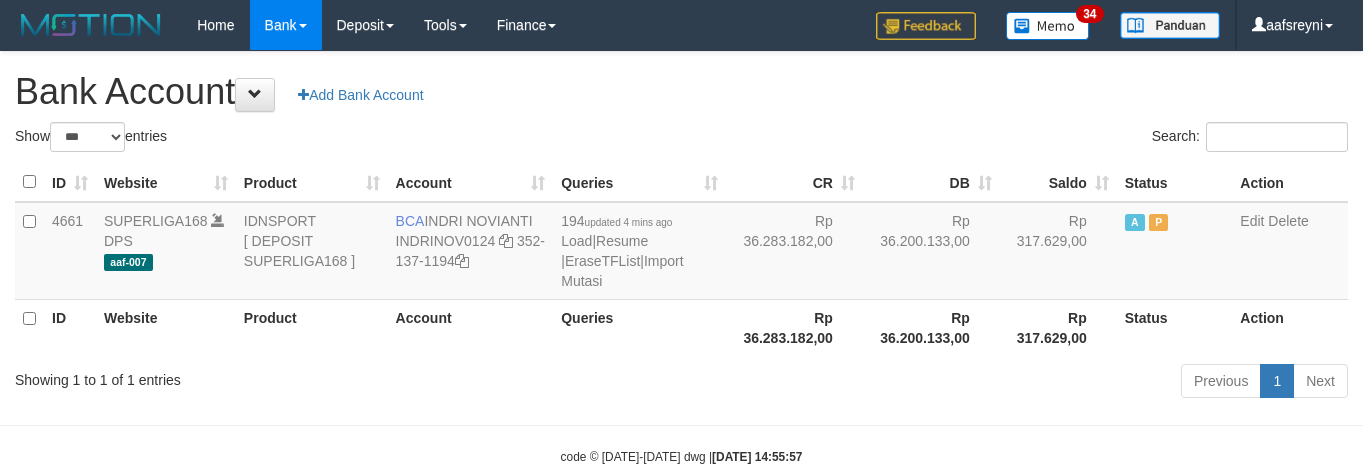 select on "***" 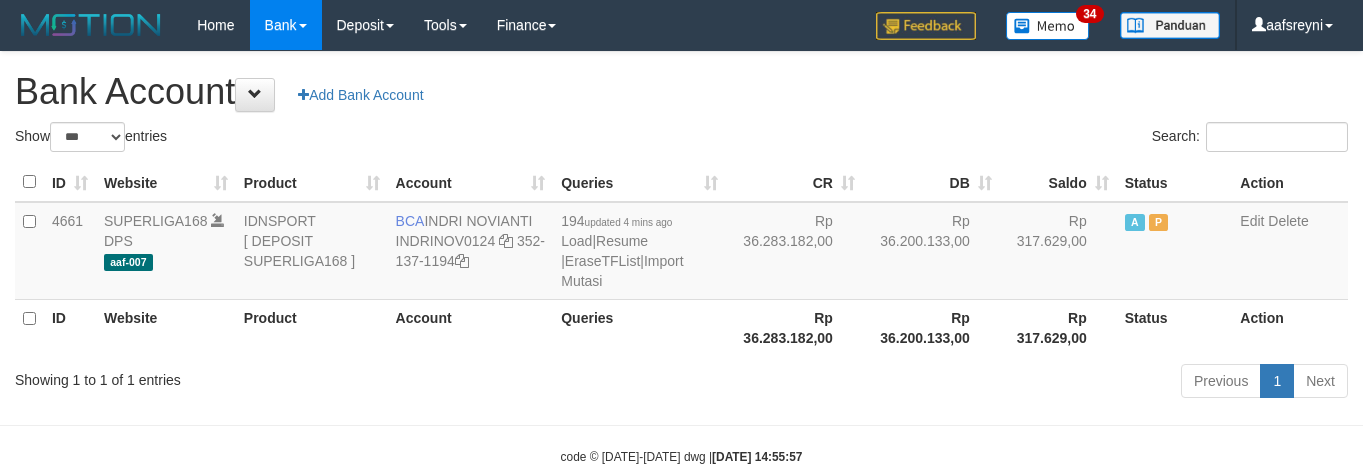 scroll, scrollTop: 41, scrollLeft: 0, axis: vertical 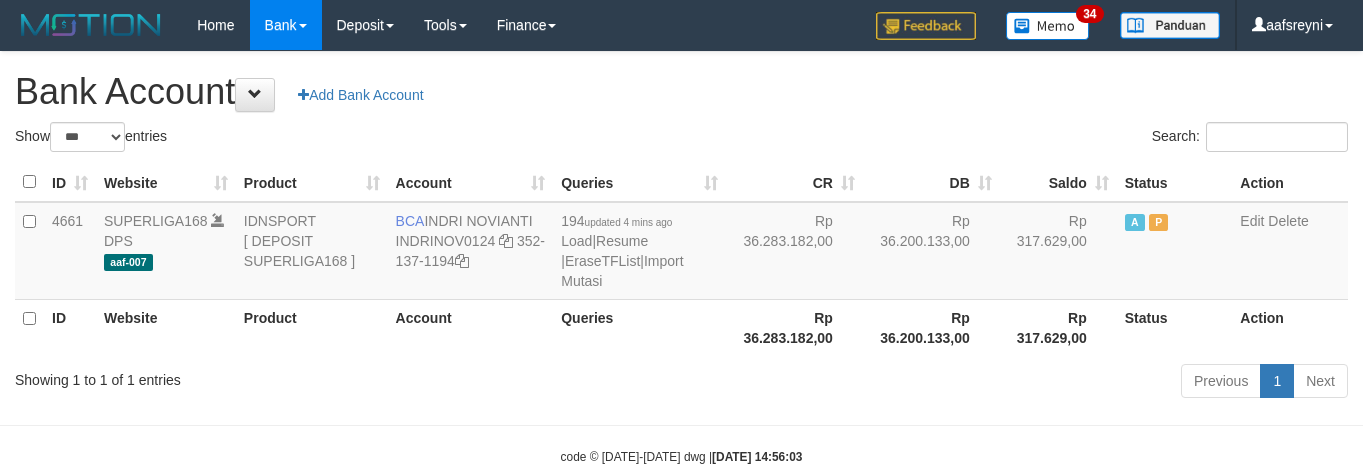 select on "***" 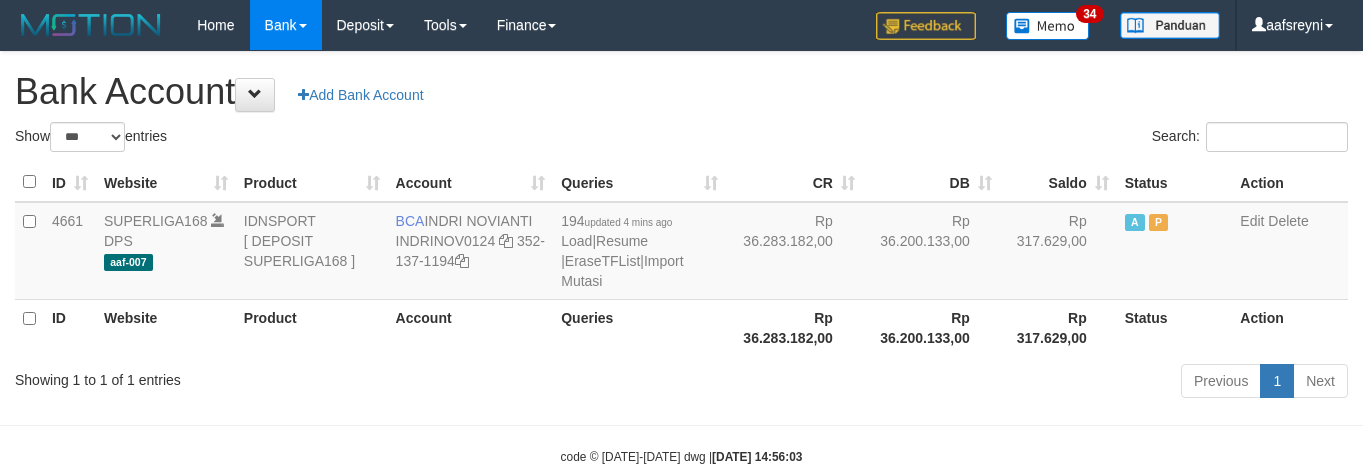 scroll, scrollTop: 41, scrollLeft: 0, axis: vertical 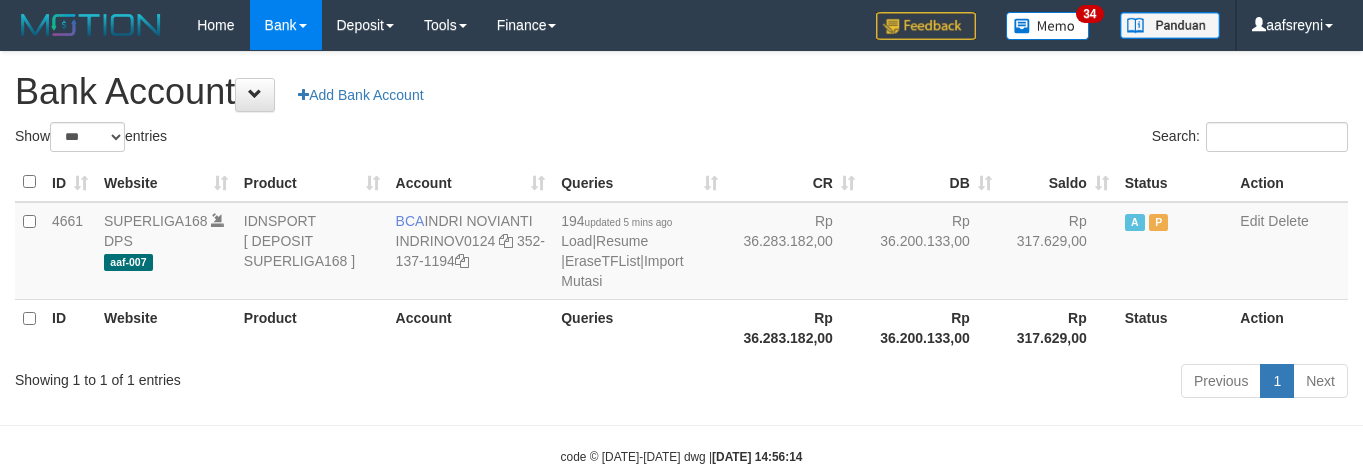 select on "***" 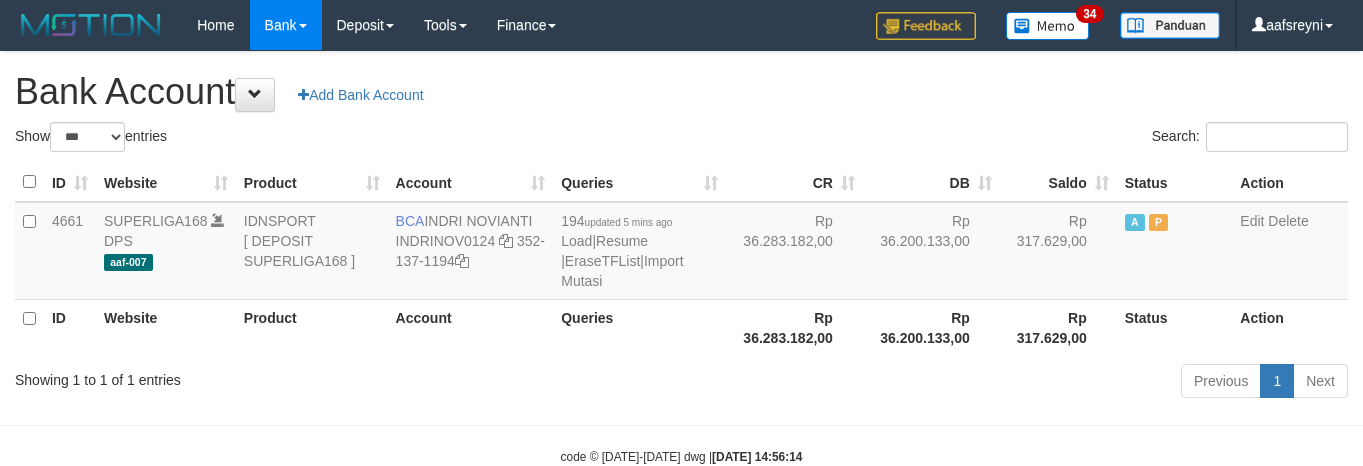 scroll, scrollTop: 41, scrollLeft: 0, axis: vertical 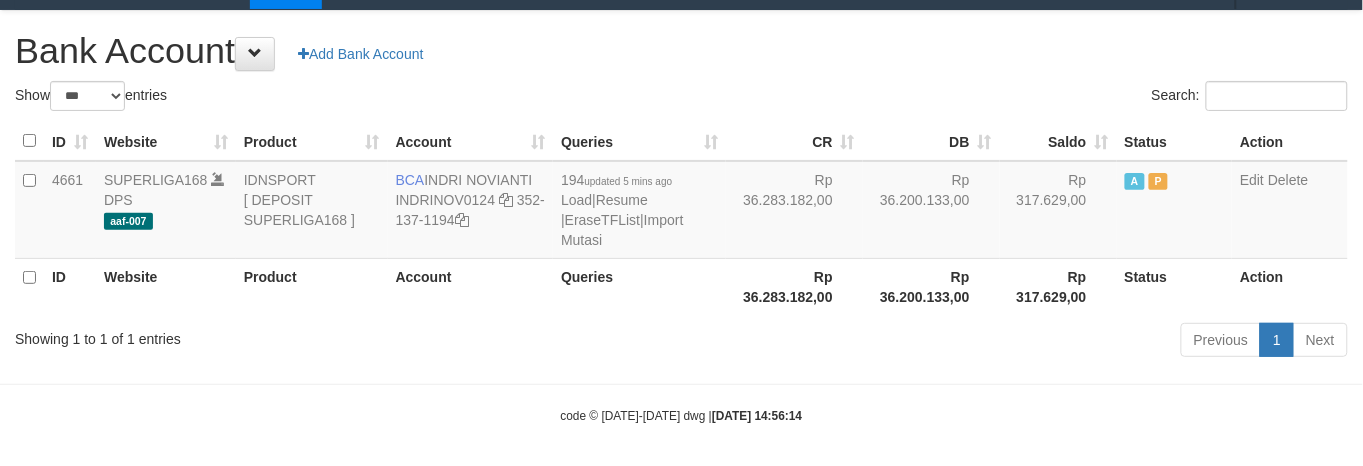 click on "Rp 36.283.182,00" at bounding box center (794, 210) 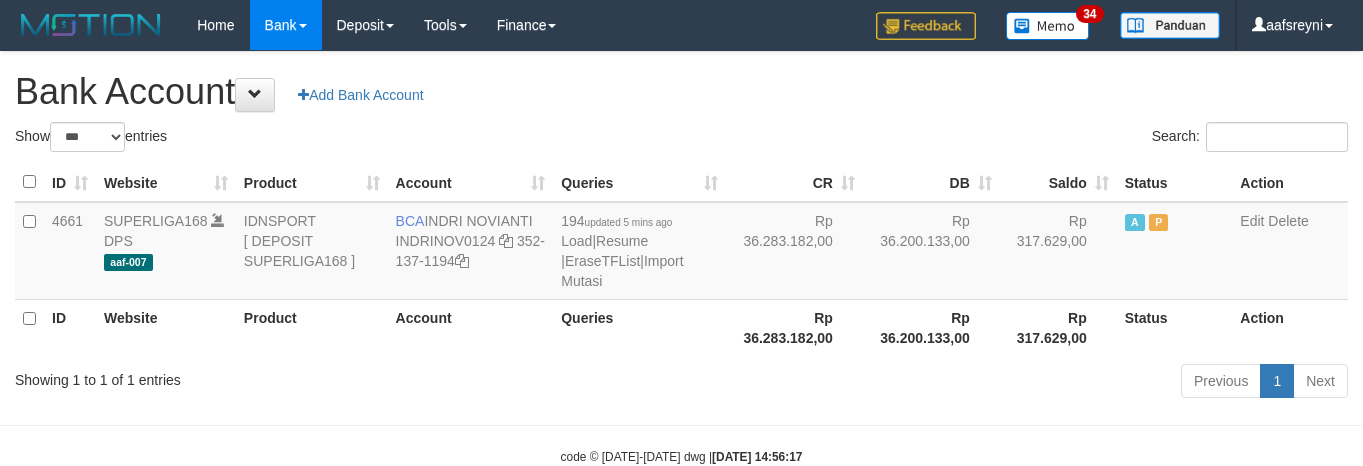 select on "***" 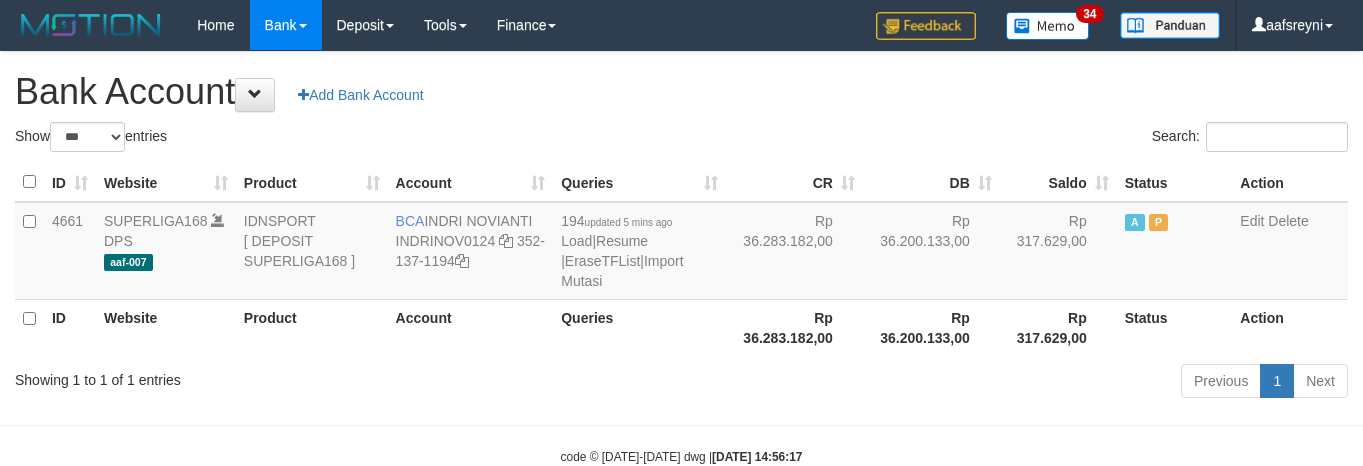 scroll, scrollTop: 41, scrollLeft: 0, axis: vertical 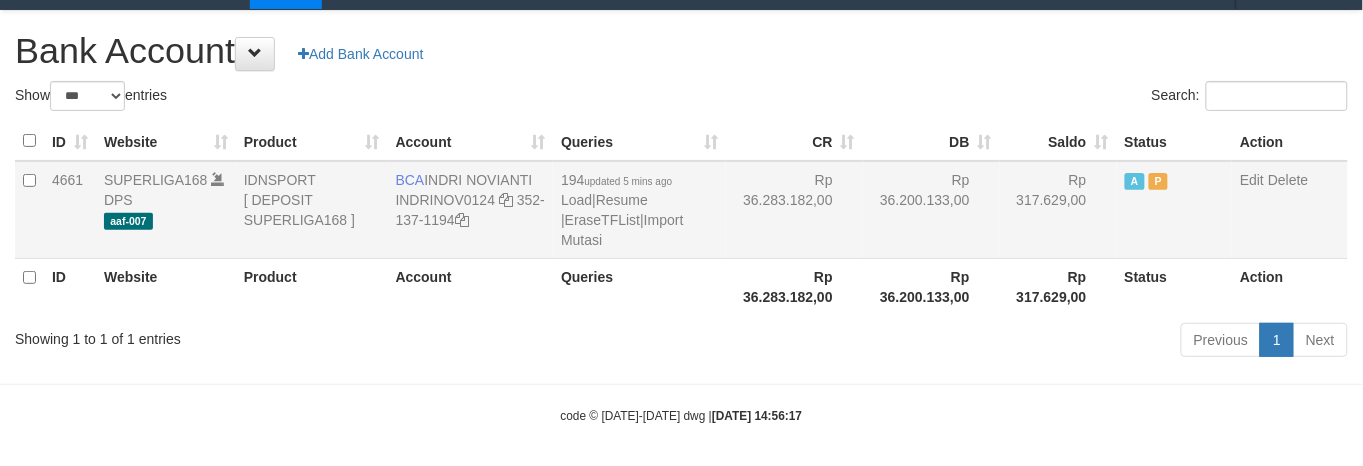click on "194  updated 5 mins ago
Load
|
Resume
|
EraseTFList
|
Import Mutasi" at bounding box center [639, 210] 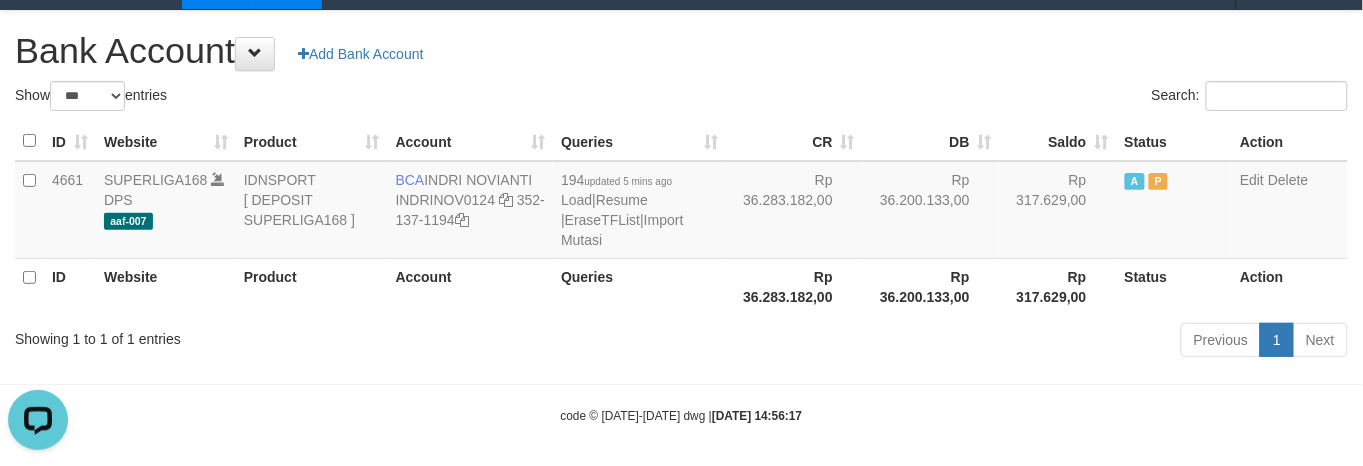 scroll, scrollTop: 0, scrollLeft: 0, axis: both 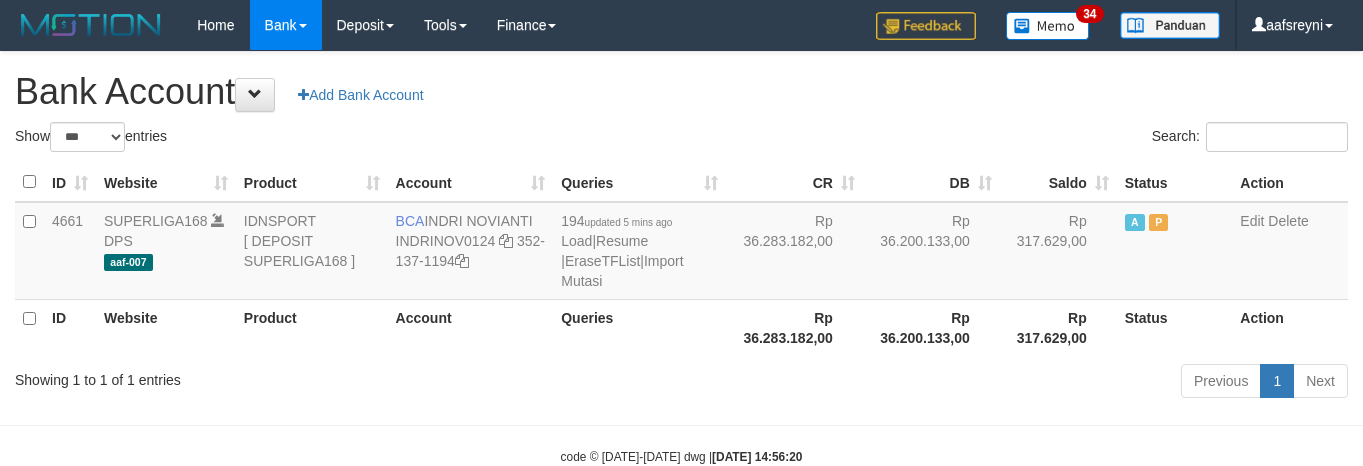 select on "***" 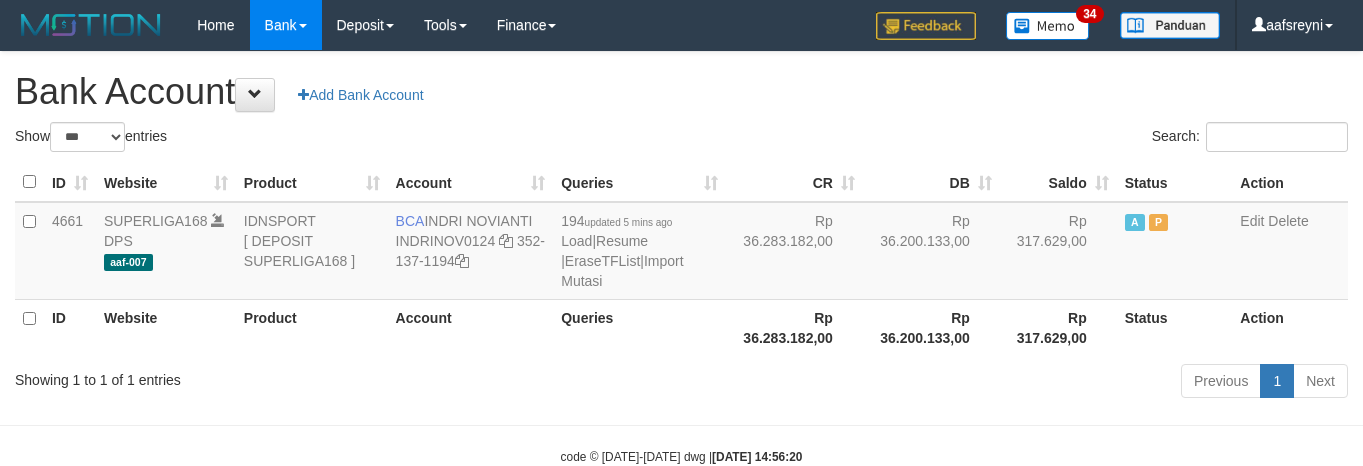 scroll, scrollTop: 41, scrollLeft: 0, axis: vertical 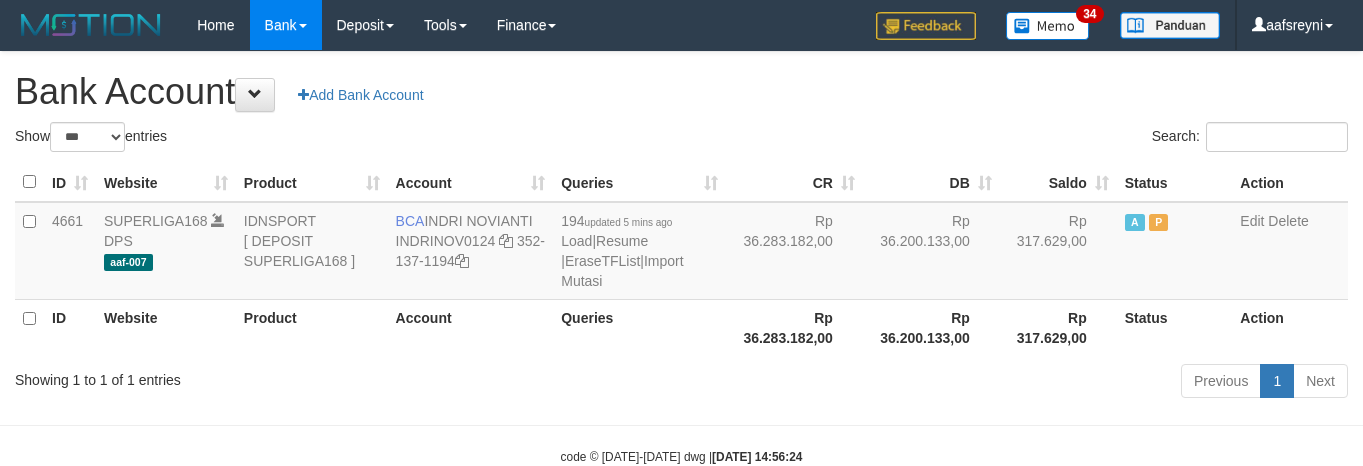 select on "***" 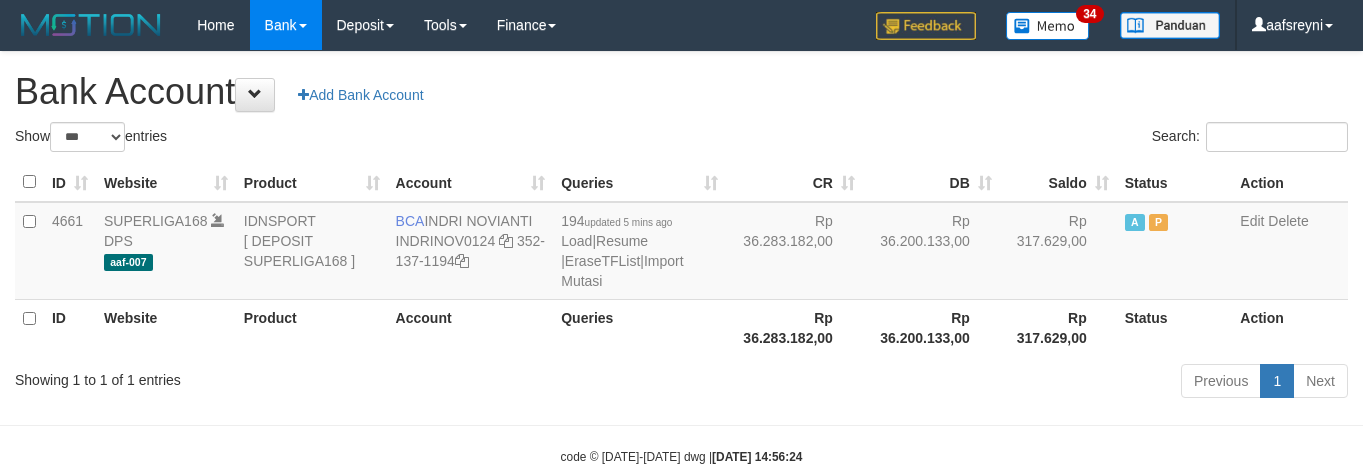 scroll, scrollTop: 41, scrollLeft: 0, axis: vertical 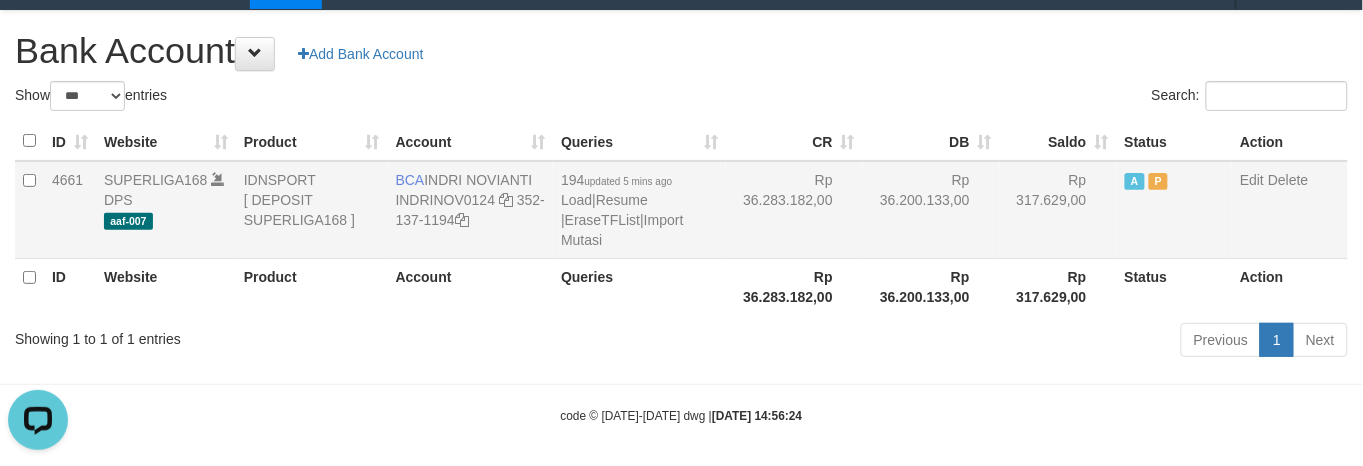 click on "194  updated 5 mins ago
Load
|
Resume
|
EraseTFList
|
Import Mutasi" at bounding box center [639, 210] 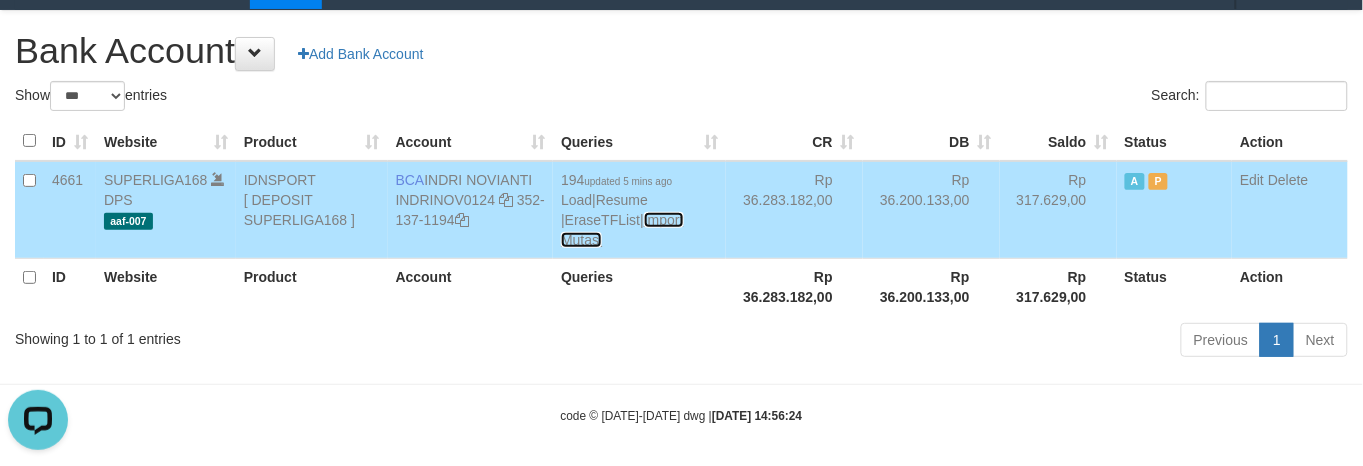 click on "Import Mutasi" at bounding box center [622, 230] 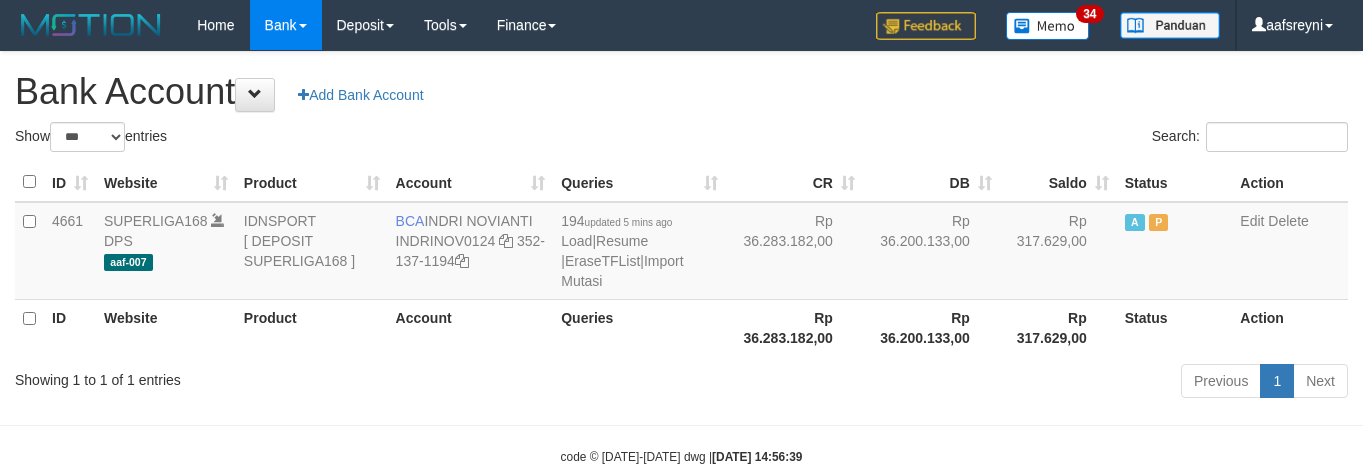 select on "***" 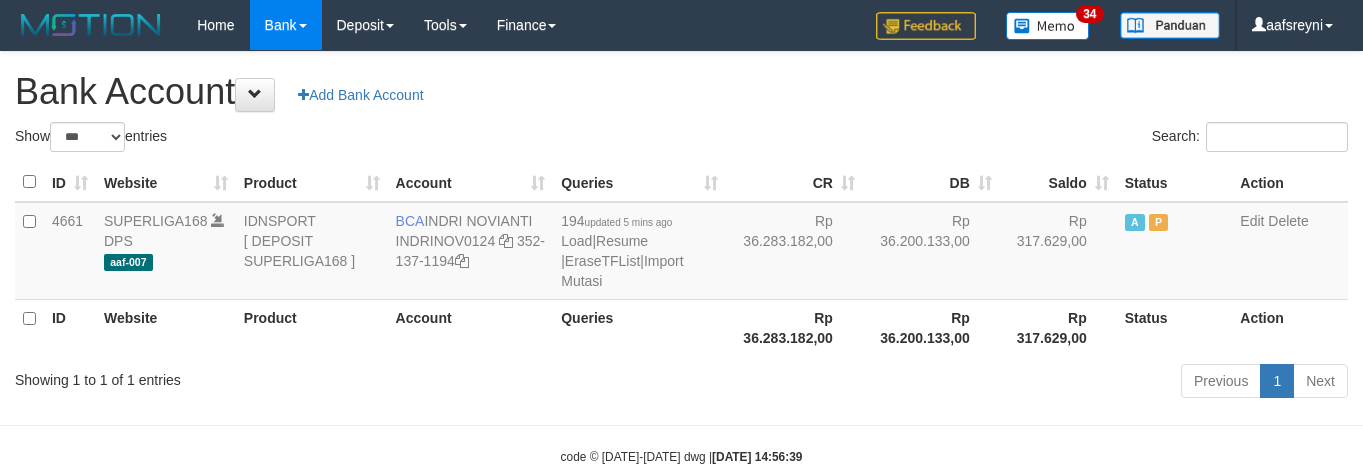 scroll, scrollTop: 41, scrollLeft: 0, axis: vertical 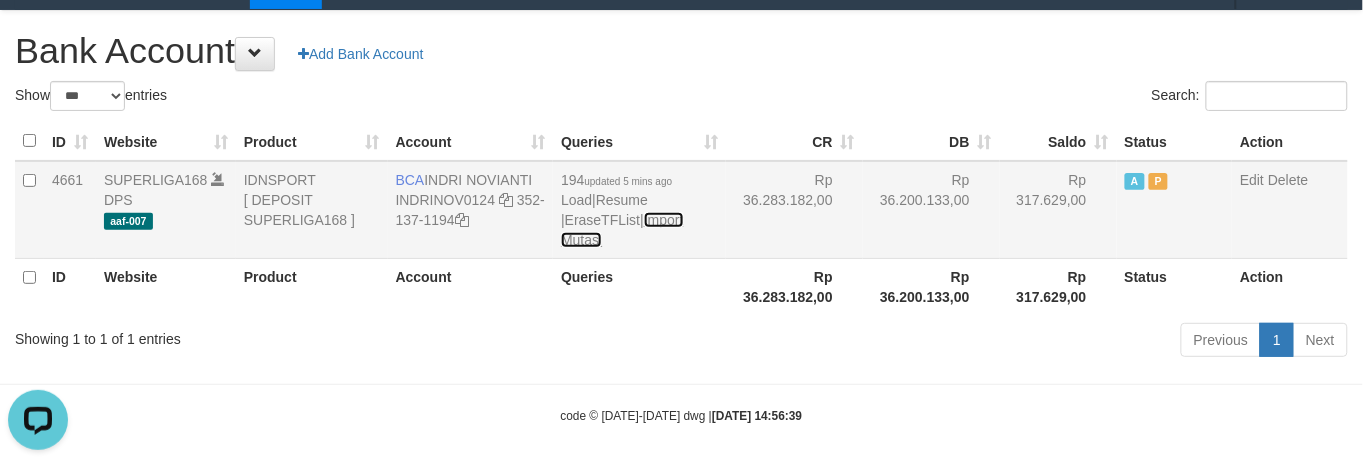 click on "Import Mutasi" at bounding box center (622, 230) 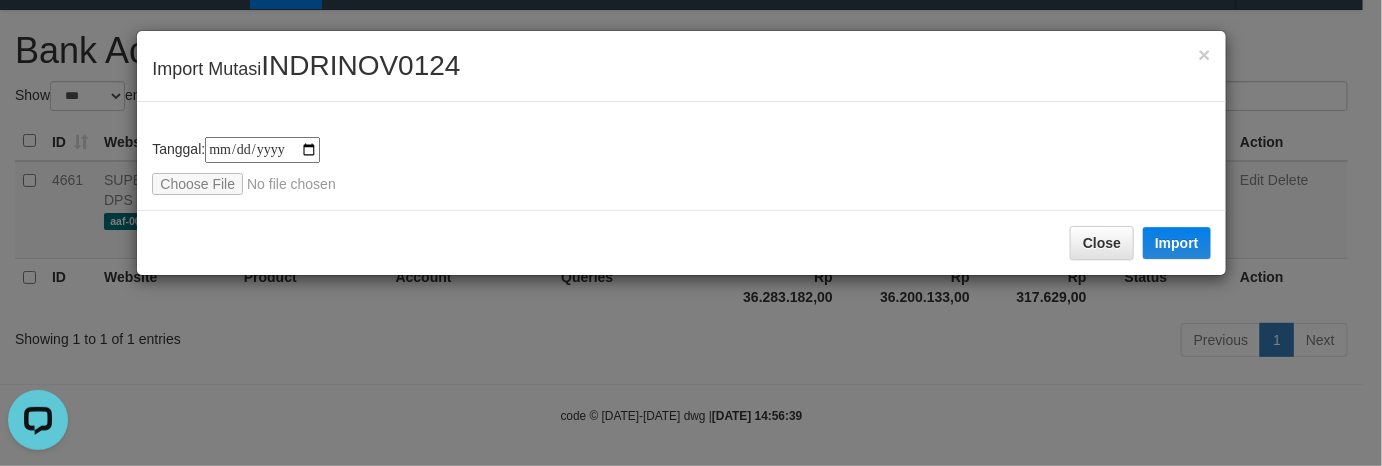 type on "**********" 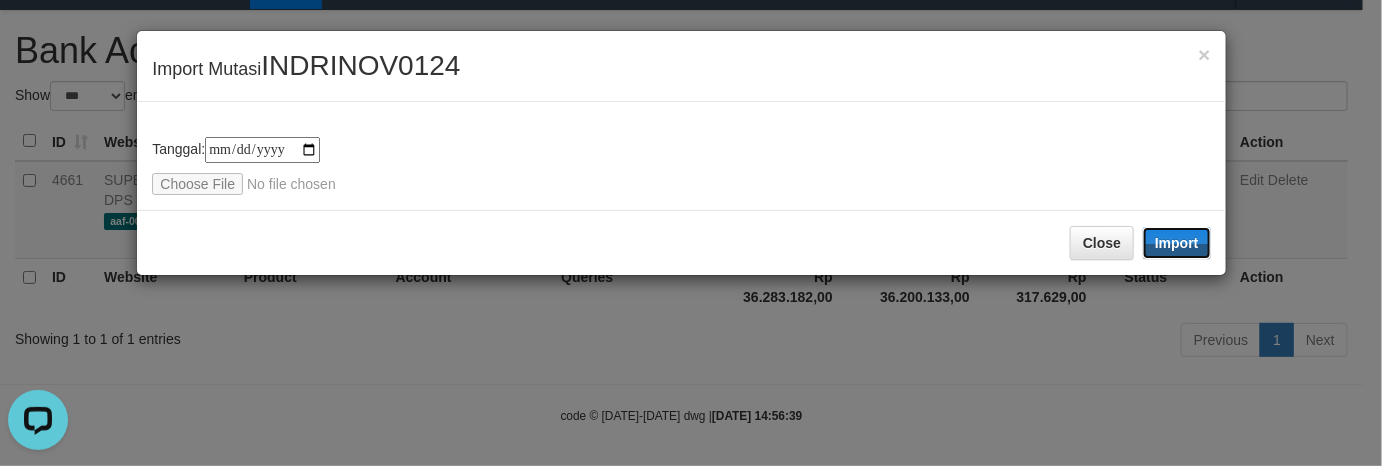 click on "Import" at bounding box center [1177, 243] 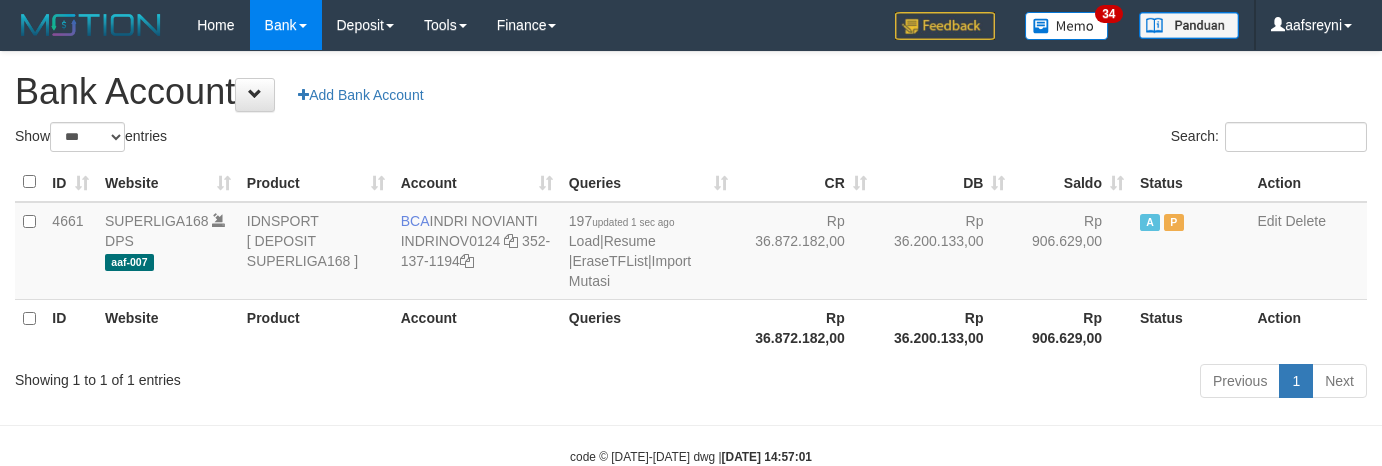 select on "***" 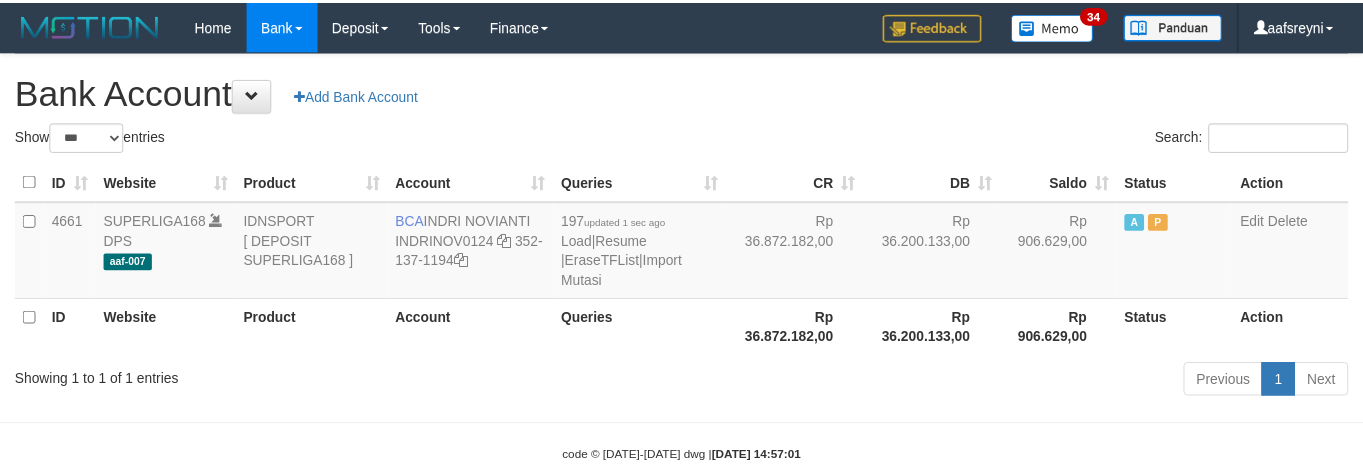 scroll, scrollTop: 41, scrollLeft: 0, axis: vertical 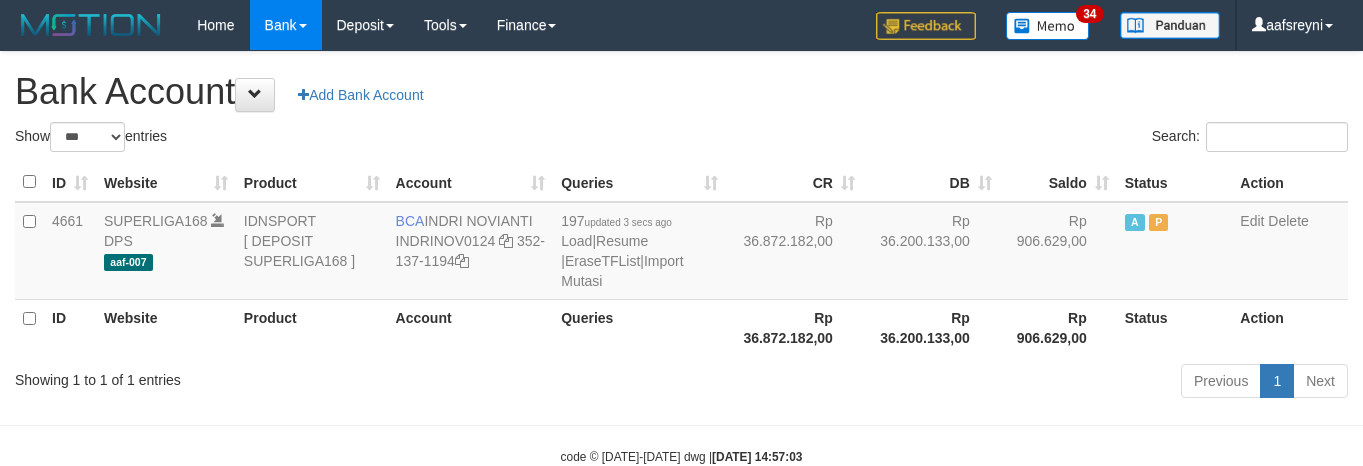 select on "***" 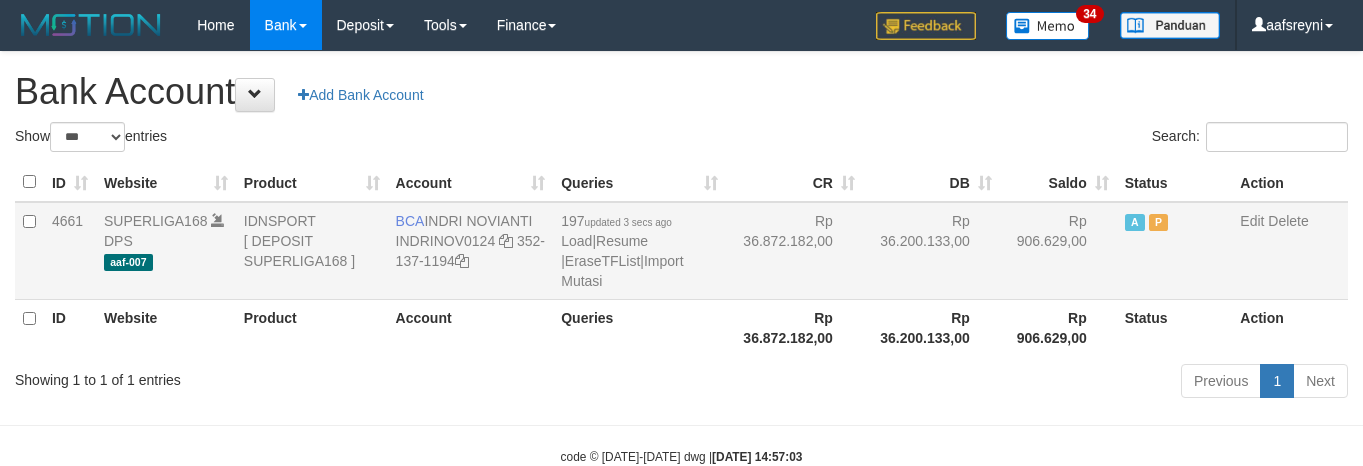 click on "ID Website Product Account Queries CR DB Saldo Status Action
4661
SUPERLIGA168
DPS
aaf-007
IDNSPORT
[ DEPOSIT SUPERLIGA168 ]
BCA
INDRI NOVIANTI
INDRINOV0124
352-137-1194
197  updated 3 secs ago
Load
|
Resume
|
EraseTFList
|
Import Mutasi
Rp 36.872.182,00
Rp 36.200.133,00
Rp 906.629,00
A
P
Edit
Delete
ID Website Product Account Queries Rp 36.872.182,00 Rp 36.200.133,00 Status" at bounding box center (681, 259) 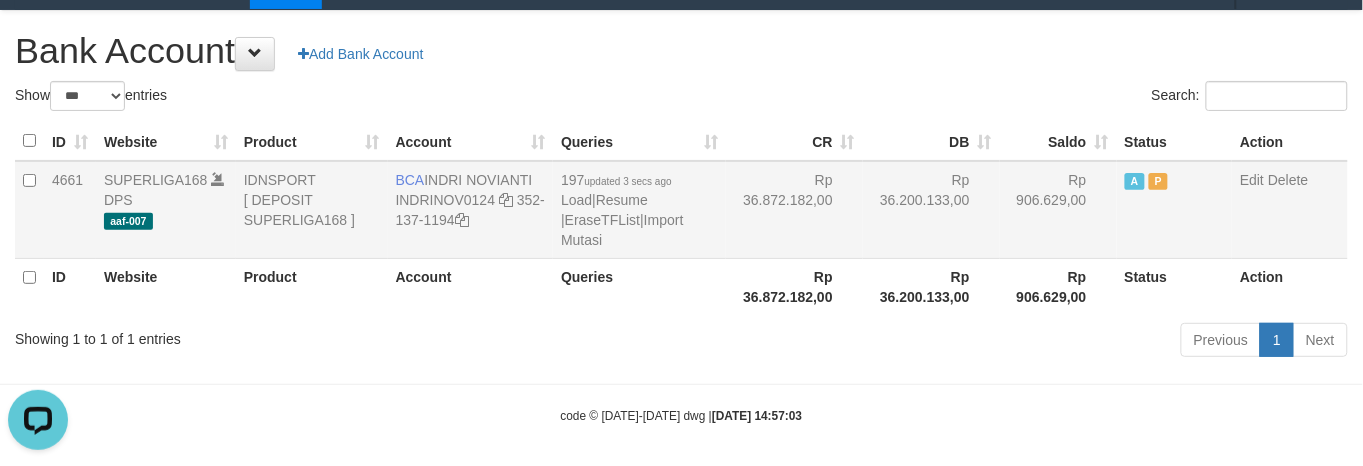 scroll, scrollTop: 0, scrollLeft: 0, axis: both 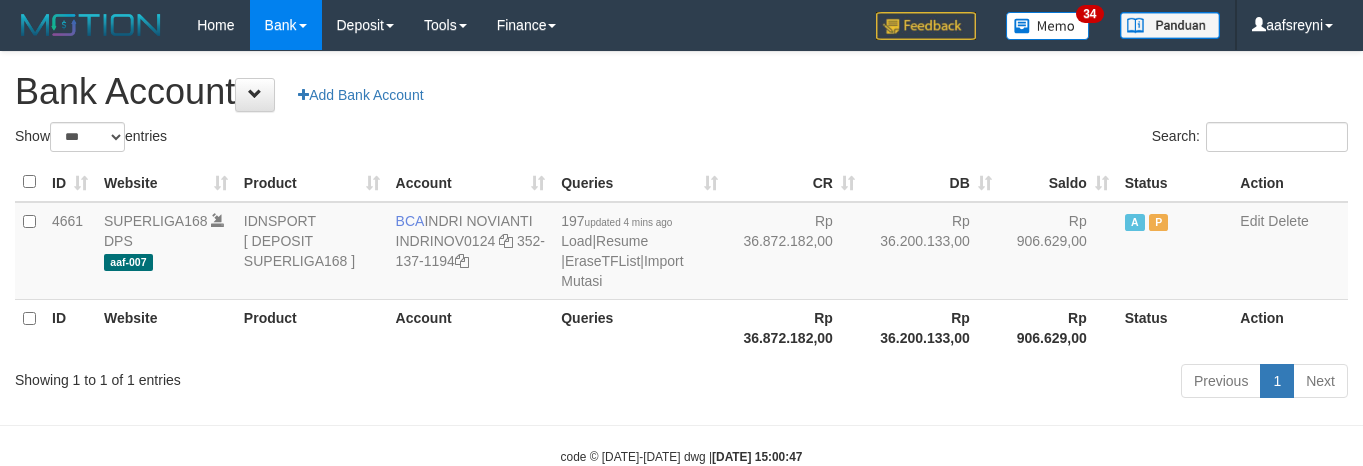 select on "***" 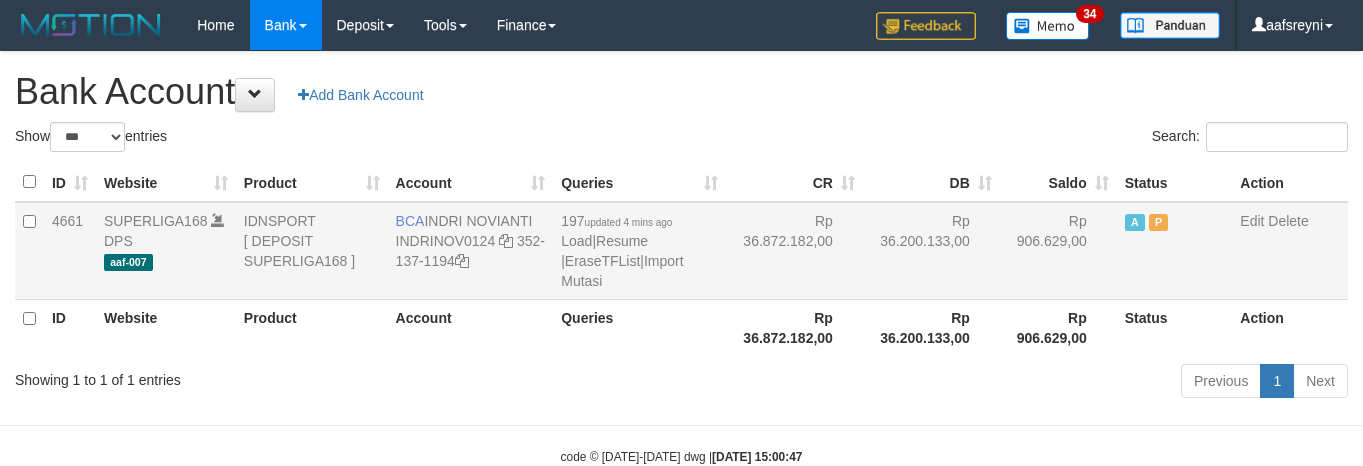 scroll, scrollTop: 41, scrollLeft: 0, axis: vertical 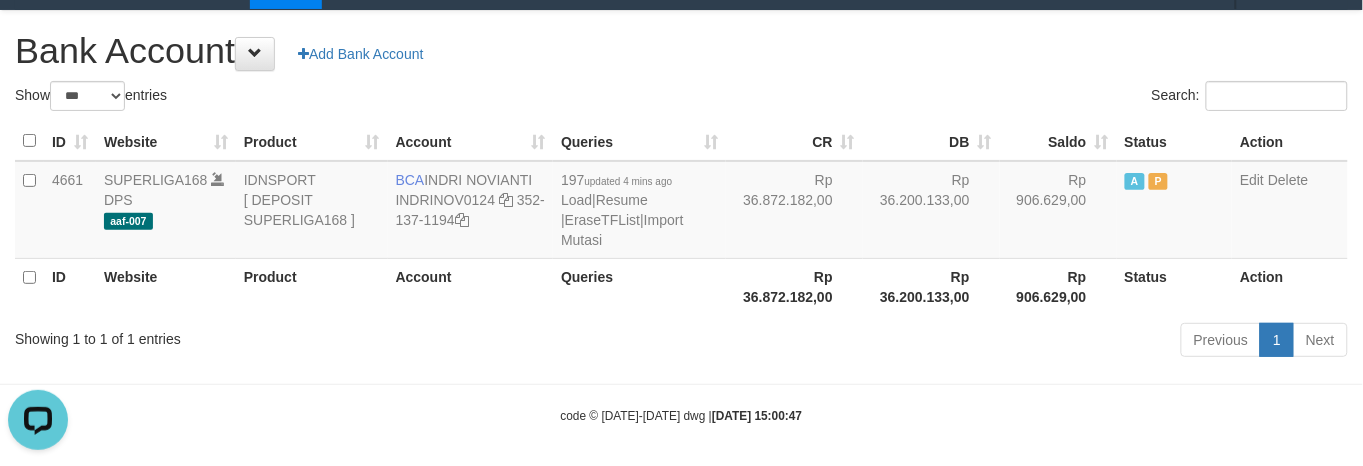 drag, startPoint x: 558, startPoint y: 288, endPoint x: 515, endPoint y: 327, distance: 58.0517 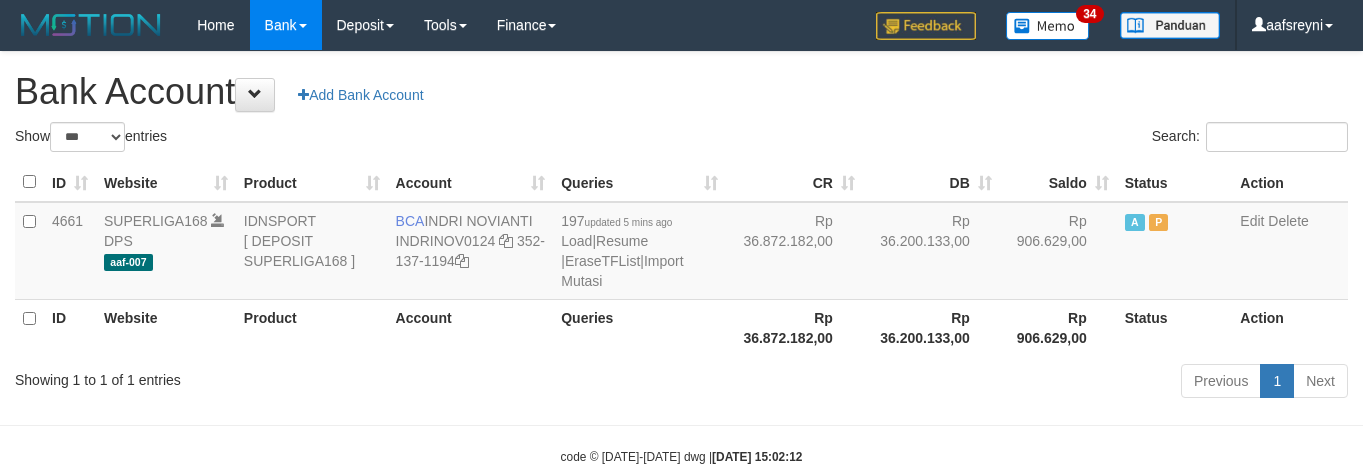 select on "***" 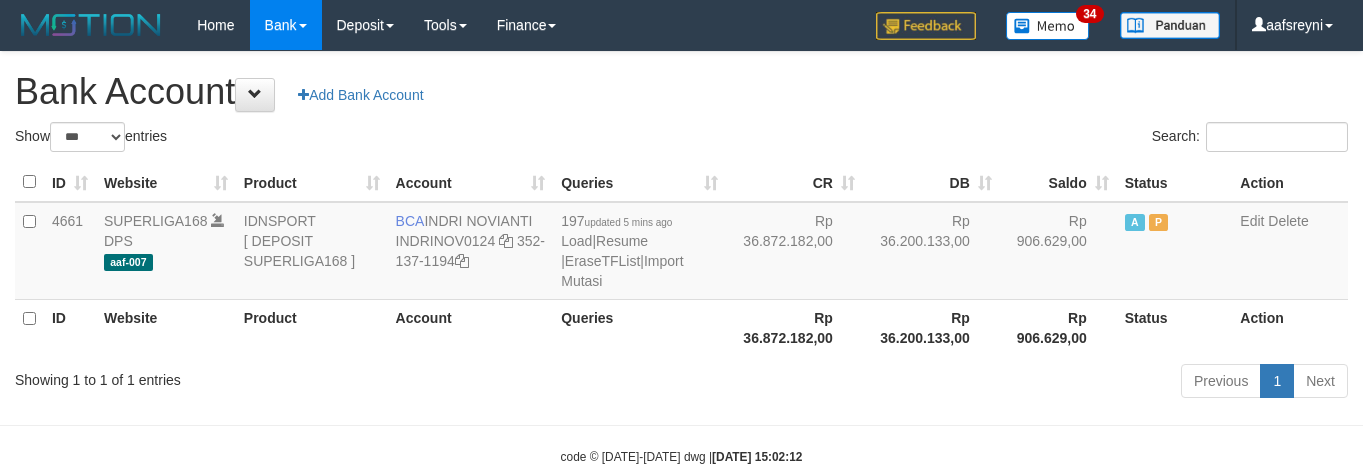 scroll, scrollTop: 41, scrollLeft: 0, axis: vertical 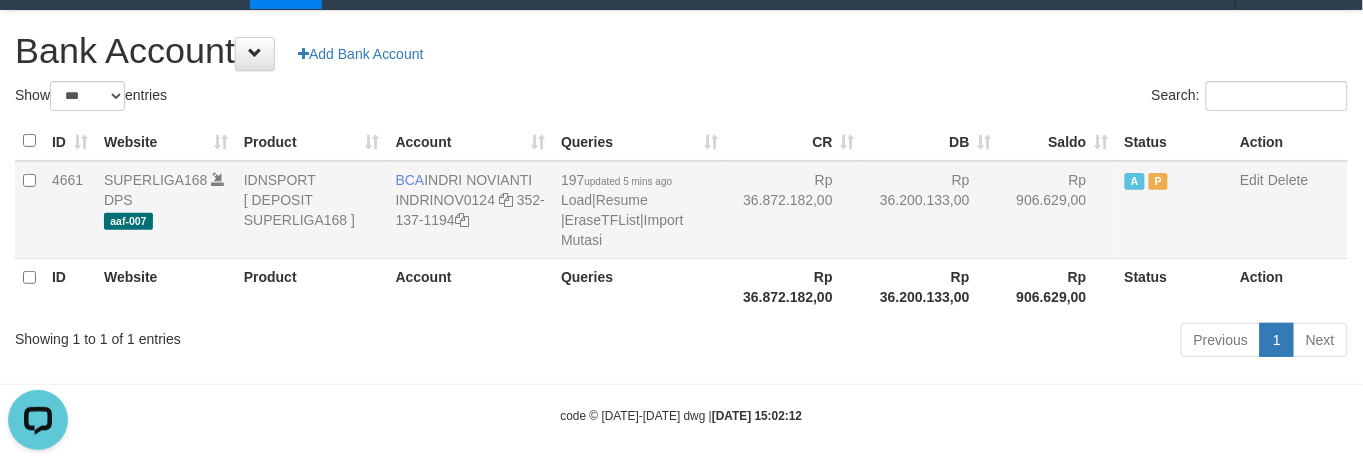 click on "Rp 906.629,00" at bounding box center [1058, 210] 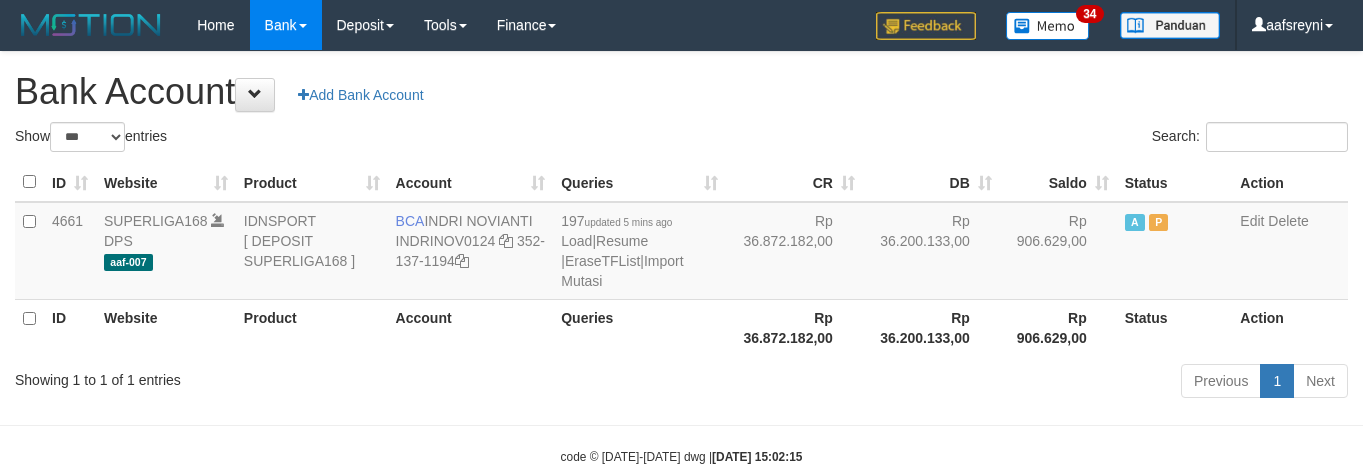 select on "***" 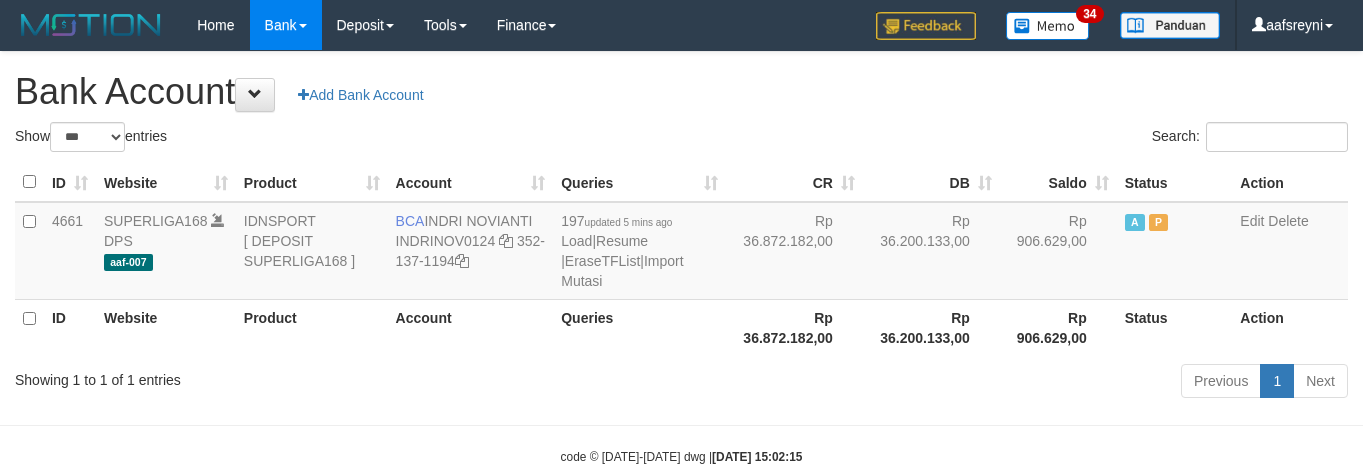 scroll, scrollTop: 41, scrollLeft: 0, axis: vertical 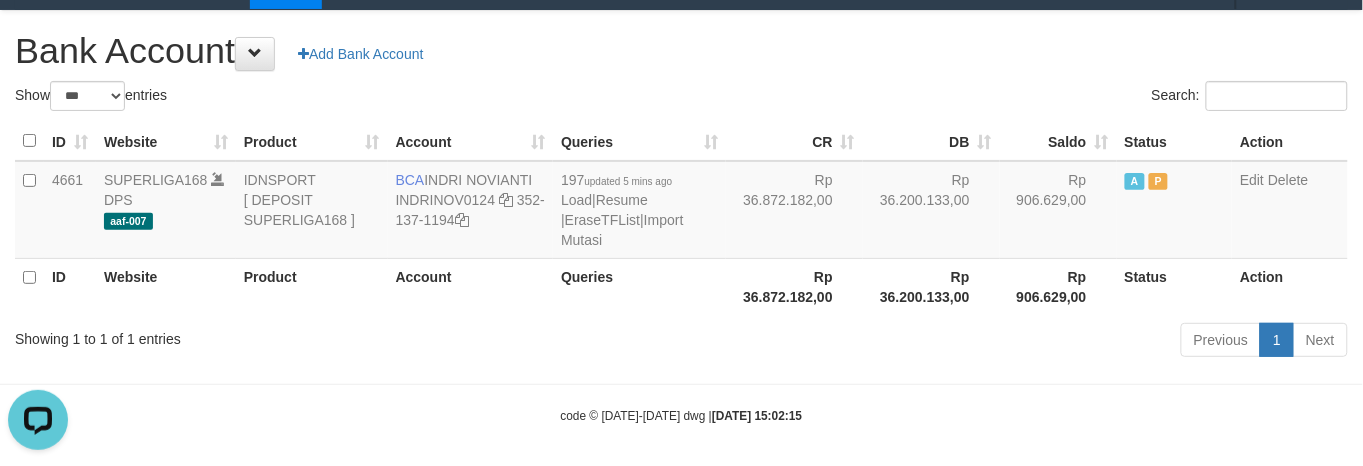 drag, startPoint x: 621, startPoint y: 340, endPoint x: 621, endPoint y: 328, distance: 12 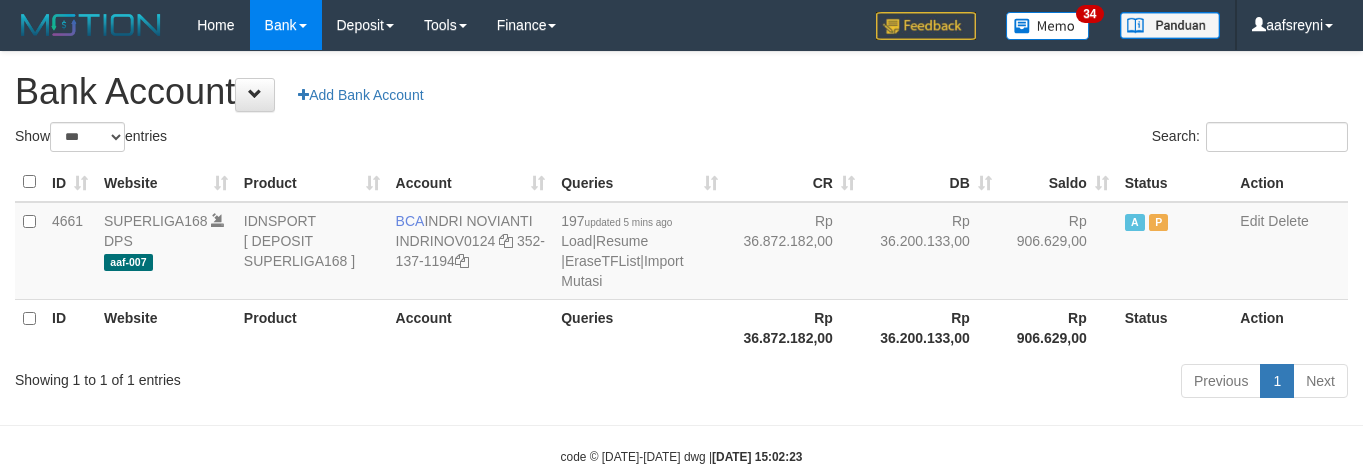 select on "***" 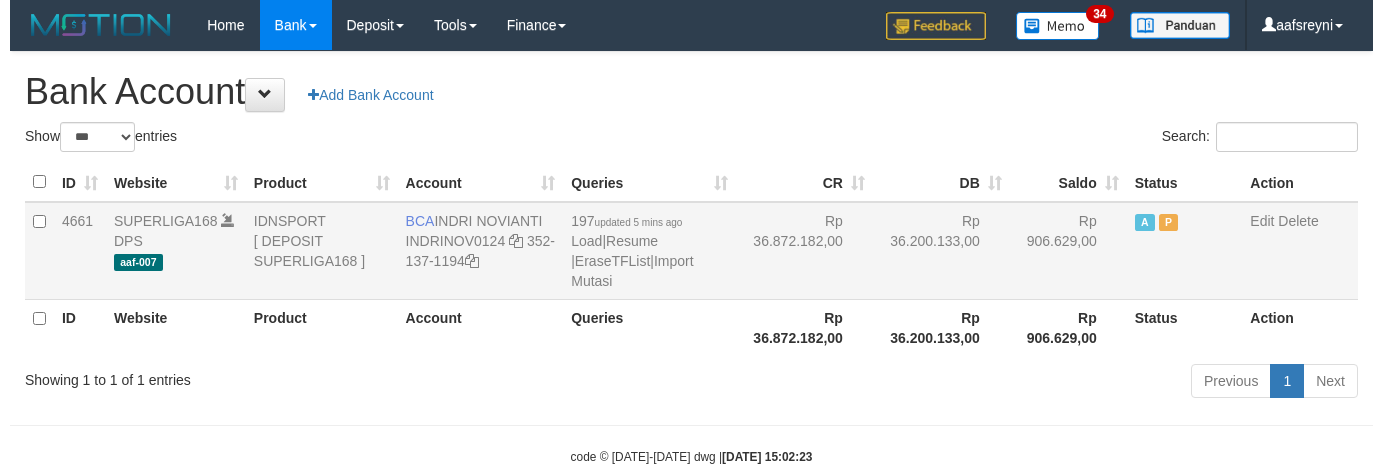 scroll, scrollTop: 41, scrollLeft: 0, axis: vertical 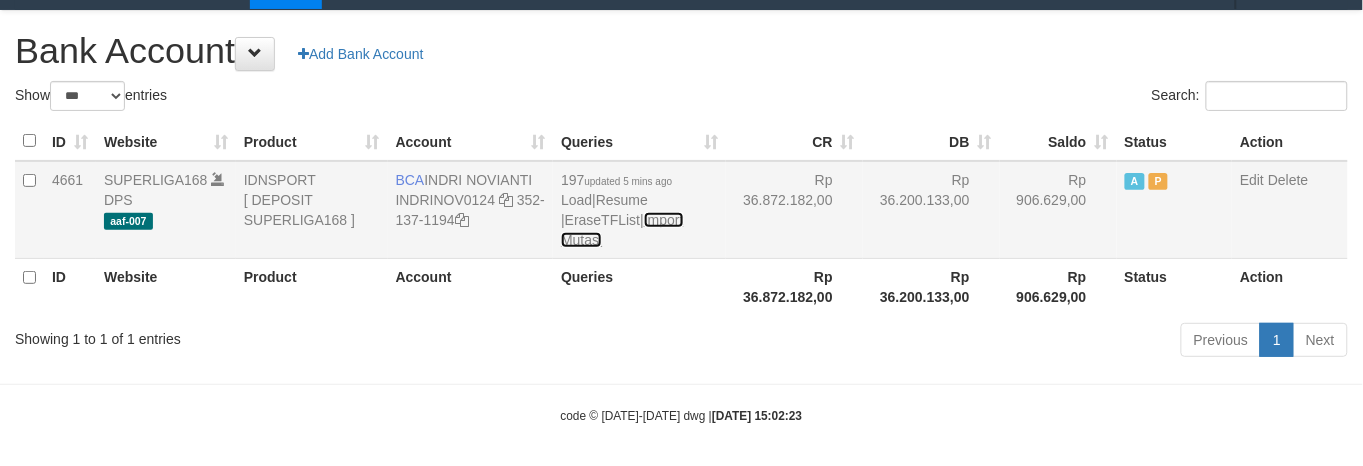click on "Import Mutasi" at bounding box center [622, 230] 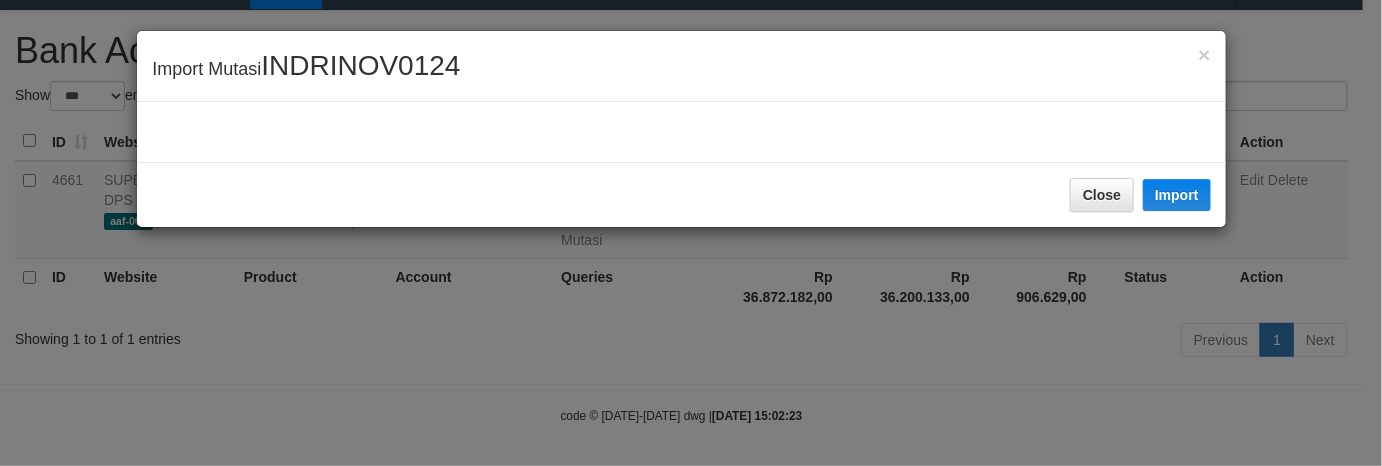 click on "×
Import Mutasi  INDRINOV0124
Close
Import" at bounding box center [691, 233] 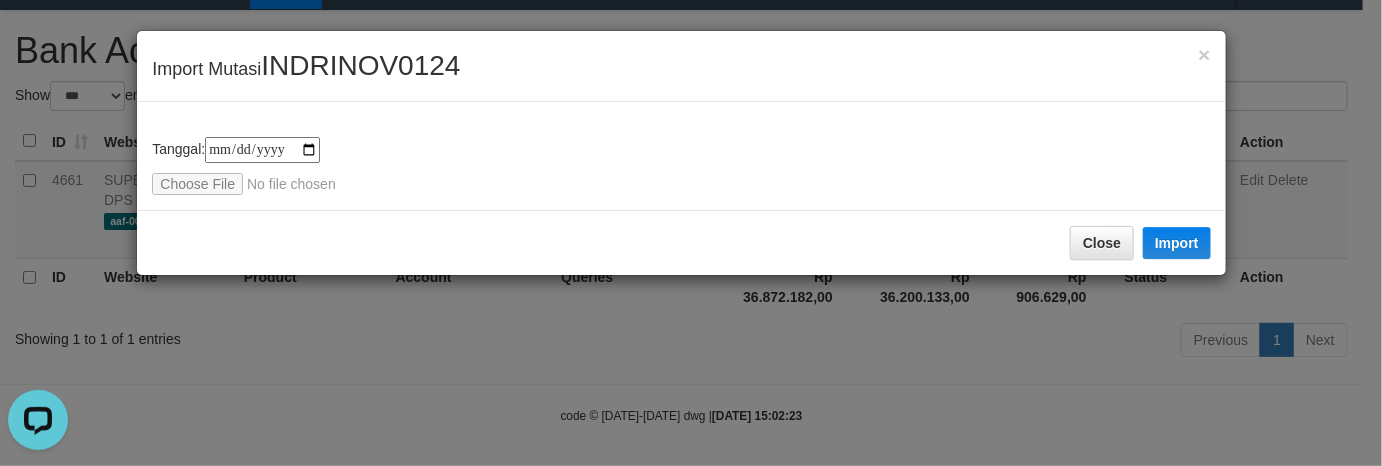 scroll, scrollTop: 0, scrollLeft: 0, axis: both 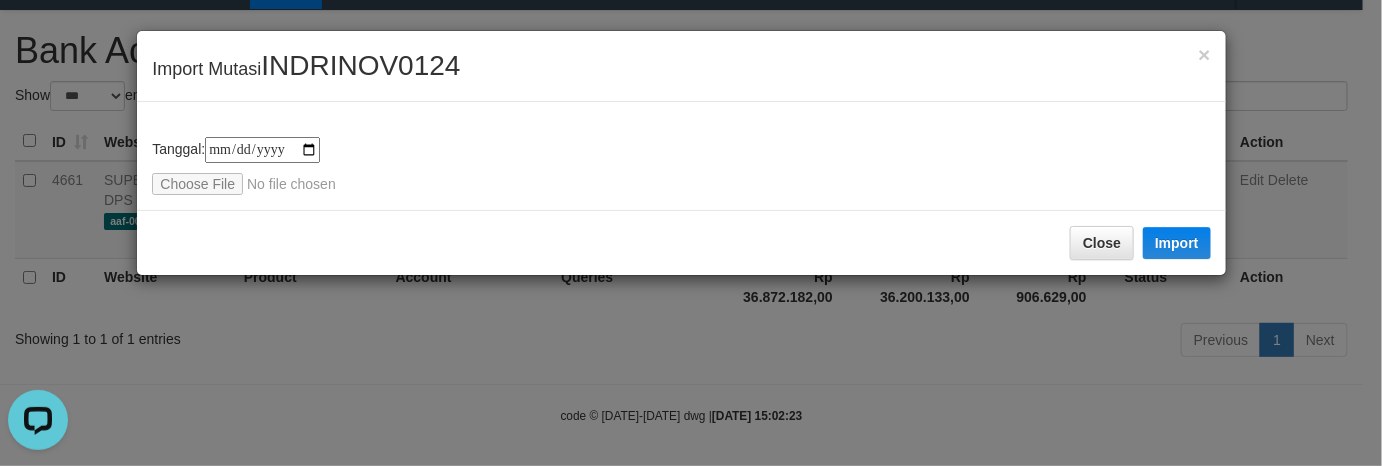 type on "**********" 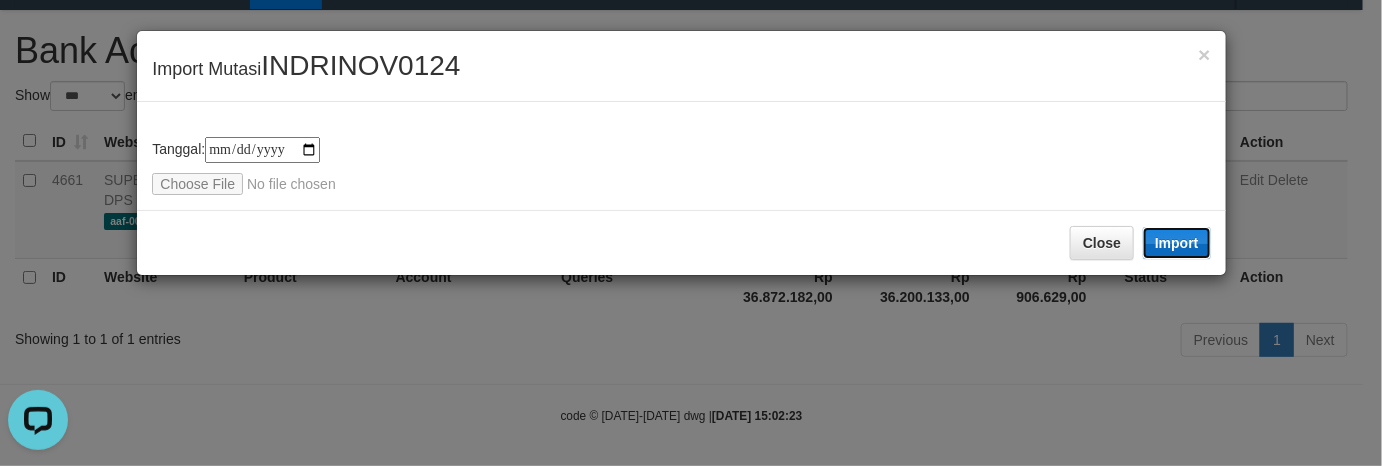 click on "Import" at bounding box center (1177, 243) 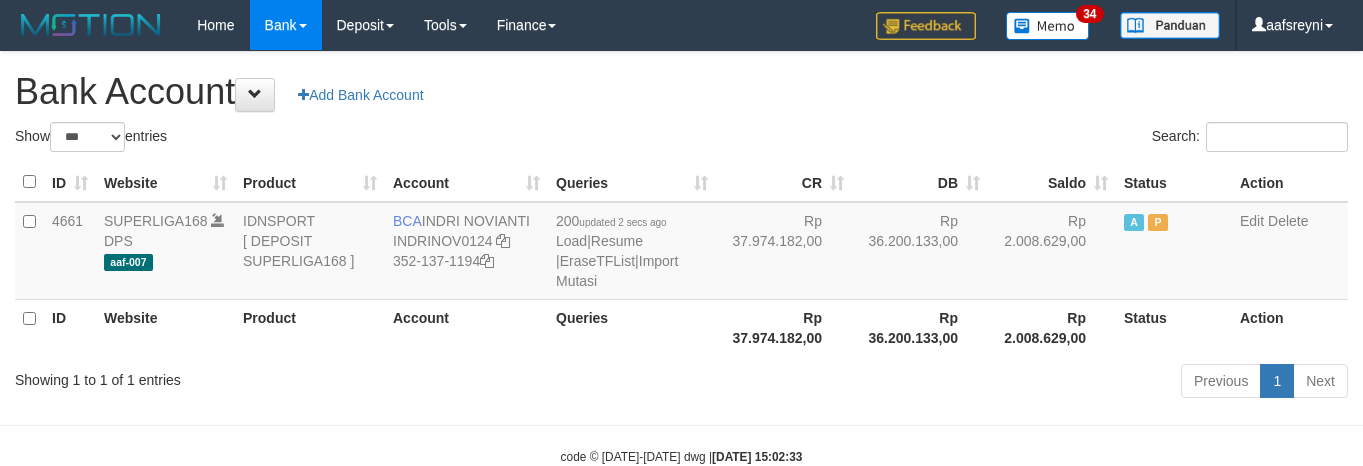 select on "***" 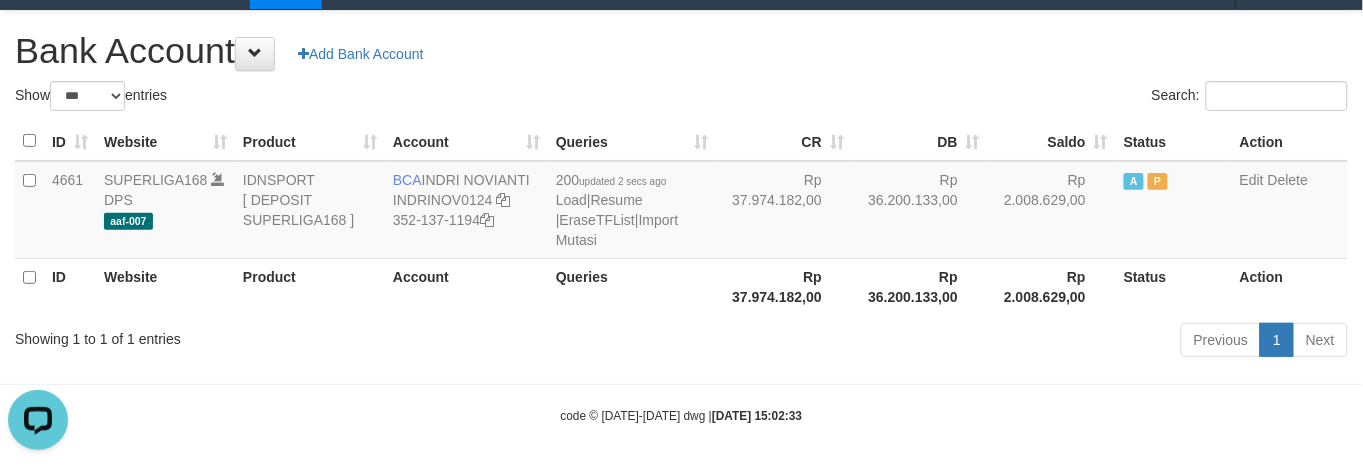 scroll, scrollTop: 0, scrollLeft: 0, axis: both 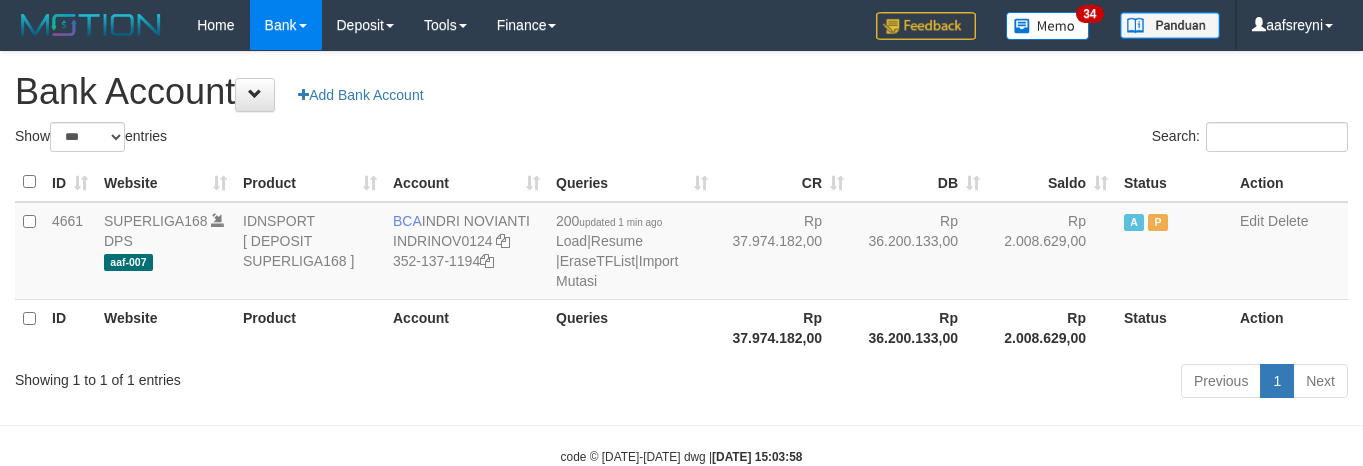 select on "***" 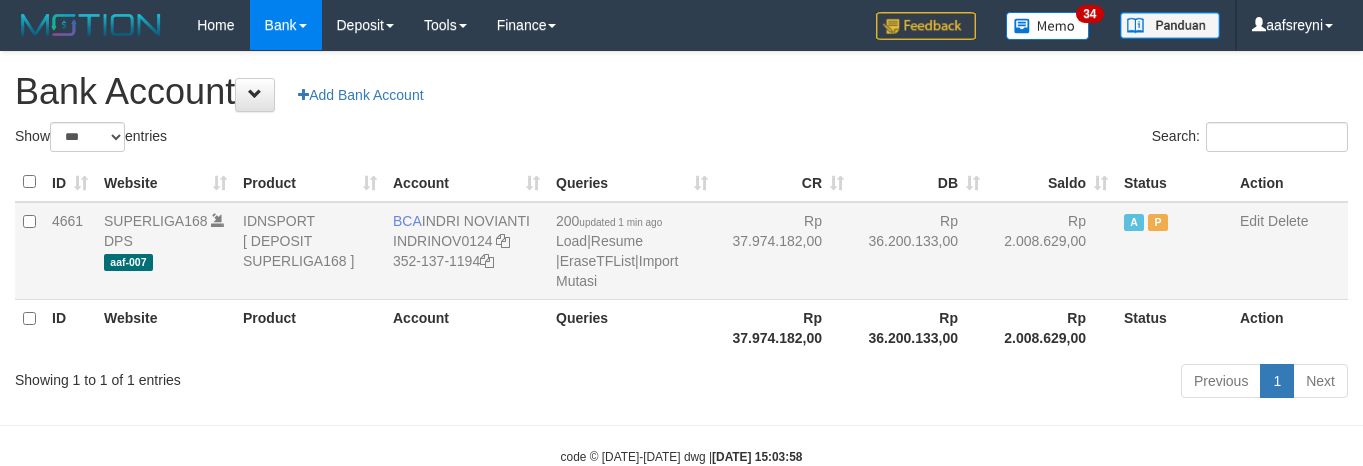 scroll, scrollTop: 41, scrollLeft: 0, axis: vertical 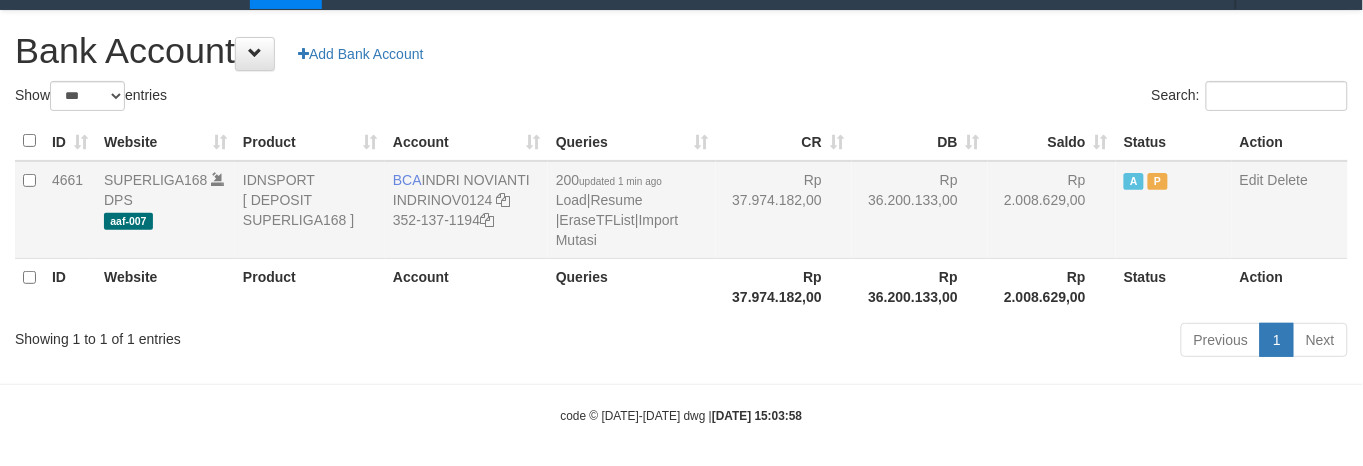drag, startPoint x: 881, startPoint y: 250, endPoint x: 888, endPoint y: 233, distance: 18.384777 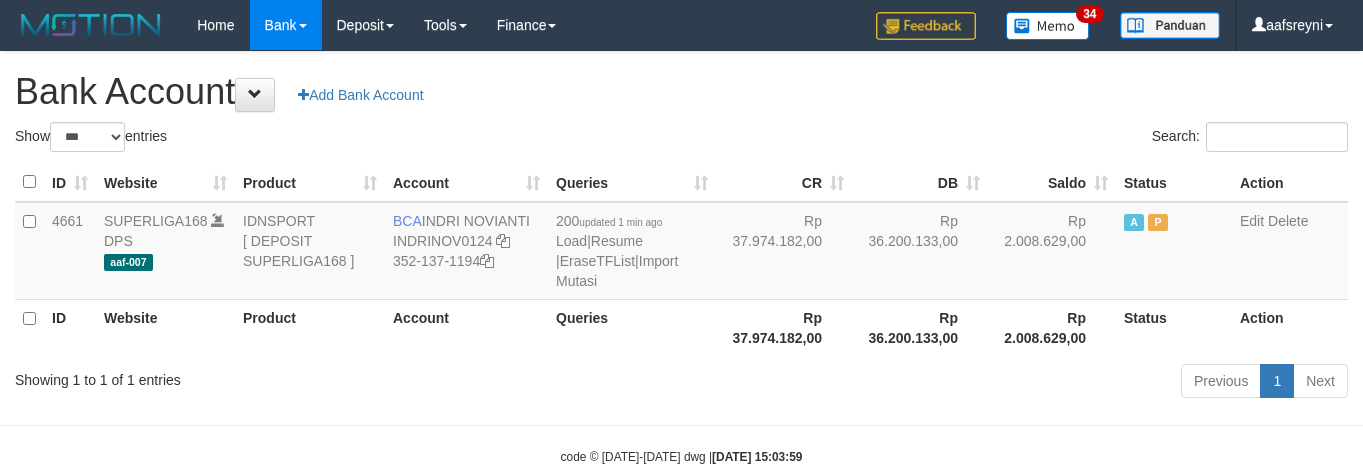select on "***" 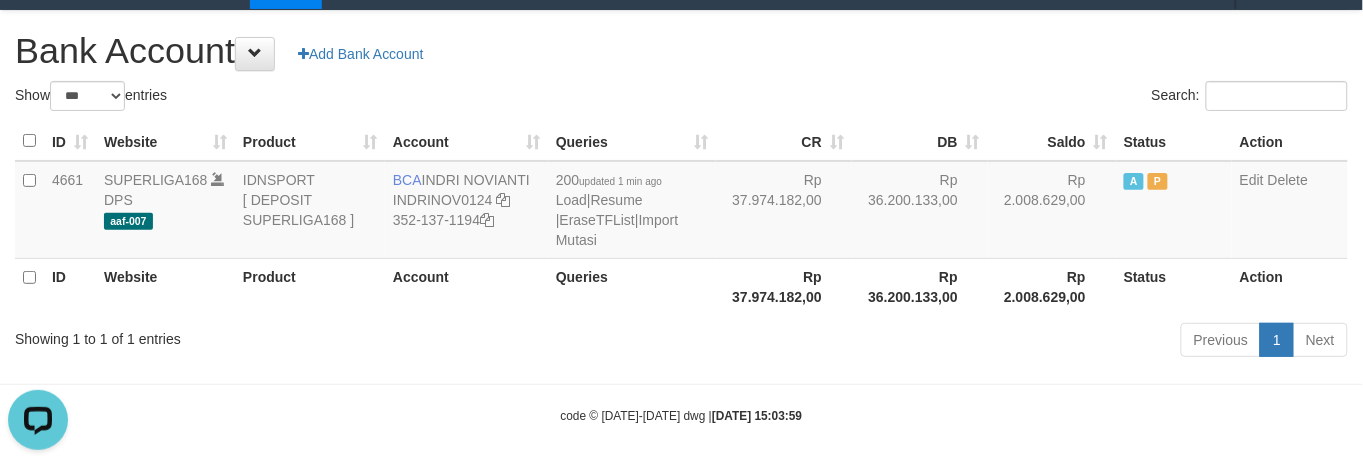 scroll, scrollTop: 0, scrollLeft: 0, axis: both 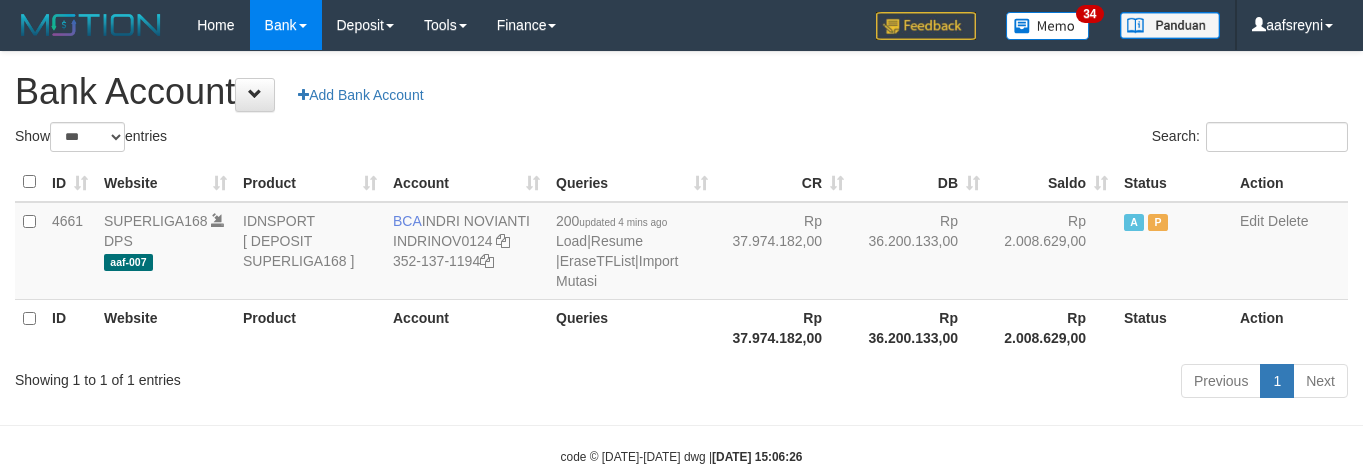 select on "***" 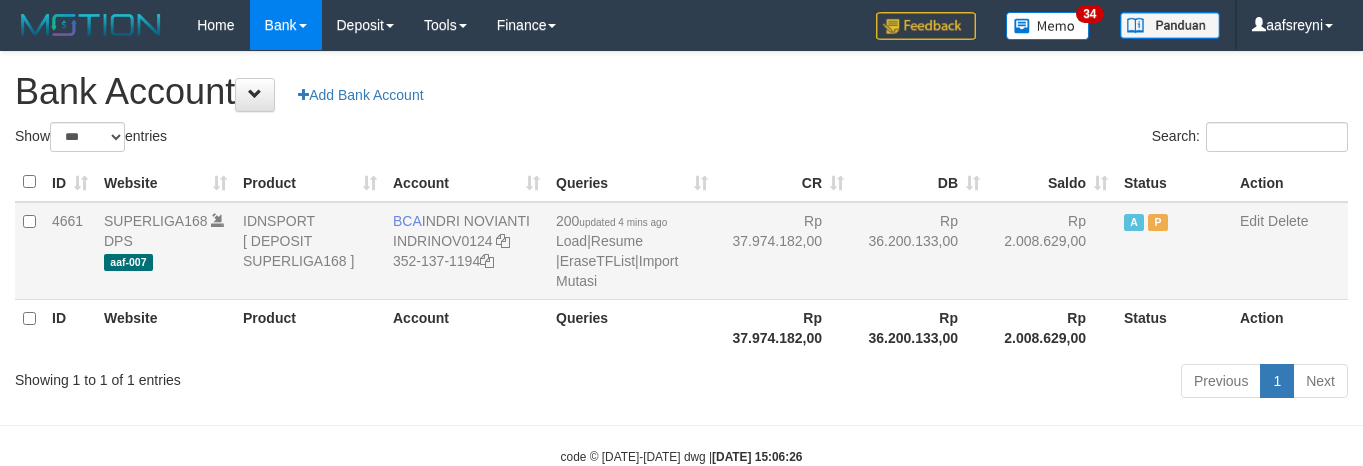 scroll, scrollTop: 41, scrollLeft: 0, axis: vertical 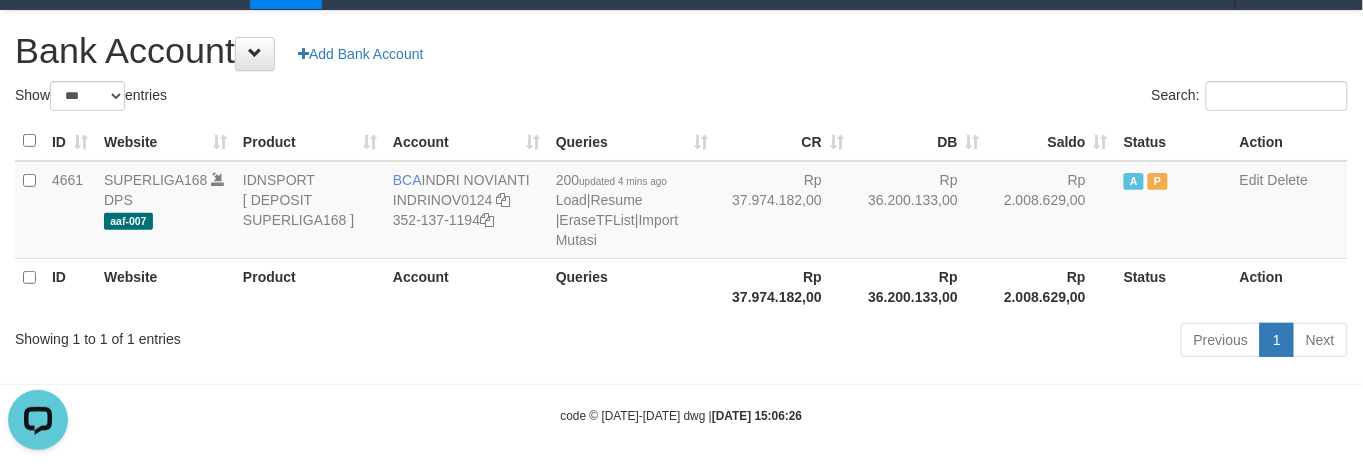 click on "Previous 1 Next" at bounding box center [965, 342] 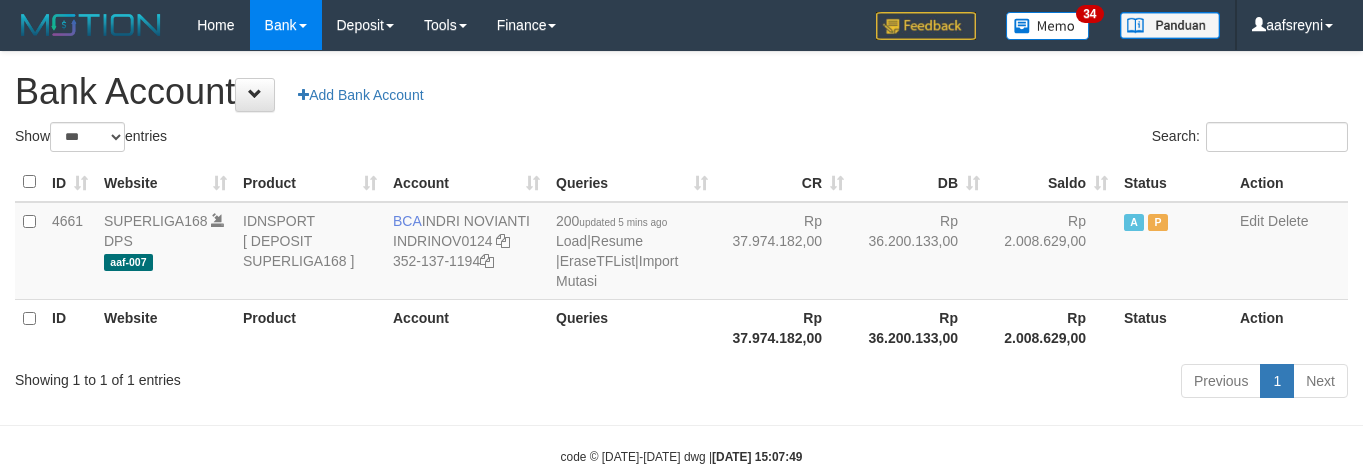 select on "***" 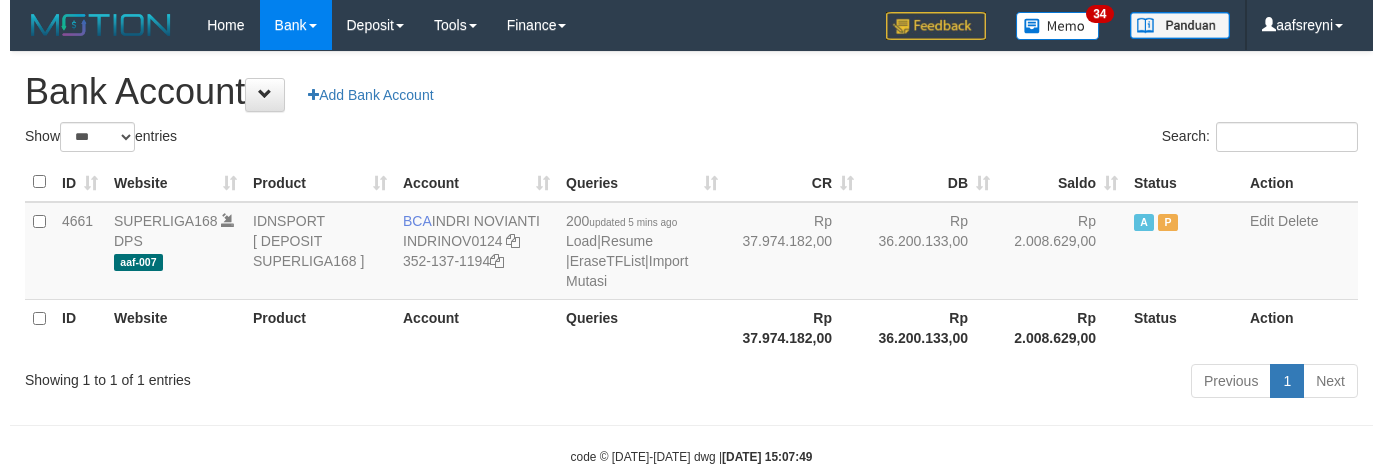 scroll, scrollTop: 41, scrollLeft: 0, axis: vertical 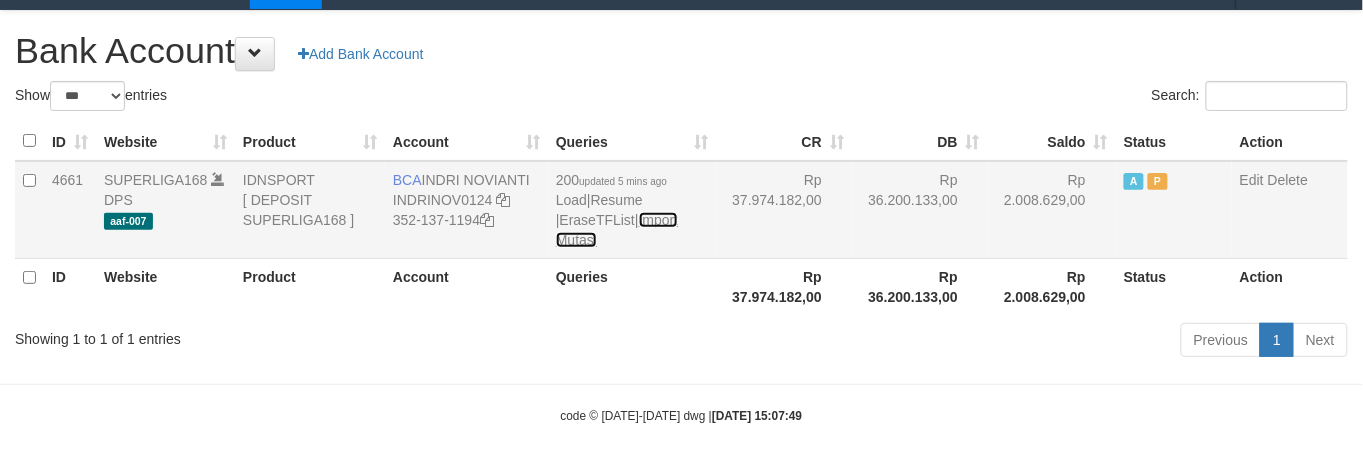 click on "Import Mutasi" at bounding box center (617, 230) 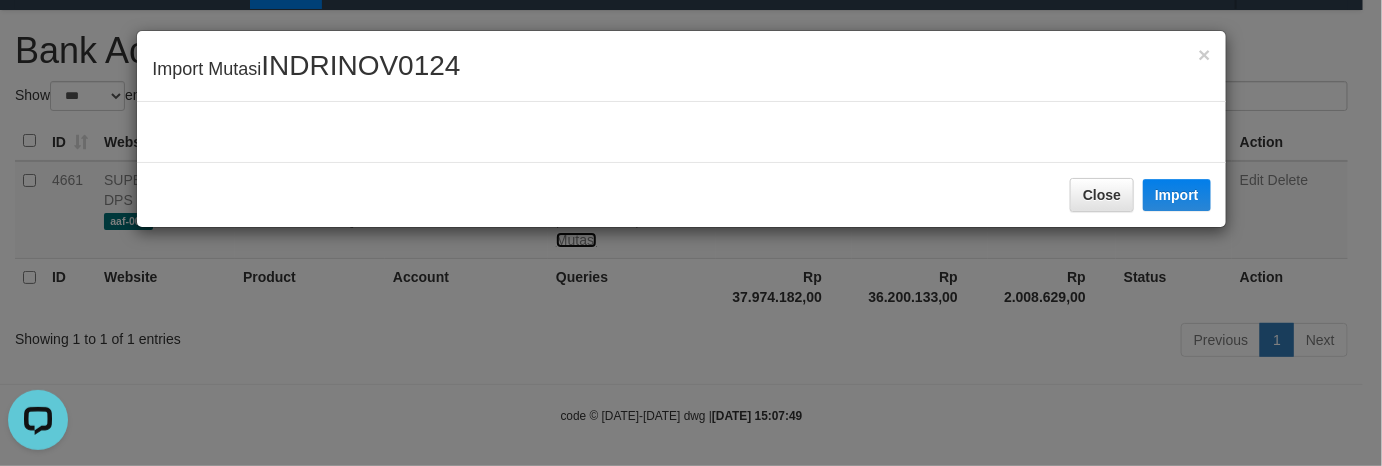 scroll, scrollTop: 0, scrollLeft: 0, axis: both 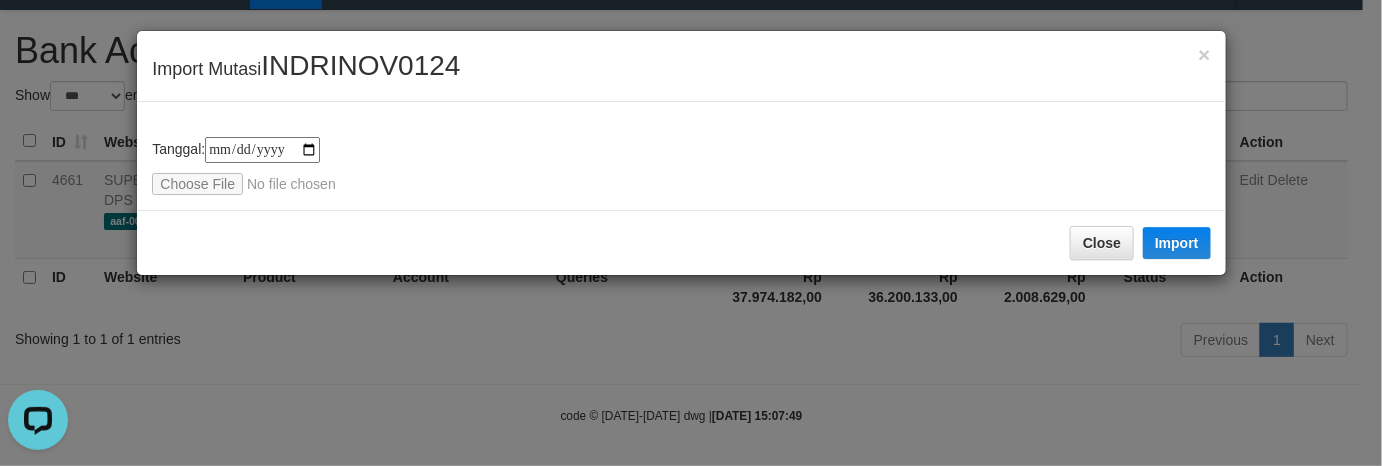 click on "**********" at bounding box center (691, 233) 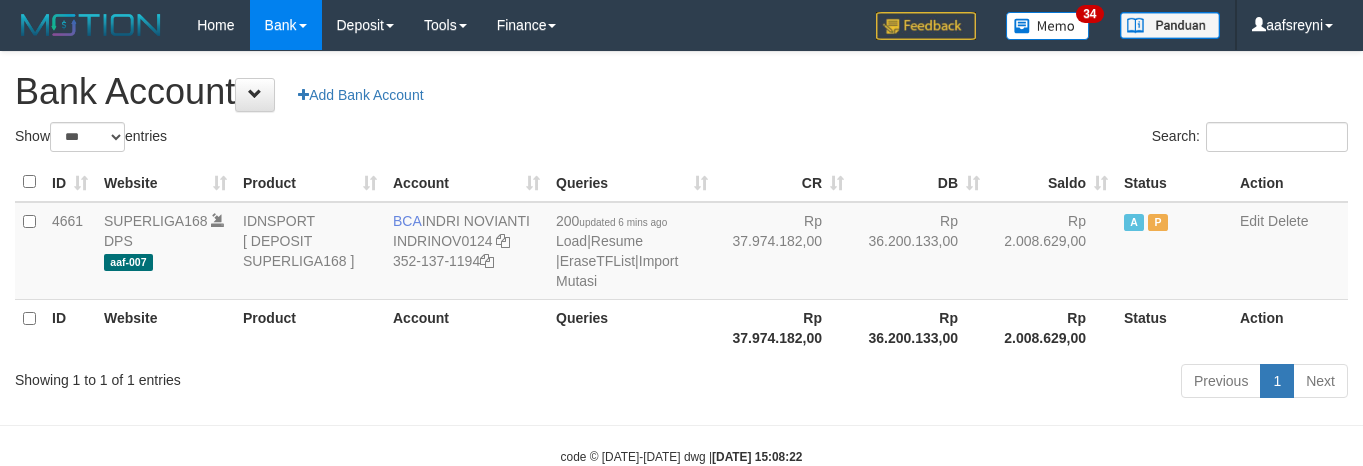 select on "***" 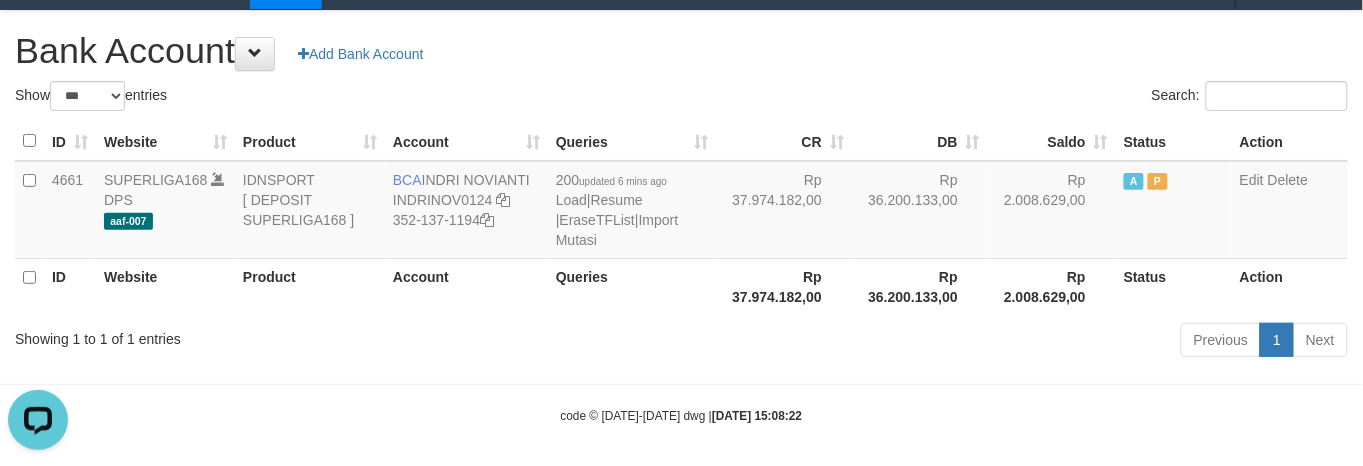 scroll, scrollTop: 0, scrollLeft: 0, axis: both 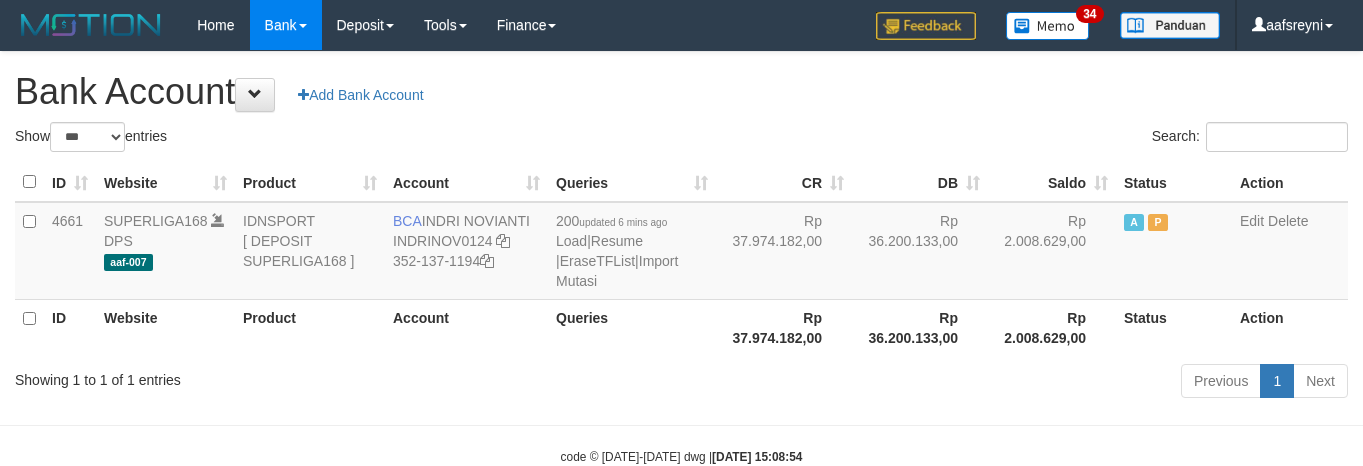 select on "***" 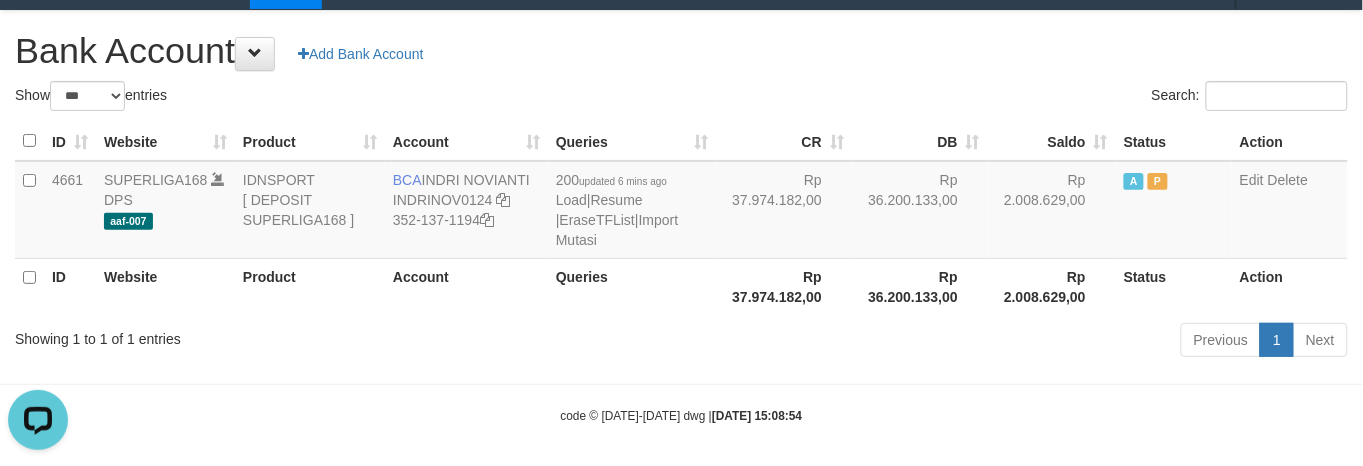 scroll, scrollTop: 0, scrollLeft: 0, axis: both 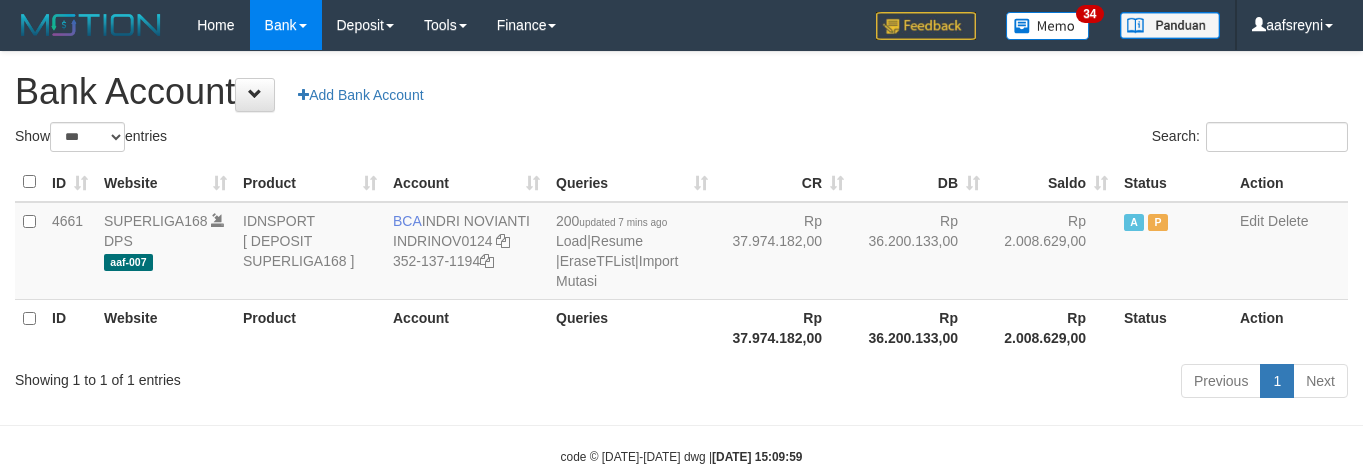 select on "***" 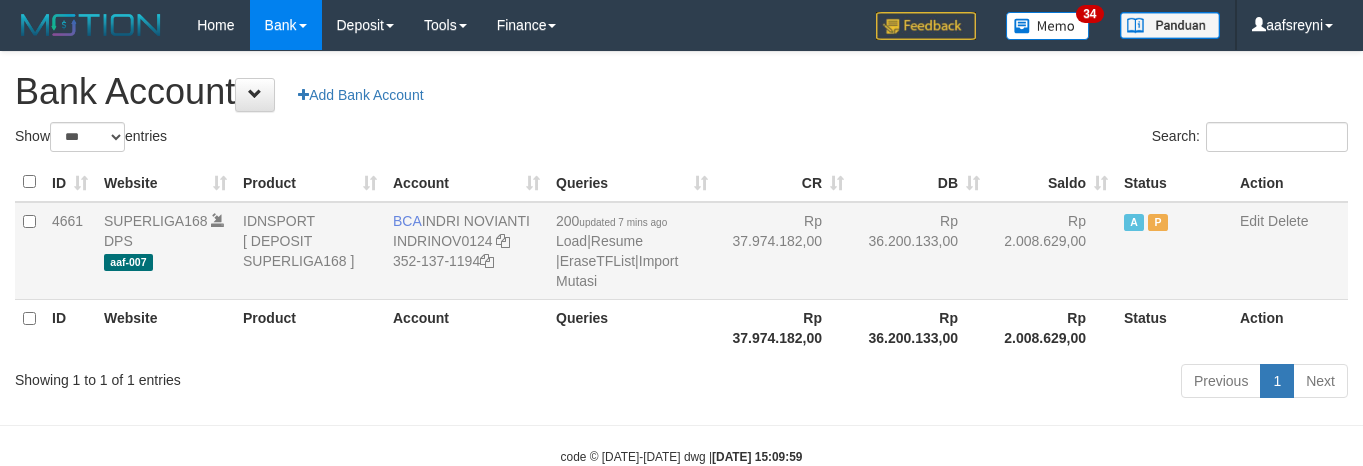 scroll, scrollTop: 41, scrollLeft: 0, axis: vertical 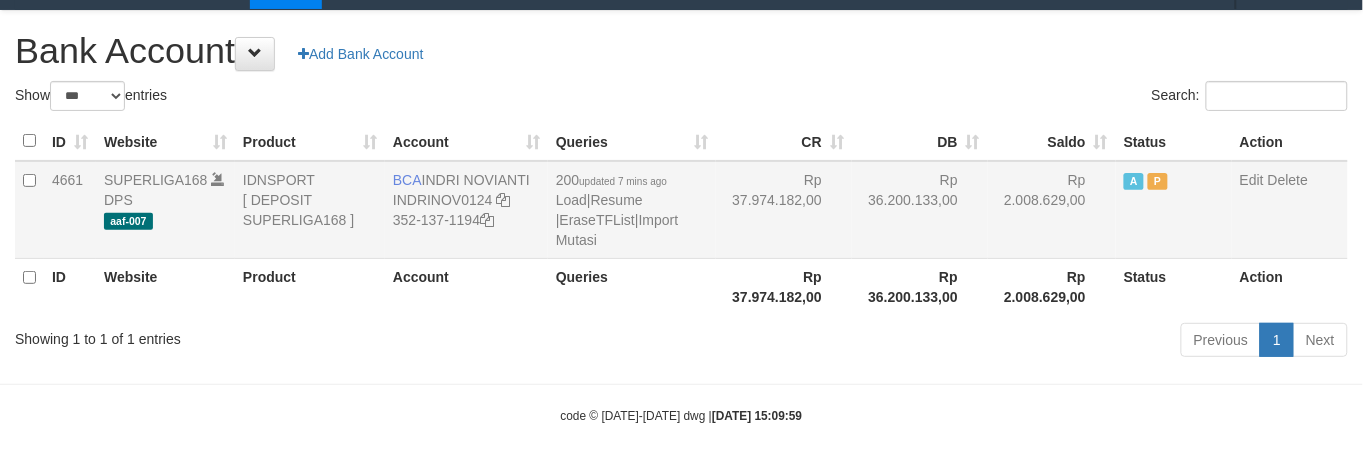 click on "Rp 36.200.133,00" at bounding box center [920, 210] 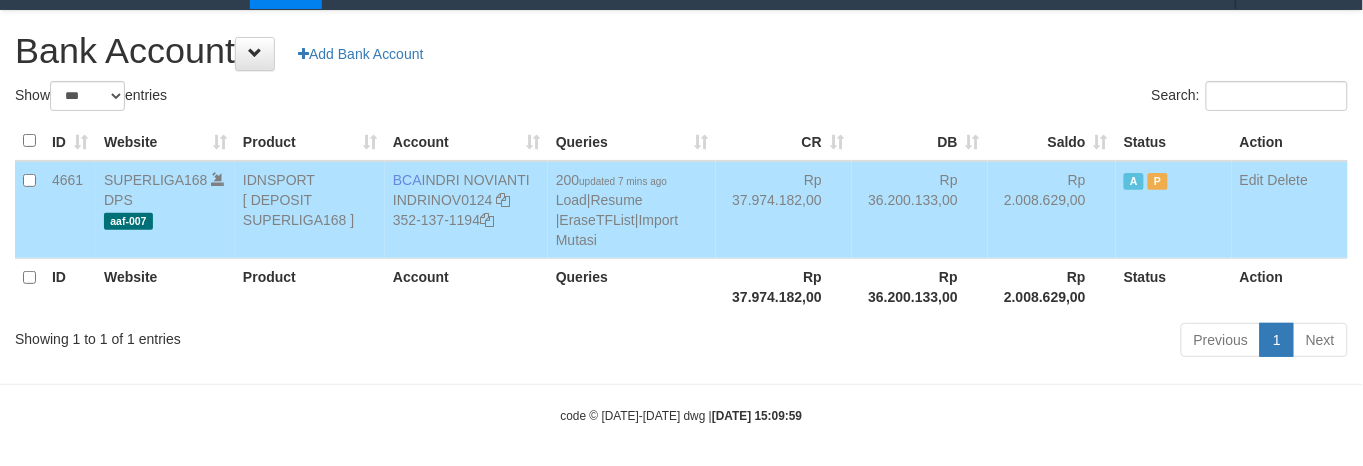 click on "Rp 36.200.133,00" at bounding box center (920, 210) 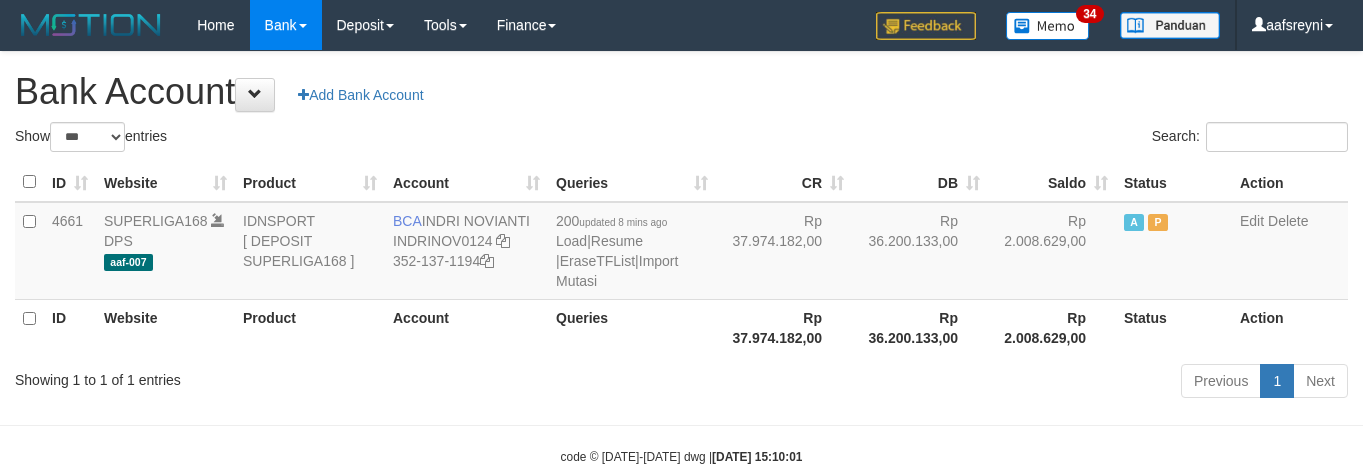 select on "***" 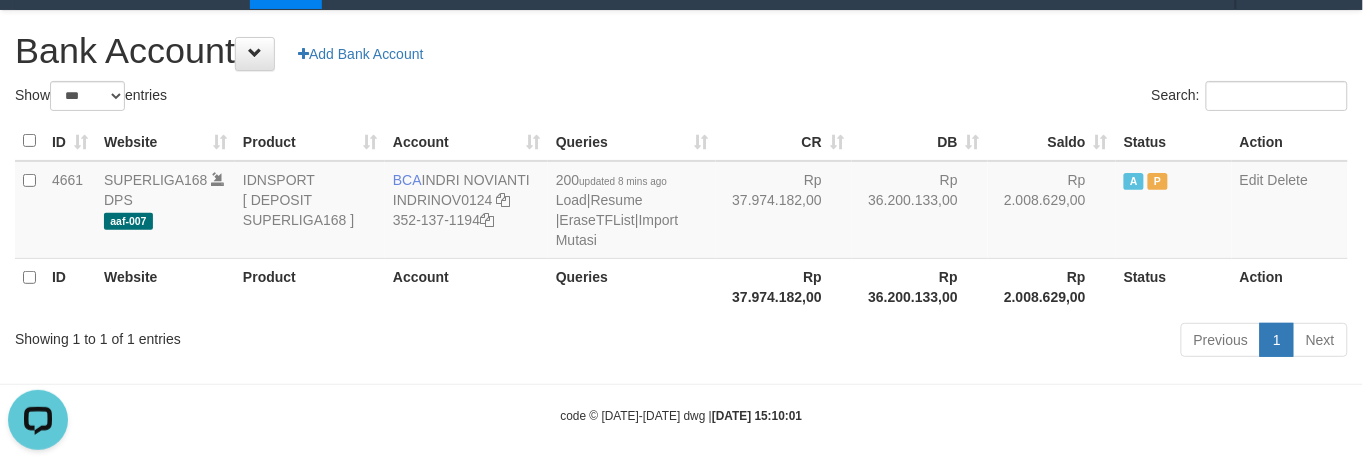 scroll, scrollTop: 0, scrollLeft: 0, axis: both 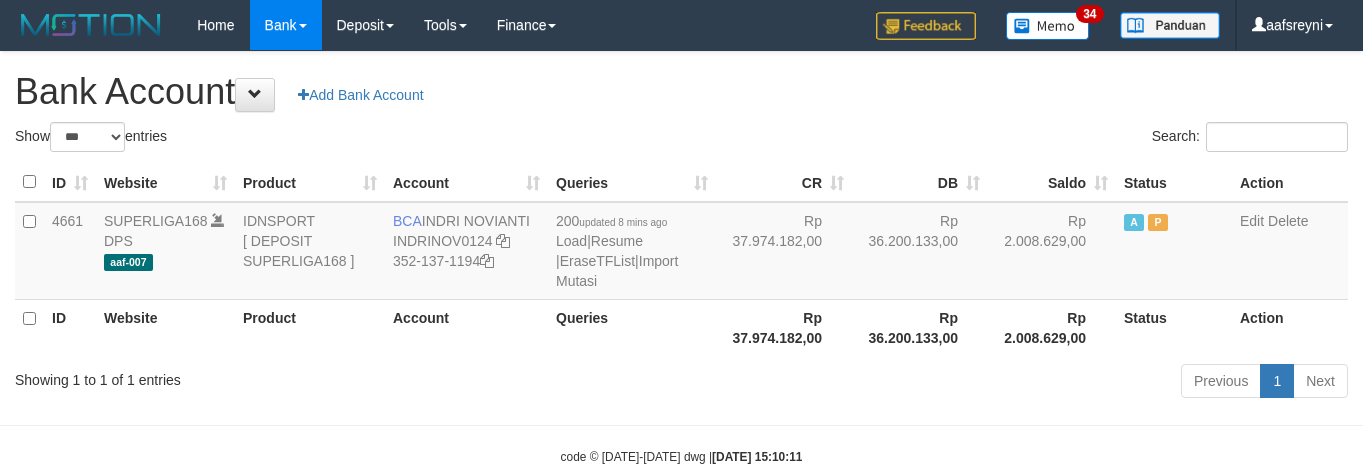 select on "***" 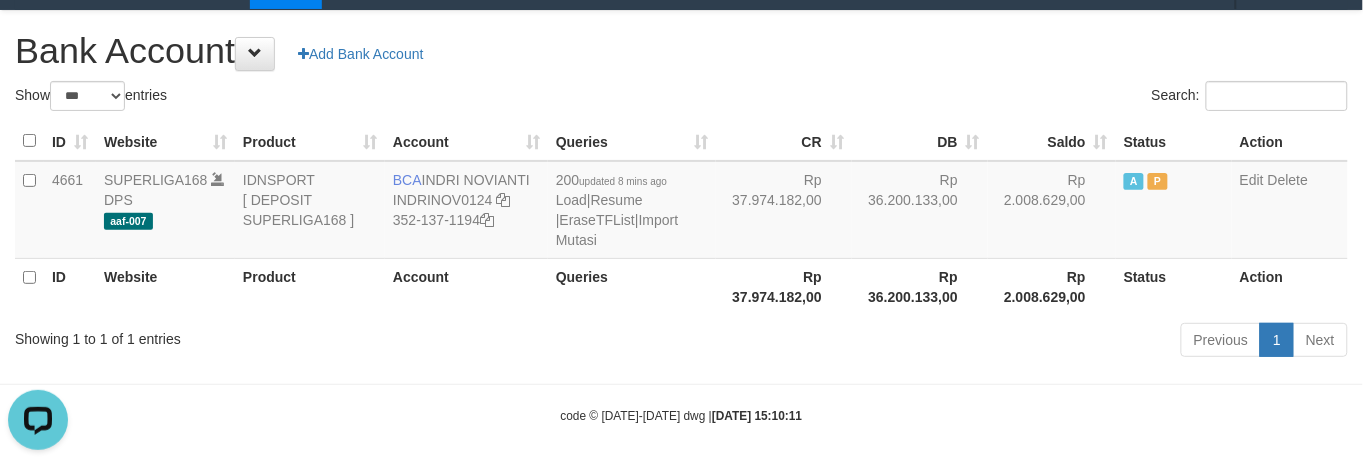 scroll, scrollTop: 0, scrollLeft: 0, axis: both 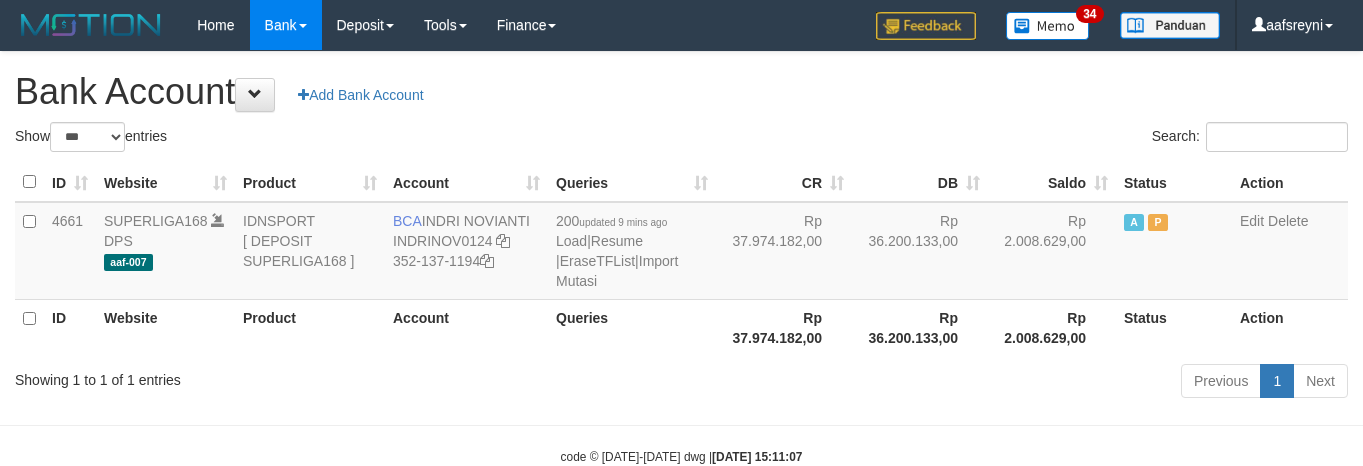 select on "***" 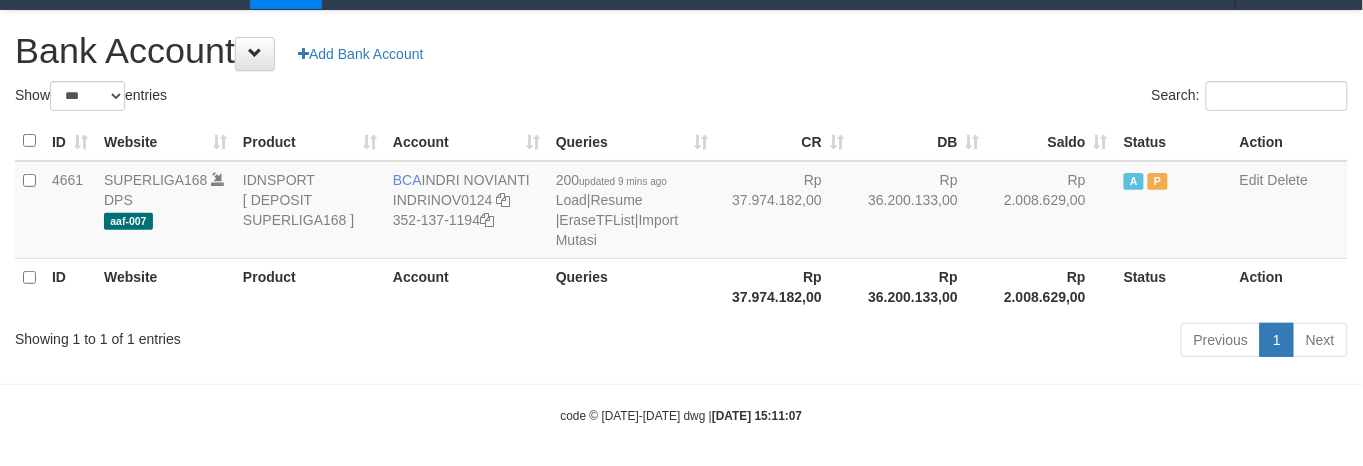 click on "Rp 37.974.182,00" at bounding box center (784, 286) 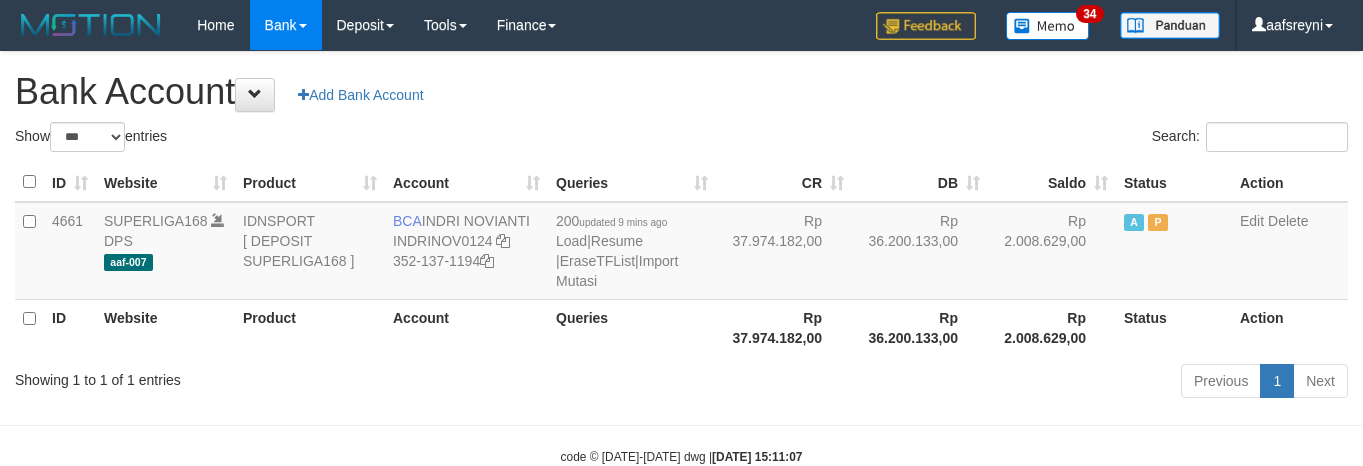 select on "***" 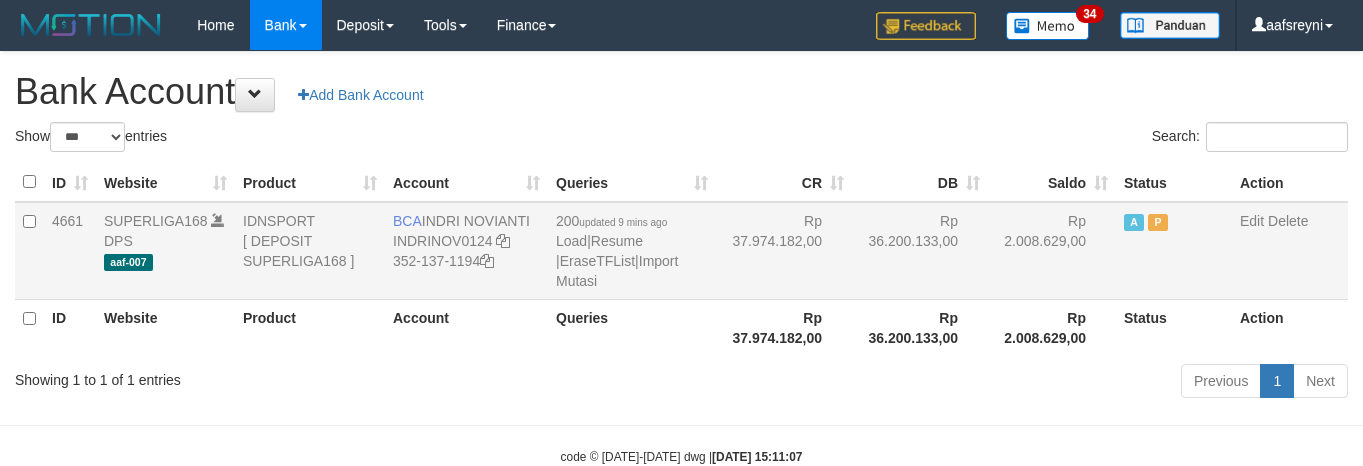 scroll, scrollTop: 41, scrollLeft: 0, axis: vertical 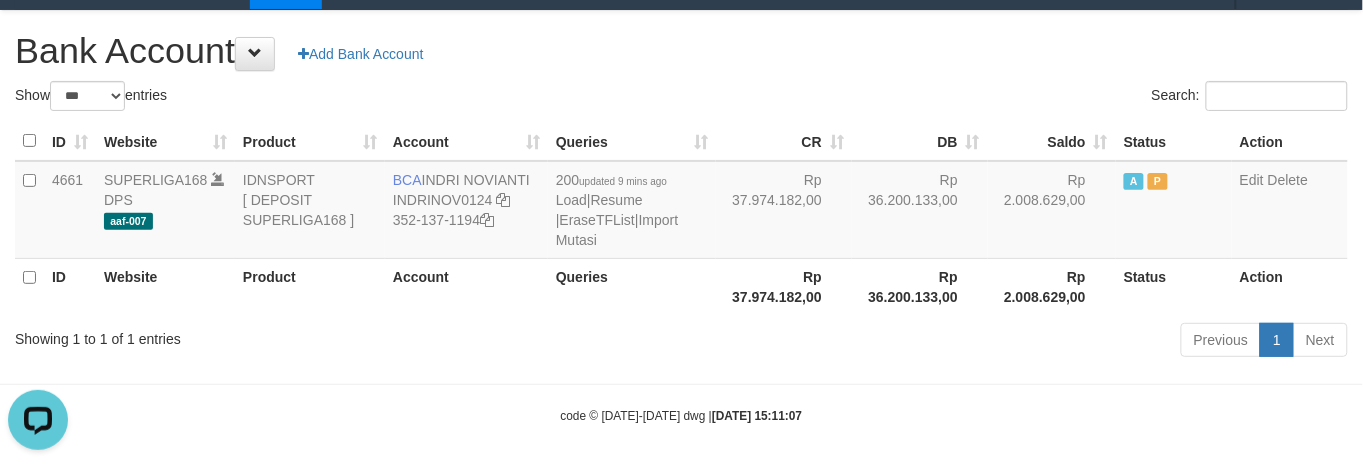 click on "CR" at bounding box center (784, 141) 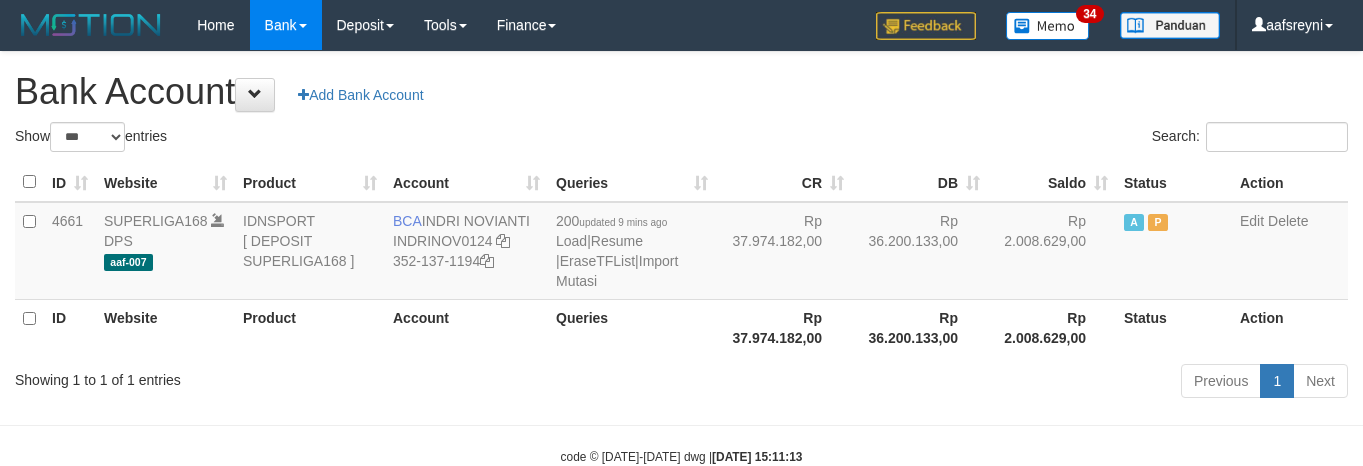 select on "***" 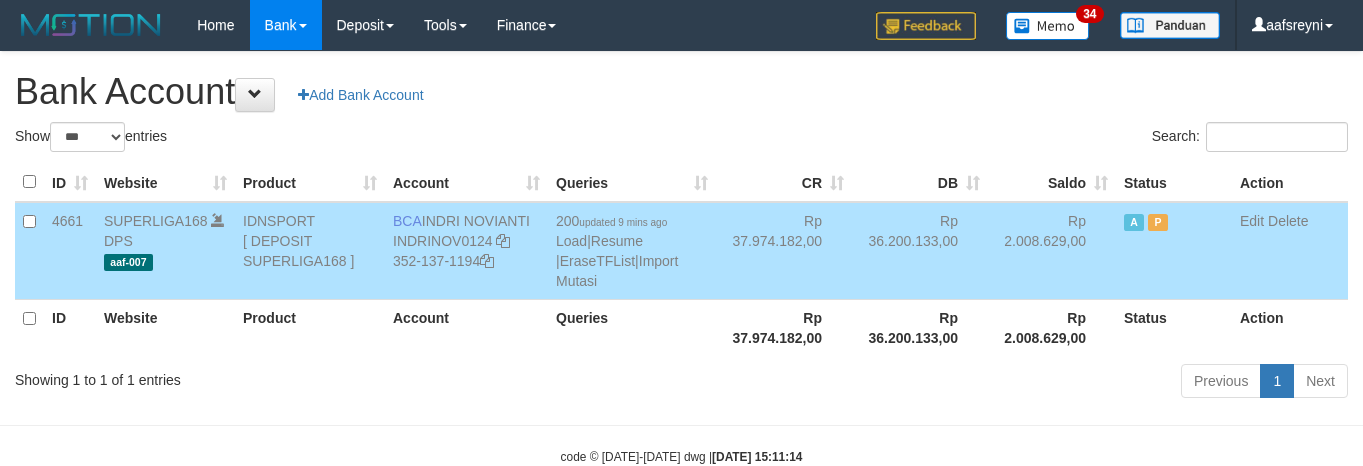 select on "***" 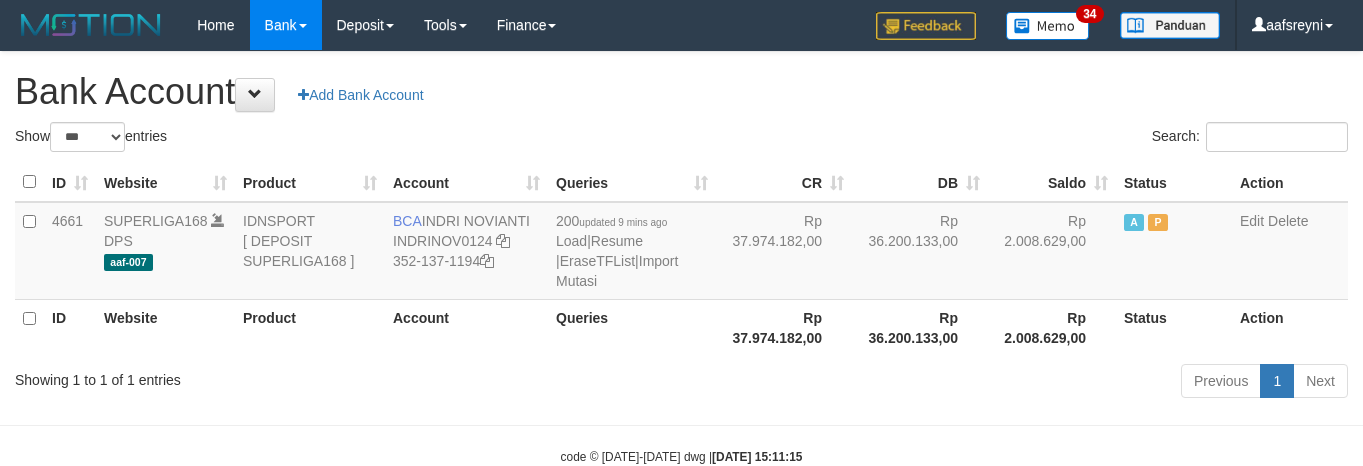 select on "***" 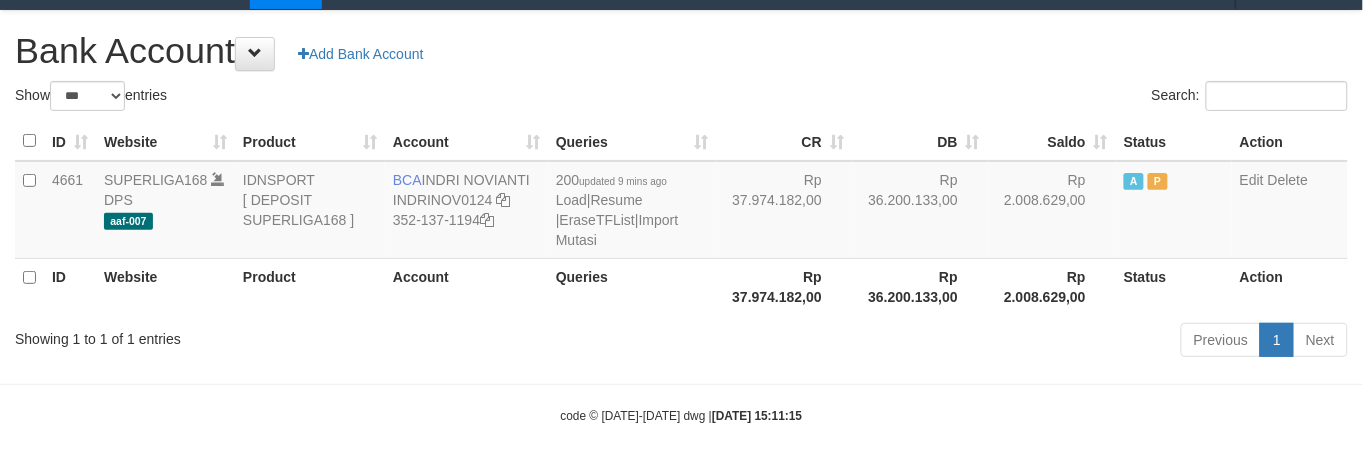 drag, startPoint x: 181, startPoint y: 373, endPoint x: 203, endPoint y: 372, distance: 22.022715 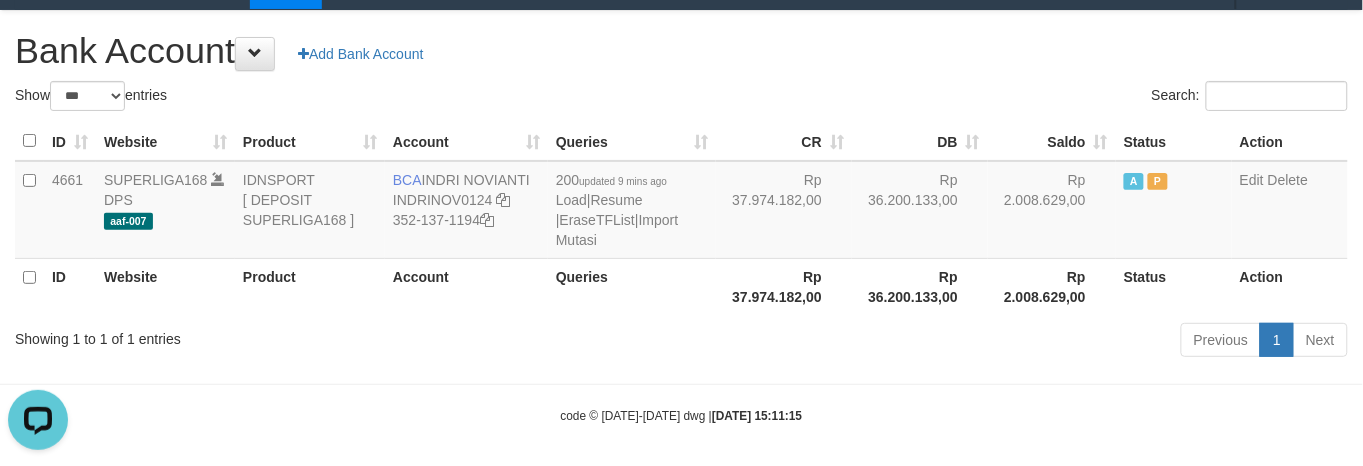 scroll, scrollTop: 0, scrollLeft: 0, axis: both 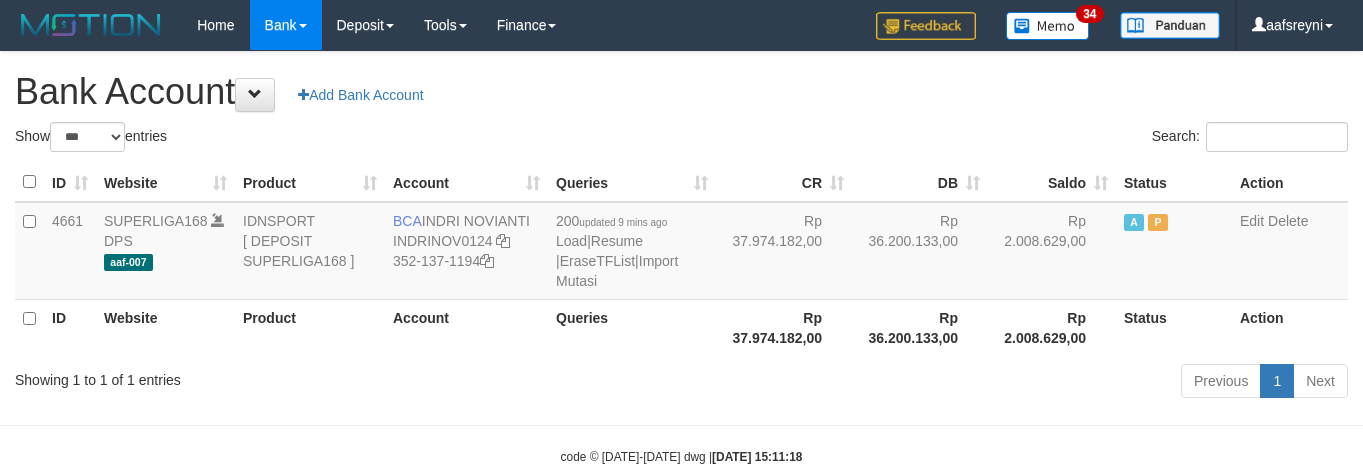 select on "***" 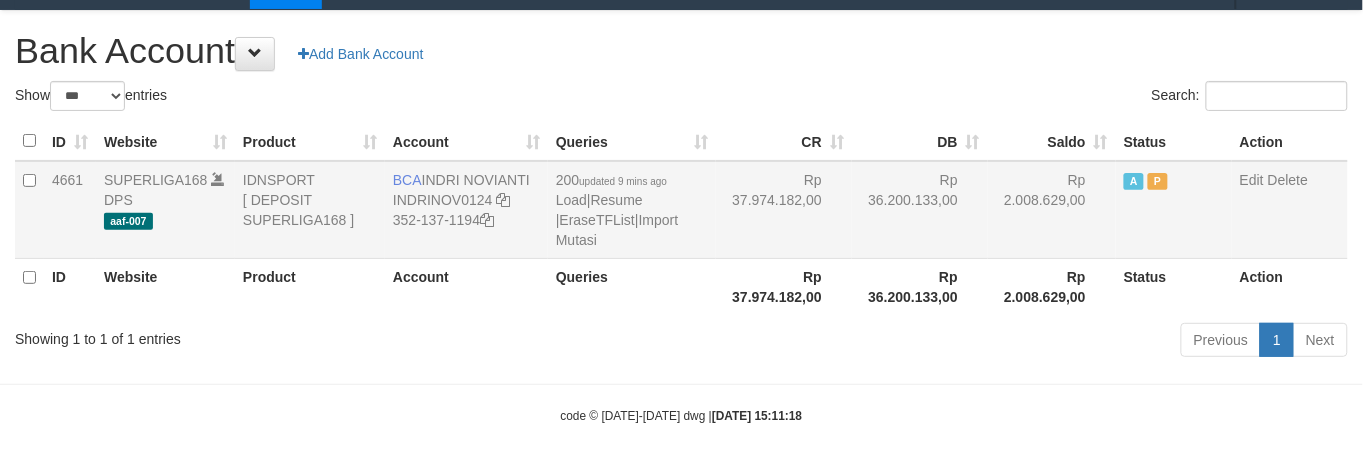click on "Rp 36.200.133,00" at bounding box center (920, 210) 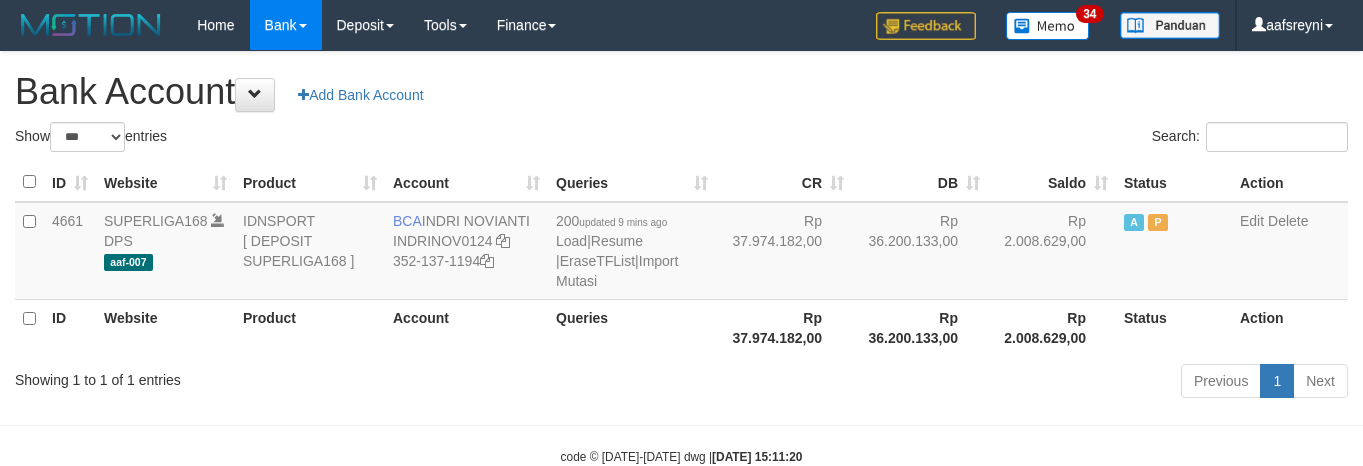 select on "***" 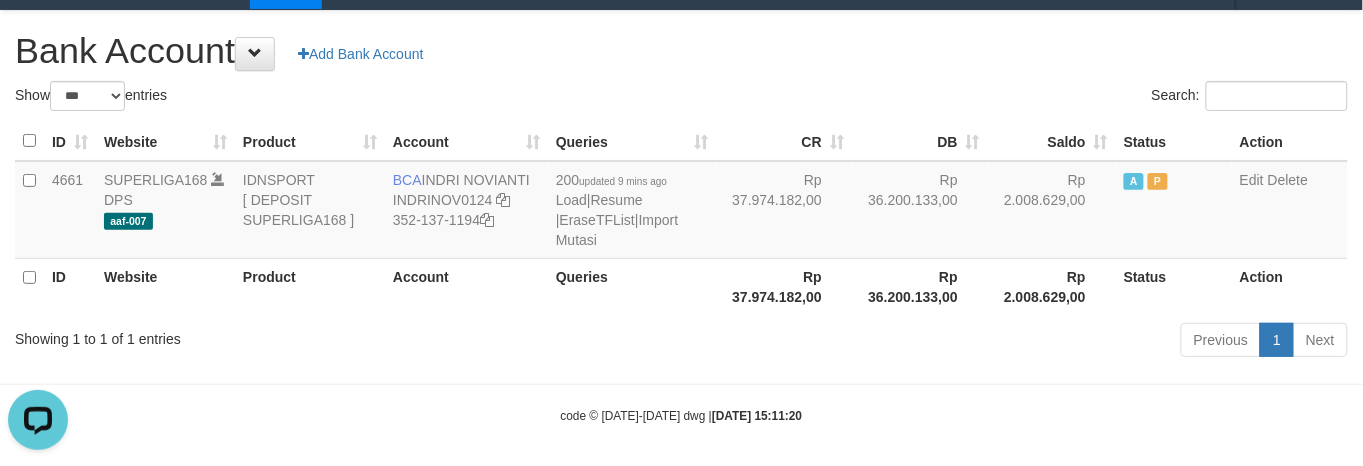scroll, scrollTop: 0, scrollLeft: 0, axis: both 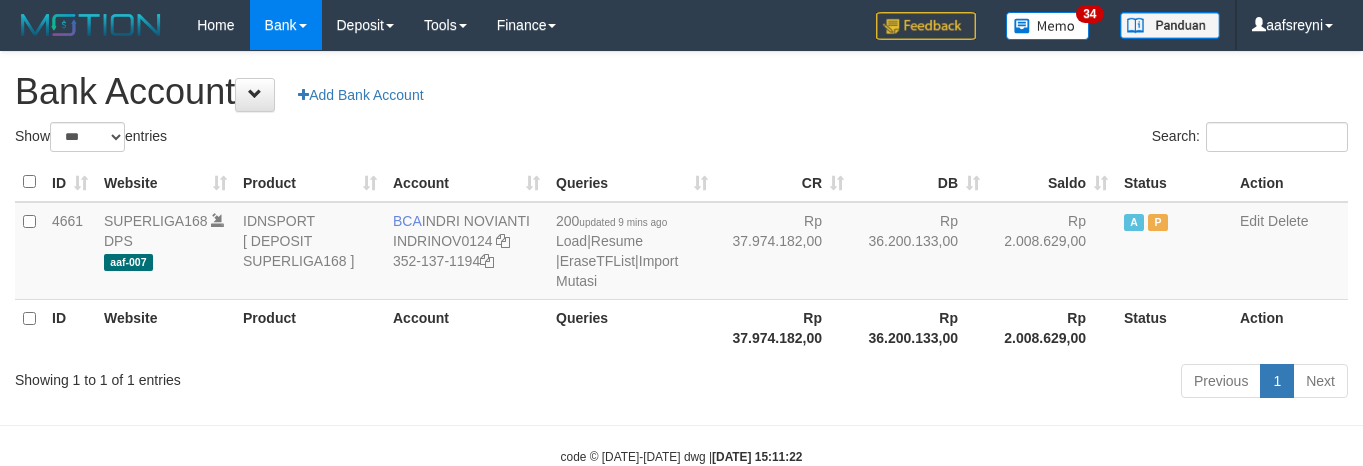 select on "***" 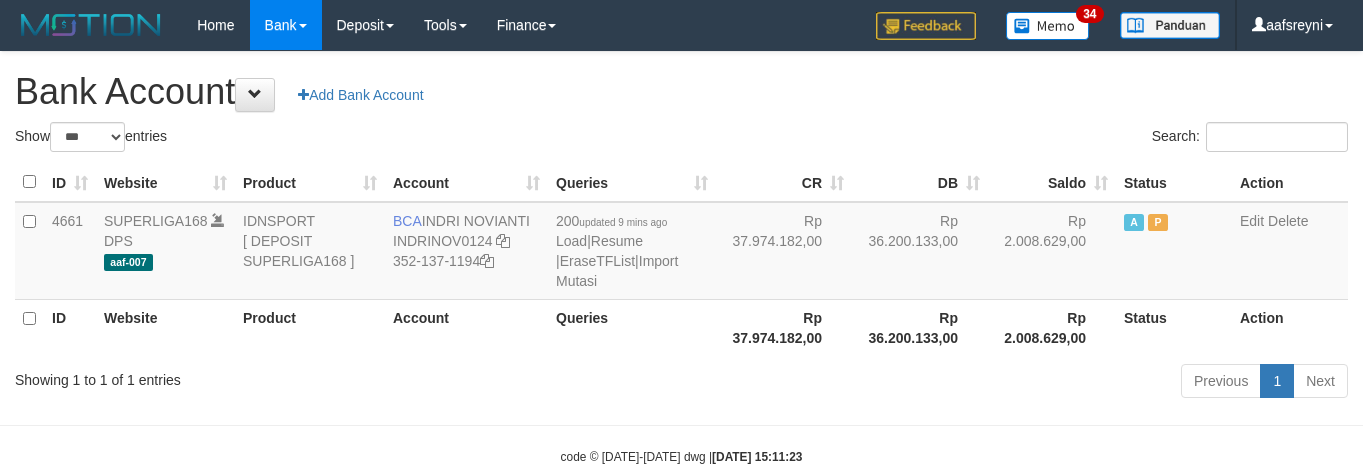 select on "***" 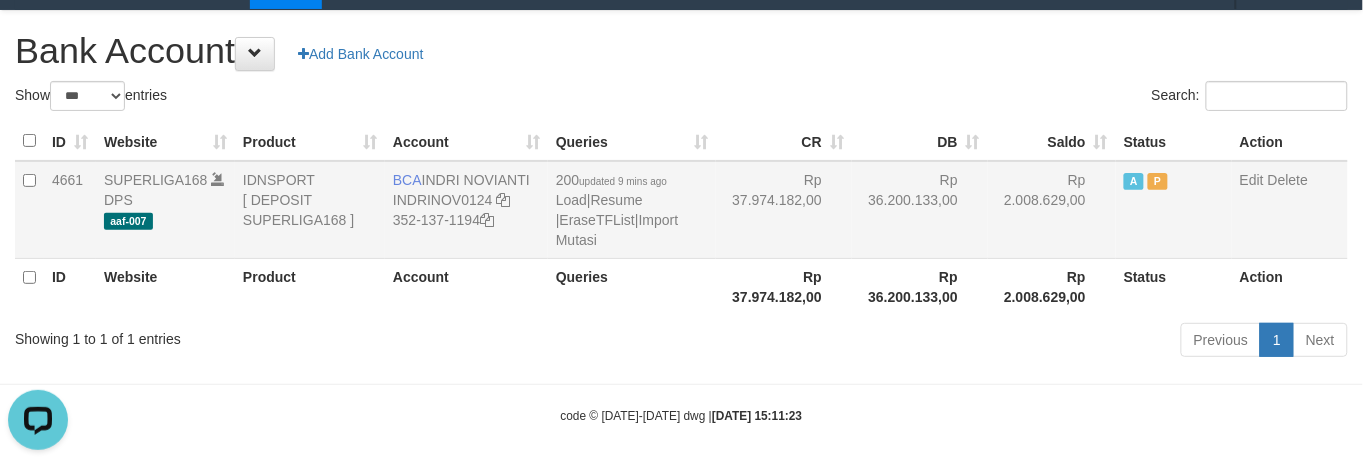 scroll, scrollTop: 0, scrollLeft: 0, axis: both 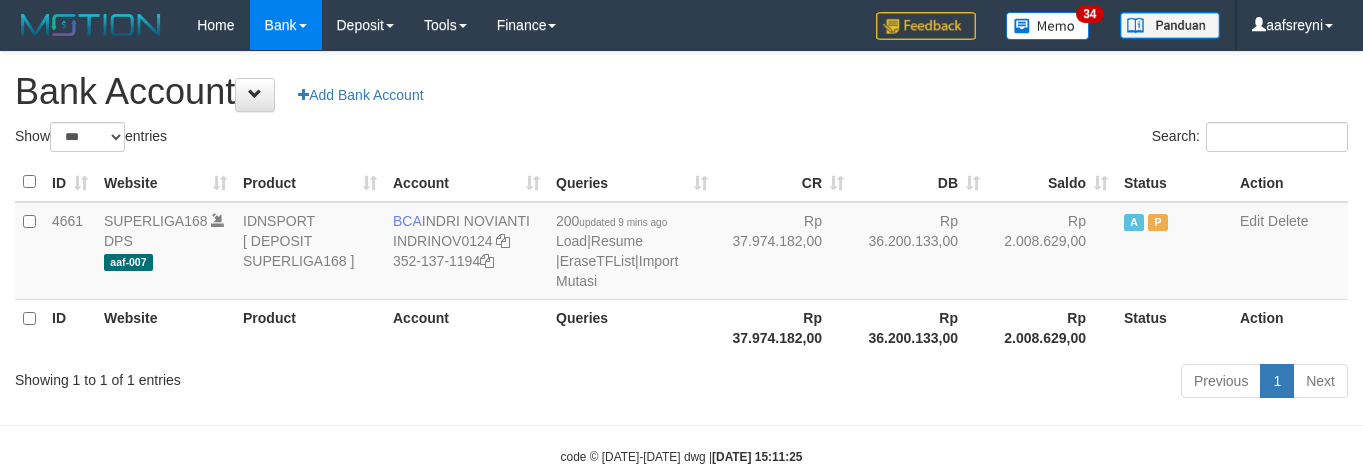 select on "***" 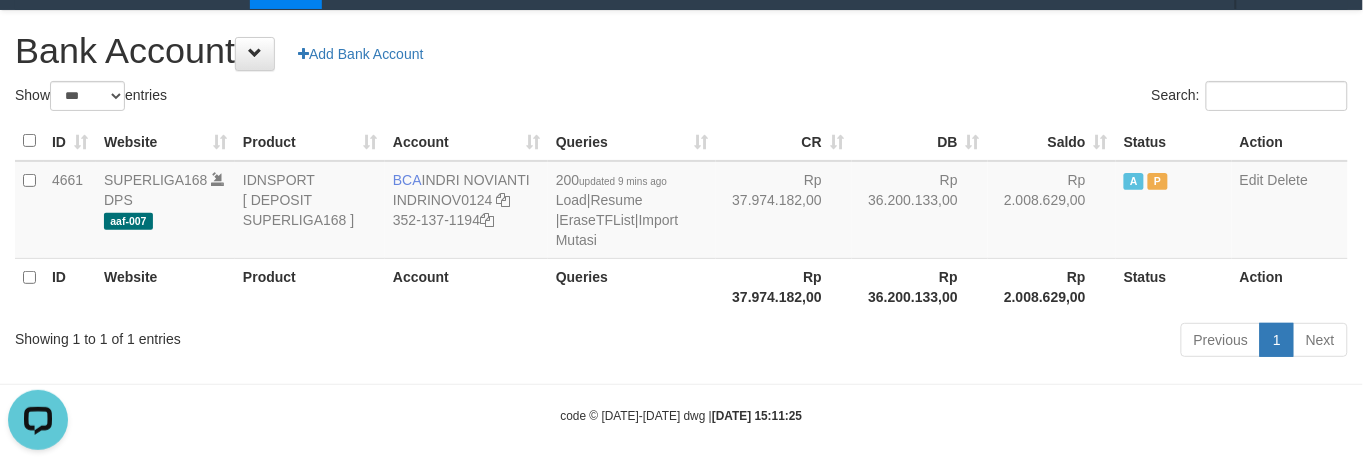 scroll, scrollTop: 0, scrollLeft: 0, axis: both 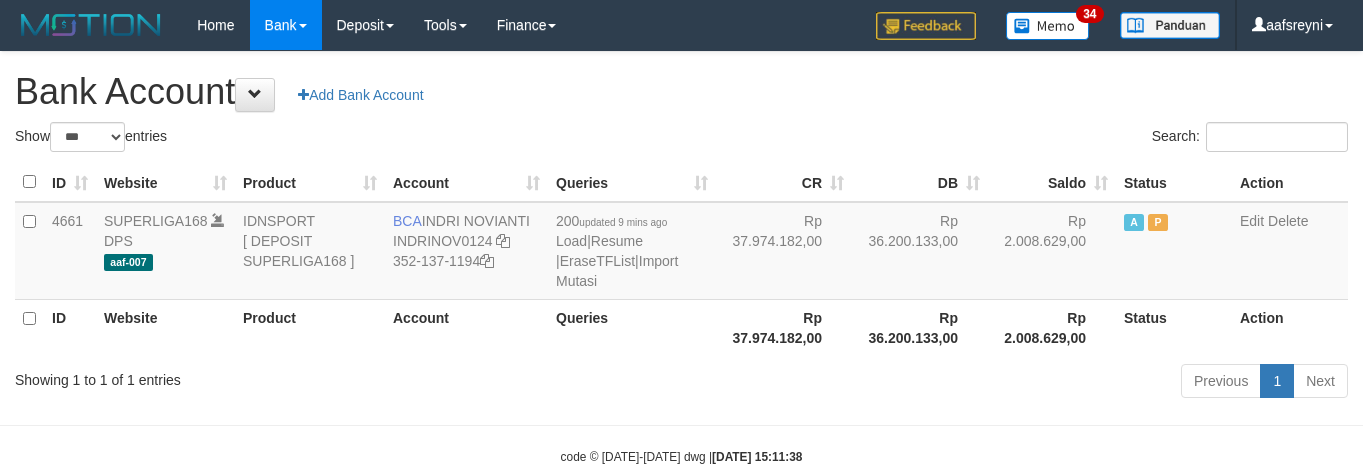 select on "***" 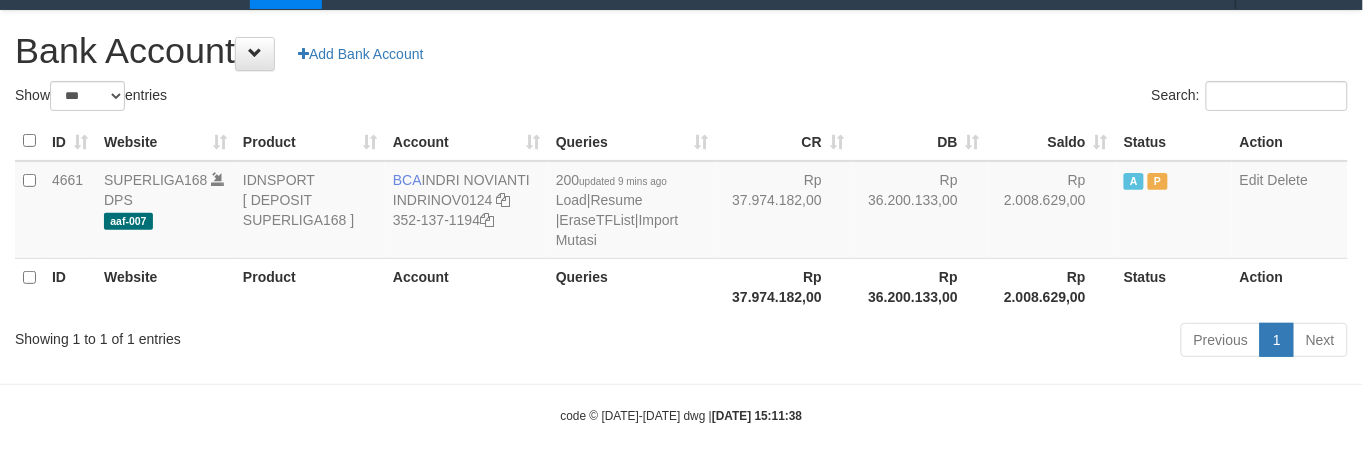 click on "CR" at bounding box center [784, 141] 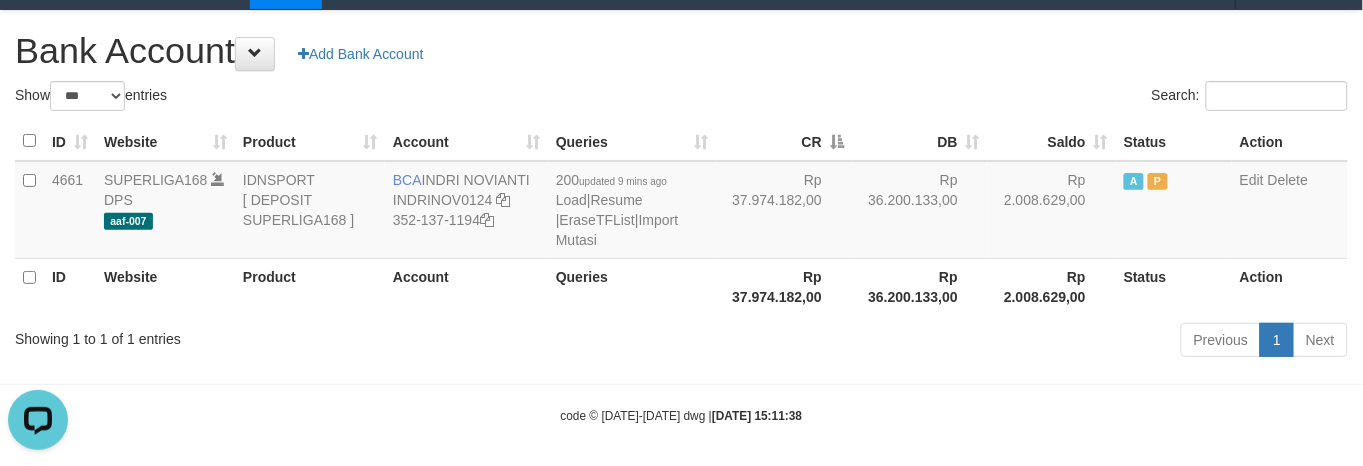 scroll, scrollTop: 0, scrollLeft: 0, axis: both 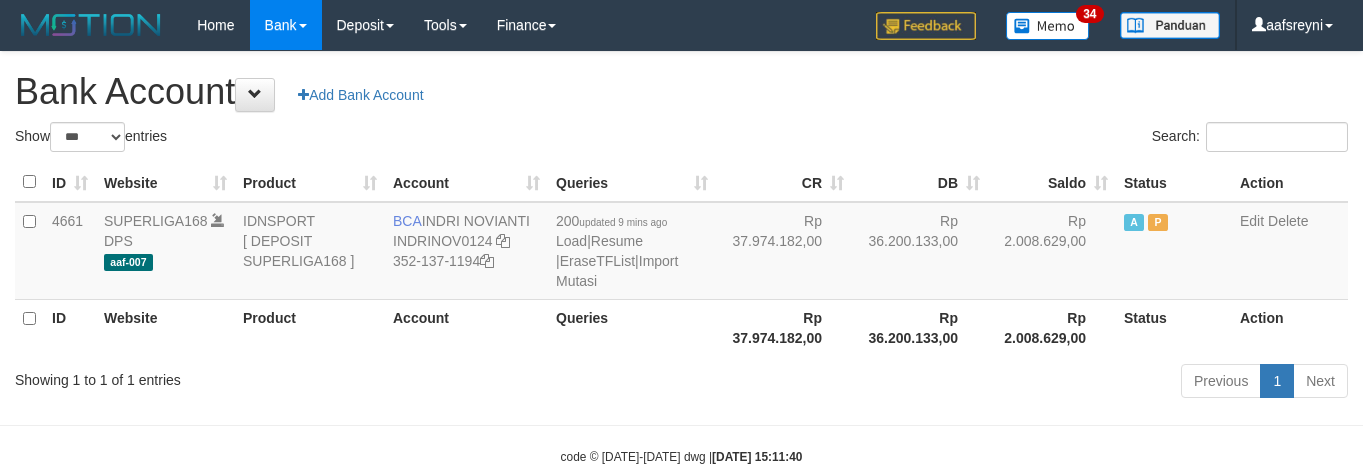 select on "***" 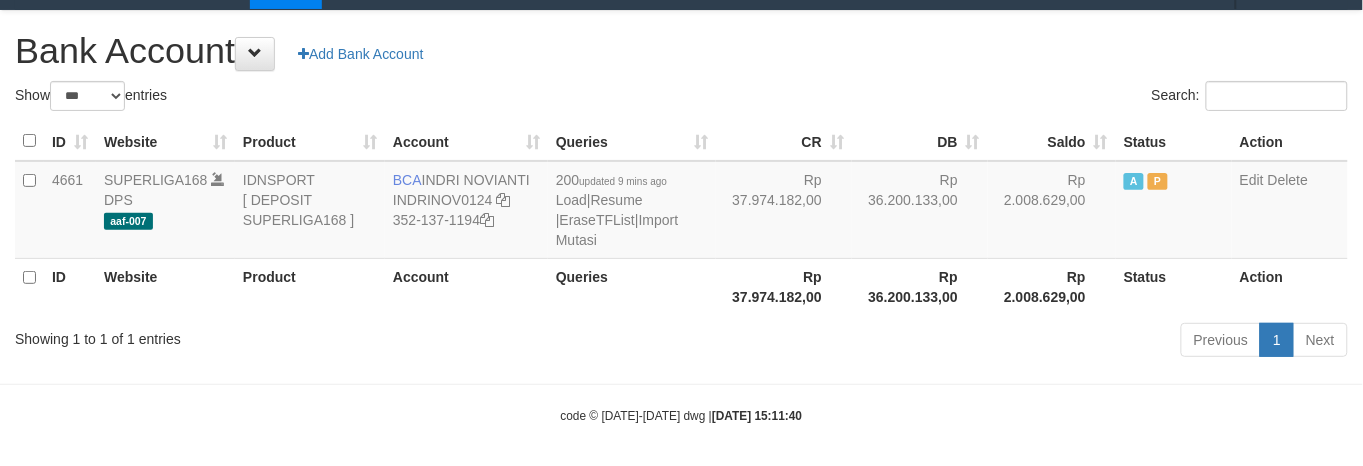 click on "CR" at bounding box center [784, 141] 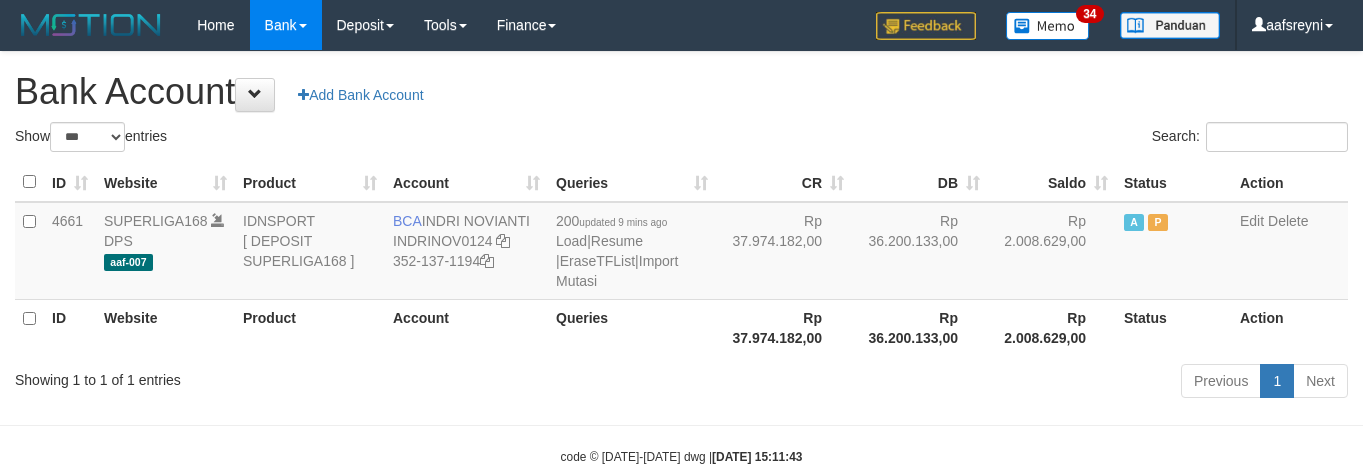select on "***" 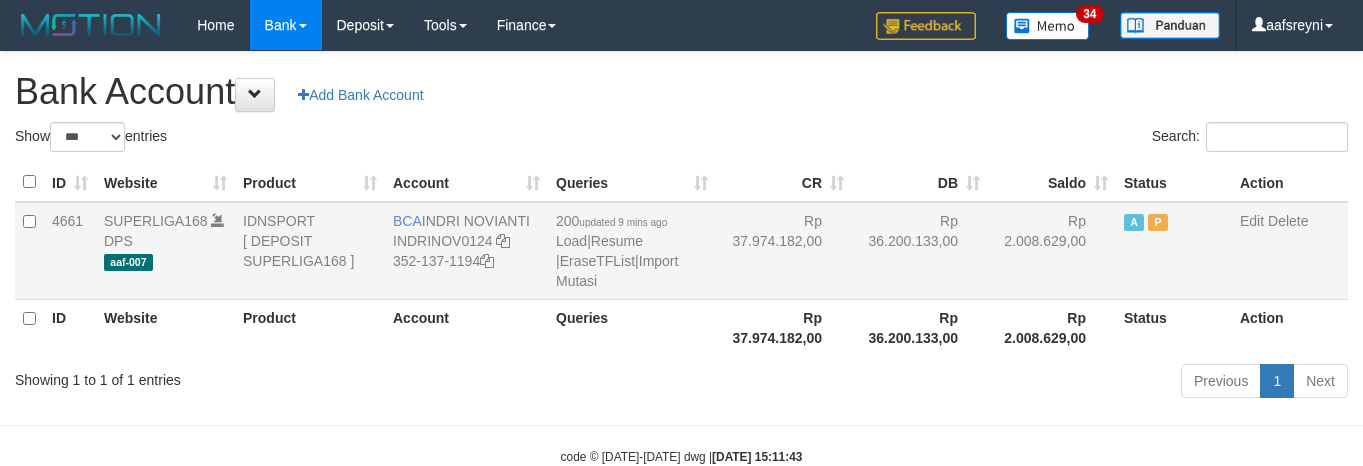 scroll, scrollTop: 41, scrollLeft: 0, axis: vertical 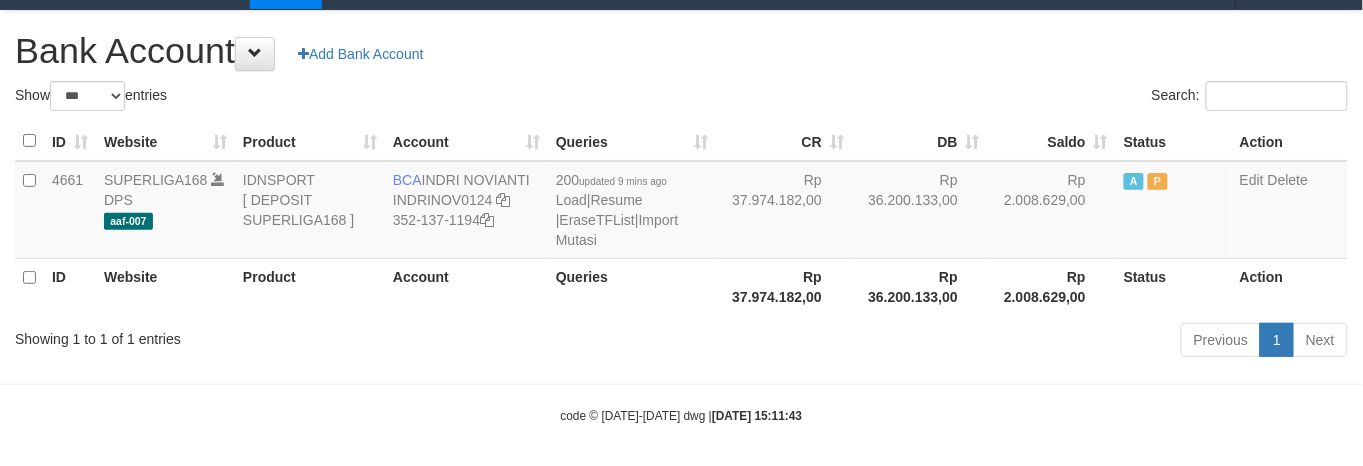 drag, startPoint x: 1163, startPoint y: 290, endPoint x: 588, endPoint y: 140, distance: 594.2432 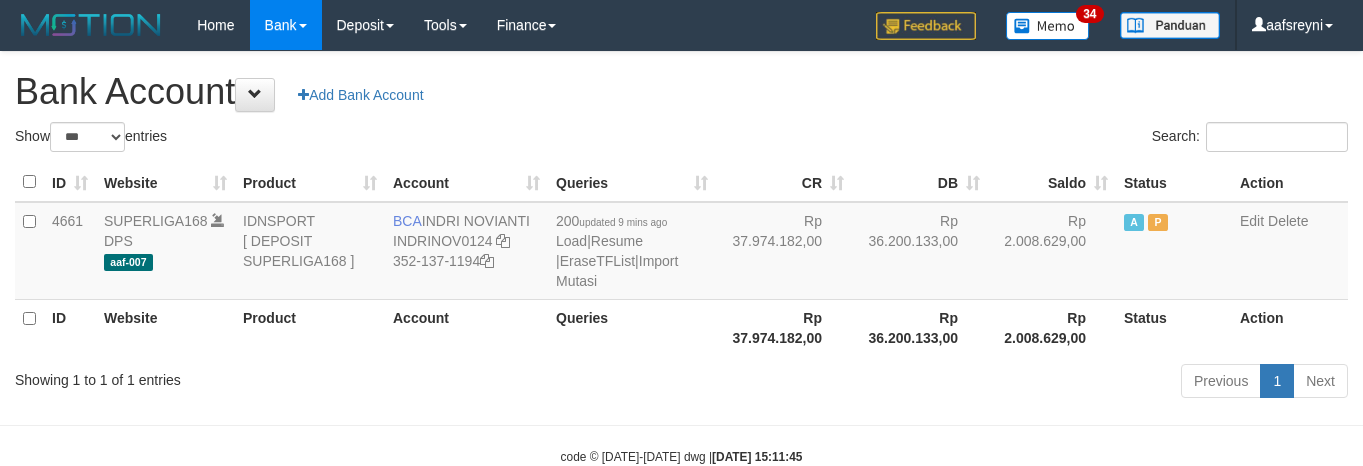 select on "***" 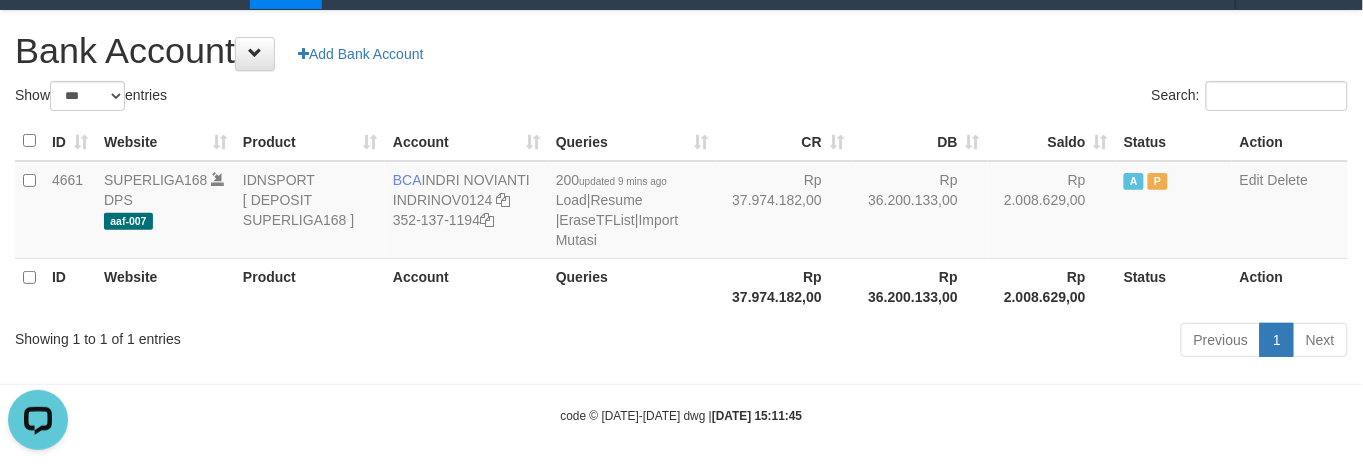 scroll, scrollTop: 0, scrollLeft: 0, axis: both 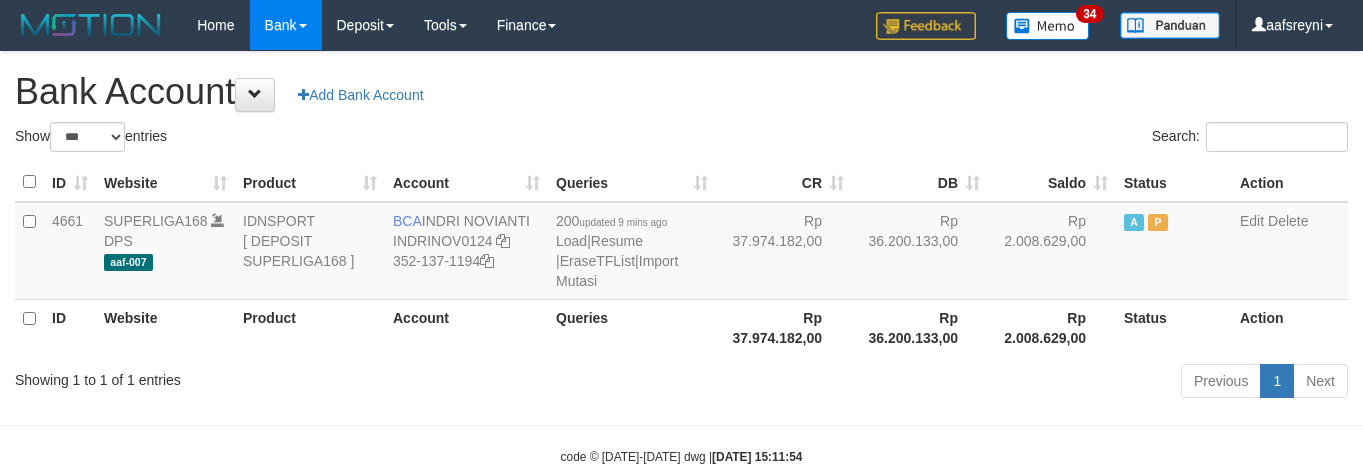 select on "***" 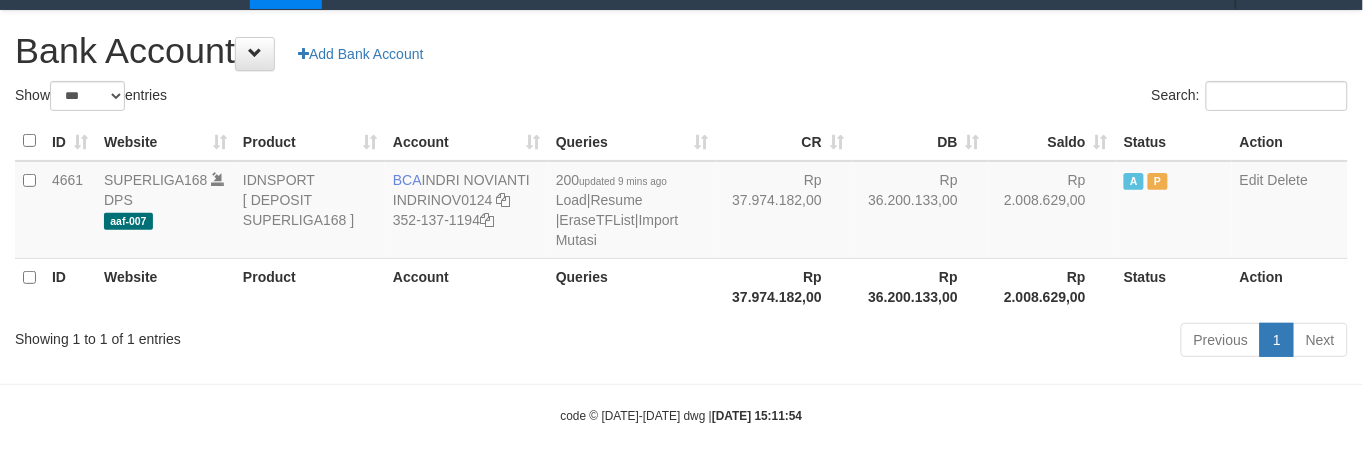 click on "Queries" at bounding box center [632, 286] 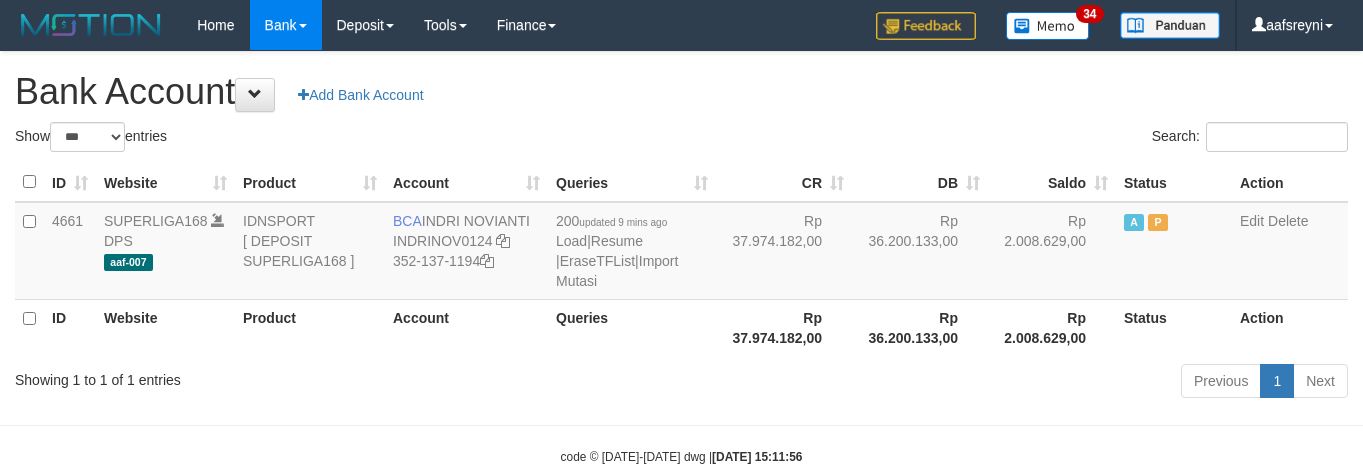 select on "***" 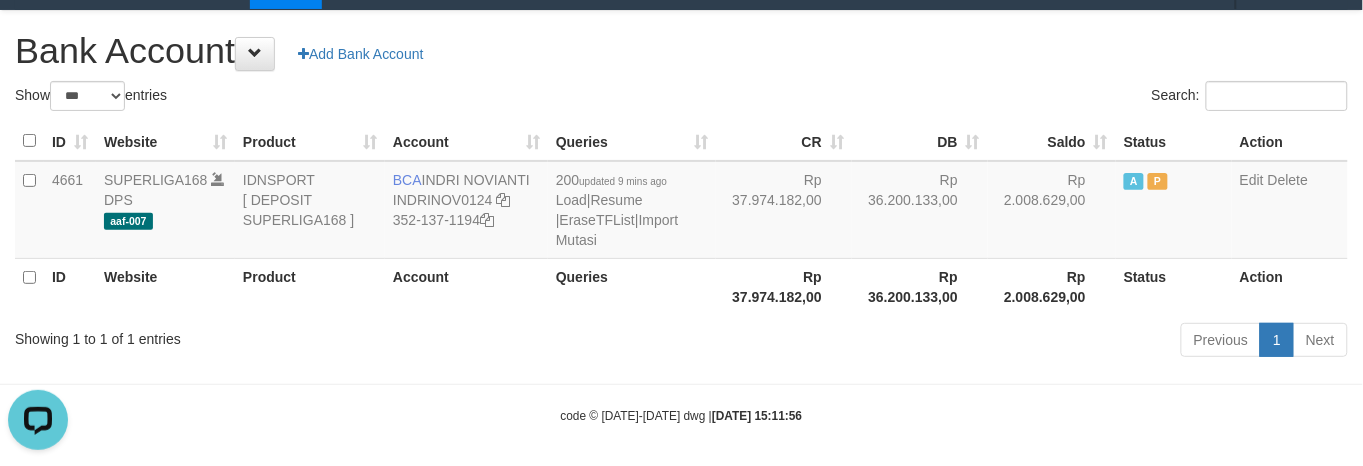 scroll, scrollTop: 0, scrollLeft: 0, axis: both 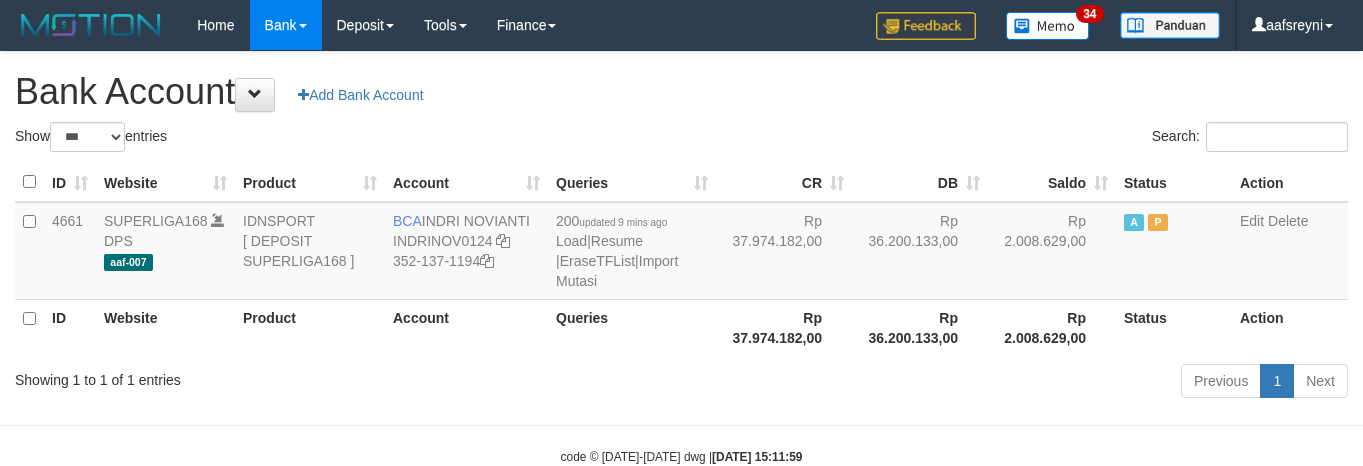 select on "***" 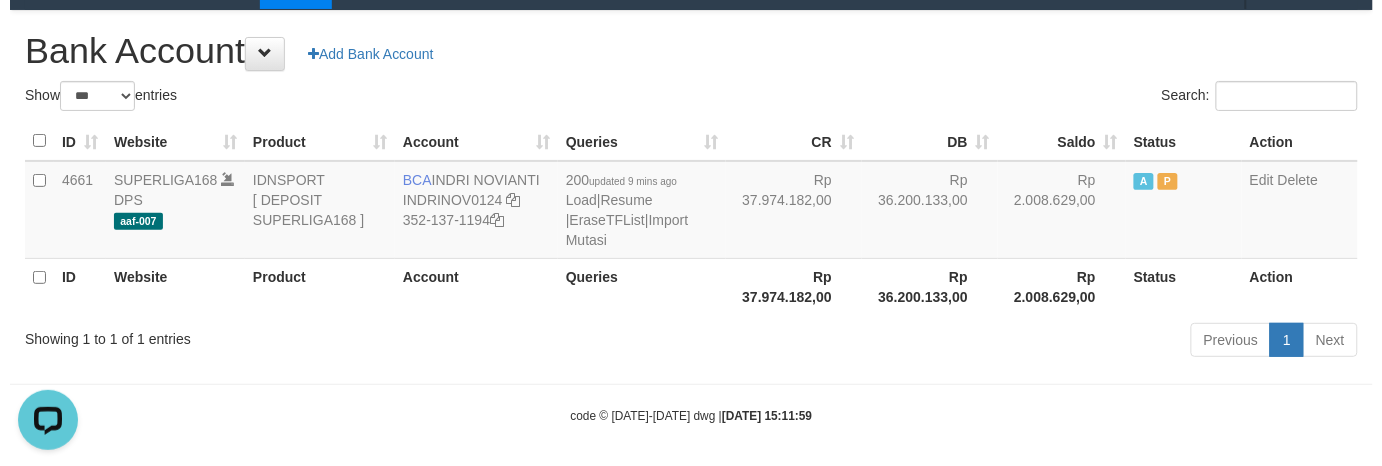 scroll, scrollTop: 0, scrollLeft: 0, axis: both 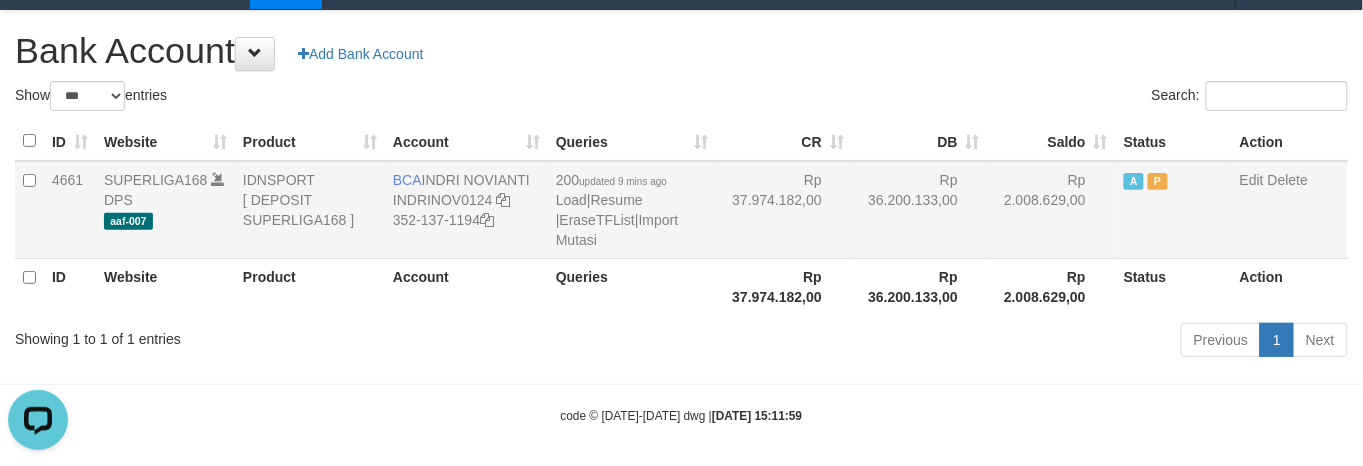 click on "200  updated 9 mins ago
Load
|
Resume
|
EraseTFList
|
Import Mutasi" at bounding box center [632, 210] 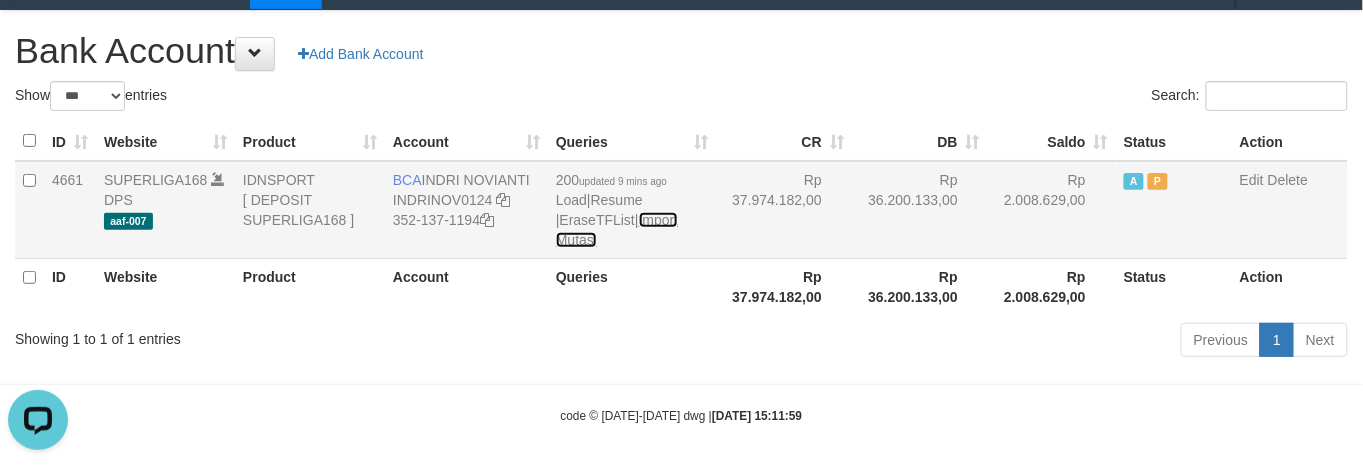 click on "Import Mutasi" at bounding box center (617, 230) 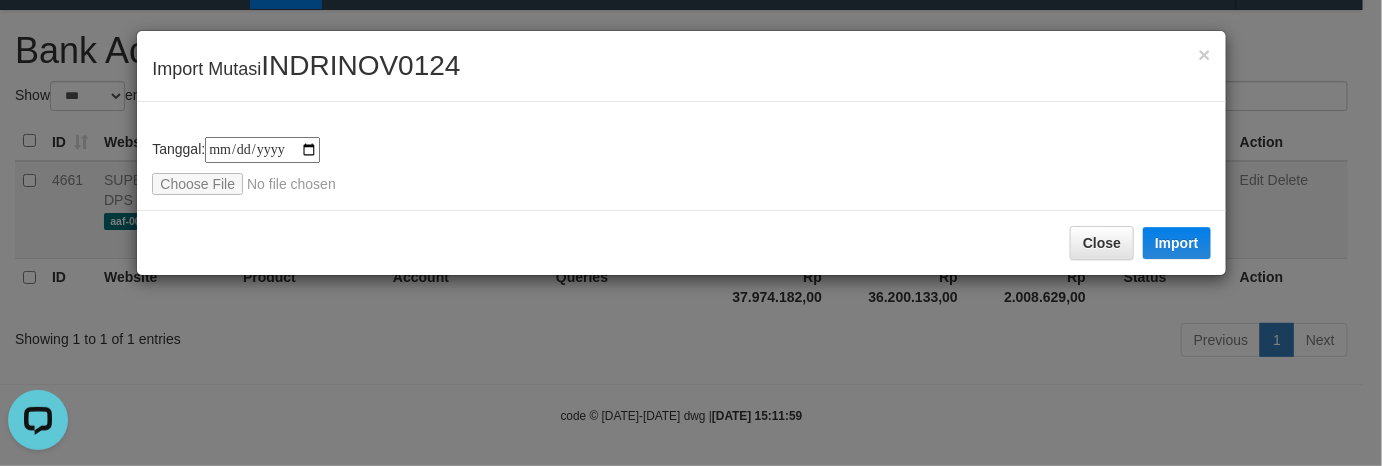 type on "**********" 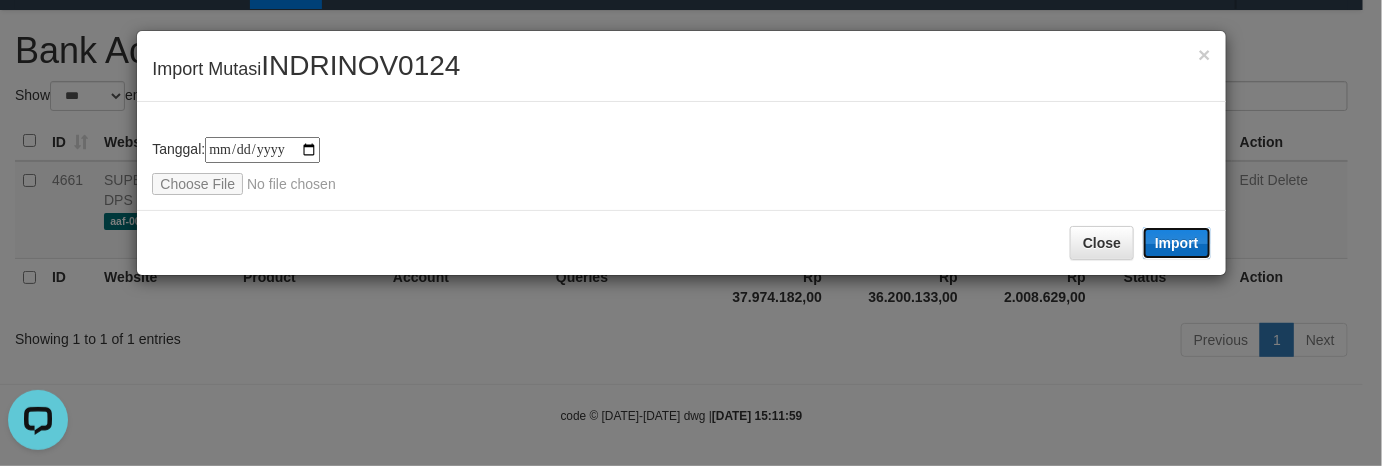 click on "Import" at bounding box center [1177, 243] 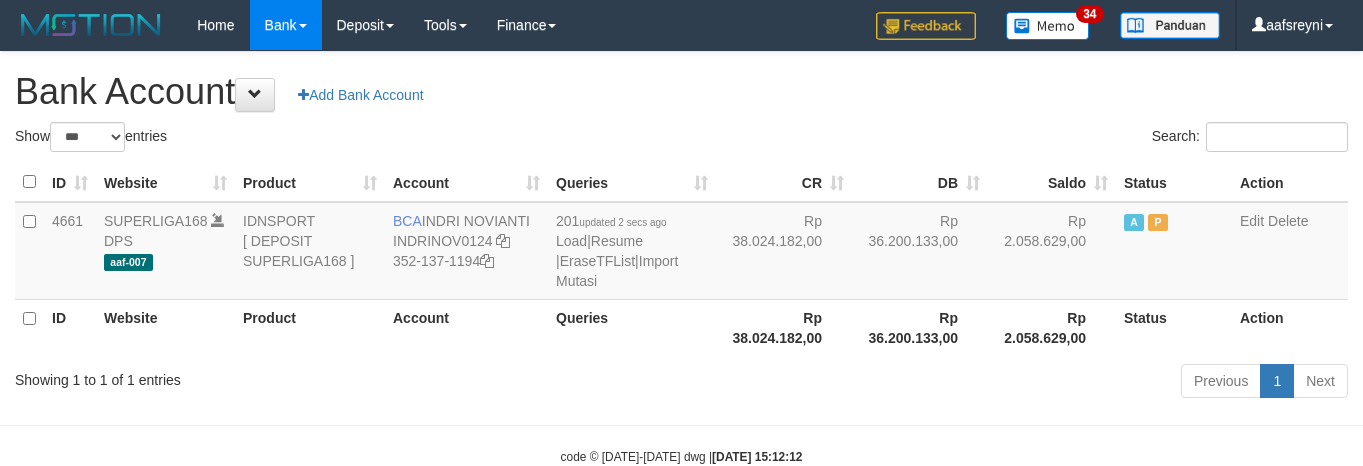 select on "***" 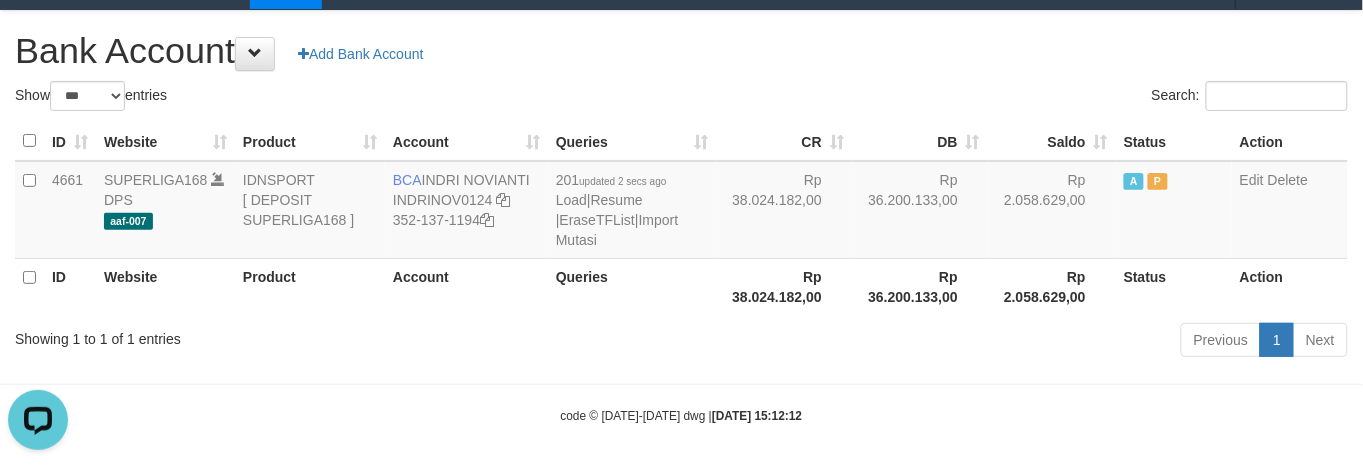 scroll, scrollTop: 0, scrollLeft: 0, axis: both 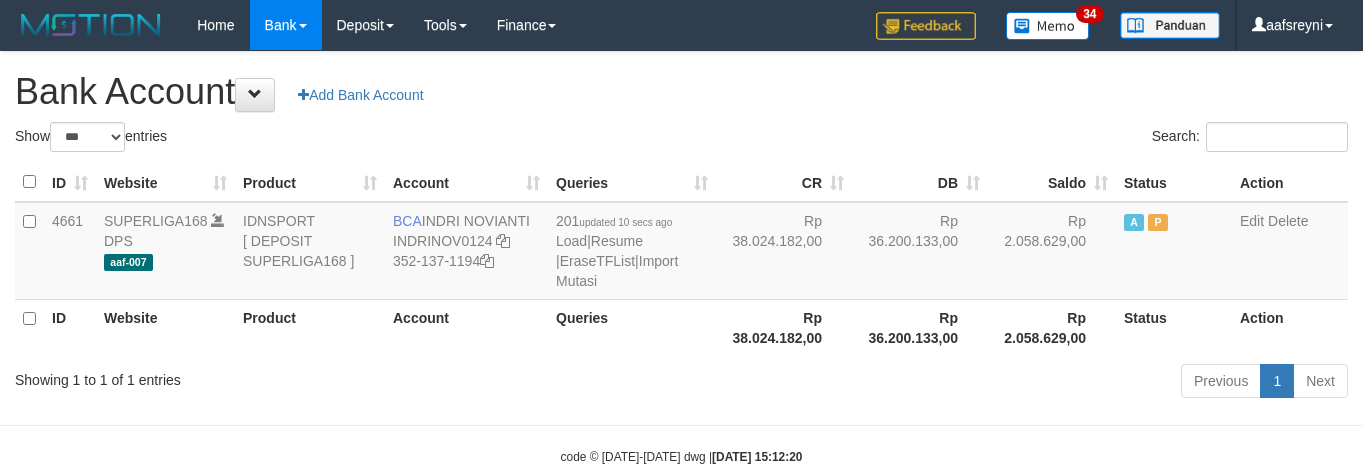 select on "***" 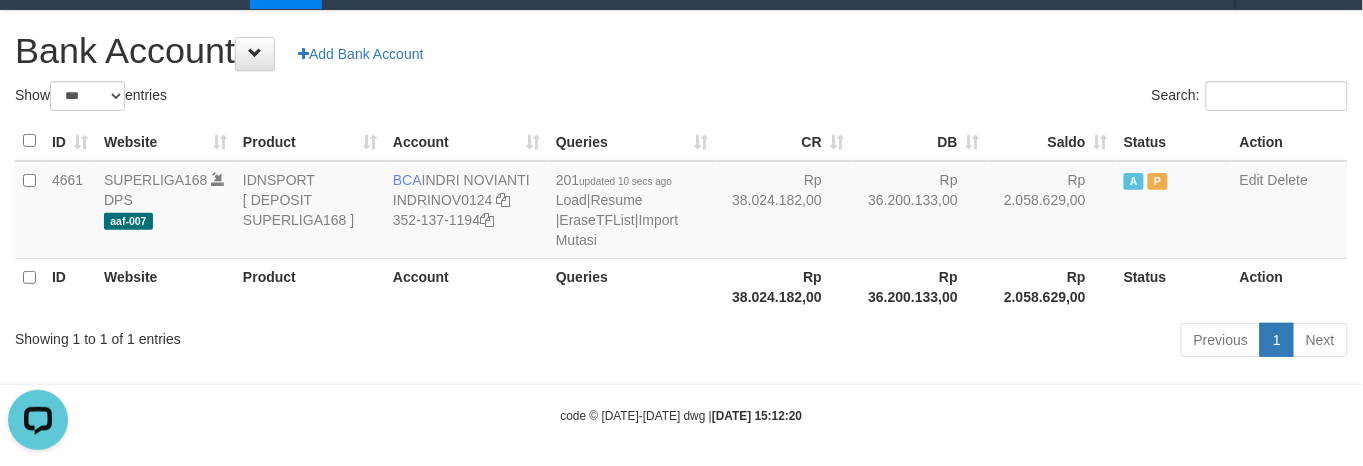 scroll, scrollTop: 0, scrollLeft: 0, axis: both 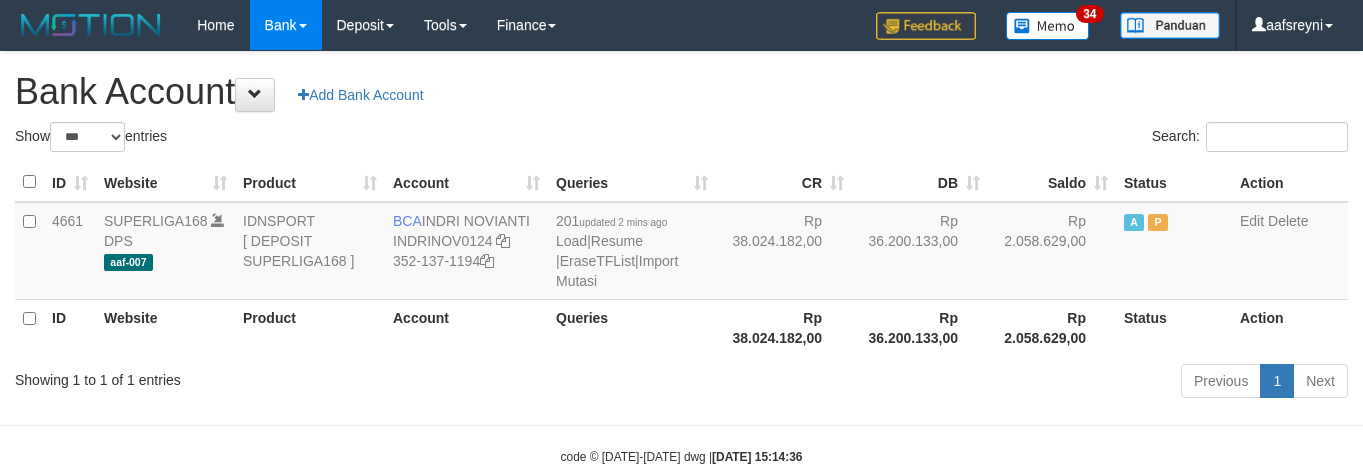 select on "***" 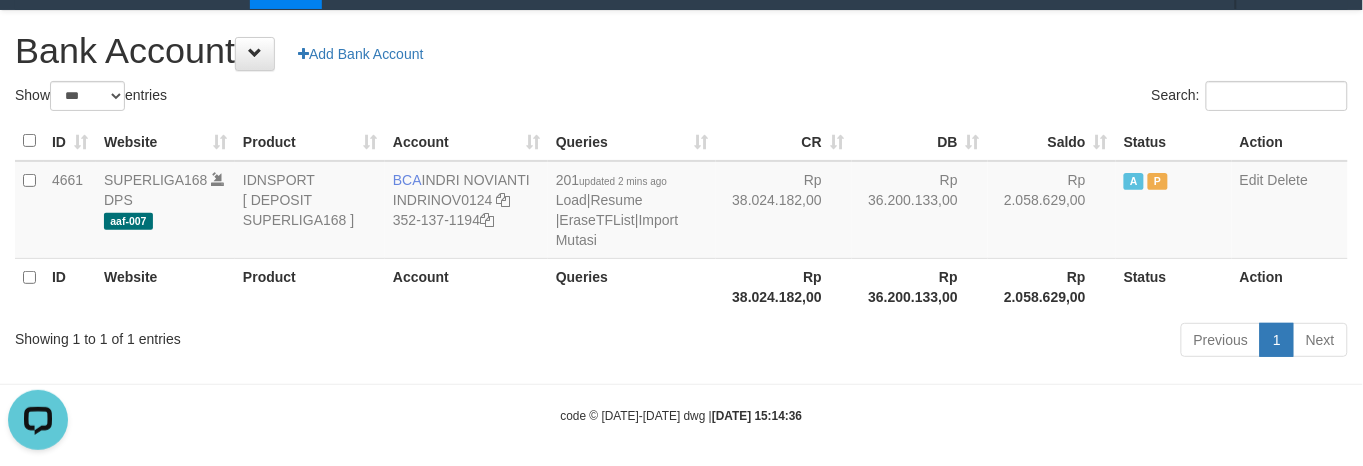 scroll, scrollTop: 0, scrollLeft: 0, axis: both 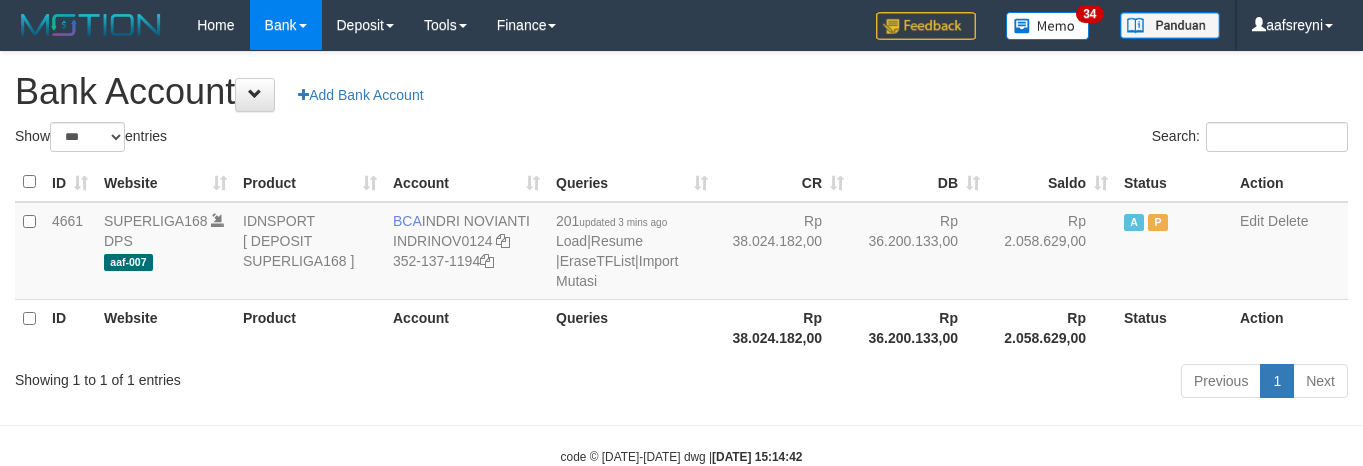 select on "***" 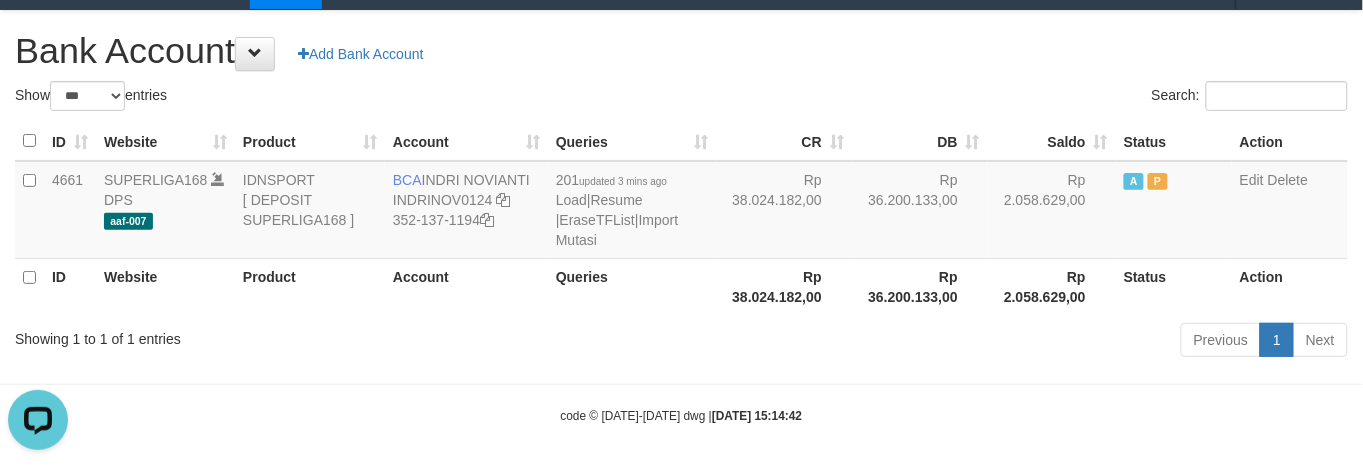 scroll, scrollTop: 0, scrollLeft: 0, axis: both 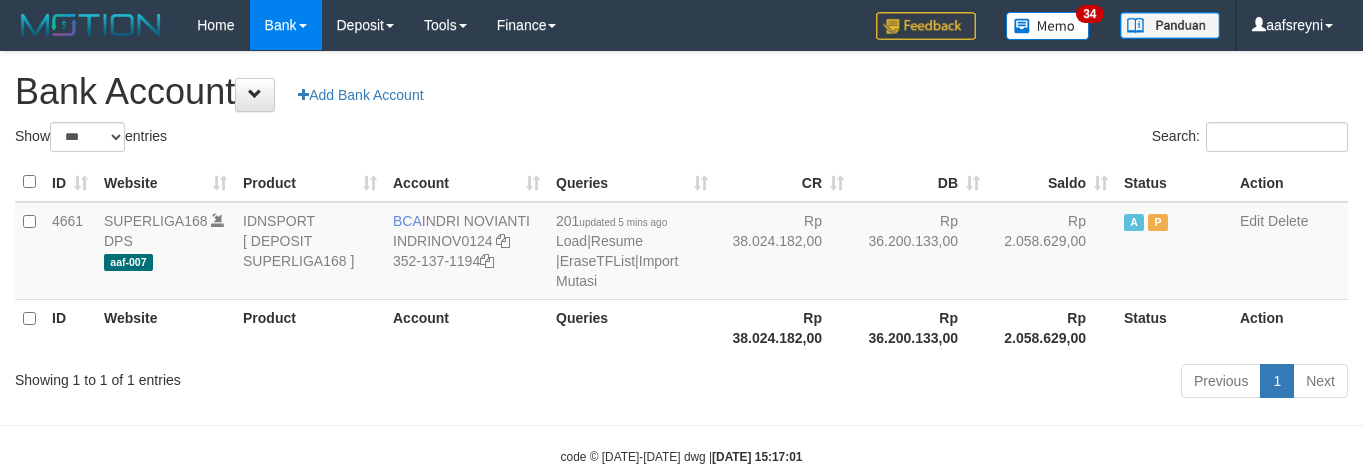 select on "***" 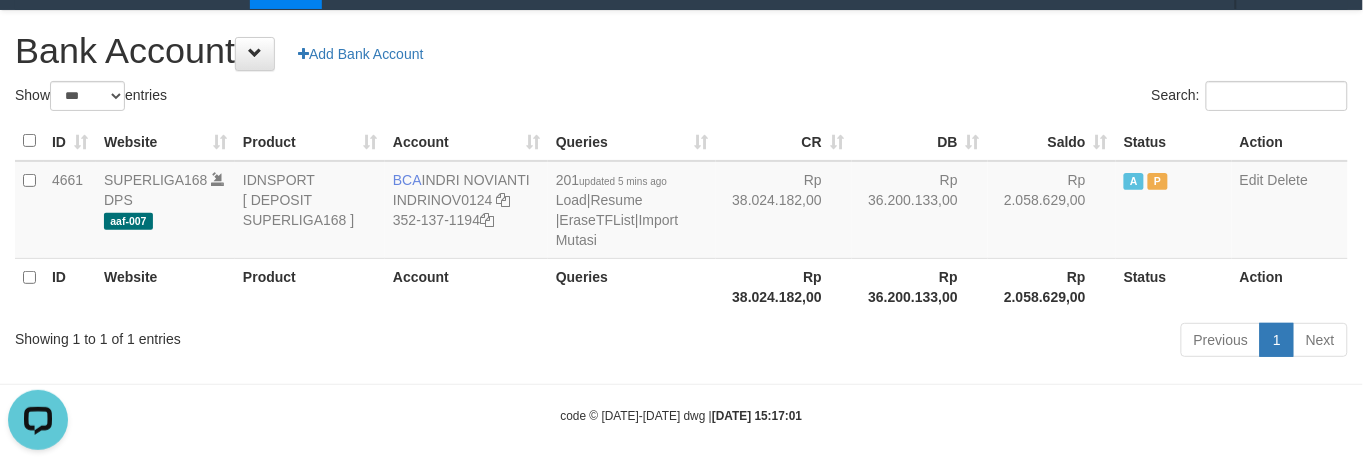 scroll, scrollTop: 0, scrollLeft: 0, axis: both 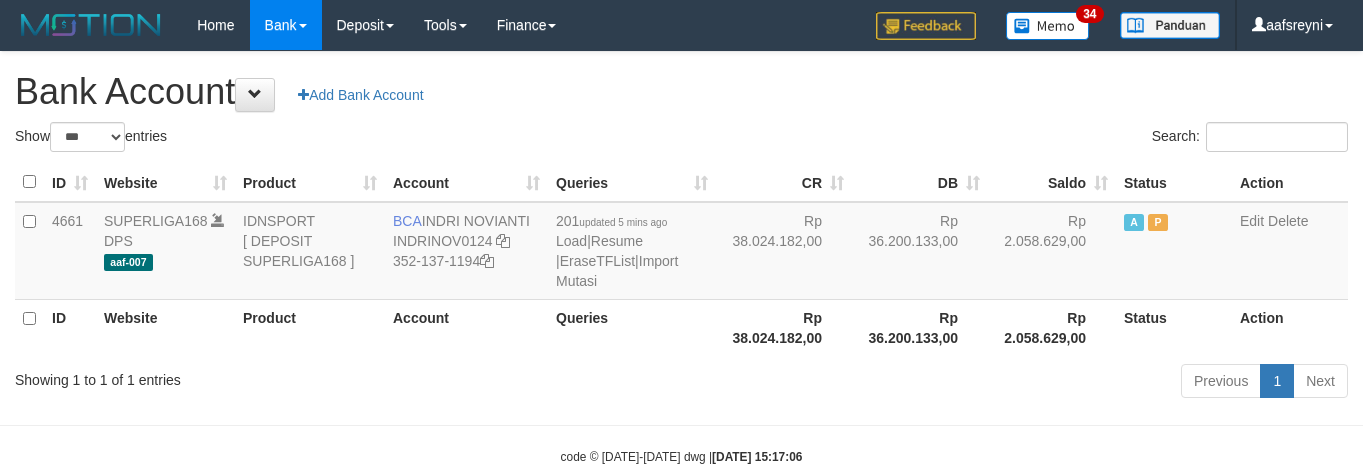 select on "***" 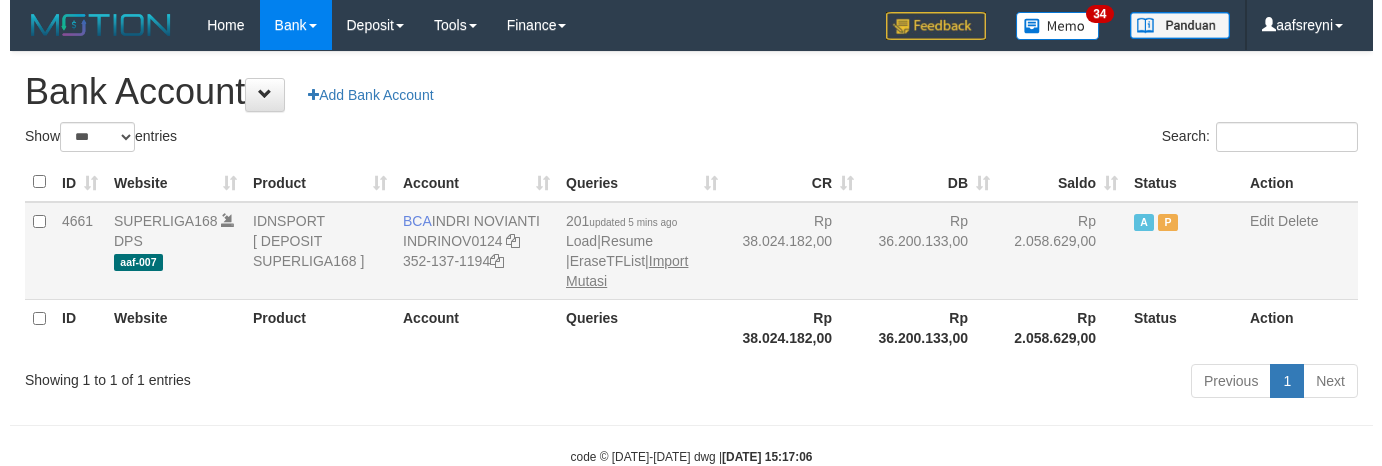 scroll, scrollTop: 41, scrollLeft: 0, axis: vertical 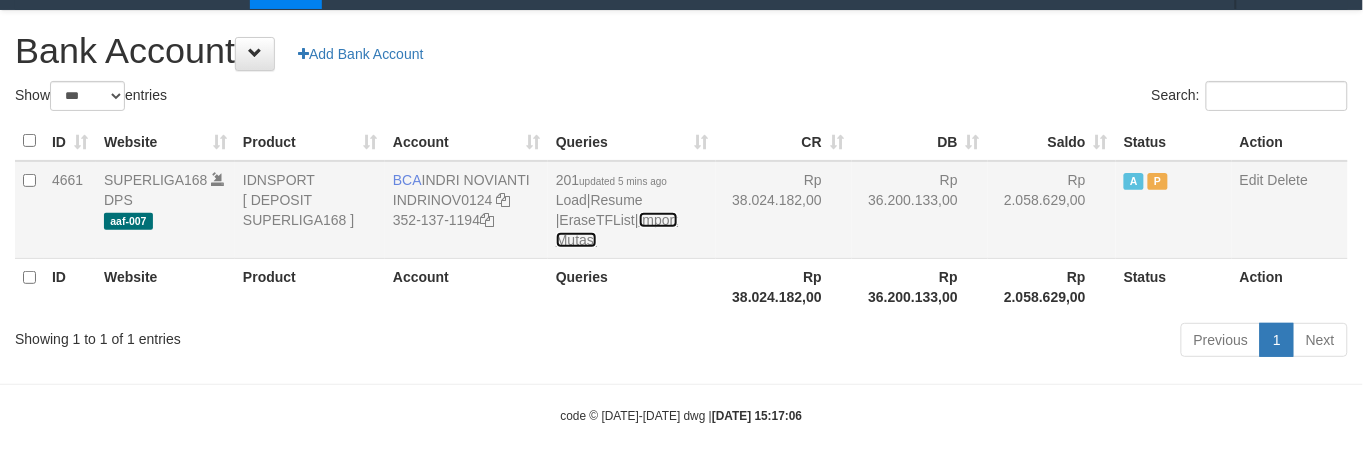click on "Import Mutasi" at bounding box center (617, 230) 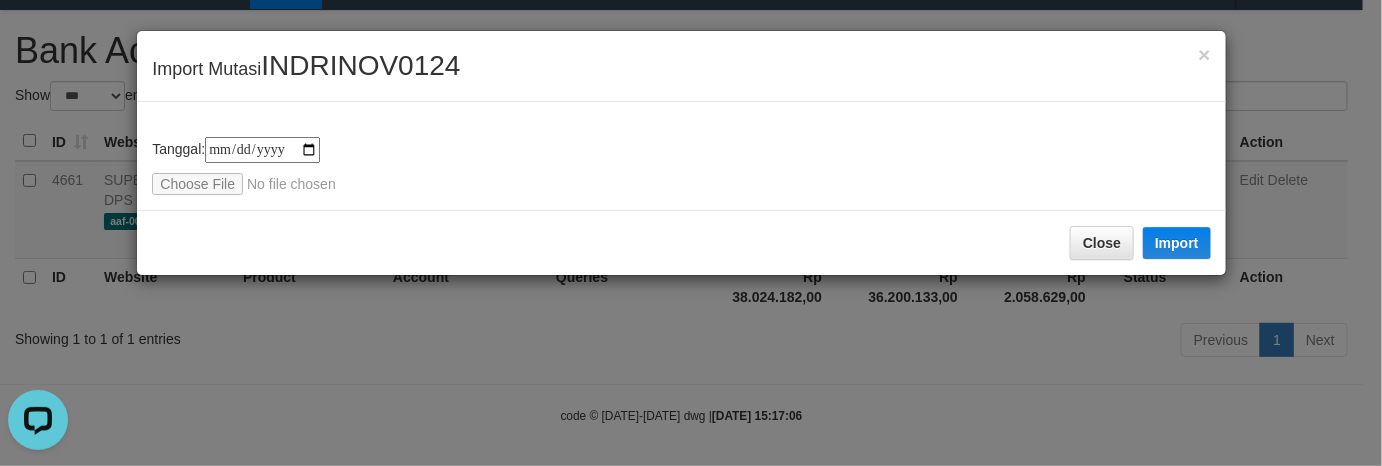 scroll, scrollTop: 0, scrollLeft: 0, axis: both 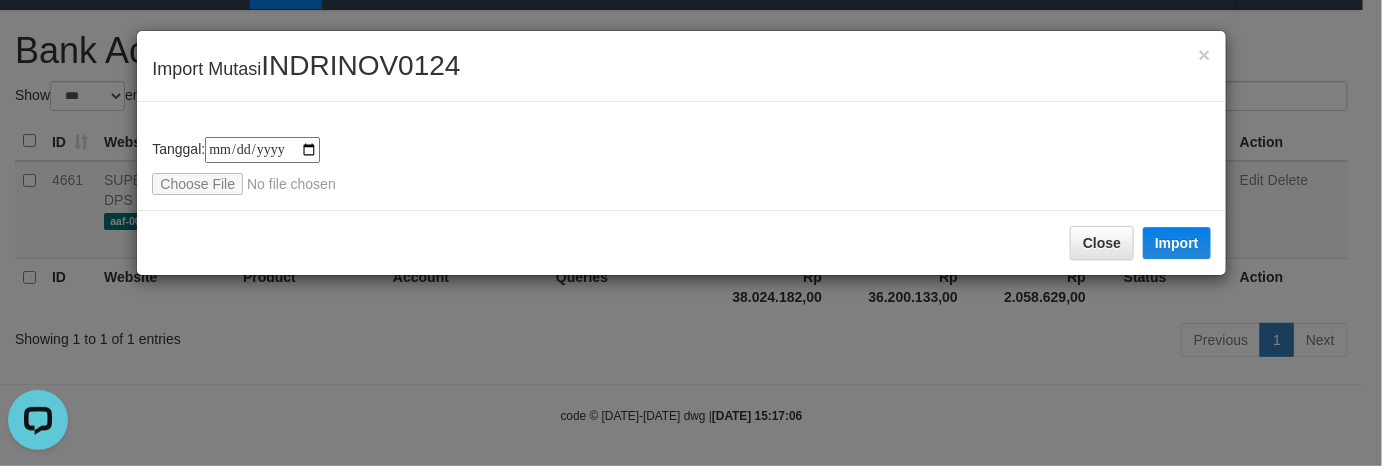 type on "**********" 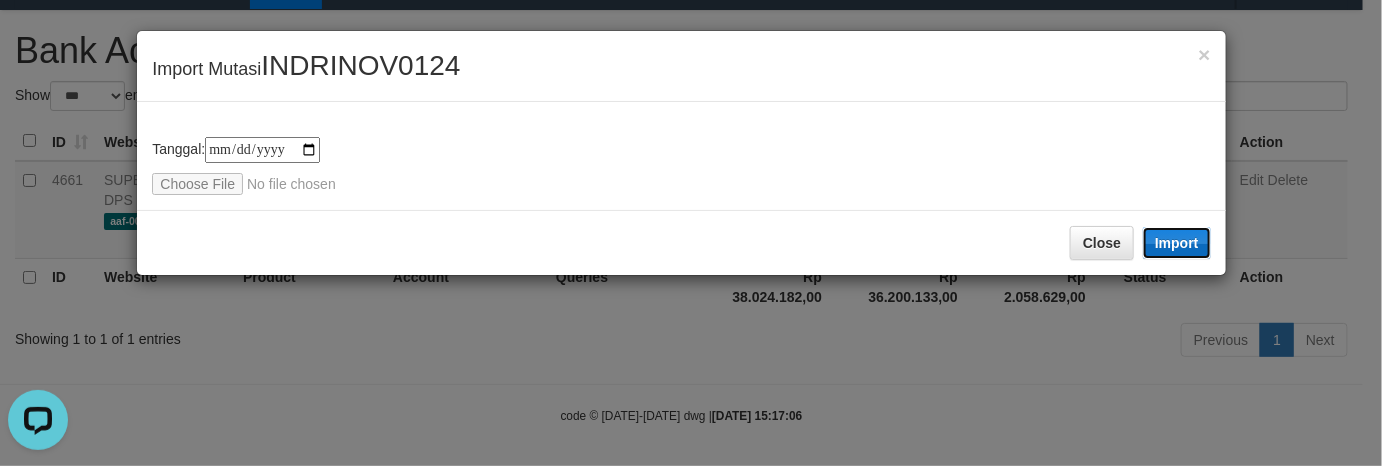 click on "Import" at bounding box center [1177, 243] 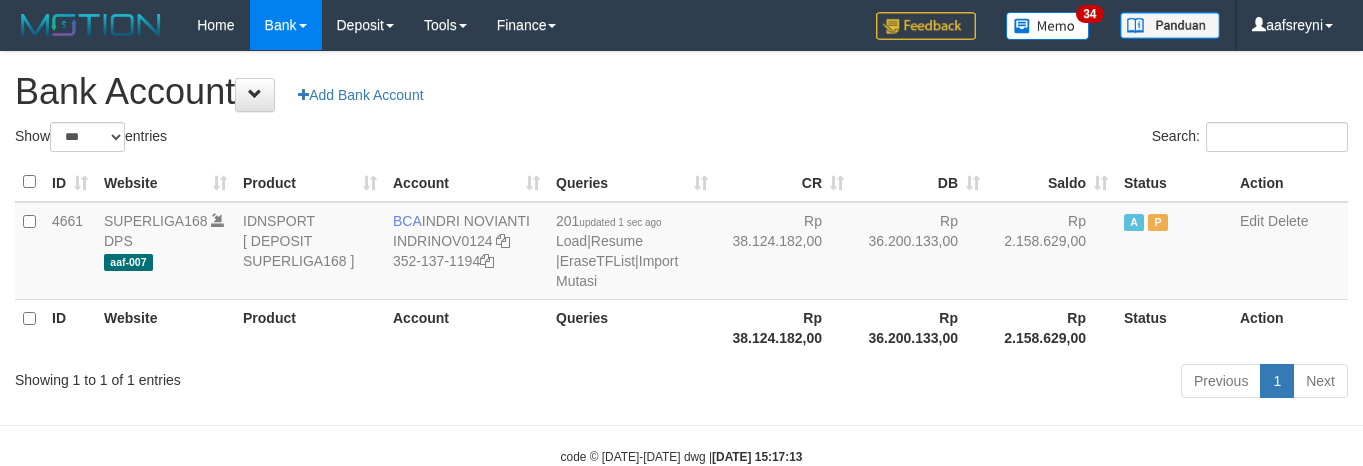 select on "***" 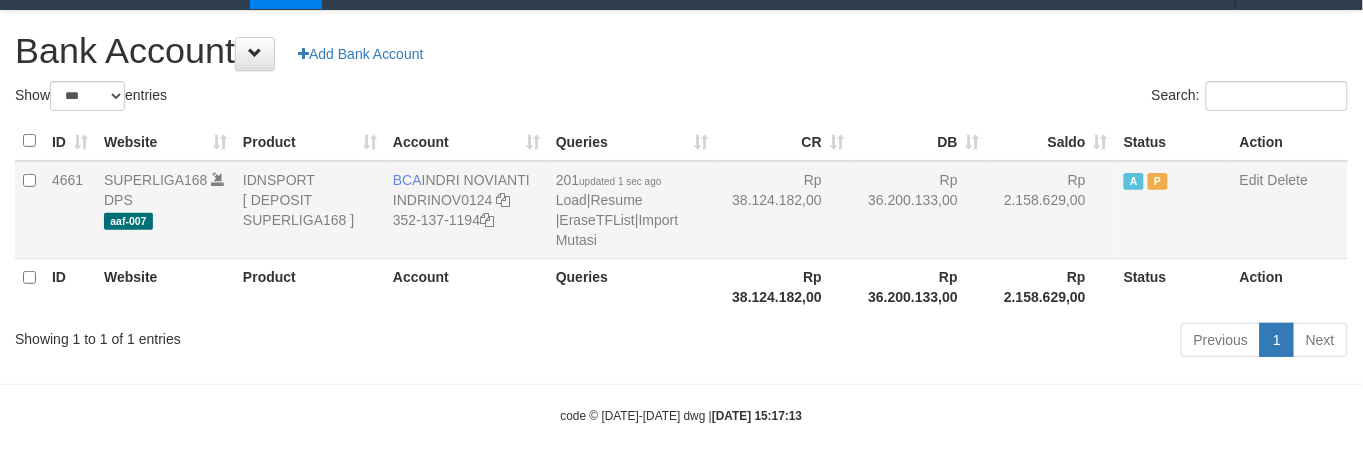 click on "Rp 36.200.133,00" at bounding box center [920, 210] 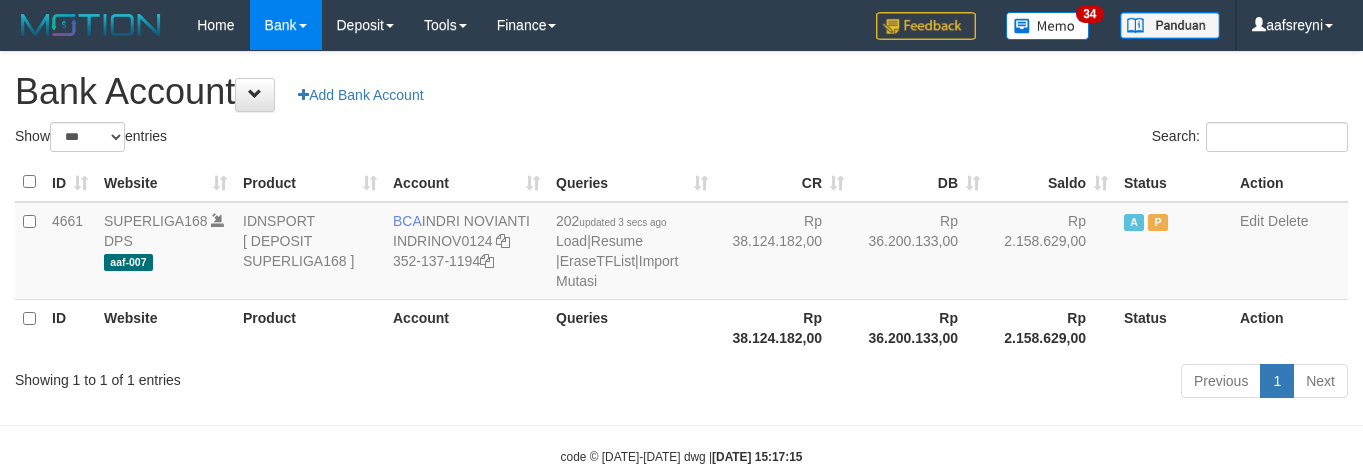 select on "***" 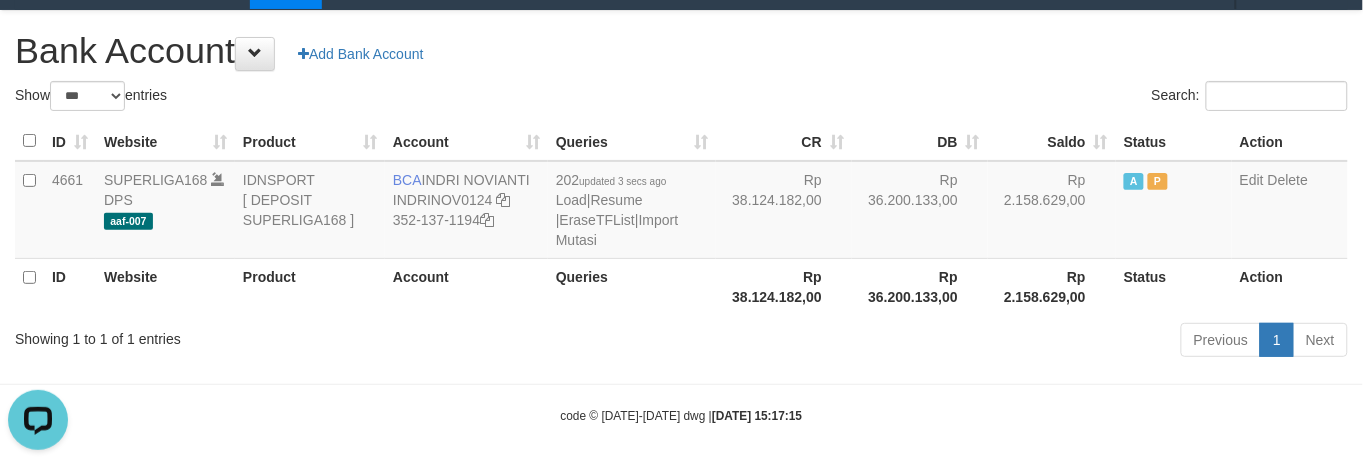 scroll, scrollTop: 0, scrollLeft: 0, axis: both 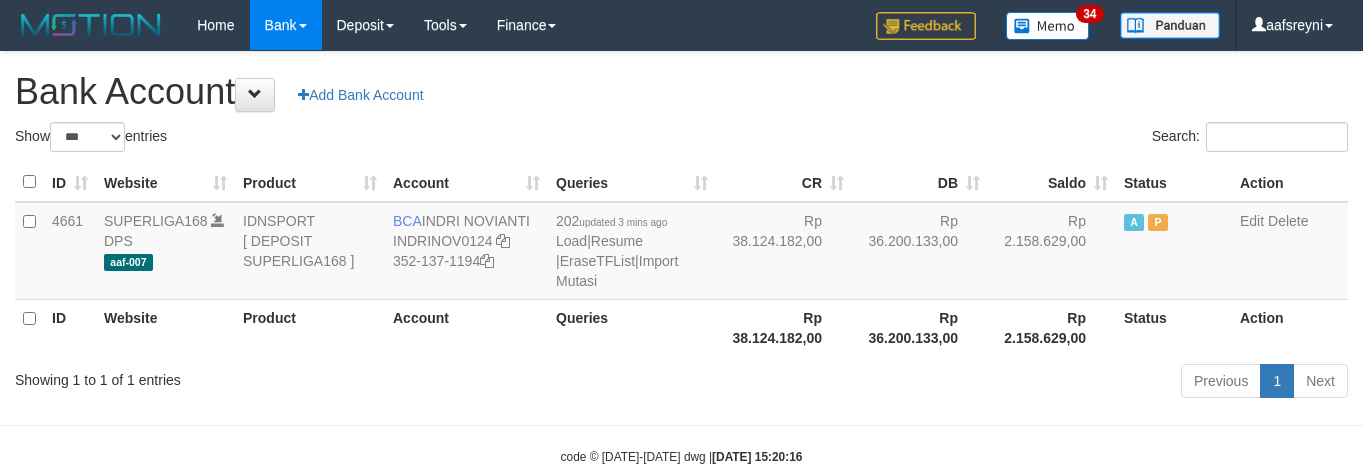 select on "***" 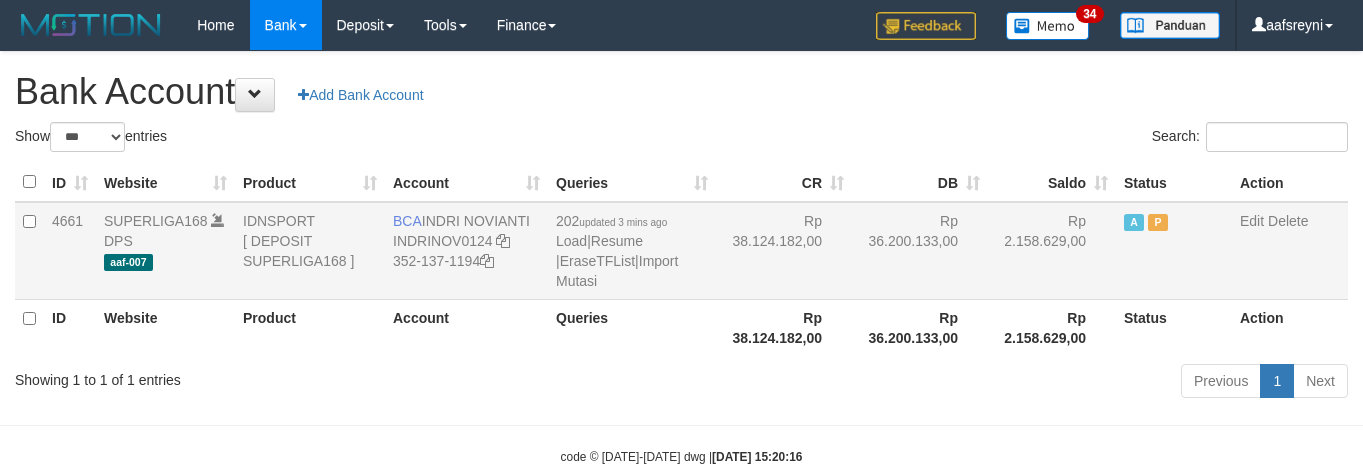 scroll, scrollTop: 41, scrollLeft: 0, axis: vertical 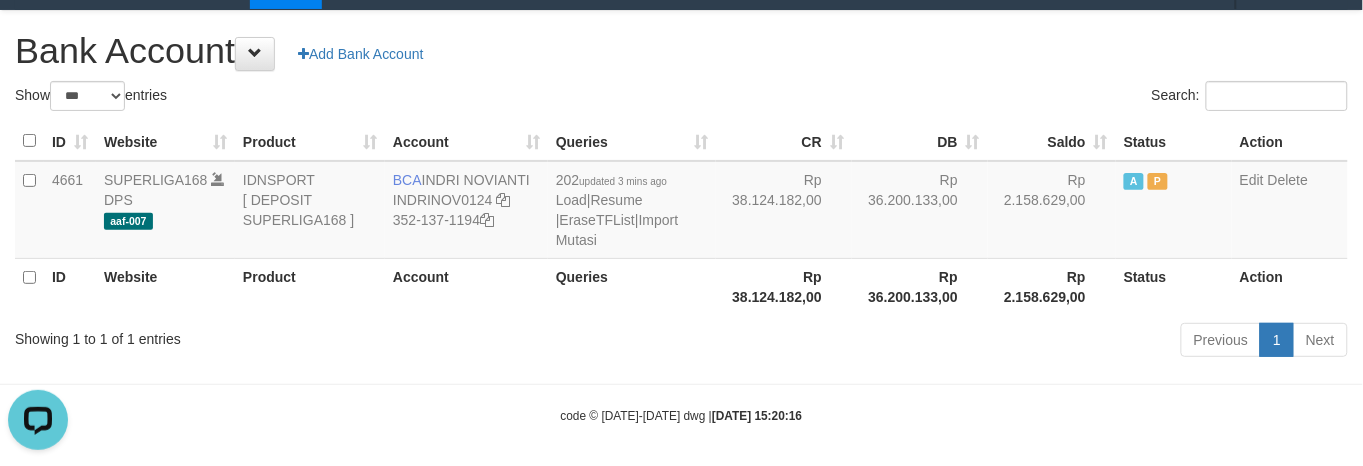 click on "Toggle navigation
Home
Bank
Account List
Load
By Website
Group
[ISPORT]													SUPERLIGA168
By Load Group (DPS)
34" at bounding box center (681, 217) 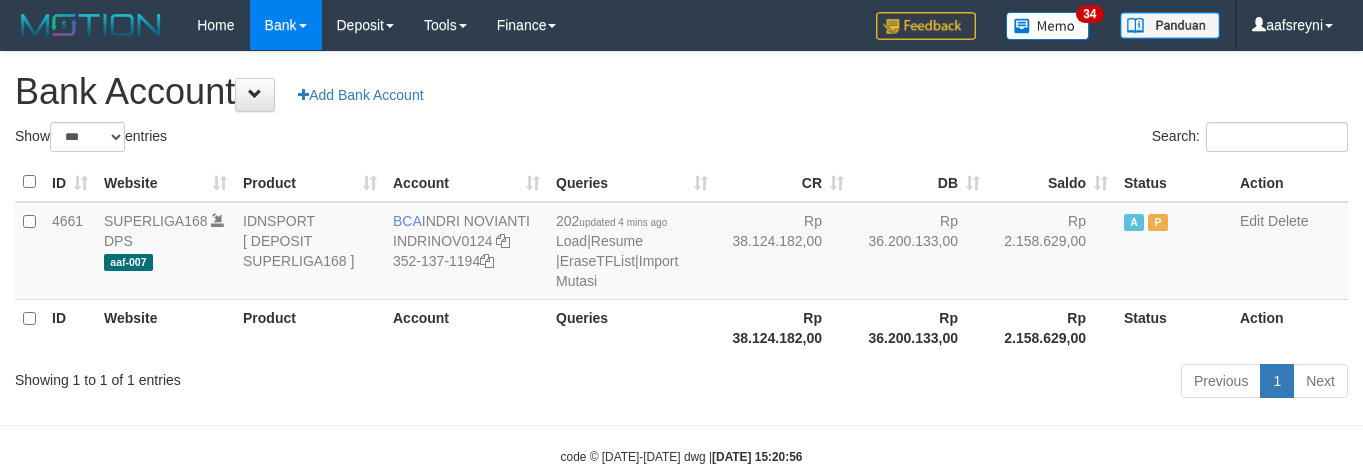 select on "***" 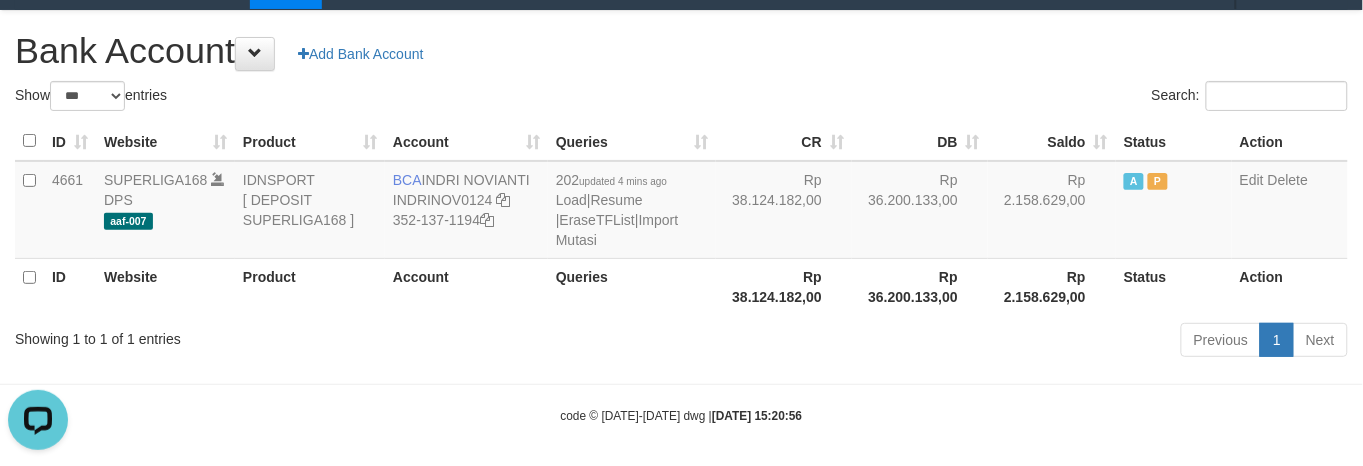 scroll, scrollTop: 0, scrollLeft: 0, axis: both 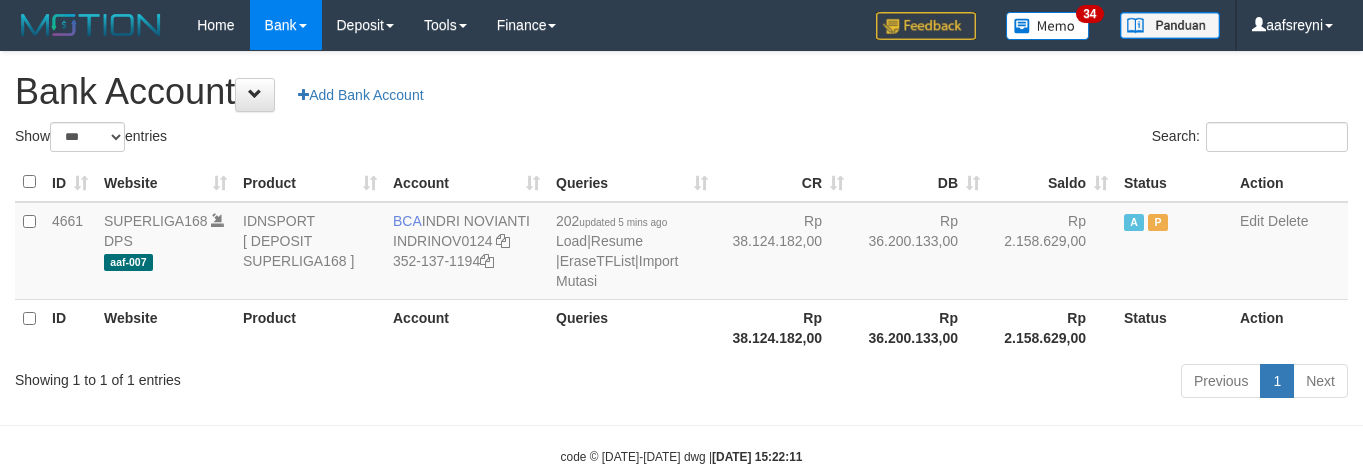 select on "***" 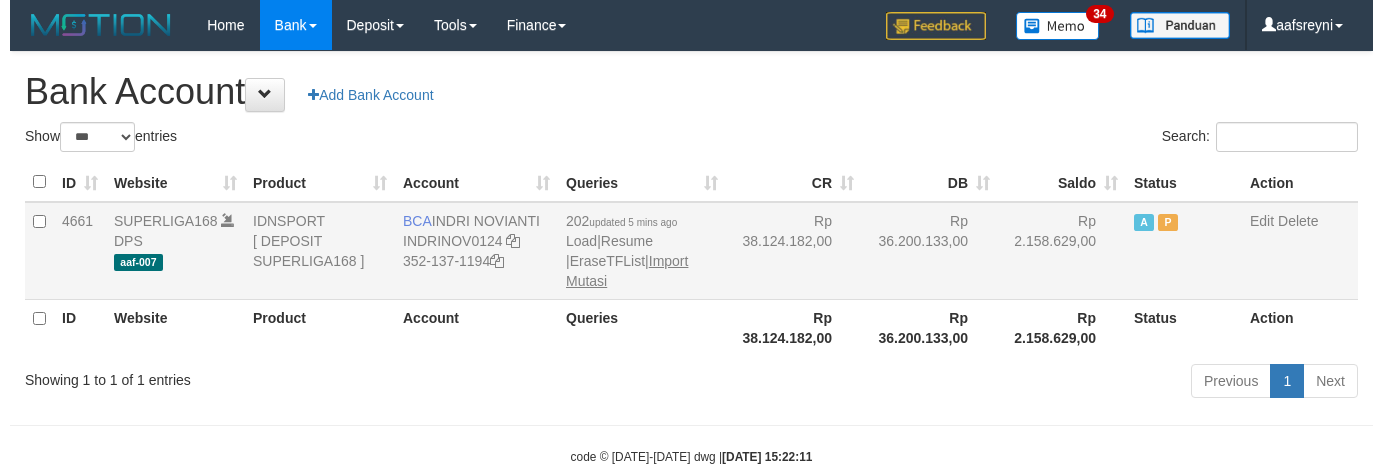 scroll, scrollTop: 41, scrollLeft: 0, axis: vertical 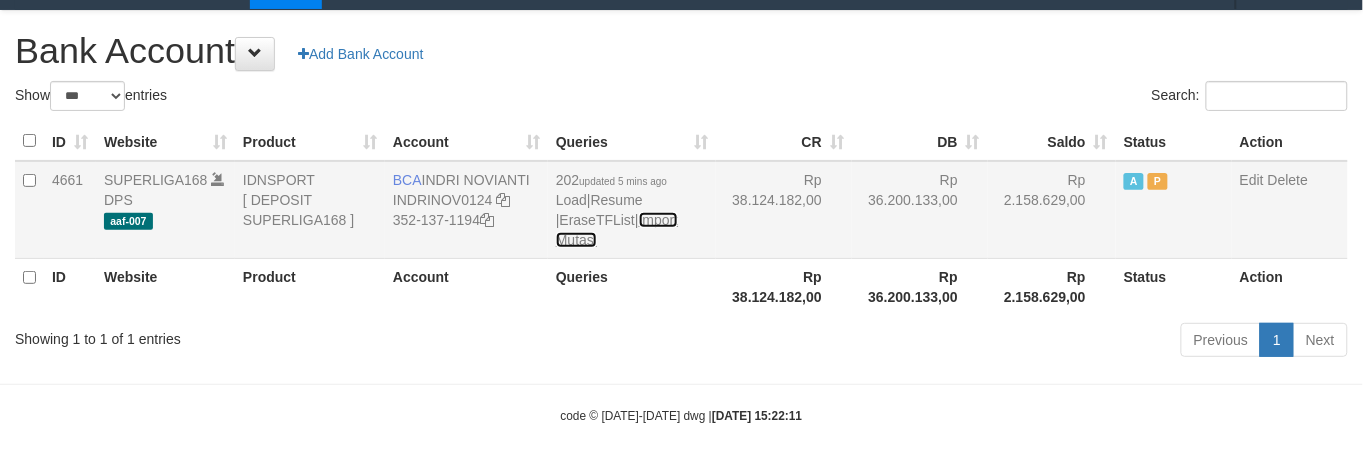 click on "Import Mutasi" at bounding box center (617, 230) 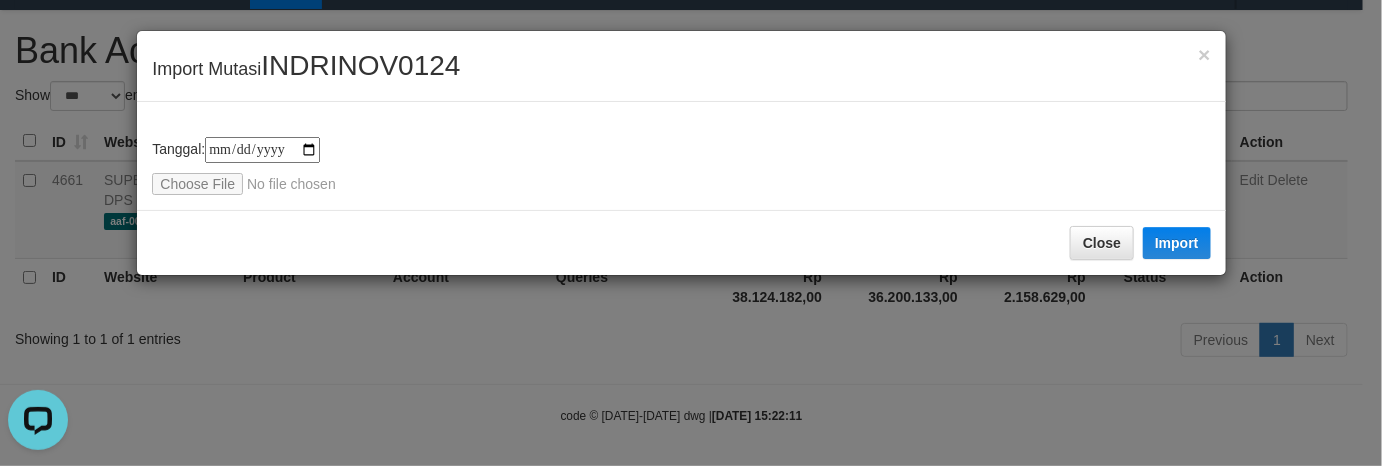 scroll, scrollTop: 0, scrollLeft: 0, axis: both 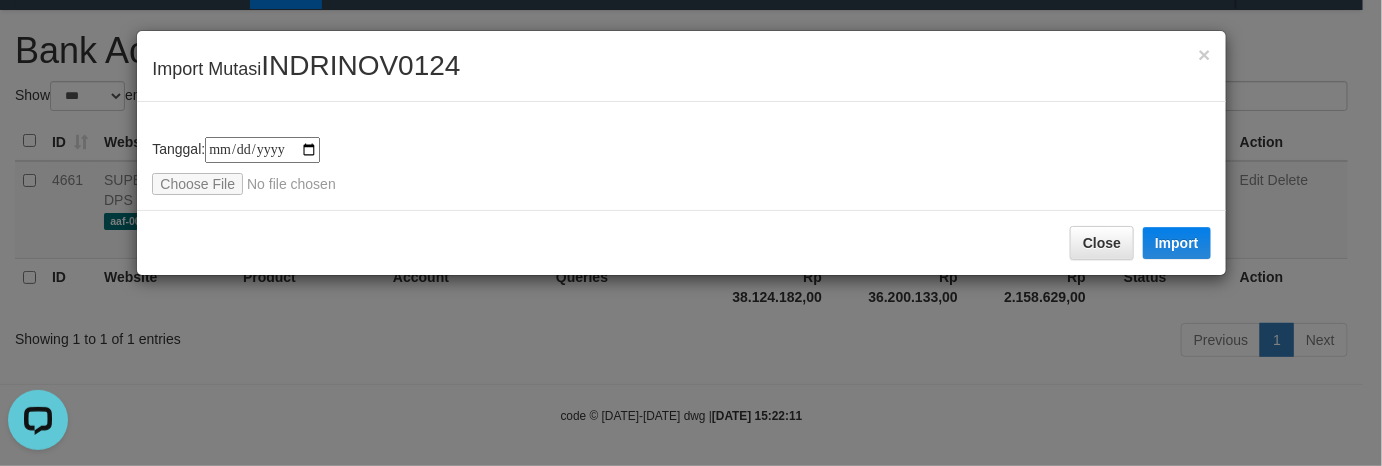 type on "**********" 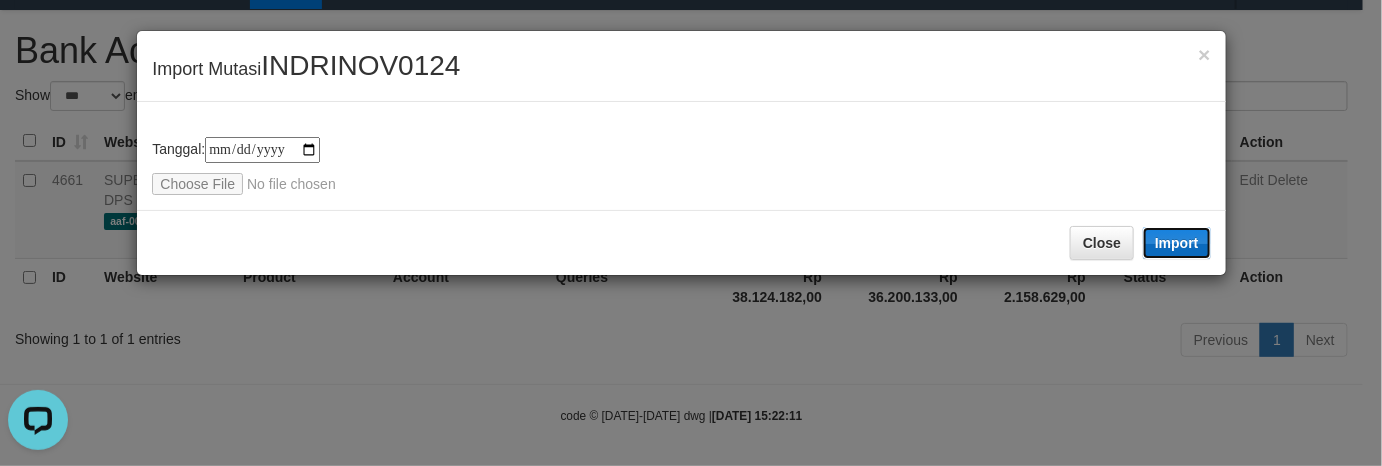 click on "Import" at bounding box center (1177, 243) 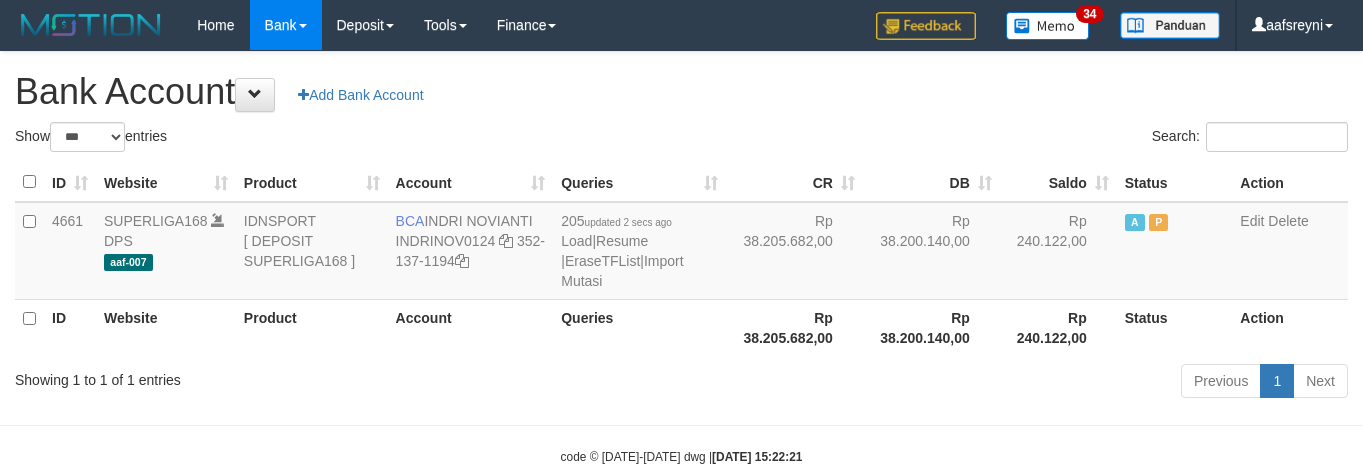 select on "***" 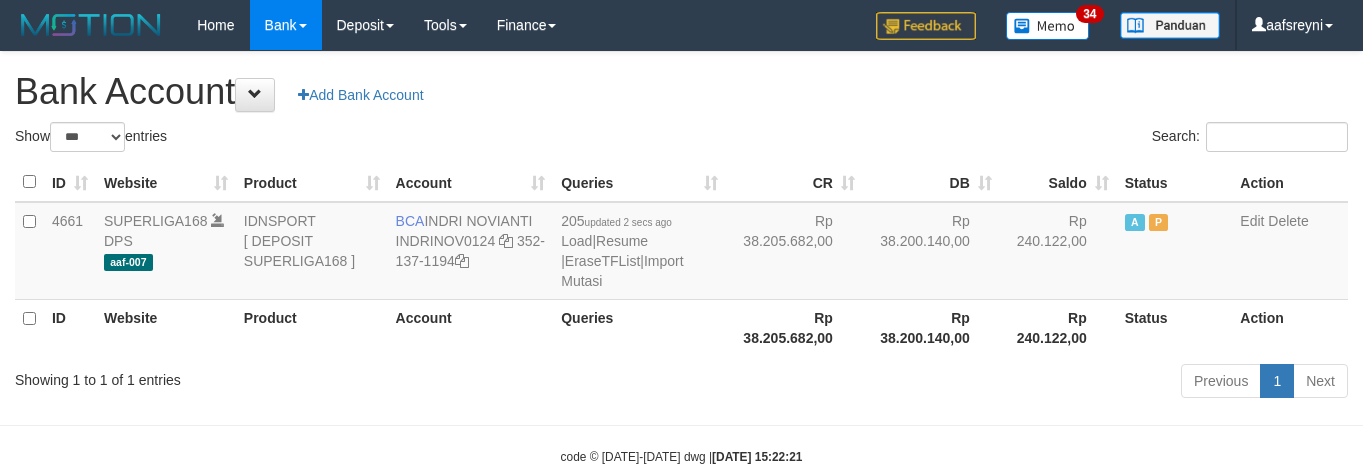 scroll, scrollTop: 41, scrollLeft: 0, axis: vertical 